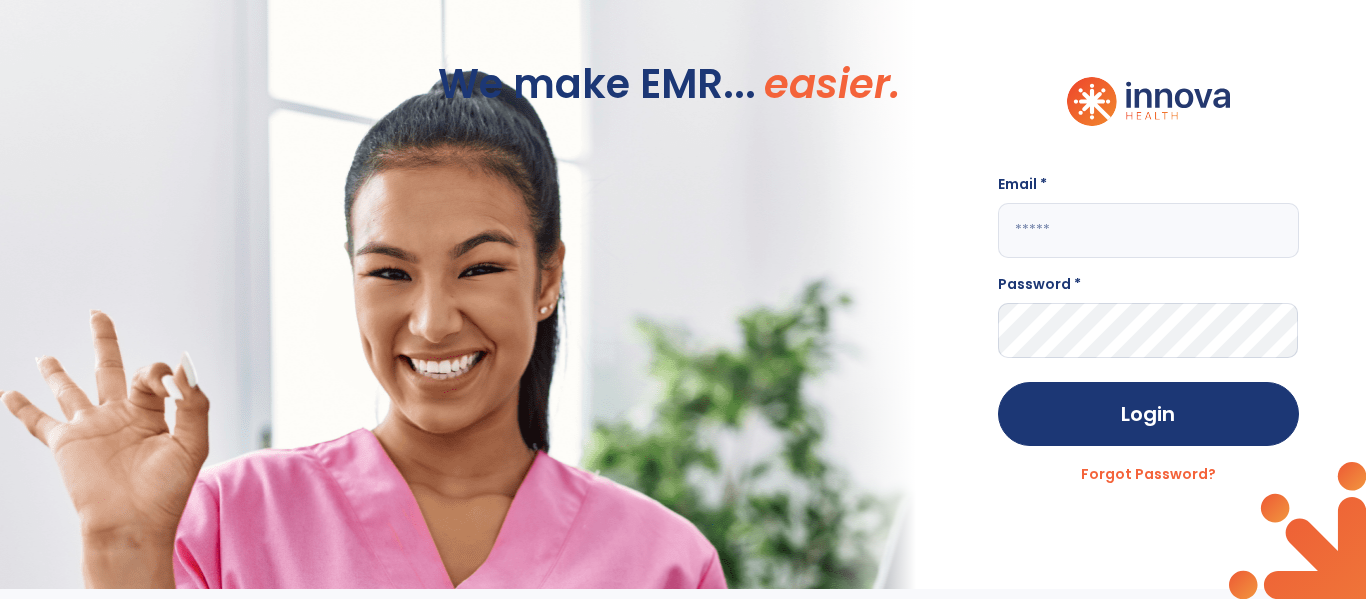 scroll, scrollTop: 0, scrollLeft: 0, axis: both 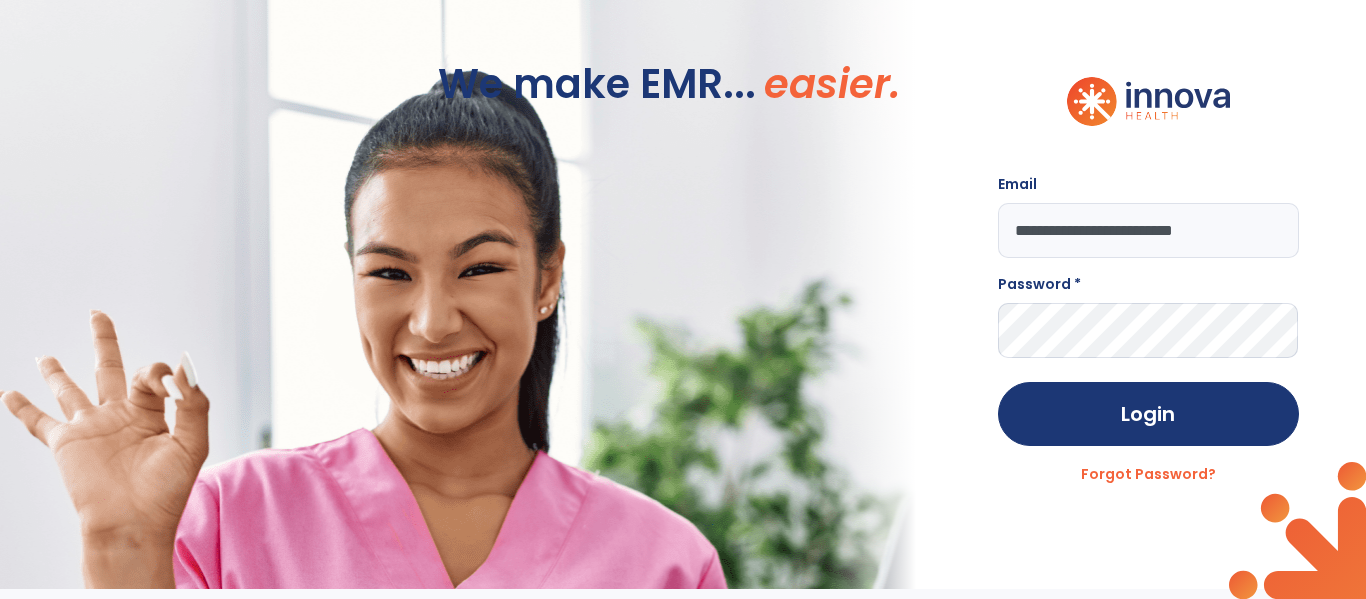 type on "**********" 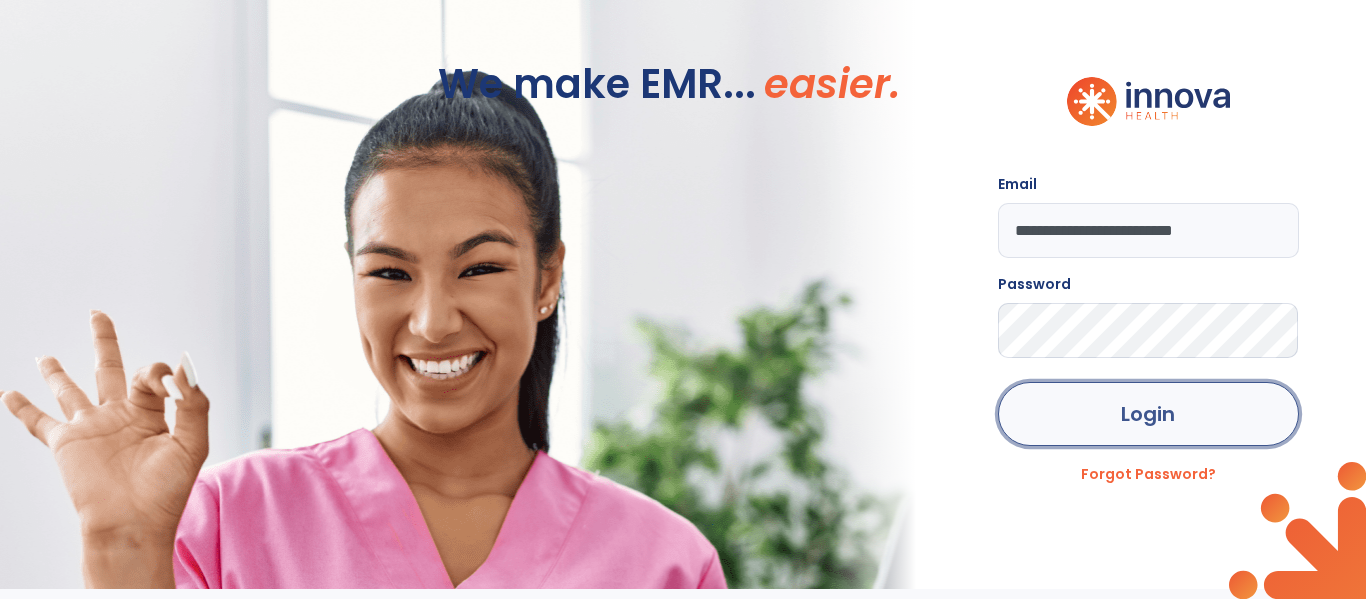 click on "Login" 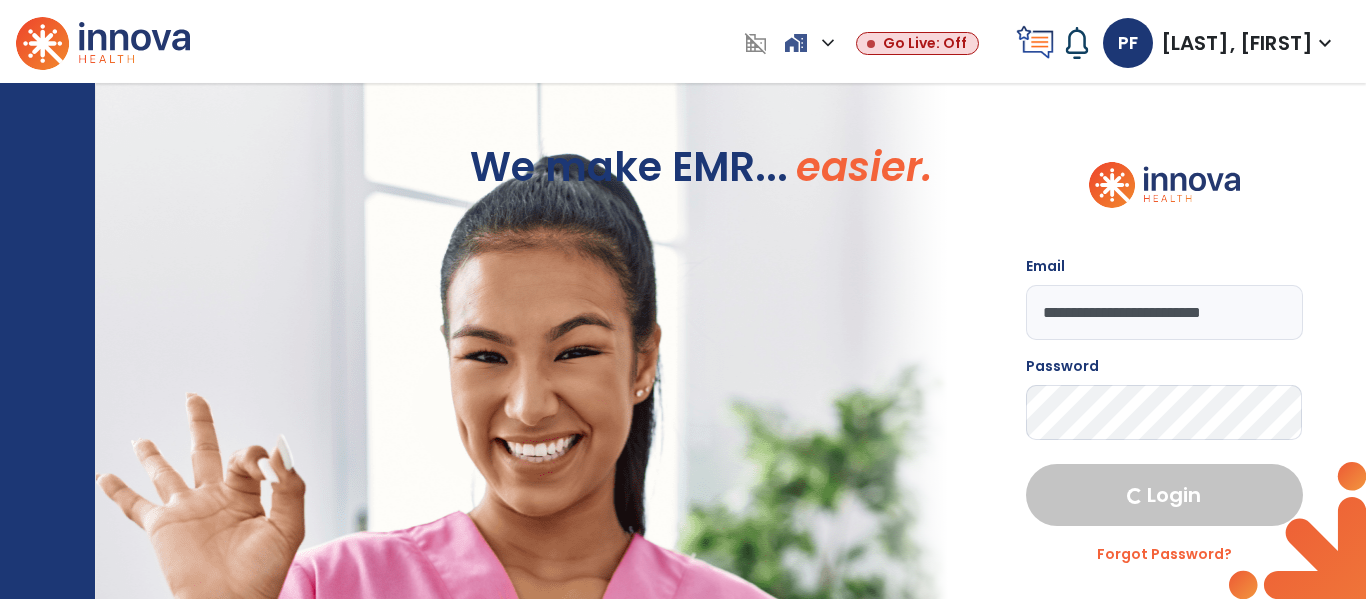 select on "****" 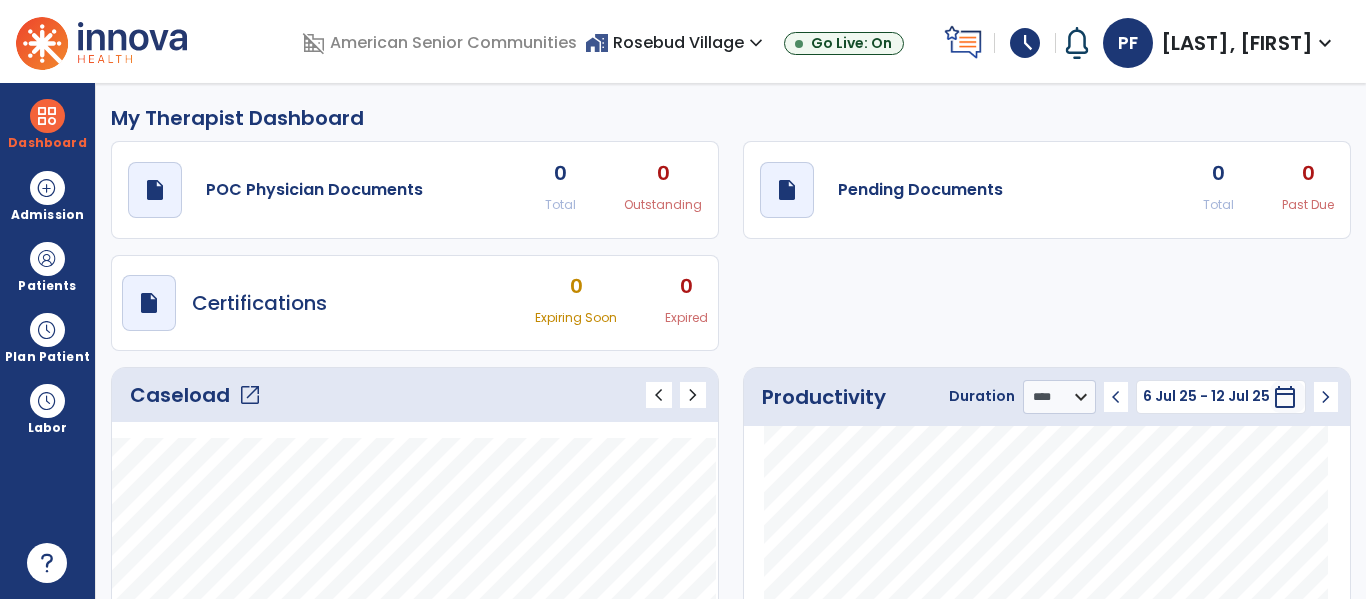 click on "open_in_new" 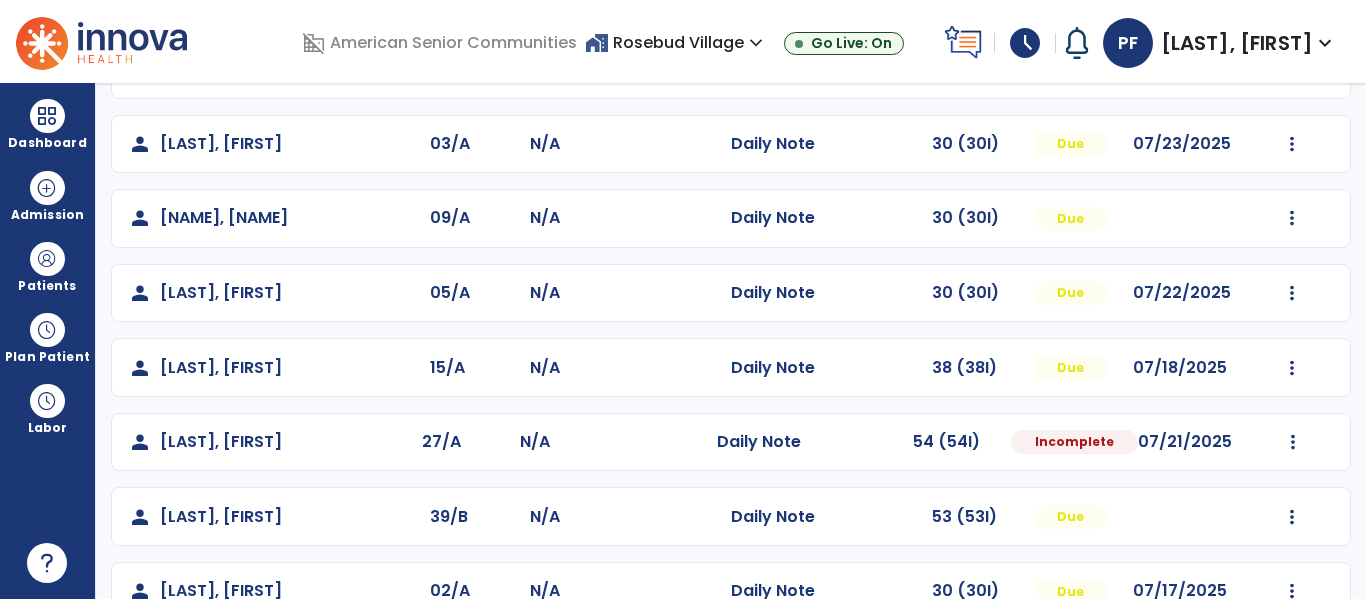 scroll, scrollTop: 578, scrollLeft: 0, axis: vertical 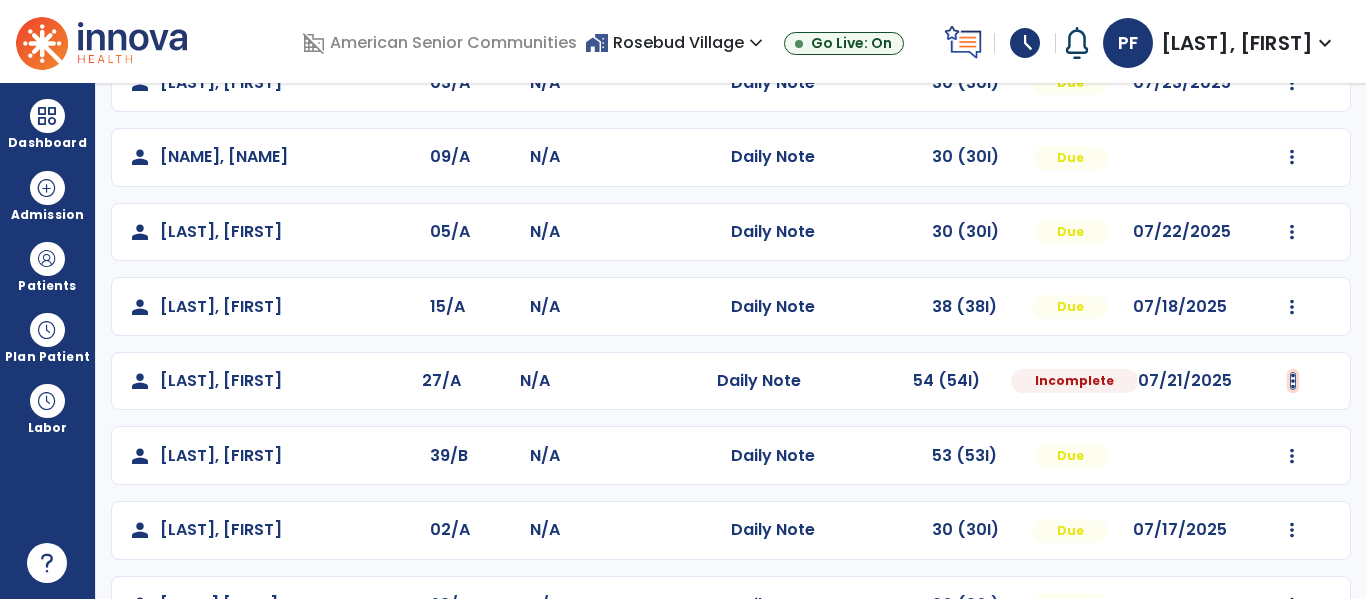 click at bounding box center (1292, -290) 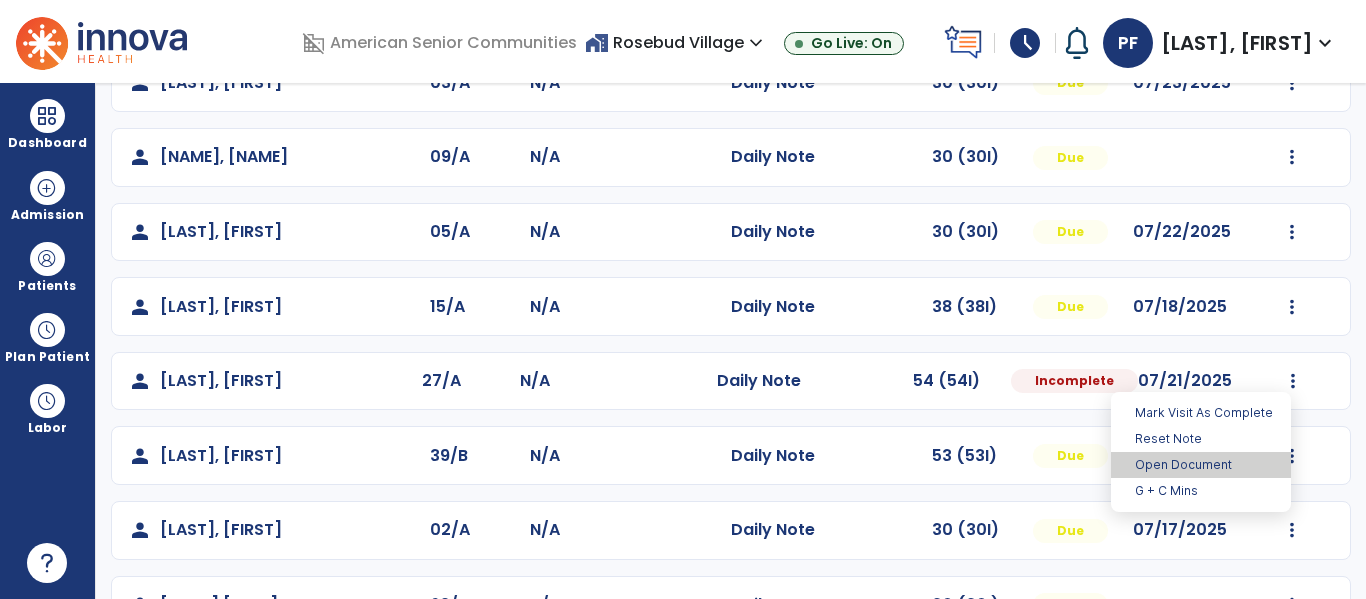 click on "Open Document" at bounding box center (1201, 465) 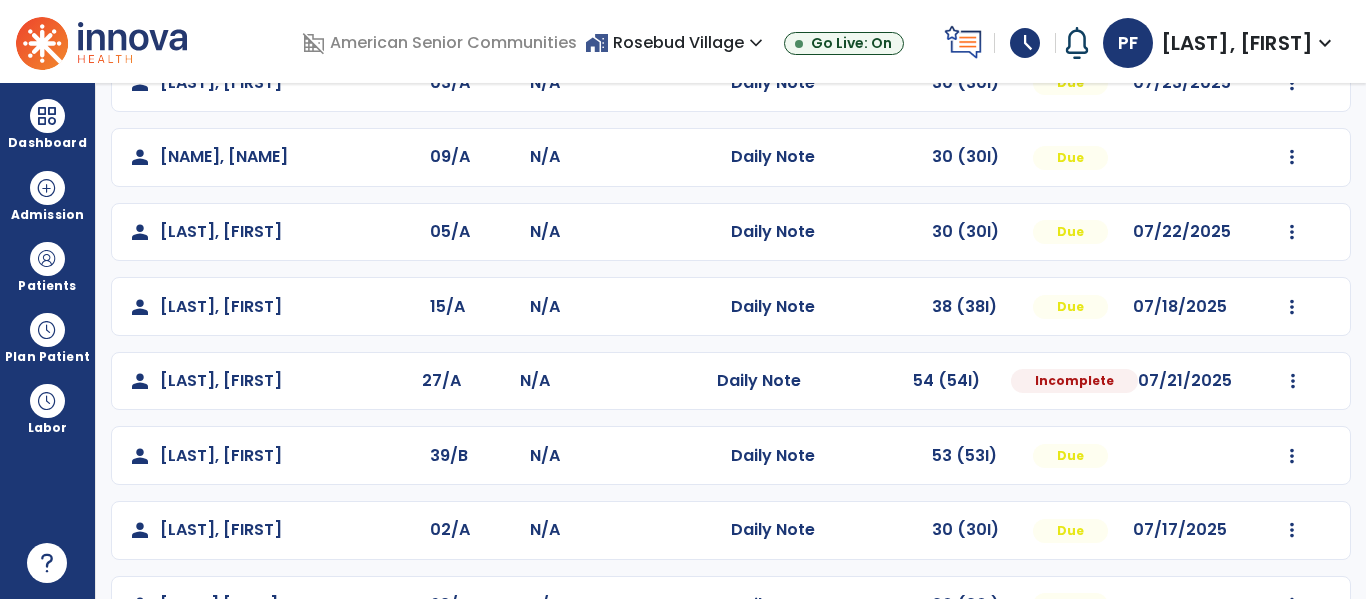 select on "*" 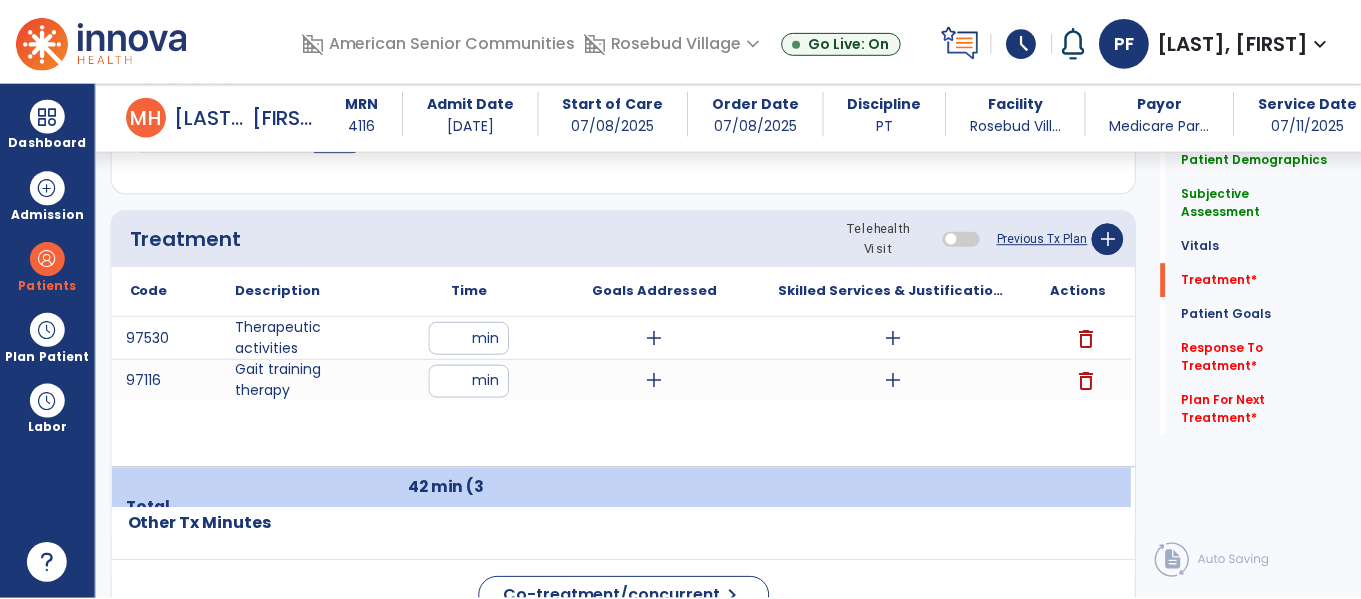 scroll, scrollTop: 1153, scrollLeft: 0, axis: vertical 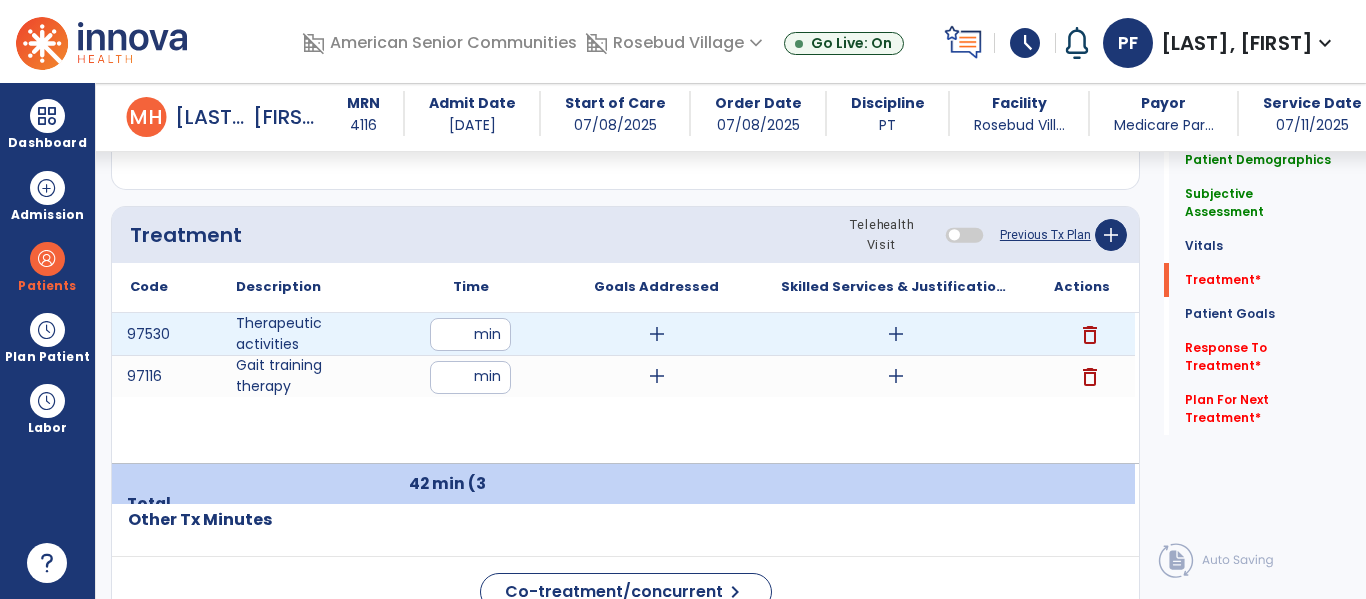 click on "add" at bounding box center (896, 334) 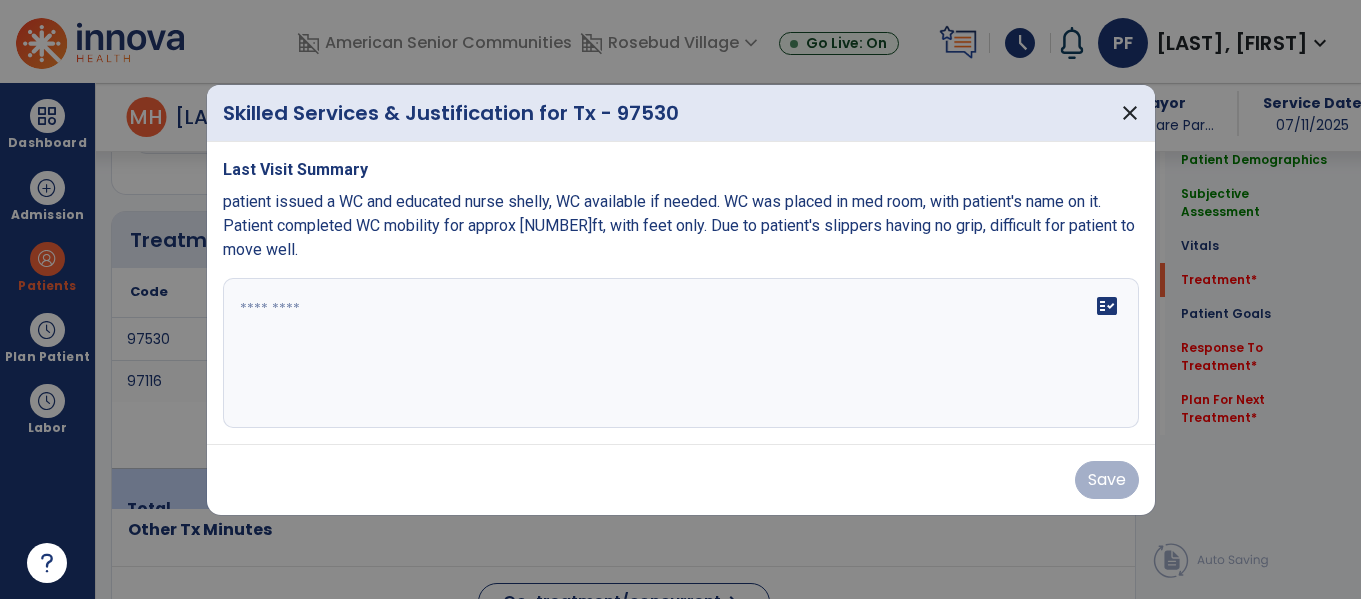 scroll, scrollTop: 1153, scrollLeft: 0, axis: vertical 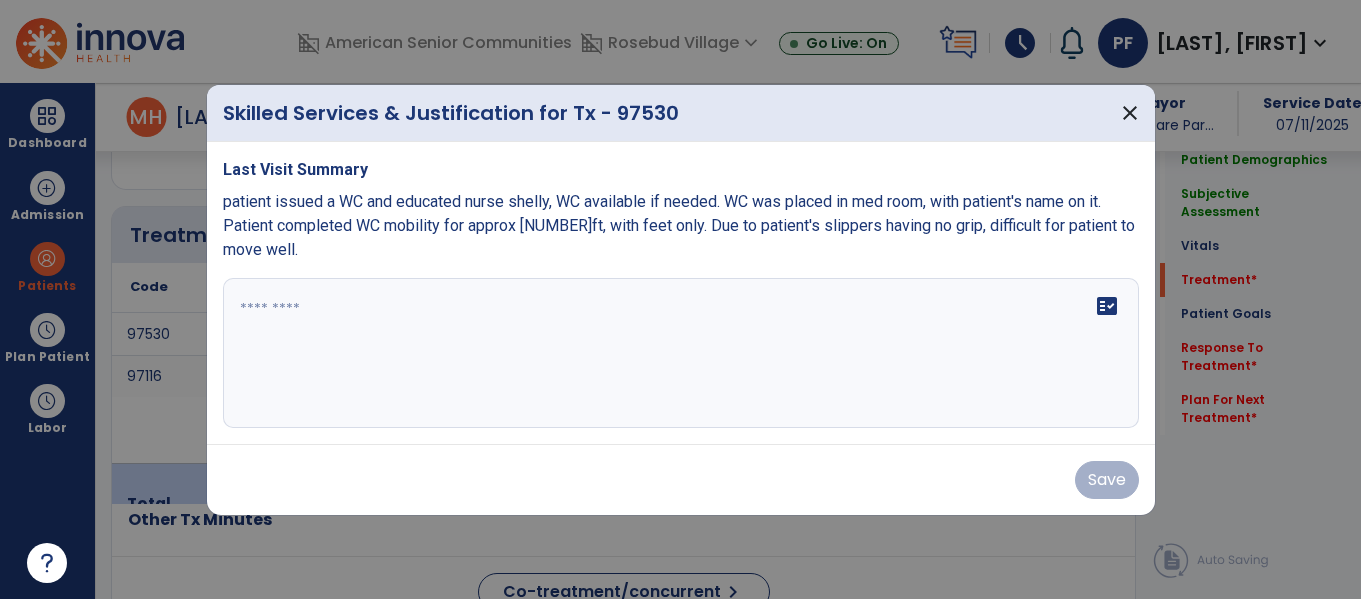 click at bounding box center (681, 353) 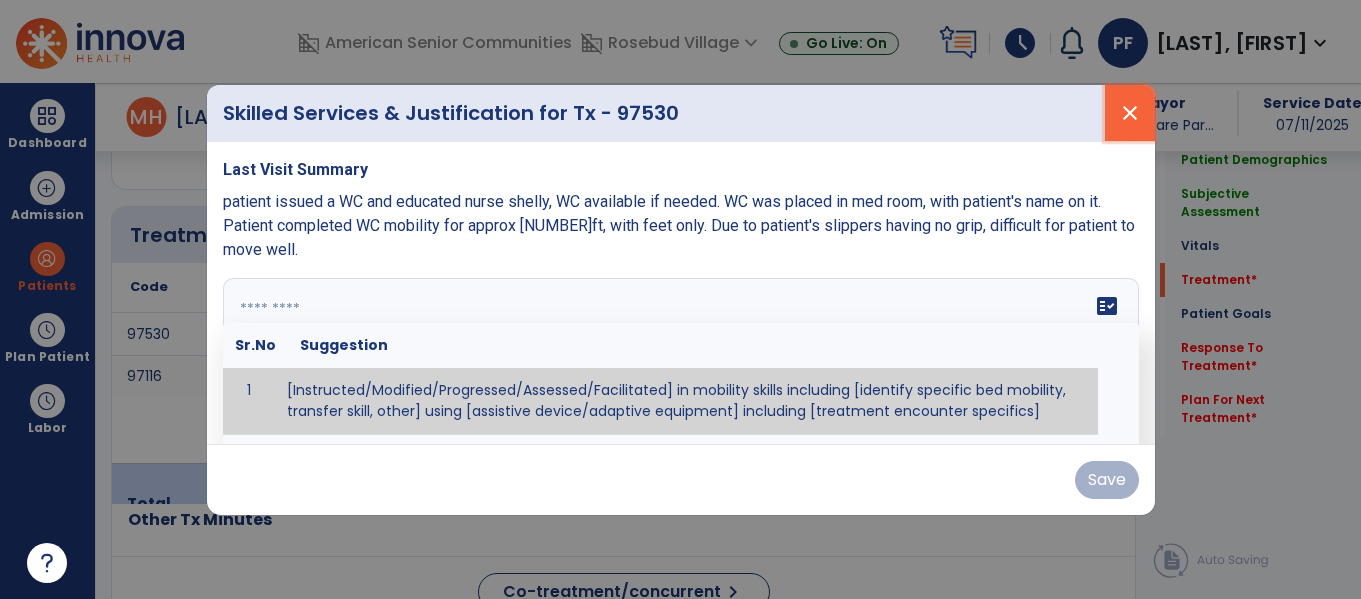 click on "close" at bounding box center [1130, 113] 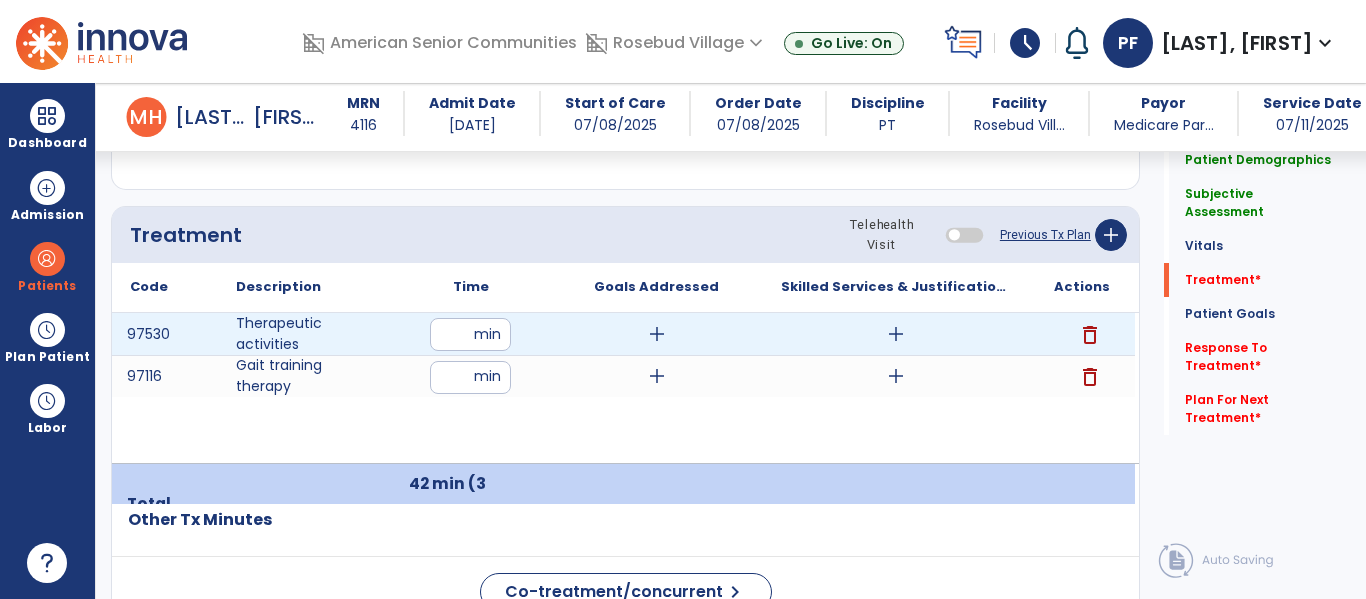 click on "add" at bounding box center (896, 334) 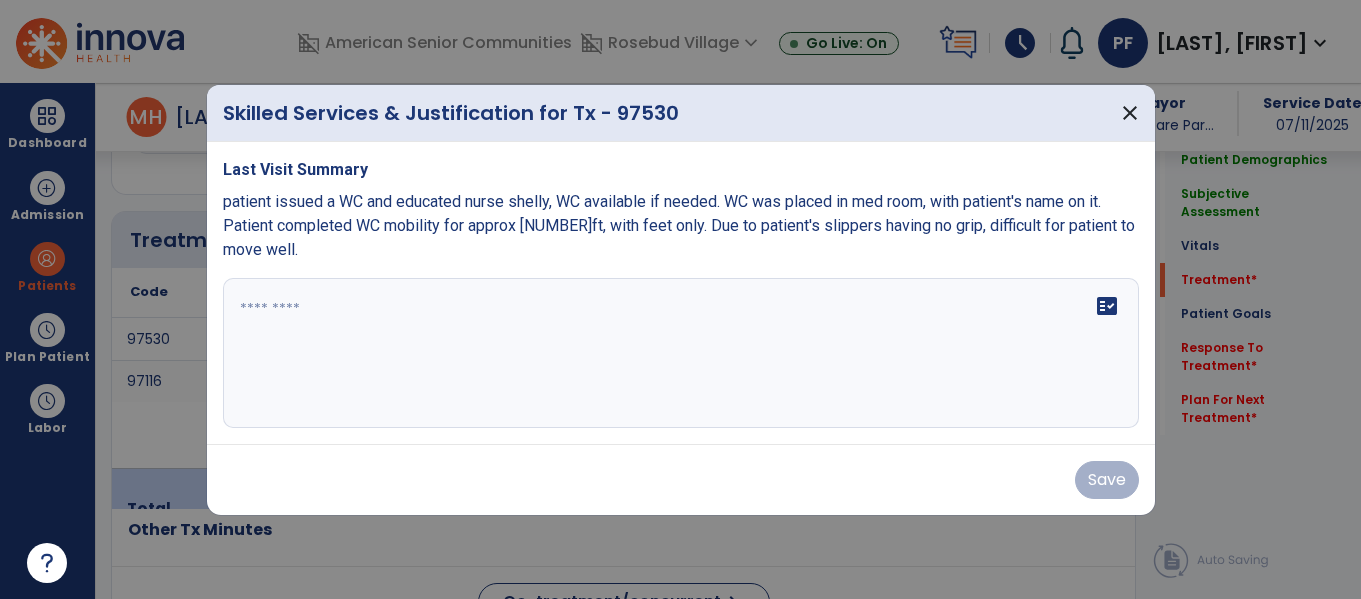 scroll, scrollTop: 1153, scrollLeft: 0, axis: vertical 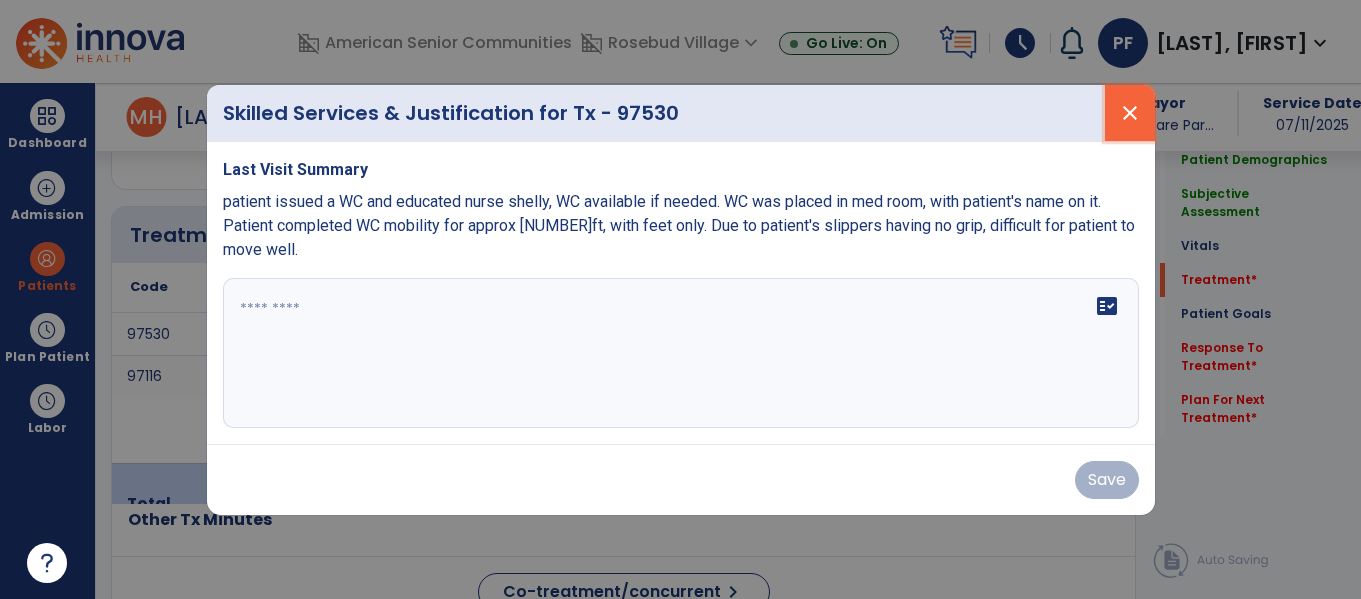 click on "close" at bounding box center (1130, 113) 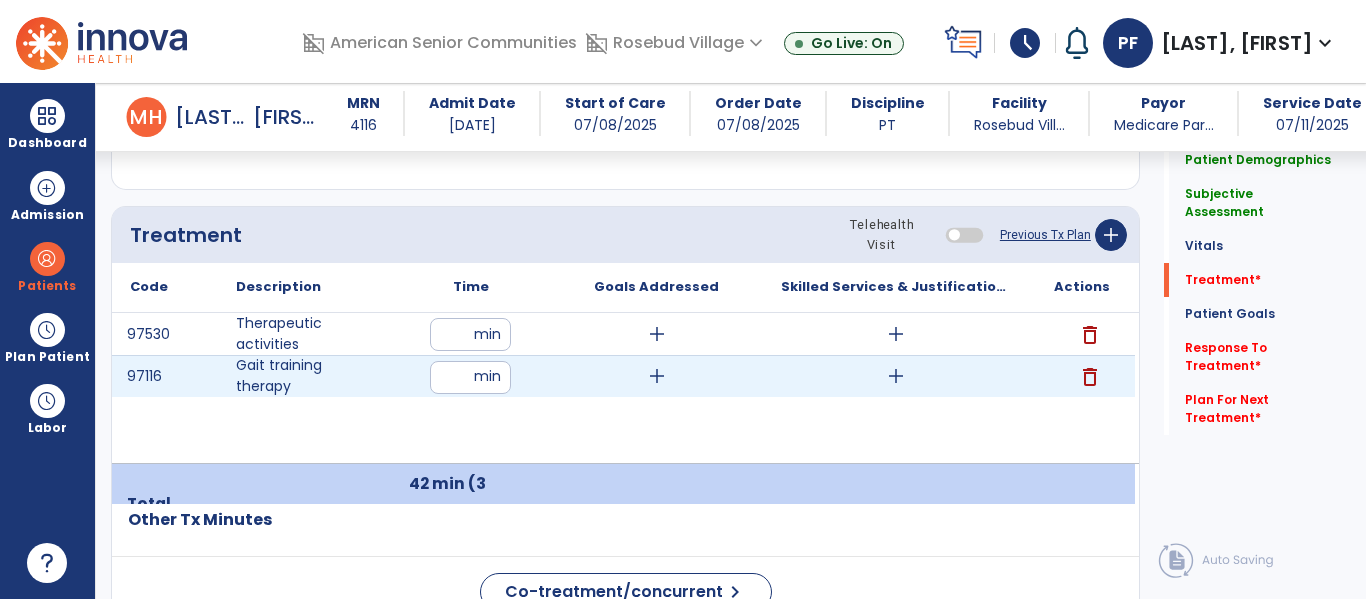 drag, startPoint x: 460, startPoint y: 377, endPoint x: 439, endPoint y: 375, distance: 21.095022 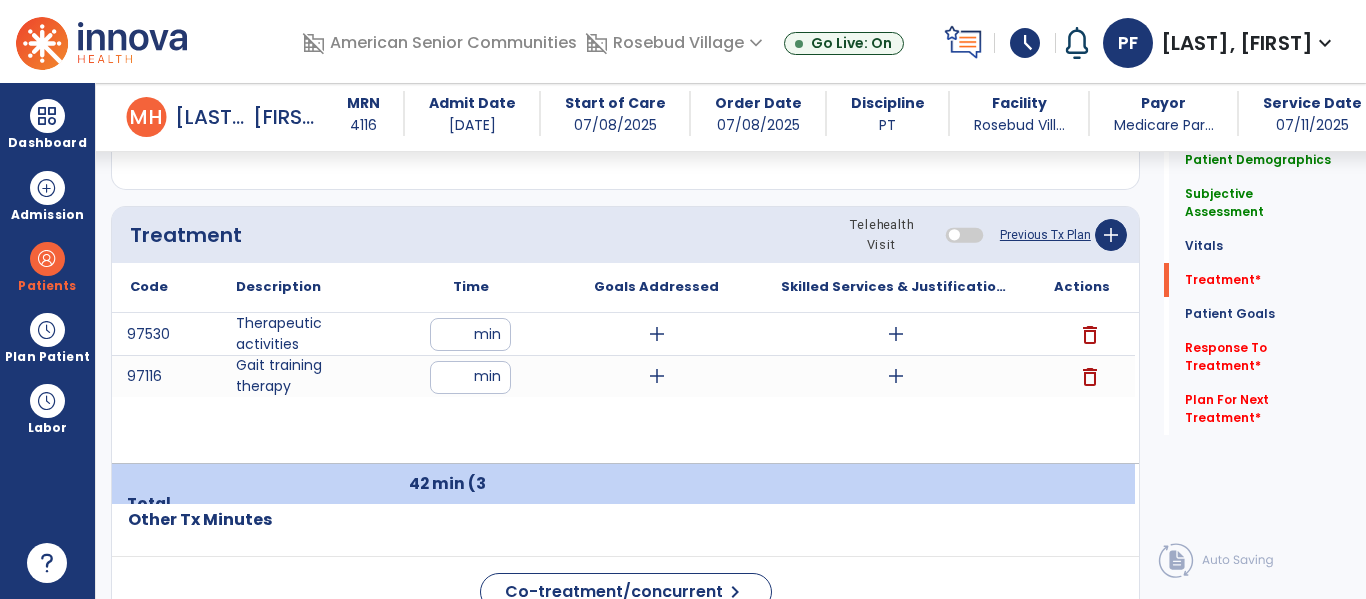 click on "97530  Therapeutic activities  ** min add add delete 97116  Gait training therapy  ** min add add delete" at bounding box center (623, 388) 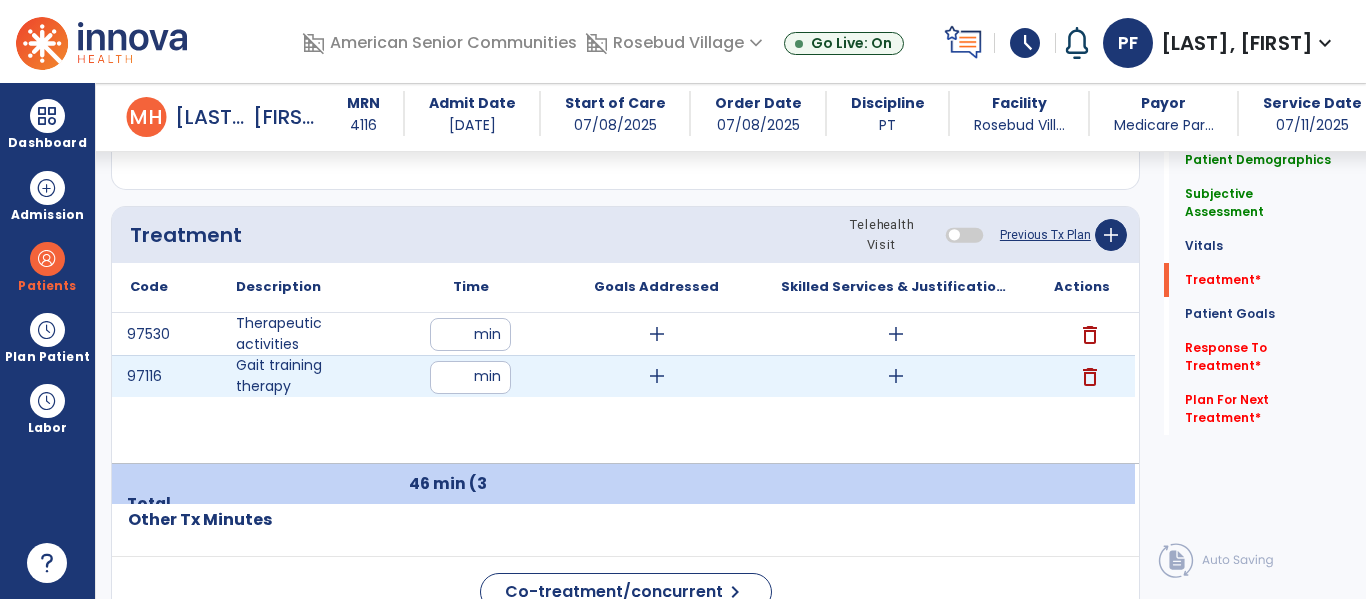 drag, startPoint x: 460, startPoint y: 373, endPoint x: 431, endPoint y: 375, distance: 29.068884 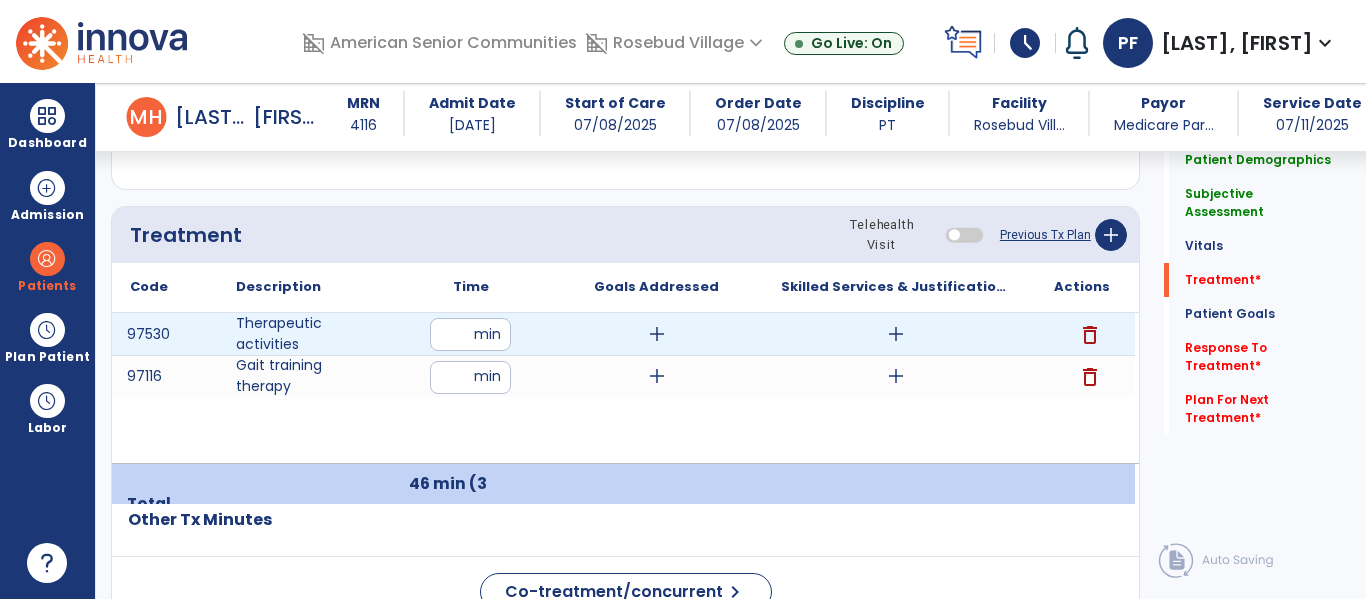 drag, startPoint x: 465, startPoint y: 330, endPoint x: 434, endPoint y: 328, distance: 31.06445 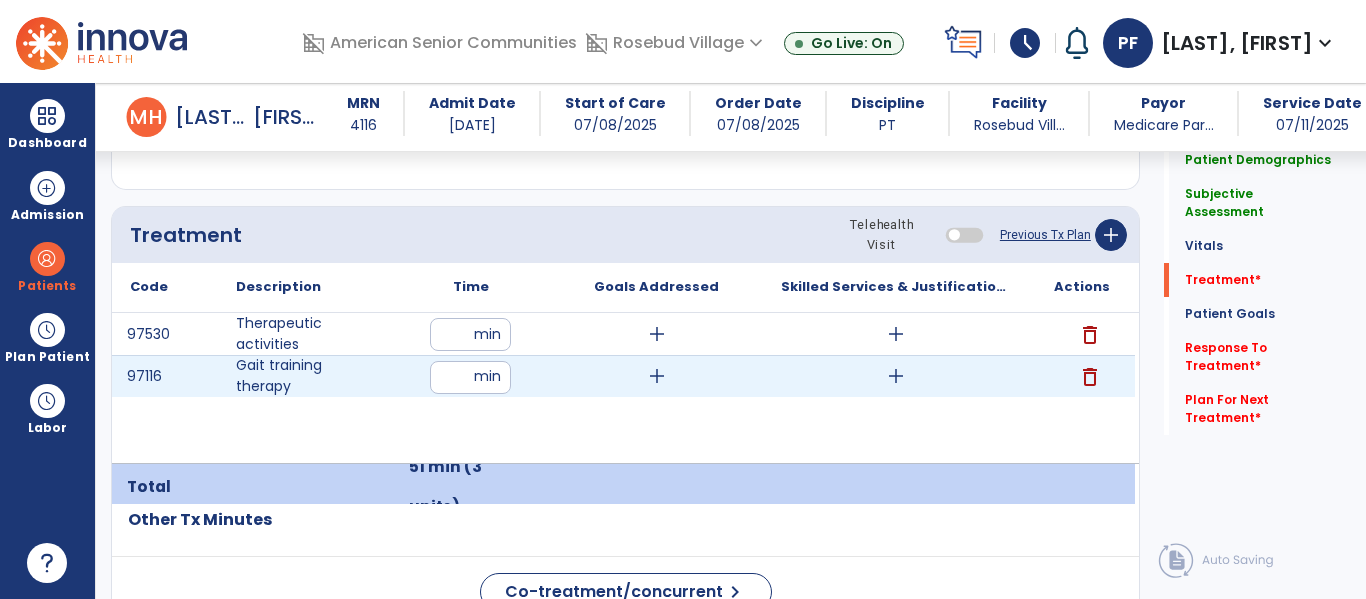 drag, startPoint x: 467, startPoint y: 371, endPoint x: 444, endPoint y: 370, distance: 23.021729 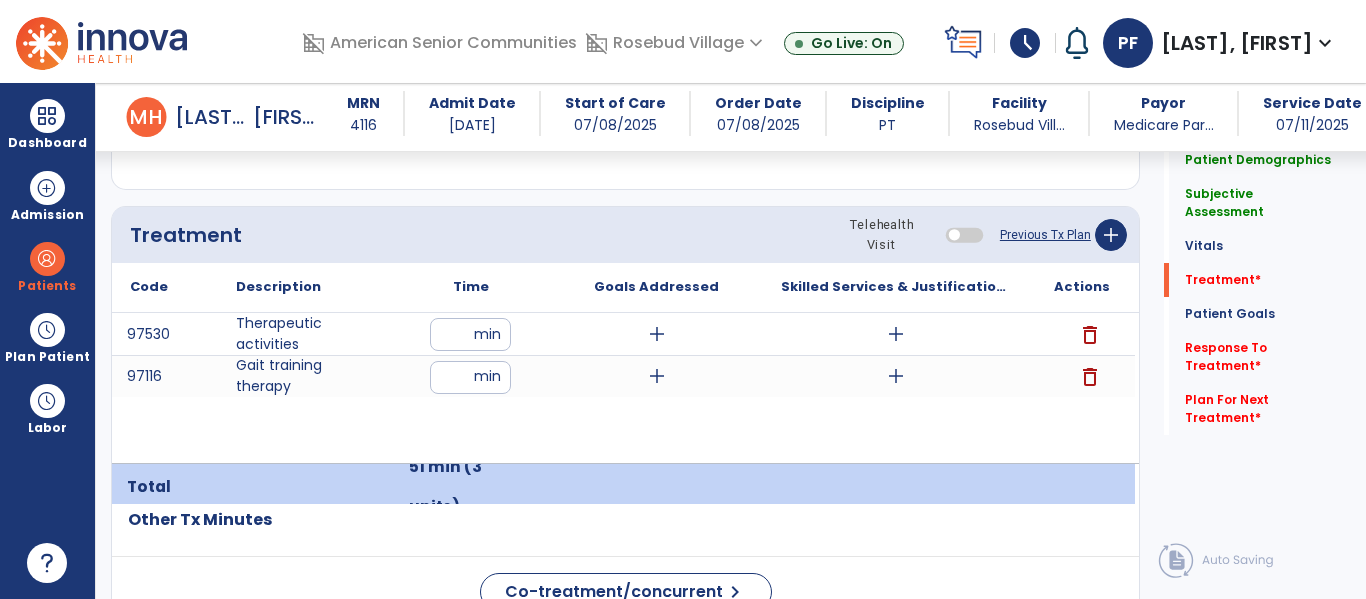 click on "97530  Therapeutic activities  ** min add add delete 97116  Gait training therapy  ** min add add delete" at bounding box center (623, 388) 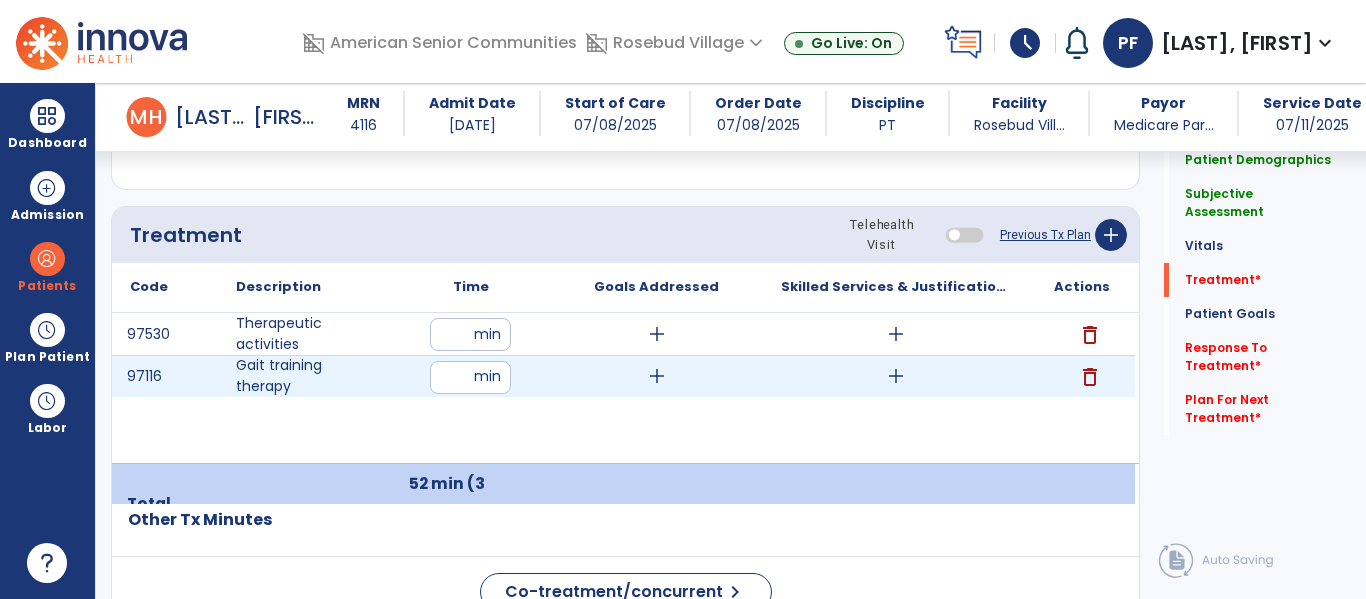 drag, startPoint x: 471, startPoint y: 380, endPoint x: 424, endPoint y: 373, distance: 47.518417 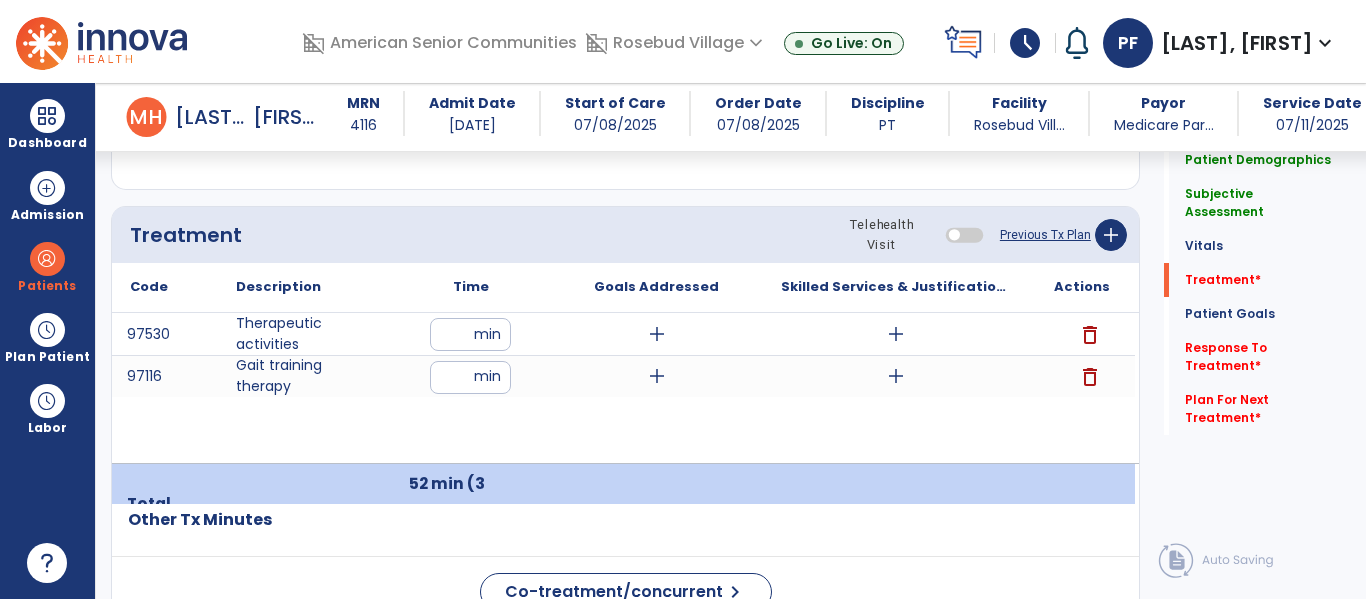 click on "97530  Therapeutic activities  ** min add add delete 97116  Gait training therapy  ** min add add delete" at bounding box center (623, 388) 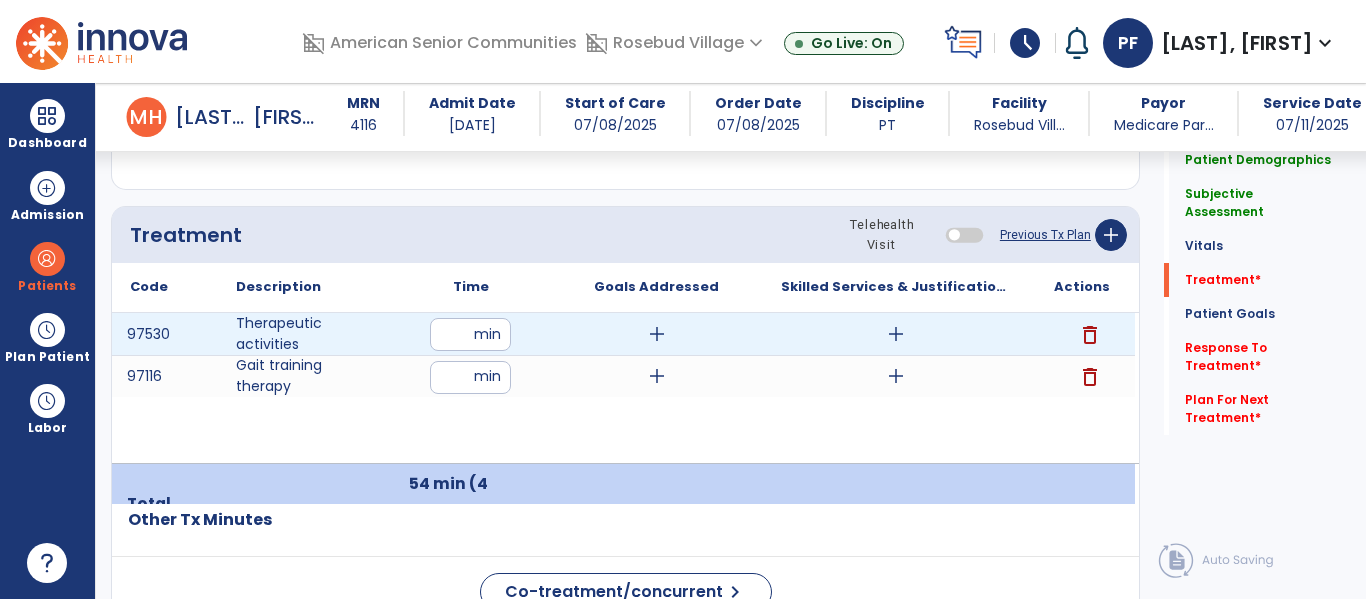 drag, startPoint x: 462, startPoint y: 335, endPoint x: 431, endPoint y: 330, distance: 31.400637 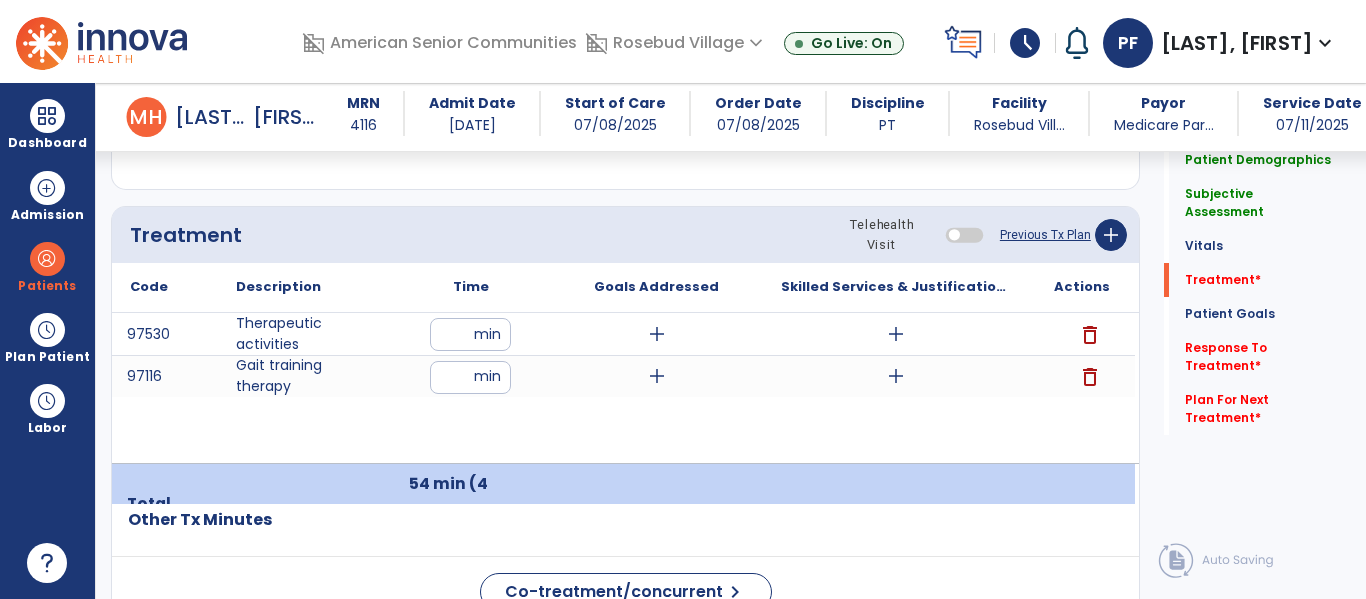 click on "97530  Therapeutic activities  ** min add add delete 97116  Gait training therapy  ** min add add delete" at bounding box center (623, 388) 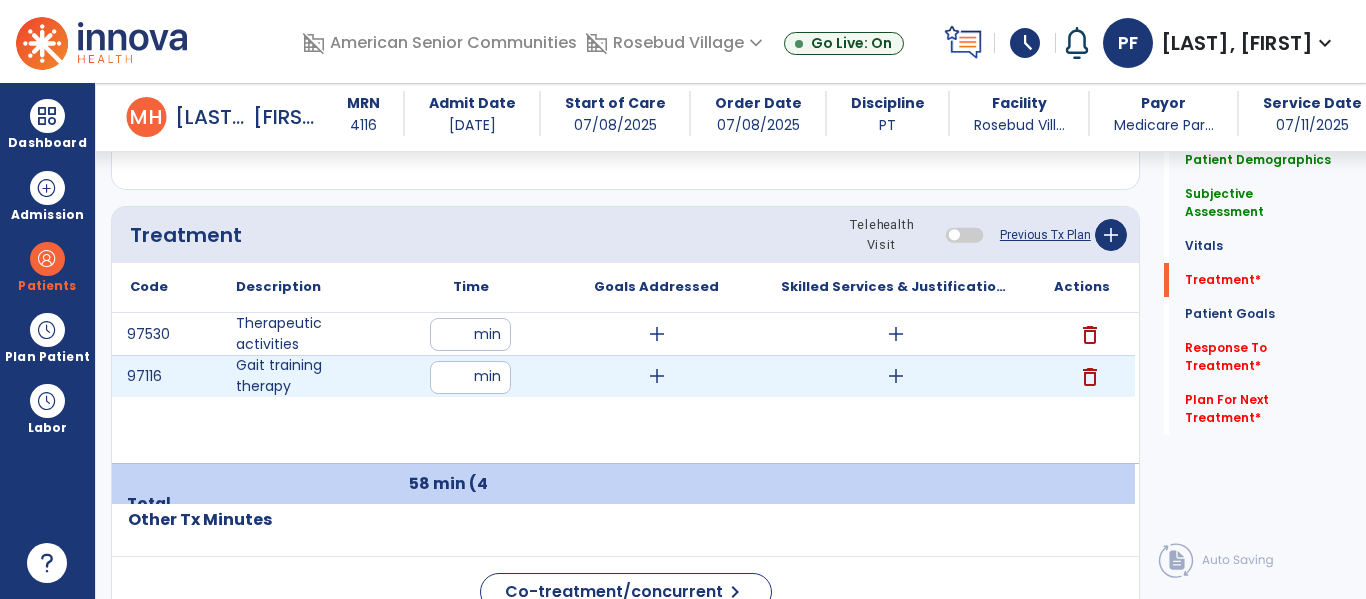 drag, startPoint x: 467, startPoint y: 382, endPoint x: 438, endPoint y: 375, distance: 29.832869 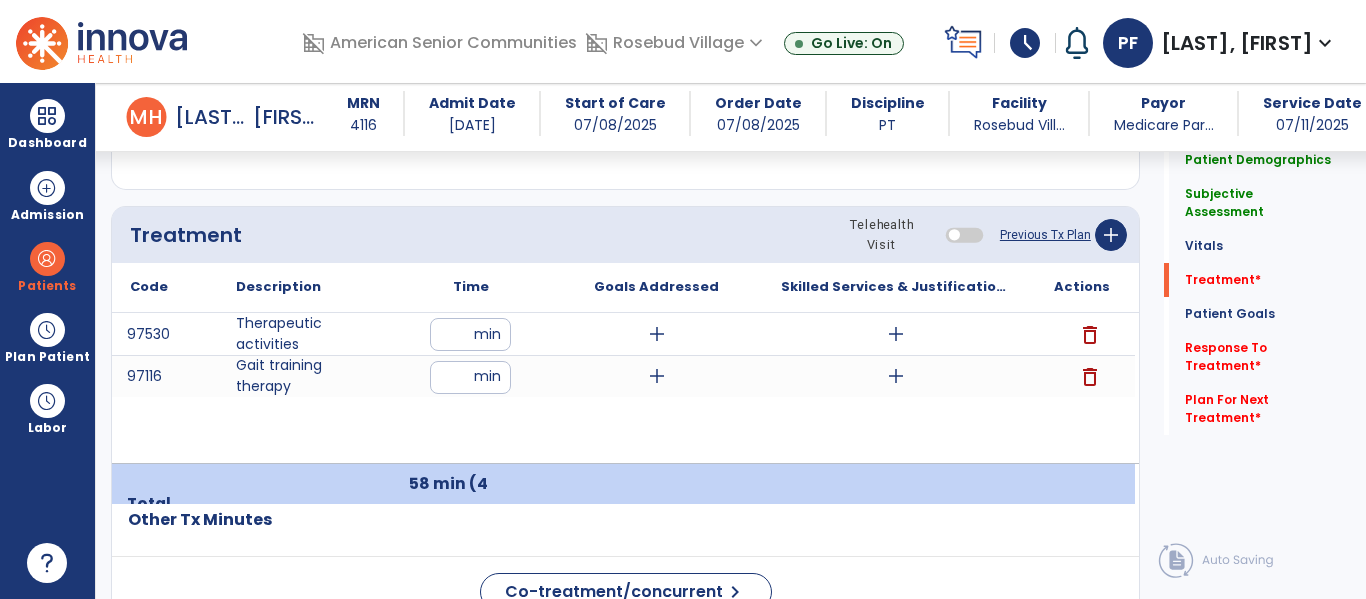 click on "97530  Therapeutic activities  ** min add add delete 97116  Gait training therapy  ** min add add delete" at bounding box center (623, 388) 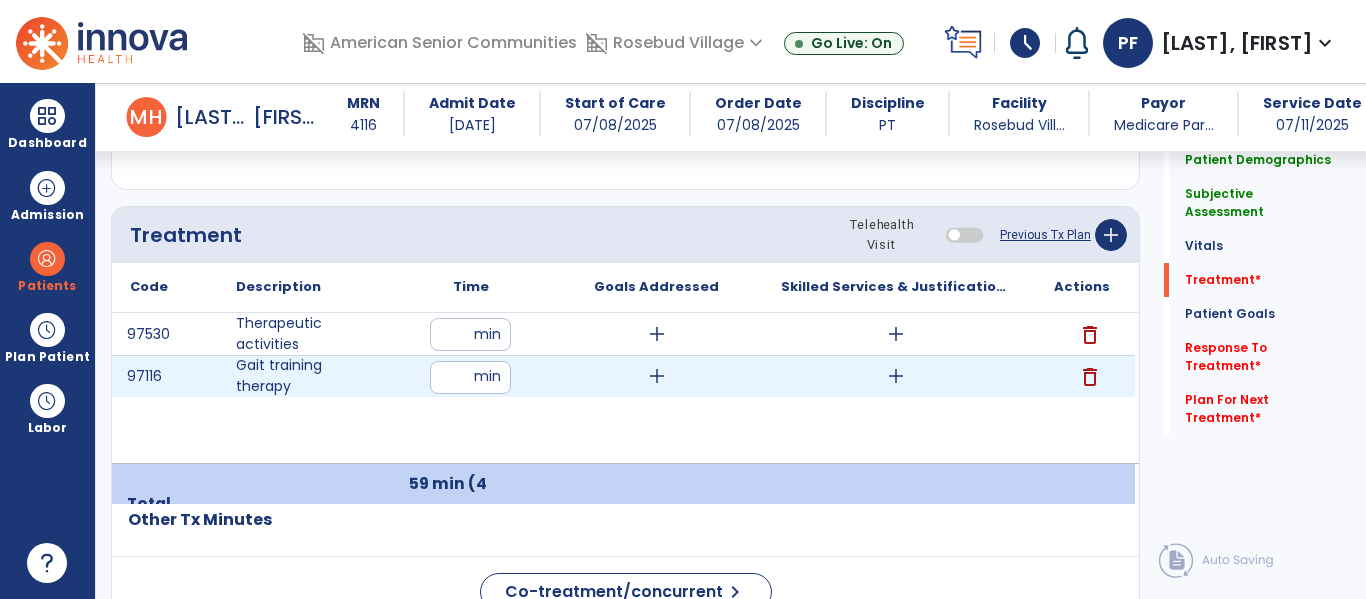 drag, startPoint x: 461, startPoint y: 380, endPoint x: 432, endPoint y: 373, distance: 29.832869 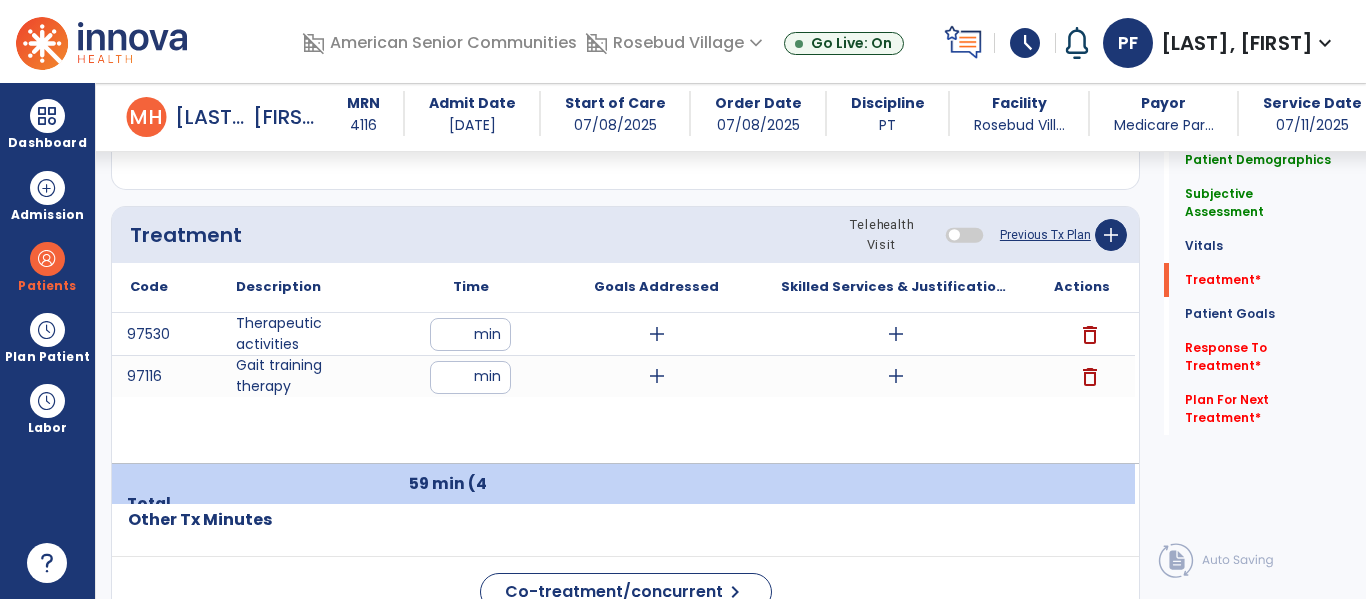 click on "97530  Therapeutic activities  ** min add add delete 97116  Gait training therapy  ** min add add delete" at bounding box center [623, 388] 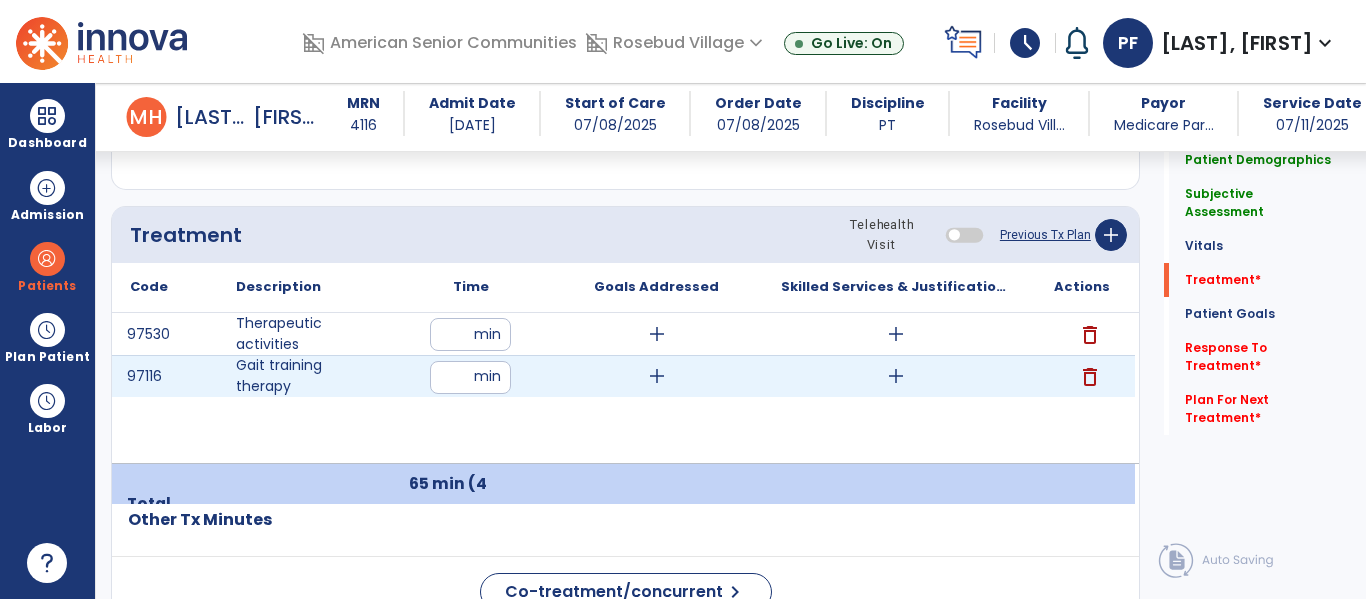 click on "**" at bounding box center [470, 377] 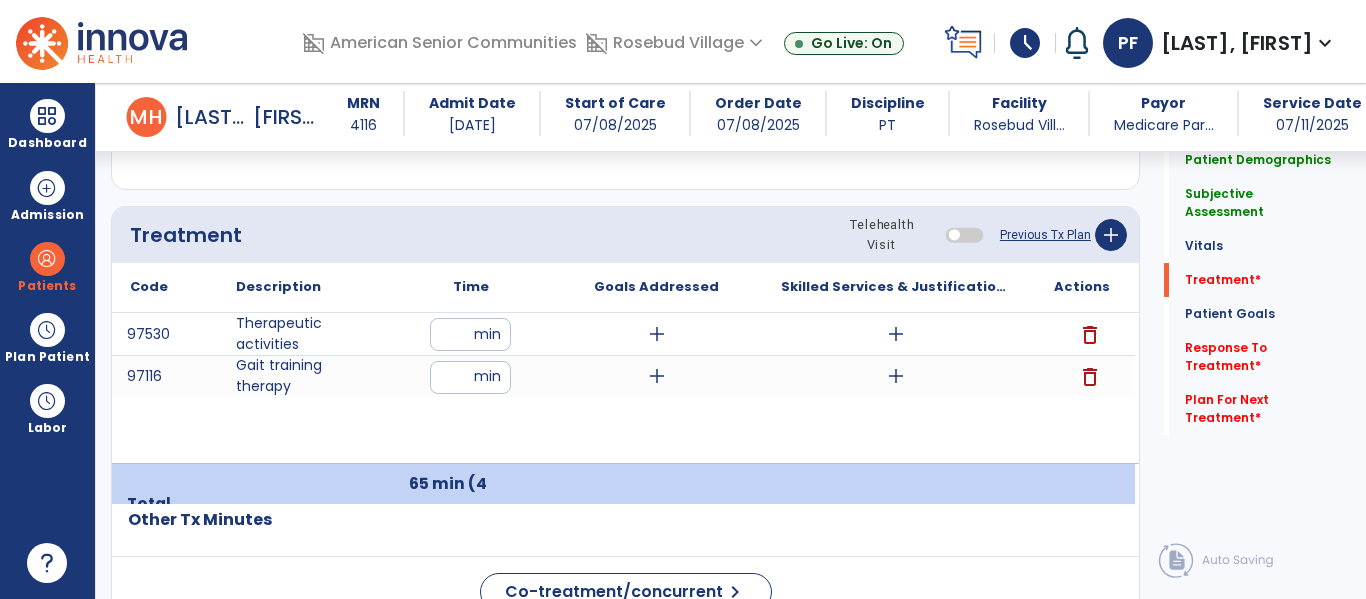 click on "97530  Therapeutic activities  ** min add add delete 97116  Gait training therapy  ** min add add delete" at bounding box center [623, 388] 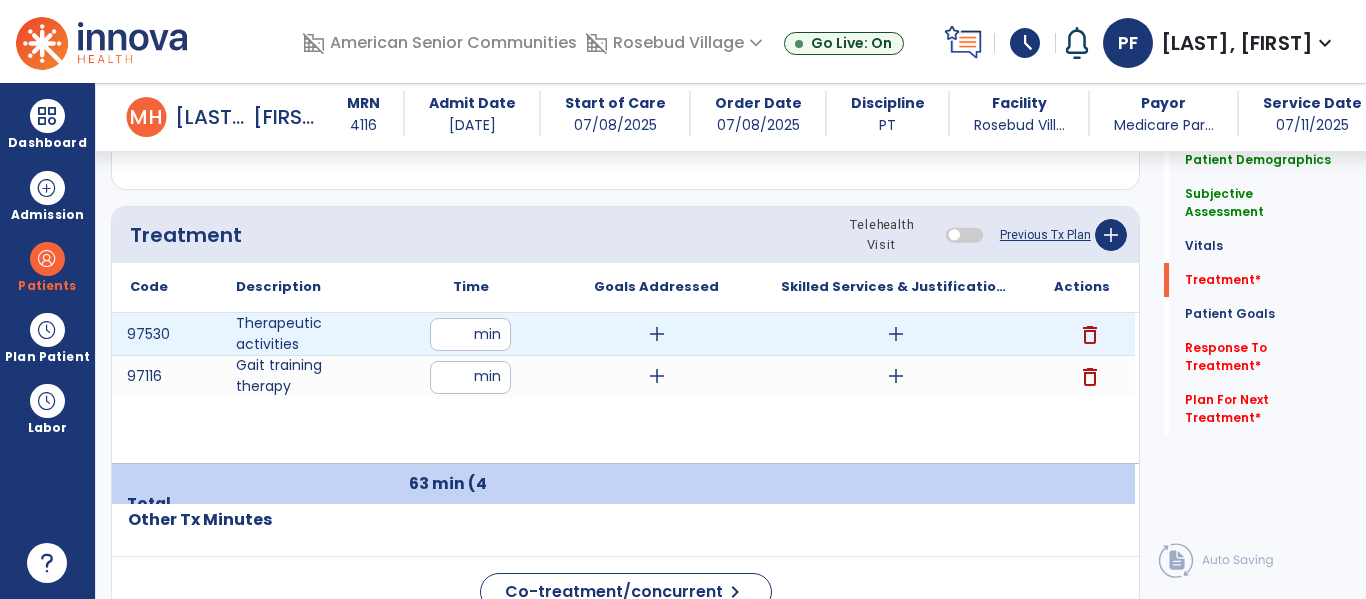 click on "add" at bounding box center (896, 334) 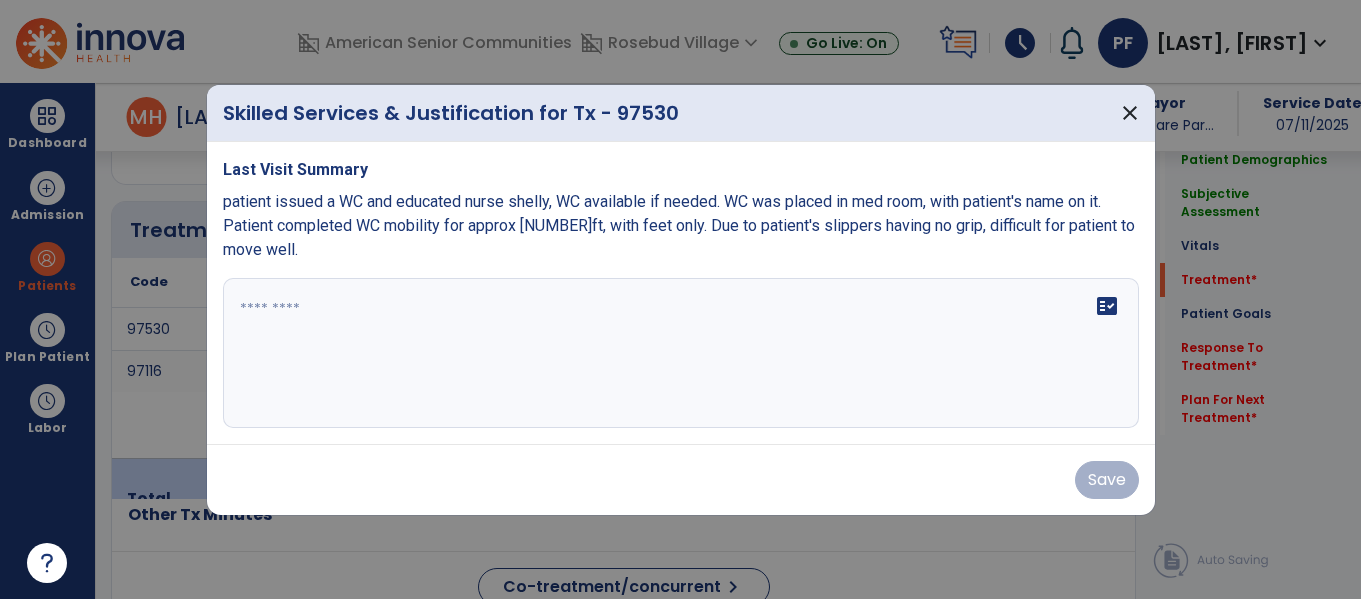 scroll, scrollTop: 1153, scrollLeft: 0, axis: vertical 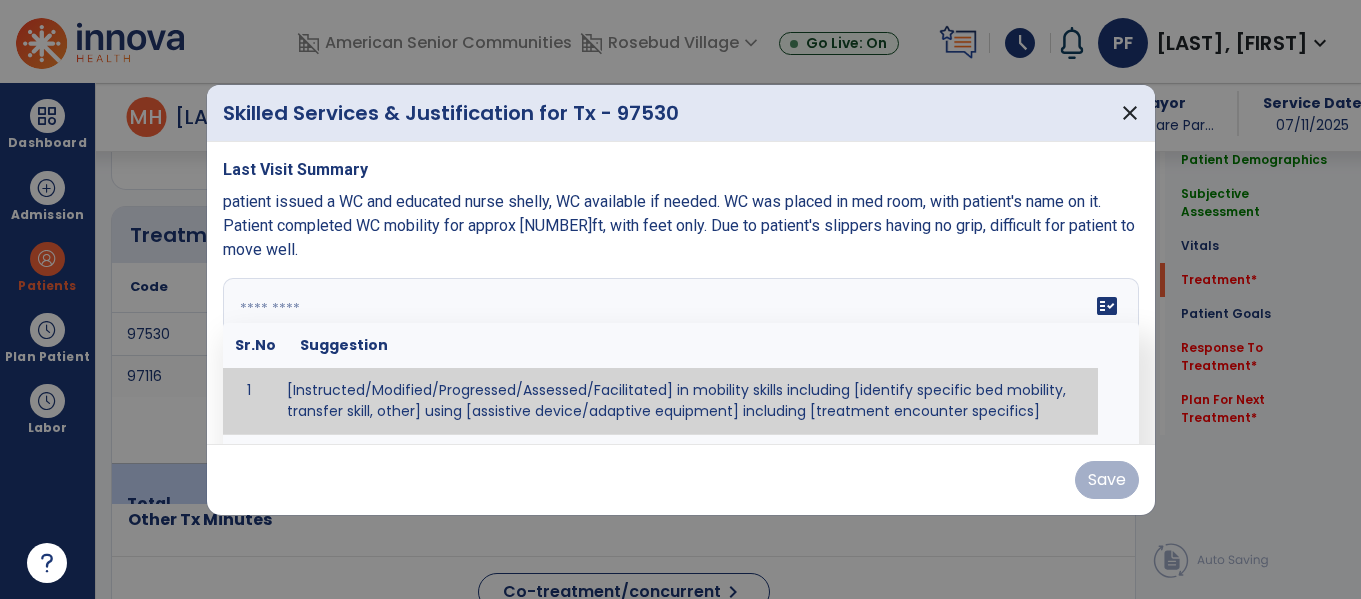 click on "fact_check  Sr.No Suggestion 1 [Instructed/Modified/Progressed/Assessed/Facilitated] in mobility skills including [identify specific bed mobility, transfer skill, other] using [assistive device/adaptive equipment] including [treatment encounter specifics]" at bounding box center (681, 353) 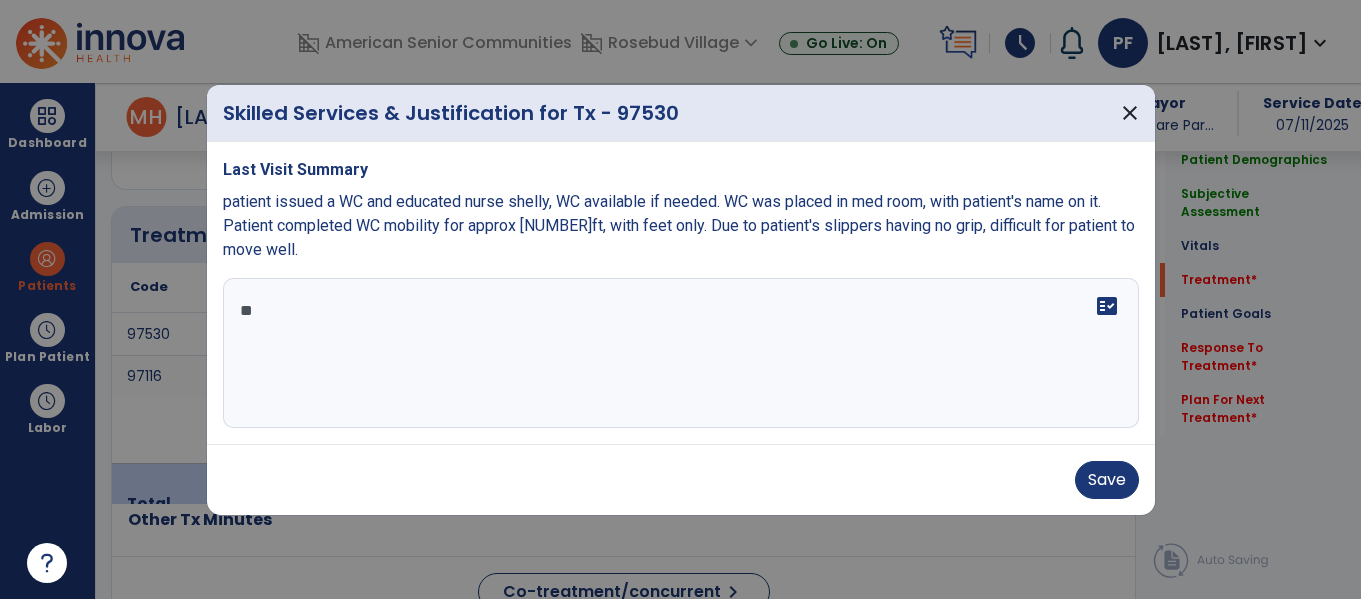 type on "*" 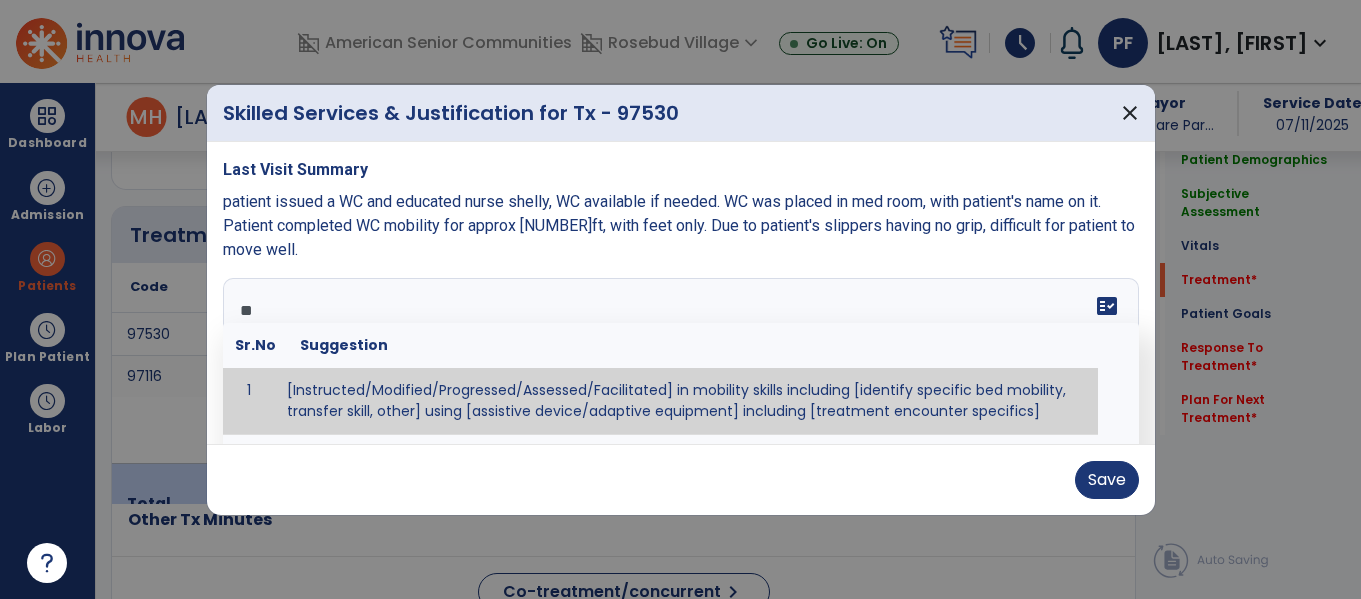 type on "*" 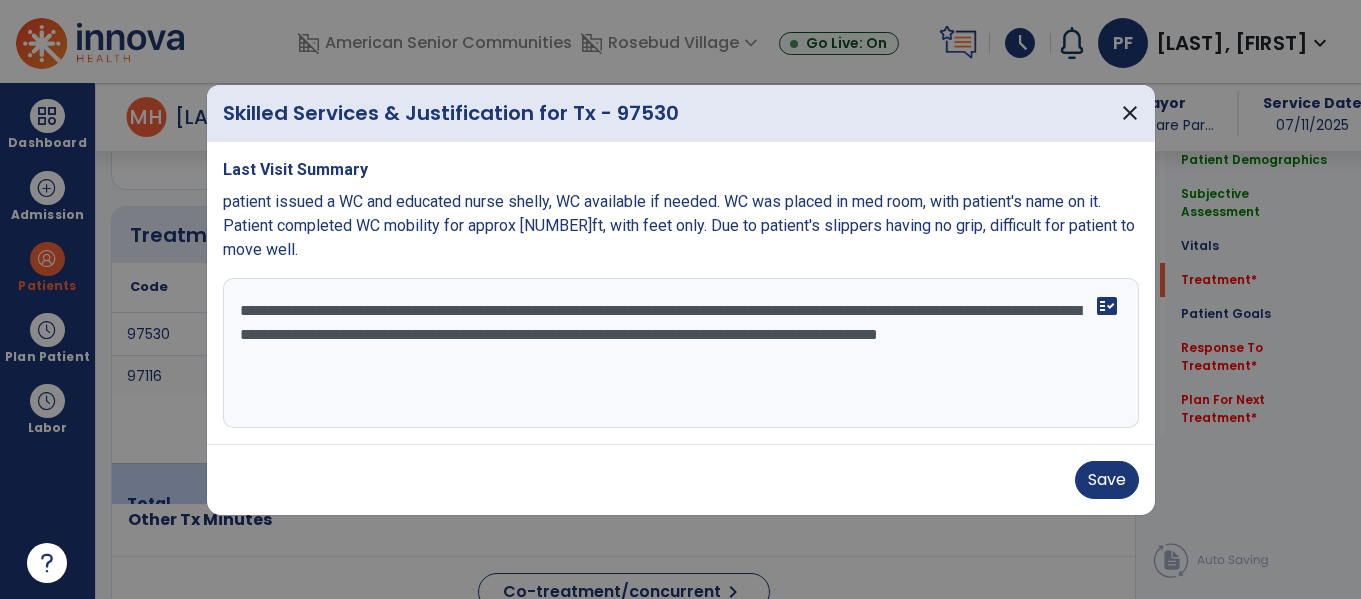 click on "**********" at bounding box center [681, 353] 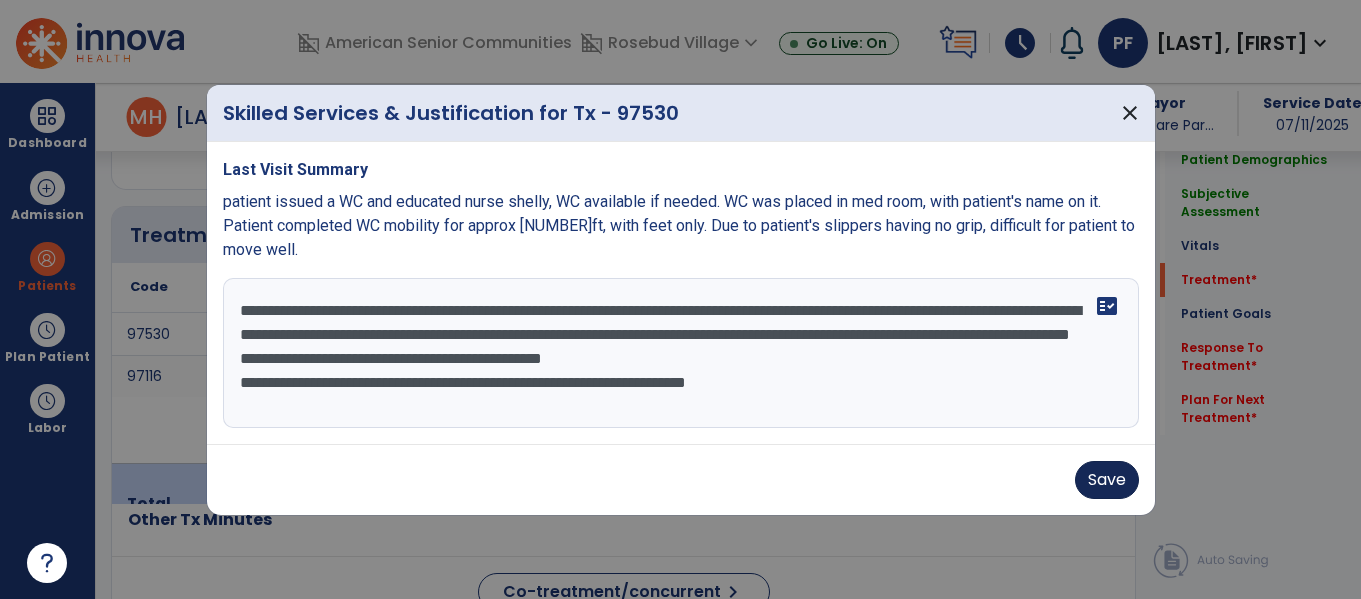 type on "**********" 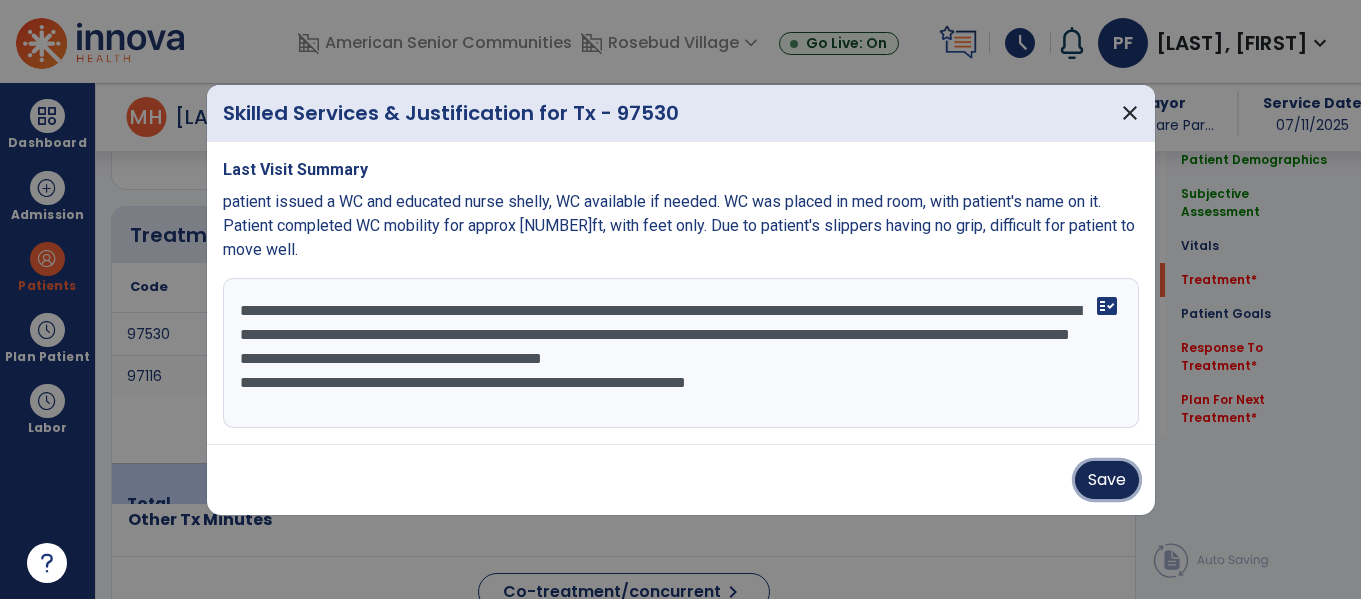 click on "Save" at bounding box center (1107, 480) 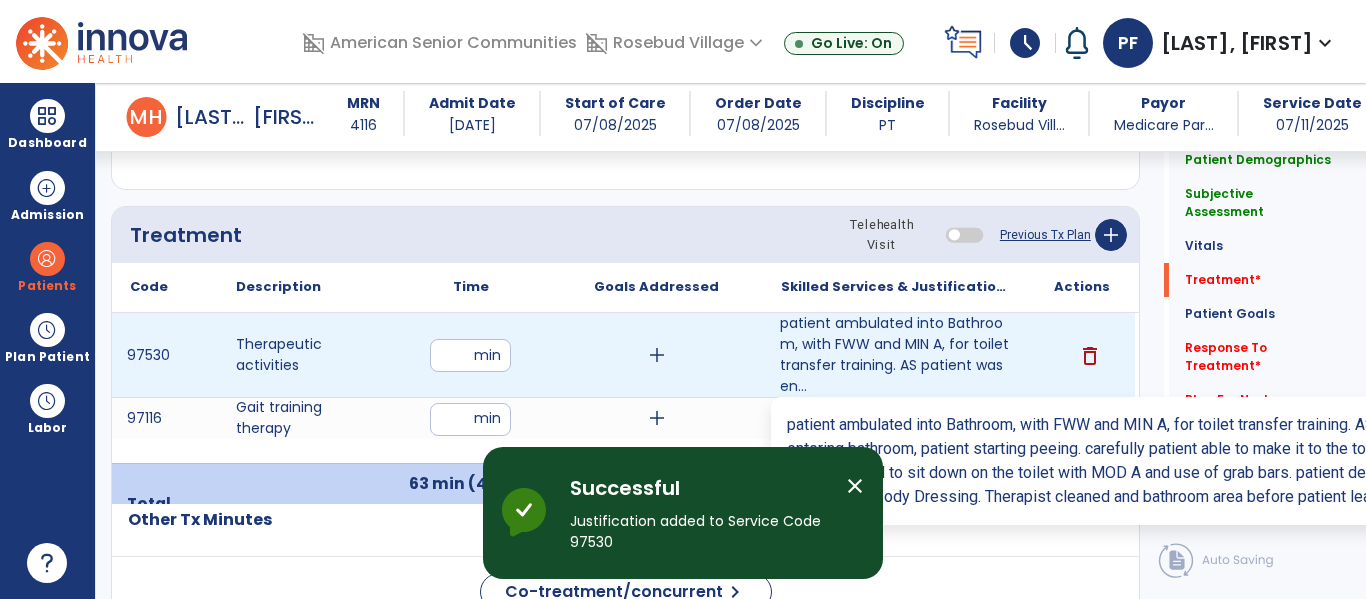 click on "patient ambulated into Bathroom, with FWW and MIN A, for toilet transfer training. AS patient was en..." at bounding box center (896, 355) 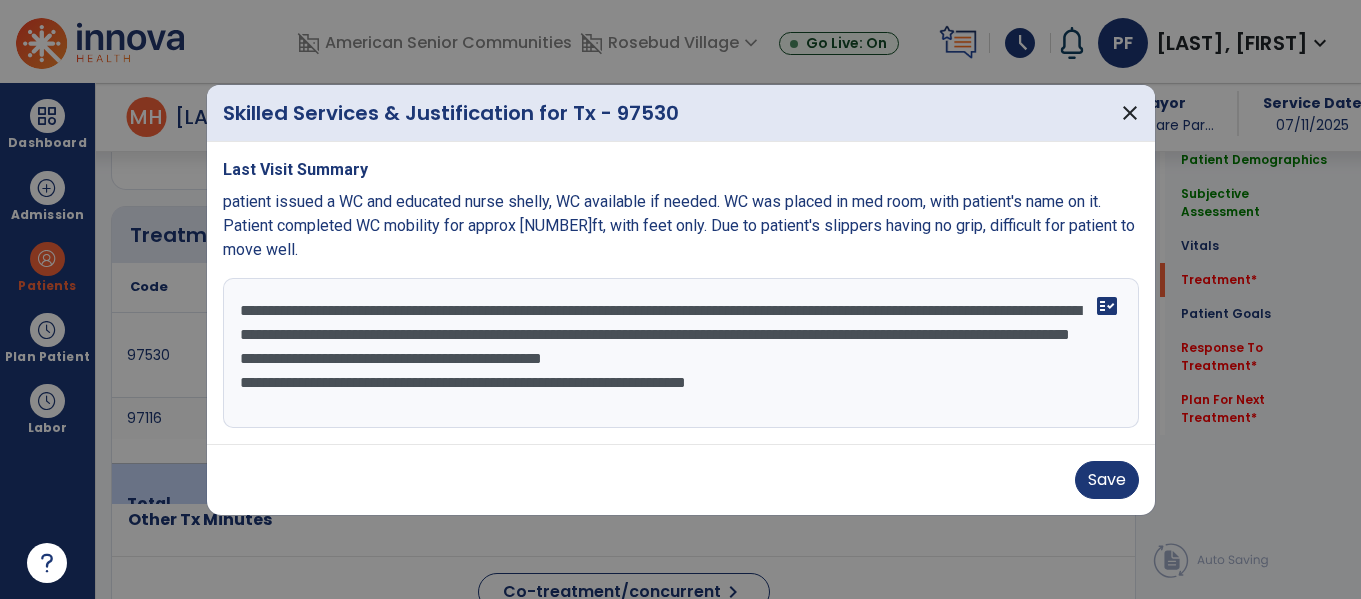 scroll, scrollTop: 1153, scrollLeft: 0, axis: vertical 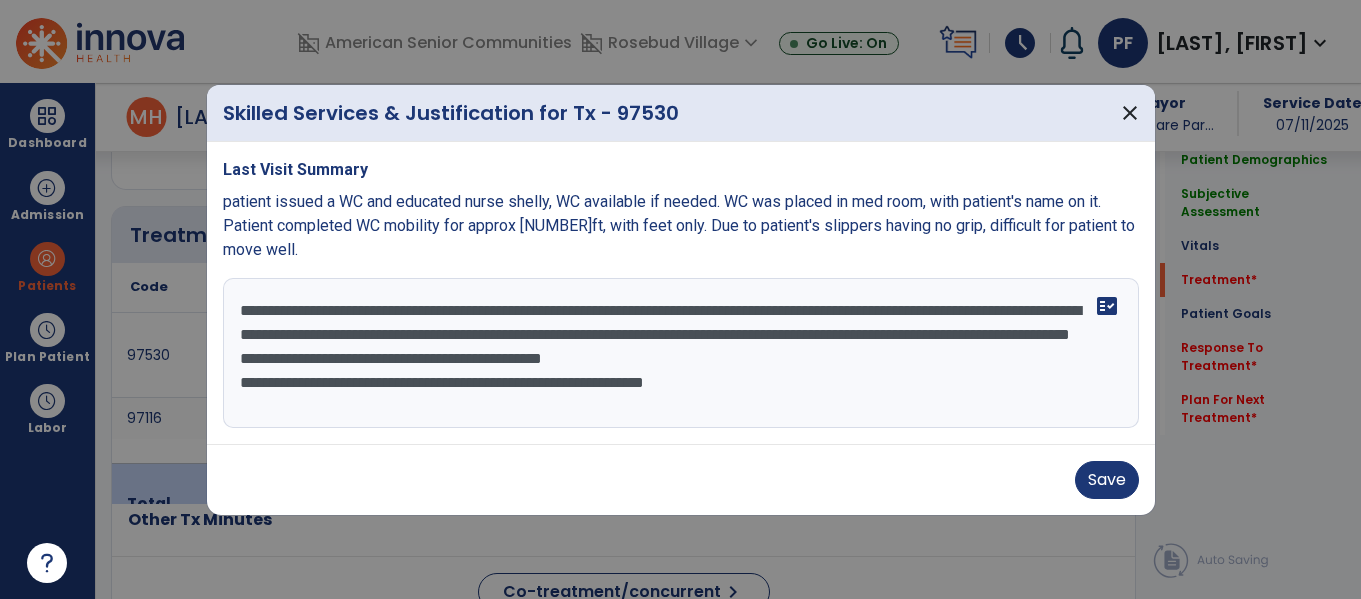 click on "**********" at bounding box center (681, 353) 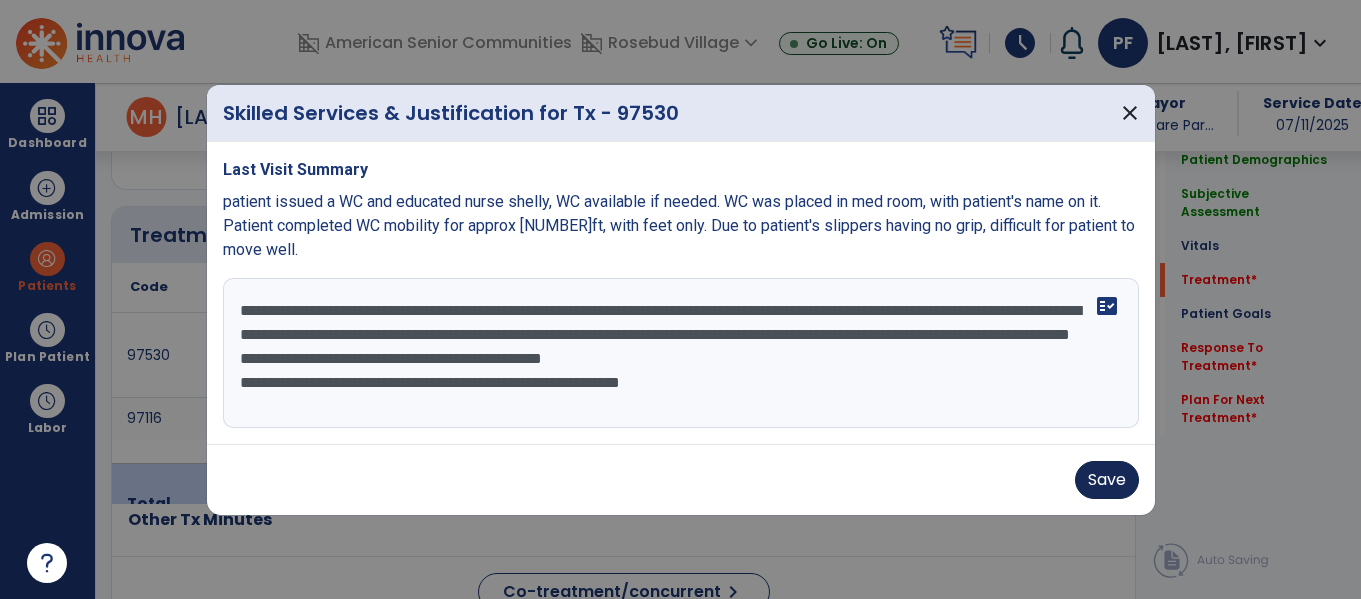 type on "**********" 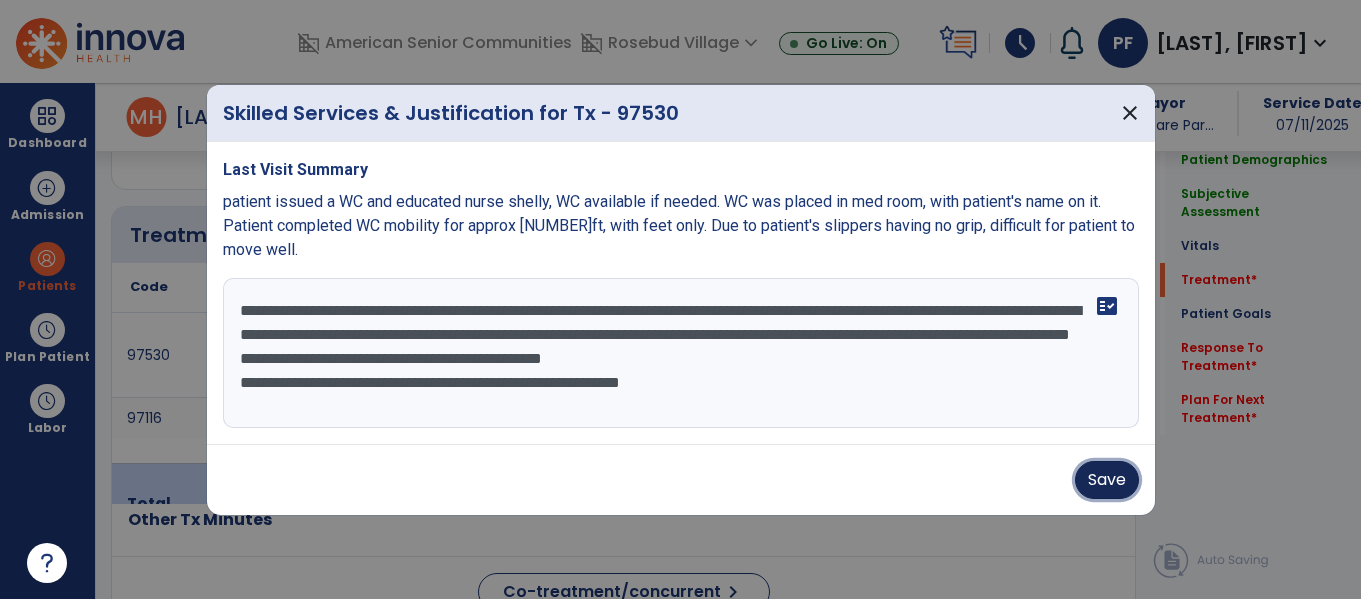 click on "Save" at bounding box center (1107, 480) 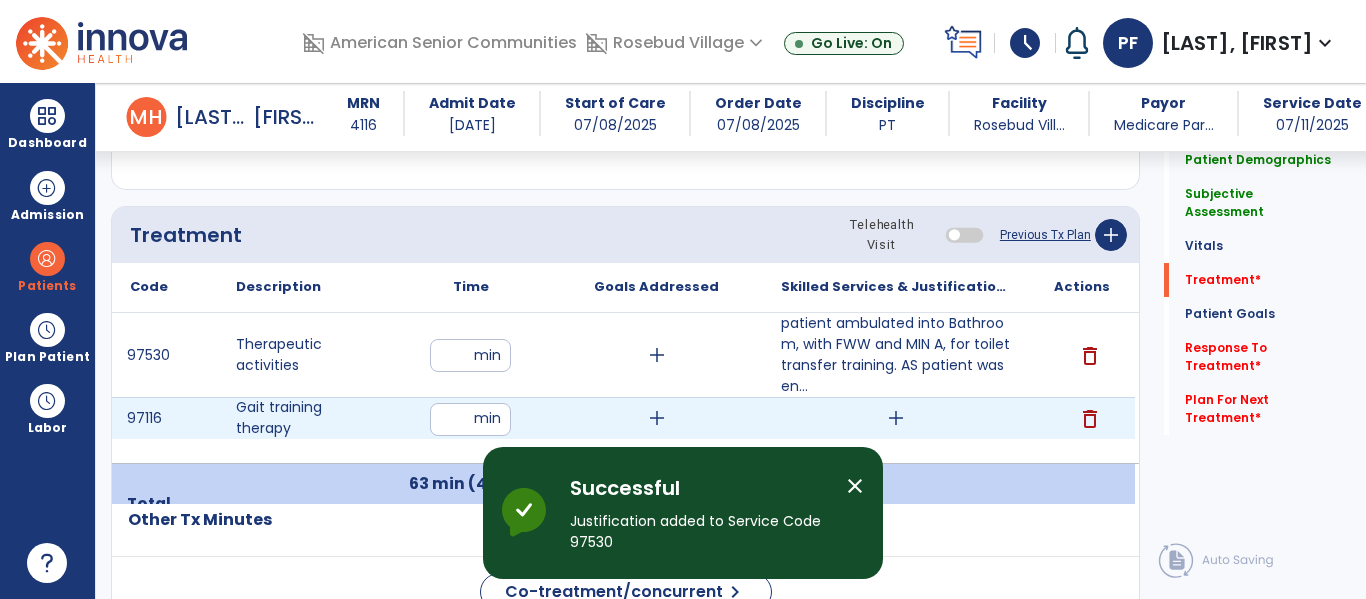 click on "add" at bounding box center [896, 418] 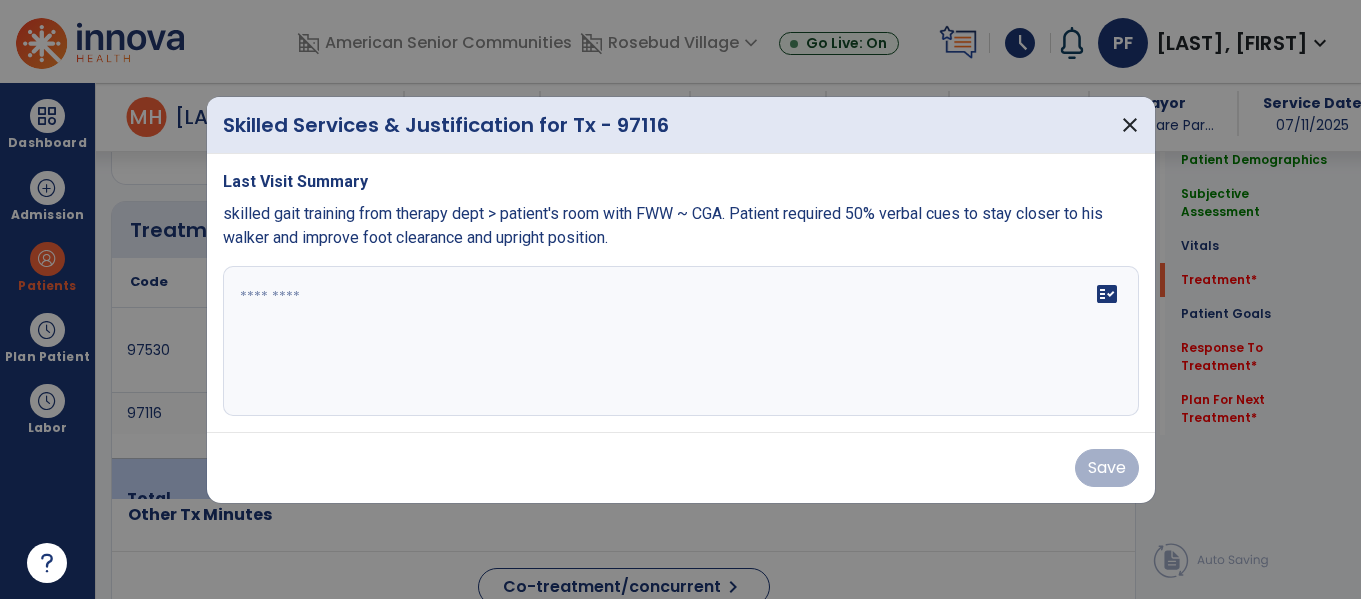 scroll, scrollTop: 1153, scrollLeft: 0, axis: vertical 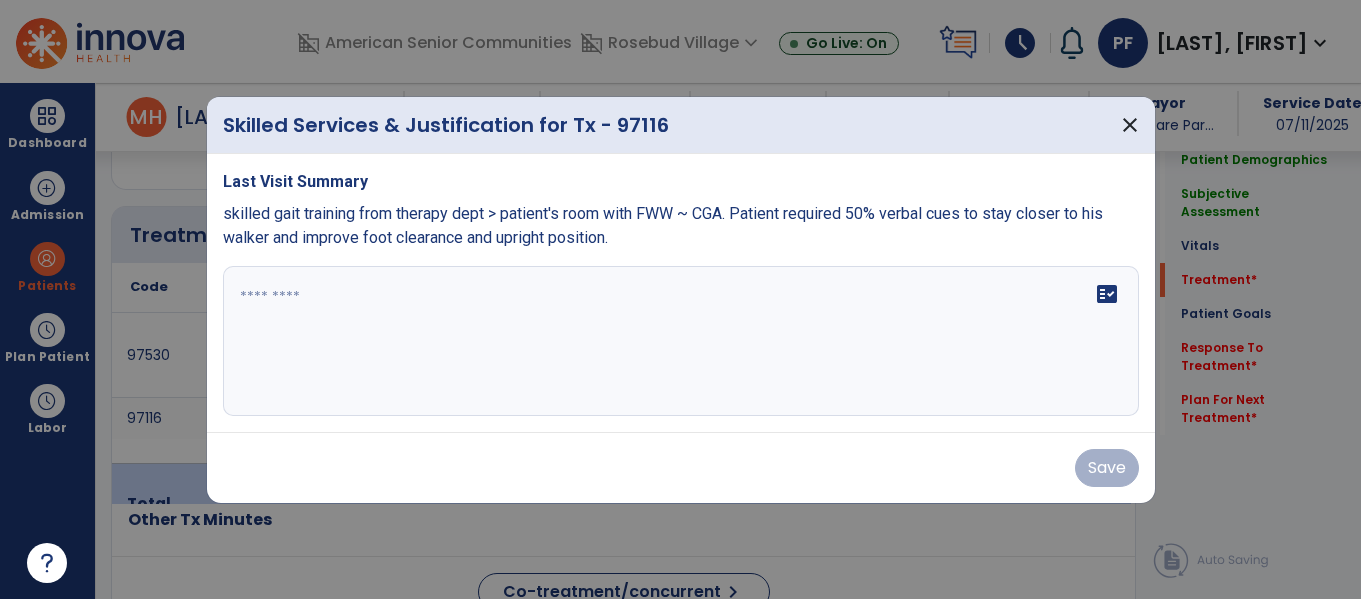click on "fact_check" at bounding box center [681, 341] 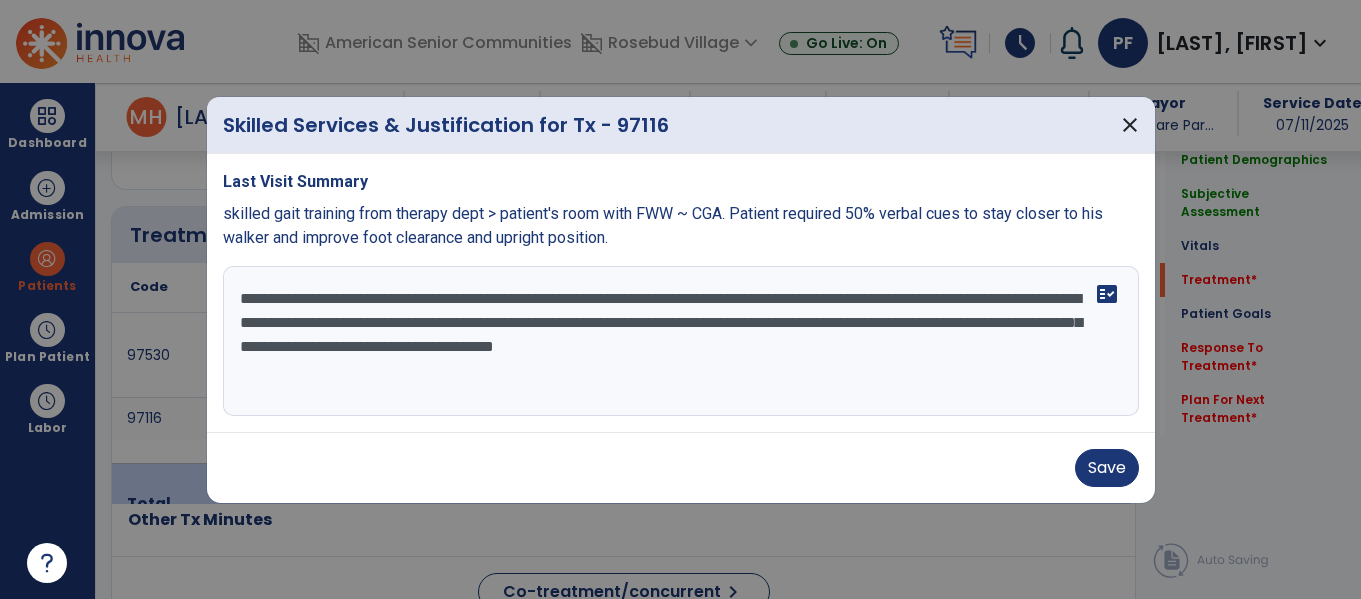 click on "**********" at bounding box center (681, 341) 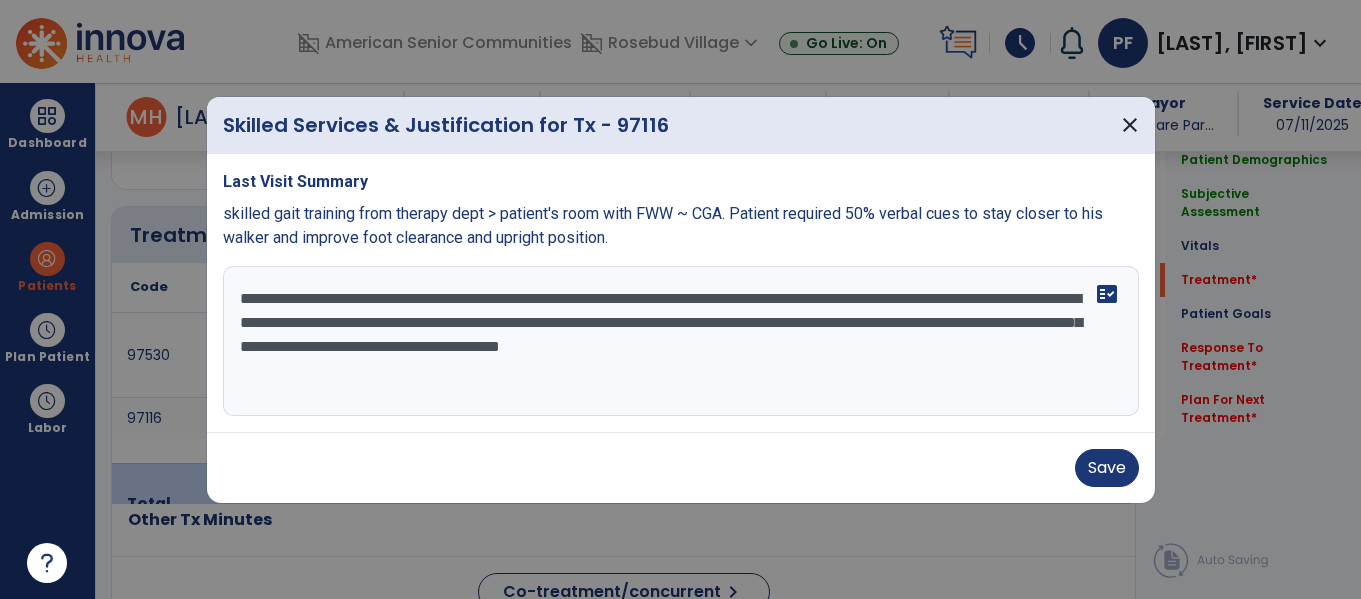 click on "**********" at bounding box center [681, 341] 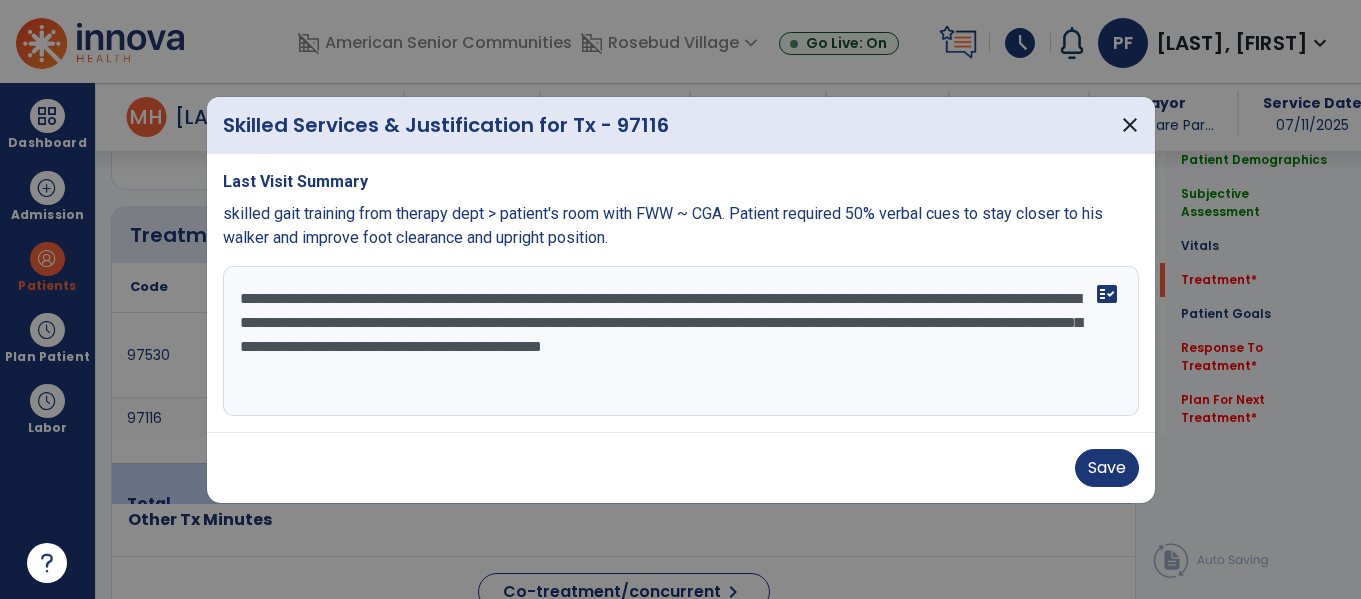 click on "**********" at bounding box center [681, 341] 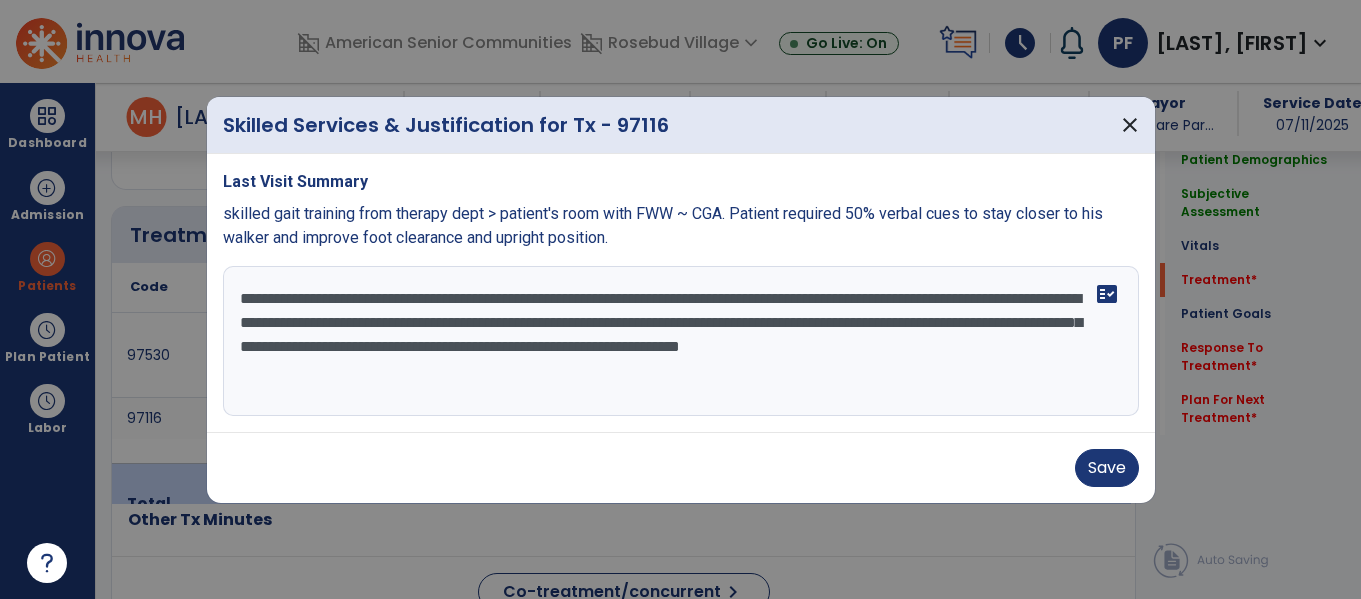 click on "**********" at bounding box center (681, 341) 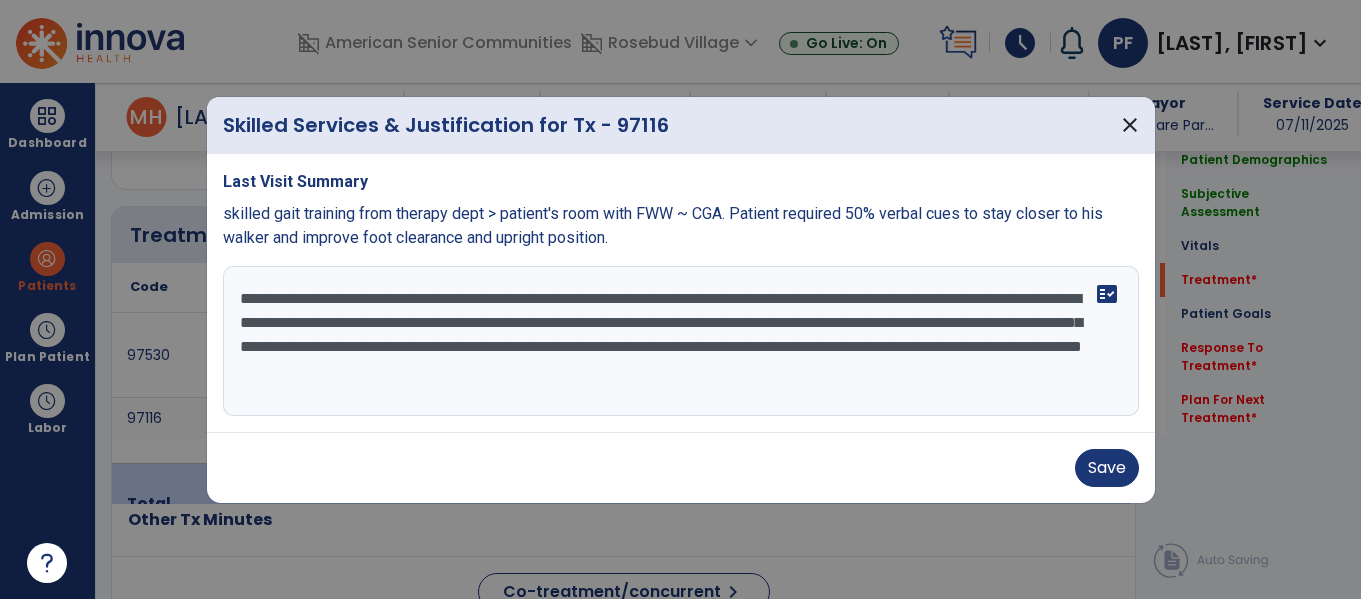 click on "**********" at bounding box center [681, 341] 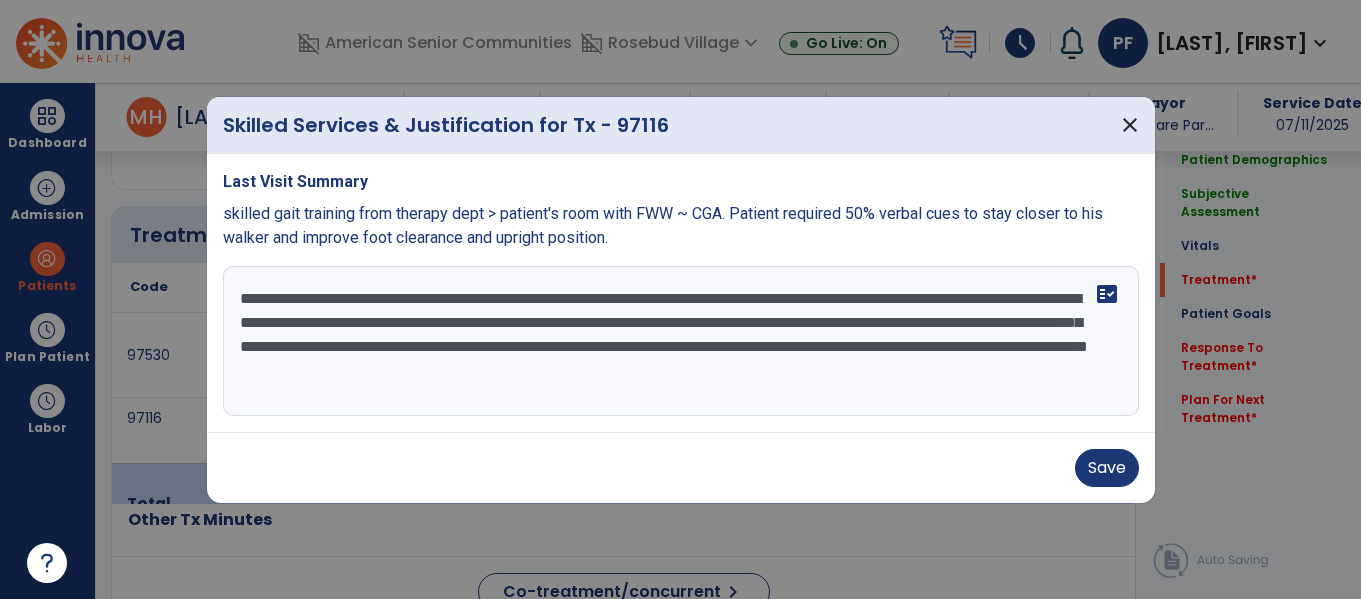 click on "**********" at bounding box center (681, 341) 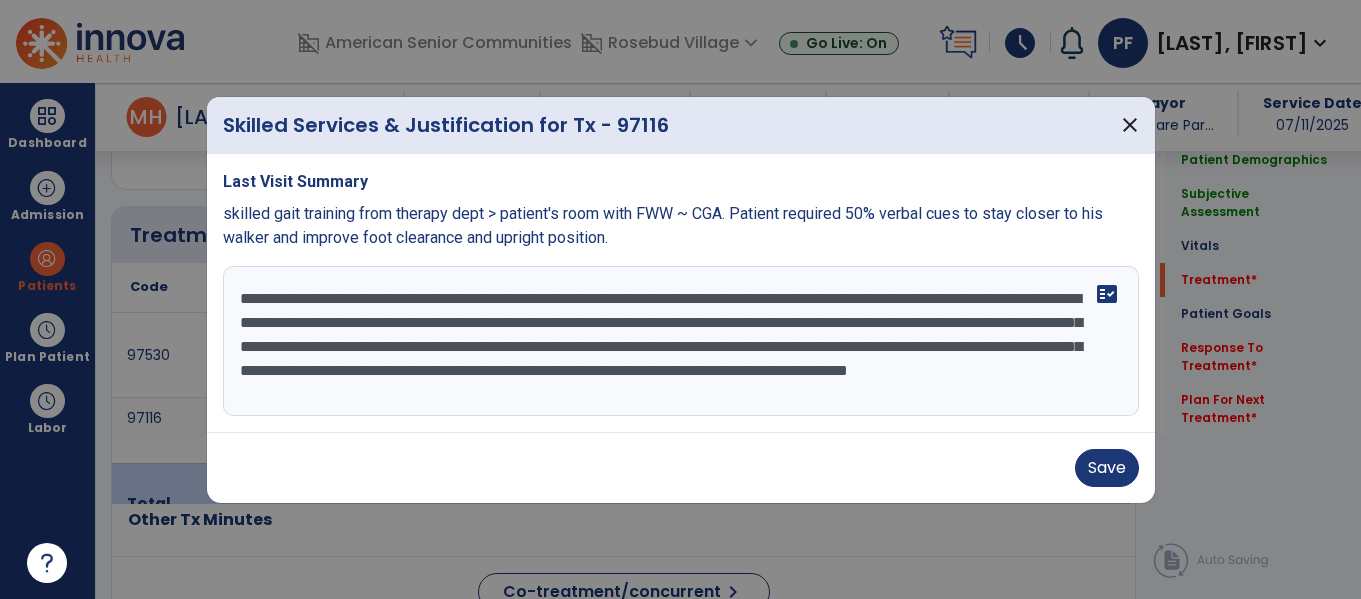 scroll, scrollTop: 16, scrollLeft: 0, axis: vertical 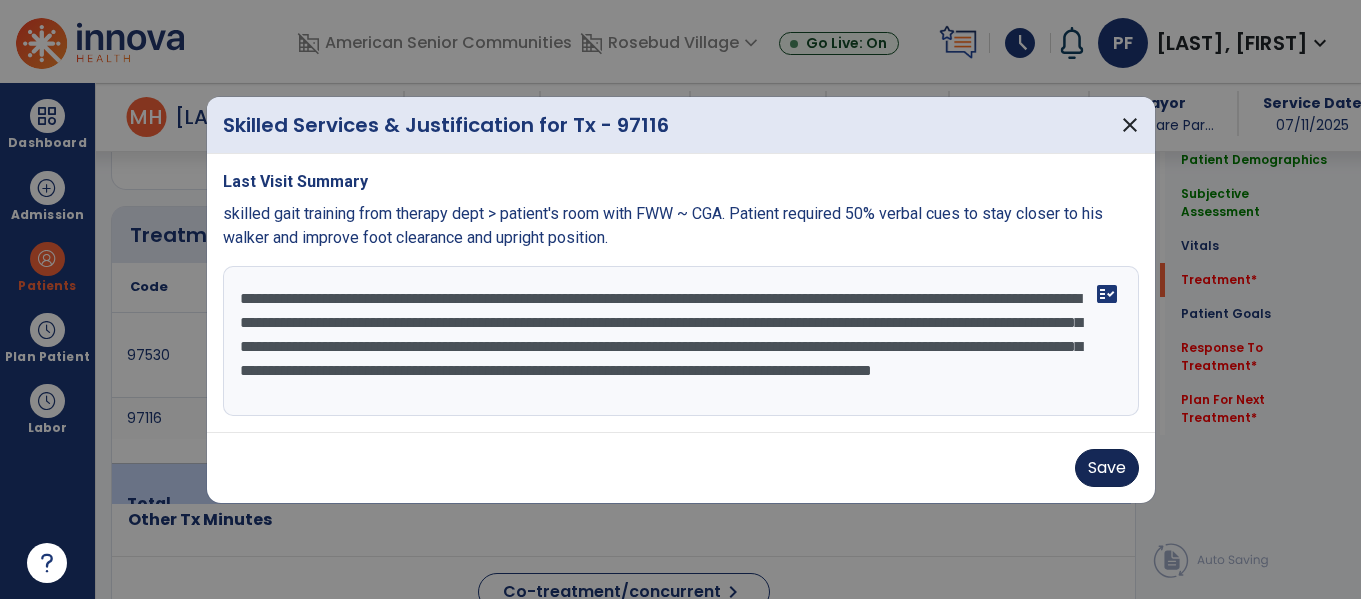 type on "**********" 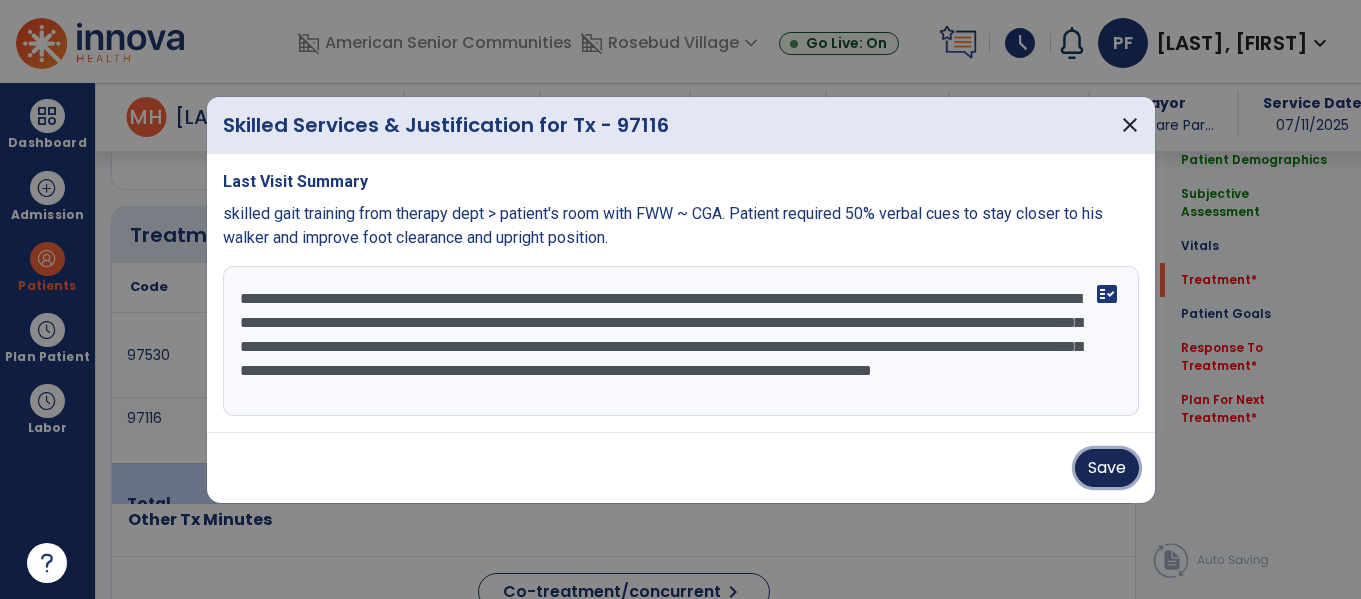 click on "Save" at bounding box center [1107, 468] 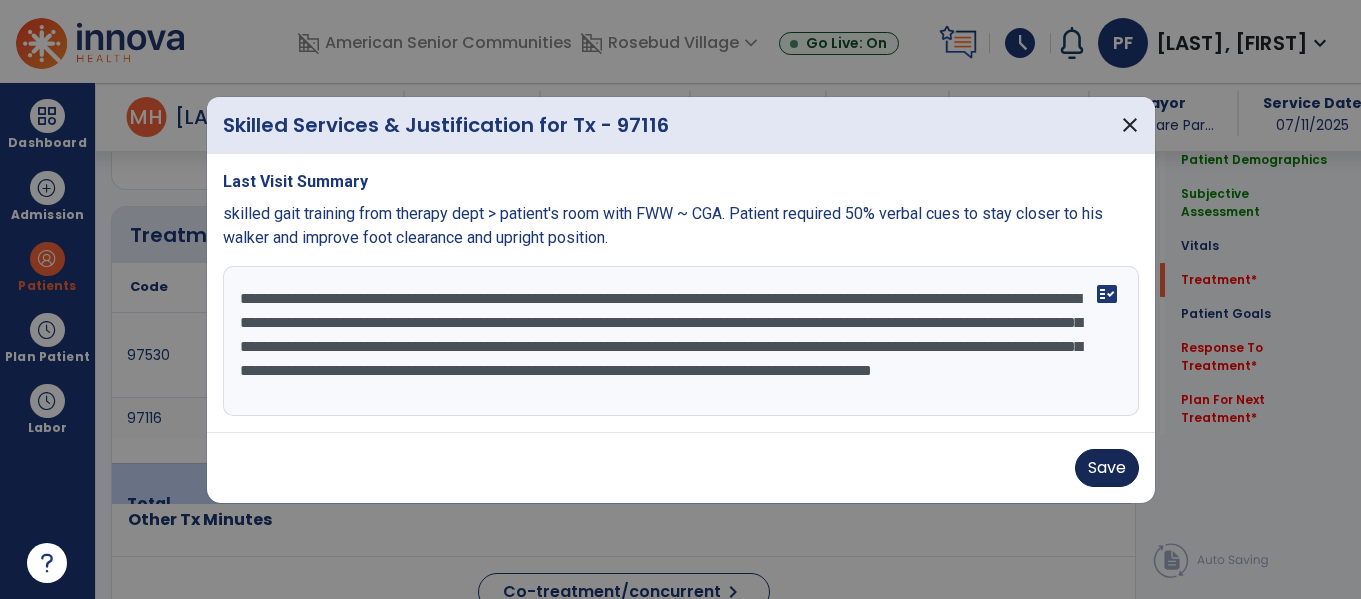 click on "Save" at bounding box center [681, 468] 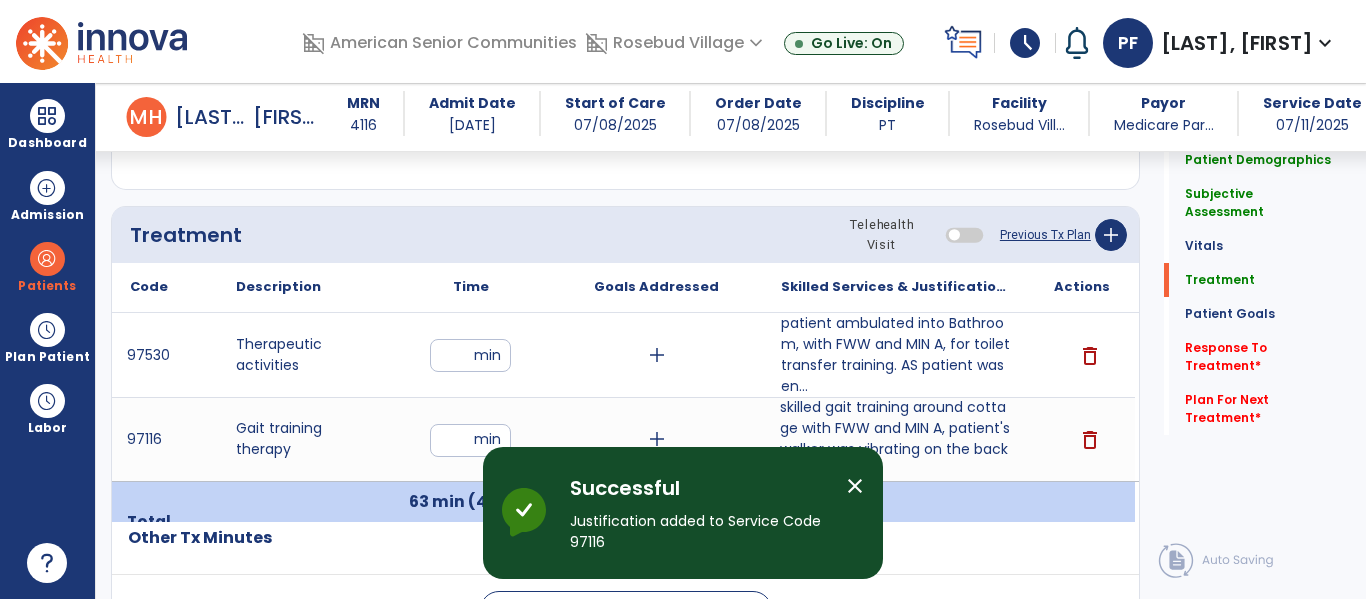 click on "close" at bounding box center (855, 486) 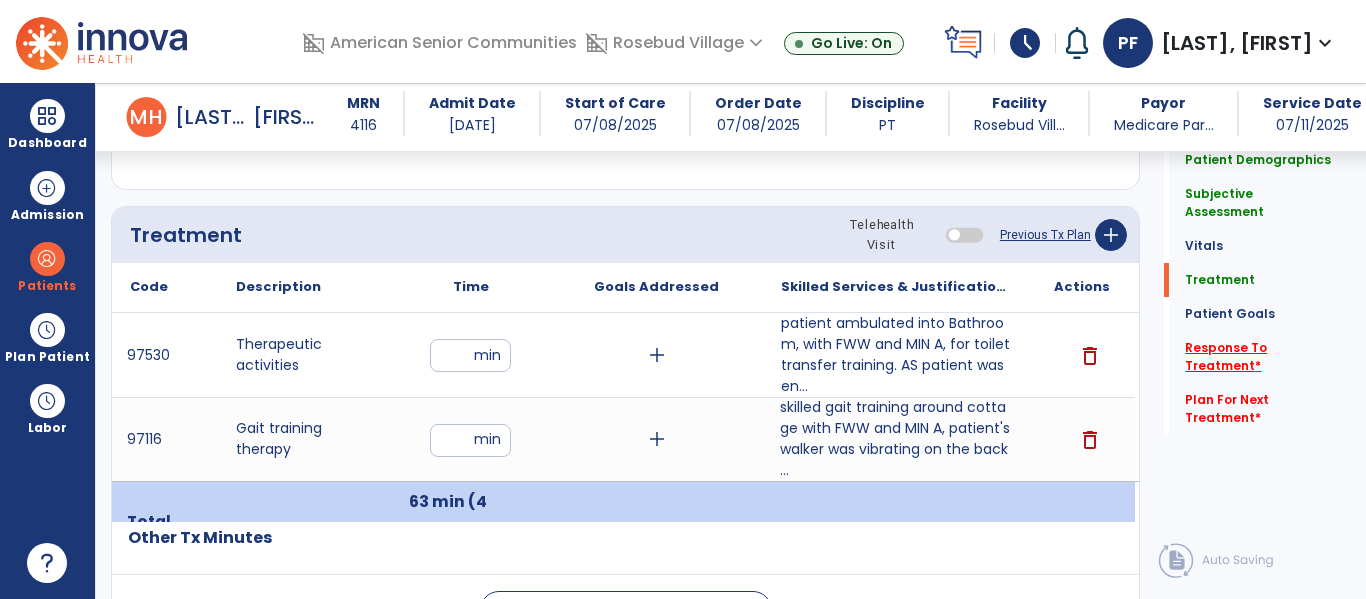 click on "Response To Treatment   *" 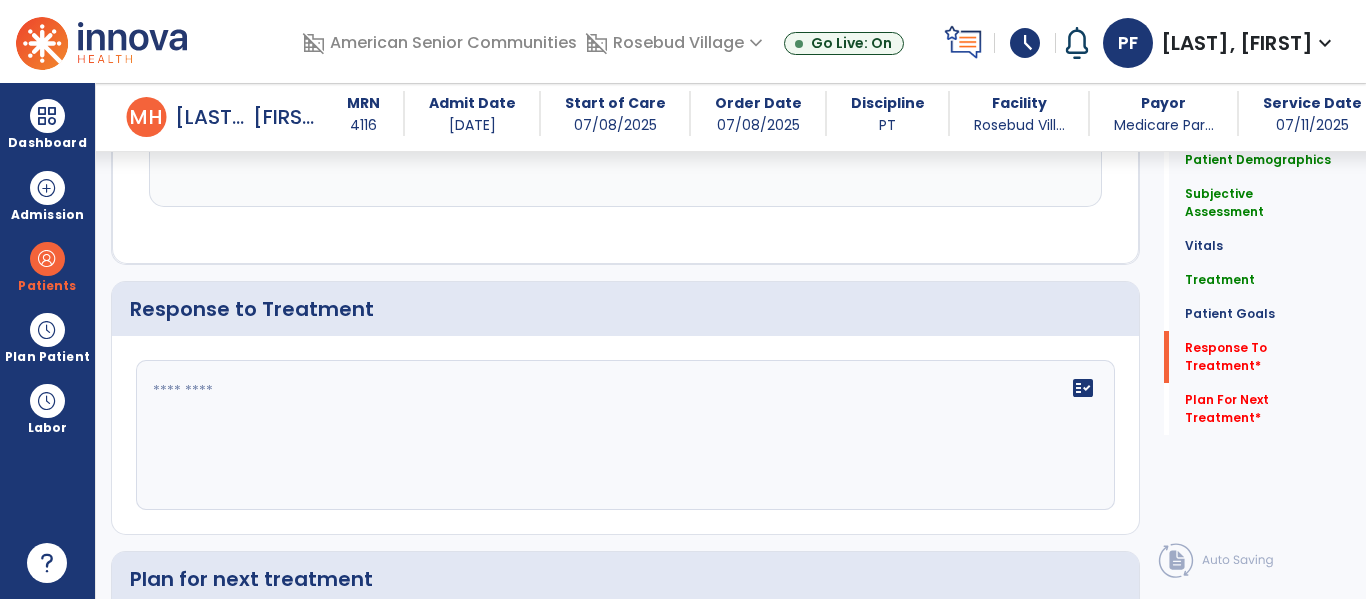 scroll, scrollTop: 2894, scrollLeft: 0, axis: vertical 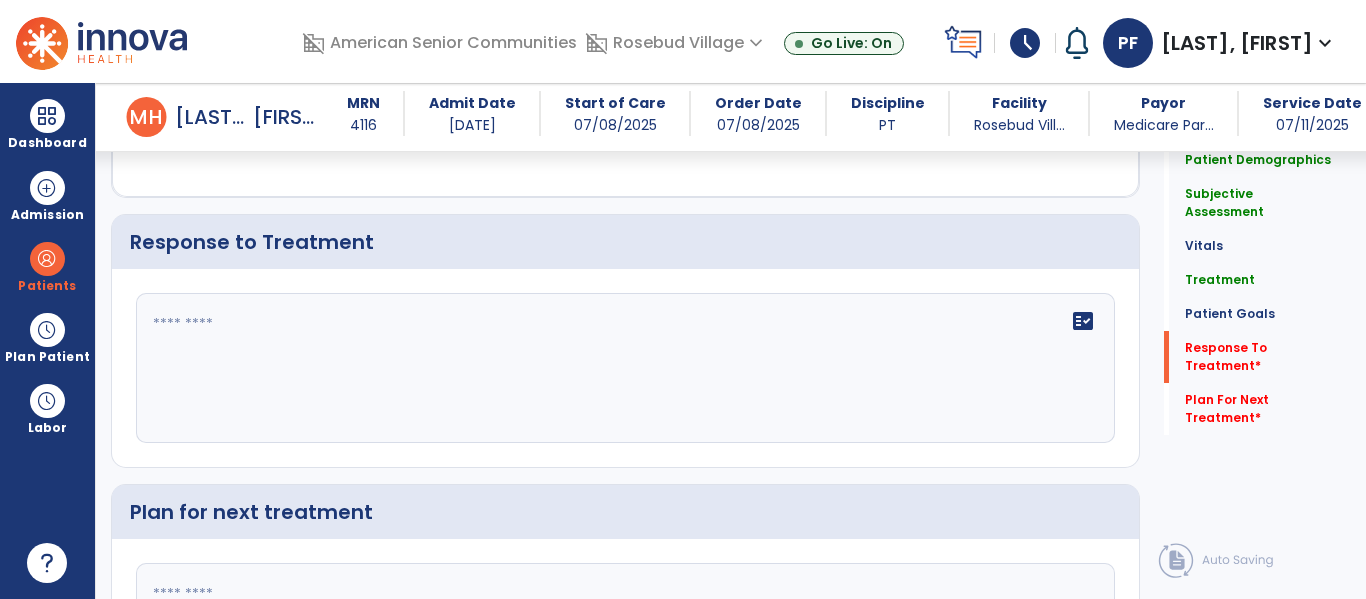 click on "fact_check" 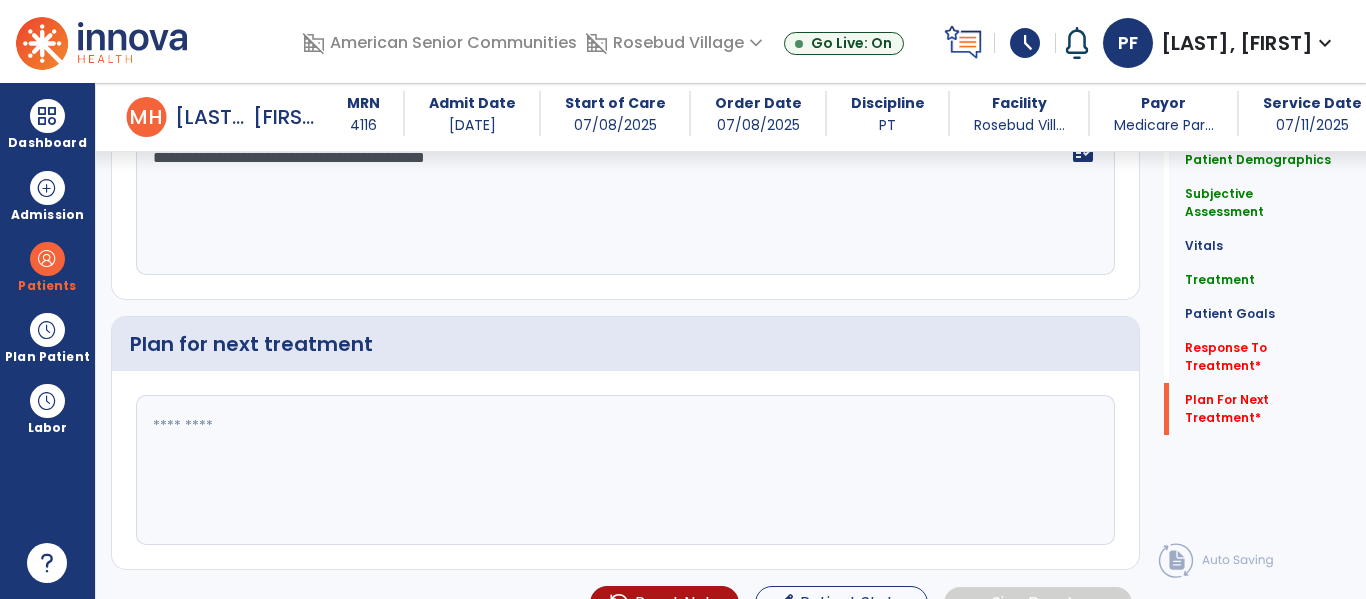 scroll, scrollTop: 3099, scrollLeft: 0, axis: vertical 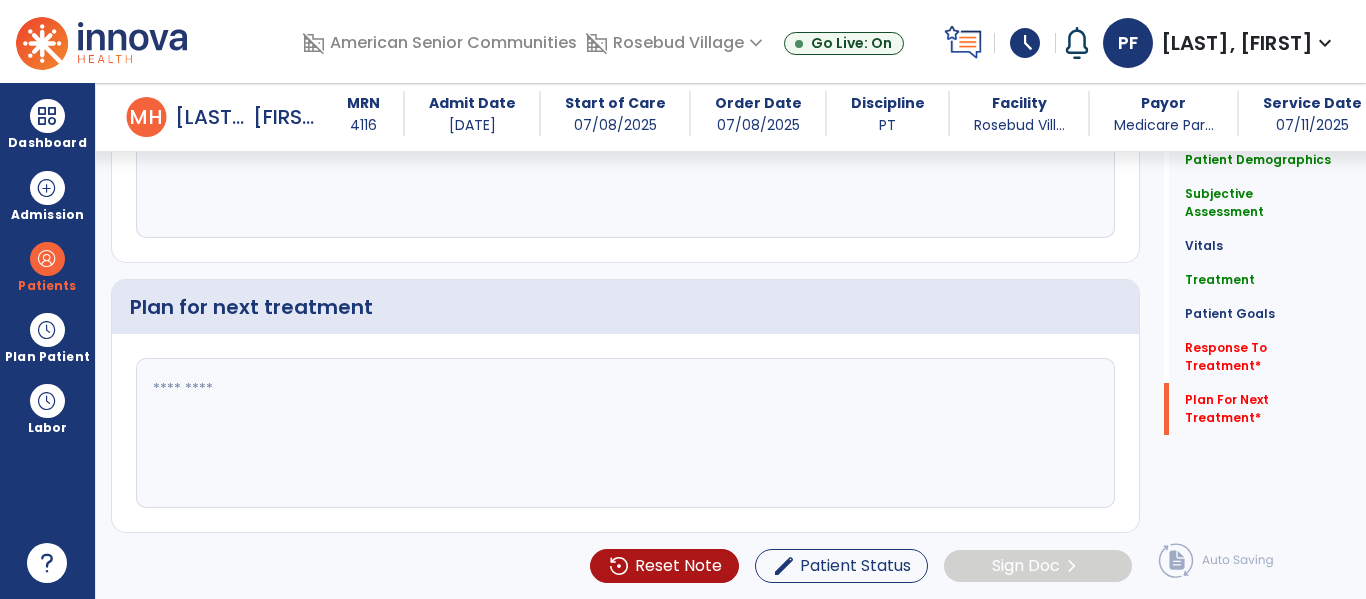 type on "**********" 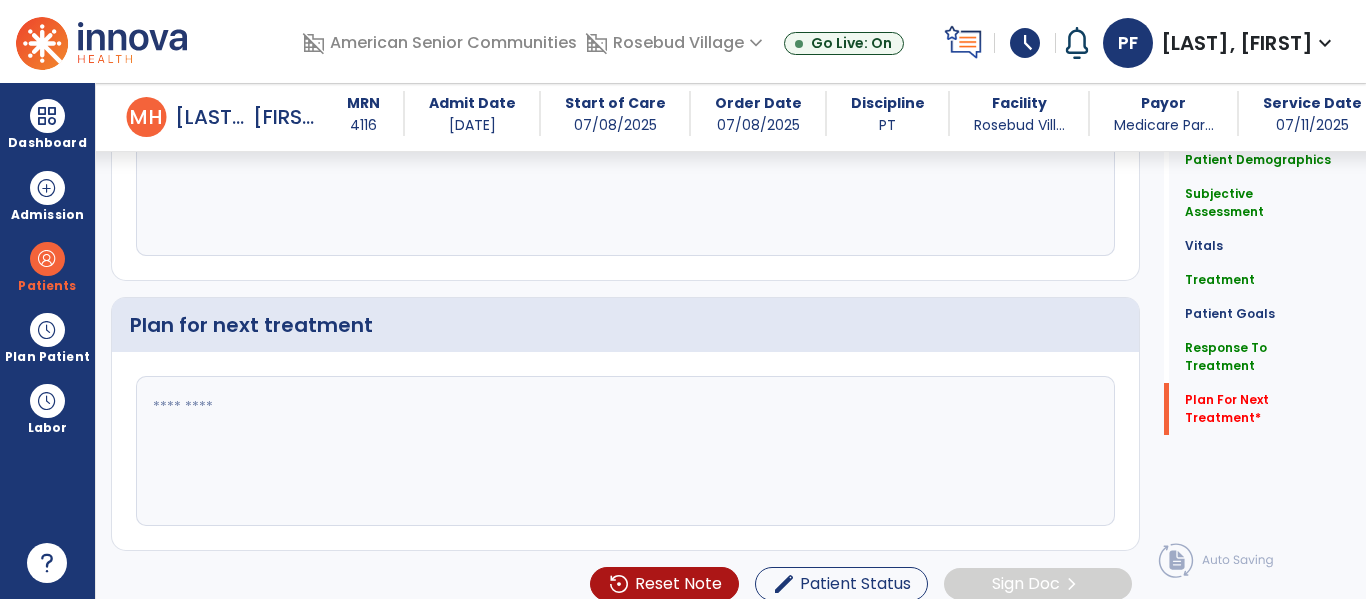 scroll, scrollTop: 3099, scrollLeft: 0, axis: vertical 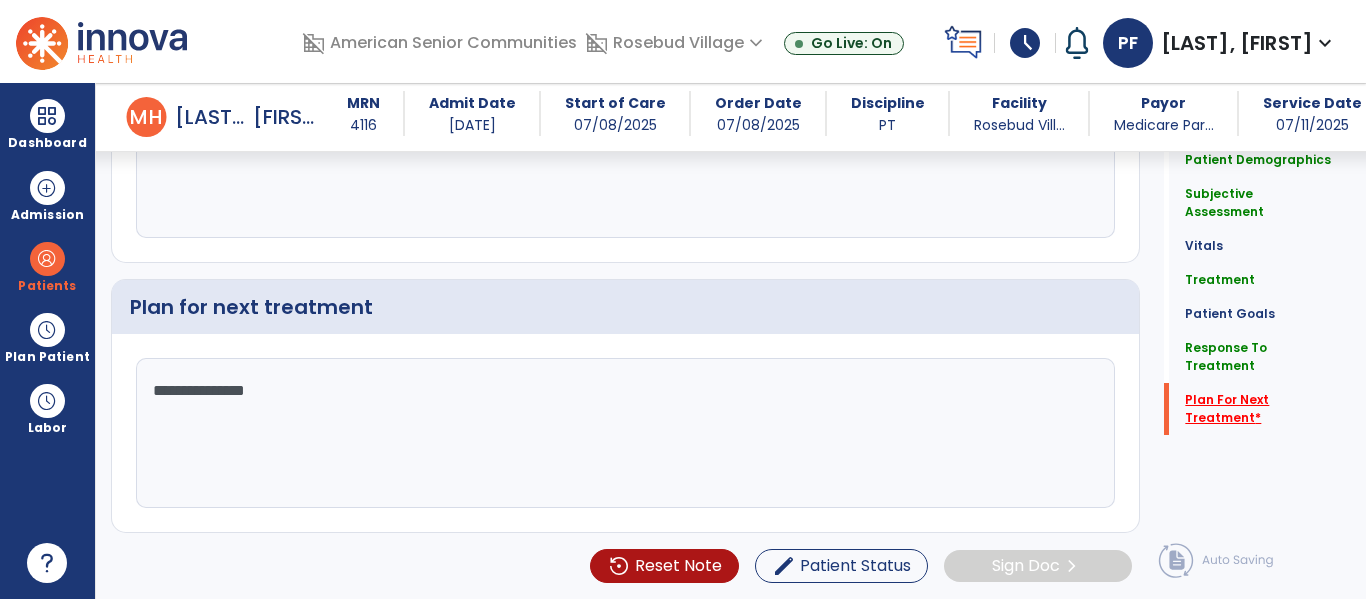 type on "**********" 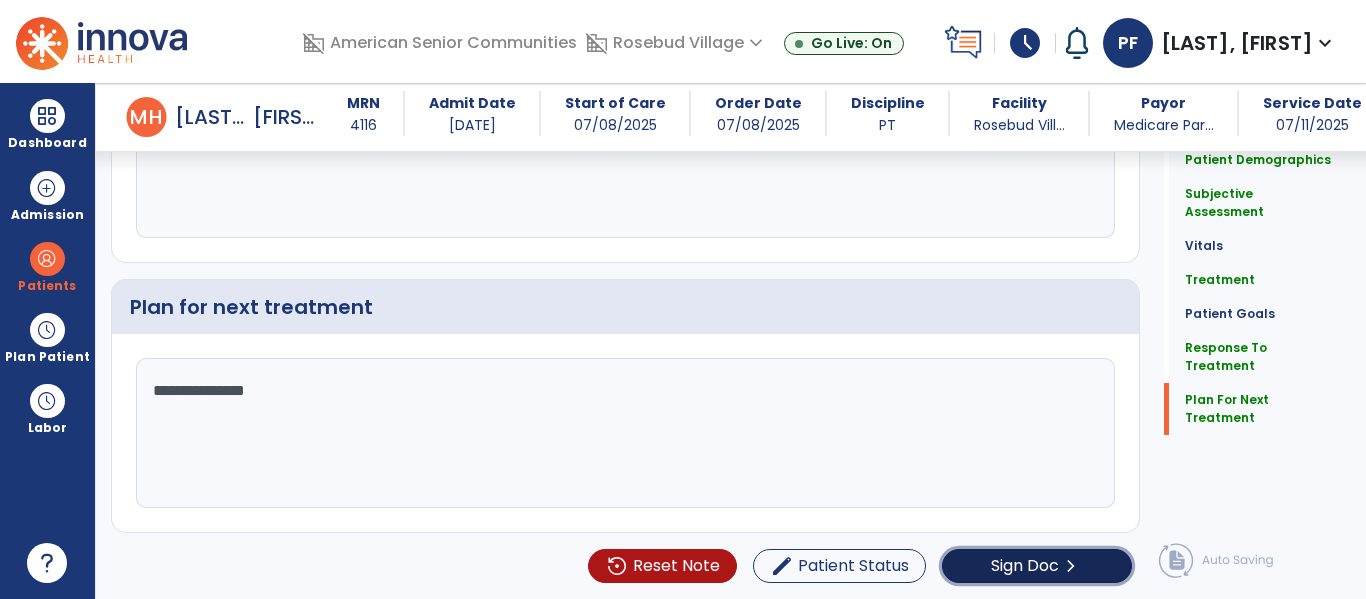 click on "Sign Doc" 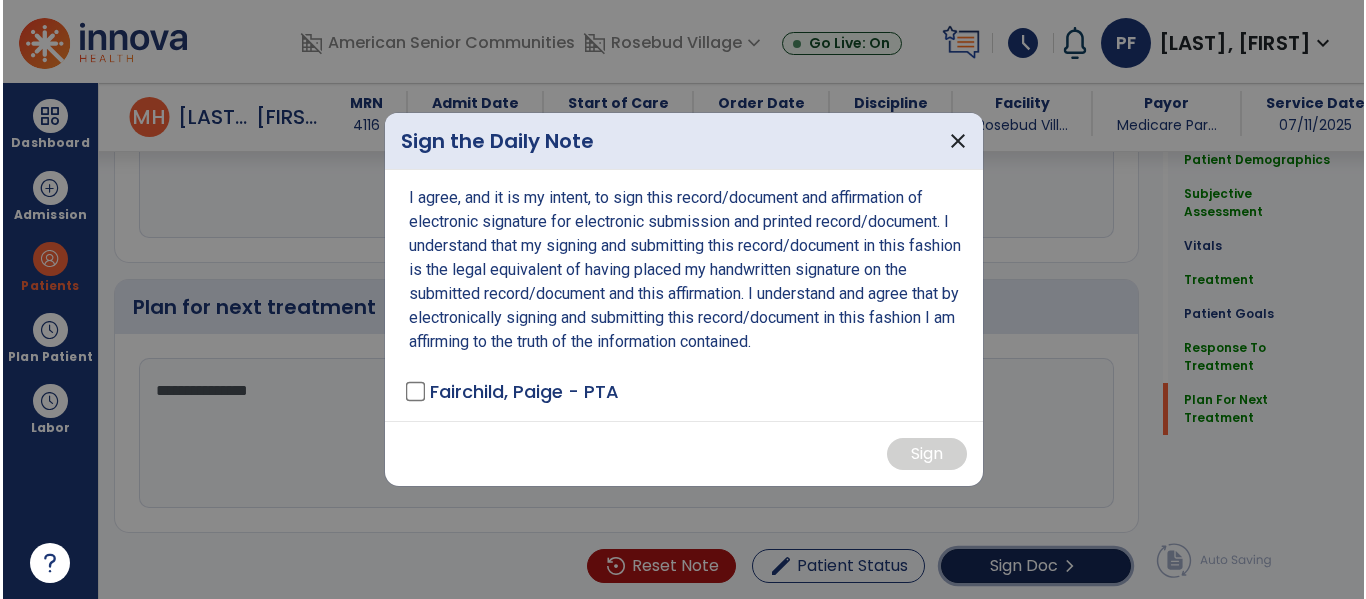 scroll, scrollTop: 3099, scrollLeft: 0, axis: vertical 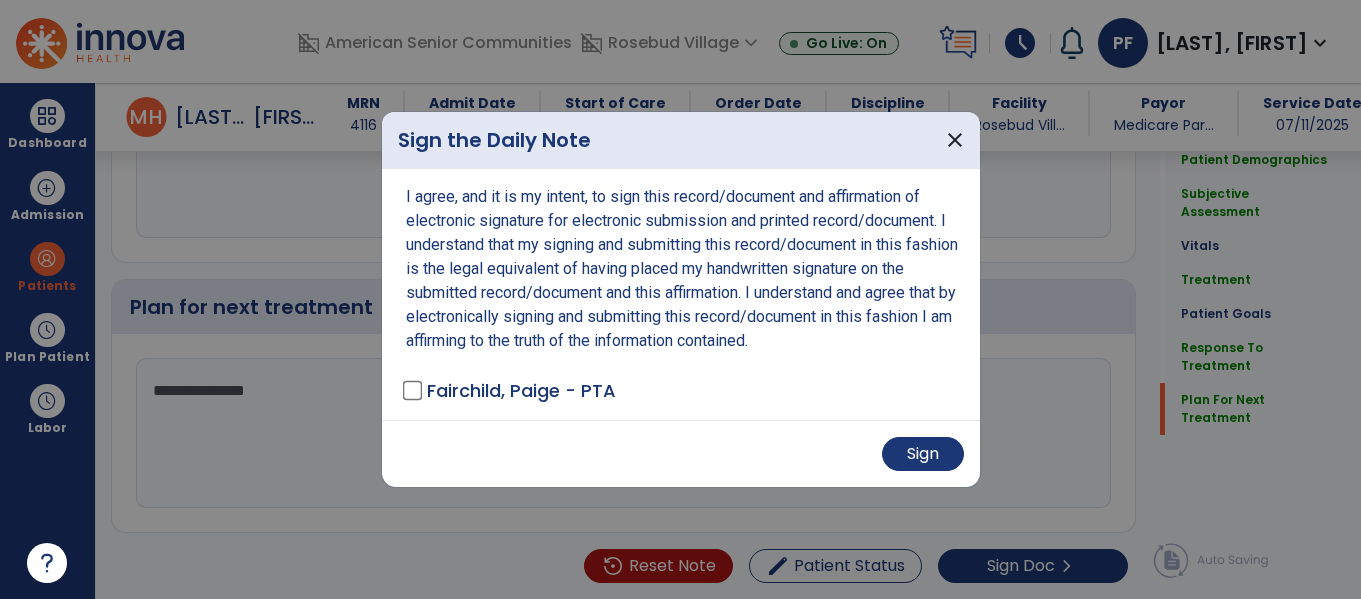 click on "Sign" at bounding box center (681, 453) 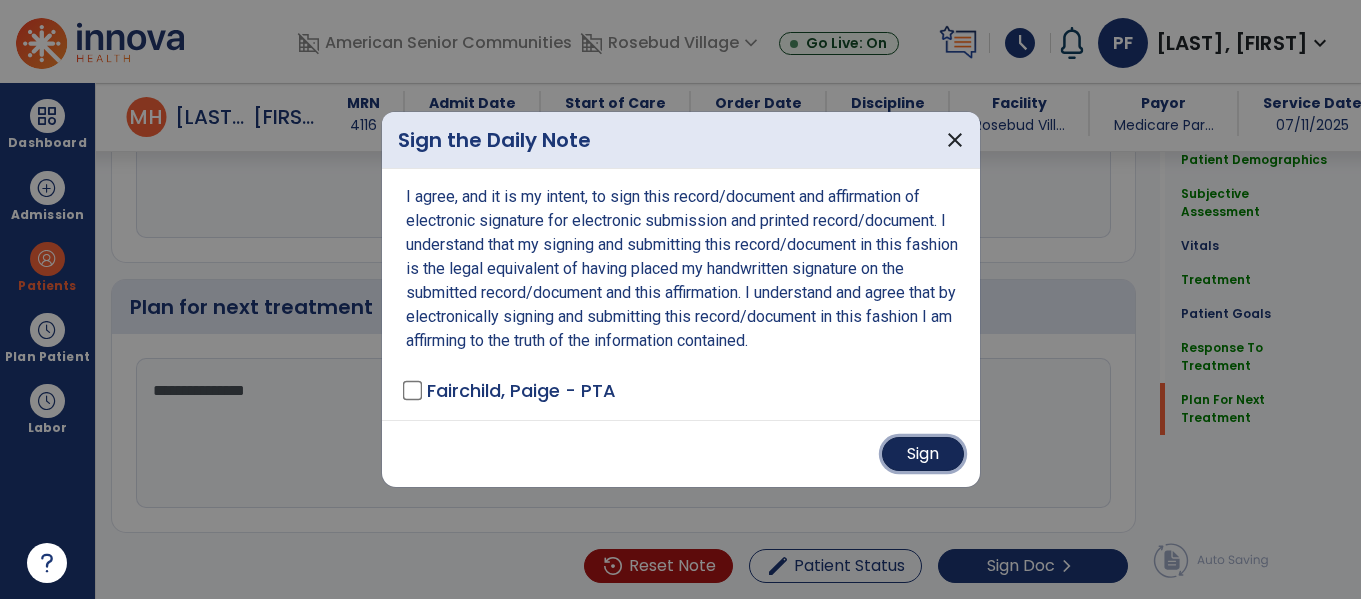 click on "Sign" at bounding box center (923, 454) 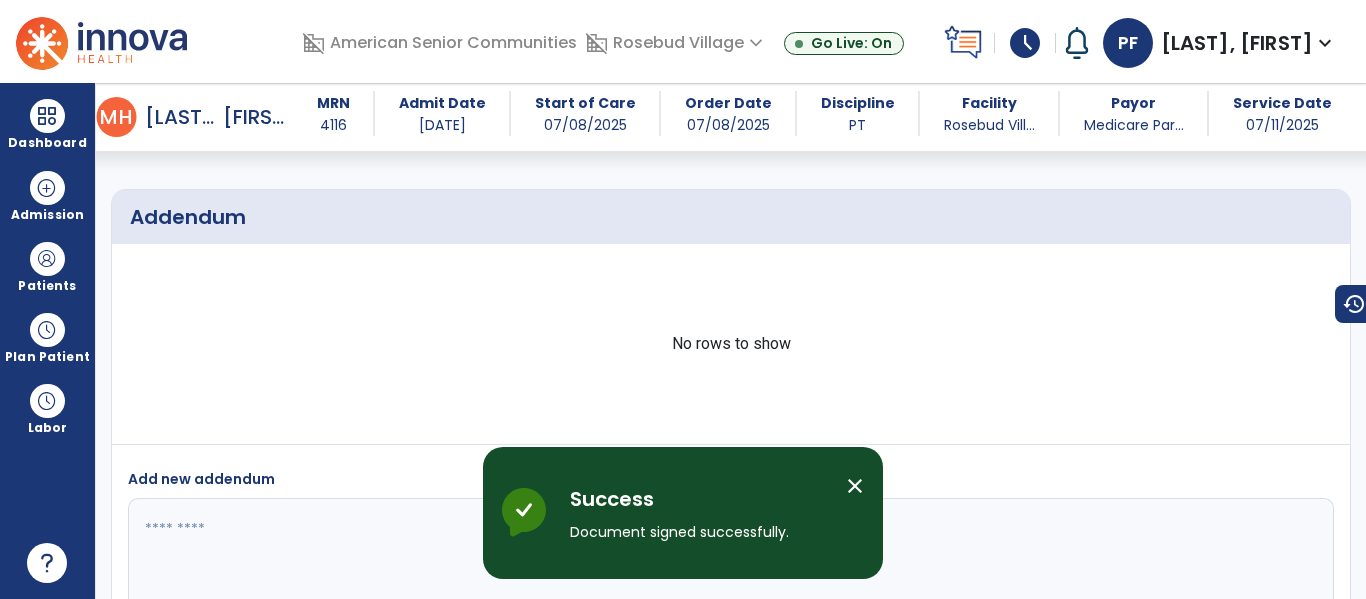click on "close" at bounding box center (855, 486) 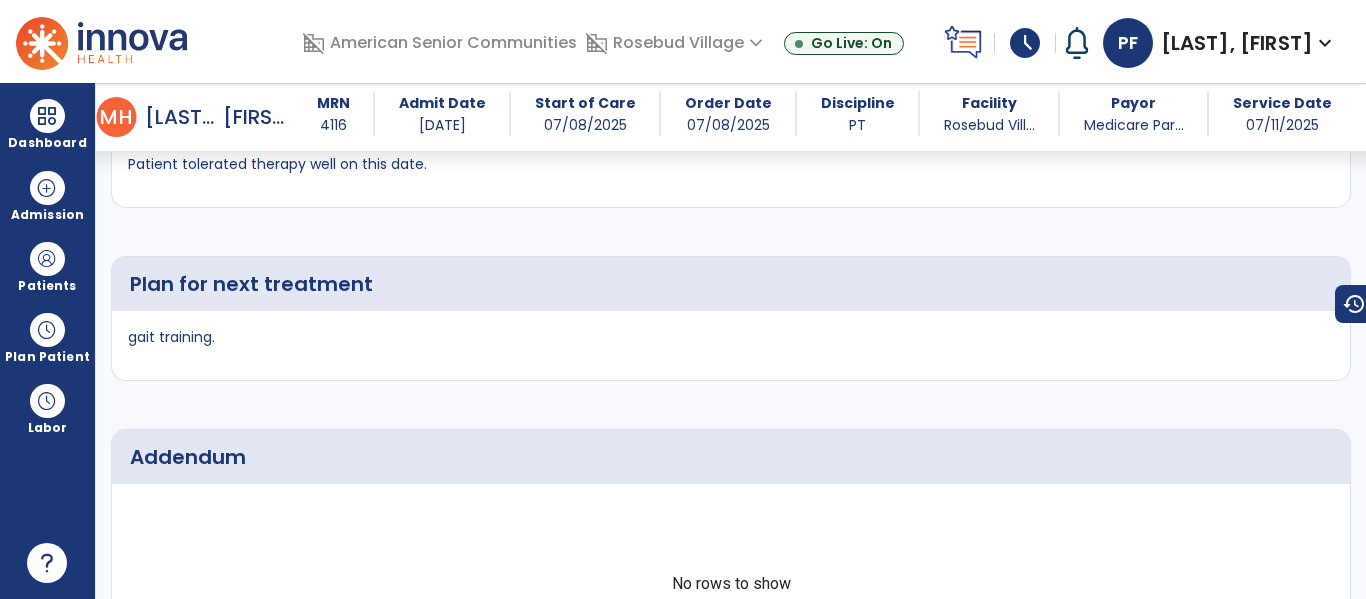 scroll, scrollTop: 4728, scrollLeft: 0, axis: vertical 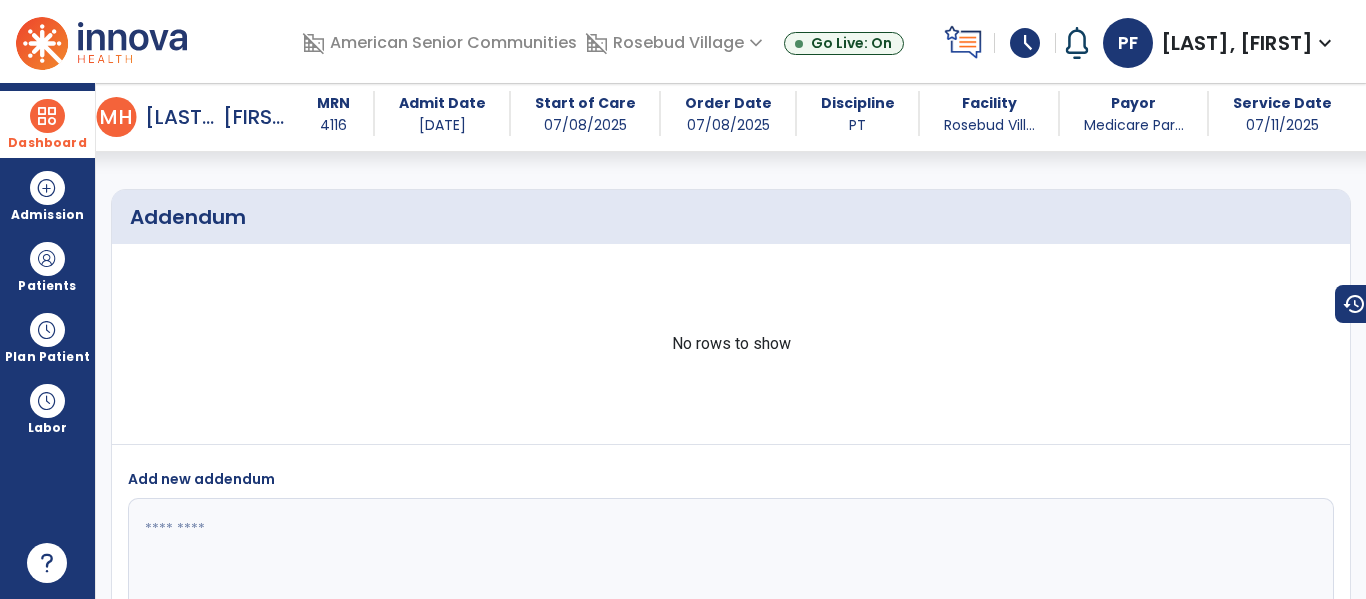 click on "Dashboard" at bounding box center [47, 143] 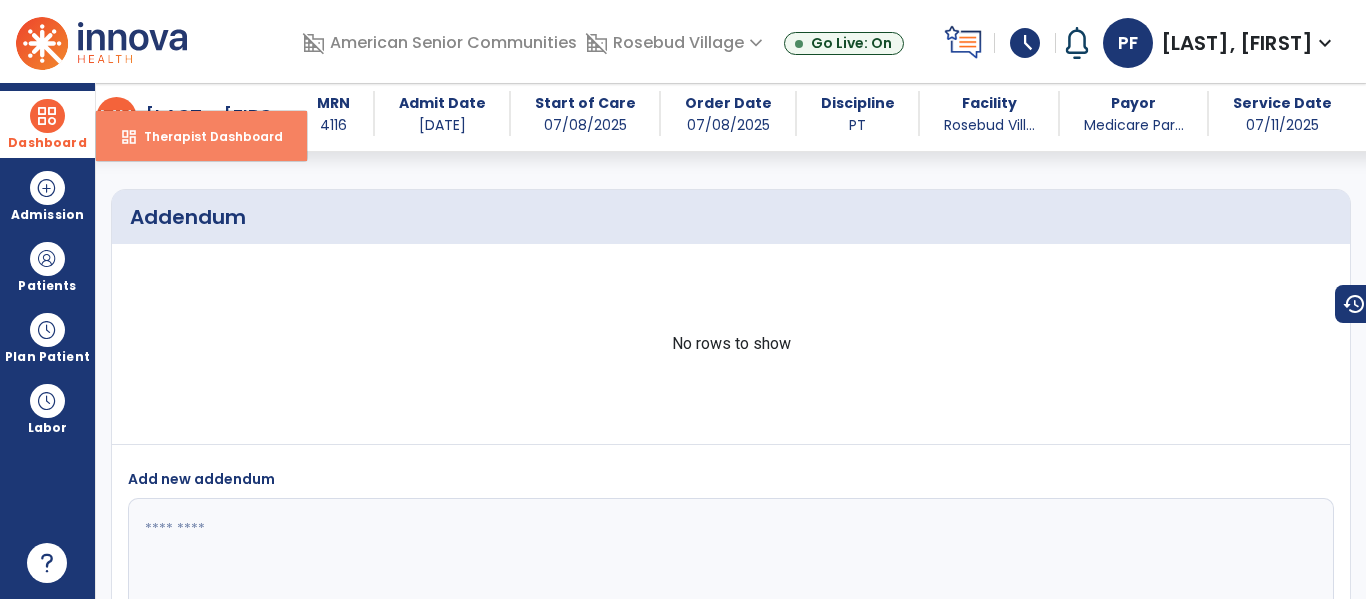 click on "Therapist Dashboard" at bounding box center (205, 136) 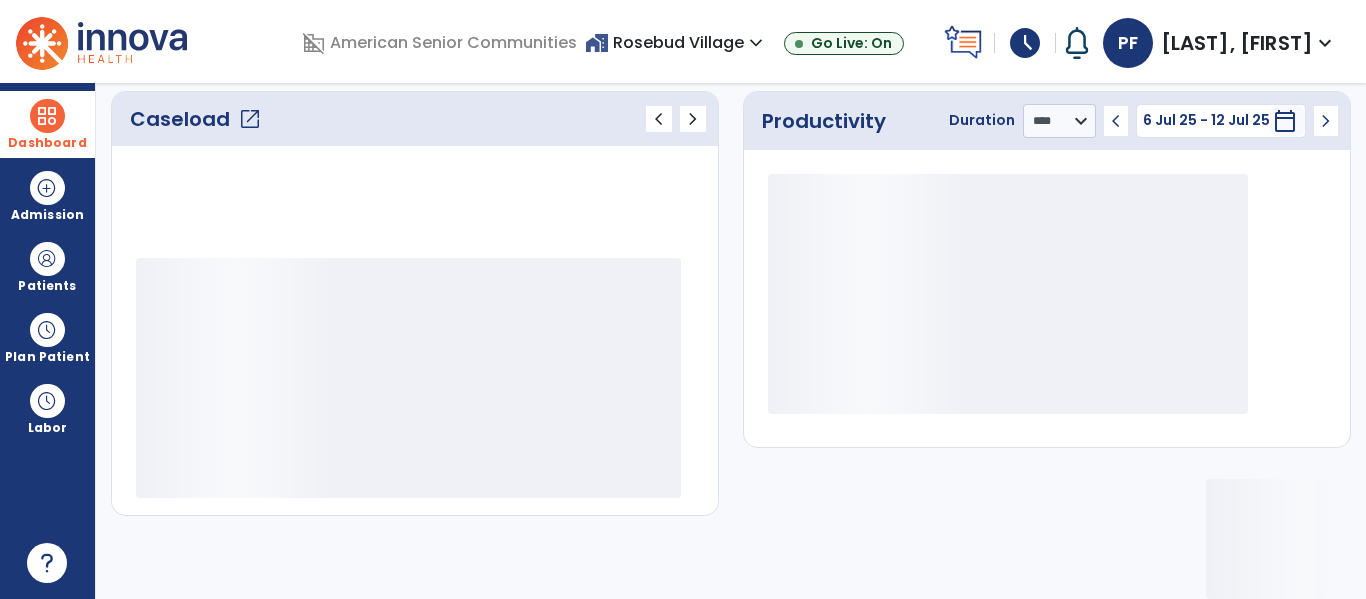 scroll, scrollTop: 276, scrollLeft: 0, axis: vertical 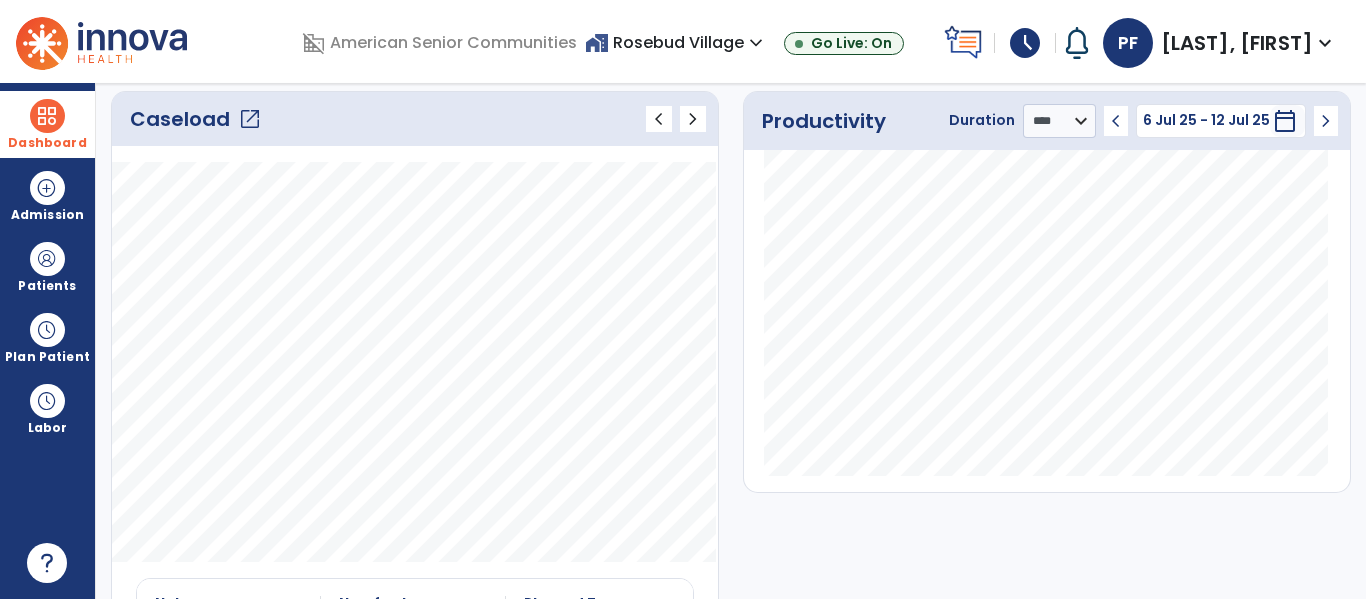 click on "open_in_new" 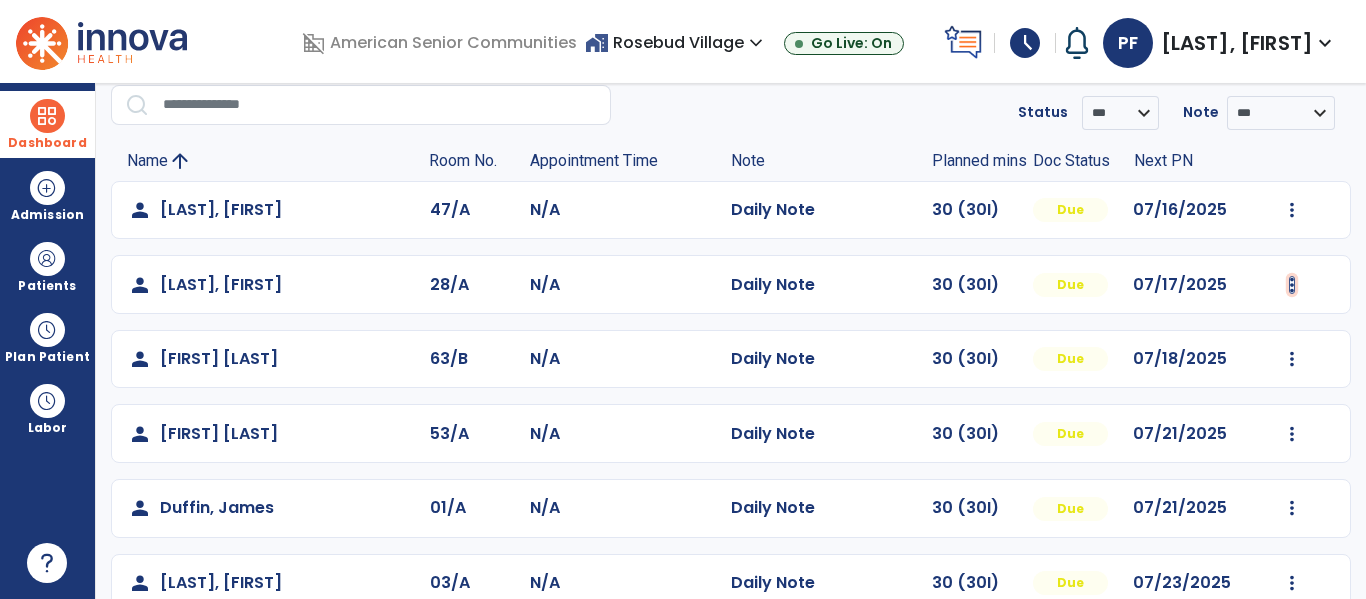click at bounding box center (1292, 210) 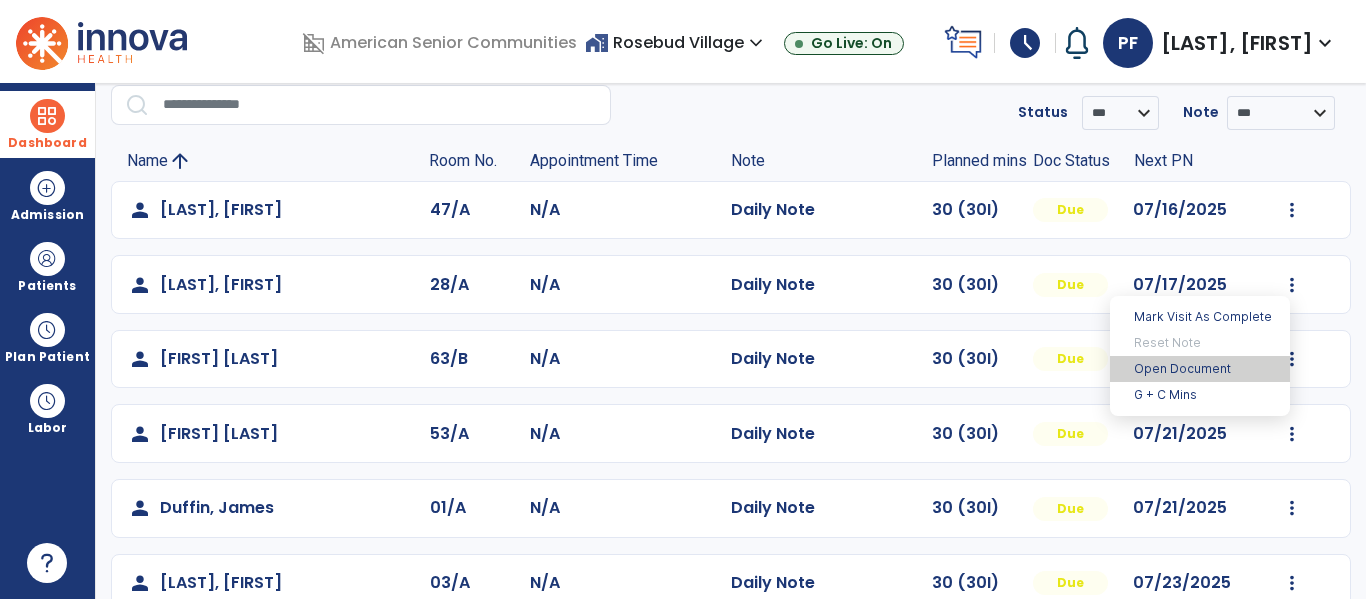 click on "Open Document" at bounding box center (1200, 369) 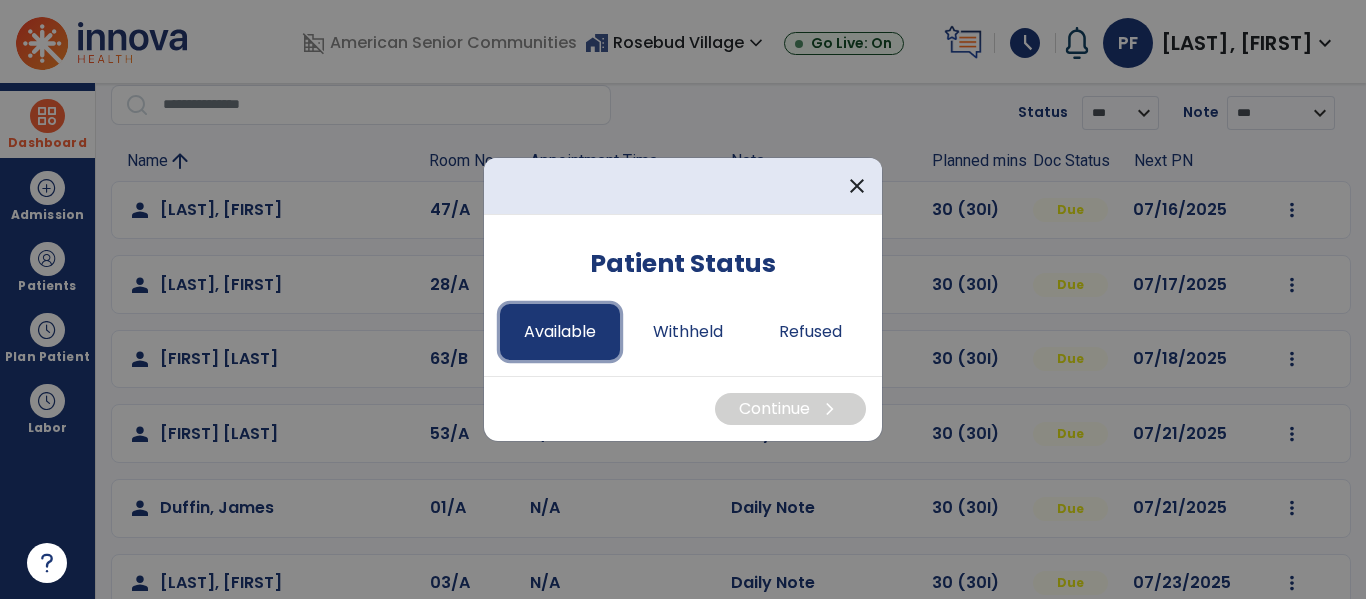 click on "Available" at bounding box center (560, 332) 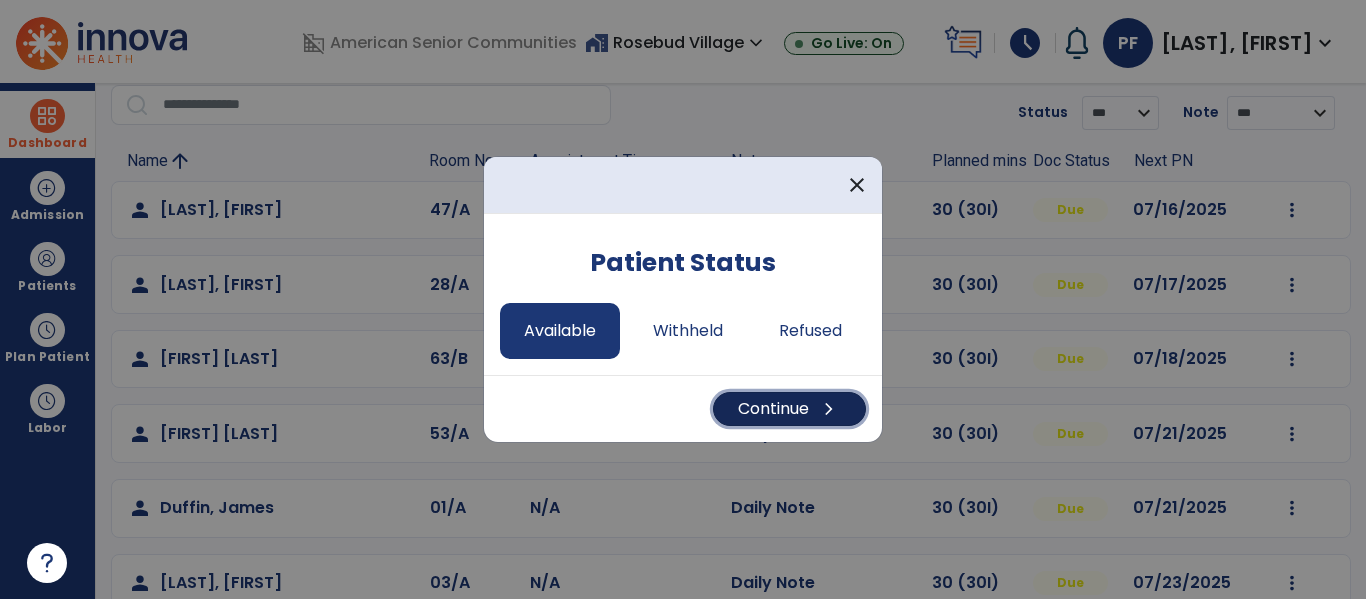 click on "chevron_right" at bounding box center (829, 409) 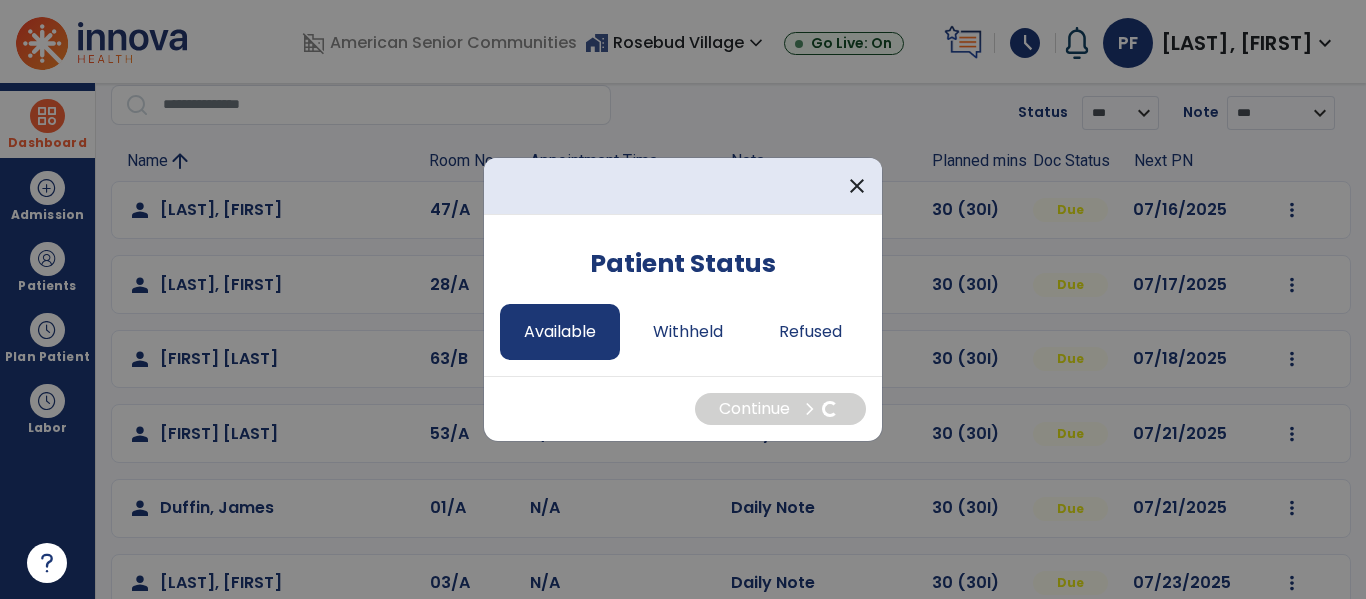 select on "*" 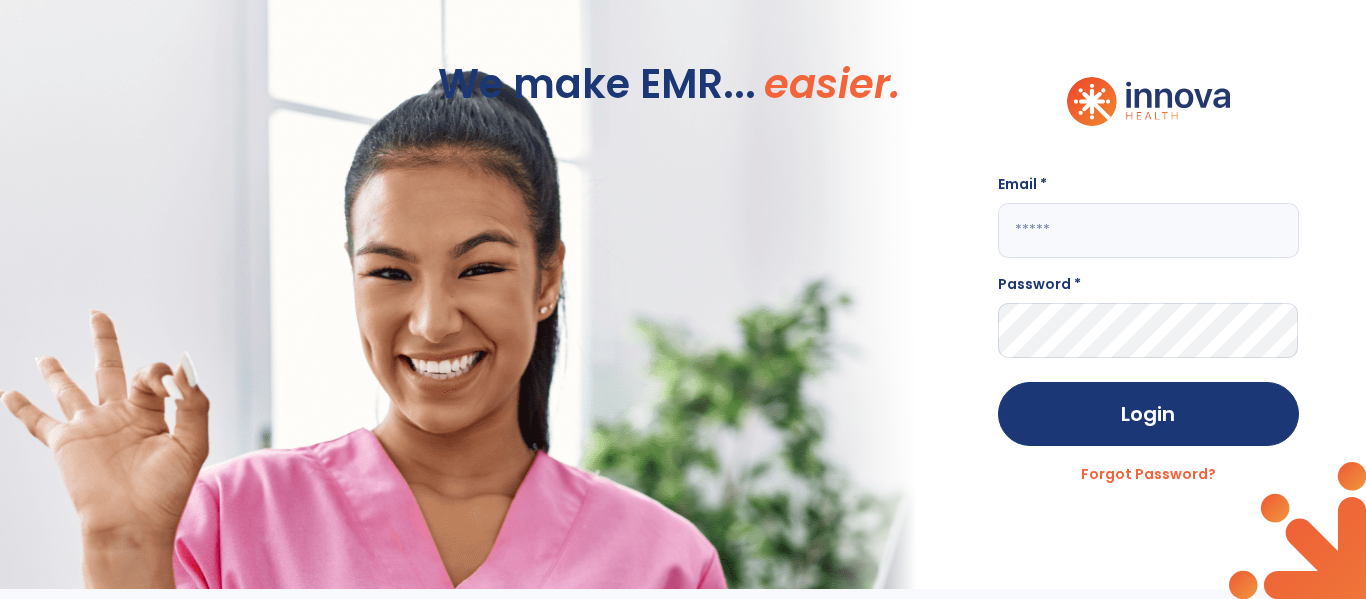 scroll, scrollTop: 0, scrollLeft: 0, axis: both 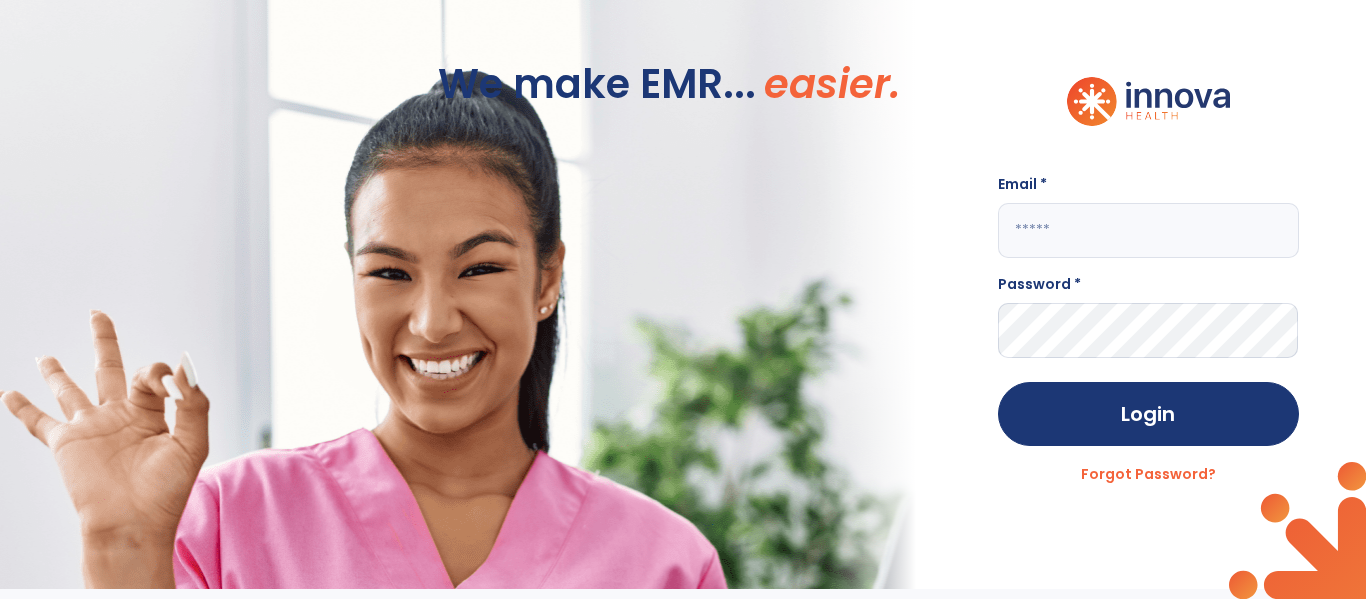 click 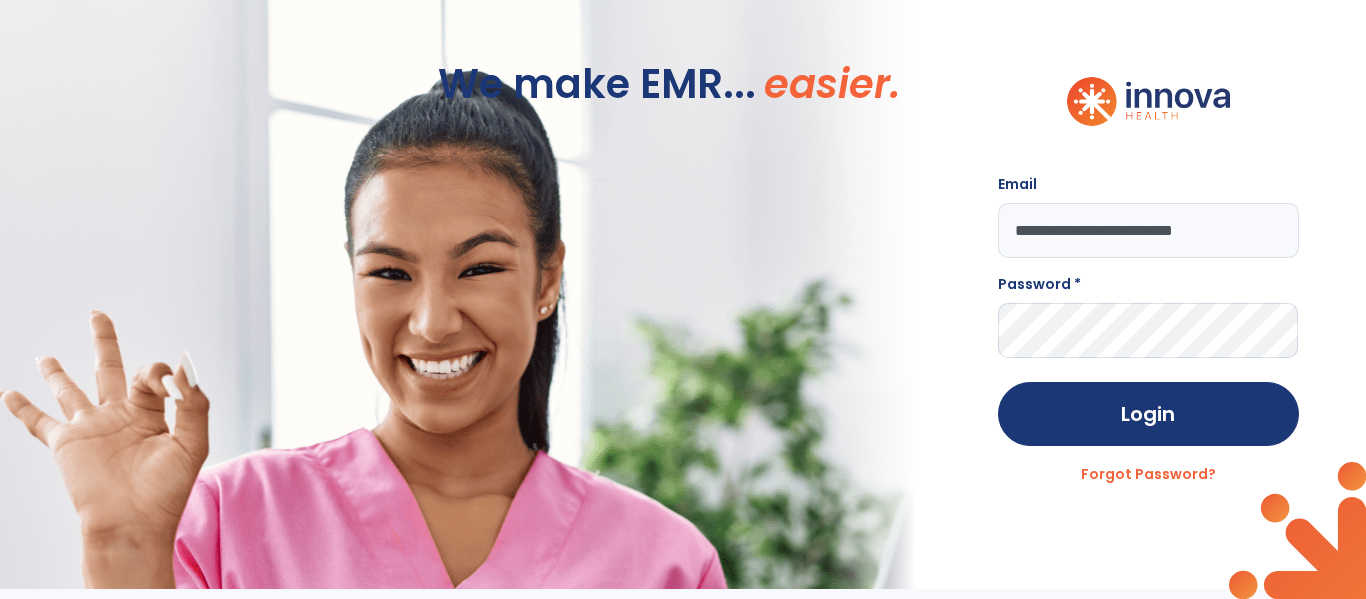 type on "**********" 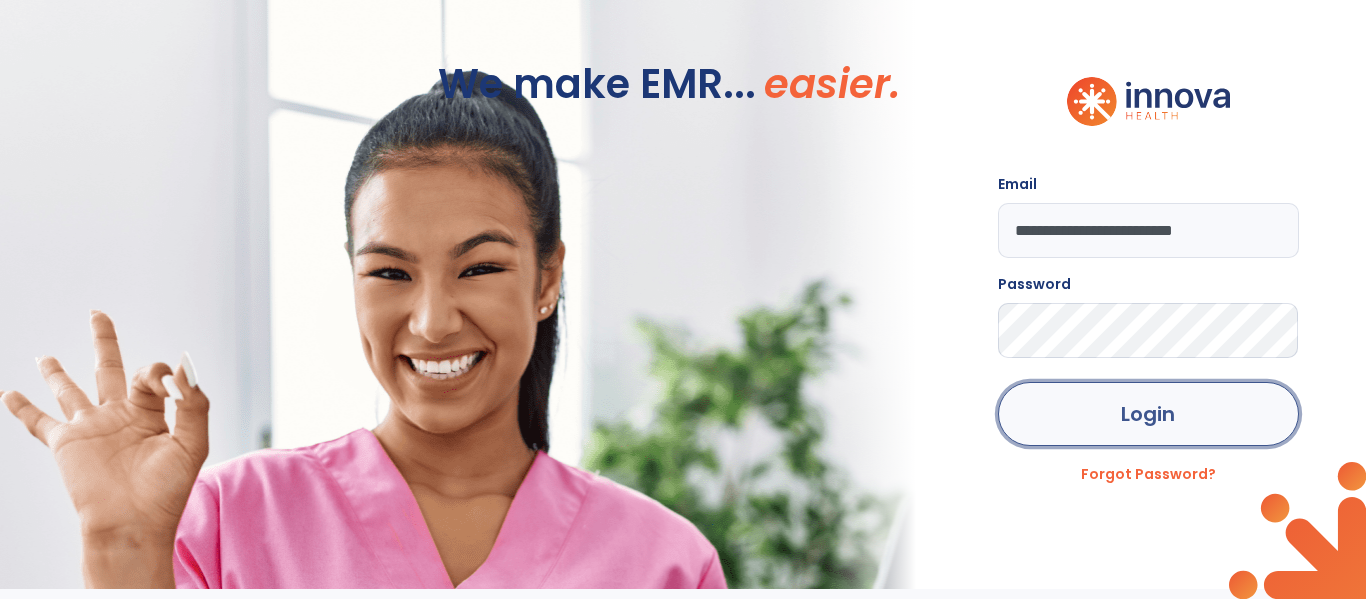 click on "Login" 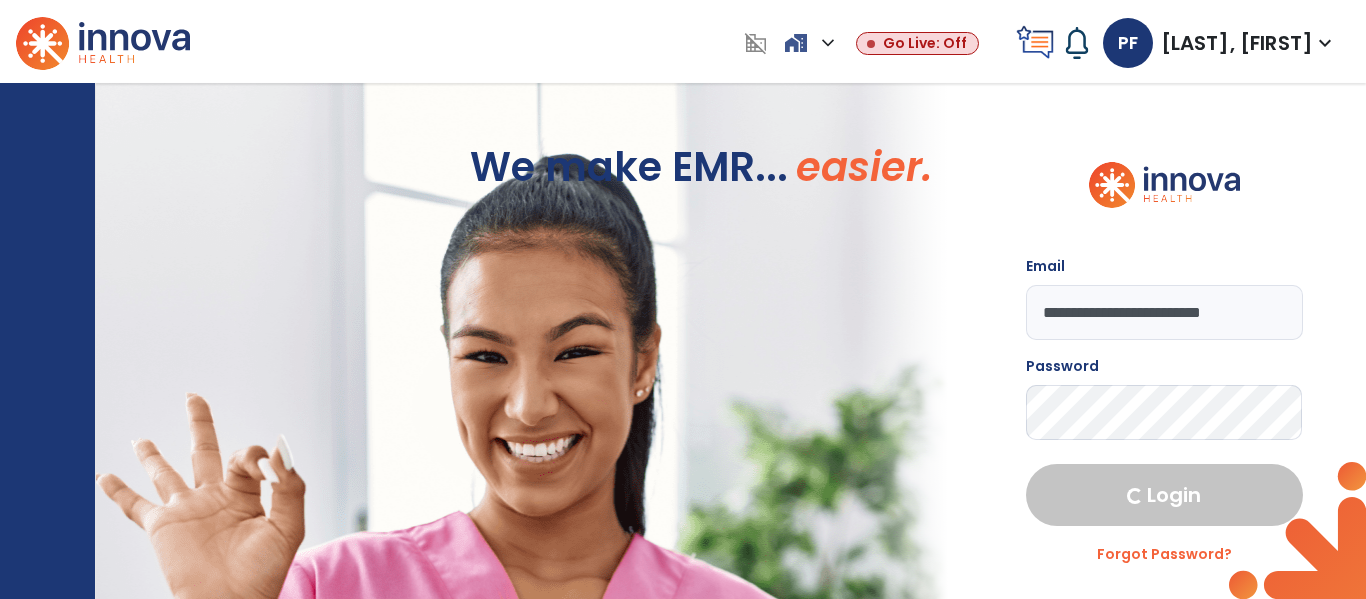 select on "****" 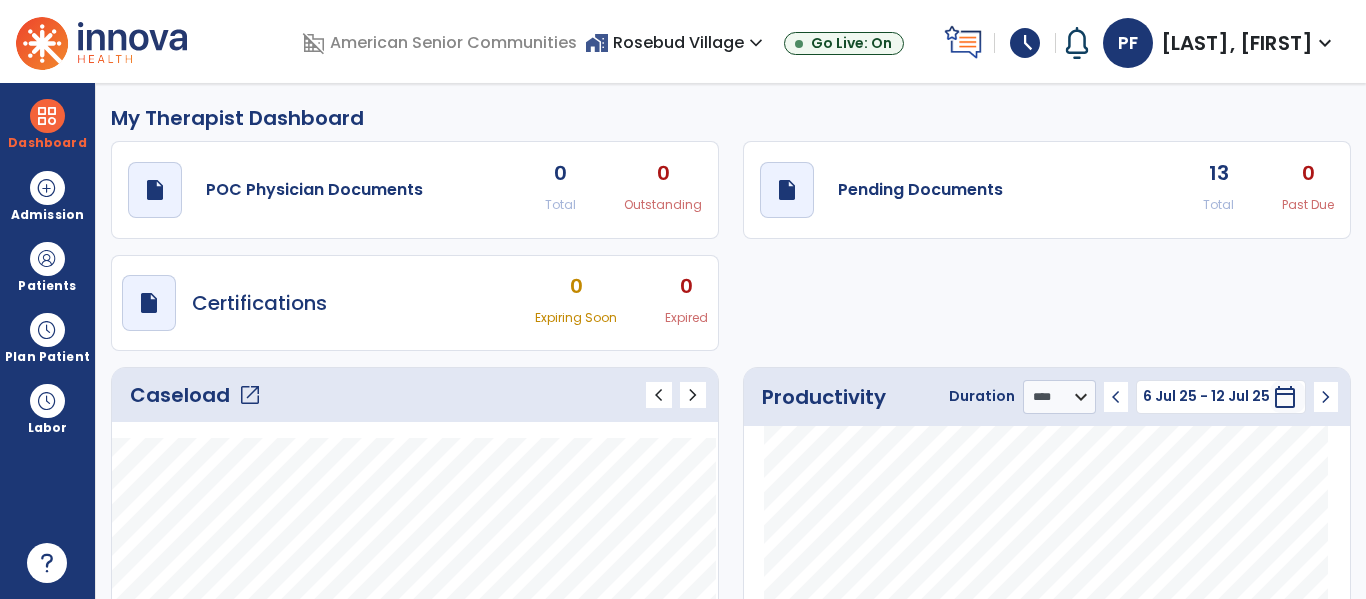 click on "open_in_new" 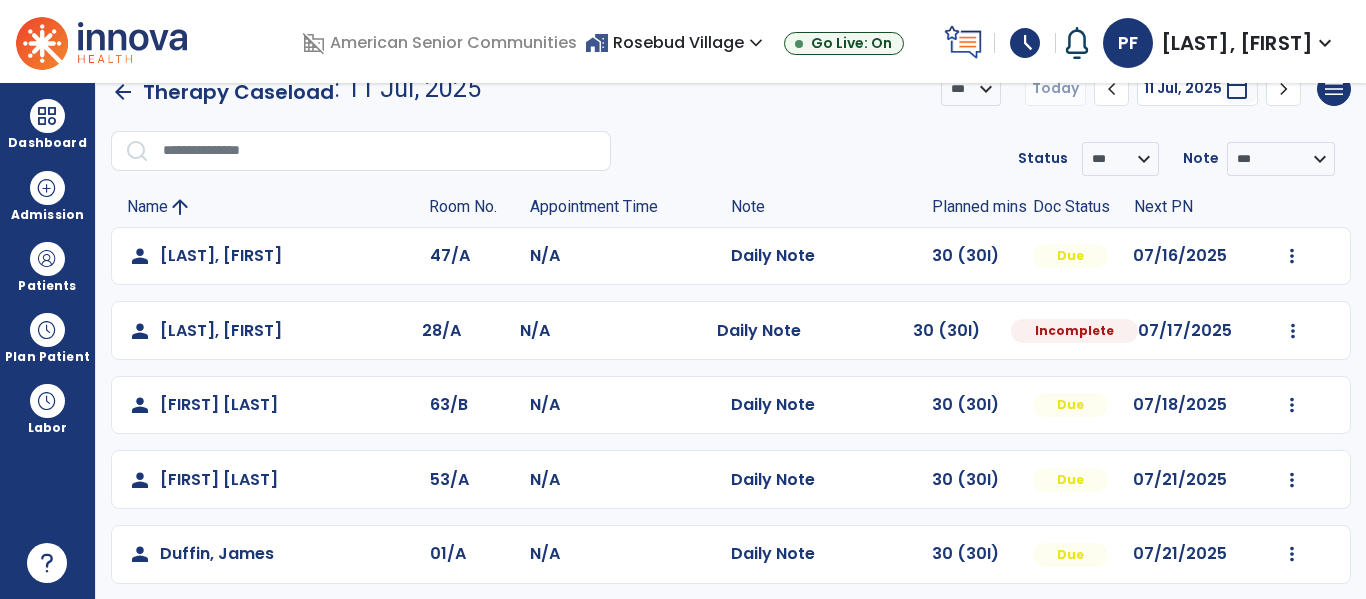 scroll, scrollTop: 25, scrollLeft: 0, axis: vertical 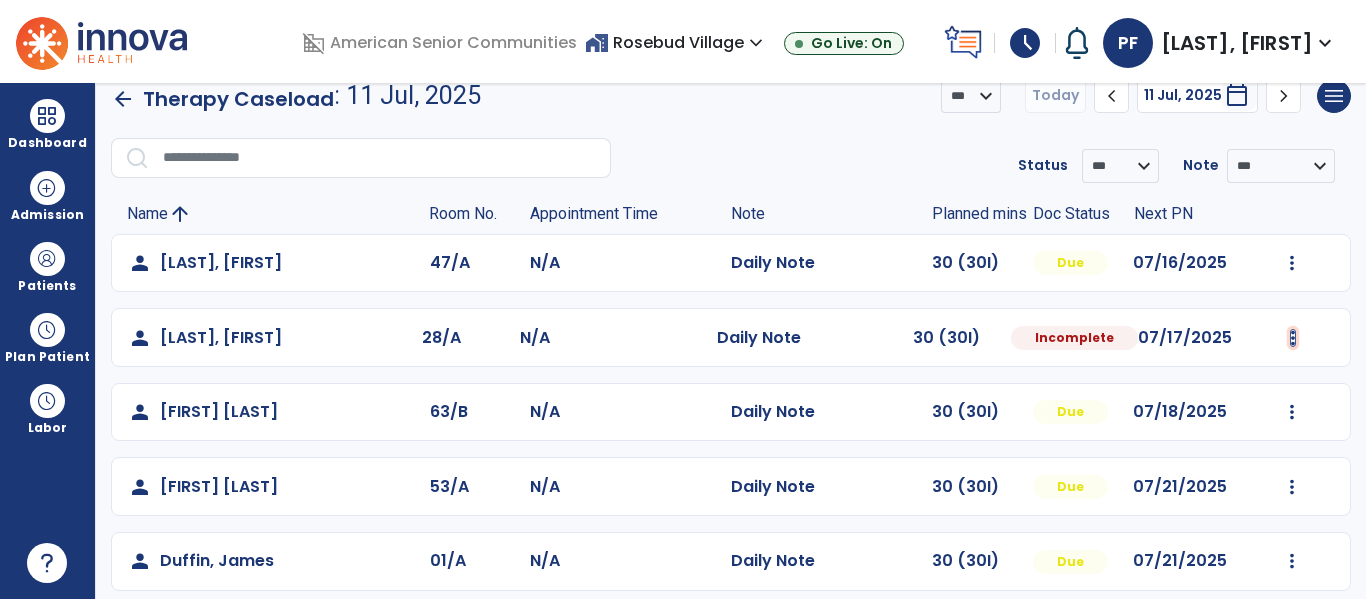 click at bounding box center (1292, 263) 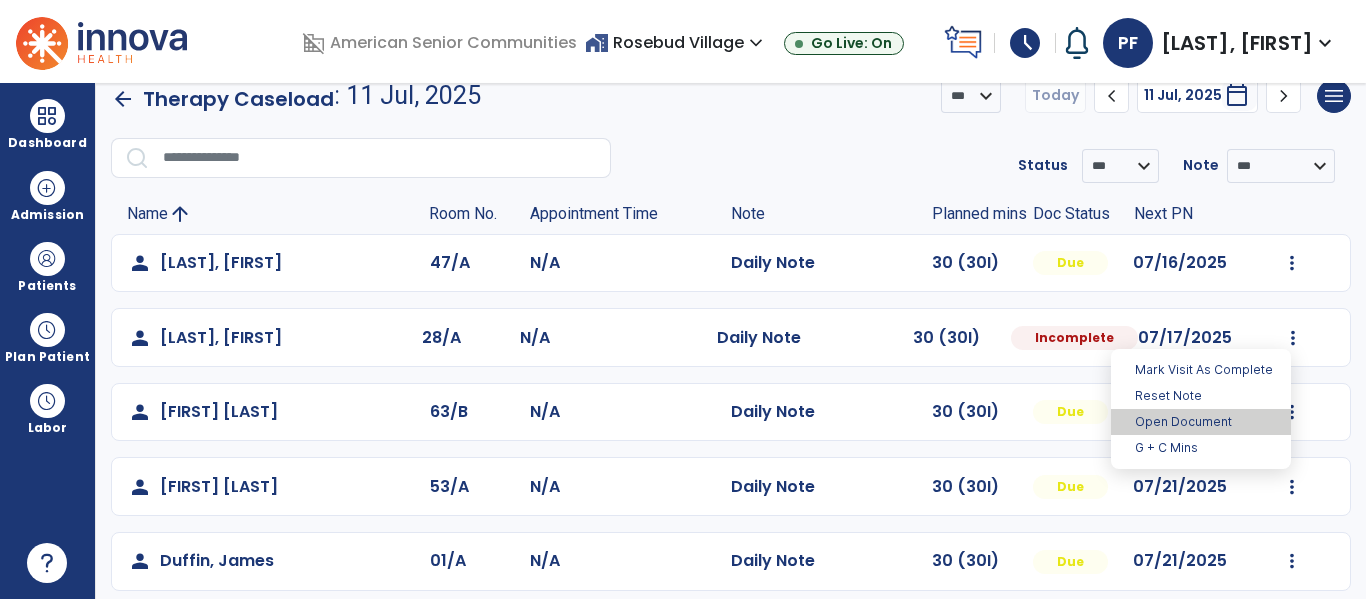 click on "Open Document" at bounding box center (1201, 422) 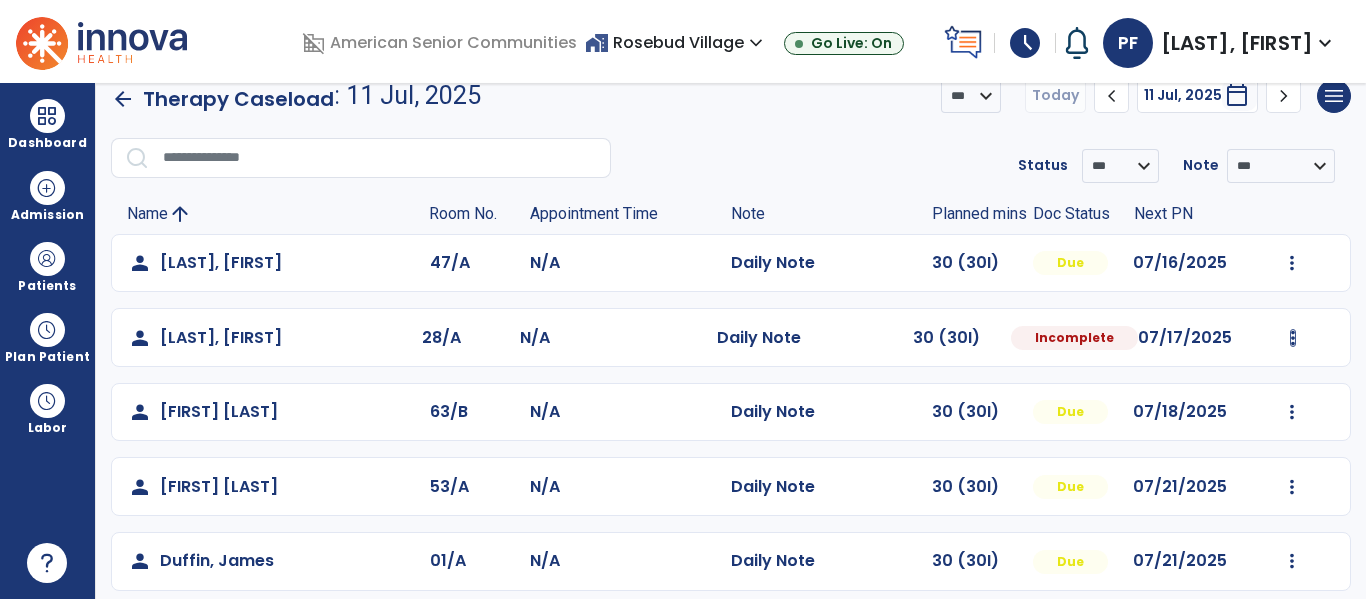 select on "*" 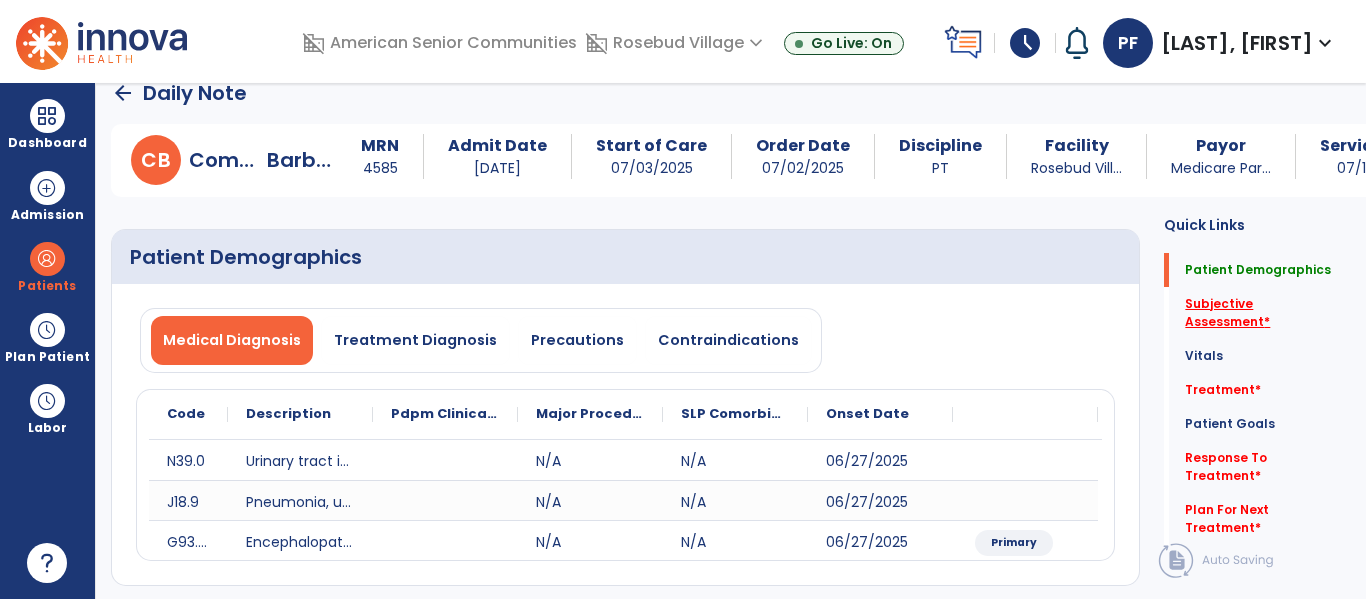 click on "Subjective Assessment   *" 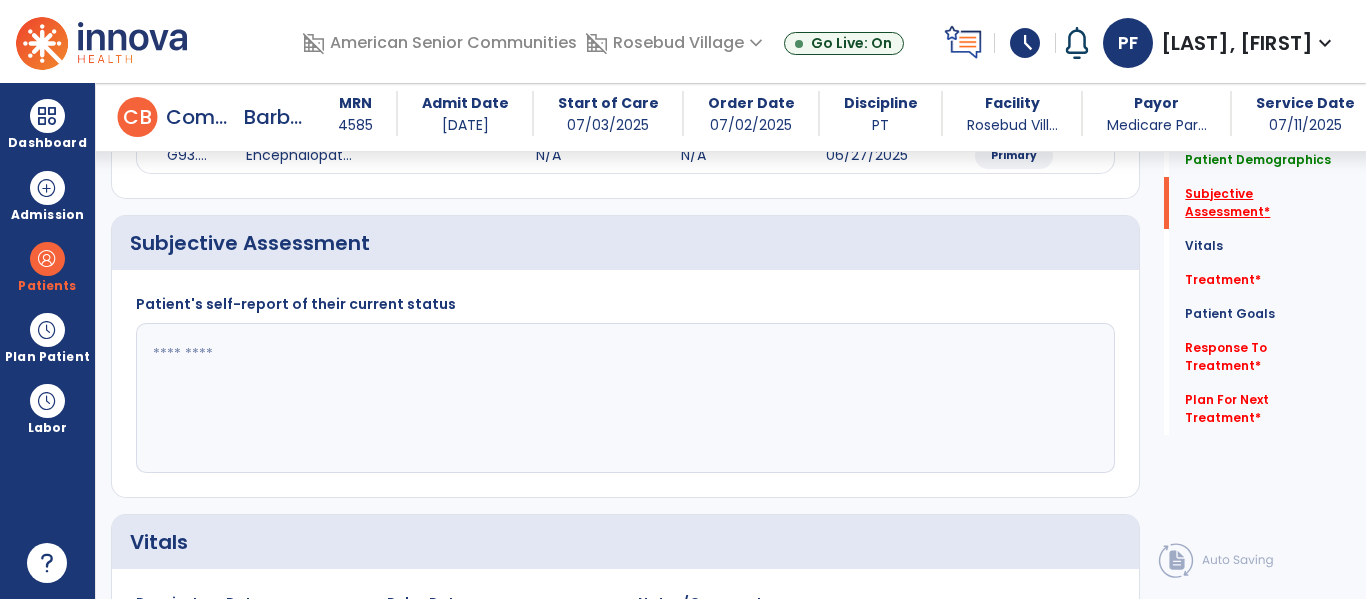 scroll, scrollTop: 427, scrollLeft: 0, axis: vertical 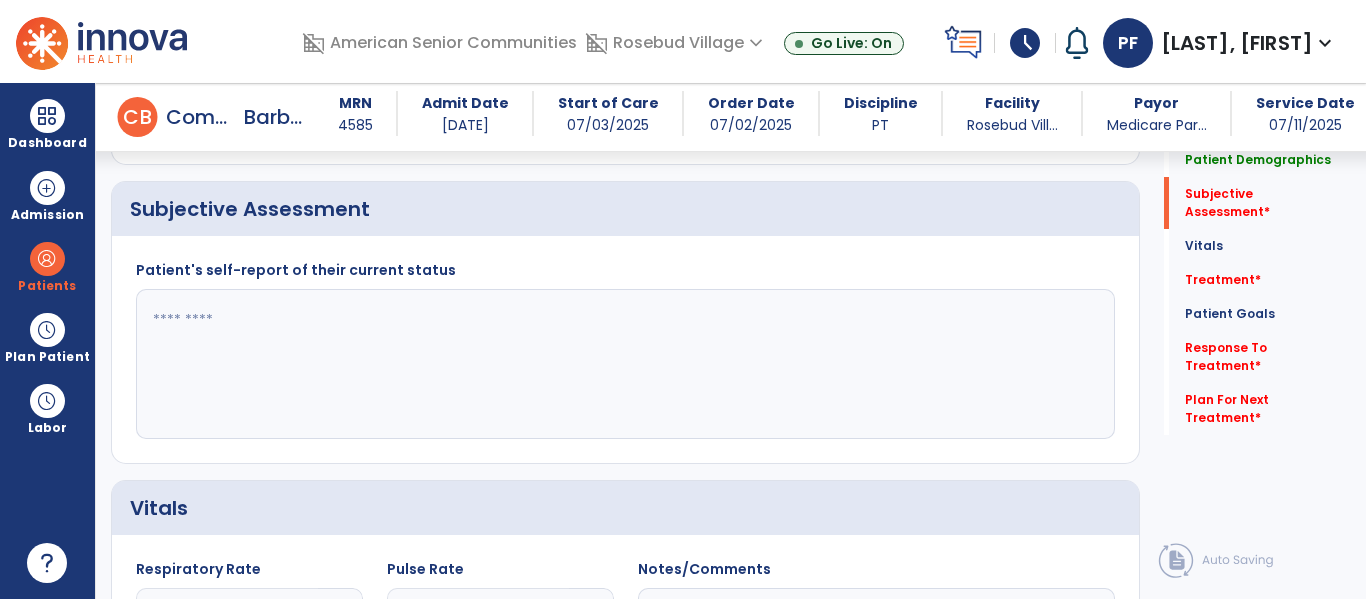 click 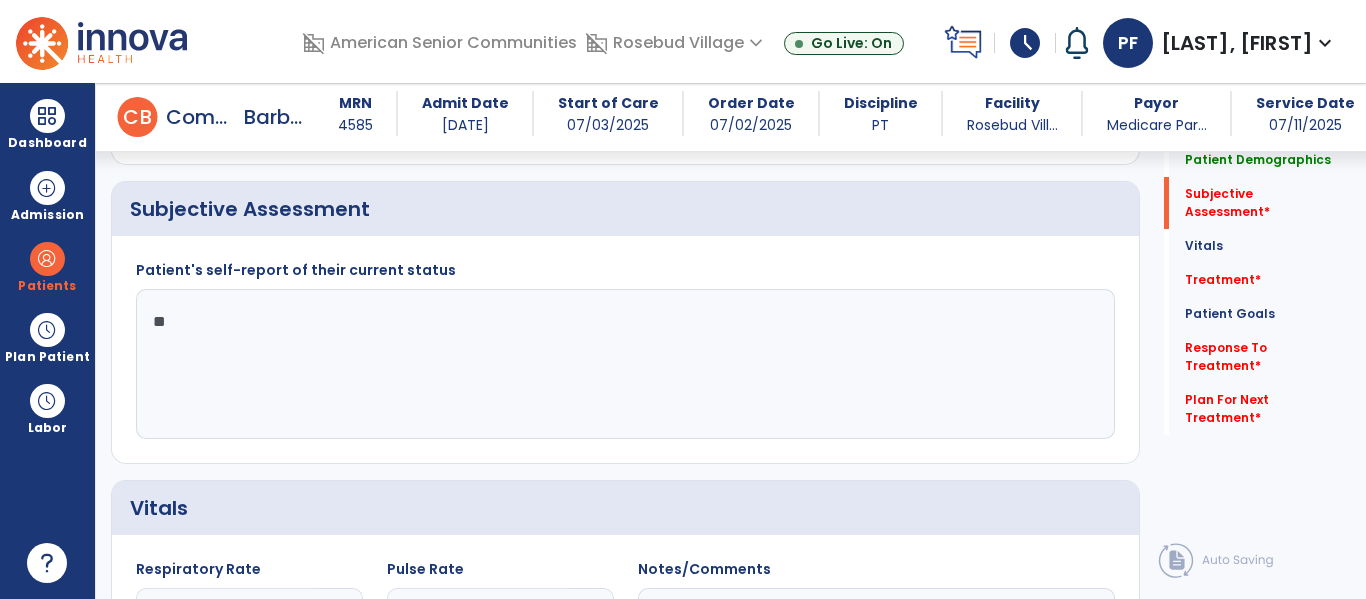 type on "*" 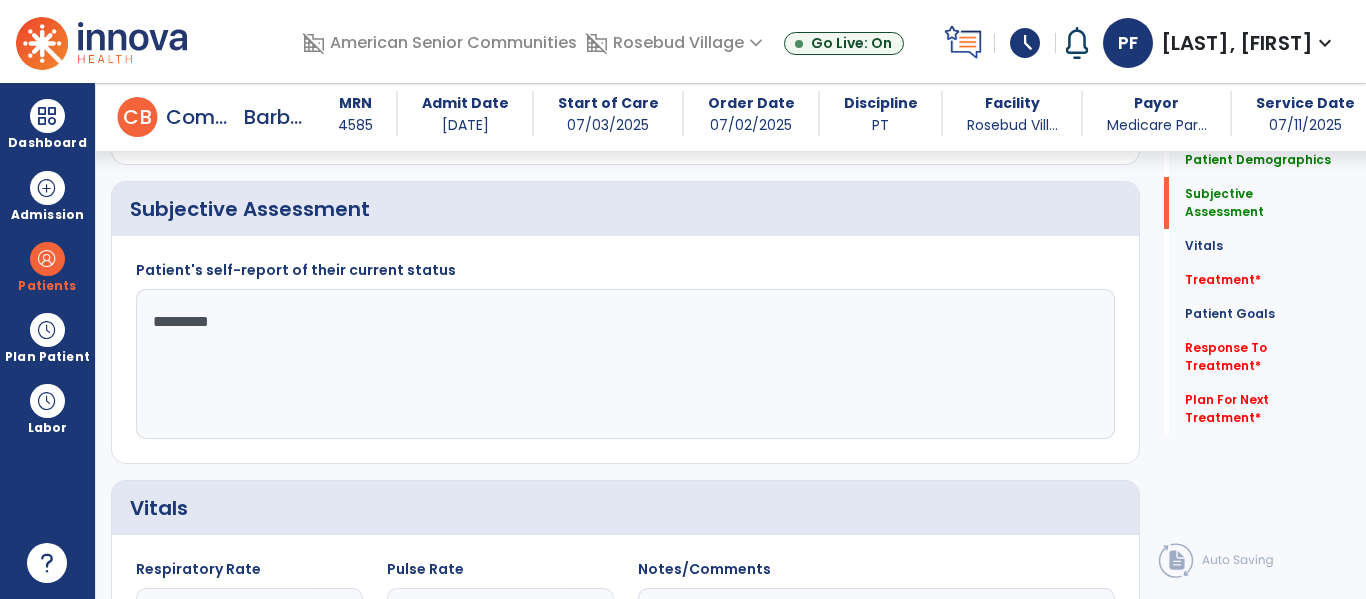 type on "*********" 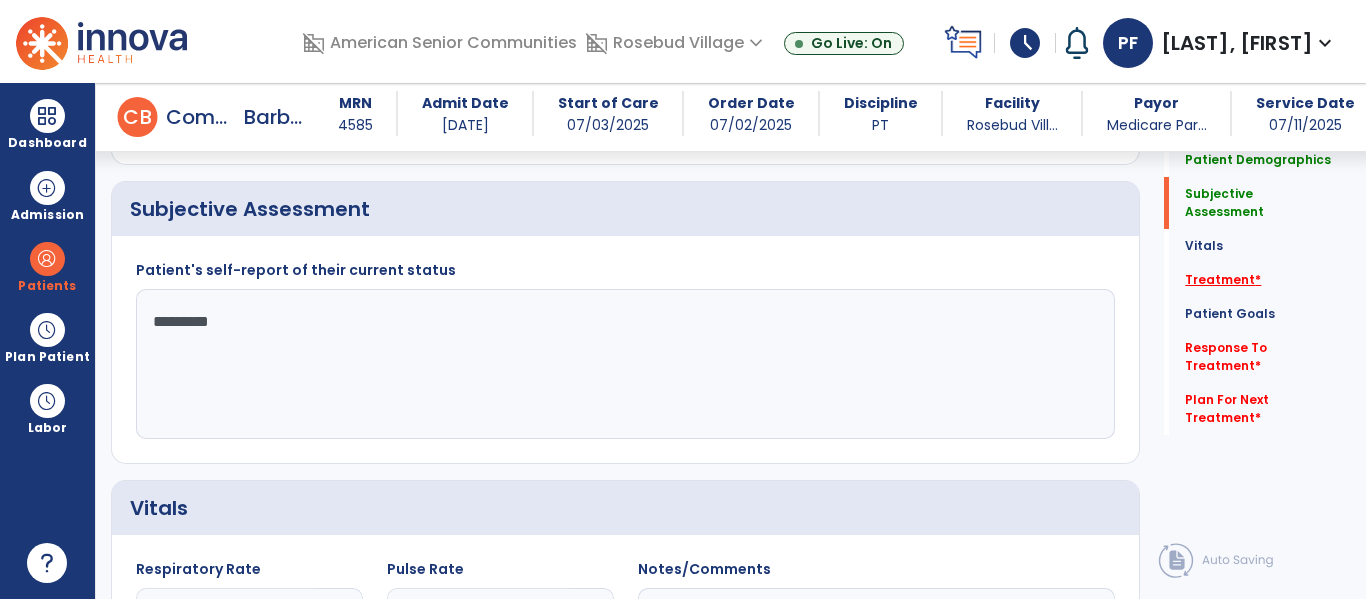 click on "Treatment   *" 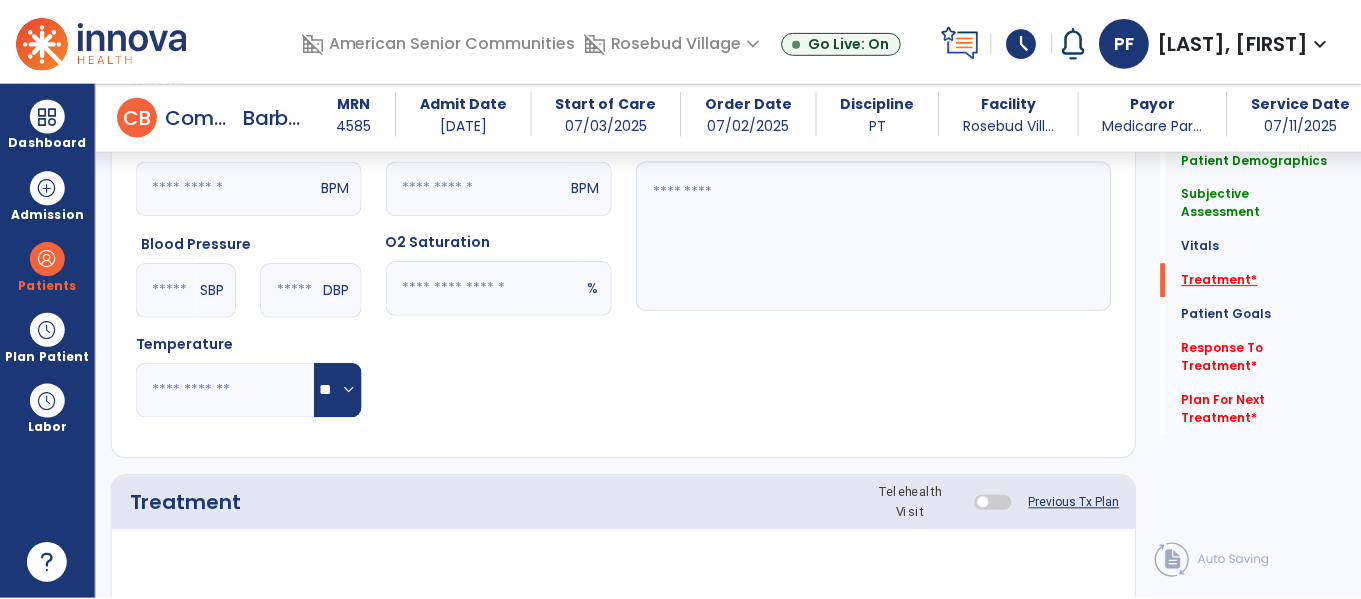 scroll, scrollTop: 1116, scrollLeft: 0, axis: vertical 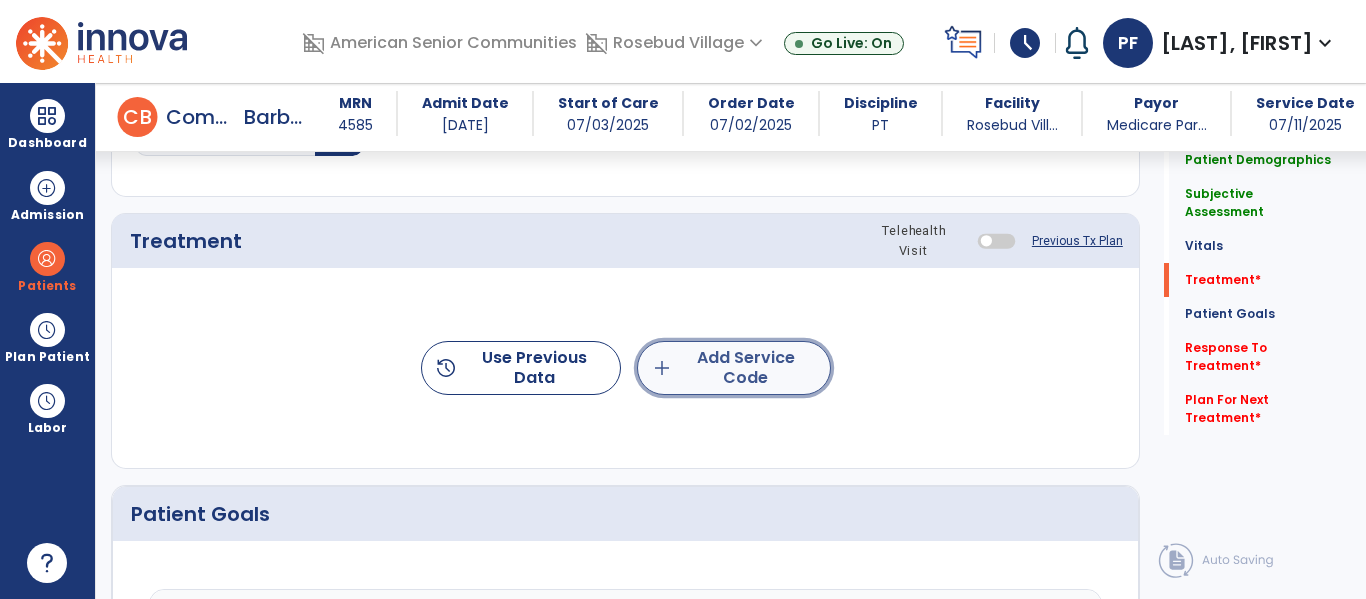 click on "add  Add Service Code" 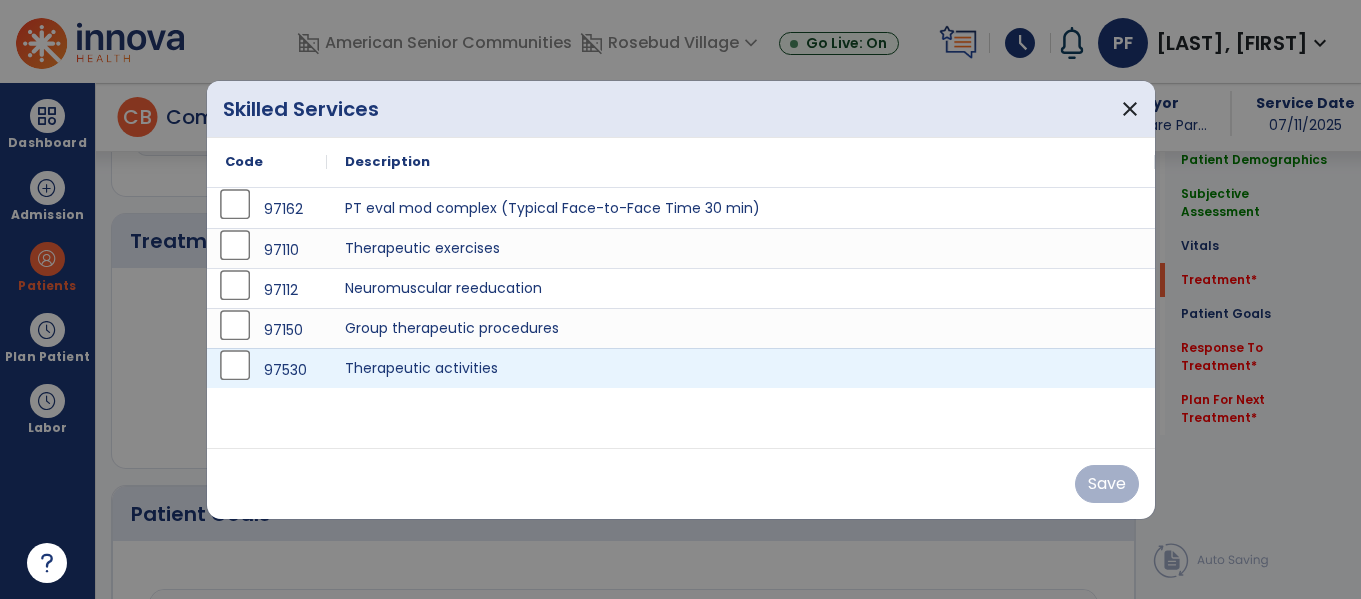scroll, scrollTop: 1116, scrollLeft: 0, axis: vertical 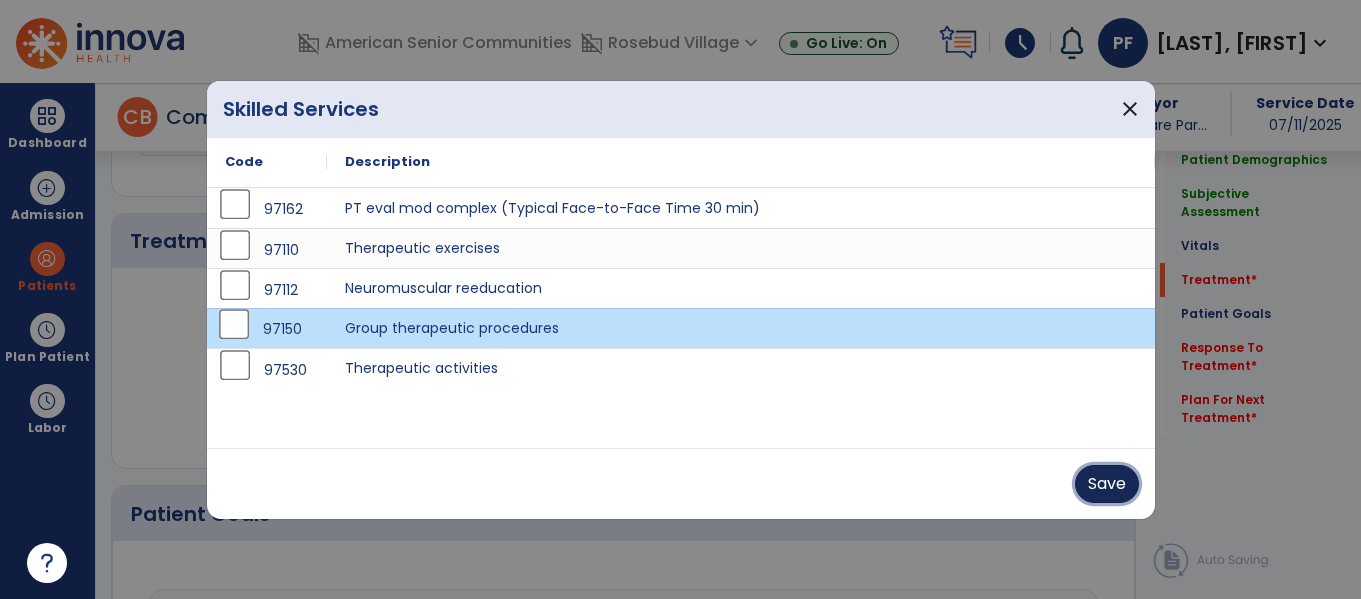 click on "Save" at bounding box center [1107, 484] 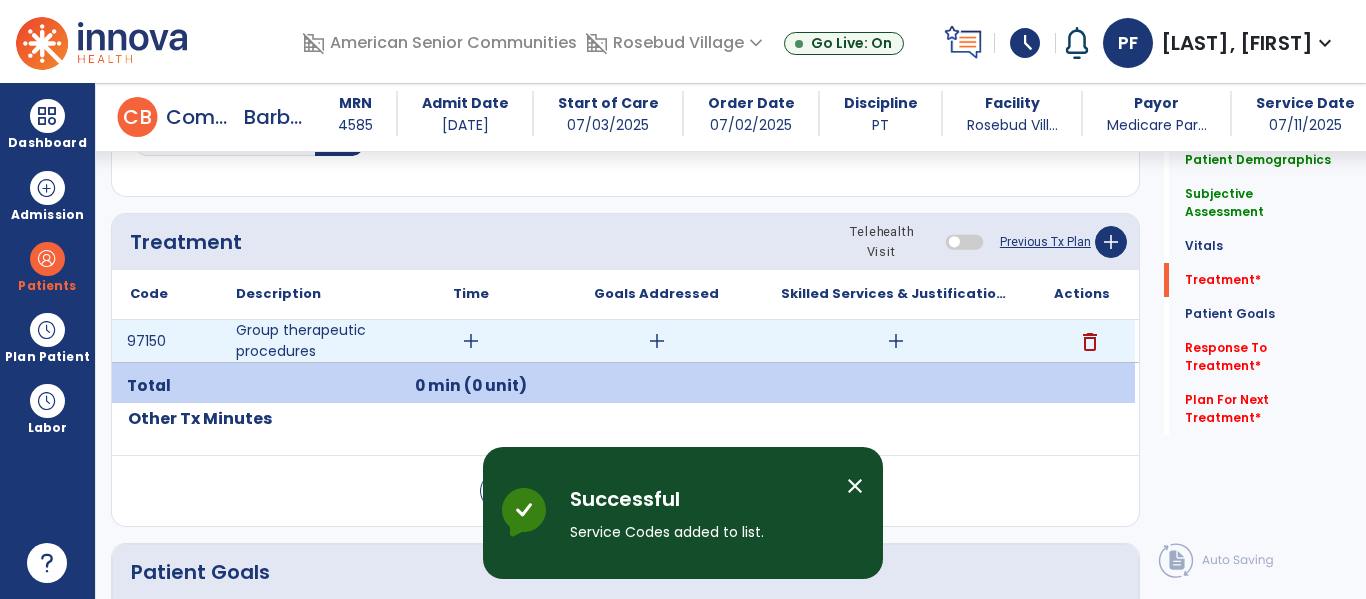 click on "add" at bounding box center (471, 341) 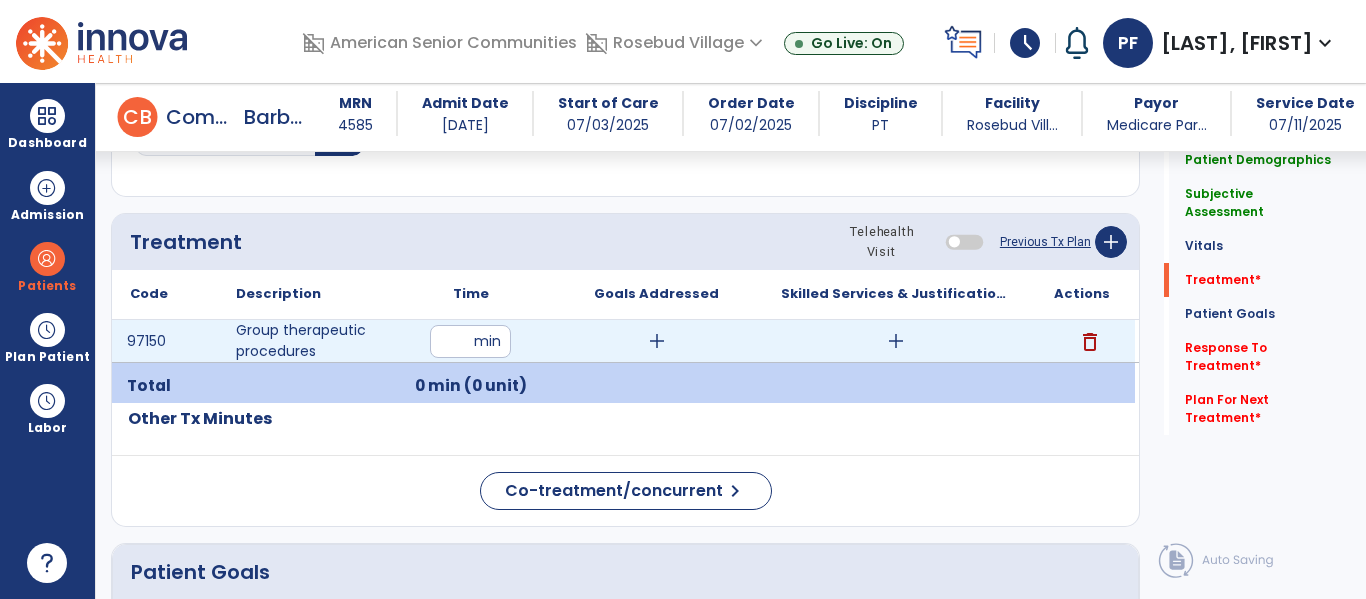 type on "**" 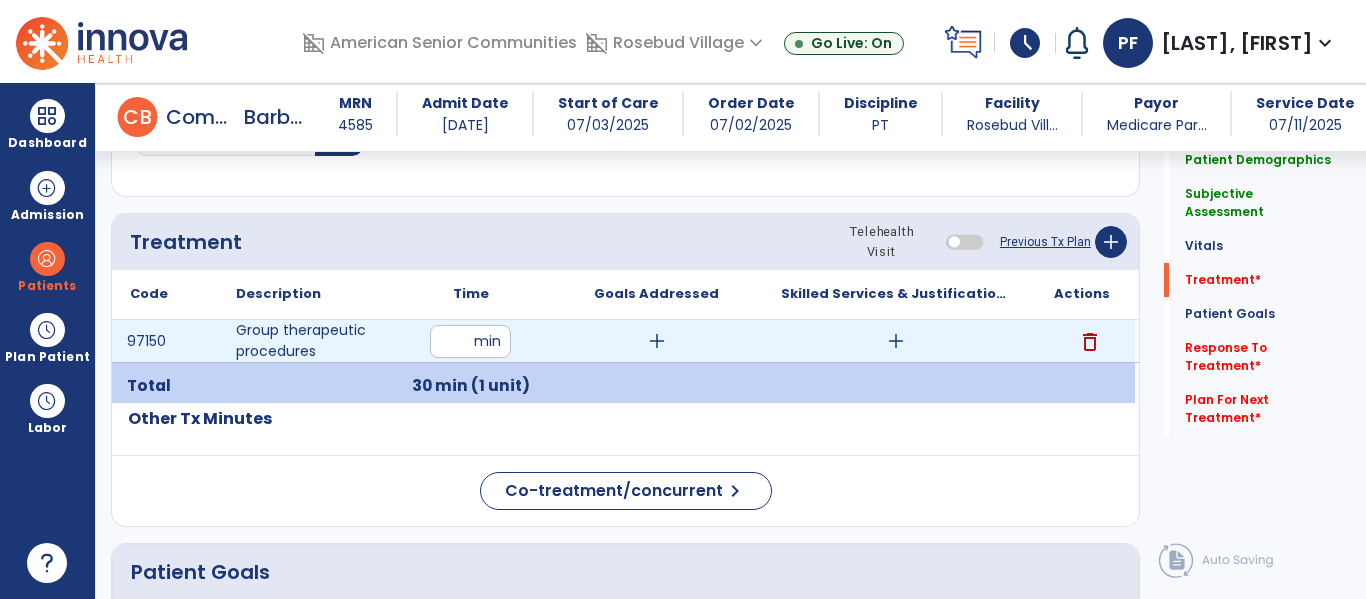 click on "add" at bounding box center [896, 341] 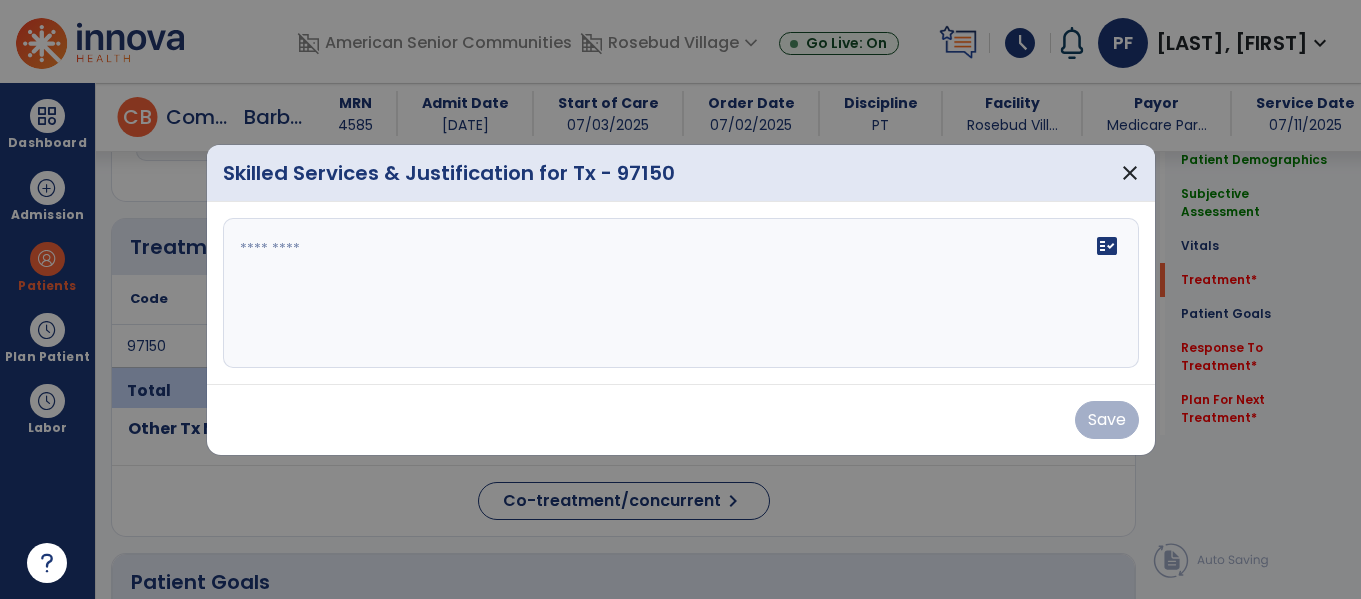 scroll, scrollTop: 1116, scrollLeft: 0, axis: vertical 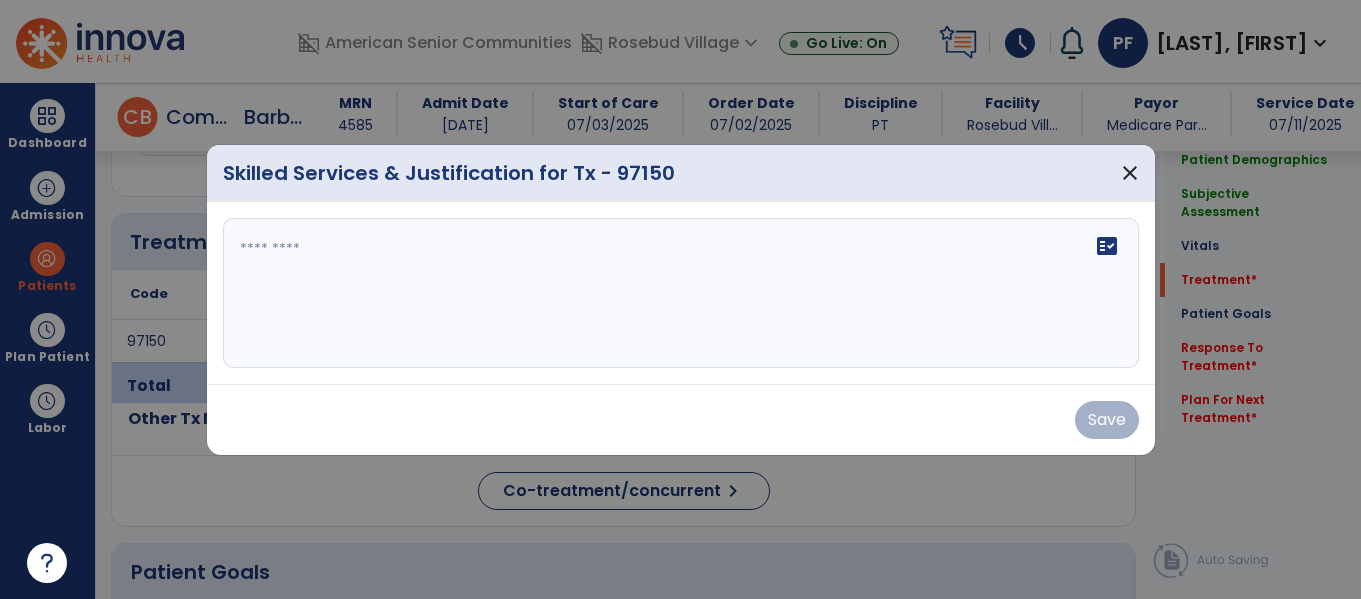 click on "fact_check" at bounding box center [681, 293] 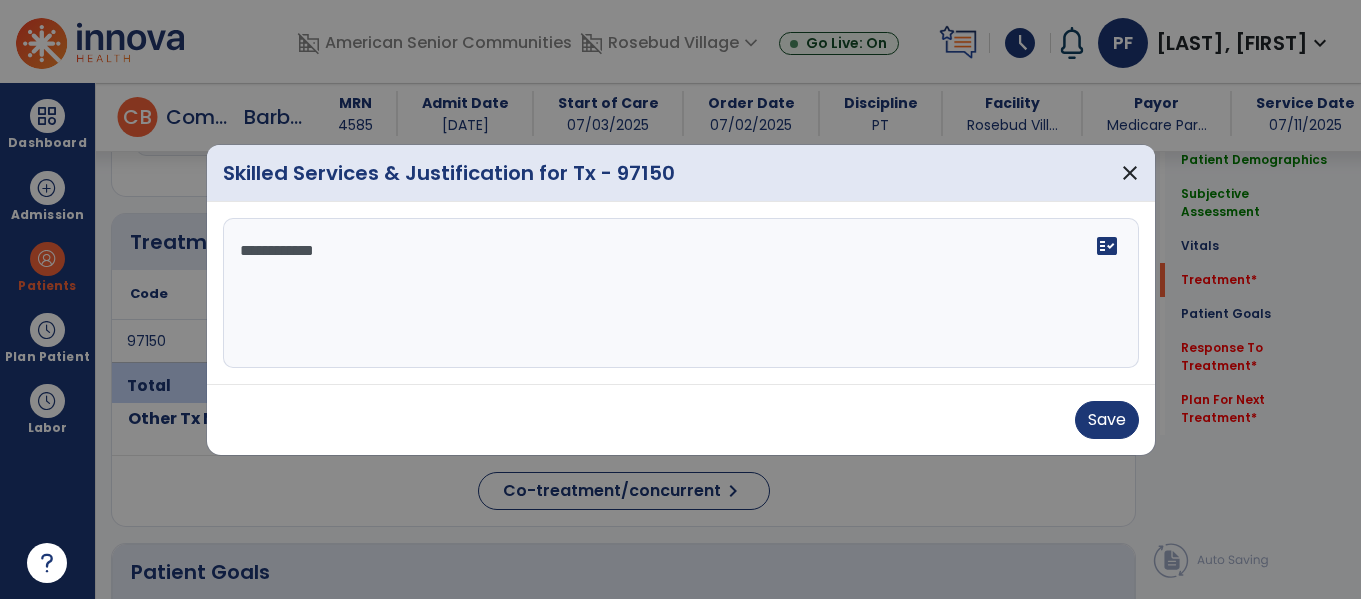 scroll, scrollTop: 0, scrollLeft: 0, axis: both 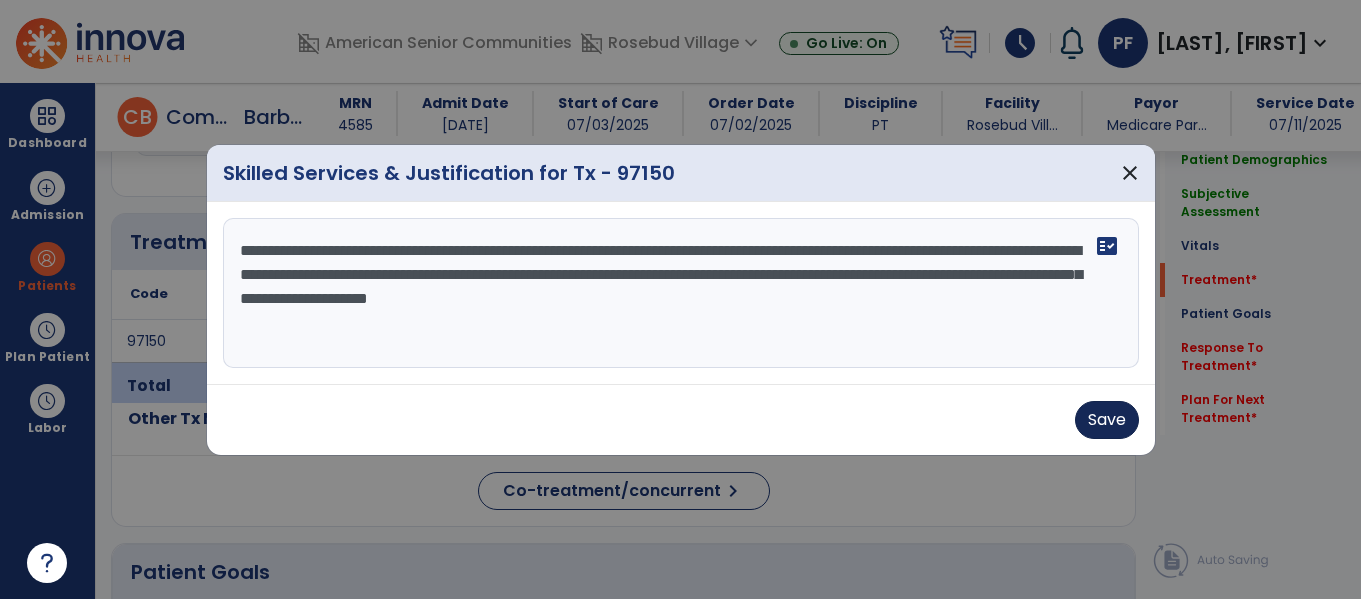 type on "**********" 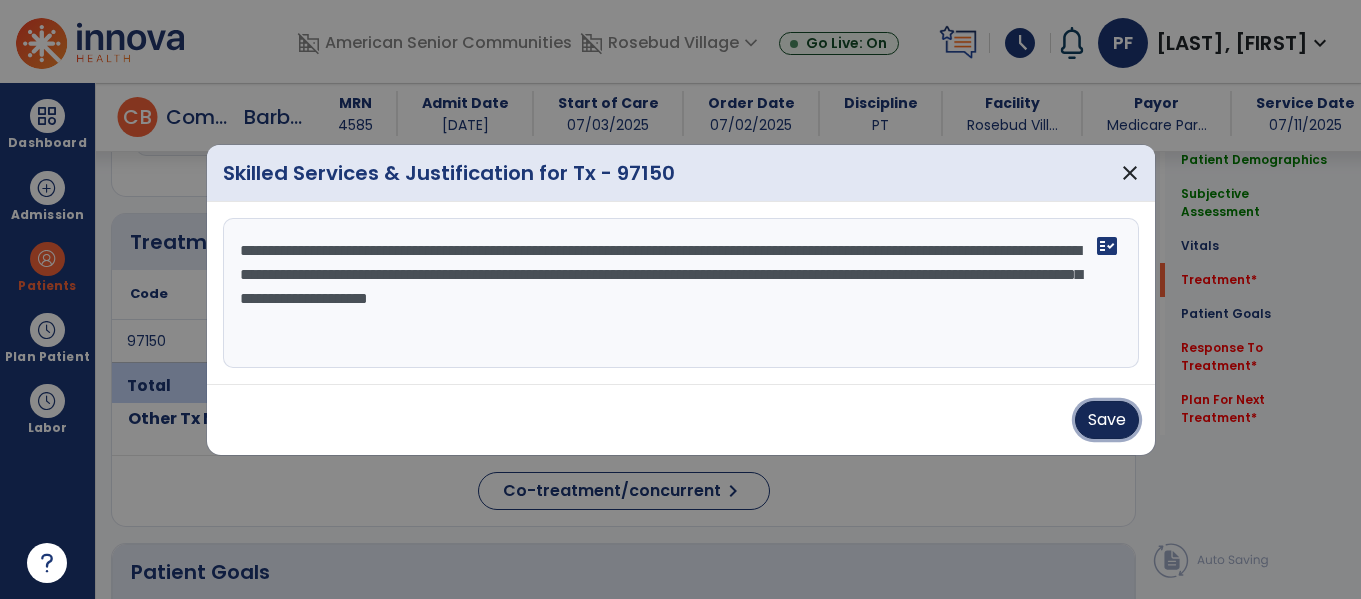 click on "Save" at bounding box center (1107, 420) 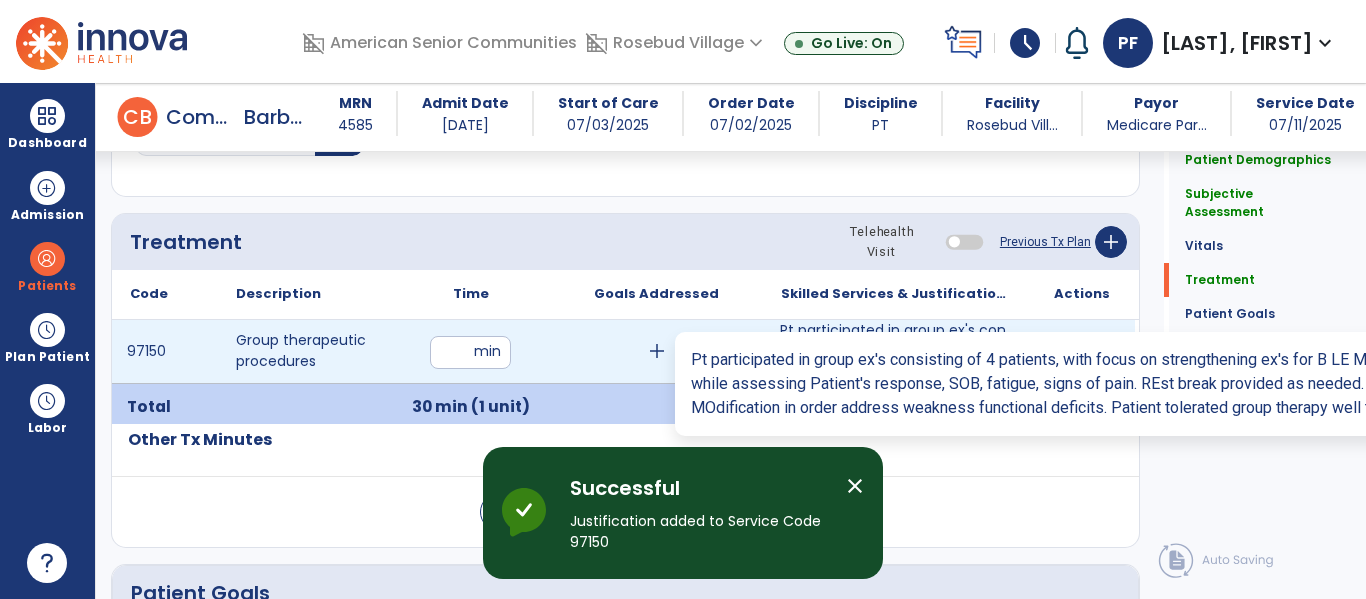 click on "Pt participated in group ex's consisting of 4 patients, with focus on strengthening ex's for B LE MM..." at bounding box center (896, 351) 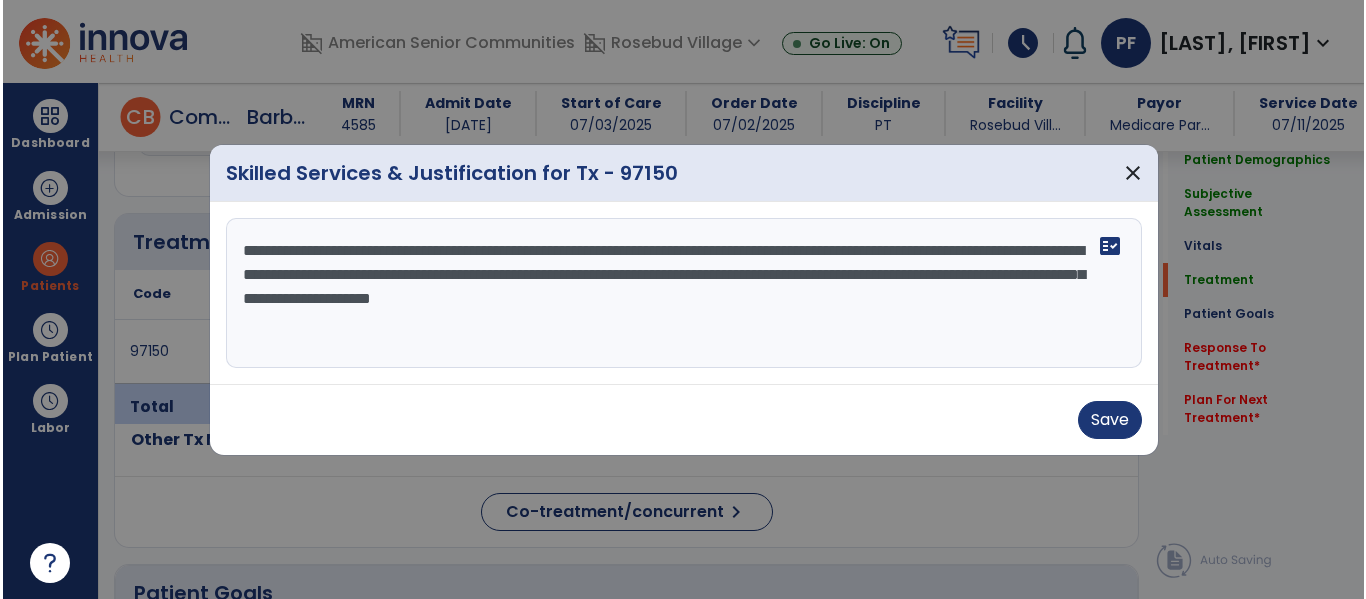 scroll, scrollTop: 1116, scrollLeft: 0, axis: vertical 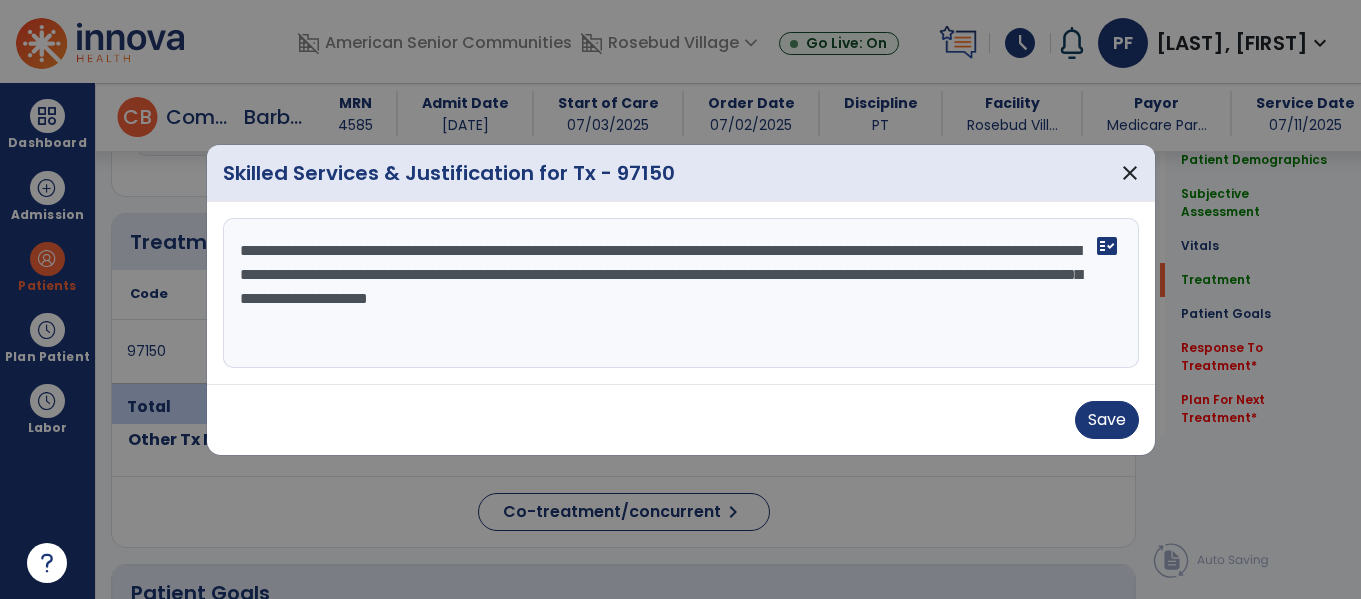 drag, startPoint x: 944, startPoint y: 301, endPoint x: 164, endPoint y: 201, distance: 786.38416 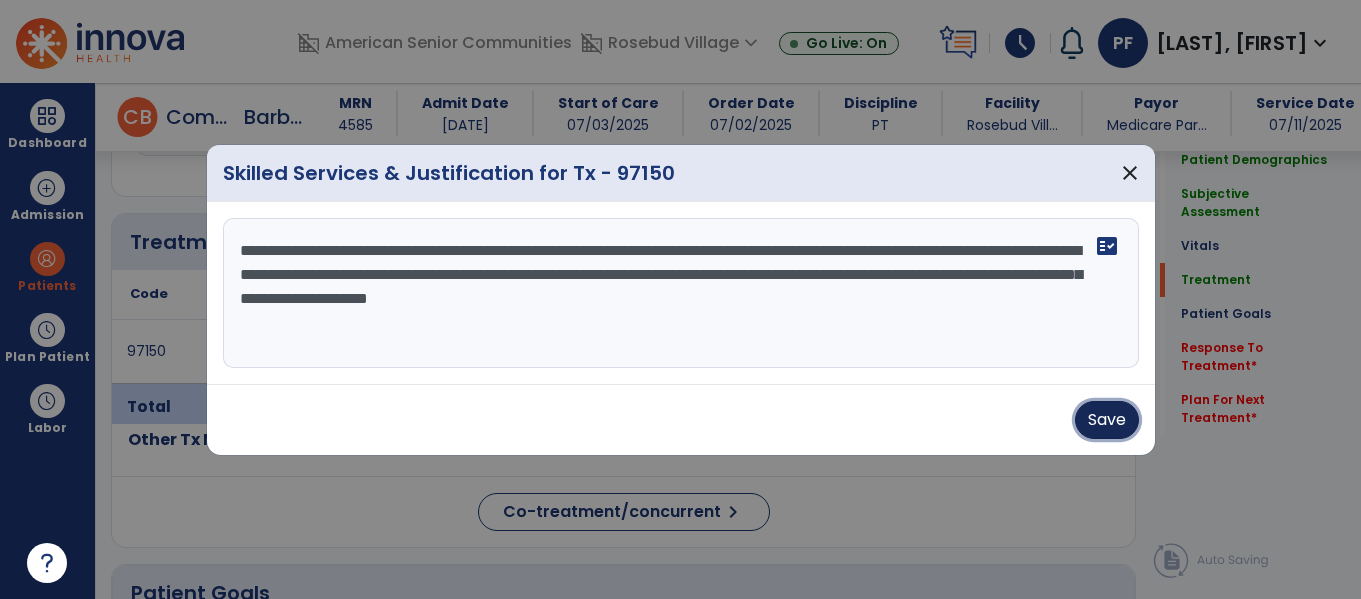 click on "Save" at bounding box center [1107, 420] 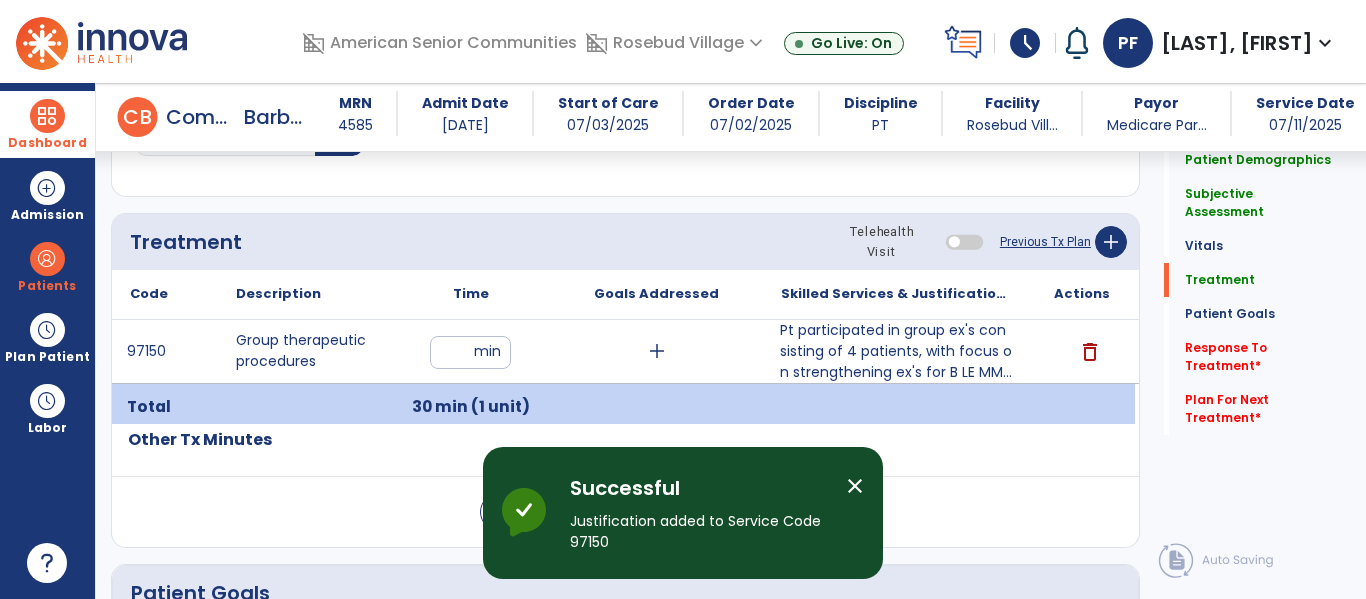 click on "Dashboard" at bounding box center [47, 143] 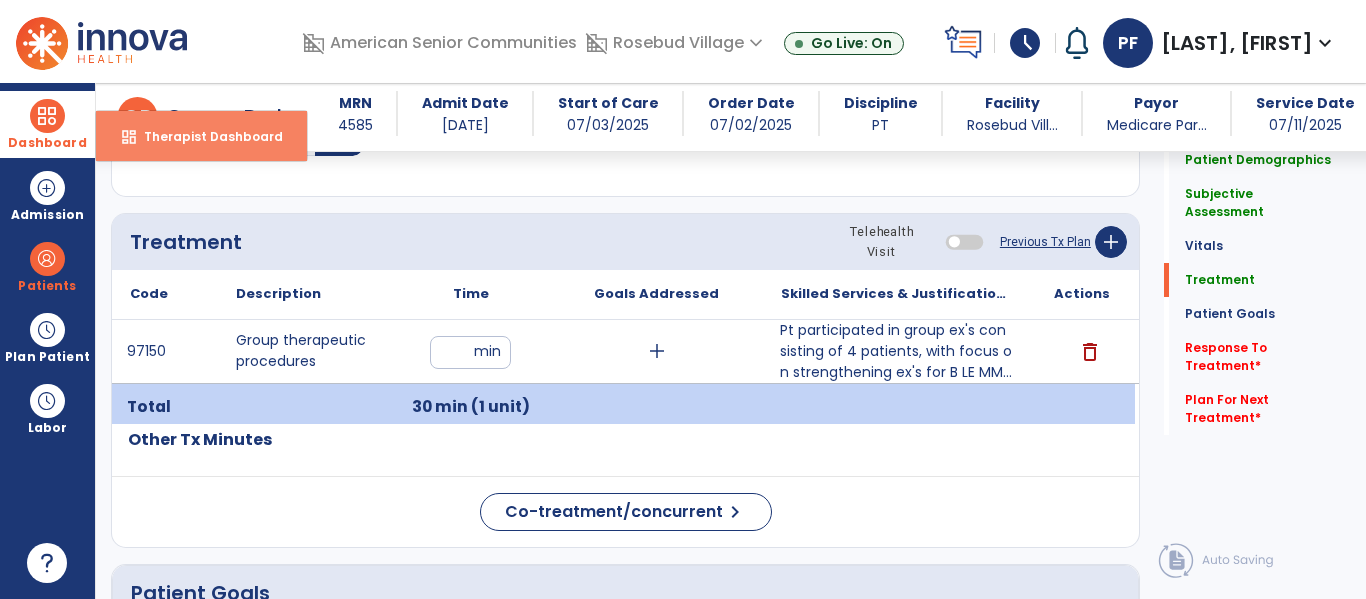 click on "Therapist Dashboard" at bounding box center [205, 136] 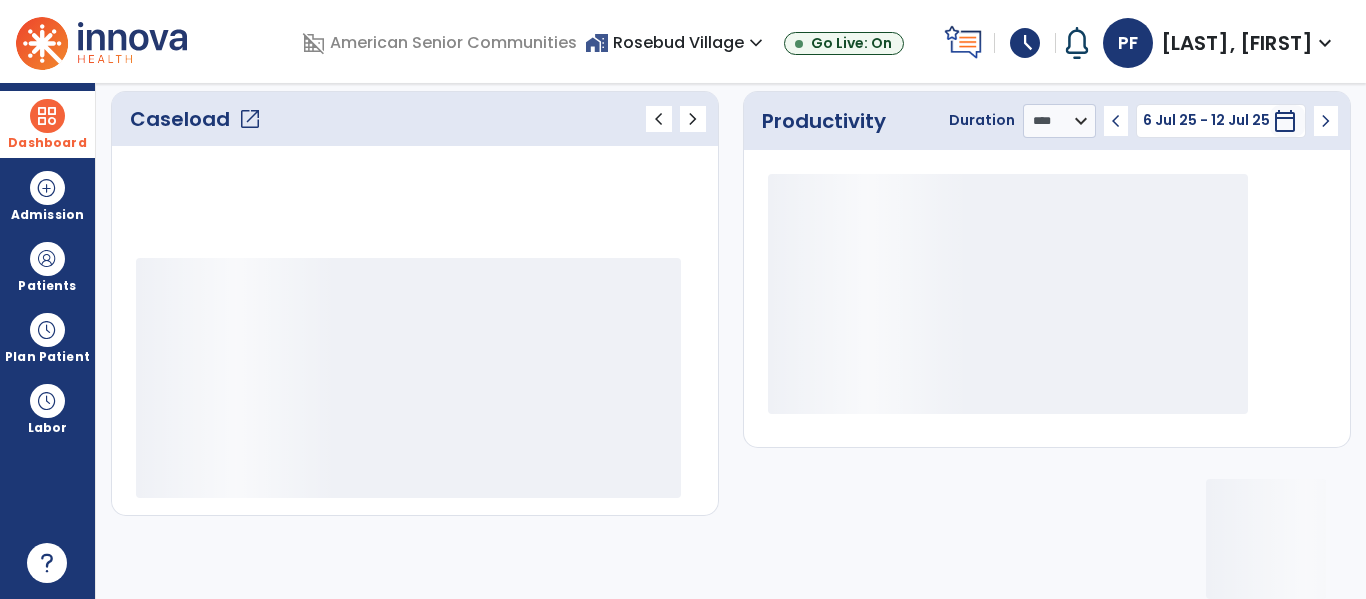 scroll, scrollTop: 276, scrollLeft: 0, axis: vertical 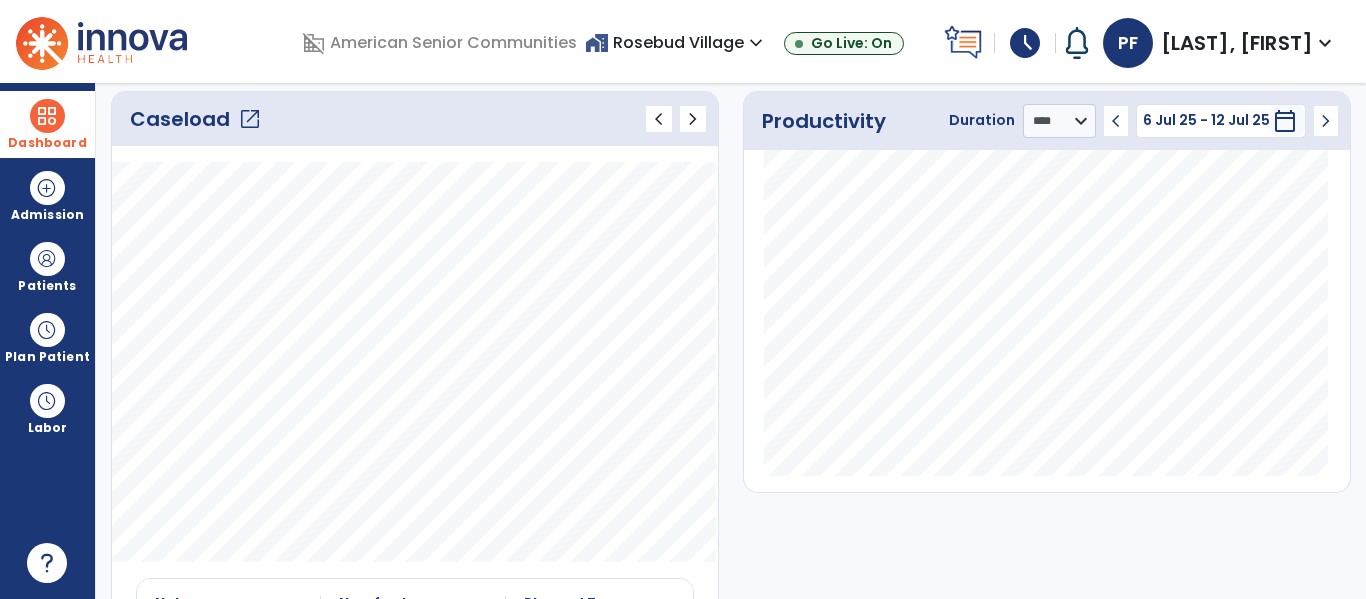 click on "open_in_new" 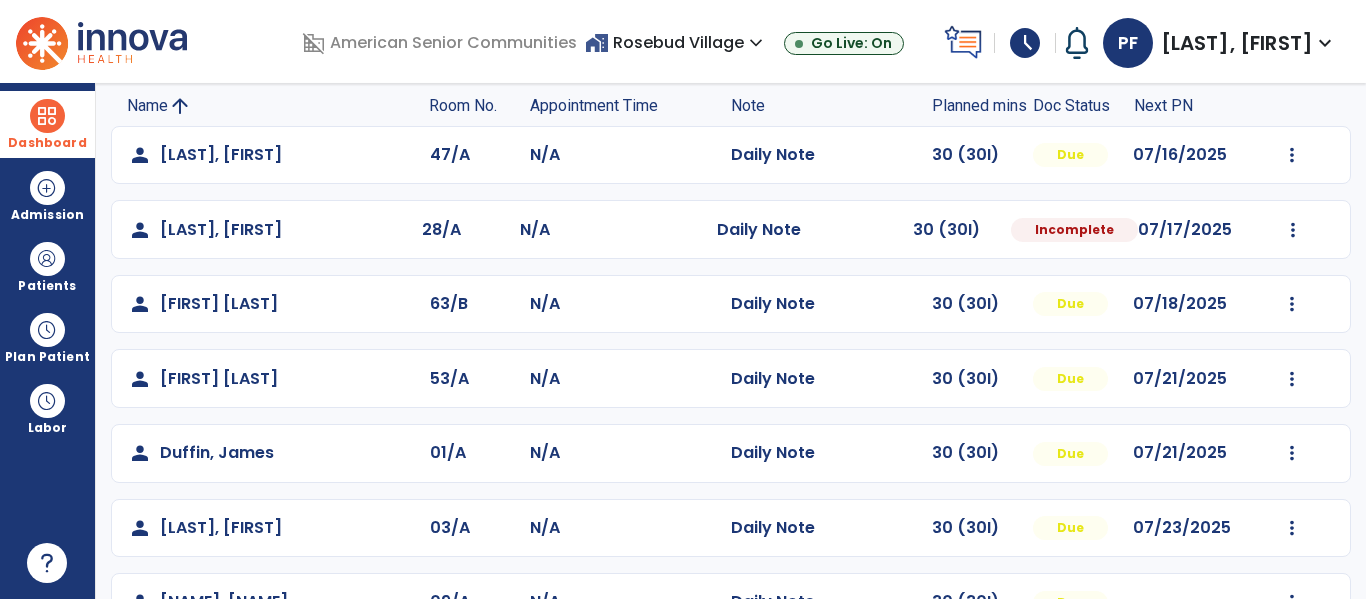 scroll, scrollTop: 154, scrollLeft: 0, axis: vertical 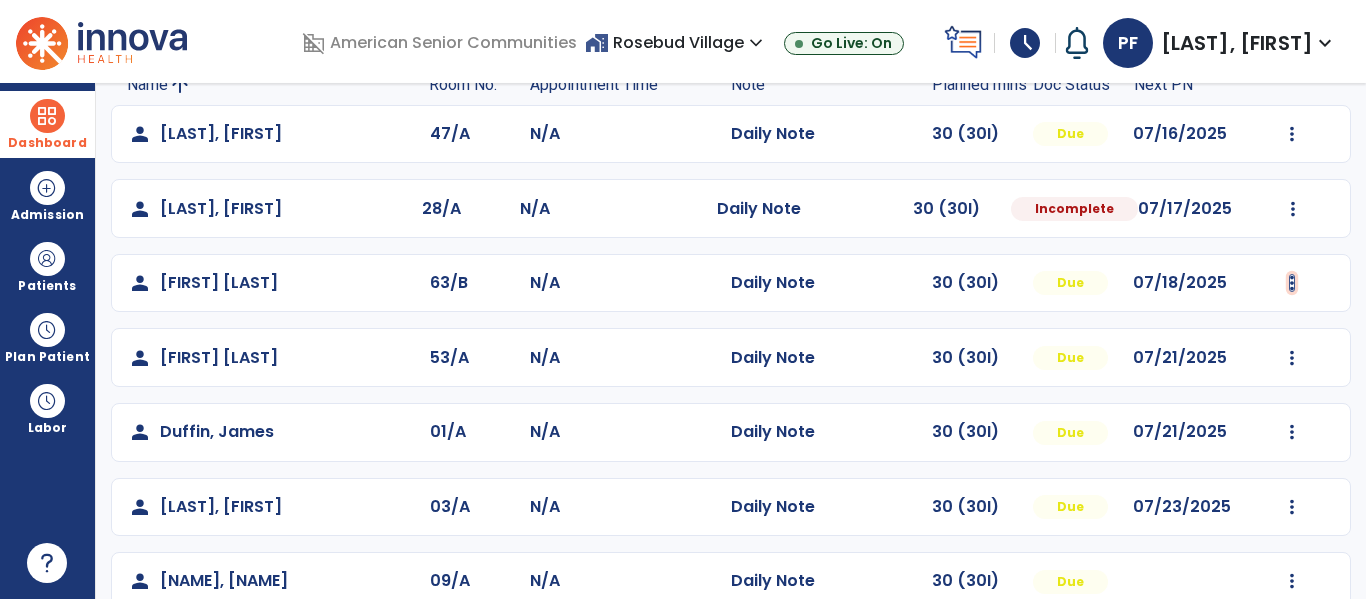 click at bounding box center (1292, 134) 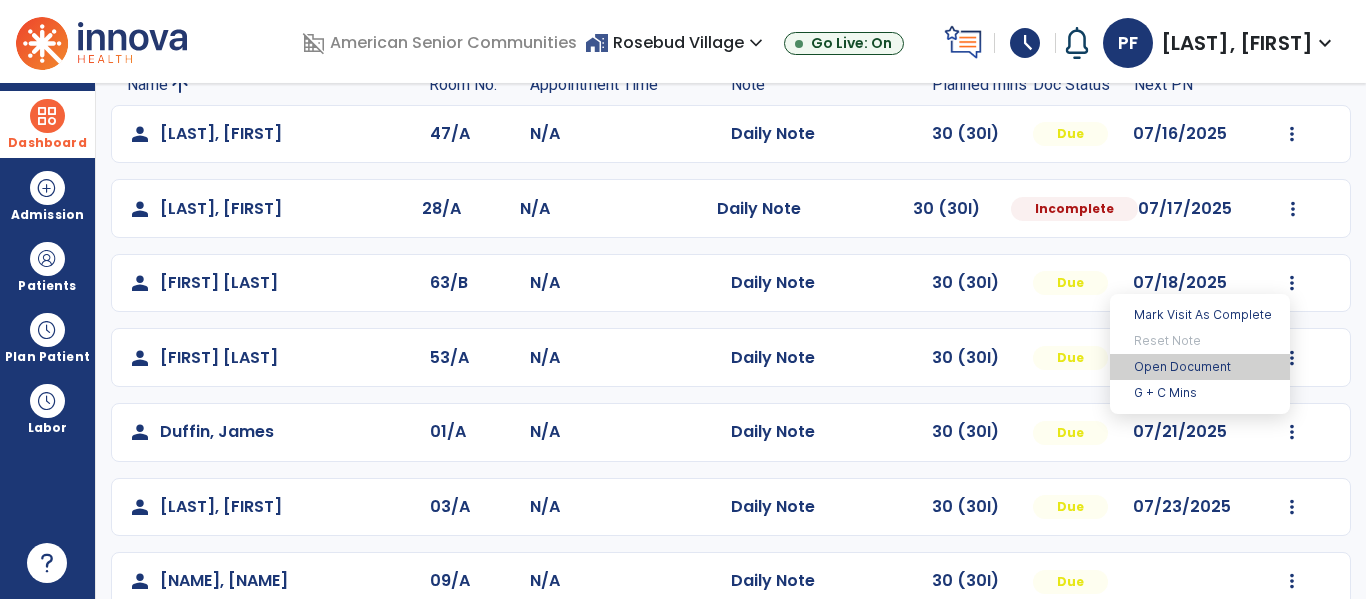click on "Open Document" at bounding box center (1200, 367) 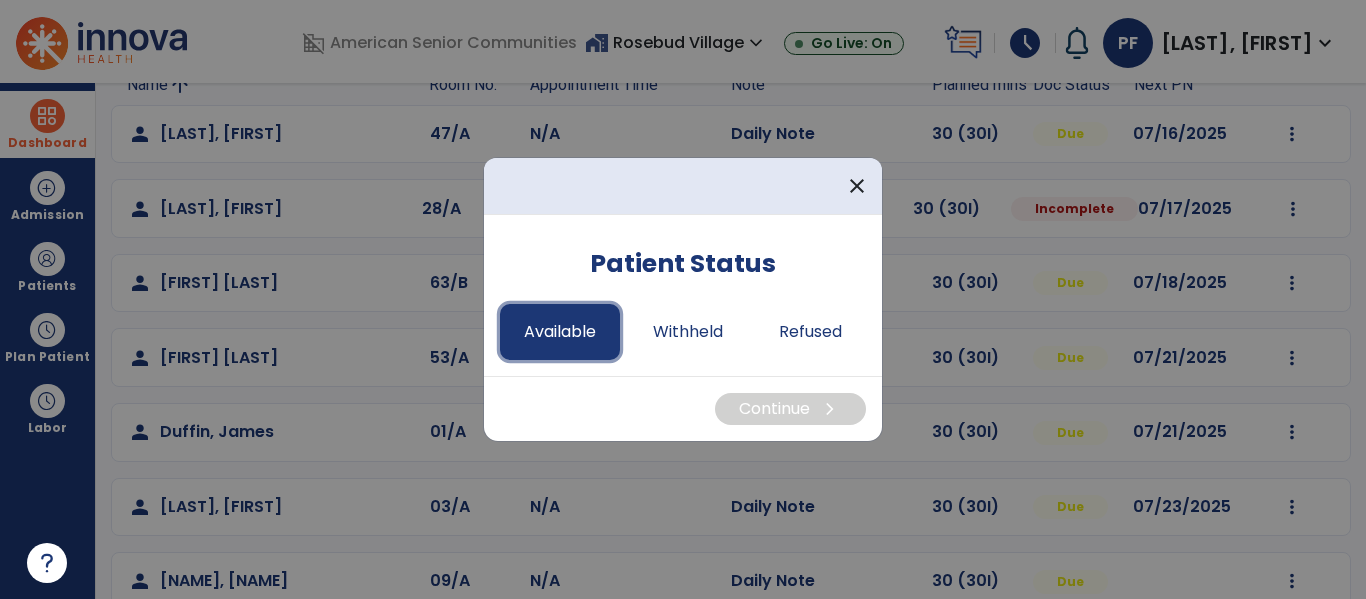 click on "Available" at bounding box center [560, 332] 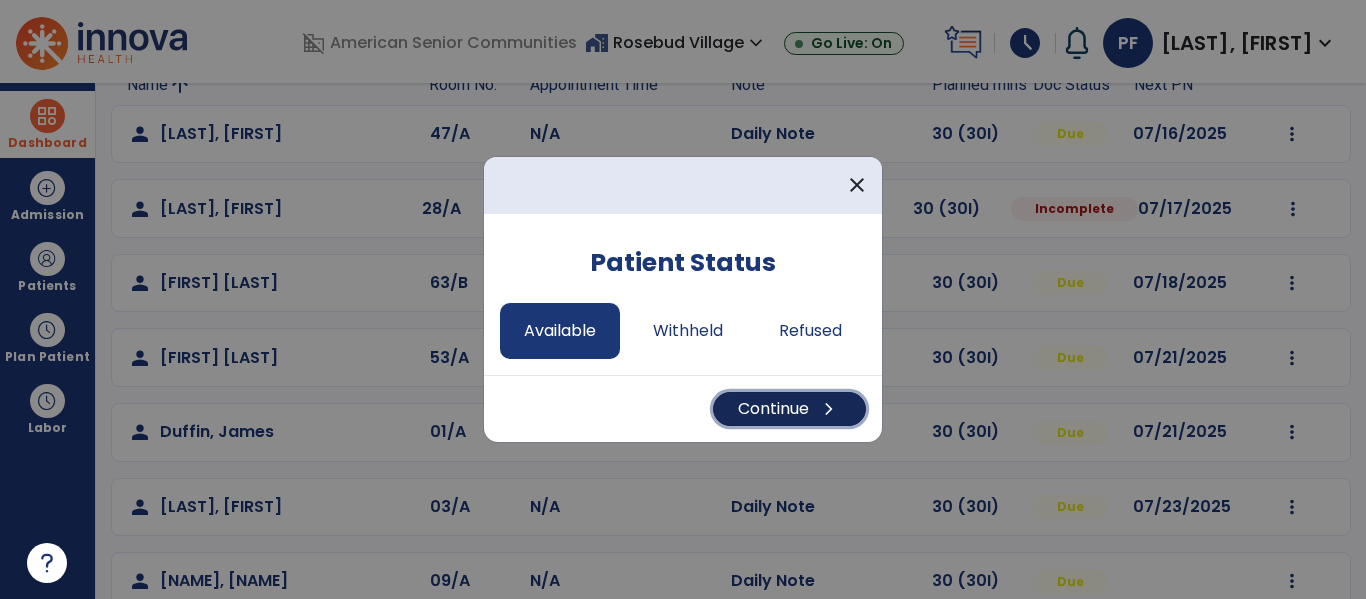 click on "Continue   chevron_right" at bounding box center [789, 409] 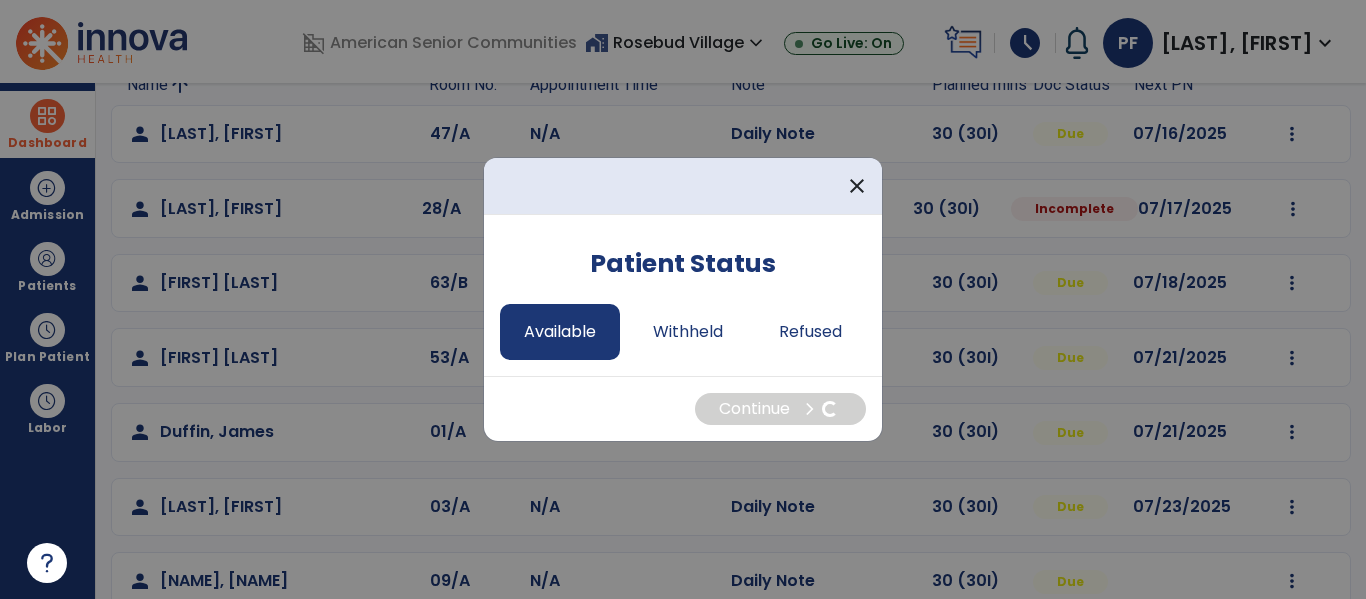 select on "*" 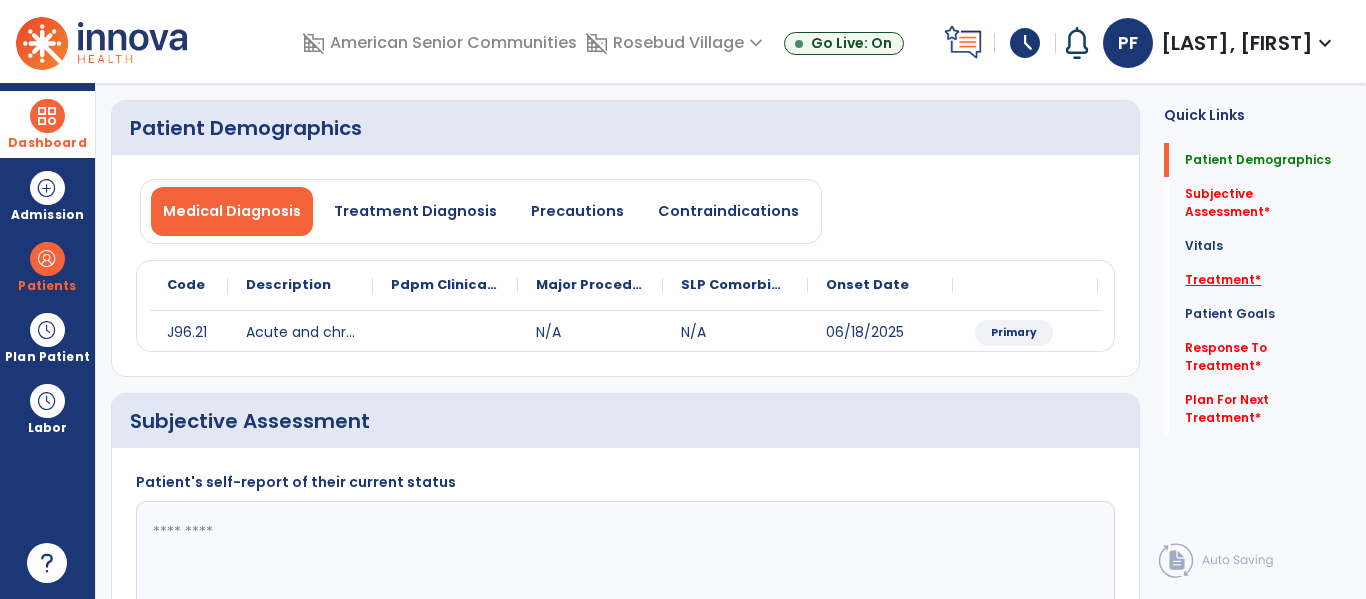 click on "Treatment   *" 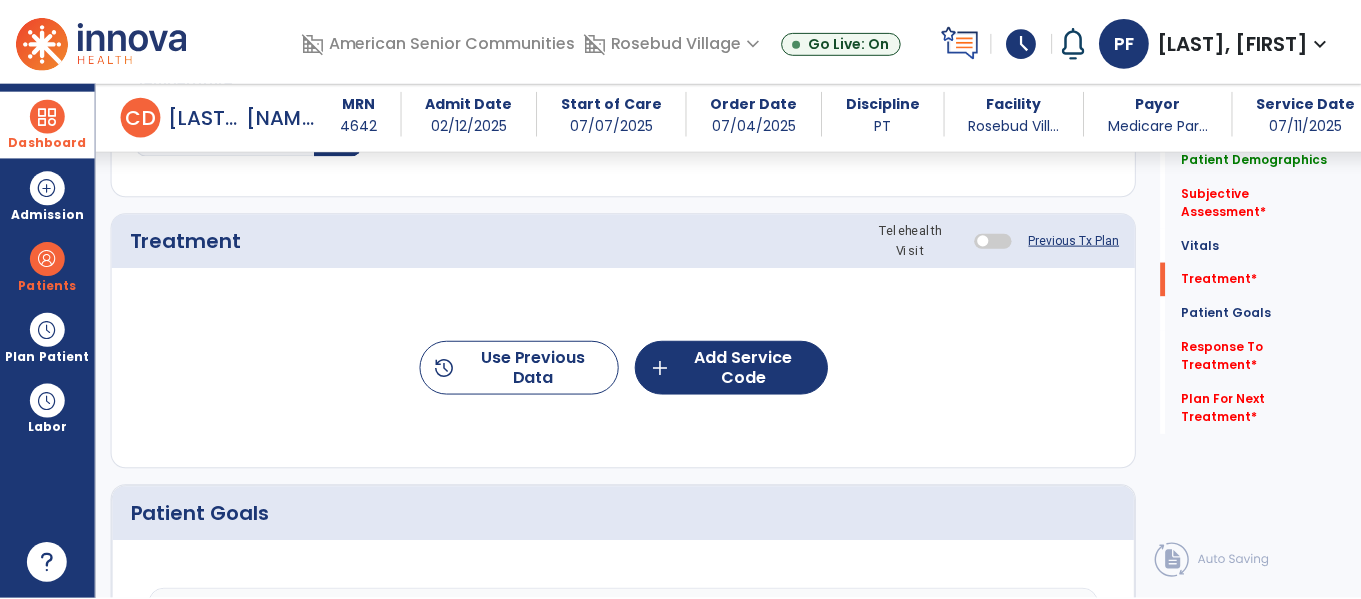 scroll, scrollTop: 1055, scrollLeft: 0, axis: vertical 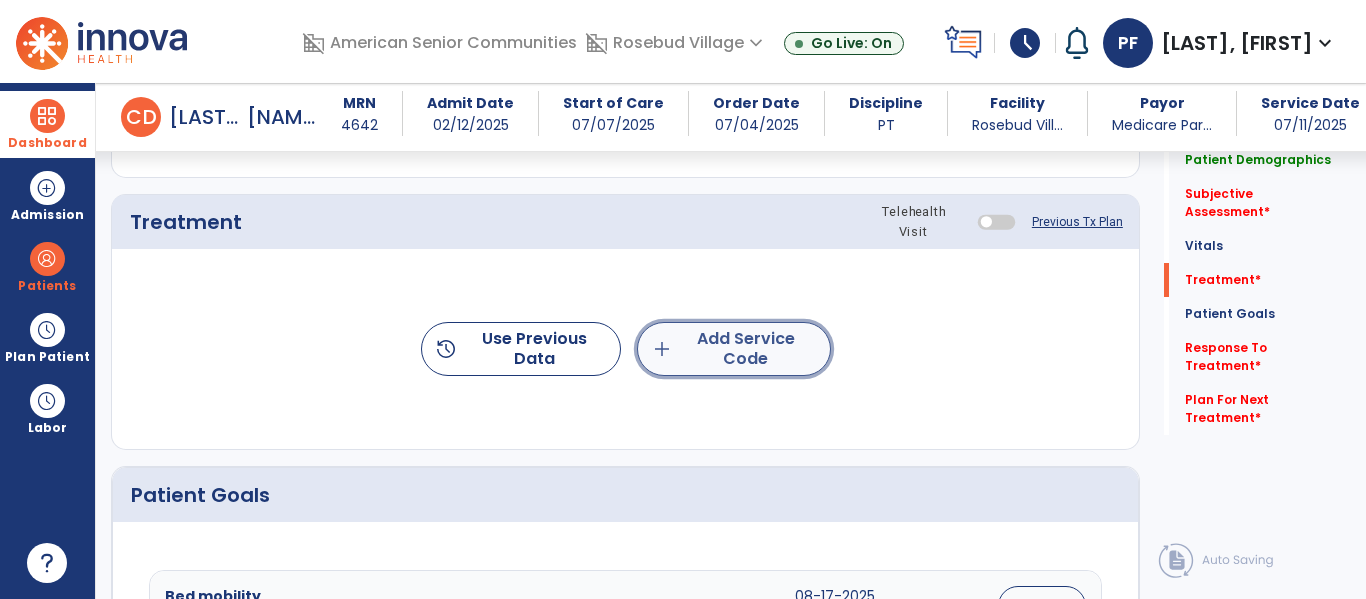 click on "add  Add Service Code" 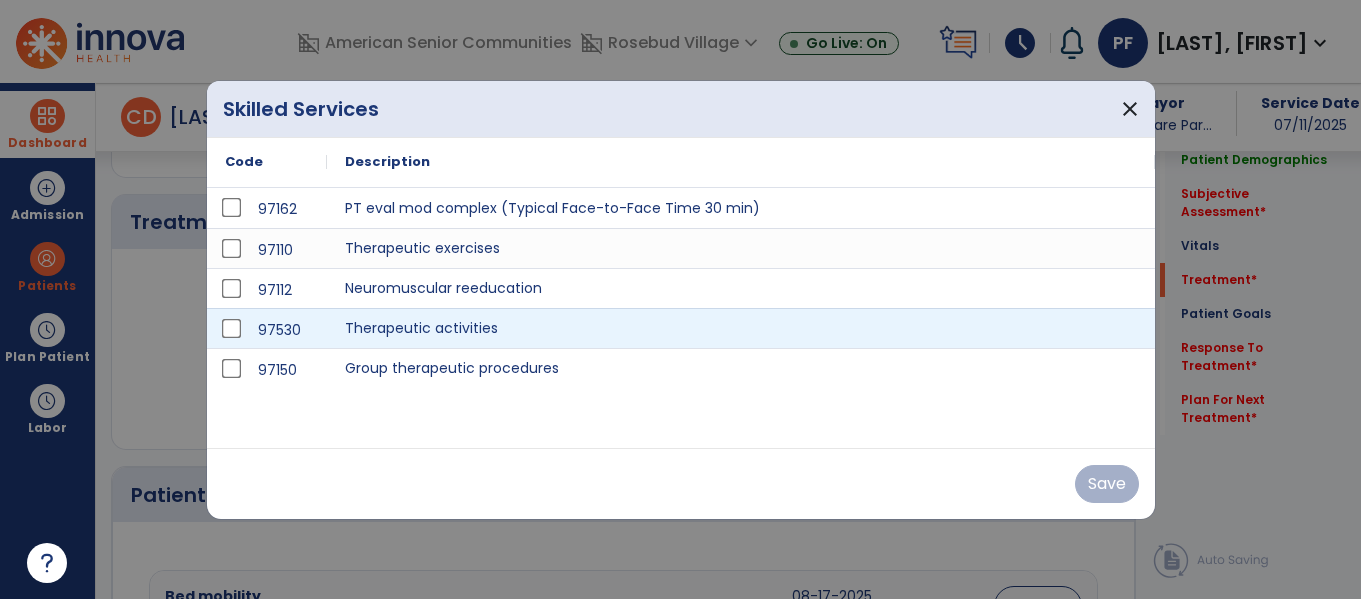 scroll, scrollTop: 1055, scrollLeft: 0, axis: vertical 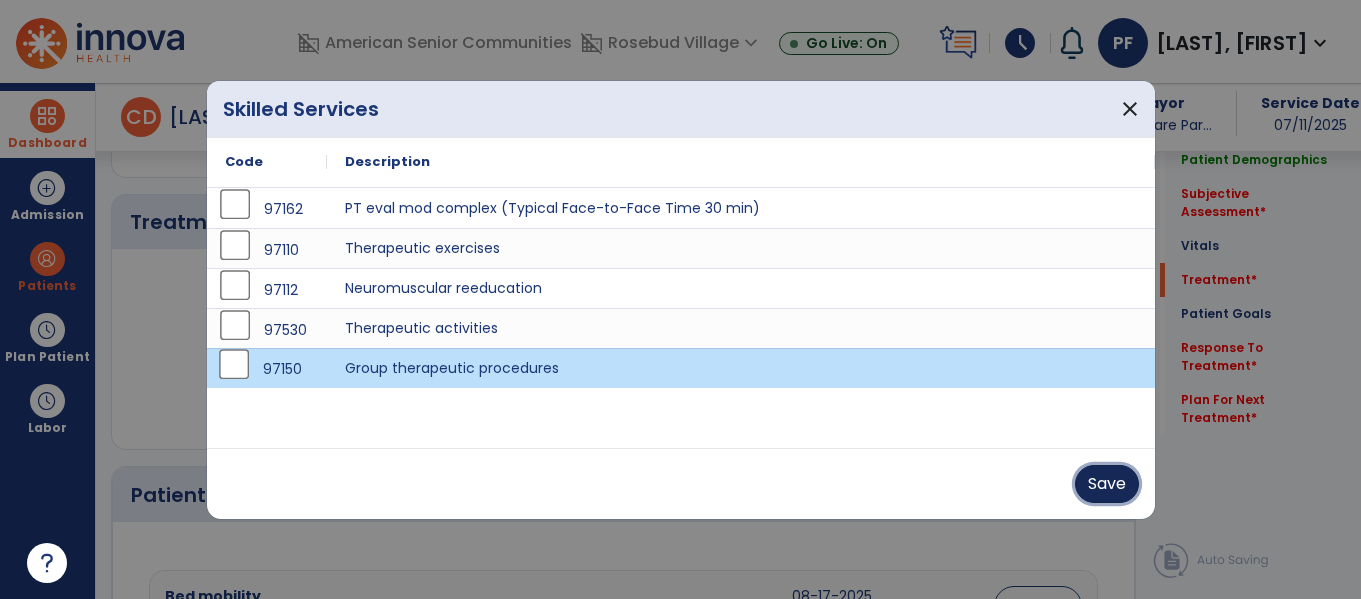 click on "Save" at bounding box center (1107, 484) 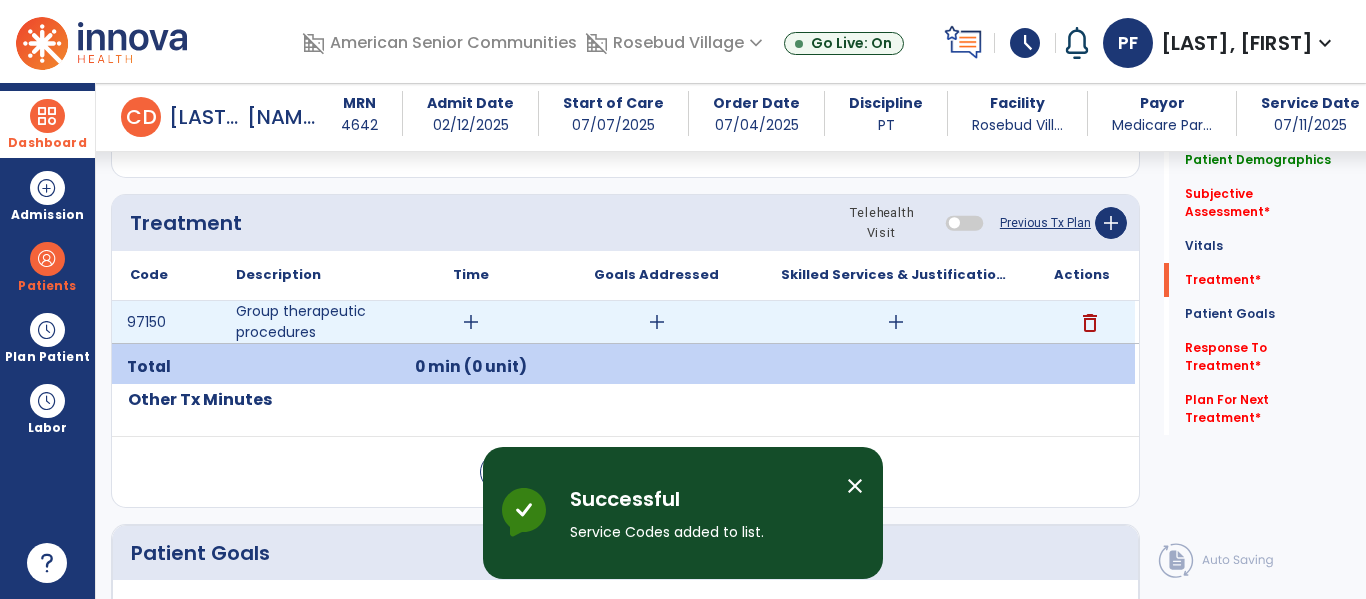 click on "add" at bounding box center [471, 322] 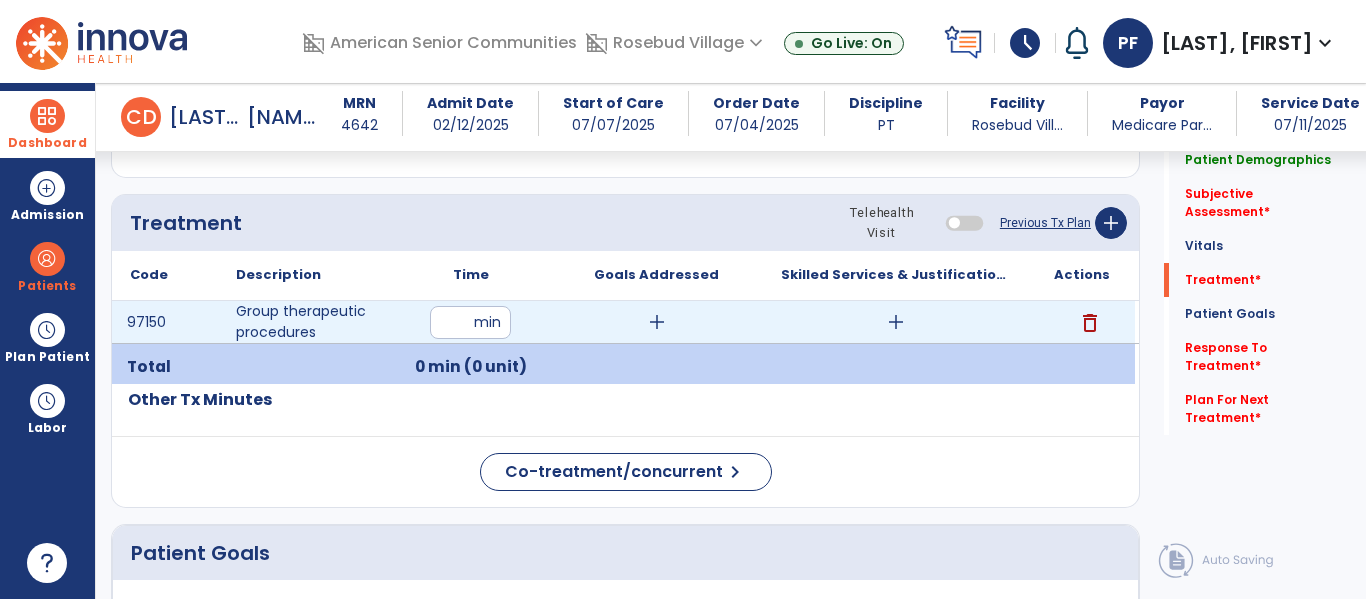 type on "**" 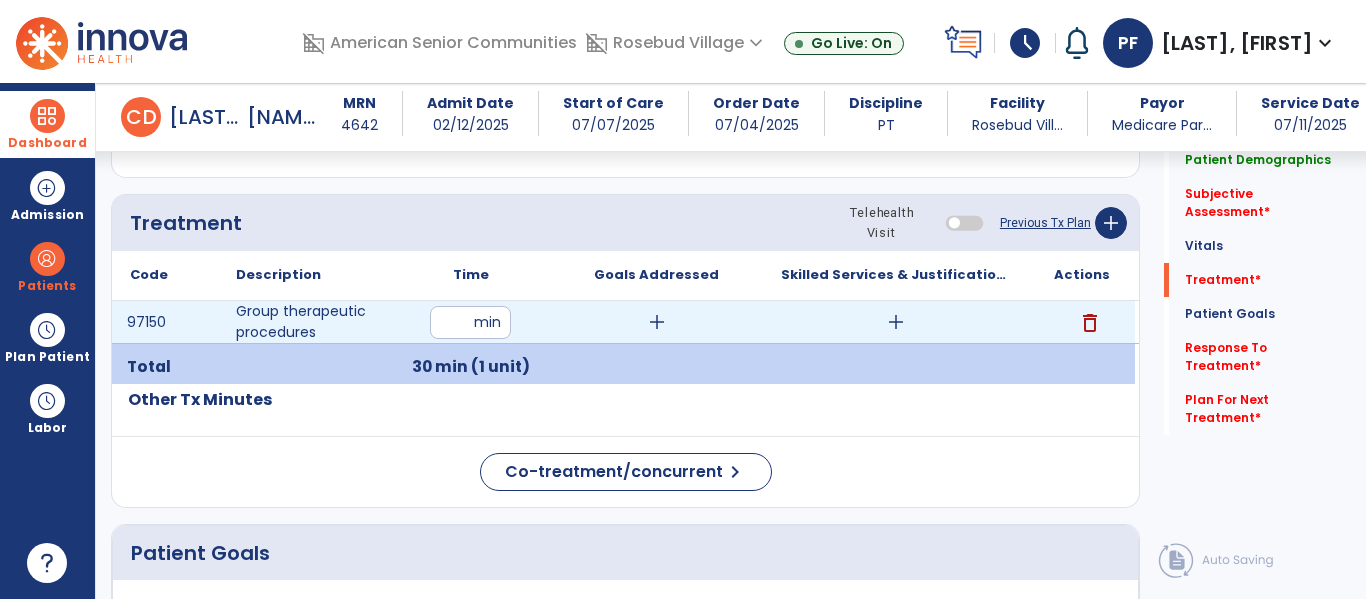 click on "add" at bounding box center [896, 322] 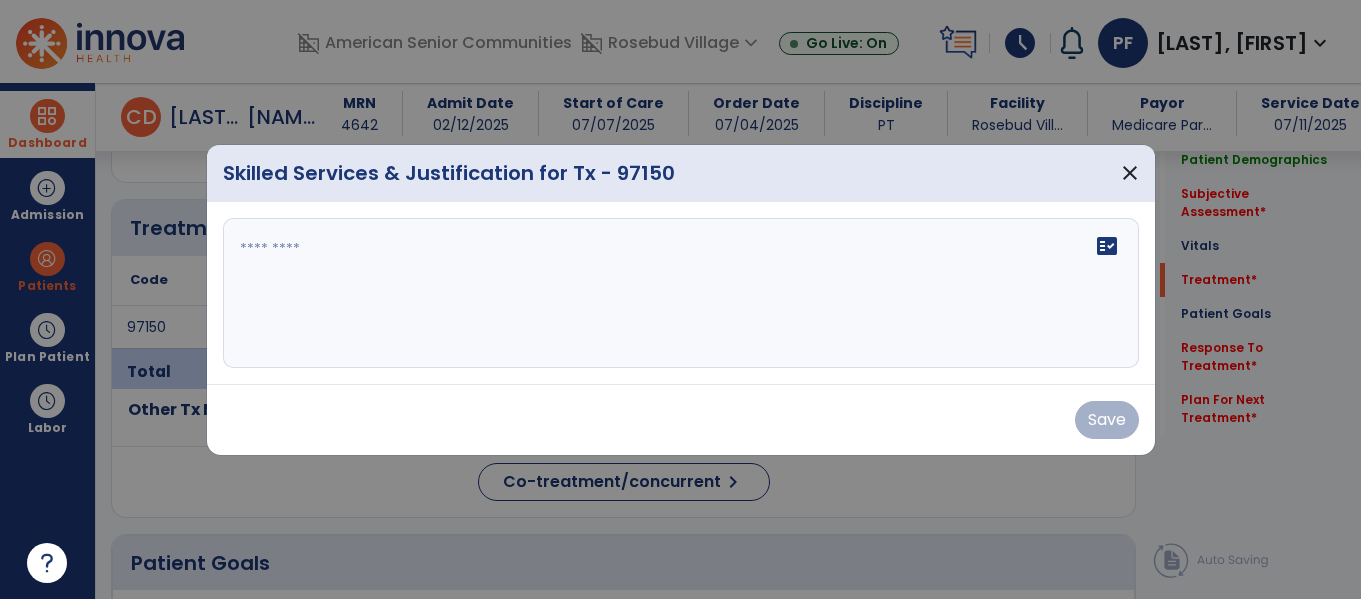 scroll, scrollTop: 1055, scrollLeft: 0, axis: vertical 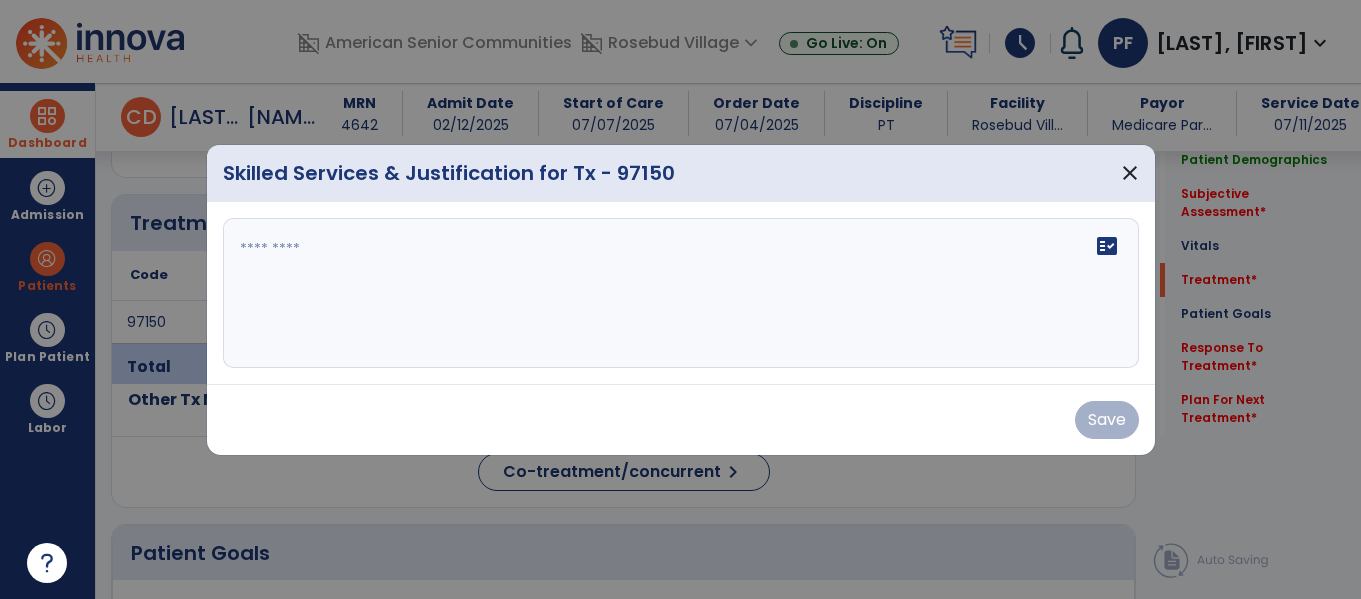 click on "fact_check" at bounding box center (681, 293) 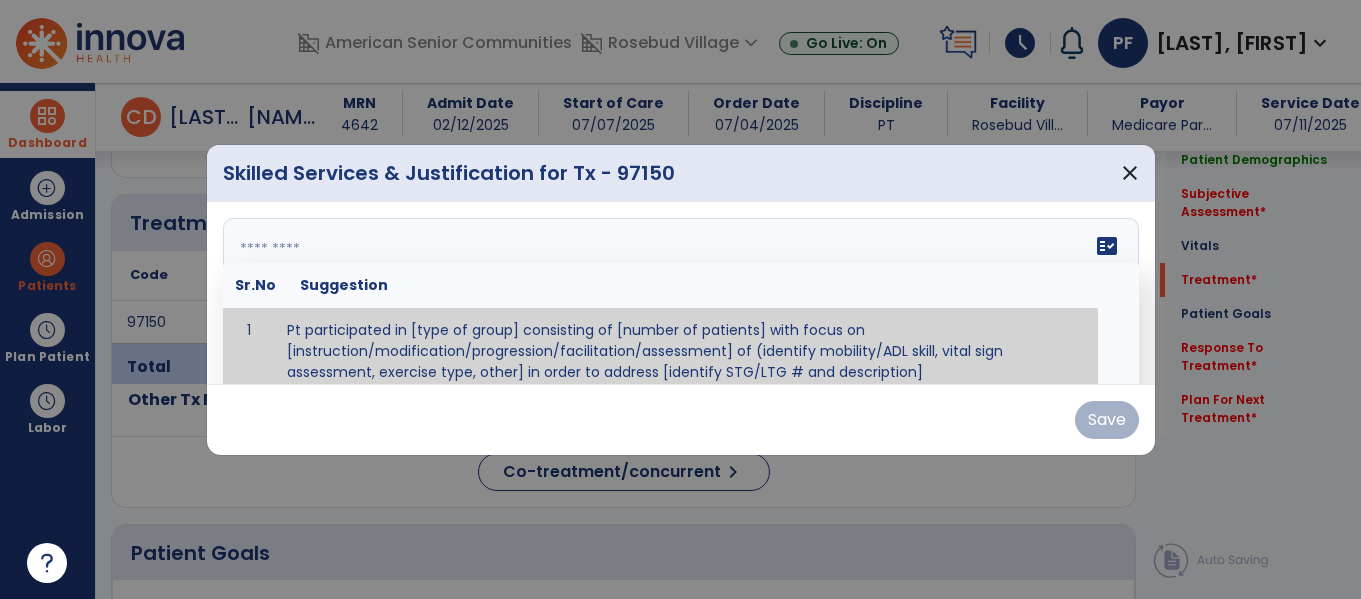 scroll, scrollTop: 12, scrollLeft: 0, axis: vertical 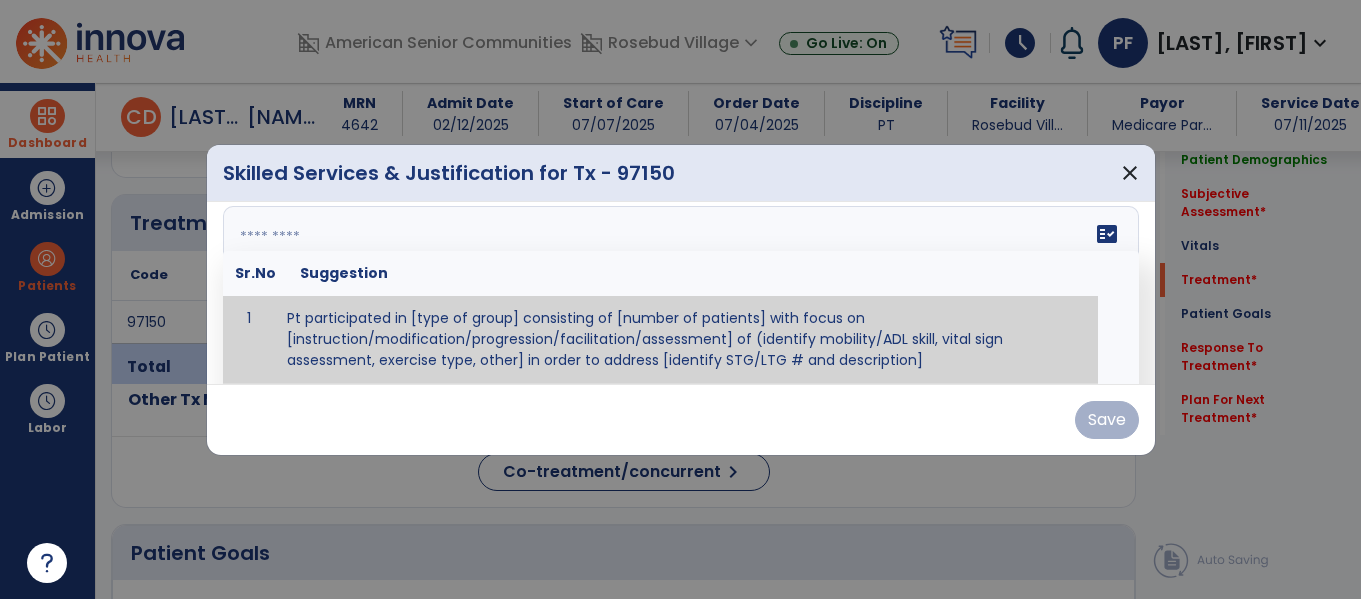 paste on "**********" 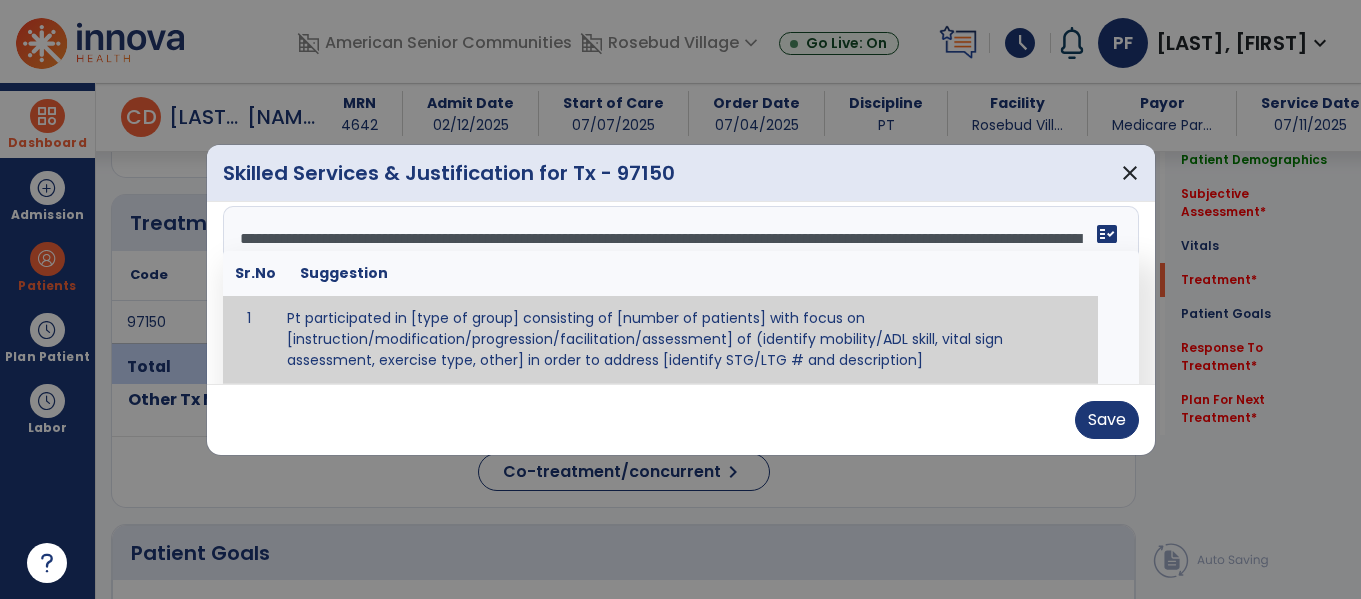 type on "**********" 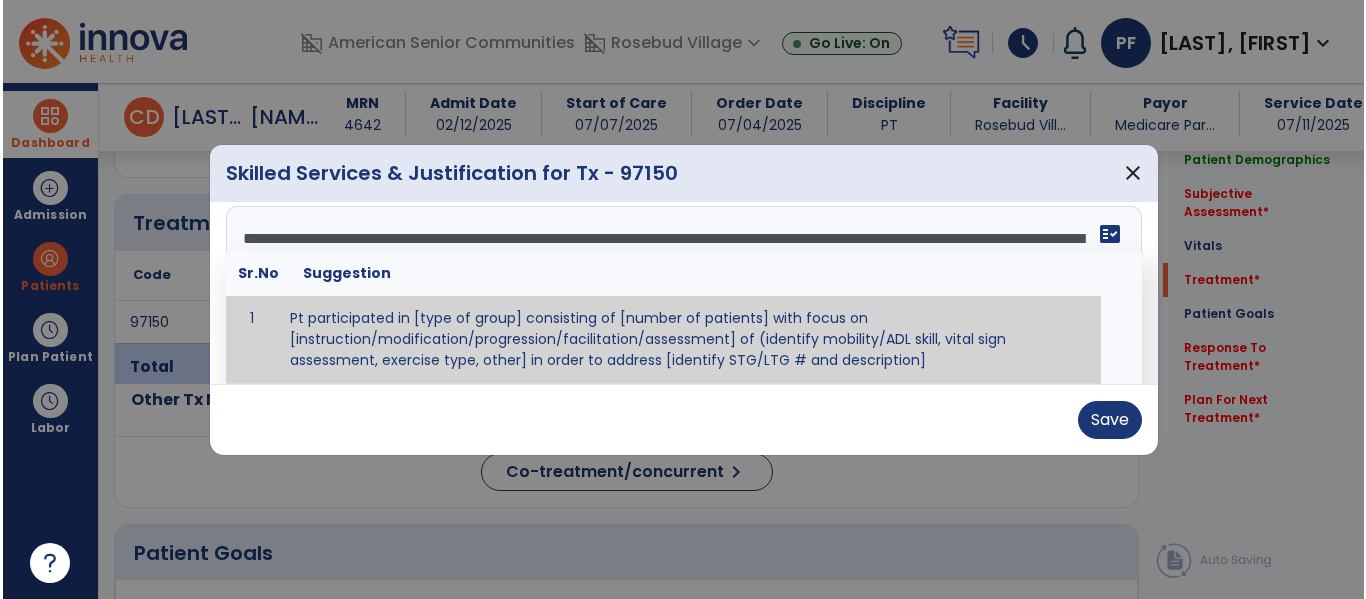 scroll, scrollTop: 0, scrollLeft: 0, axis: both 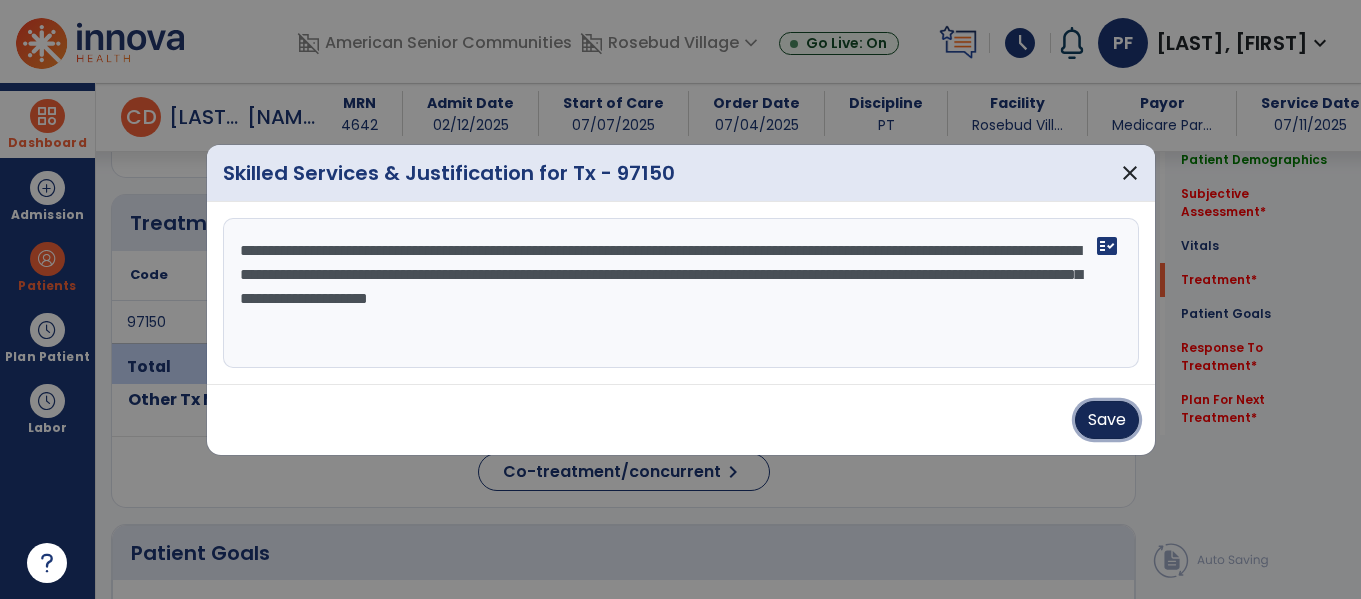click on "Save" at bounding box center [1107, 420] 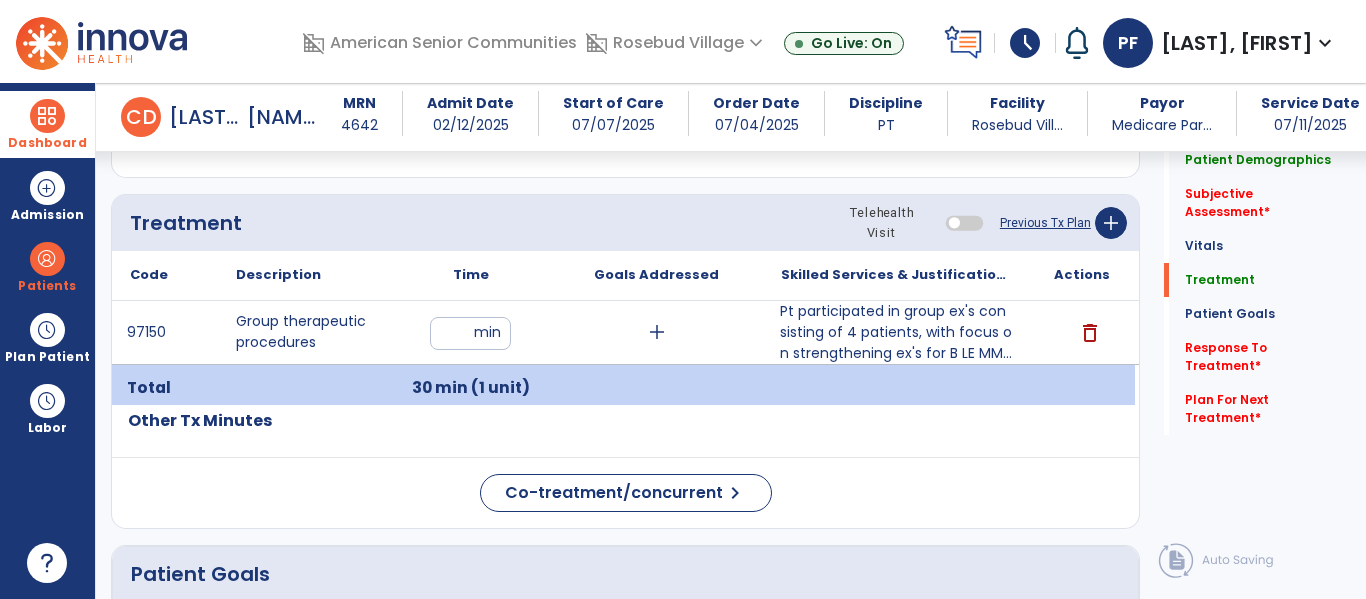 click on "Dashboard" at bounding box center (47, 124) 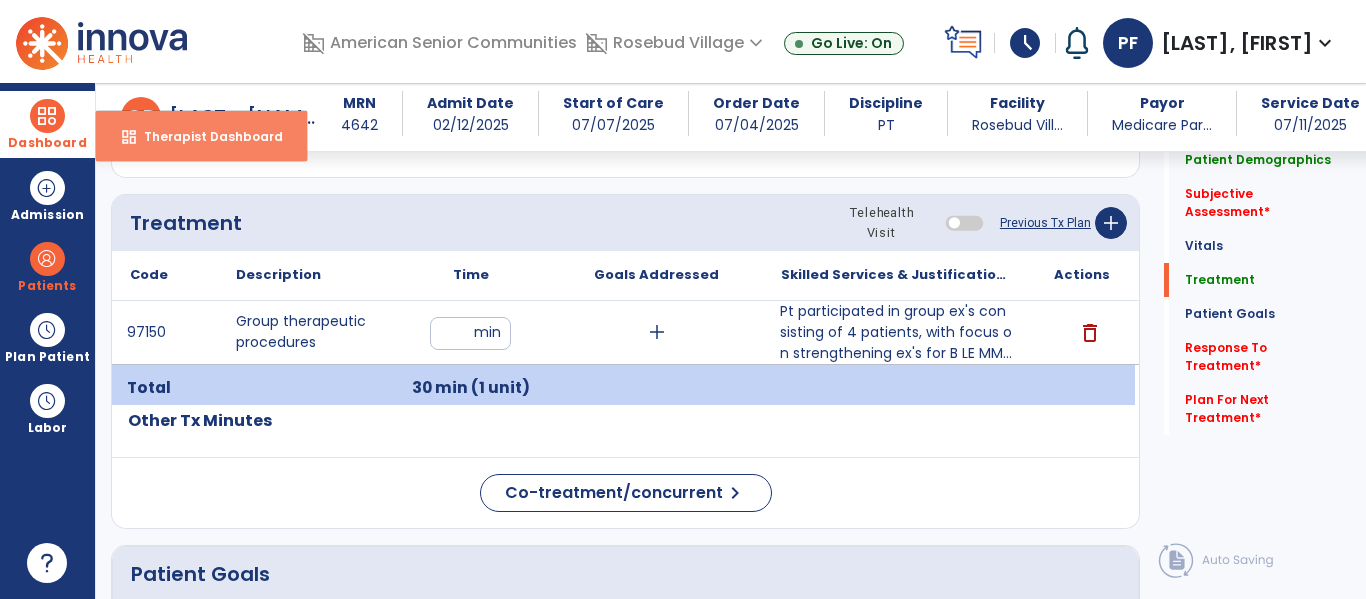click on "dashboard" at bounding box center (129, 137) 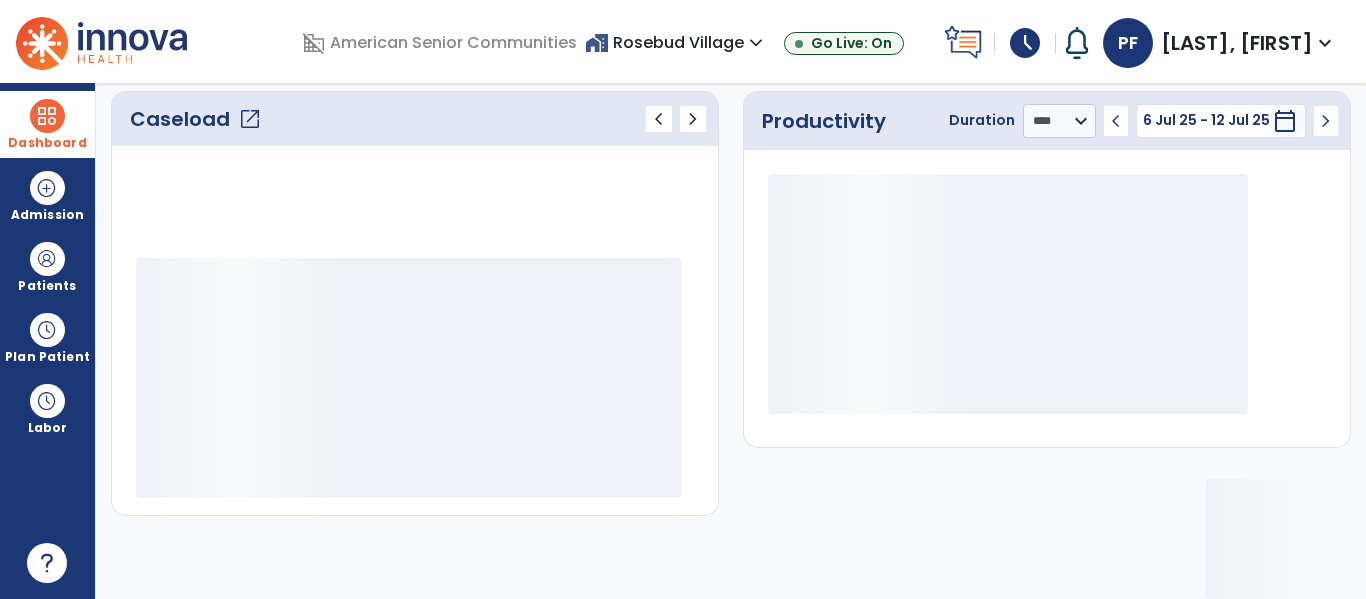 scroll, scrollTop: 276, scrollLeft: 0, axis: vertical 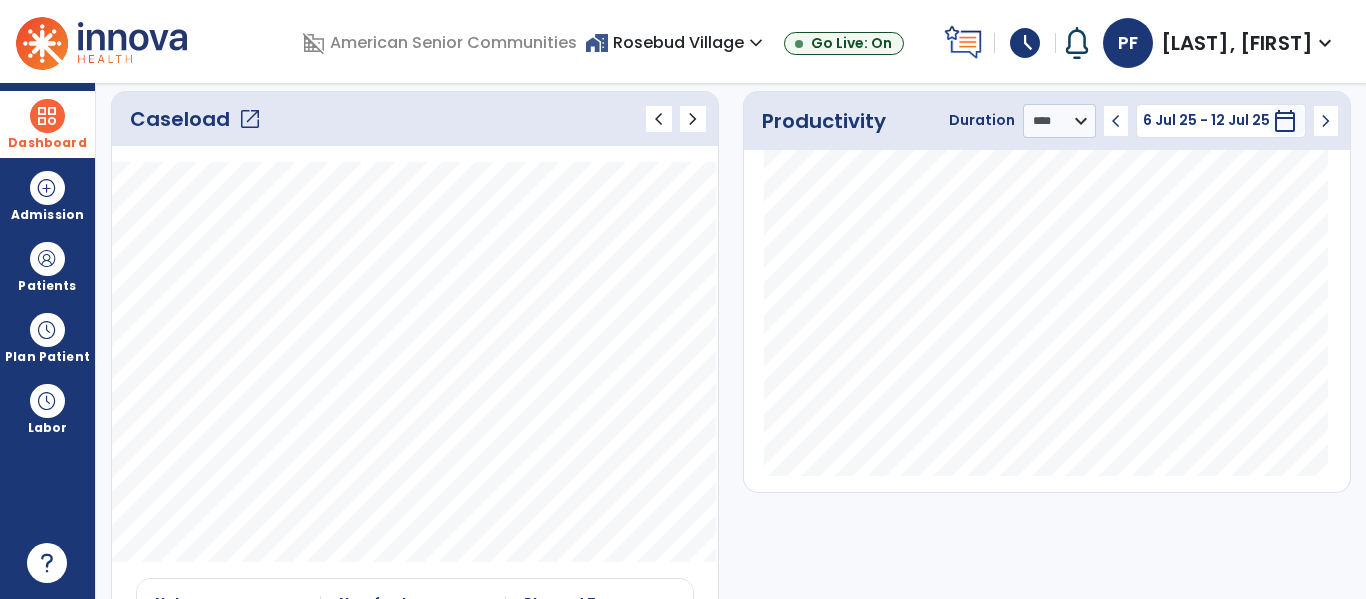 click on "open_in_new" 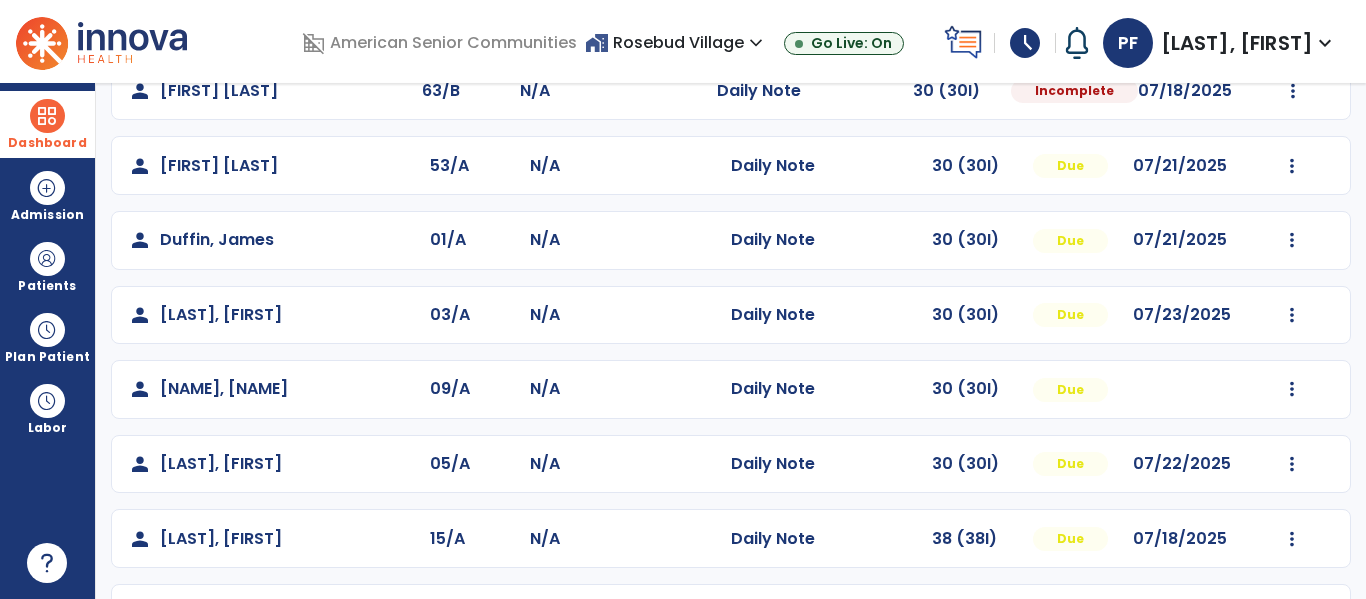 scroll, scrollTop: 348, scrollLeft: 0, axis: vertical 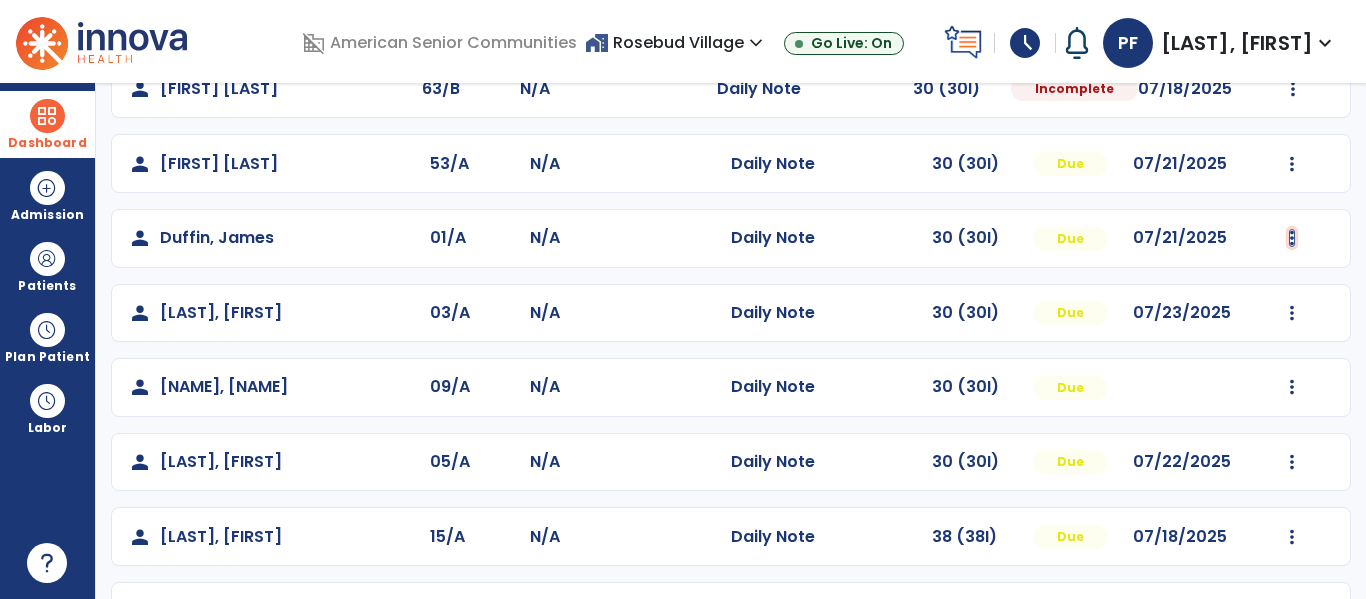 click at bounding box center (1292, -60) 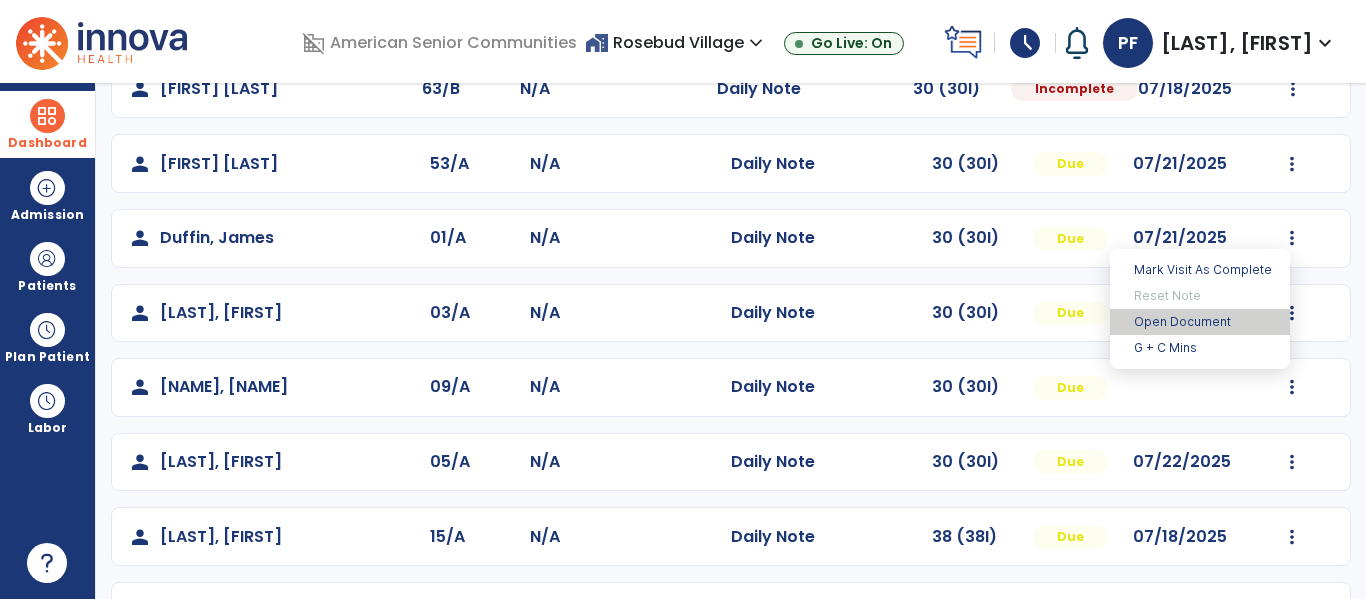 click on "Open Document" at bounding box center [1200, 322] 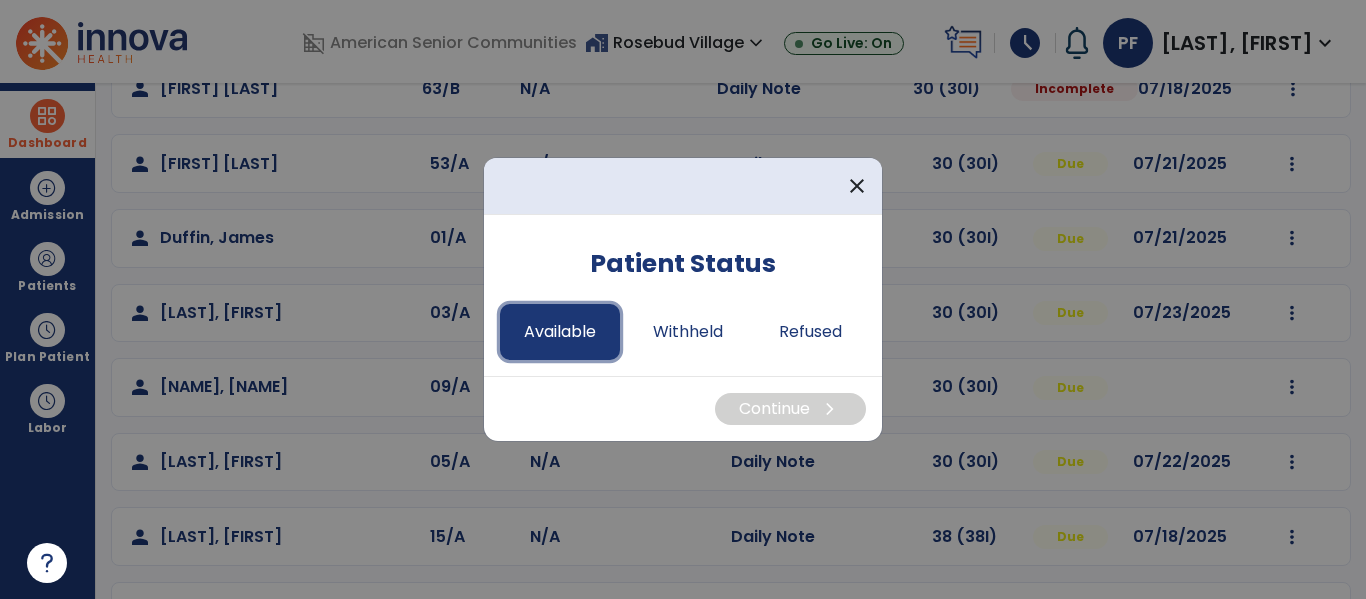 click on "Available" at bounding box center (560, 332) 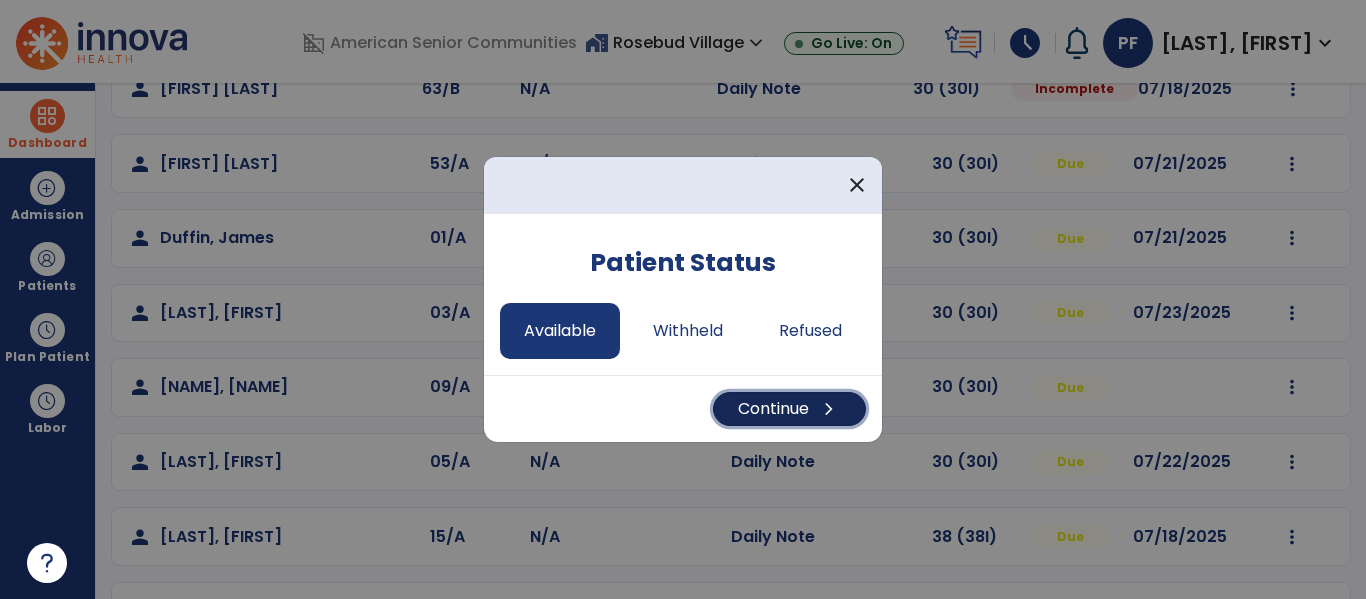click on "chevron_right" at bounding box center (829, 409) 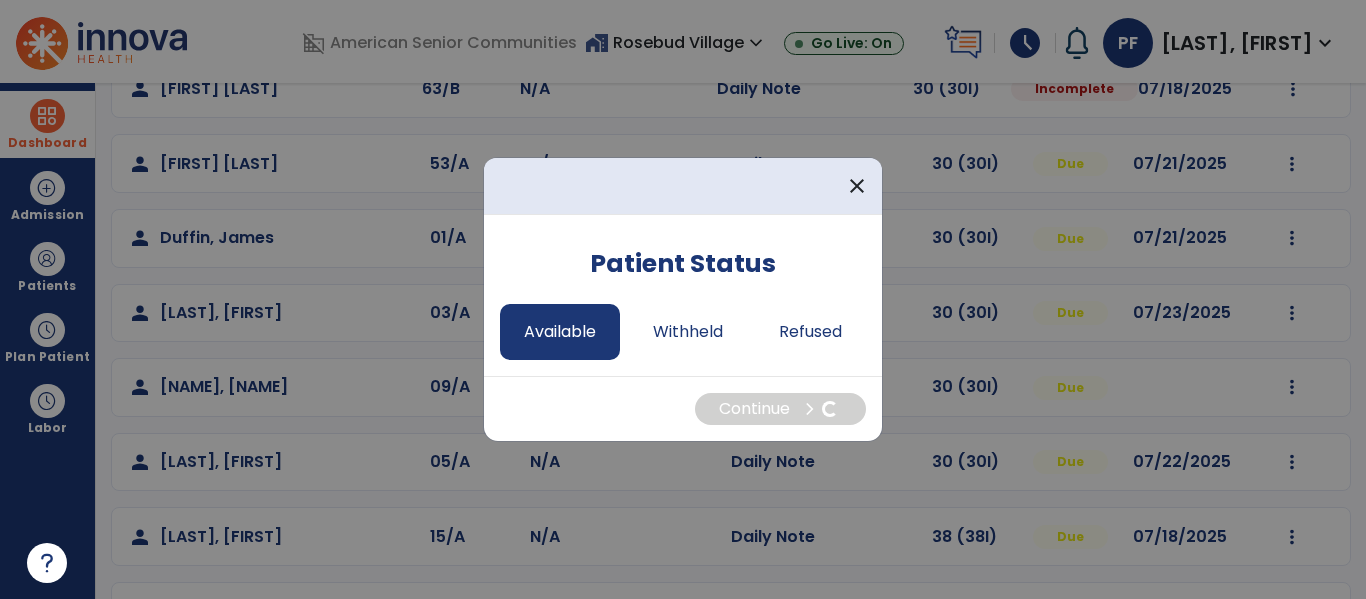 select on "*" 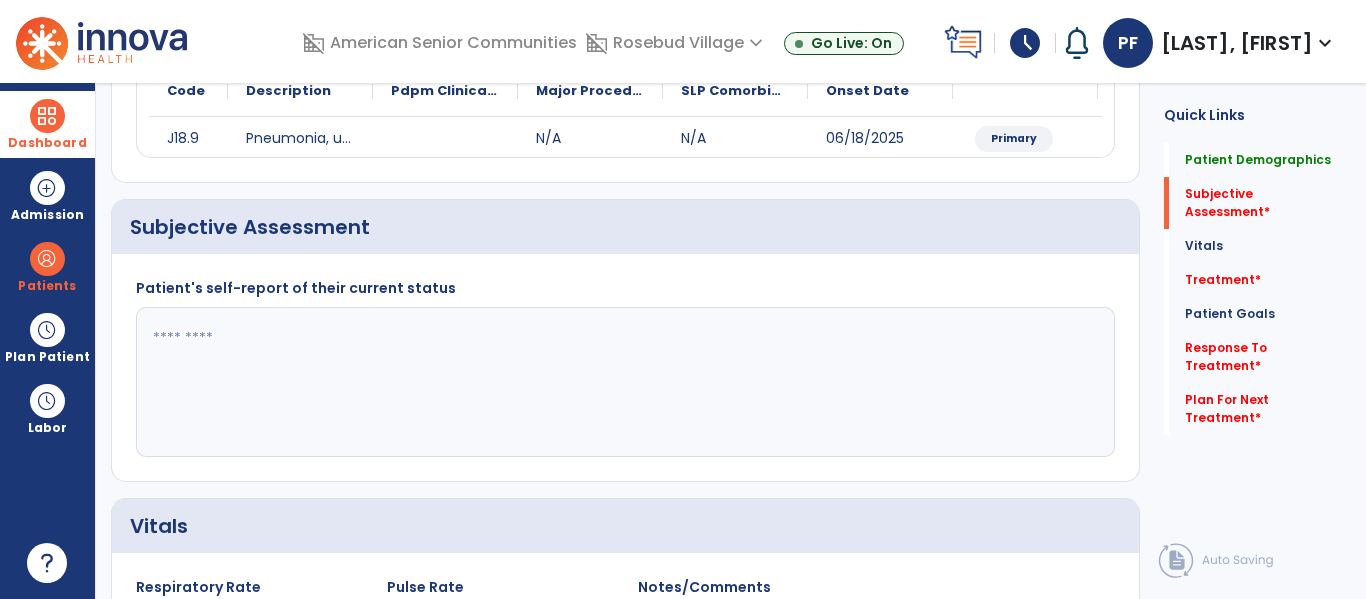click on "Patient Demographics  Medical Diagnosis   Treatment Diagnosis   Precautions   Contraindications
Code
Description
Pdpm Clinical Category
J18.9 to" 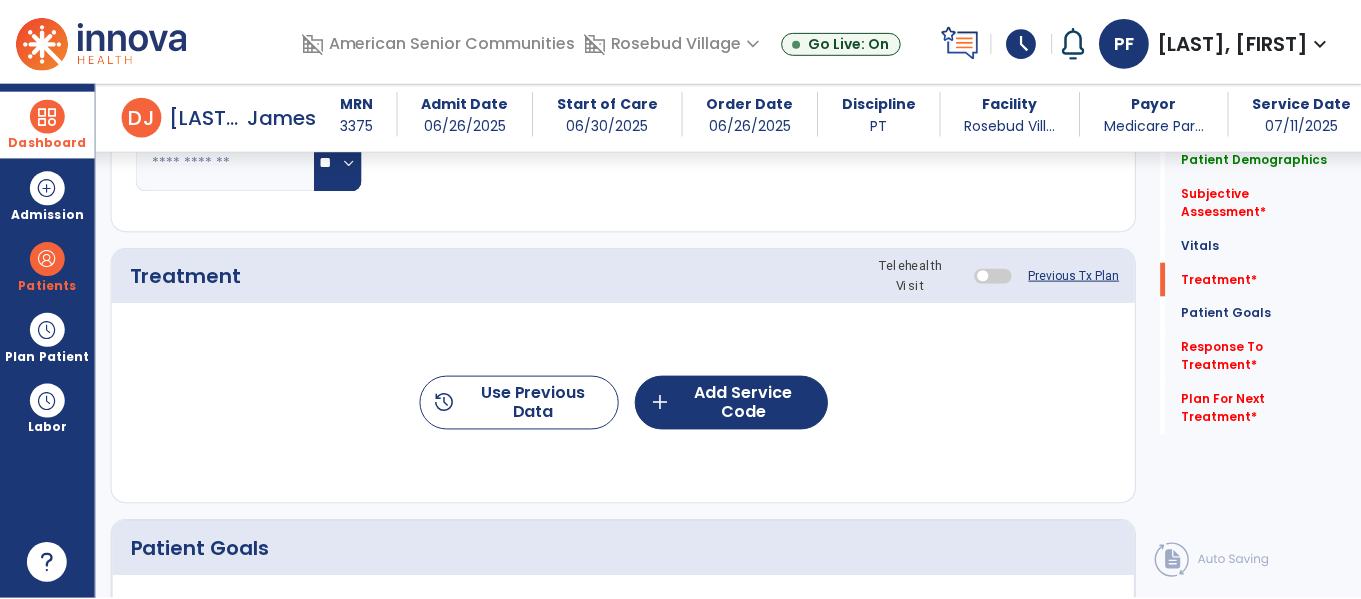 scroll, scrollTop: 1014, scrollLeft: 0, axis: vertical 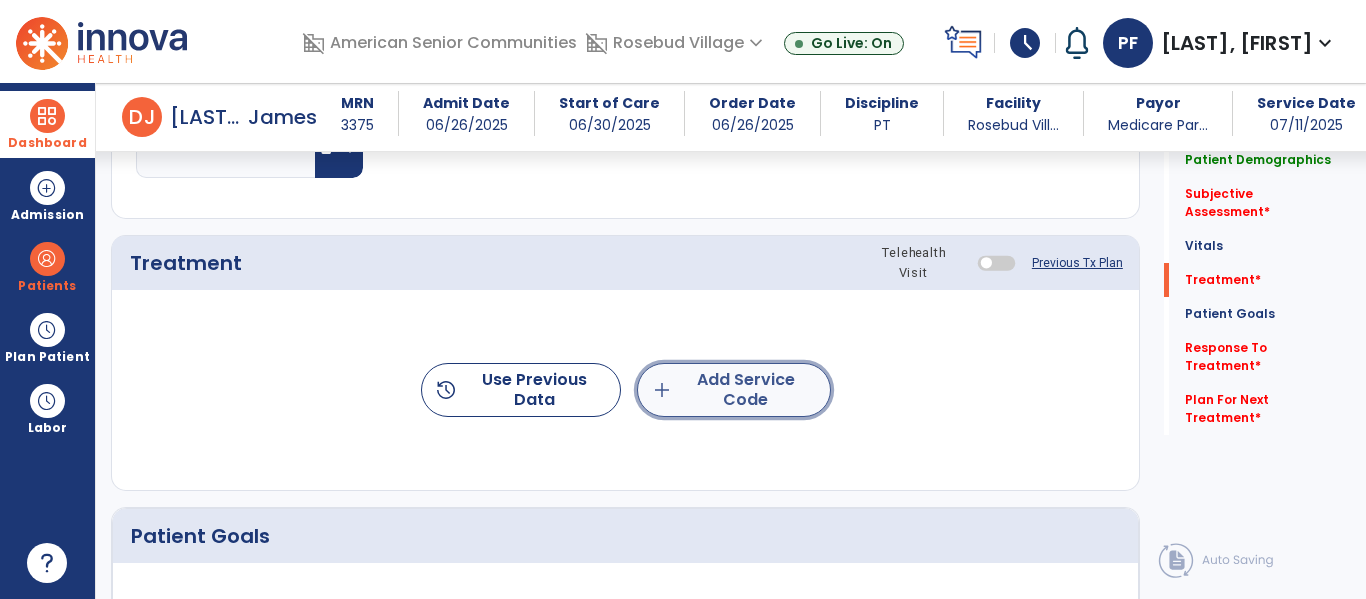 click on "add  Add Service Code" 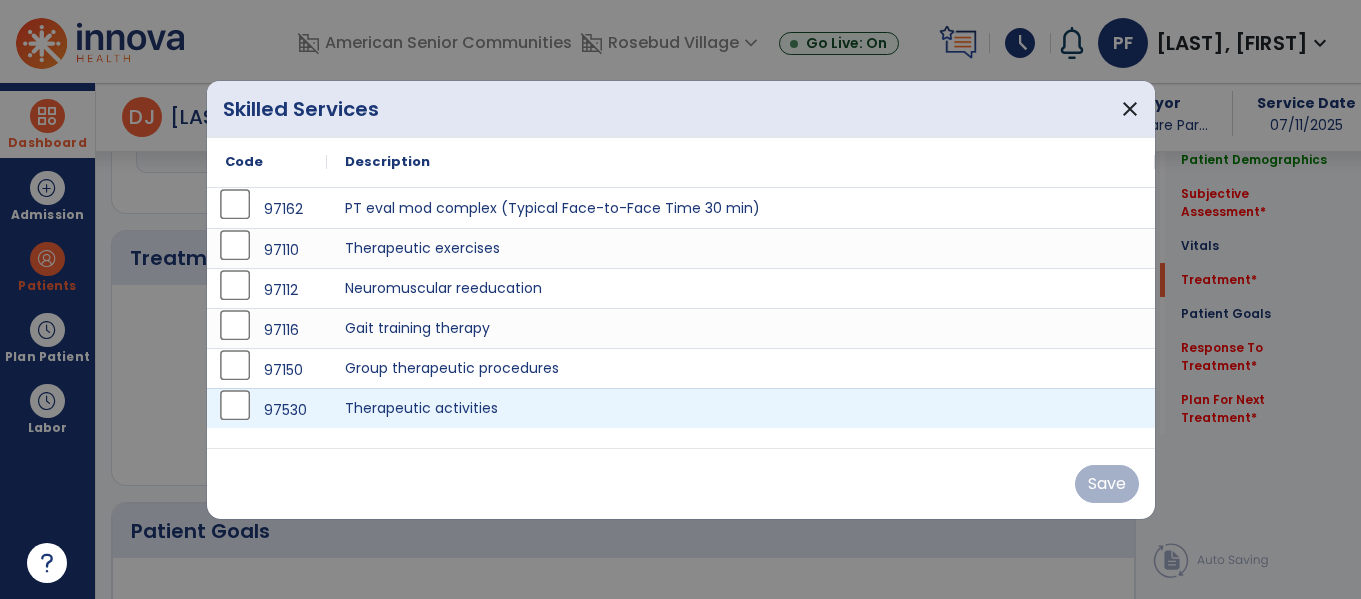 scroll, scrollTop: 1014, scrollLeft: 0, axis: vertical 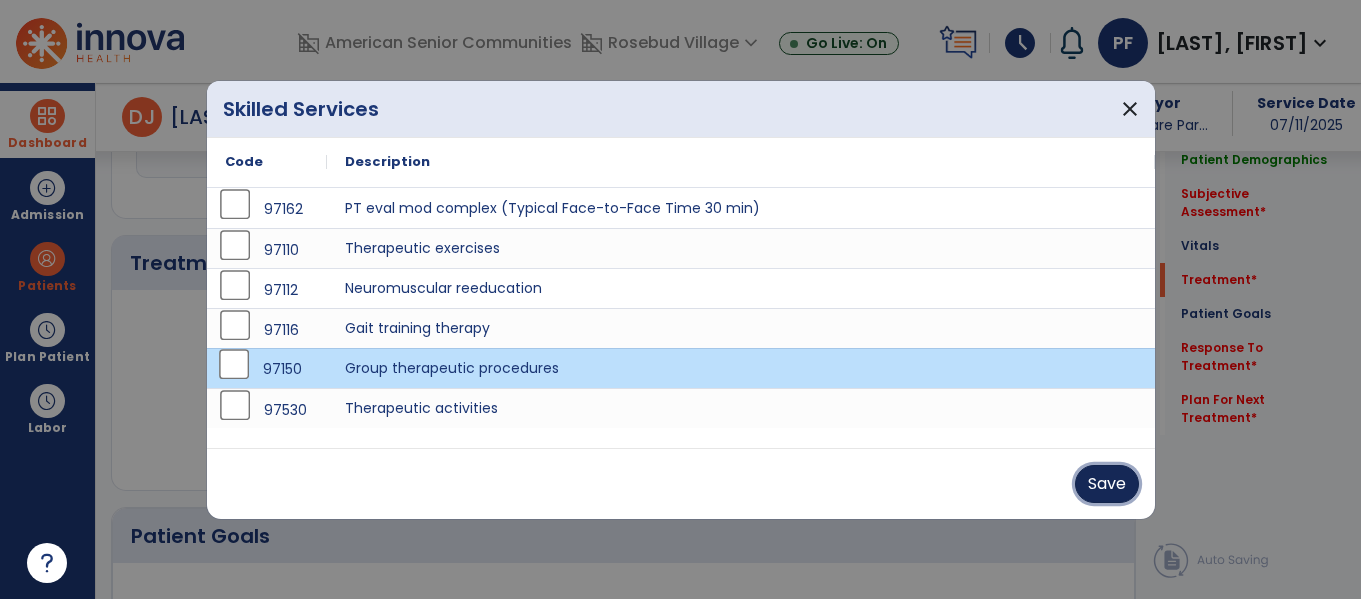 click on "Save" at bounding box center [1107, 484] 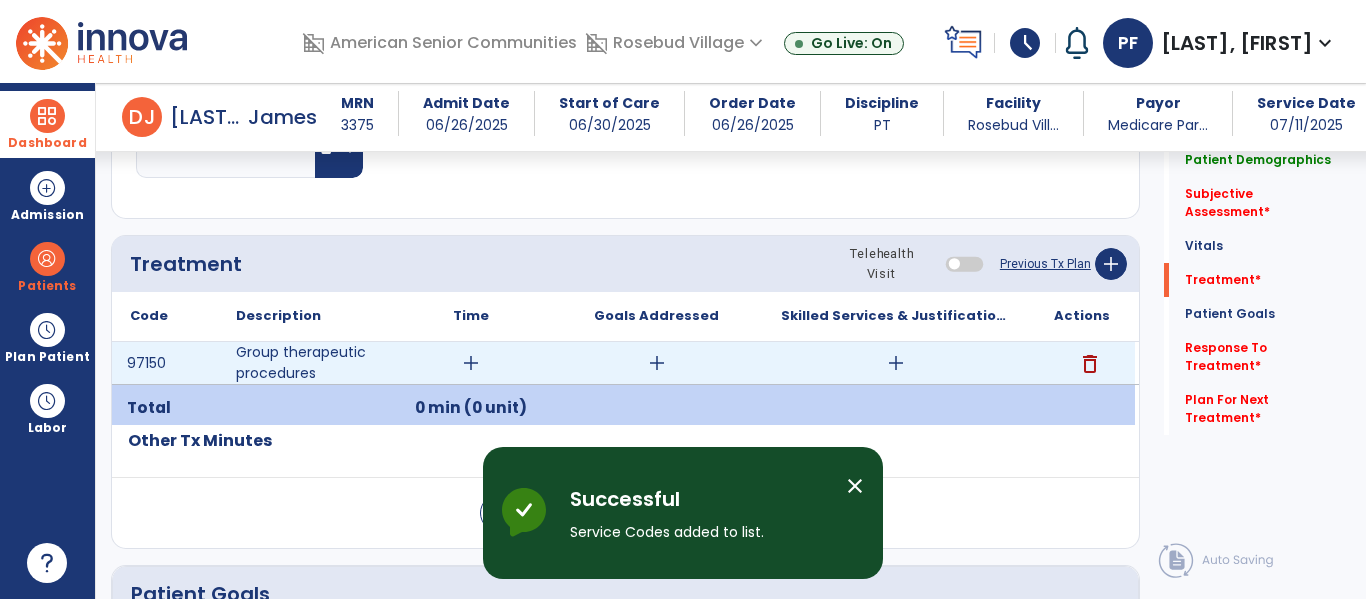 click on "add" at bounding box center (471, 363) 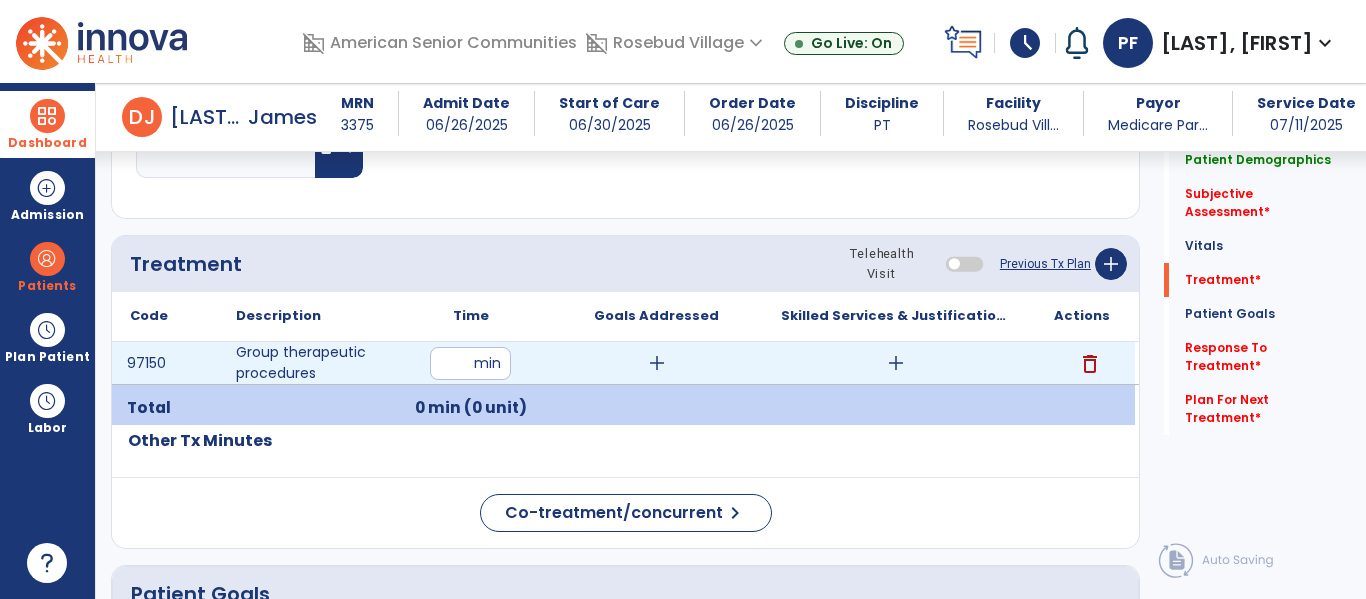type on "**" 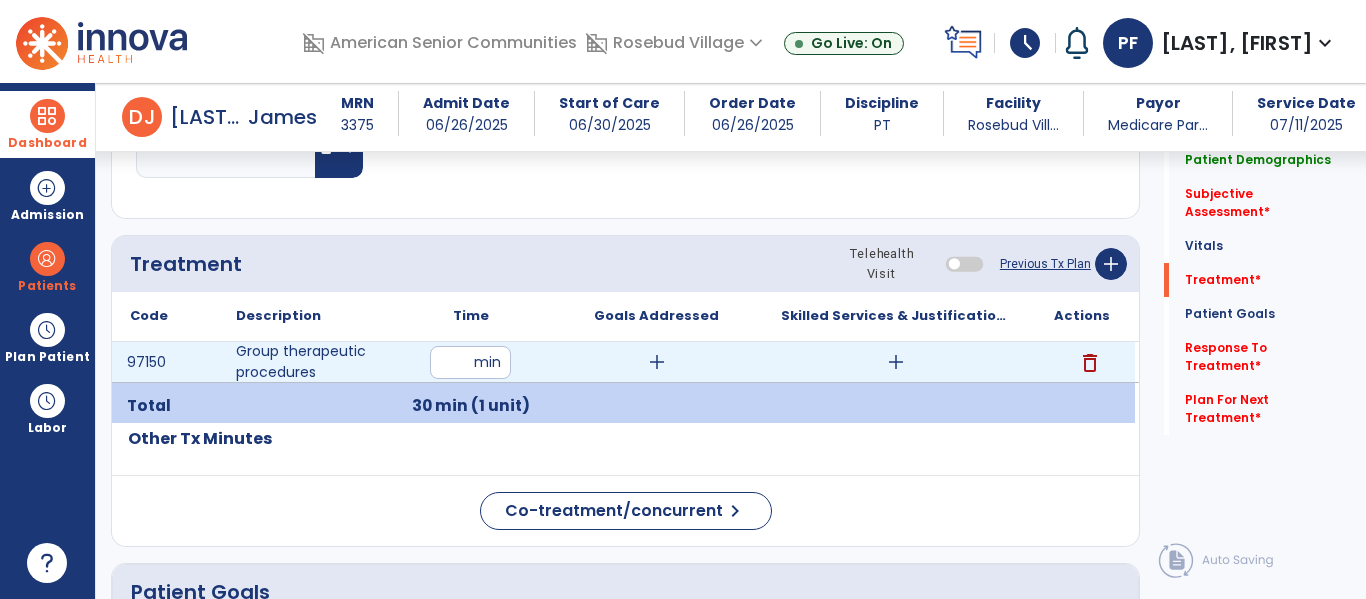 click on "add" at bounding box center [896, 362] 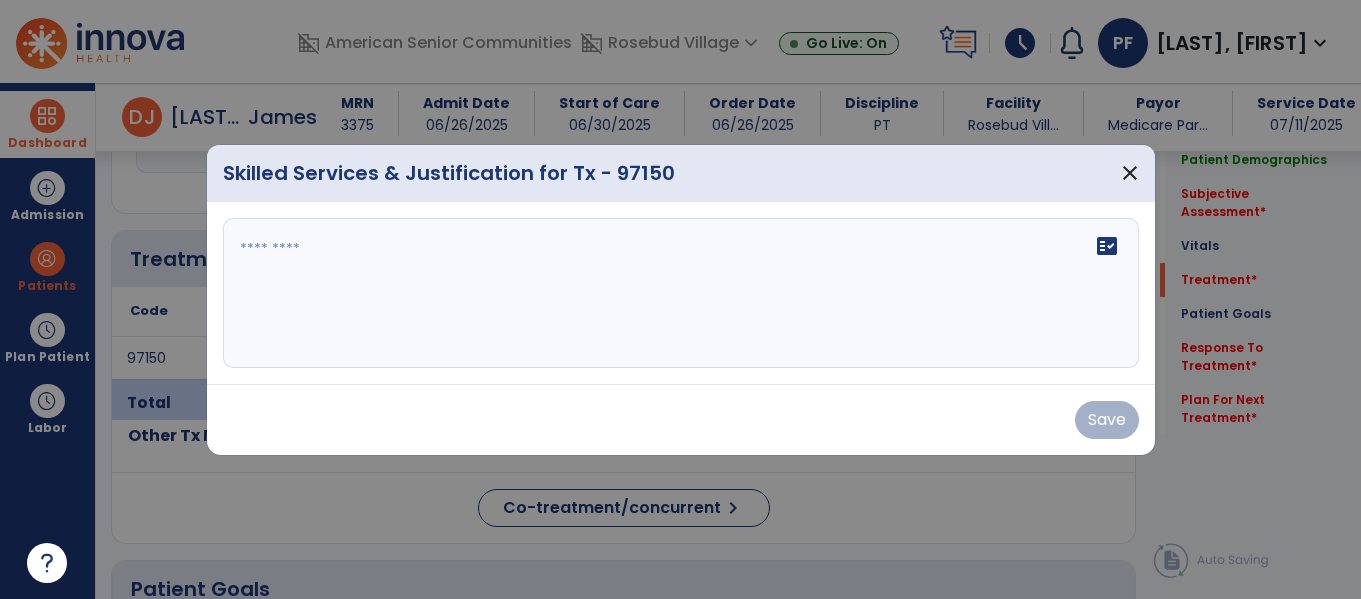 scroll, scrollTop: 1014, scrollLeft: 0, axis: vertical 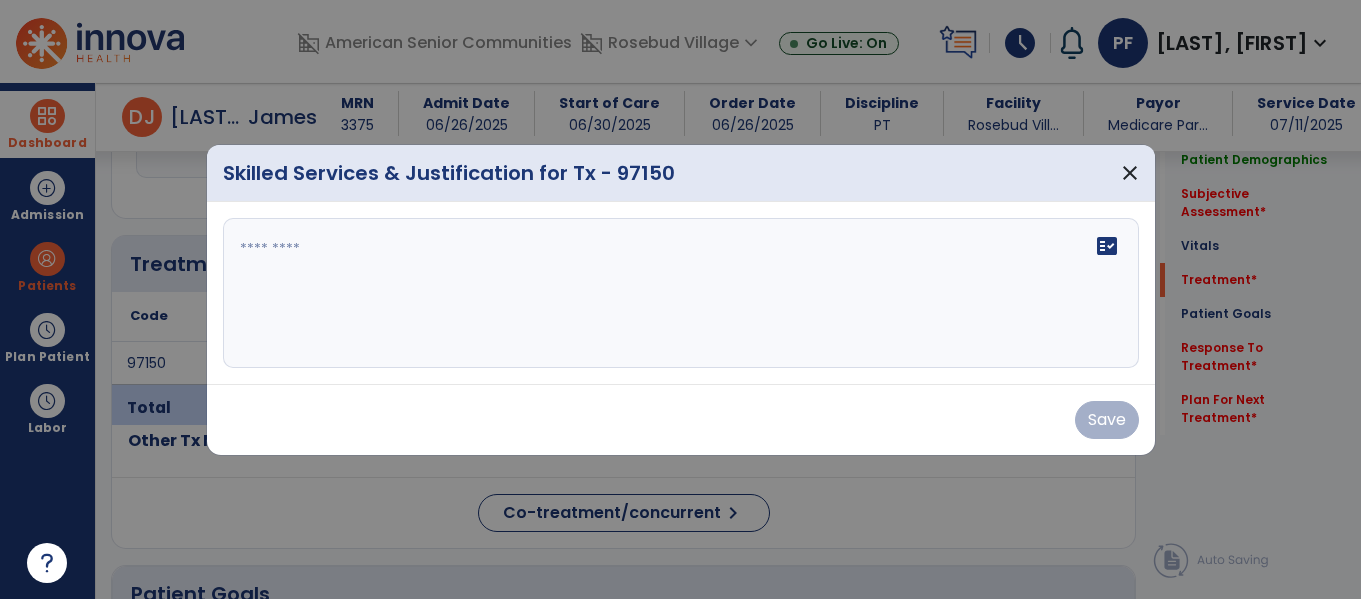 click on "fact_check" at bounding box center (681, 293) 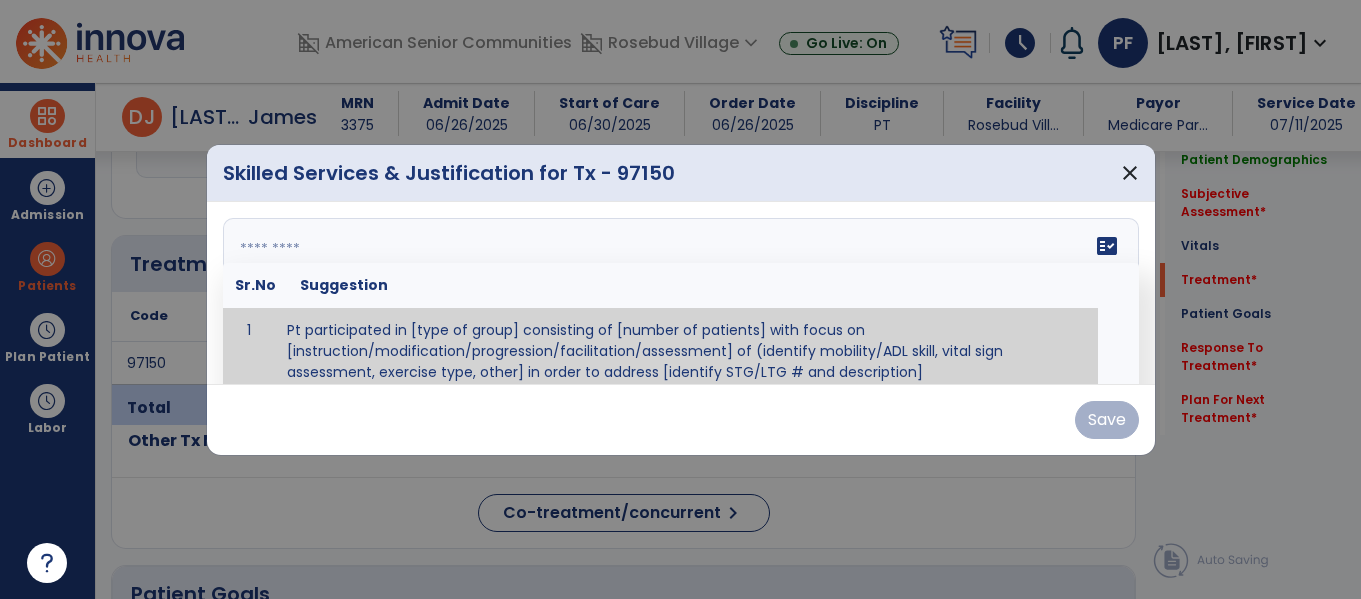 paste on "**********" 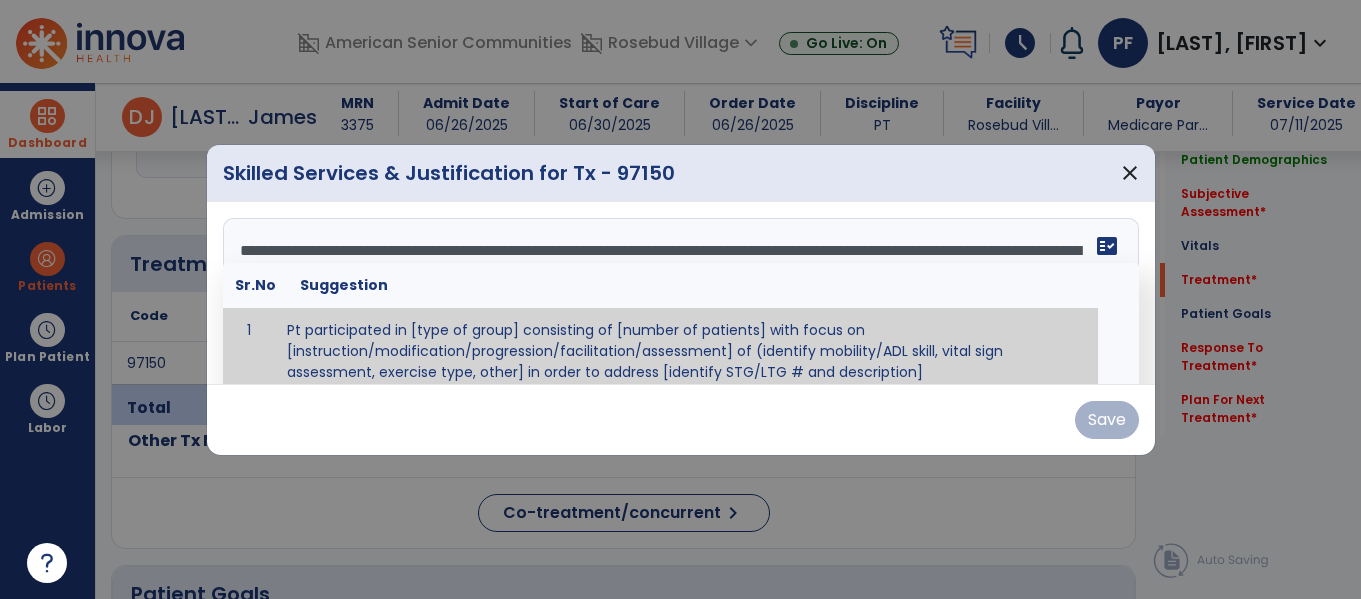paste on "**********" 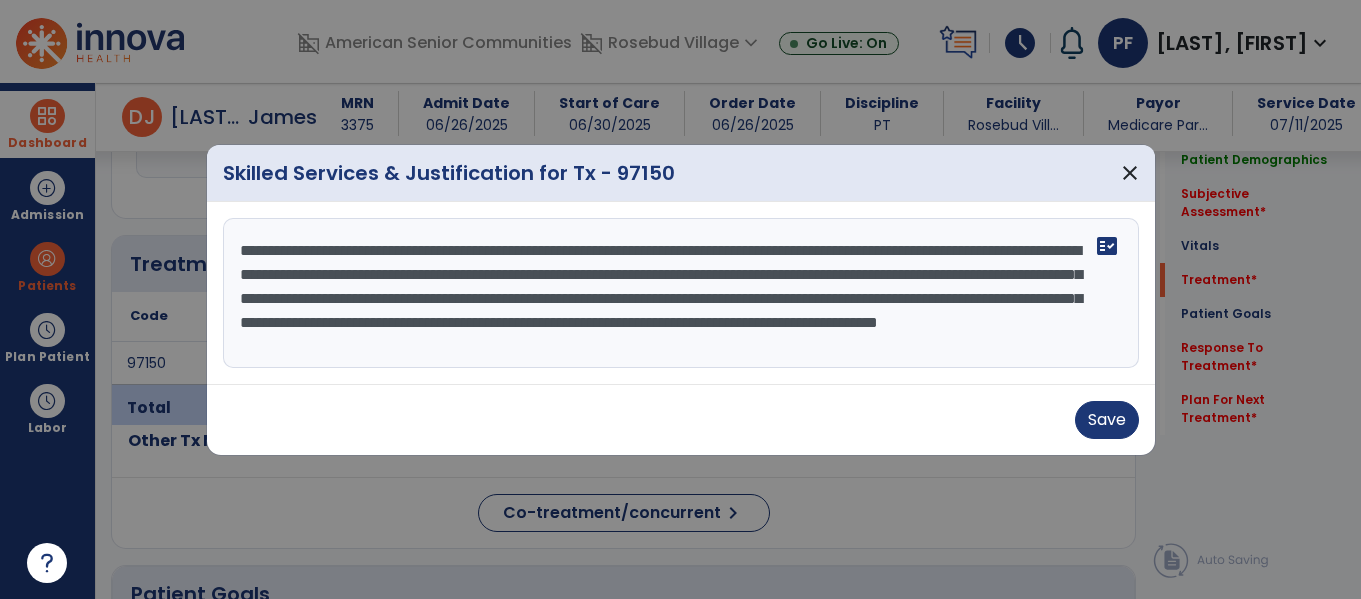 scroll, scrollTop: 0, scrollLeft: 0, axis: both 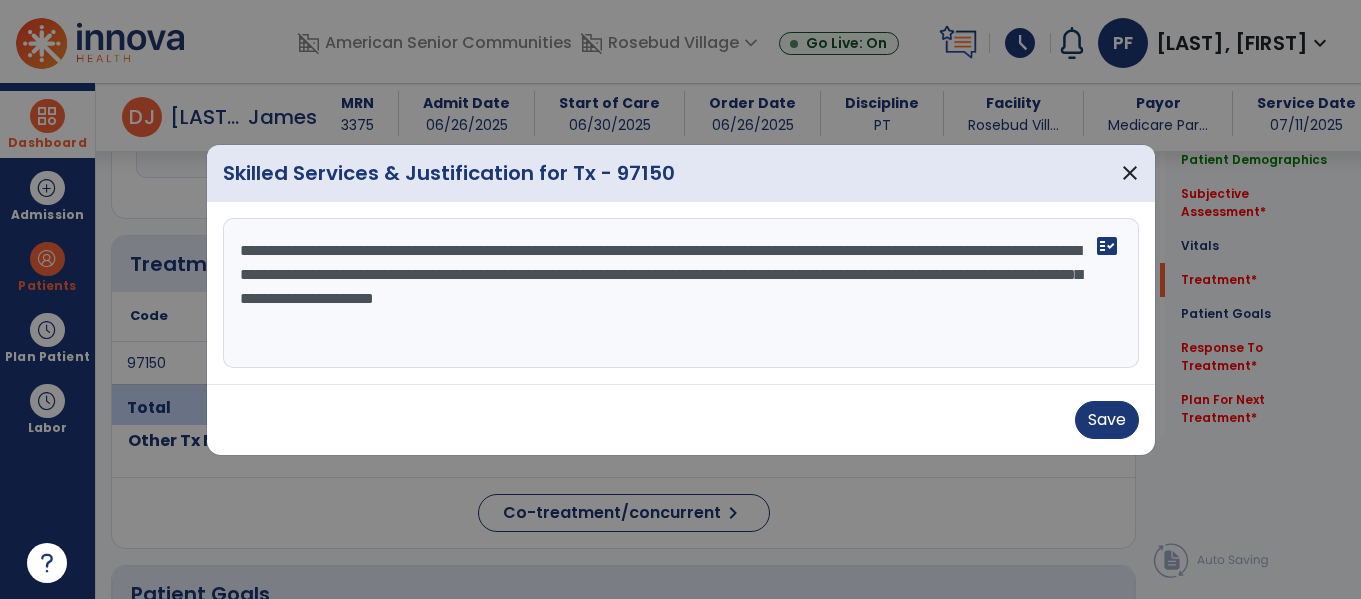 type on "**********" 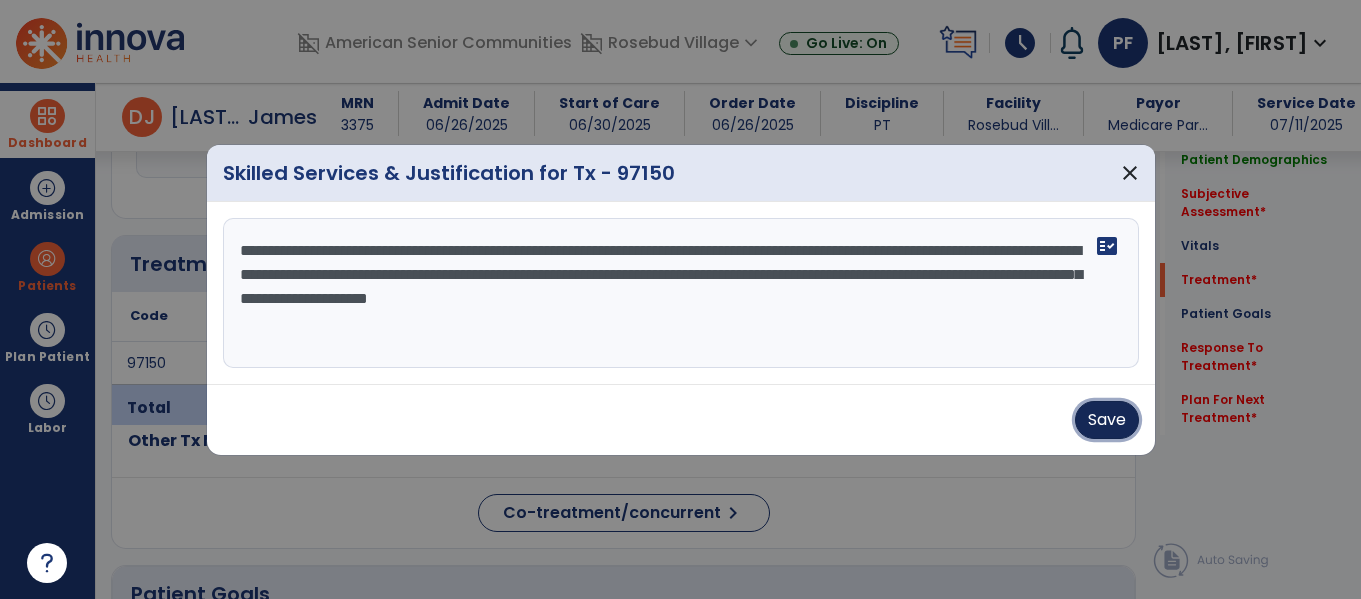 click on "Save" at bounding box center [1107, 420] 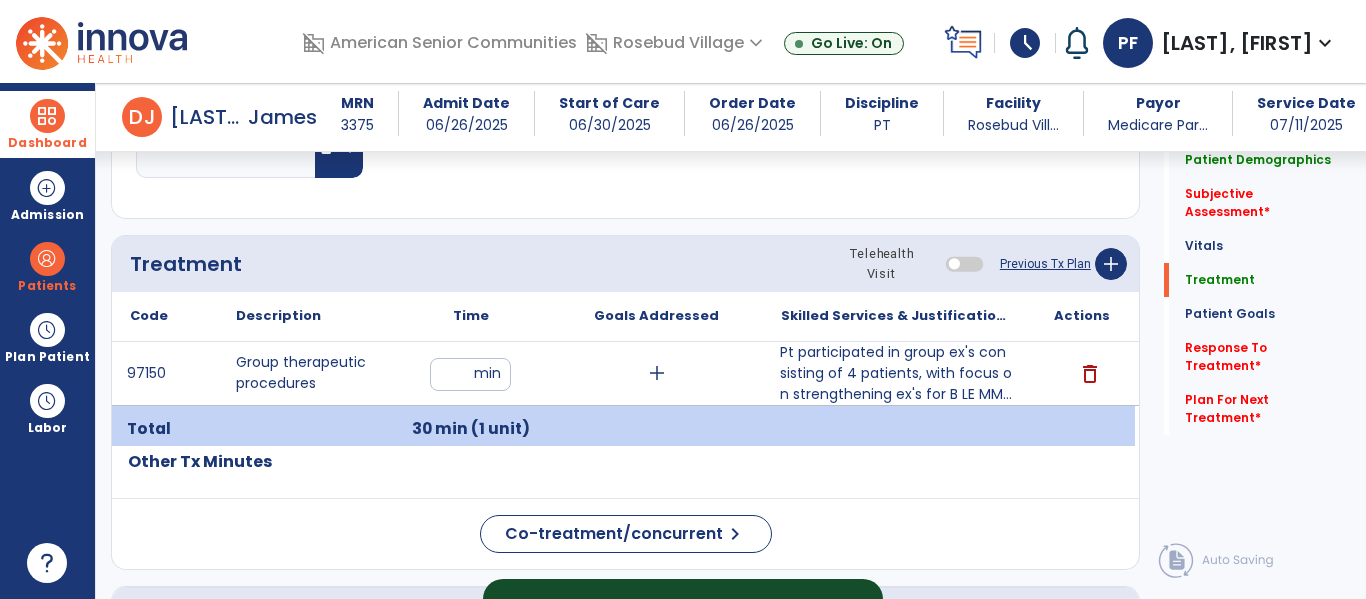 click at bounding box center (47, 116) 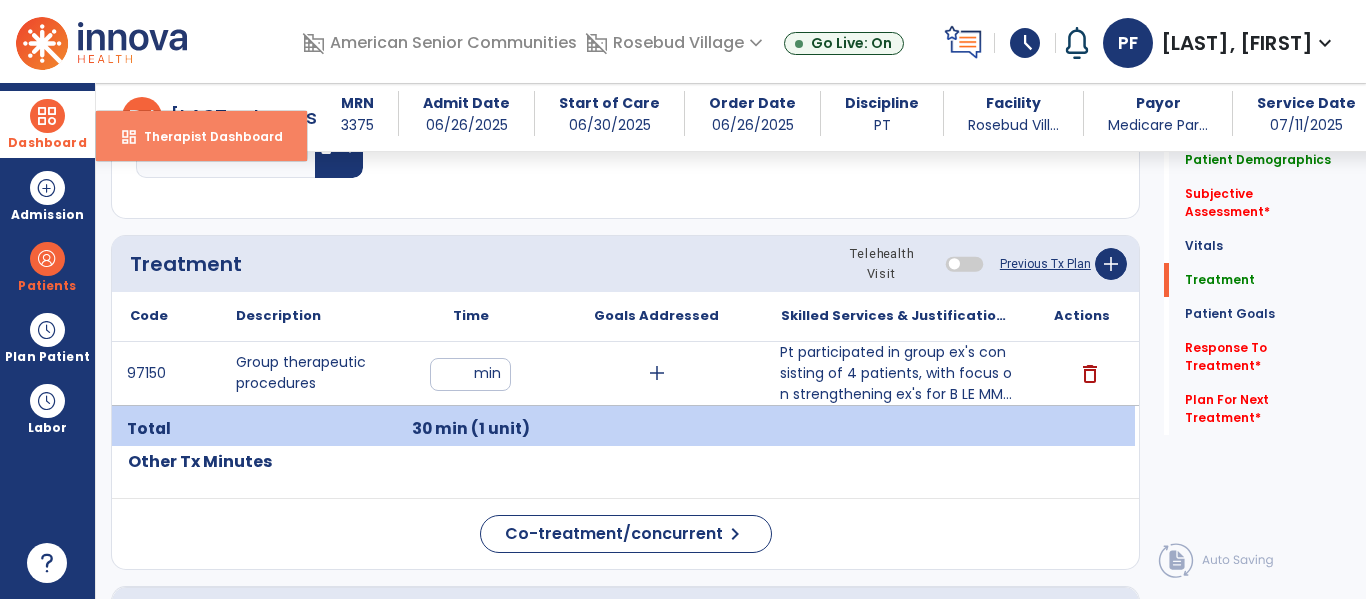 click on "dashboard" at bounding box center [129, 137] 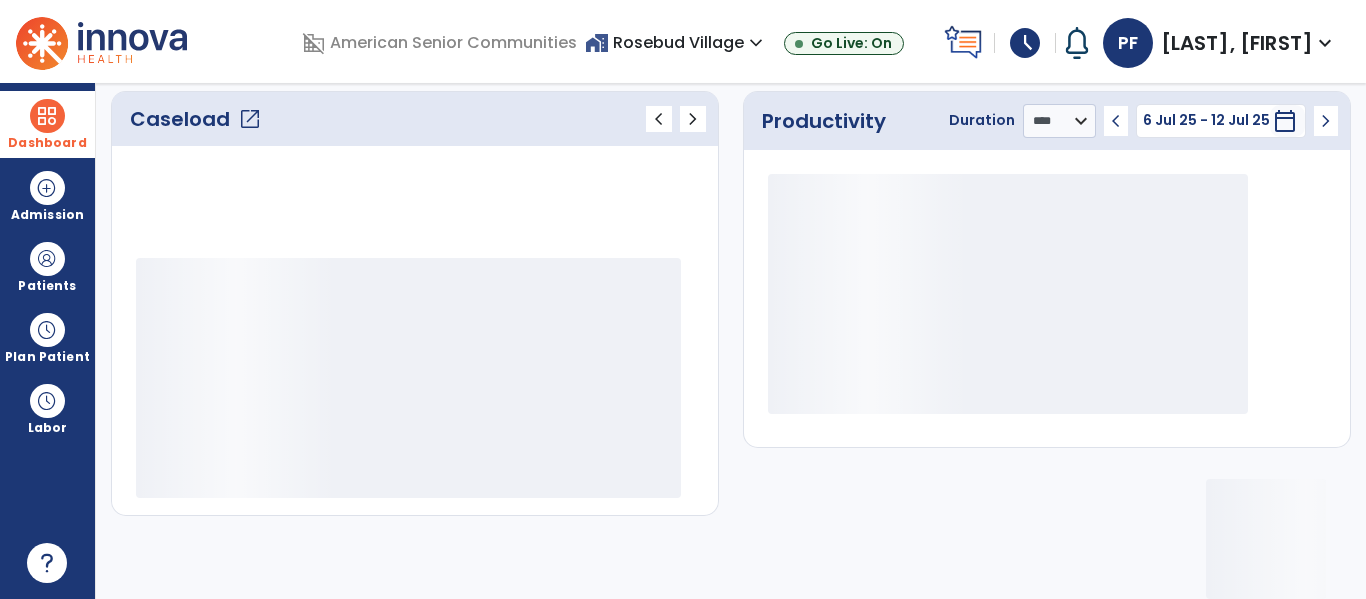 scroll, scrollTop: 276, scrollLeft: 0, axis: vertical 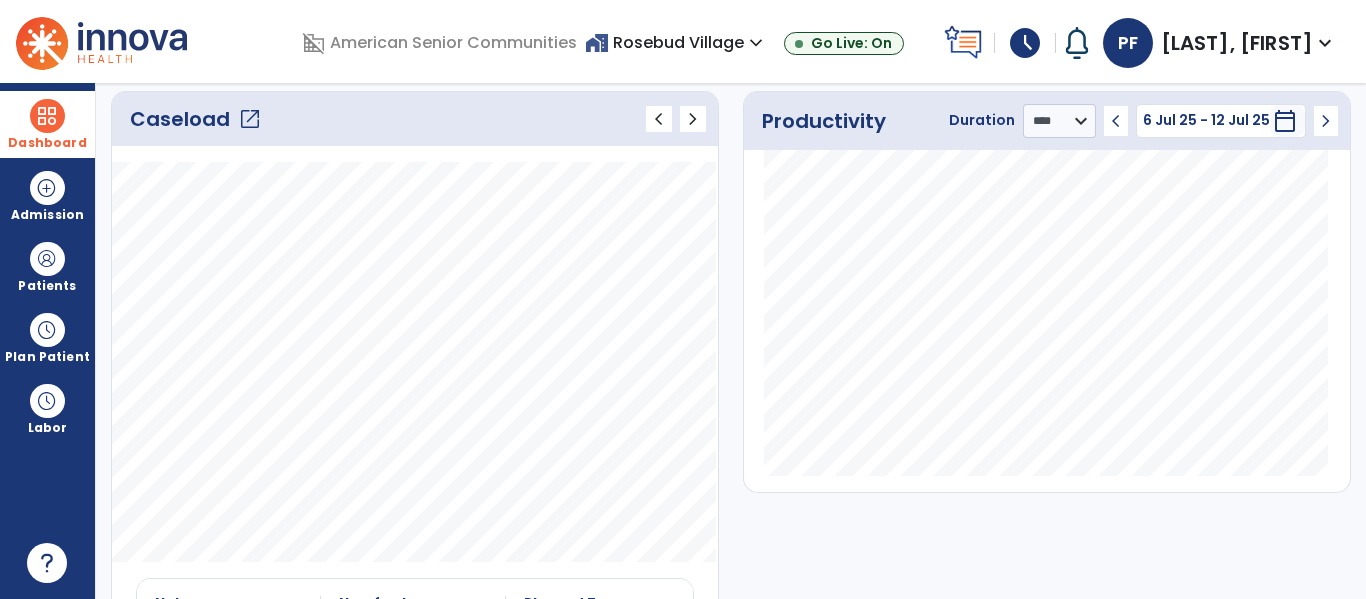 click on "open_in_new" 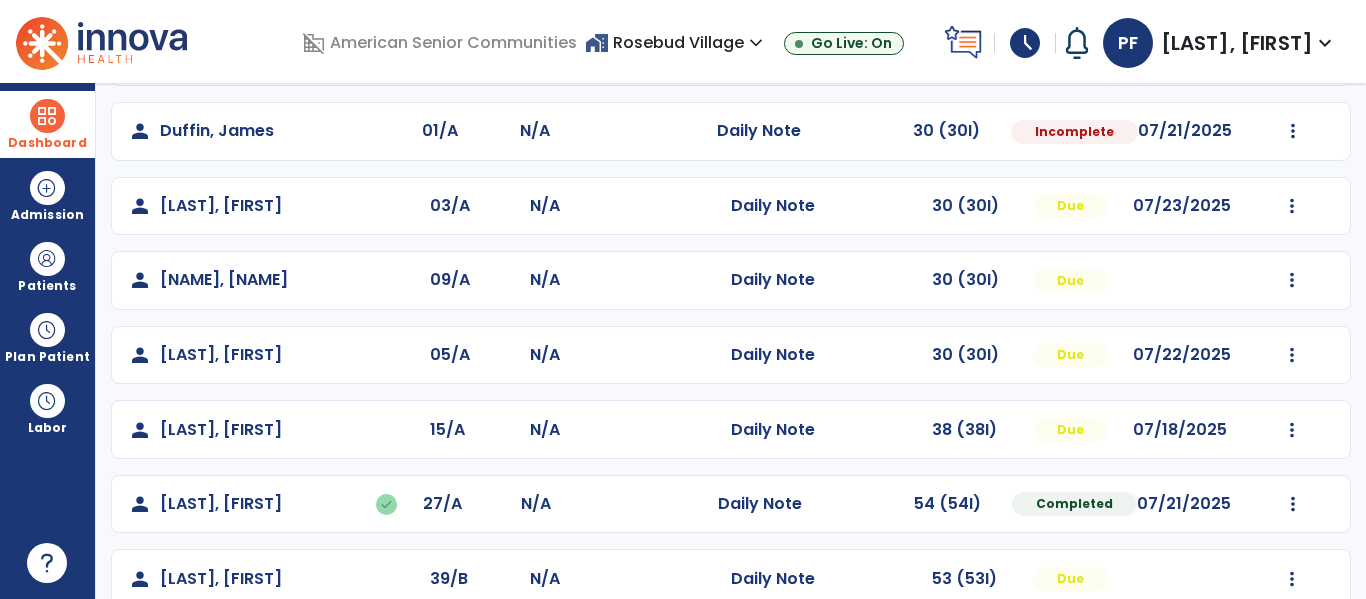 scroll, scrollTop: 450, scrollLeft: 0, axis: vertical 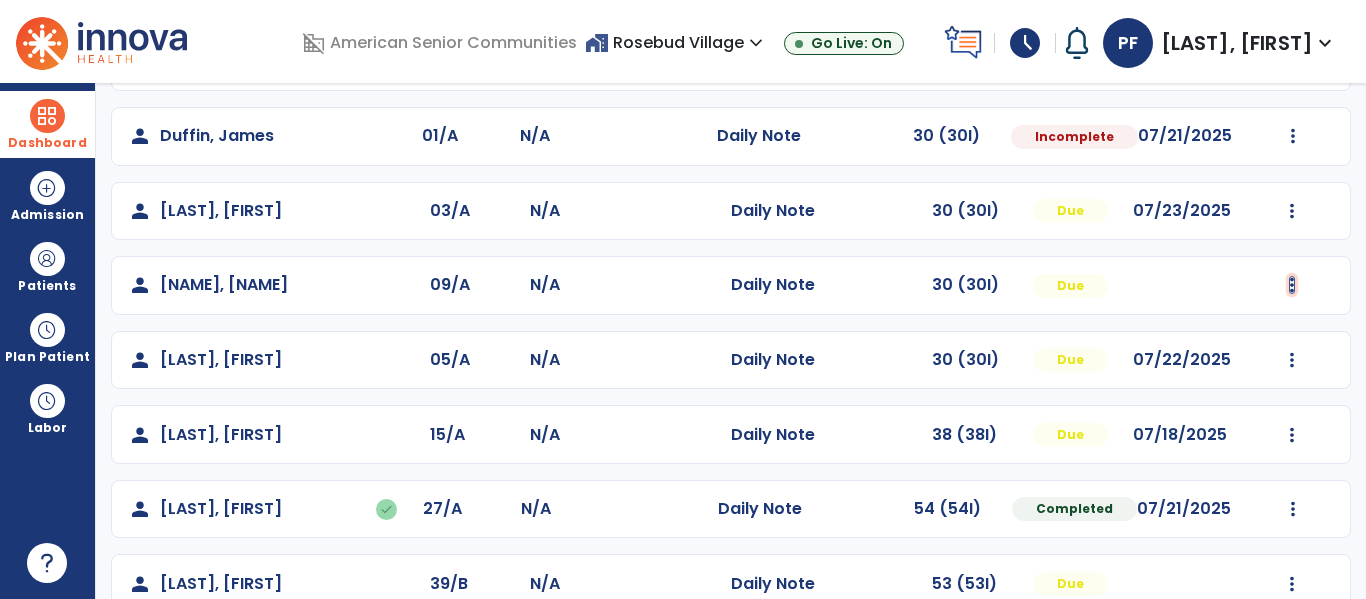 click at bounding box center [1292, -162] 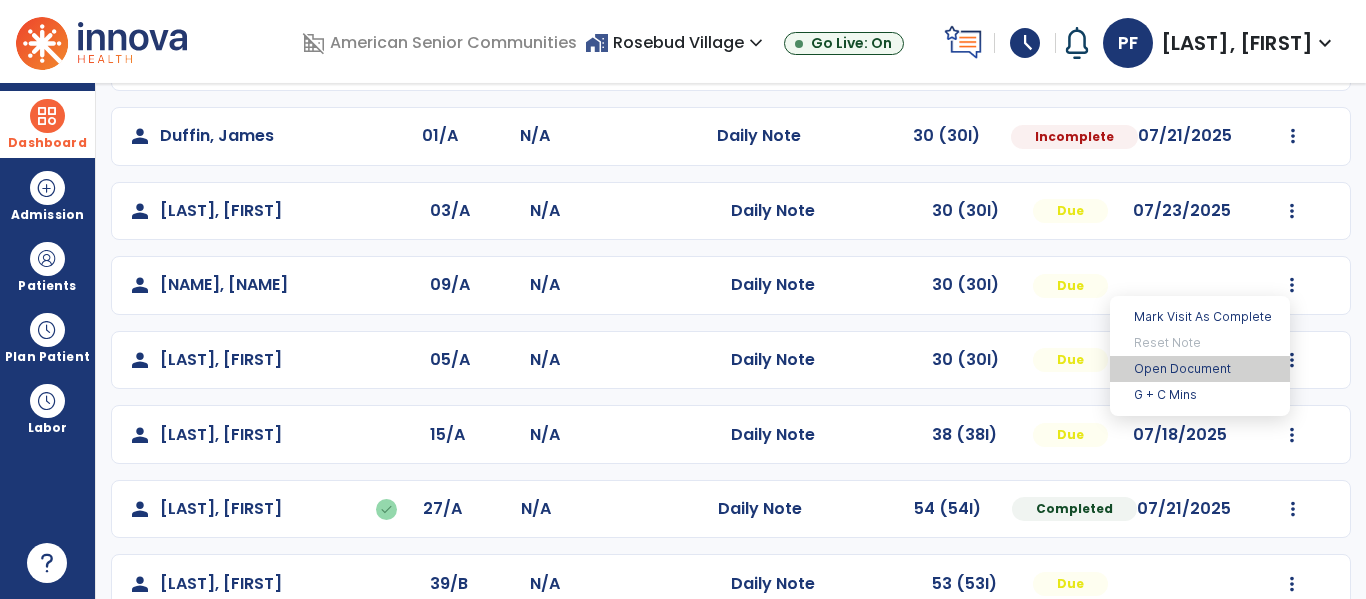 click on "Open Document" at bounding box center [1200, 369] 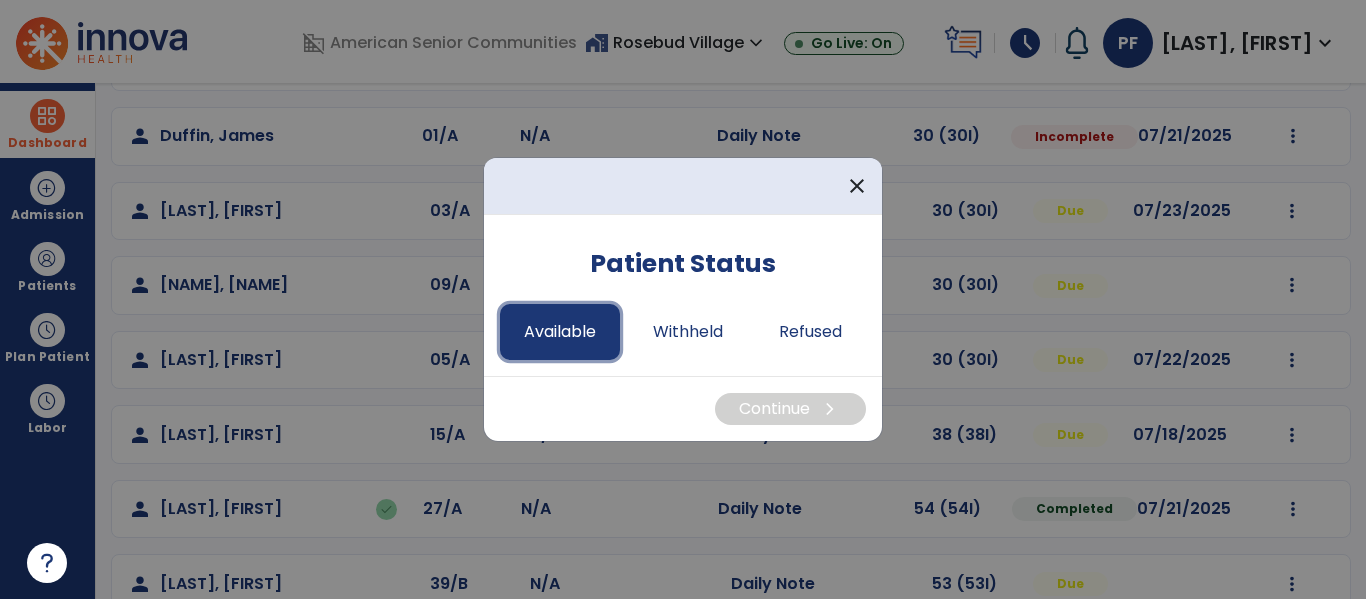click on "Available" at bounding box center (560, 332) 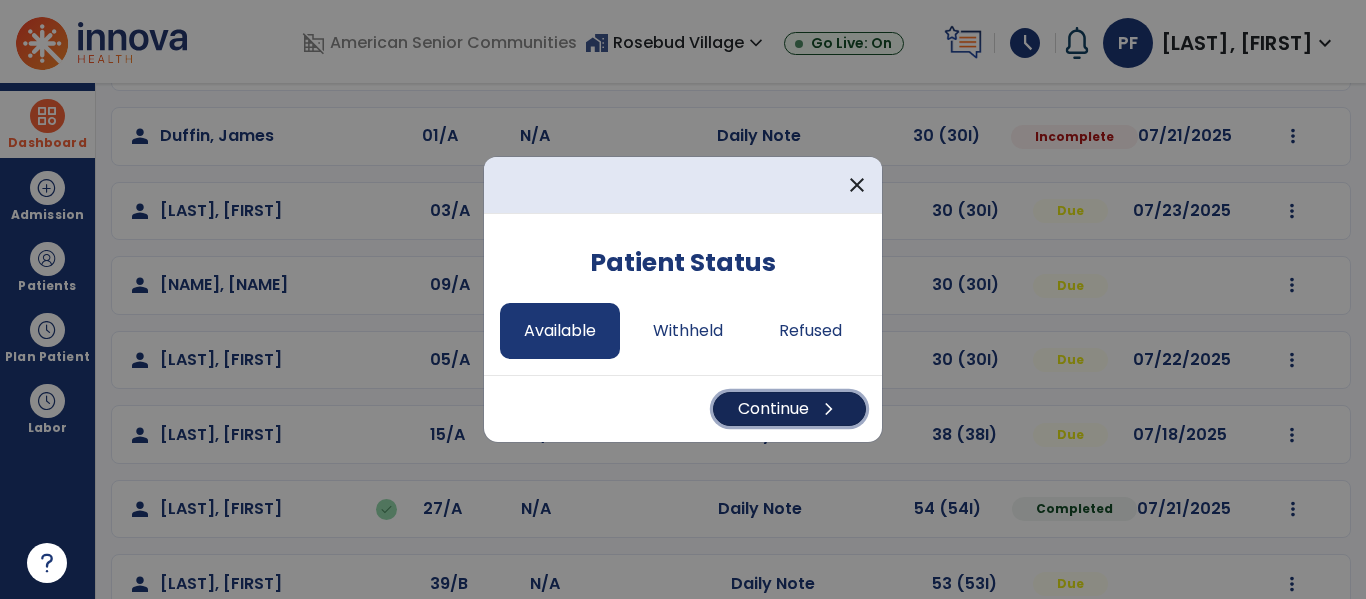 click on "Continue   chevron_right" at bounding box center [789, 409] 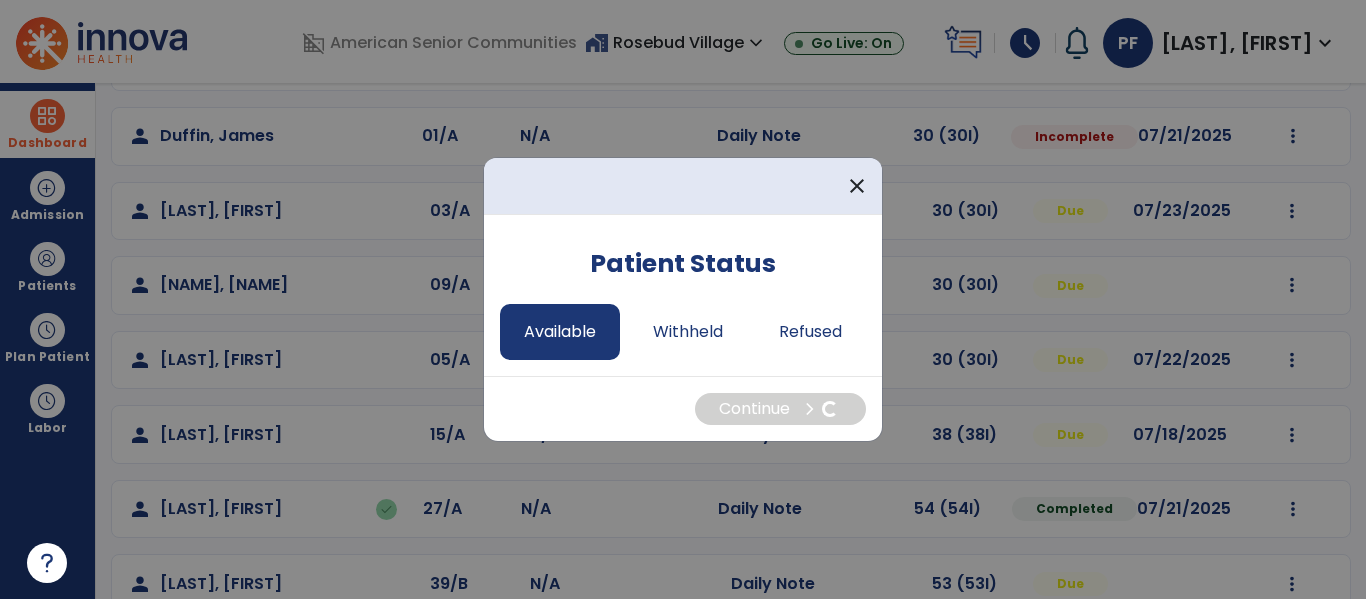 select on "*" 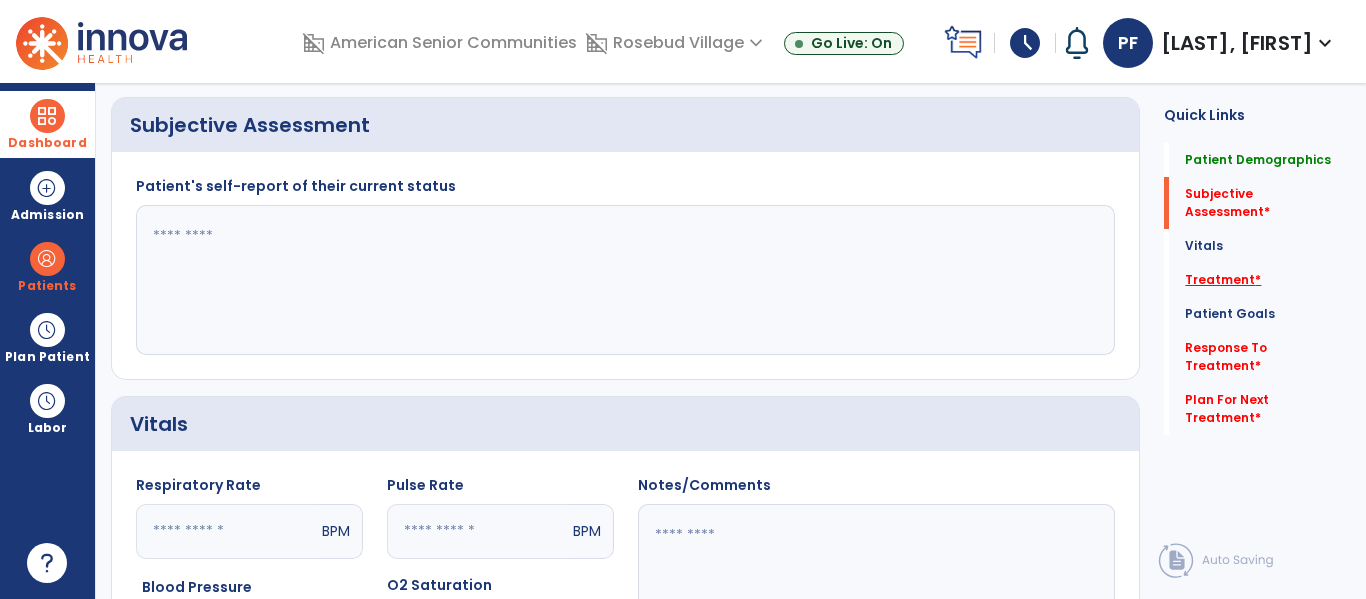 click on "Treatment   *" 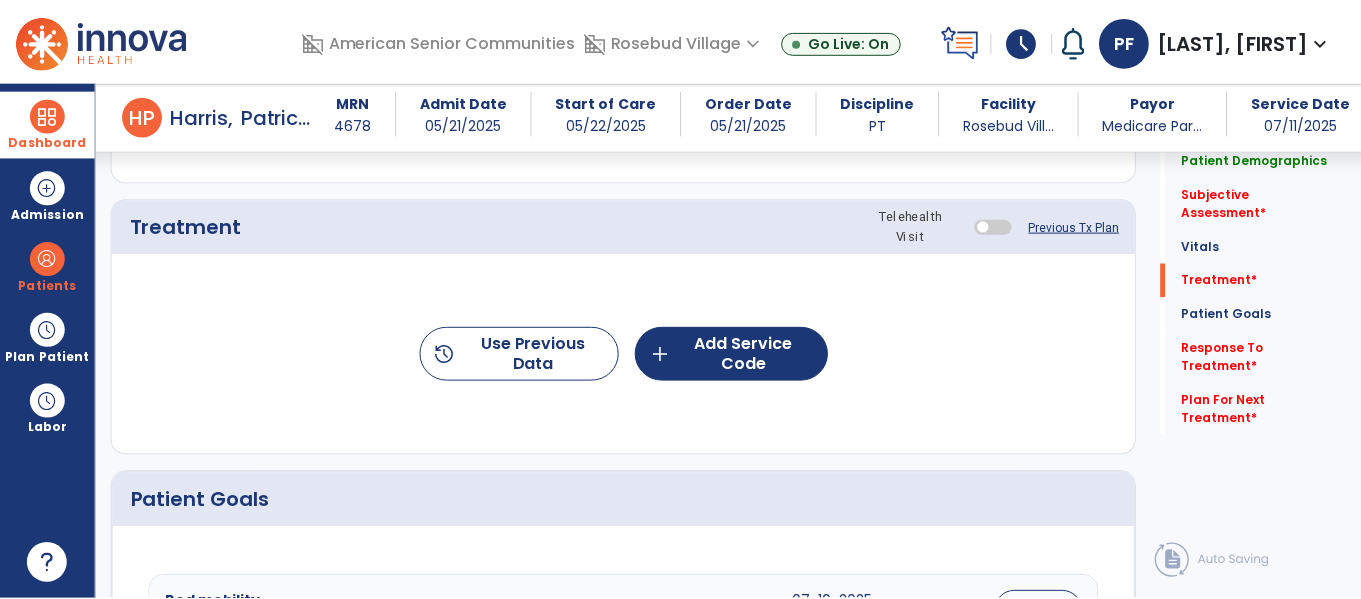 scroll, scrollTop: 1055, scrollLeft: 0, axis: vertical 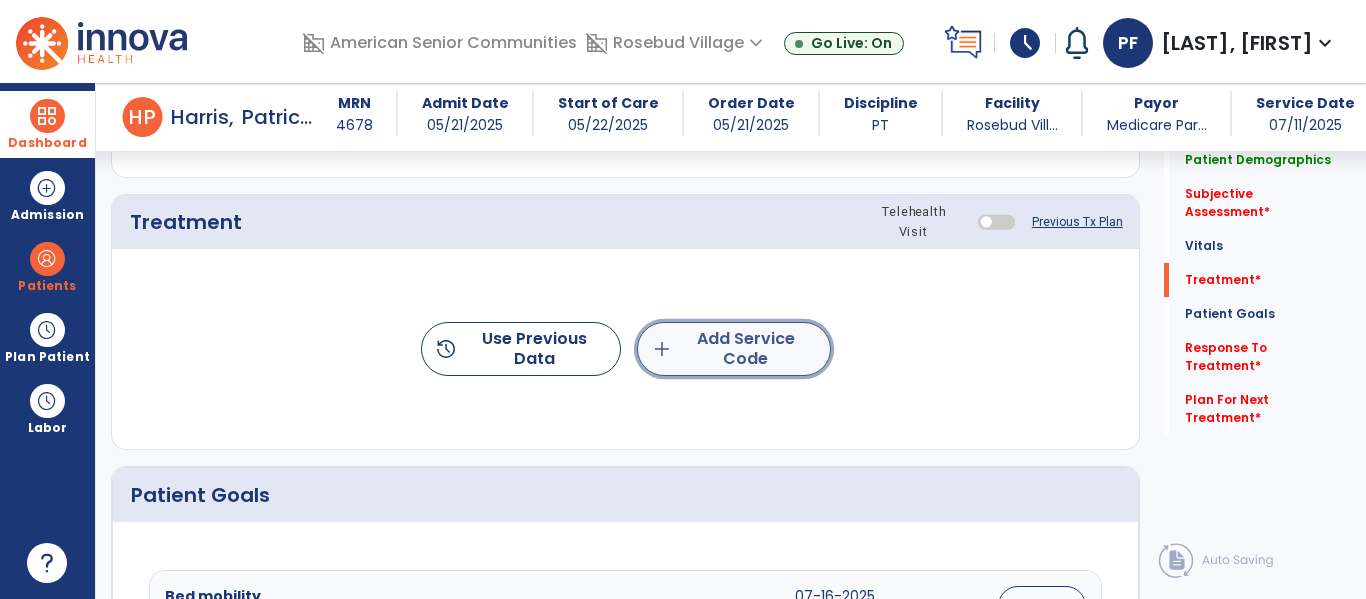 click on "add  Add Service Code" 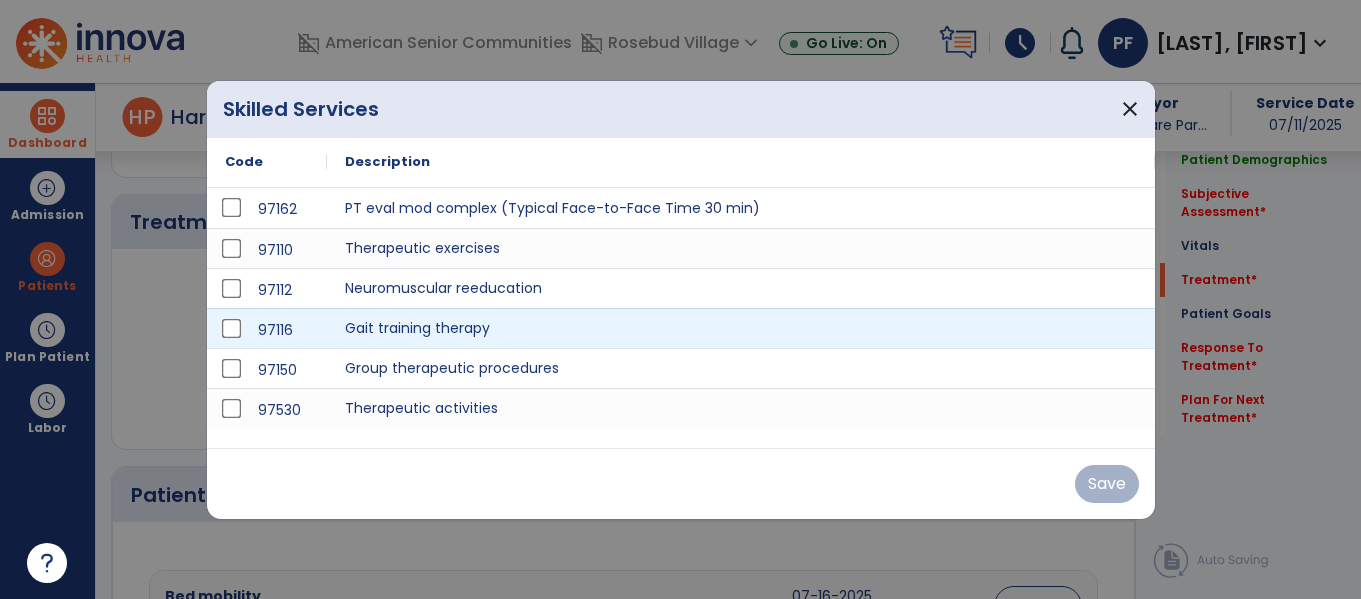 scroll, scrollTop: 1055, scrollLeft: 0, axis: vertical 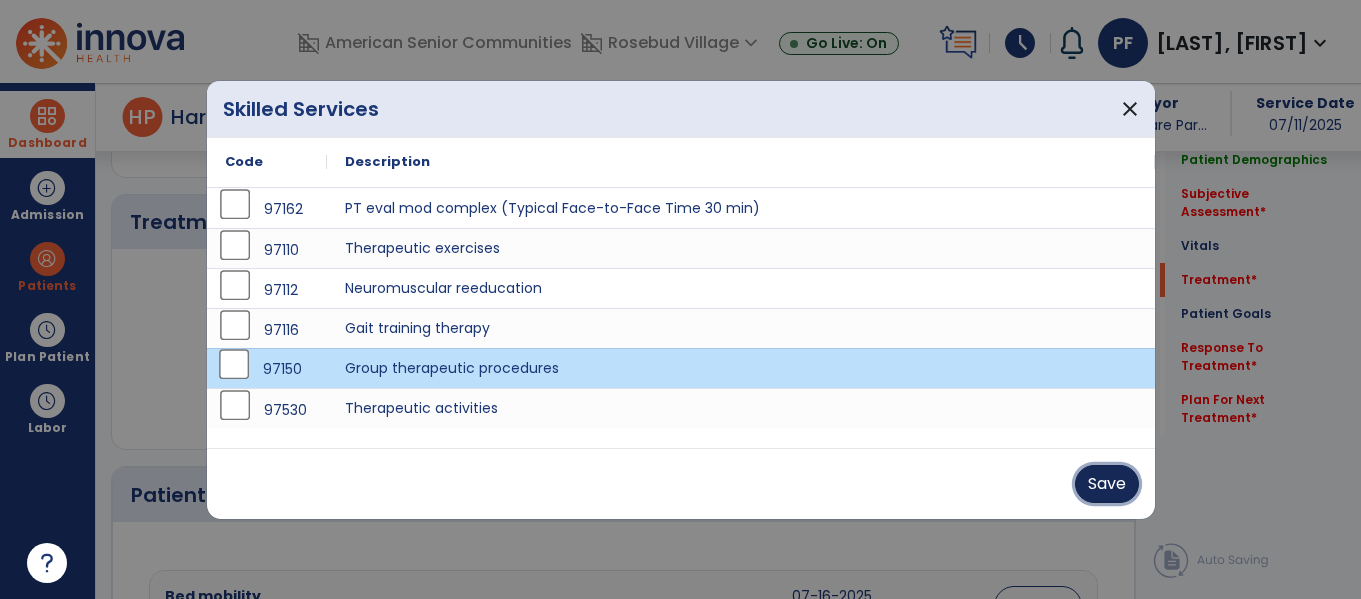click on "Save" at bounding box center [1107, 484] 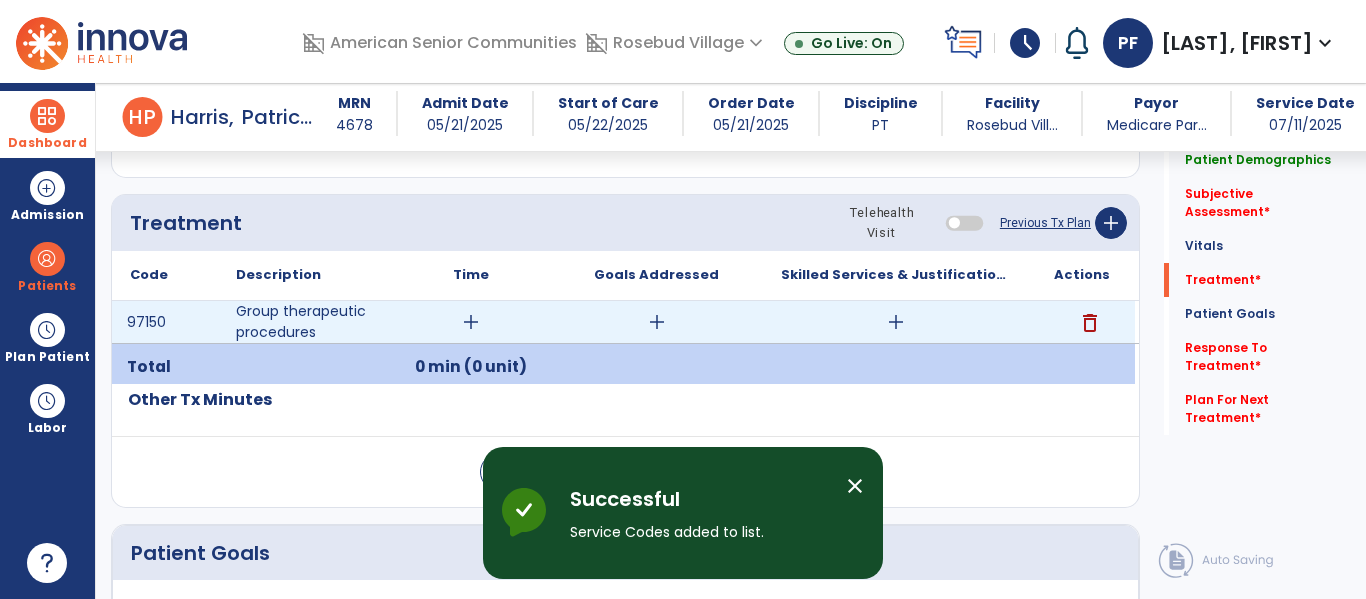 click on "add" at bounding box center [471, 322] 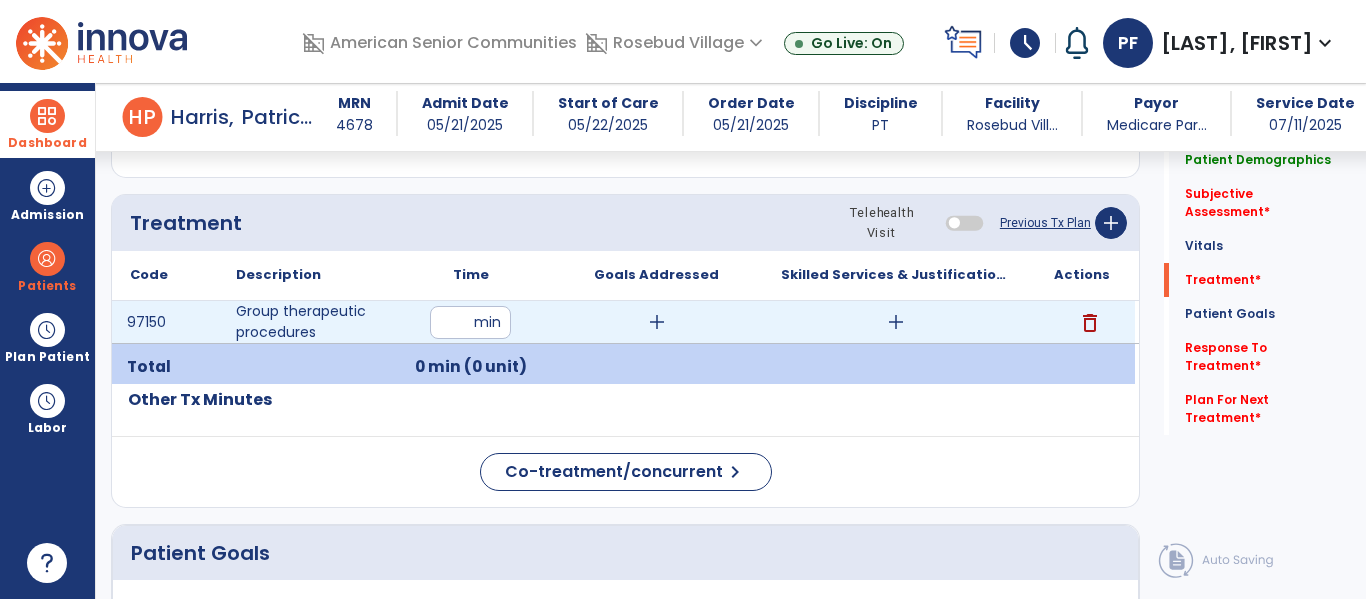 type on "**" 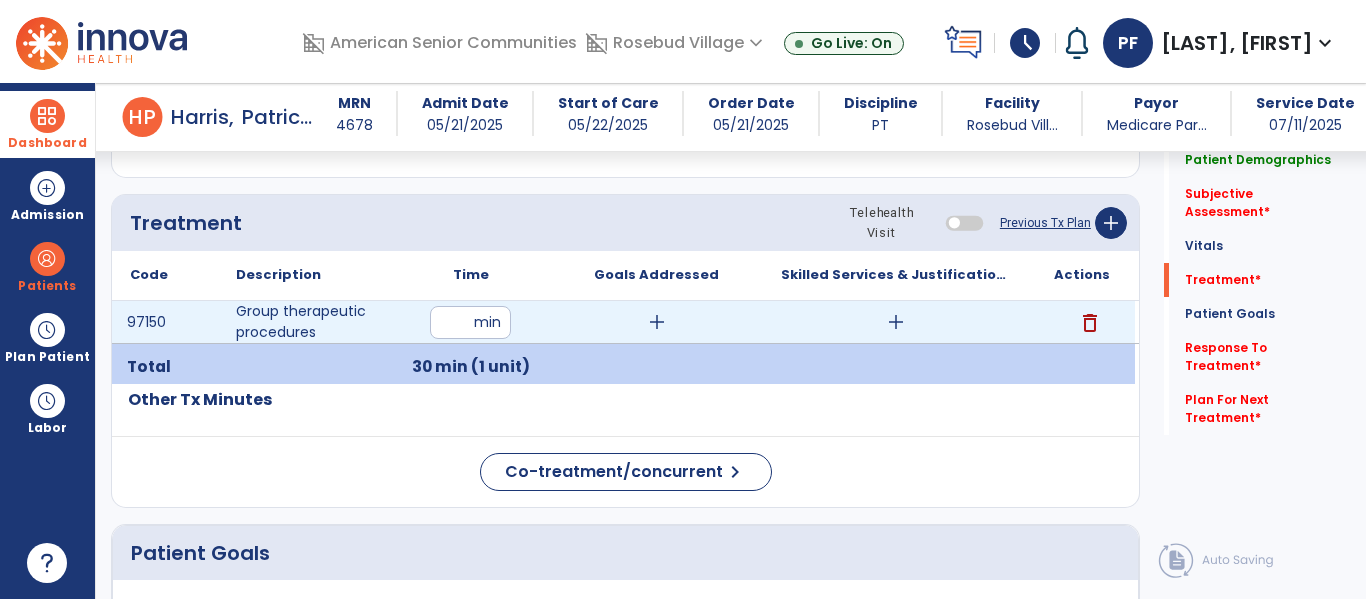 click on "add" at bounding box center [896, 322] 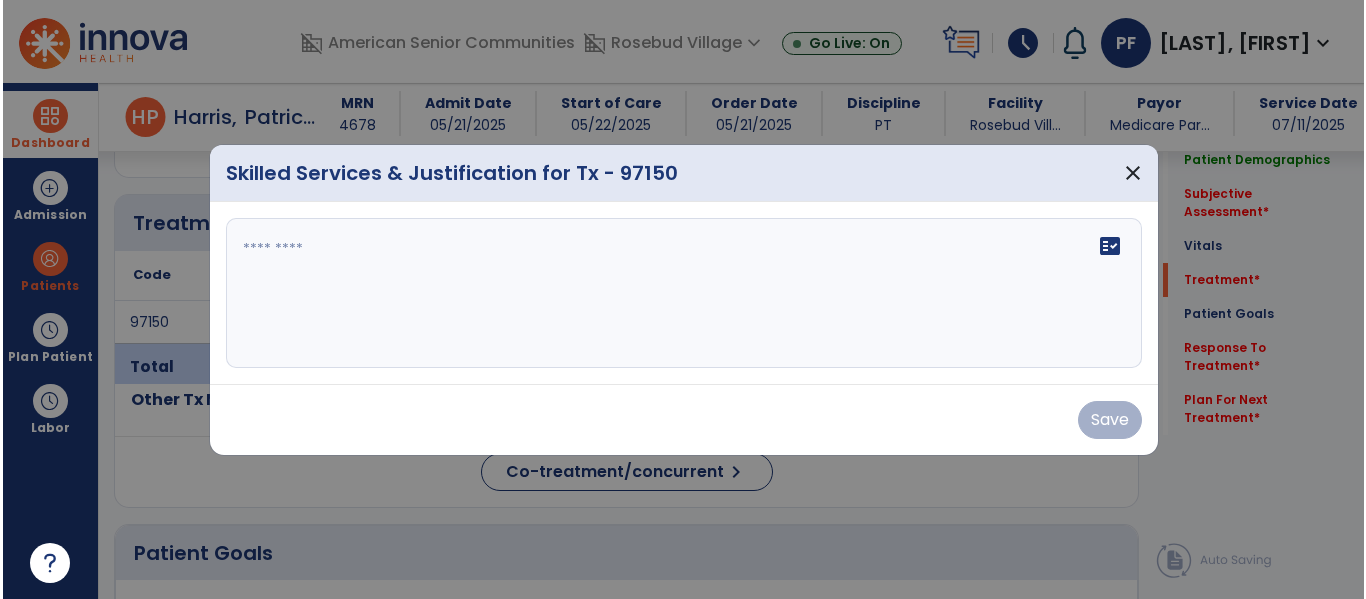 scroll, scrollTop: 1055, scrollLeft: 0, axis: vertical 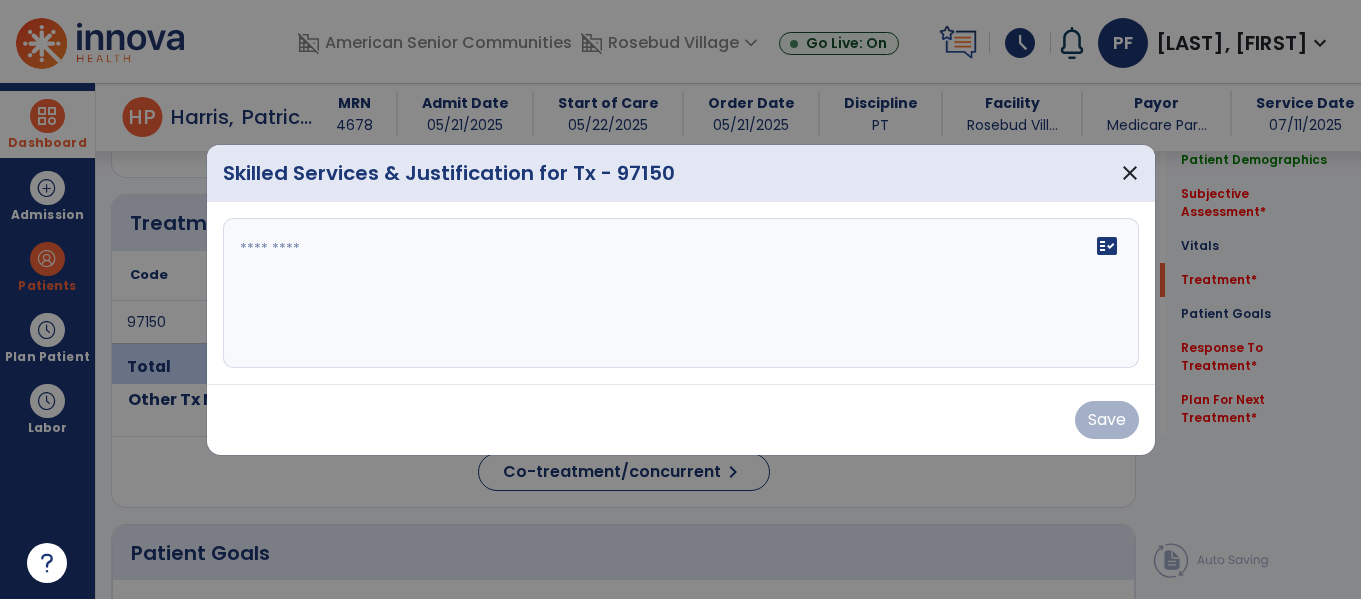 click on "fact_check" at bounding box center (681, 293) 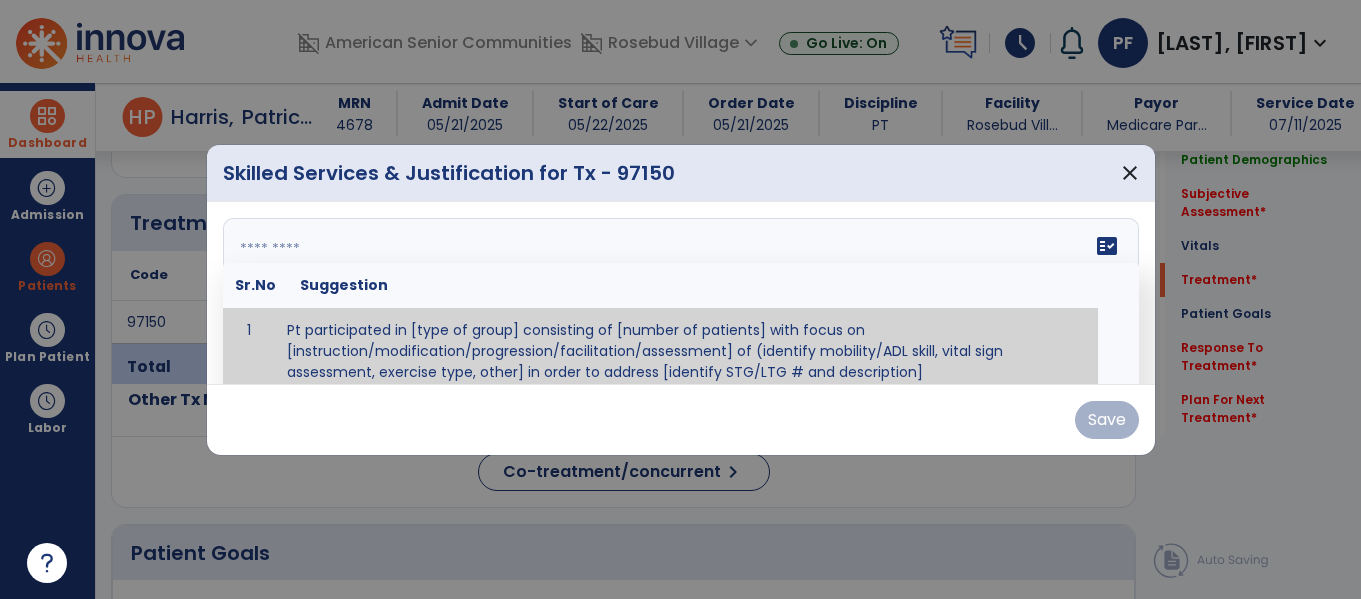 paste on "**********" 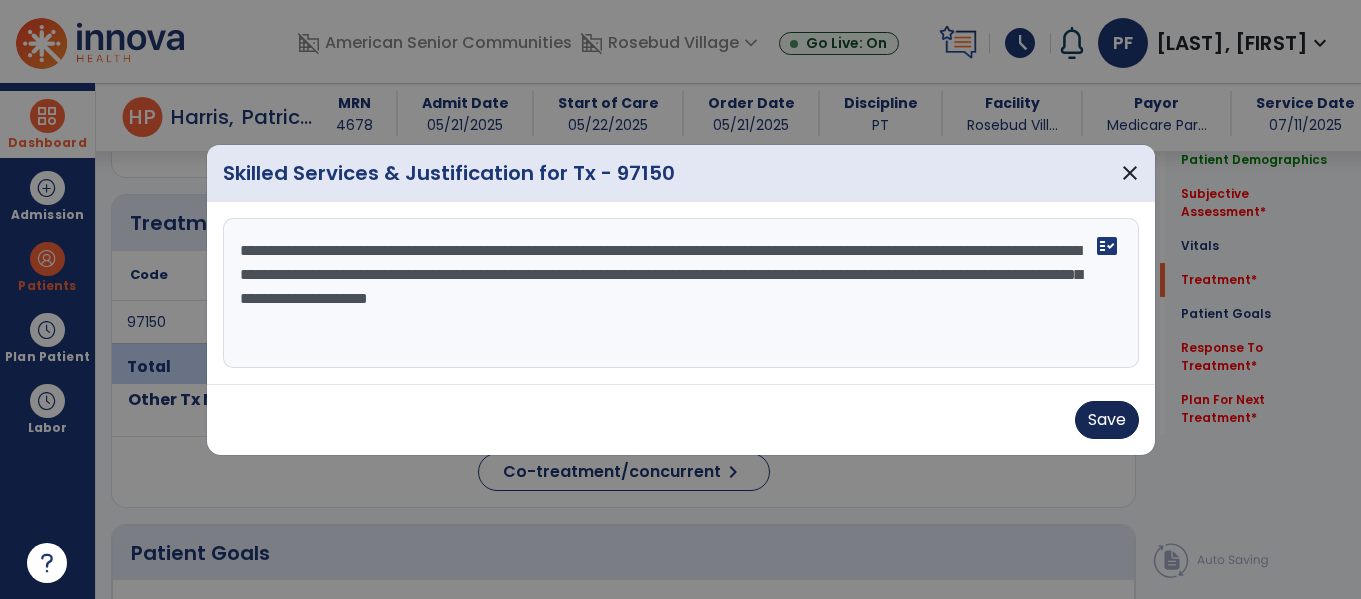 type on "**********" 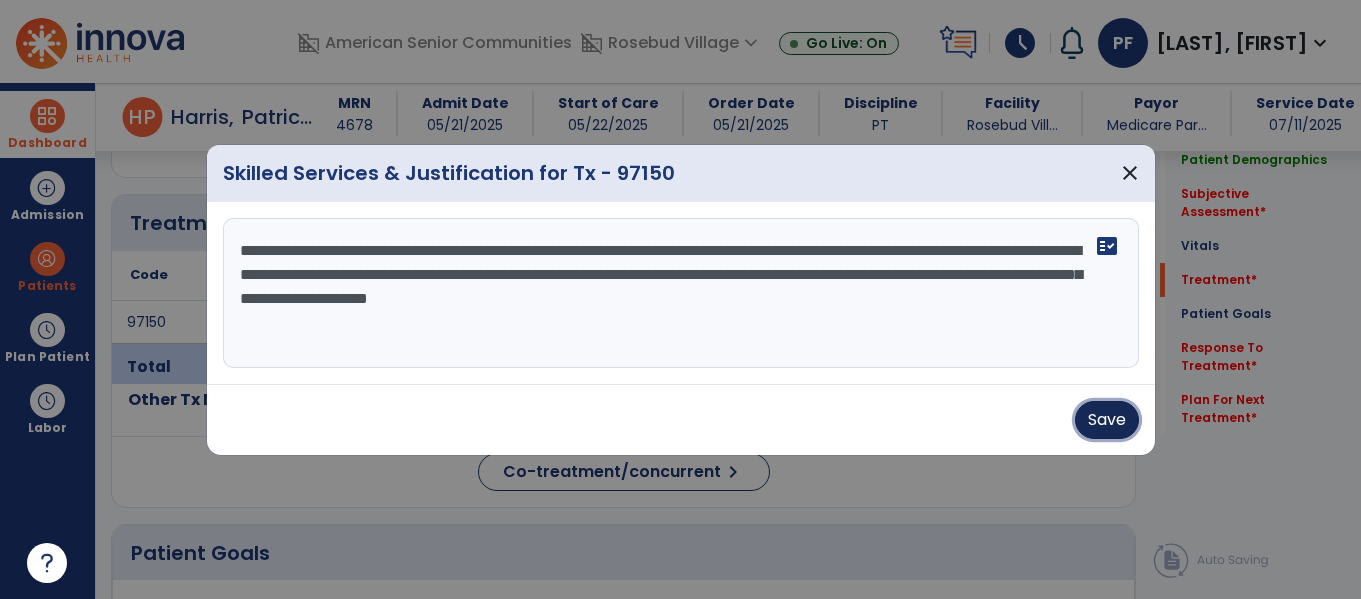 click on "Save" at bounding box center (1107, 420) 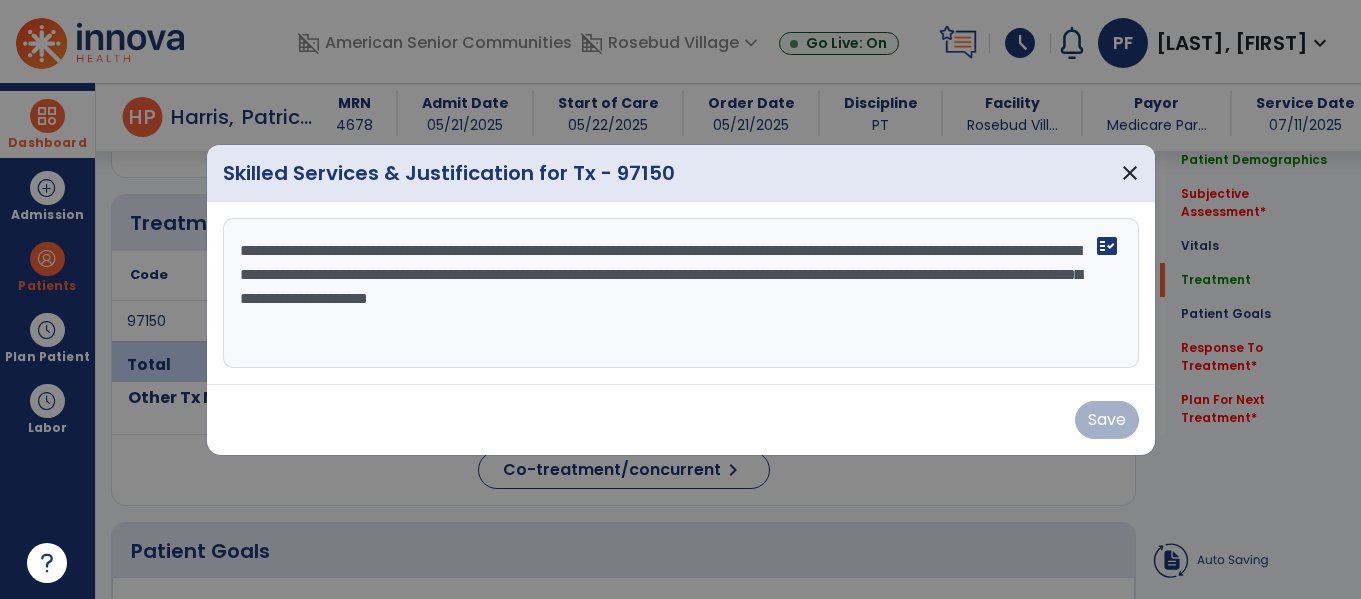 click on "Save" at bounding box center (681, 420) 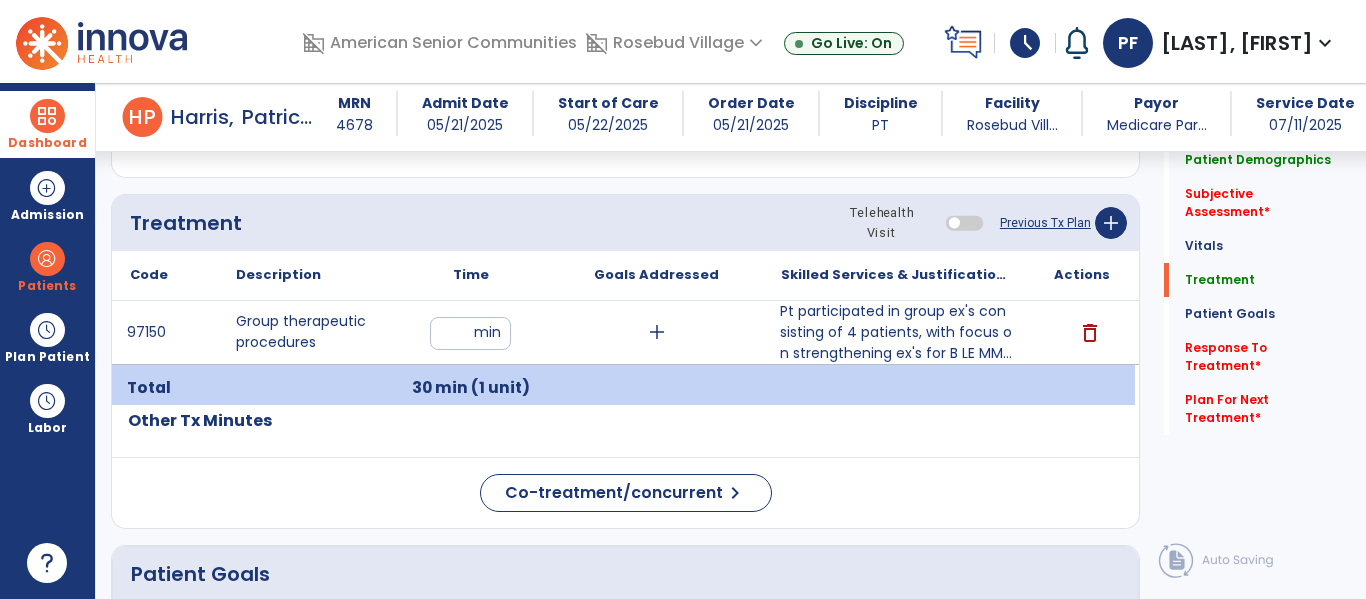 click on "Dashboard" at bounding box center [47, 143] 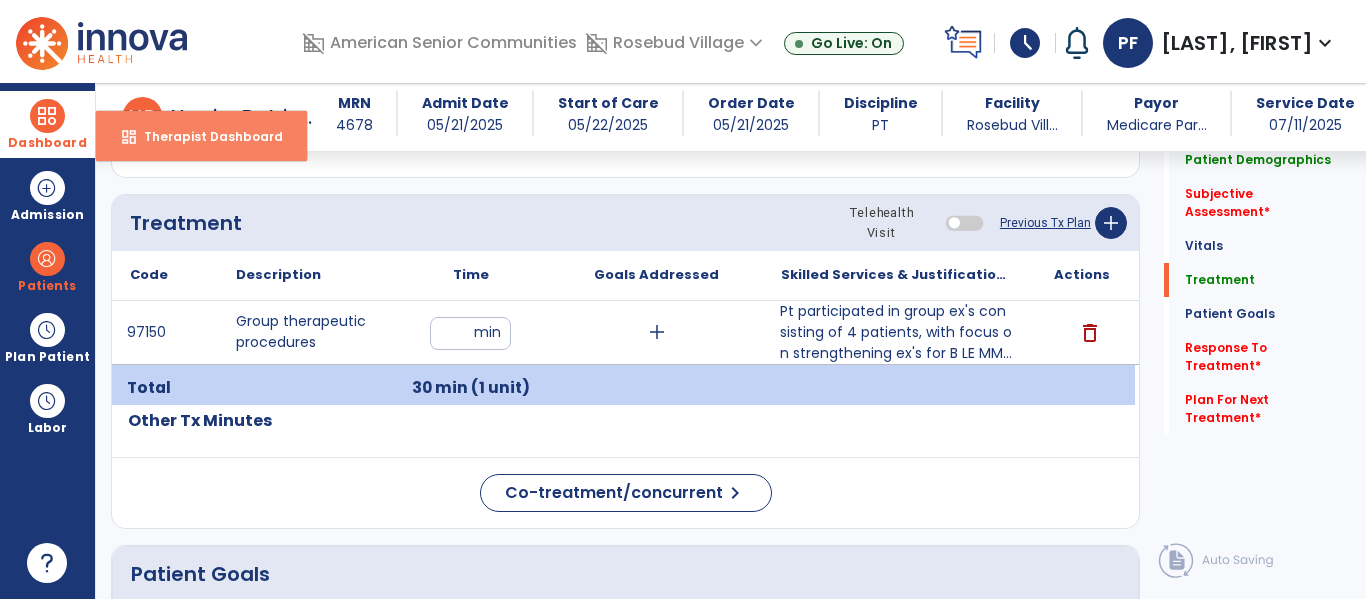 click on "Therapist Dashboard" at bounding box center [205, 136] 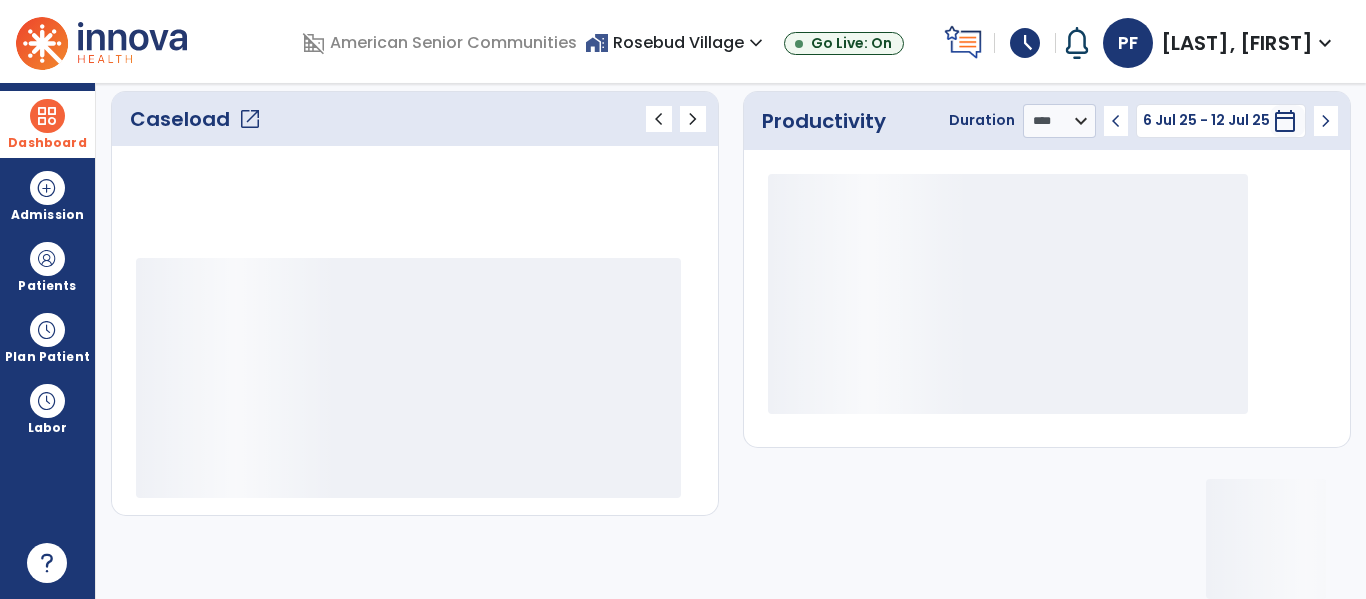 scroll, scrollTop: 276, scrollLeft: 0, axis: vertical 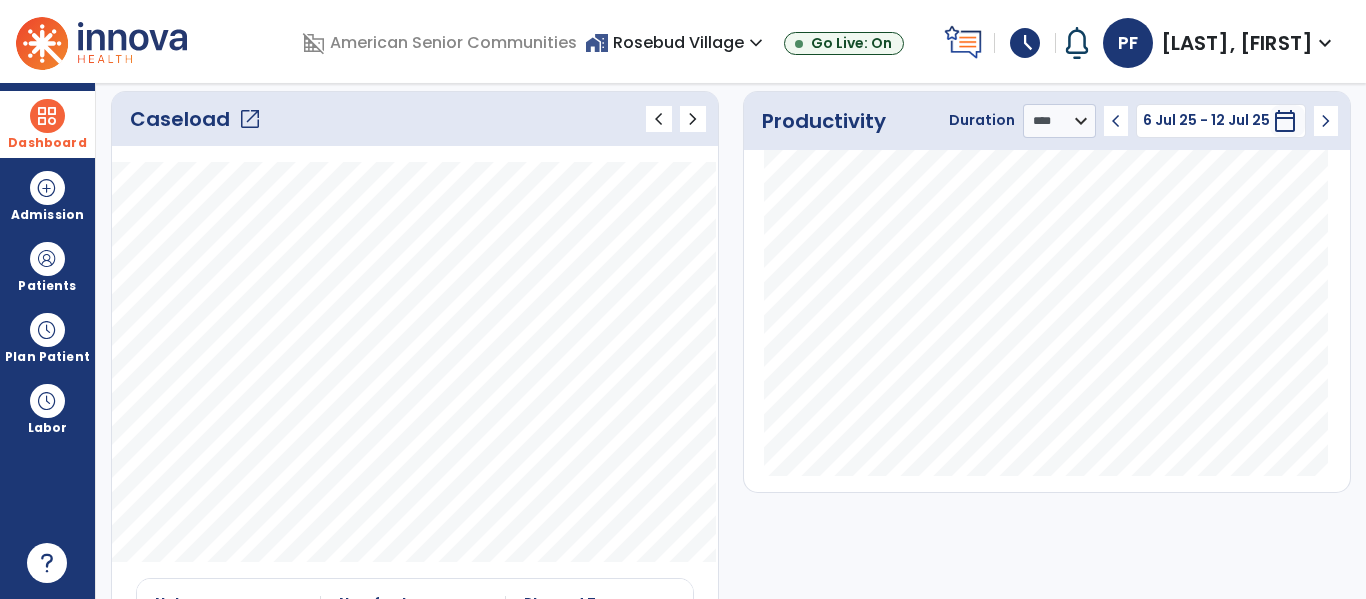 click on "open_in_new" 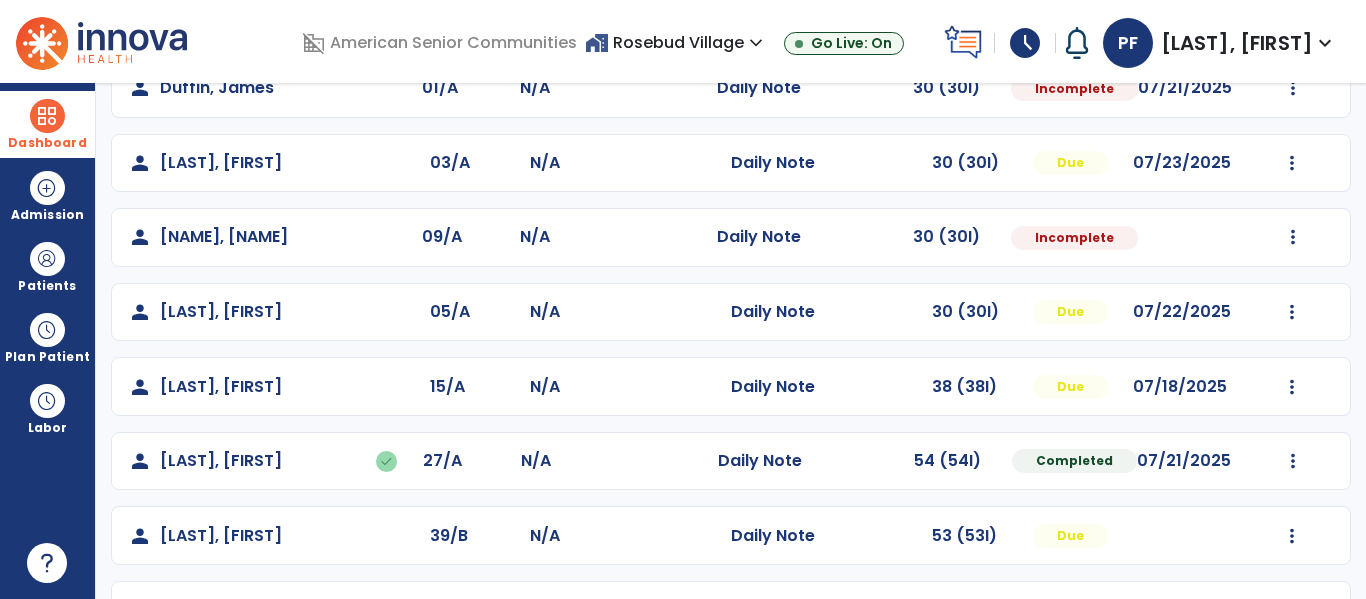 scroll, scrollTop: 513, scrollLeft: 0, axis: vertical 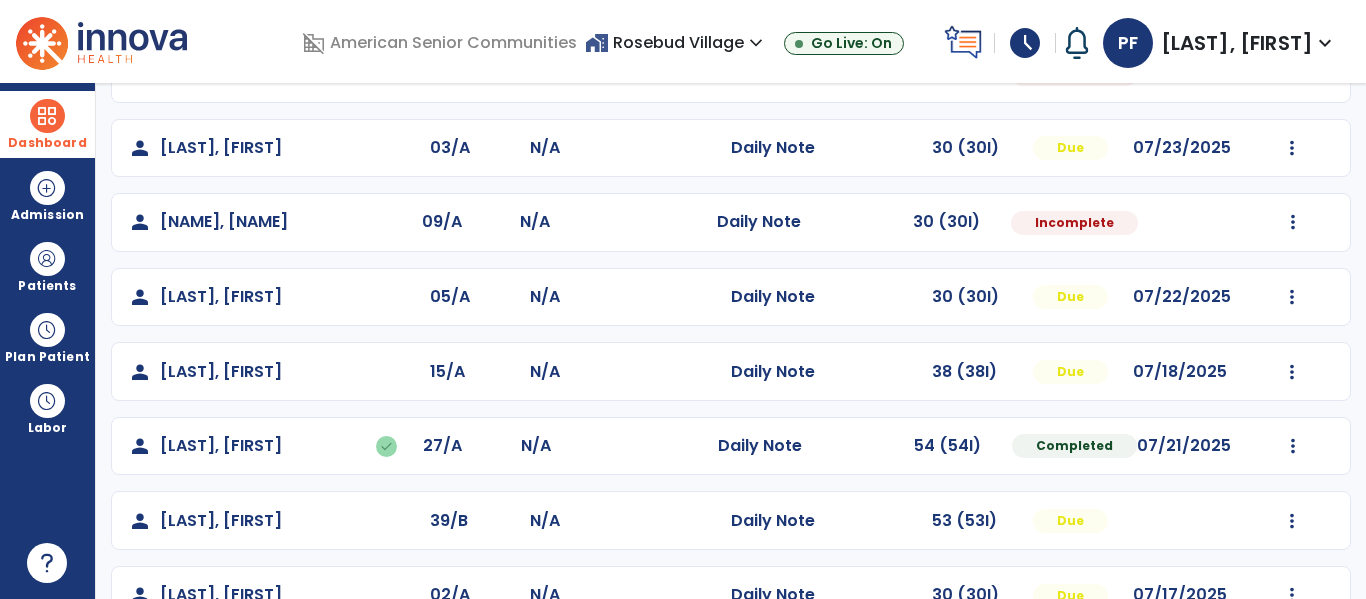 click on "Mark Visit As Complete   Reset Note   Open Document   G + C Mins" 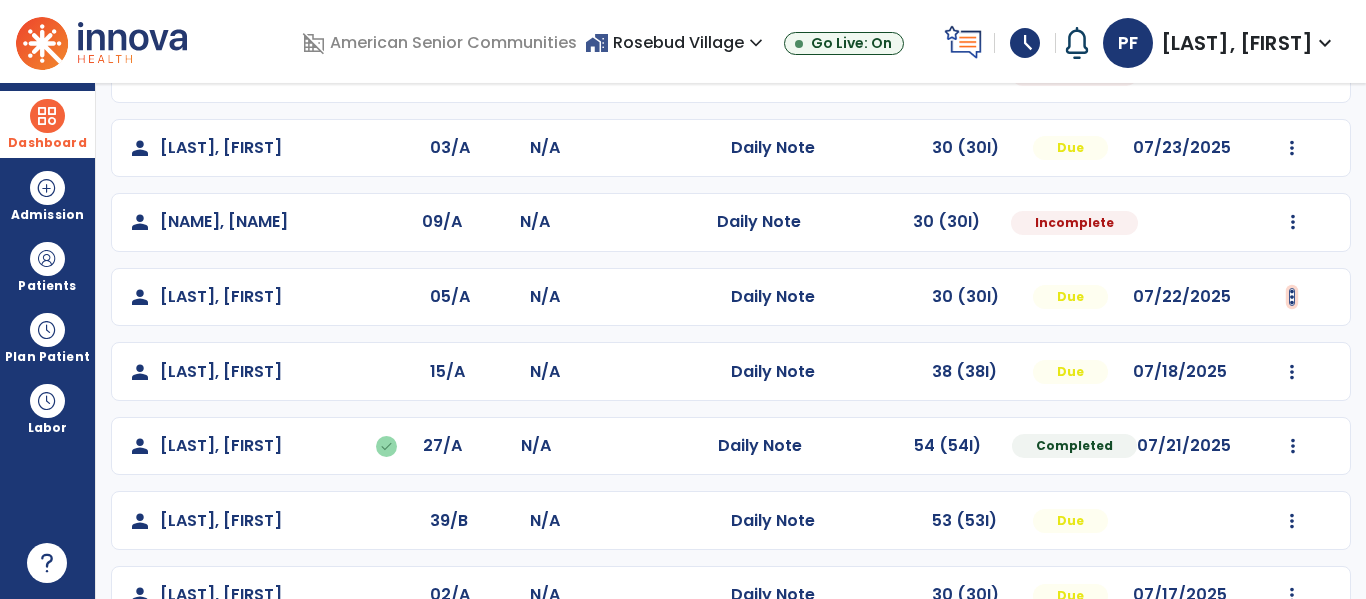 click at bounding box center [1292, -225] 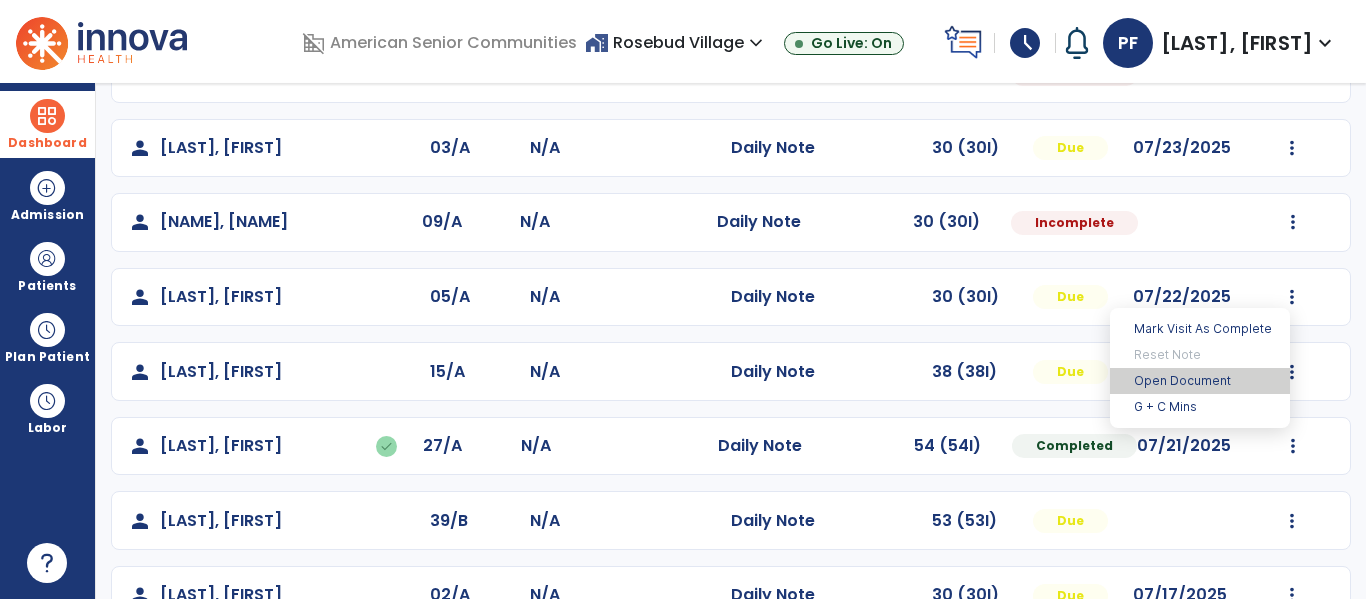 click on "Open Document" at bounding box center [1200, 381] 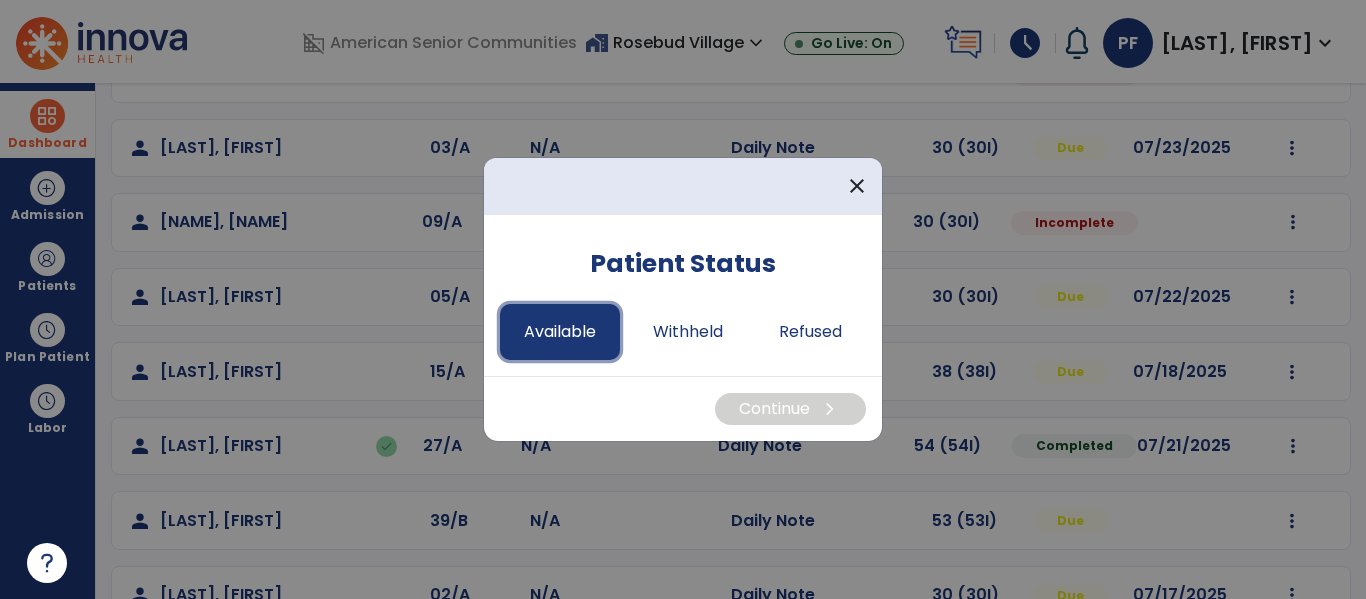 click on "Available" at bounding box center [560, 332] 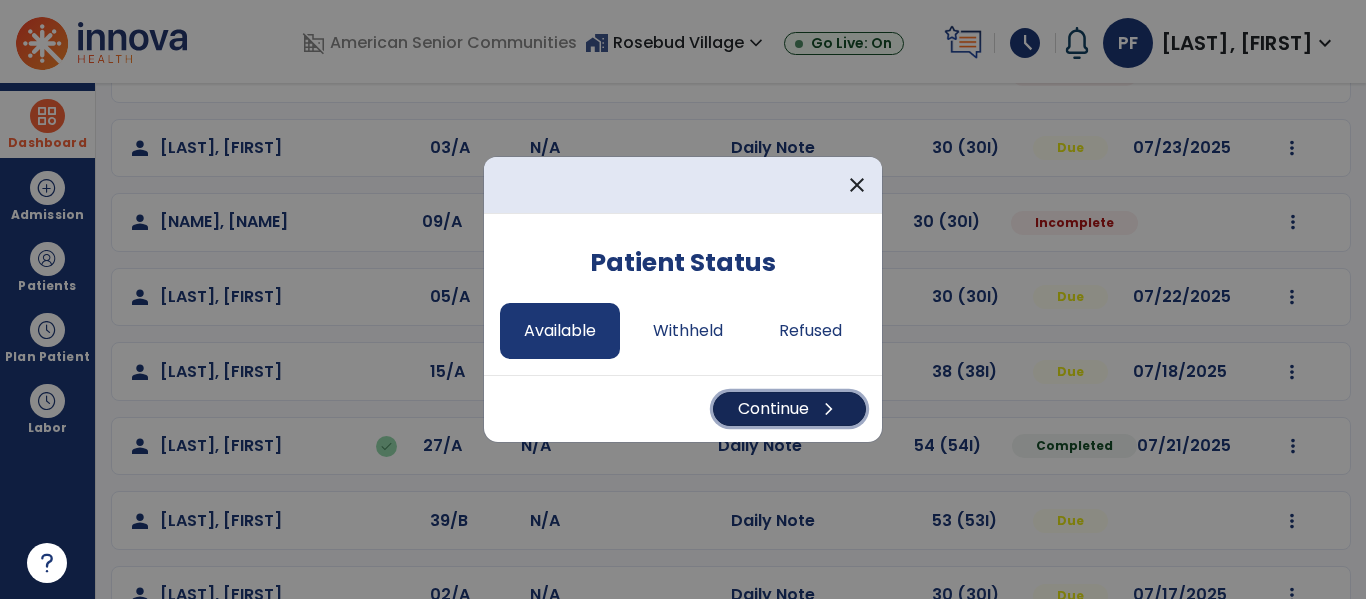 click on "Continue   chevron_right" at bounding box center [789, 409] 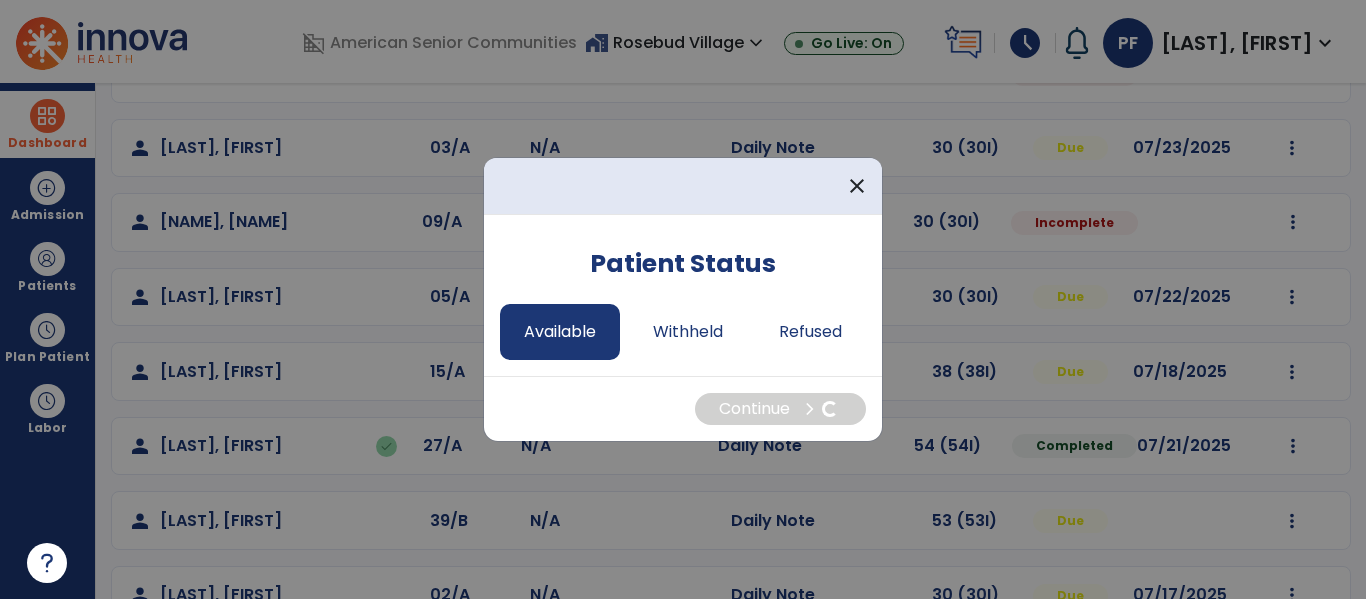 select on "*" 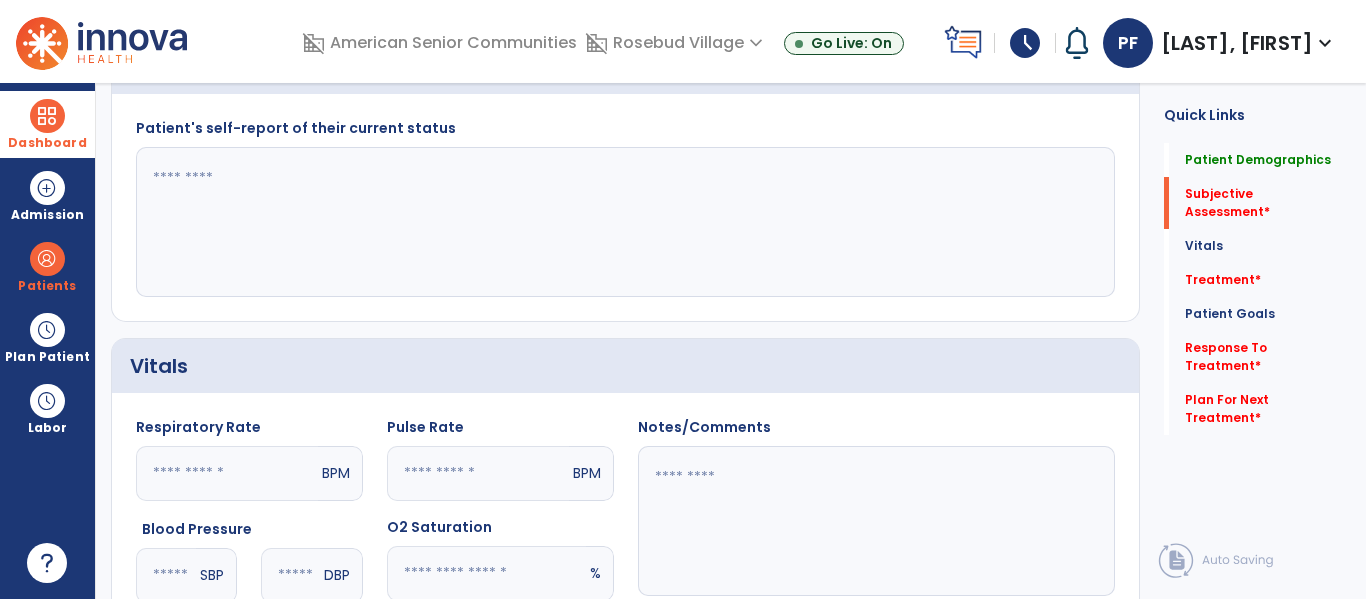 scroll, scrollTop: 508, scrollLeft: 0, axis: vertical 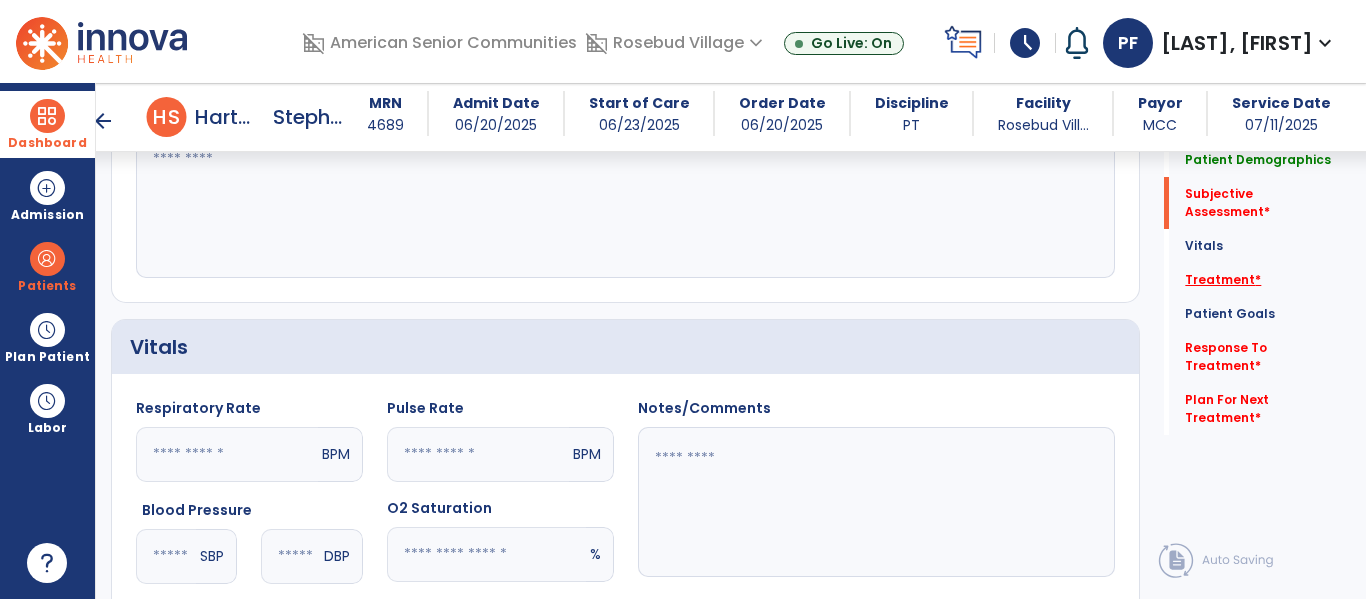click on "Treatment   *" 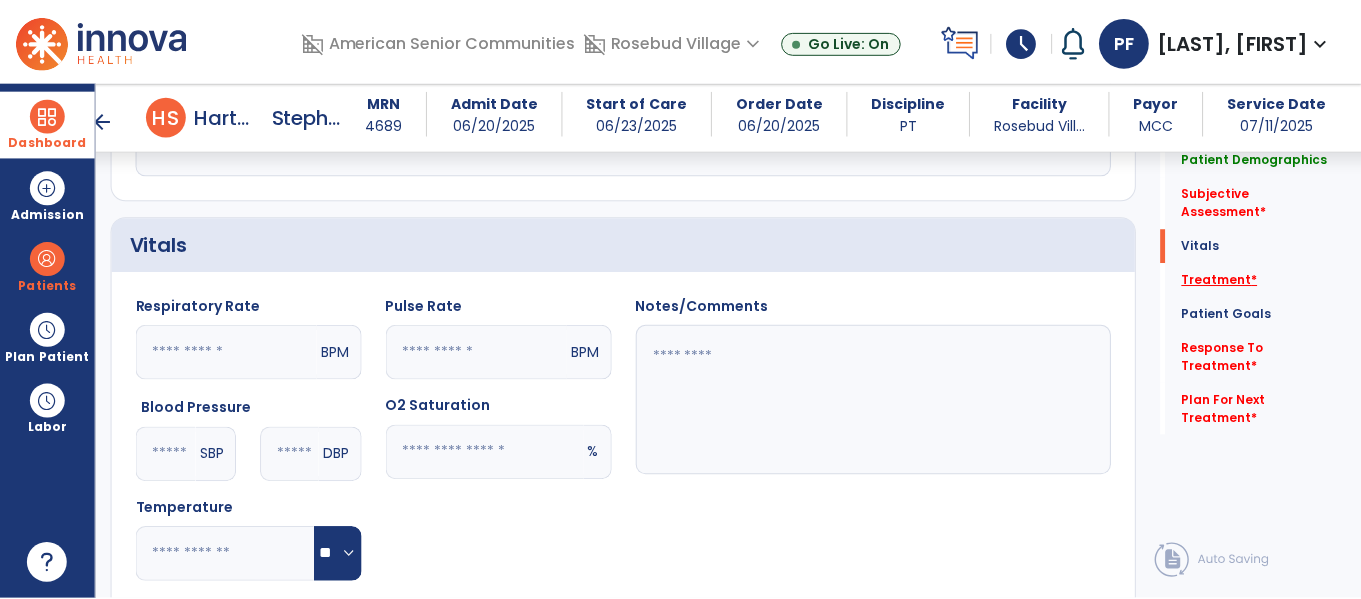scroll, scrollTop: 1036, scrollLeft: 0, axis: vertical 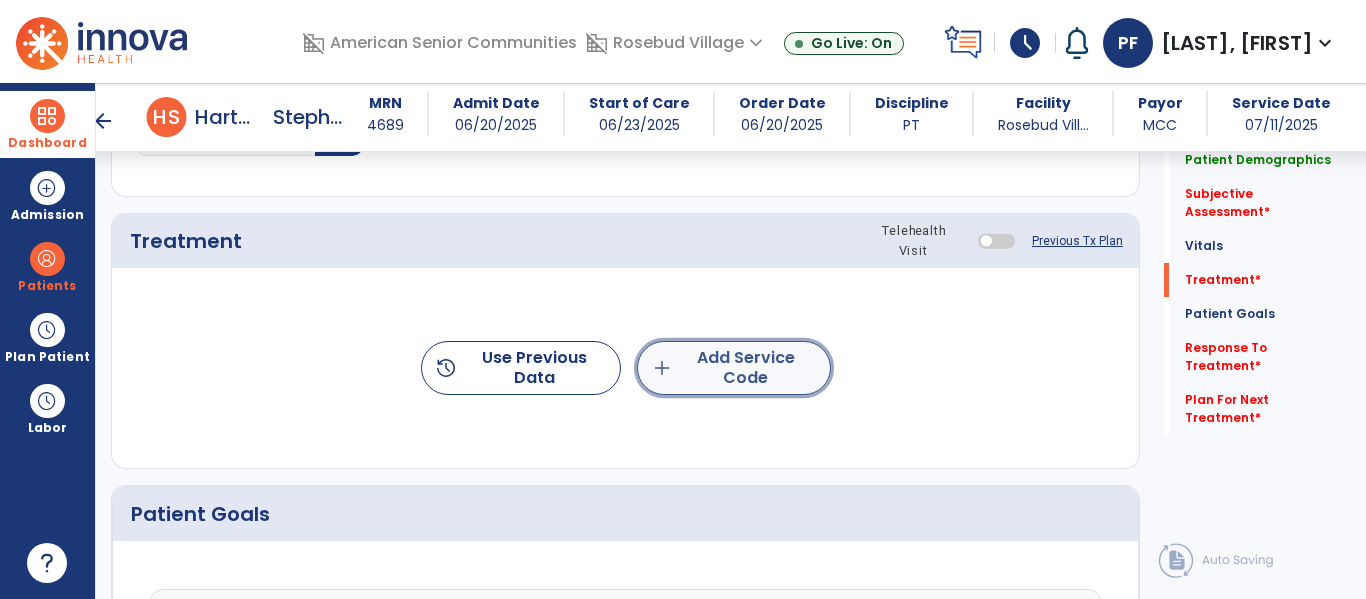 click on "add  Add Service Code" 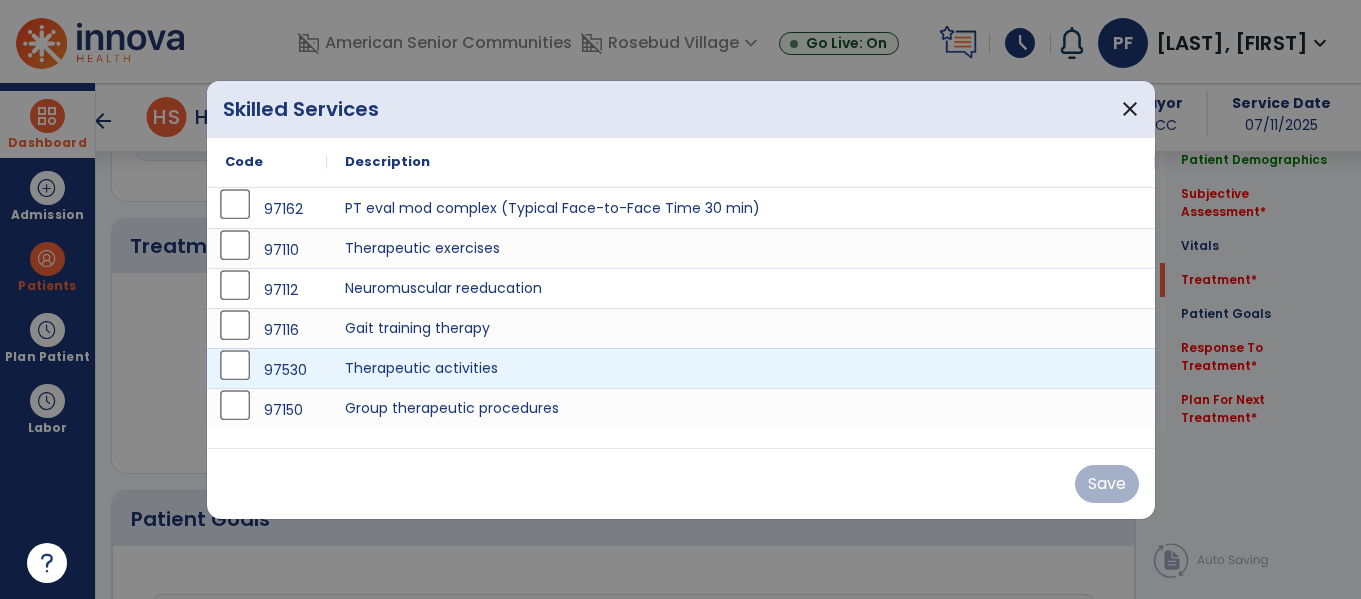 scroll, scrollTop: 1036, scrollLeft: 0, axis: vertical 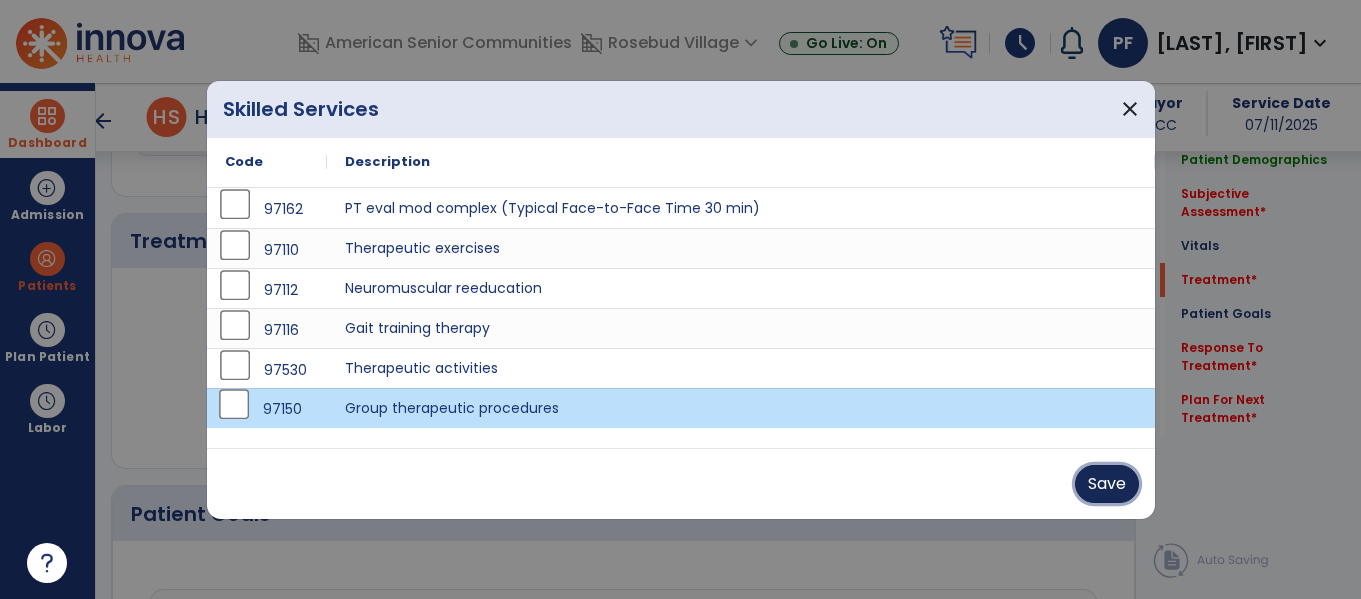 click on "Save" at bounding box center [1107, 484] 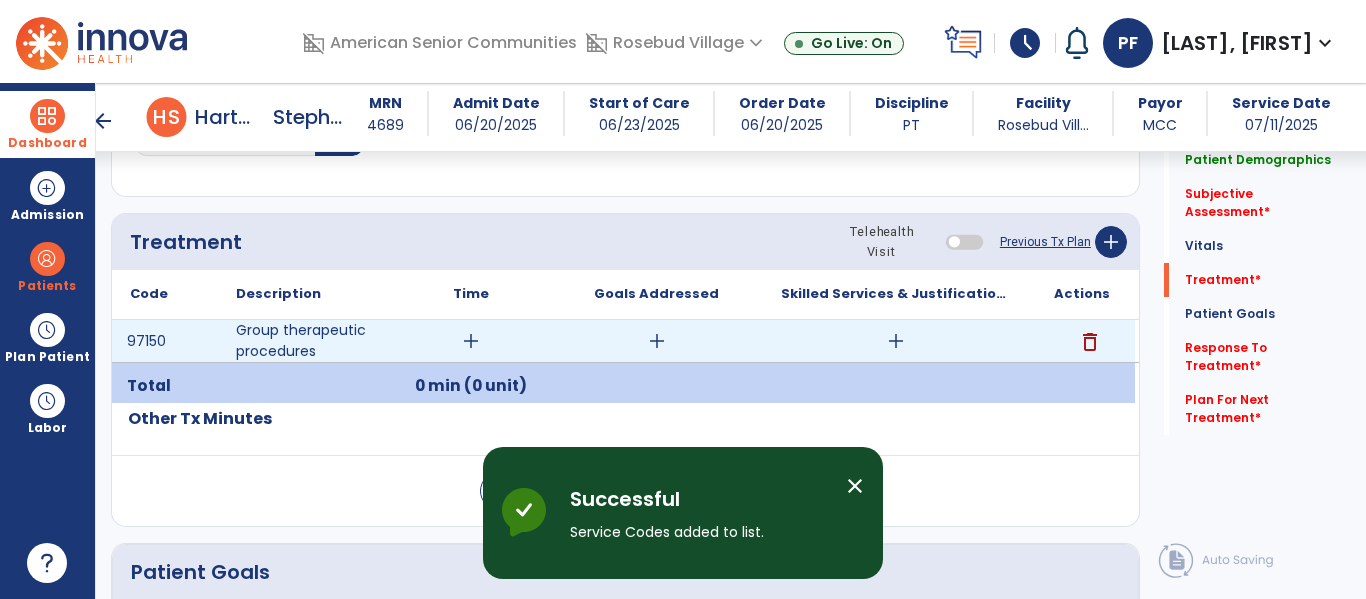 click on "add" at bounding box center (471, 341) 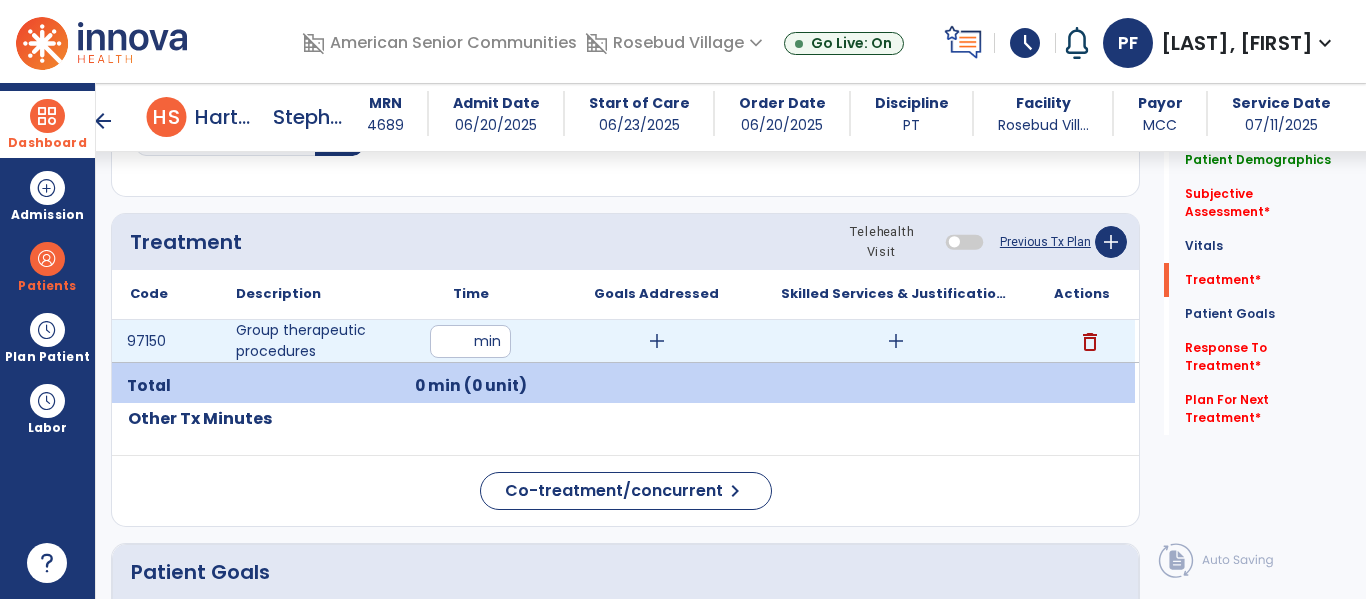 type on "**" 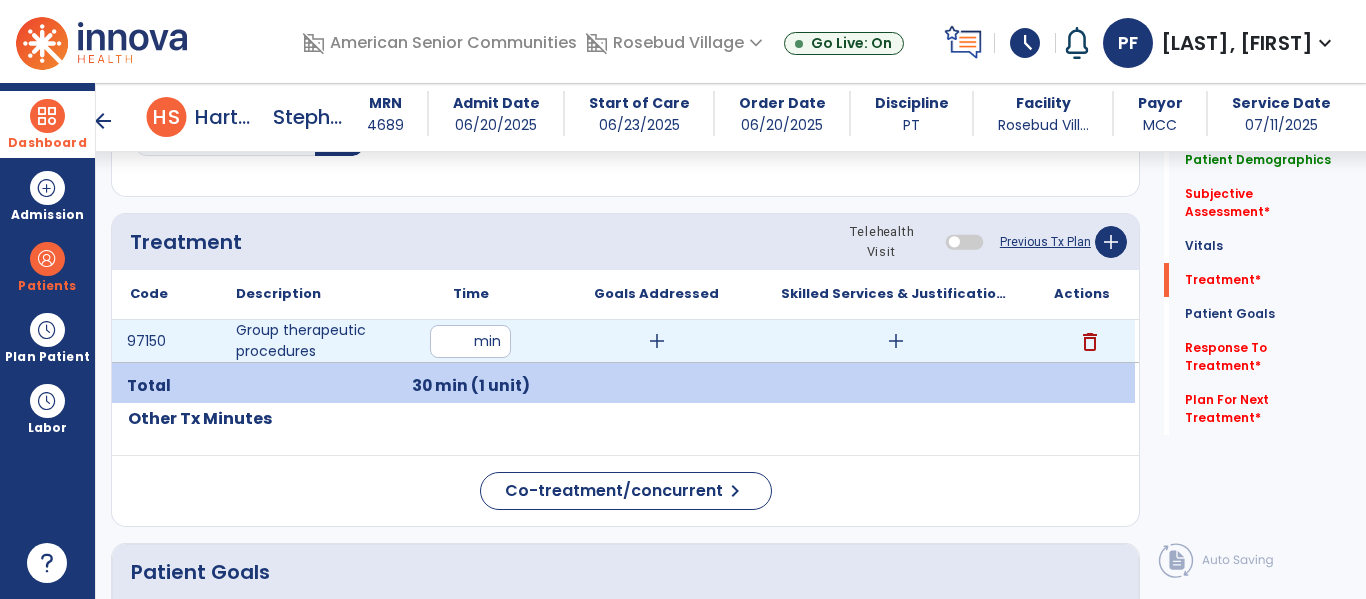click on "add" at bounding box center [896, 341] 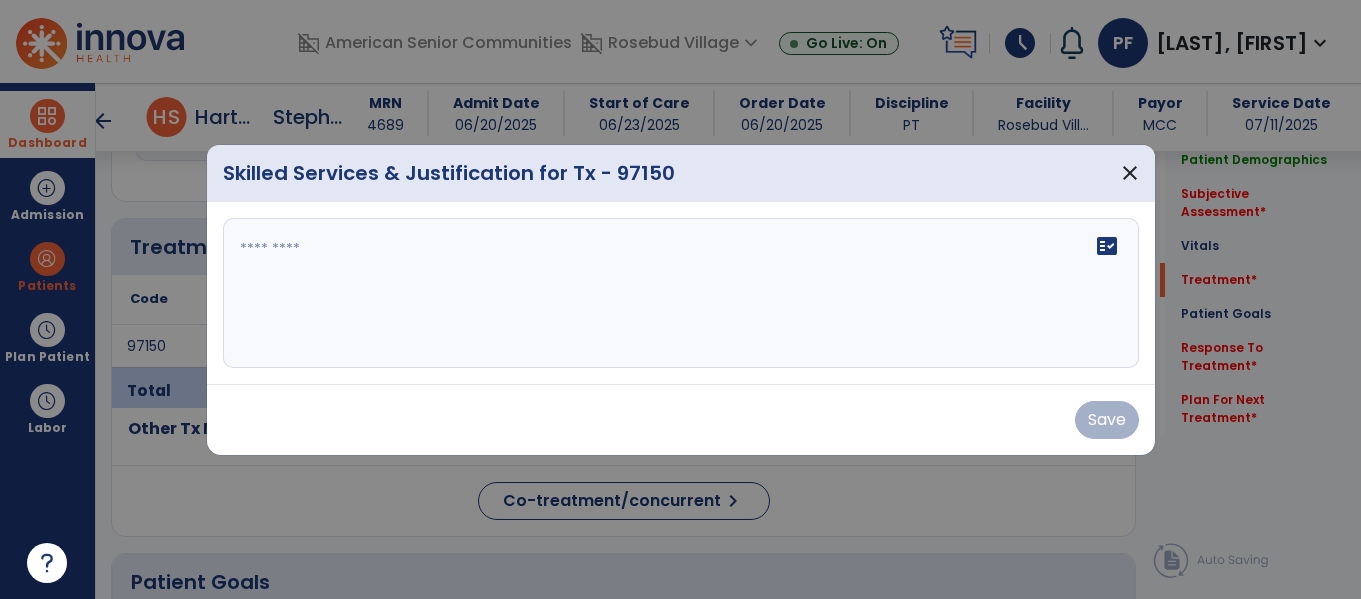 scroll, scrollTop: 1036, scrollLeft: 0, axis: vertical 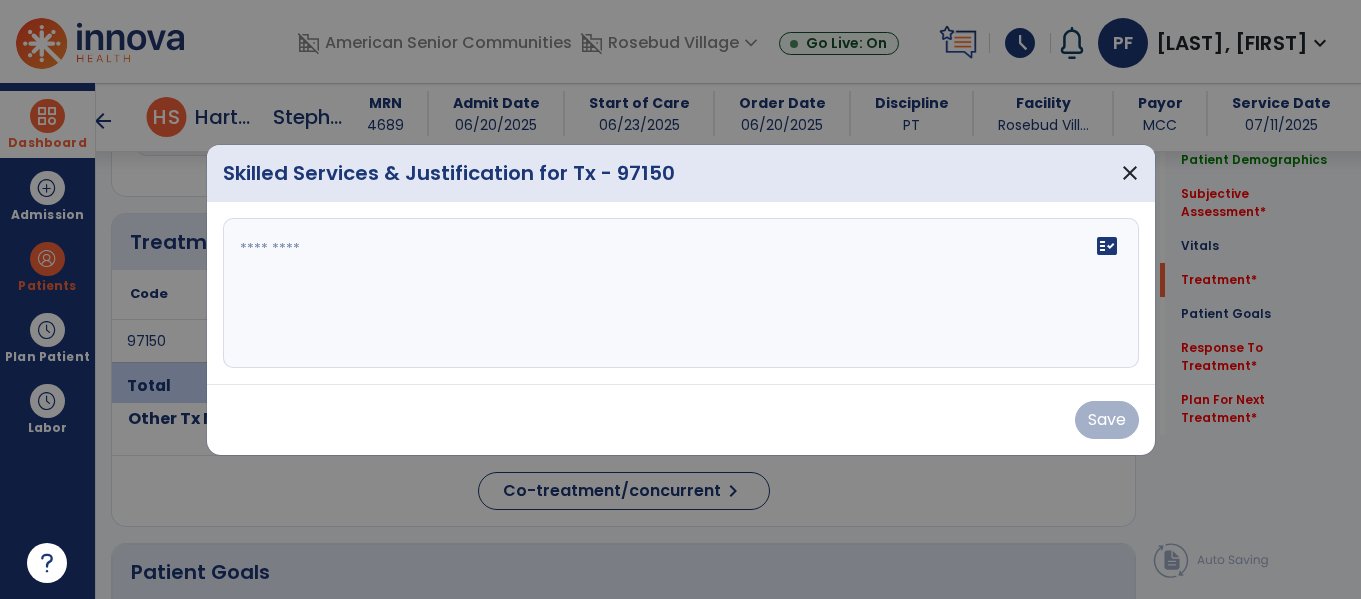 click on "fact_check" at bounding box center [681, 293] 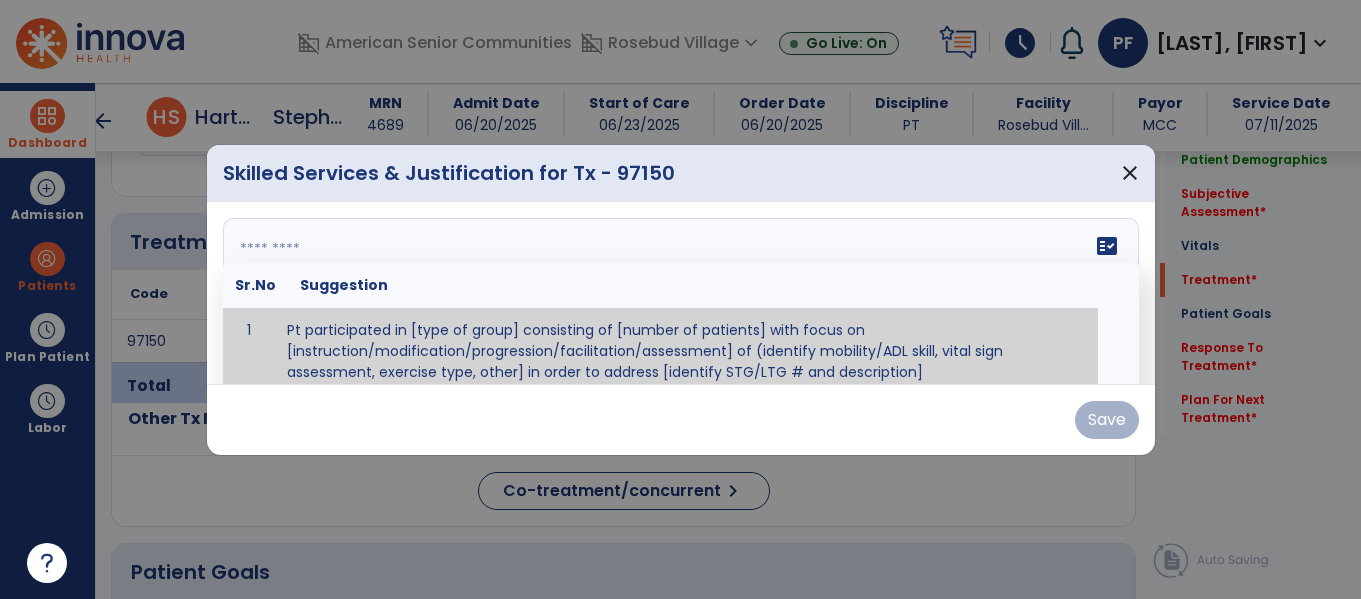 scroll, scrollTop: 12, scrollLeft: 0, axis: vertical 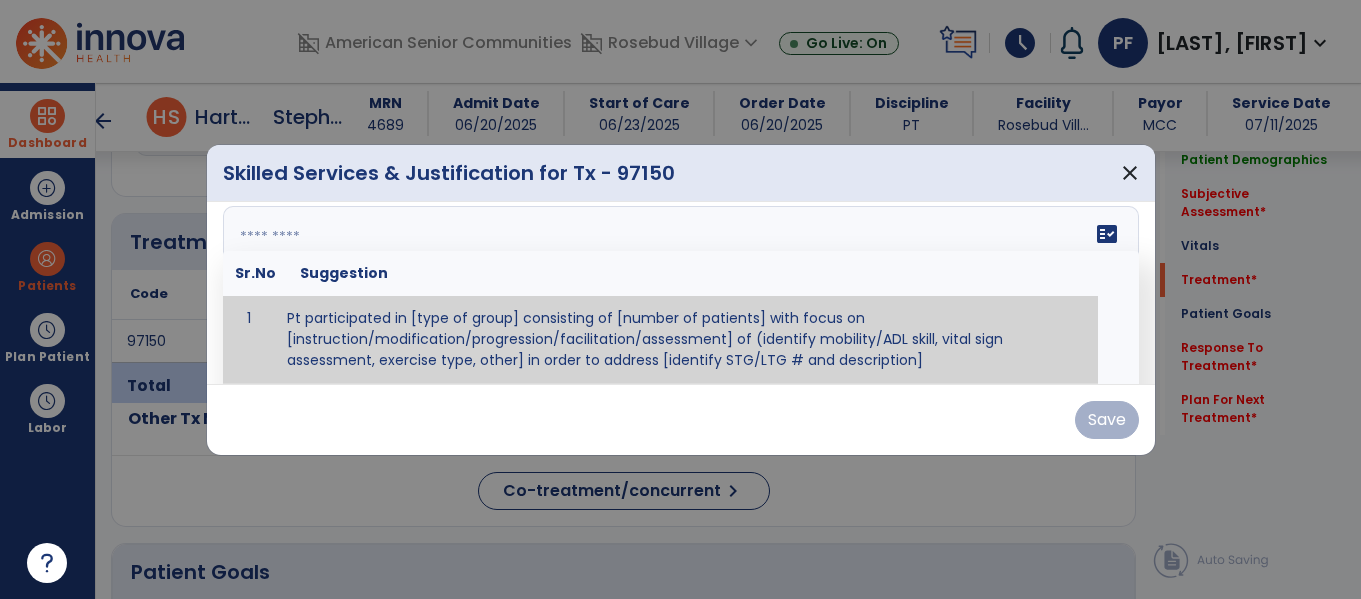 paste on "**********" 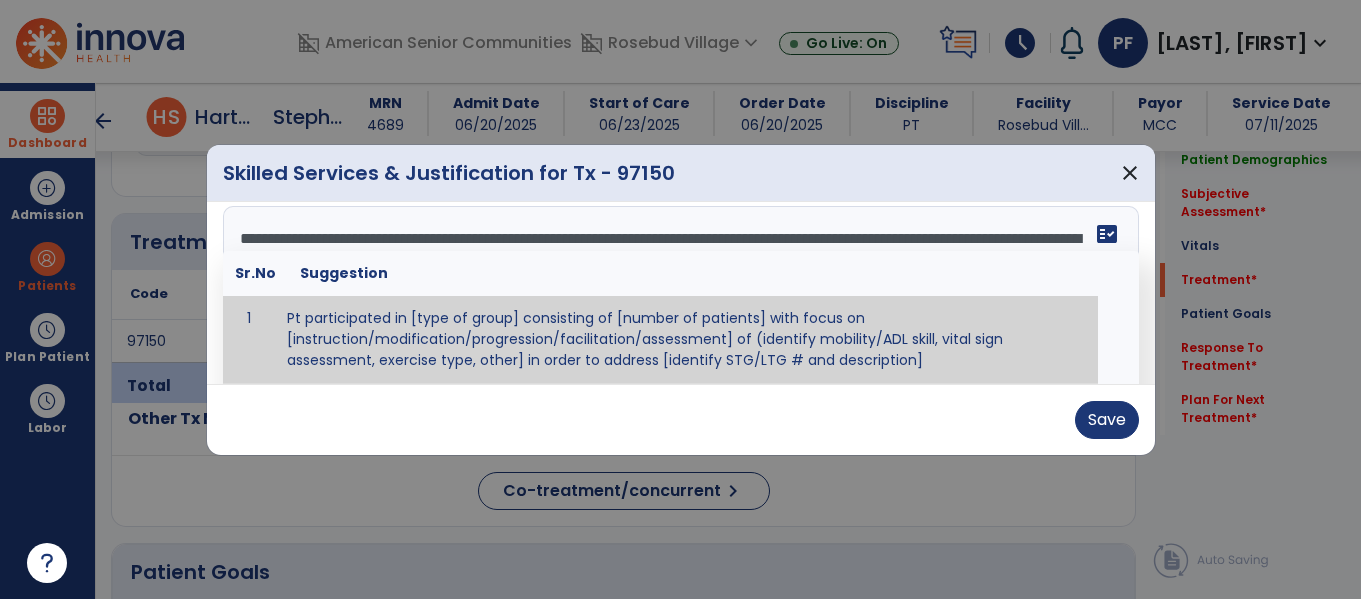type on "**********" 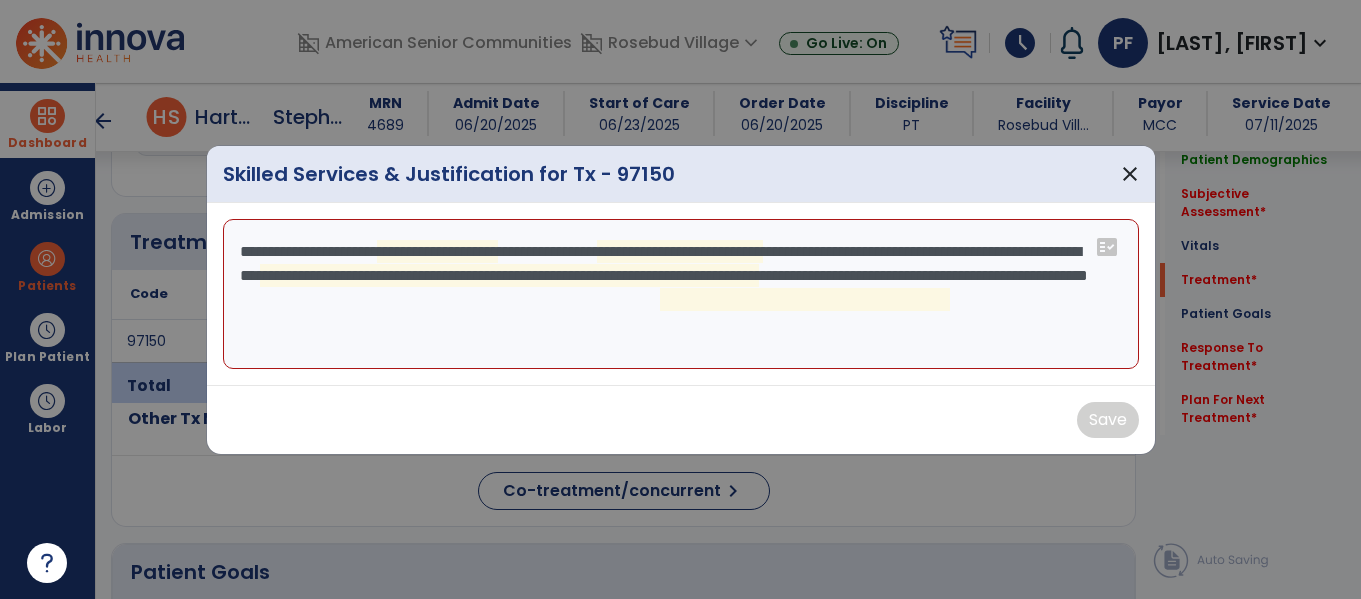 drag, startPoint x: 988, startPoint y: 303, endPoint x: 289, endPoint y: 201, distance: 706.40283 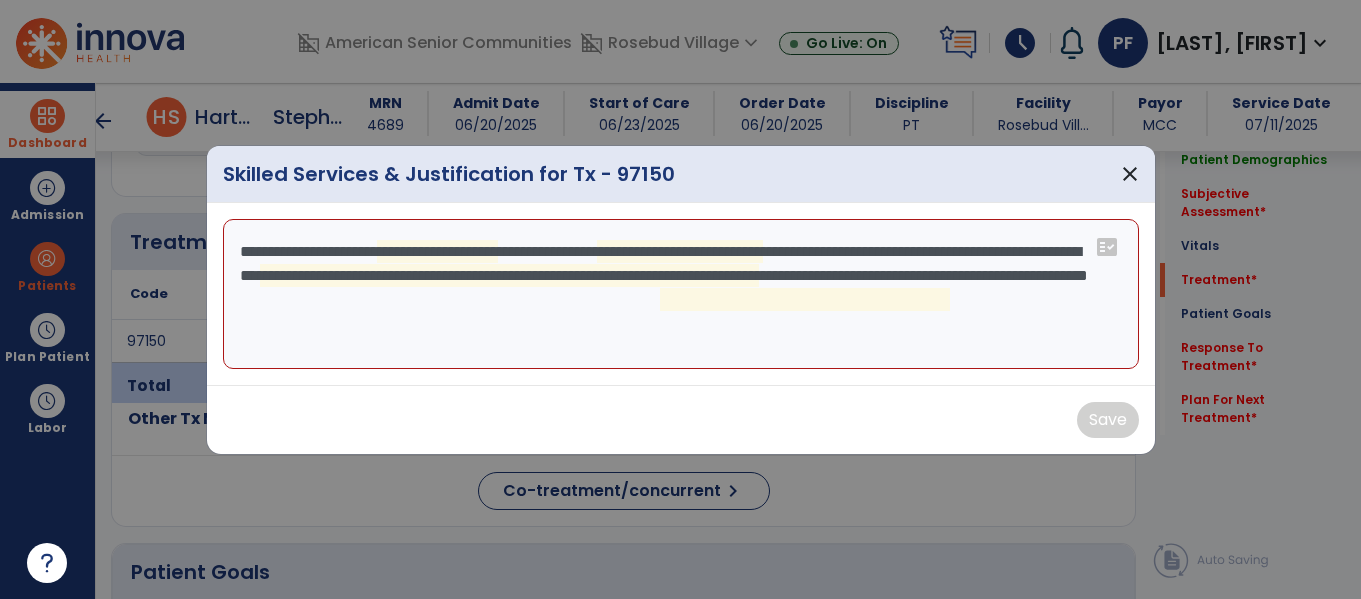 drag, startPoint x: 955, startPoint y: 306, endPoint x: 0, endPoint y: 261, distance: 956.05963 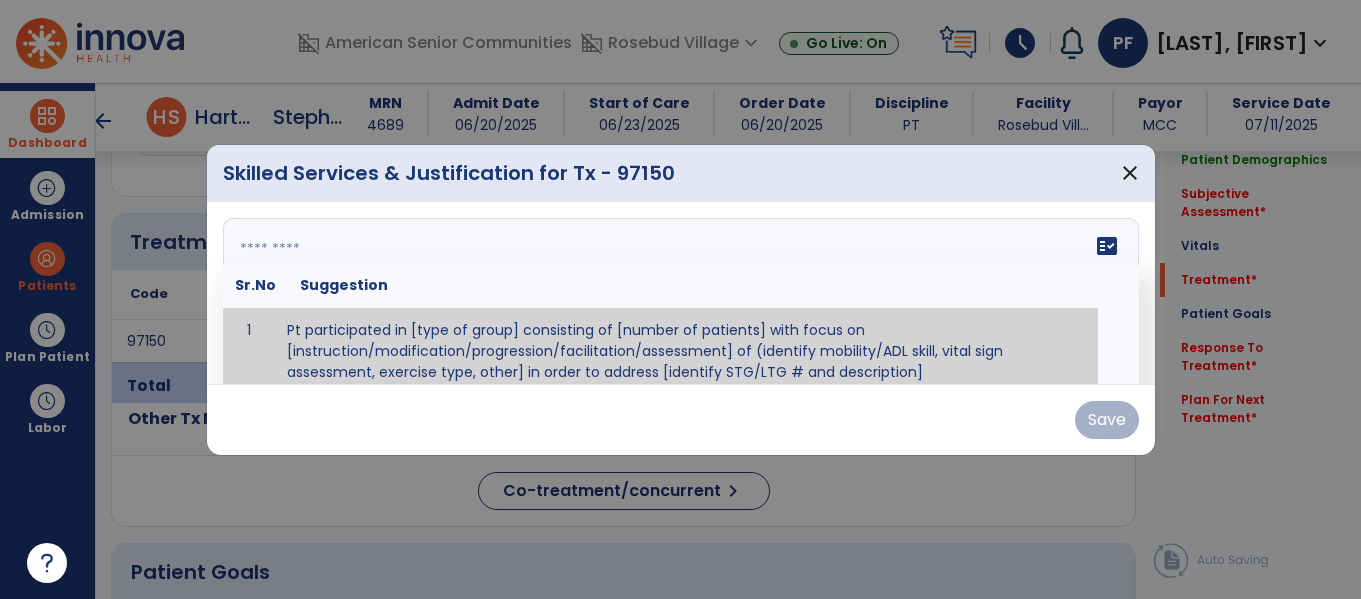 scroll, scrollTop: 12, scrollLeft: 0, axis: vertical 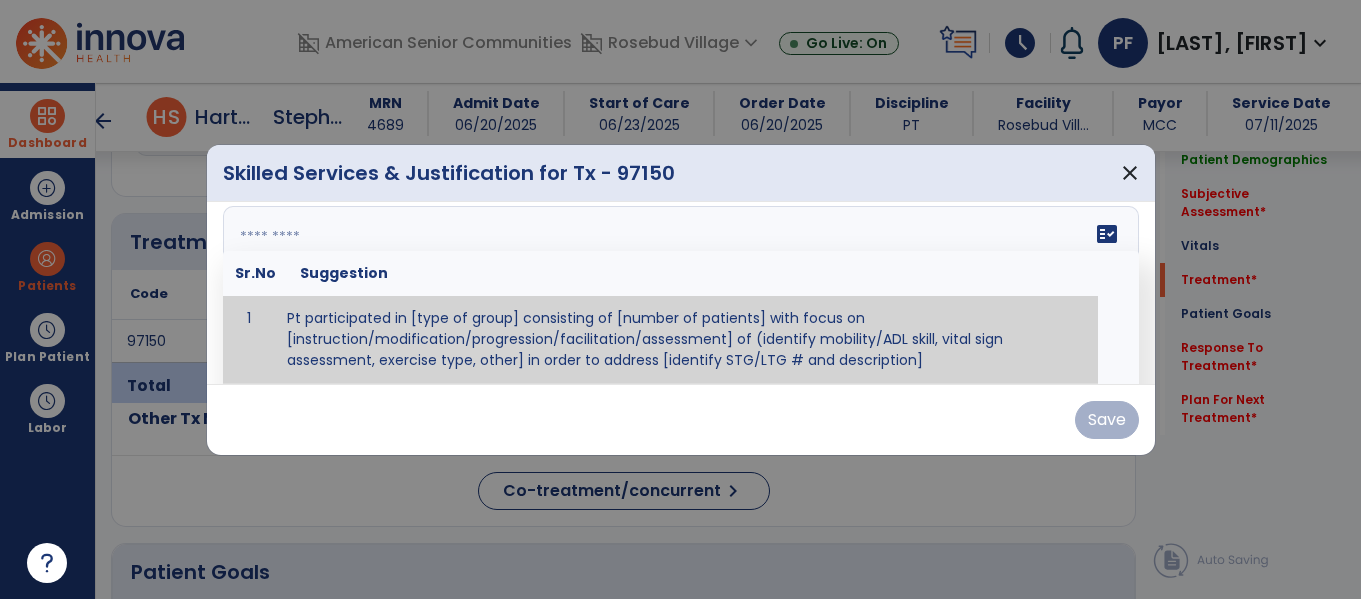 paste on "**********" 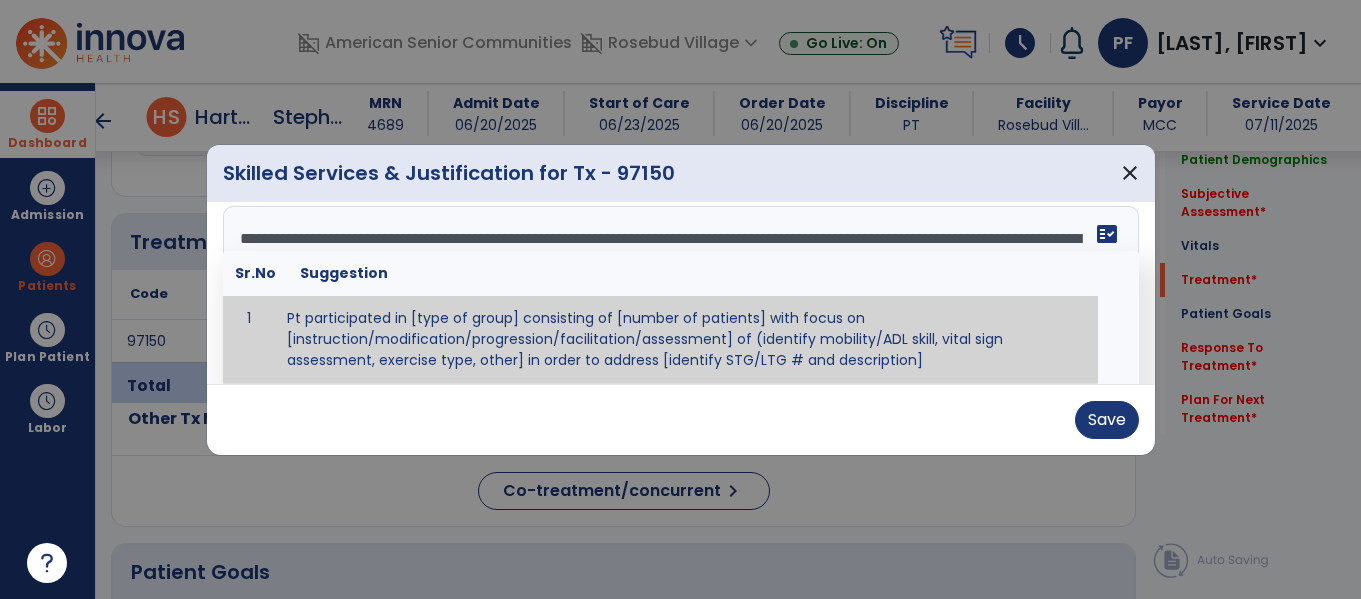 type on "**********" 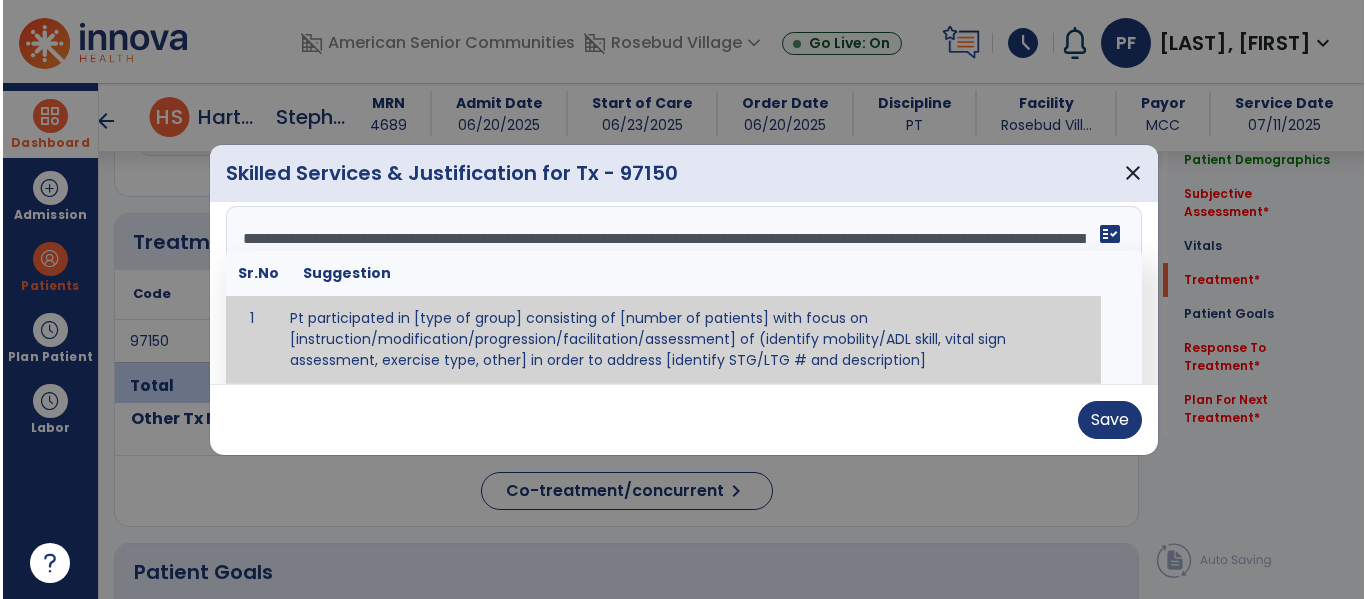 scroll, scrollTop: 0, scrollLeft: 0, axis: both 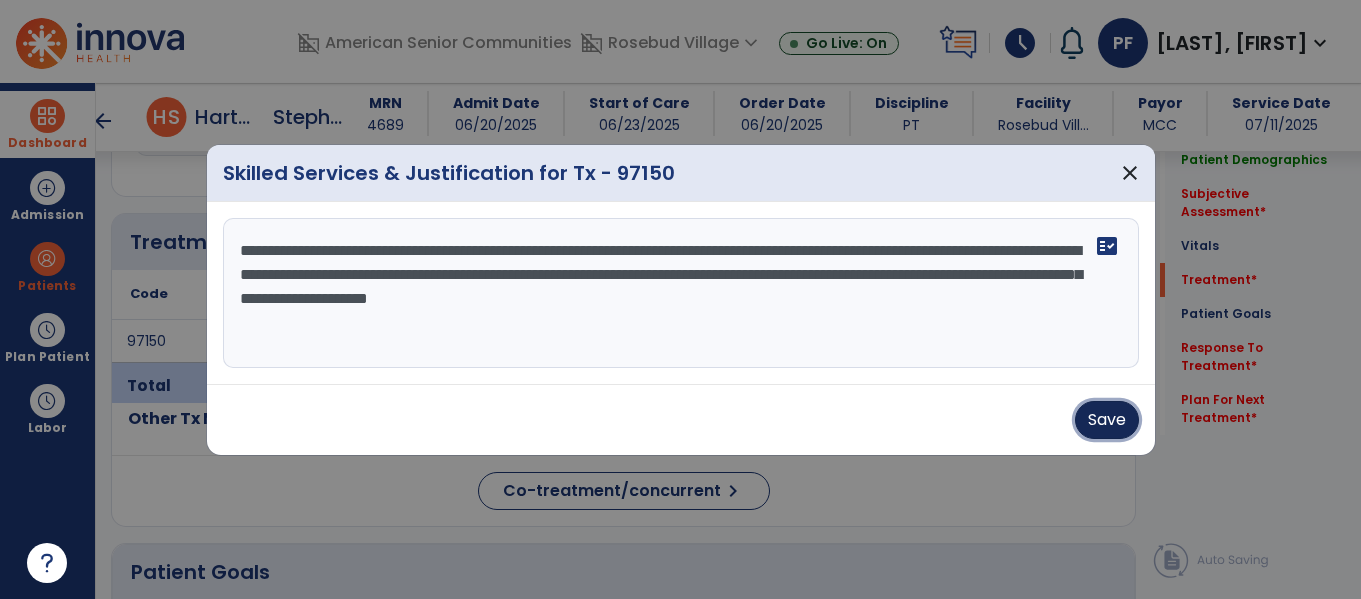 click on "Save" at bounding box center (1107, 420) 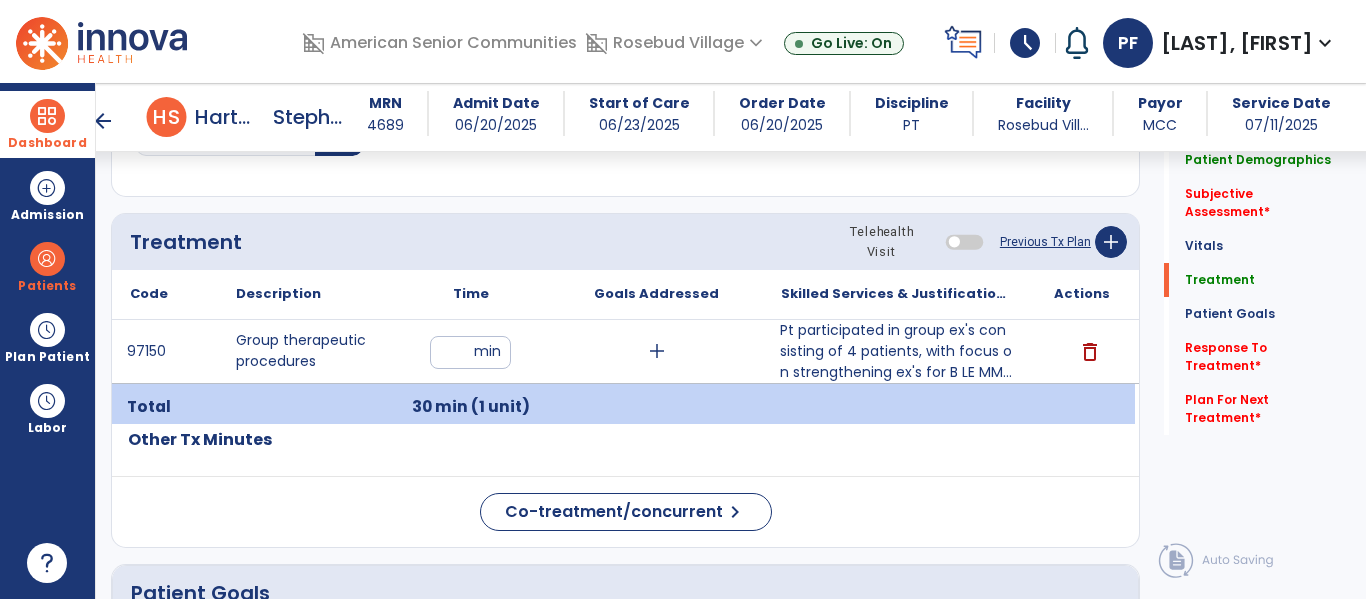 click on "Dashboard" at bounding box center (47, 124) 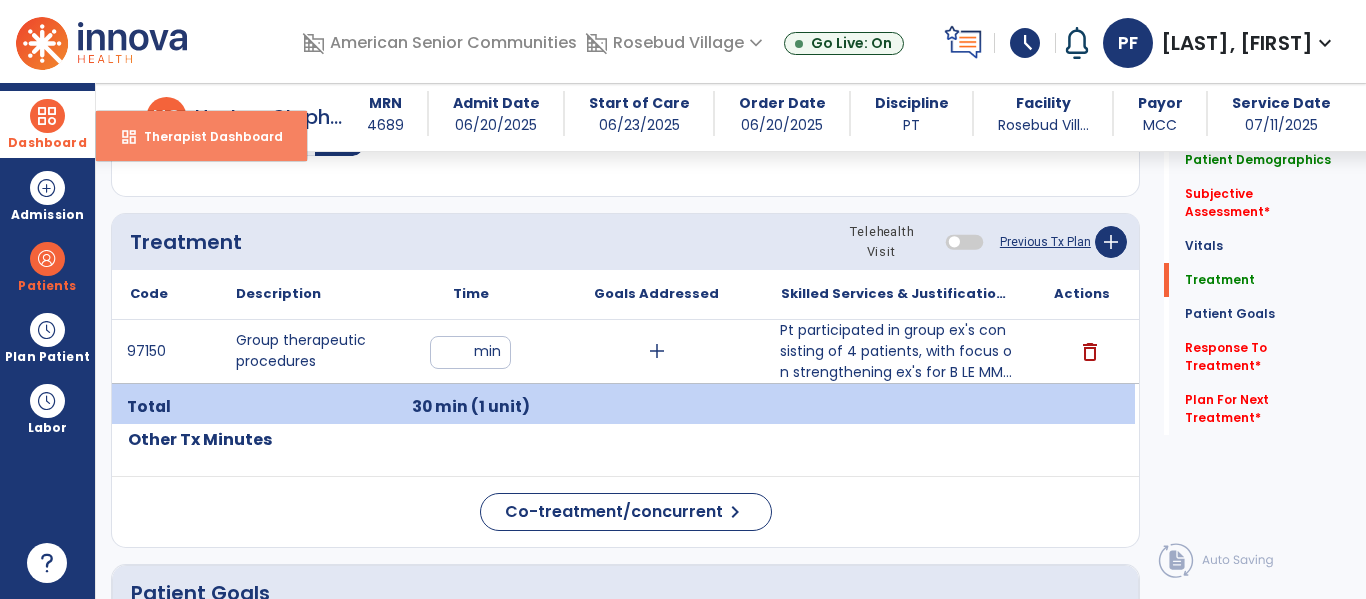 click on "Therapist Dashboard" at bounding box center [205, 136] 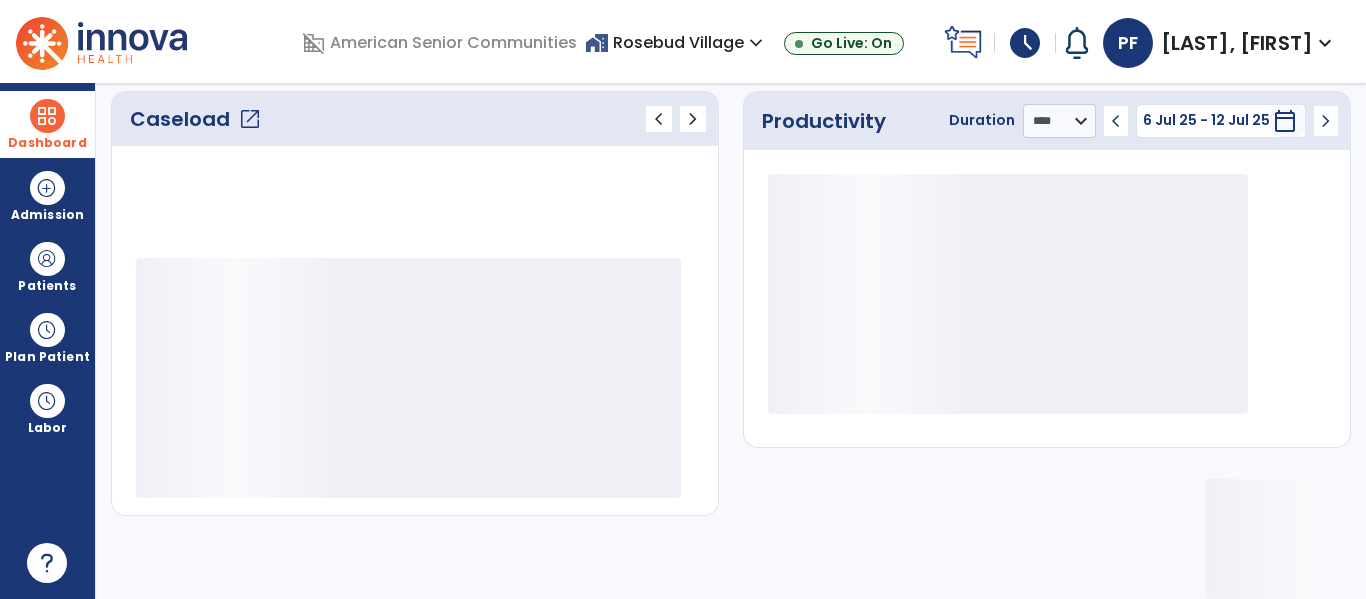 scroll, scrollTop: 276, scrollLeft: 0, axis: vertical 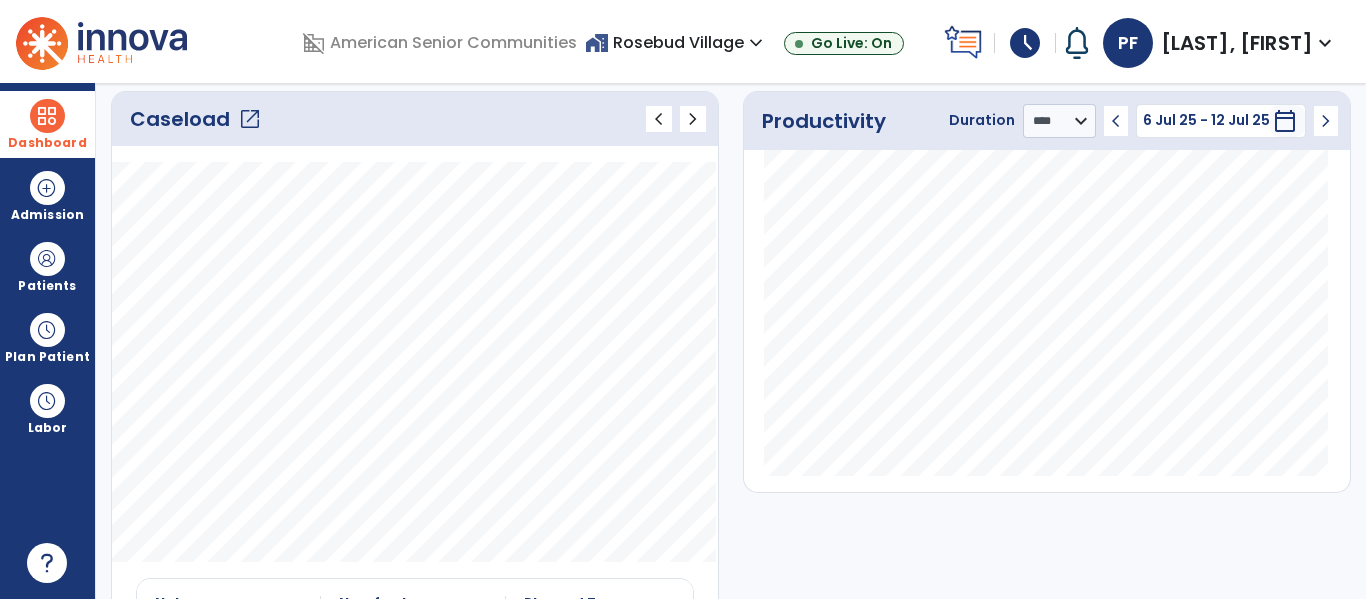 click on "open_in_new" 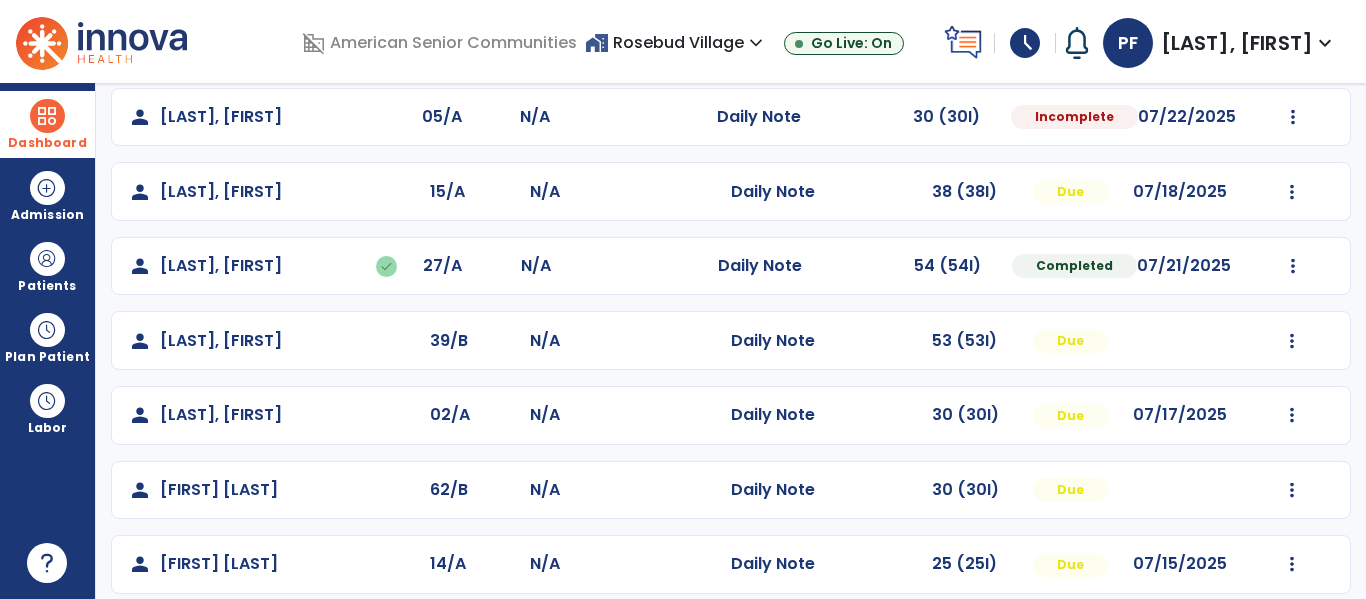 scroll, scrollTop: 712, scrollLeft: 0, axis: vertical 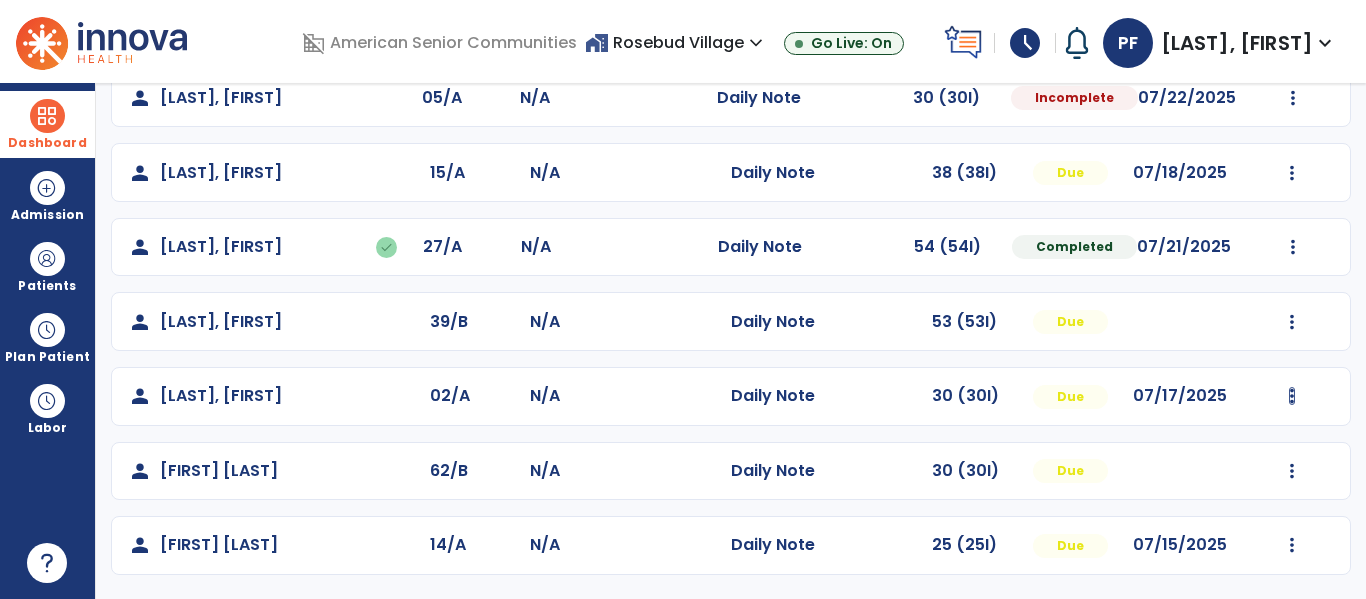 click on "**********" at bounding box center (731, 341) 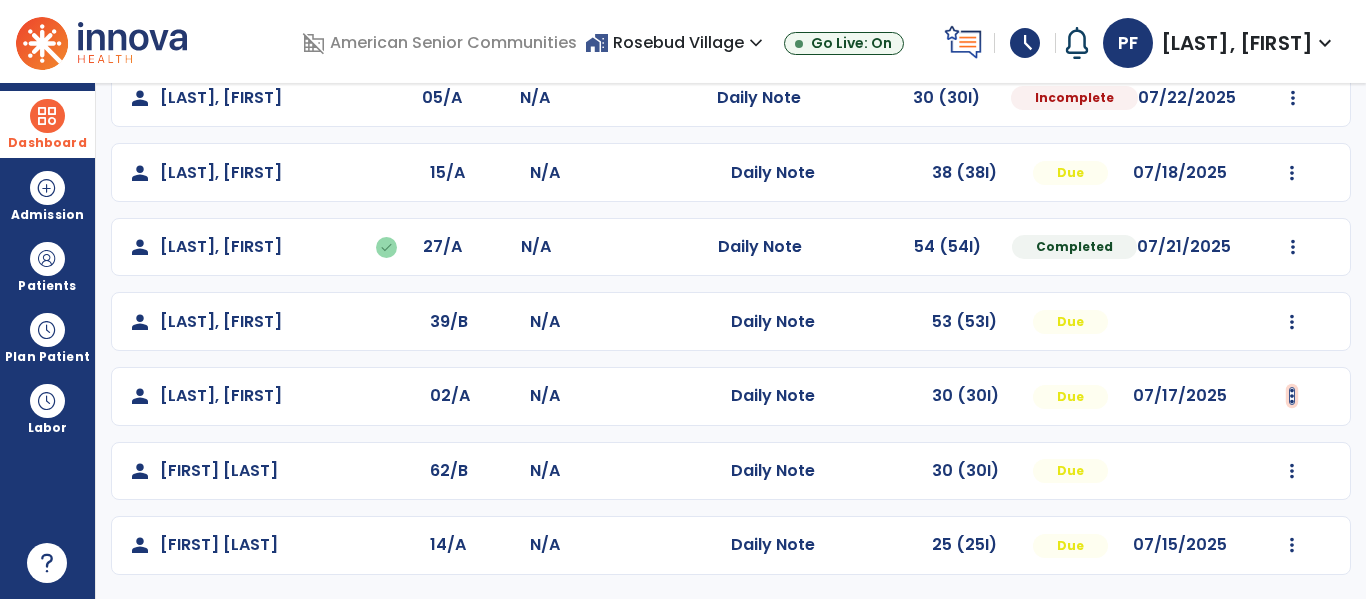 click at bounding box center (1292, -424) 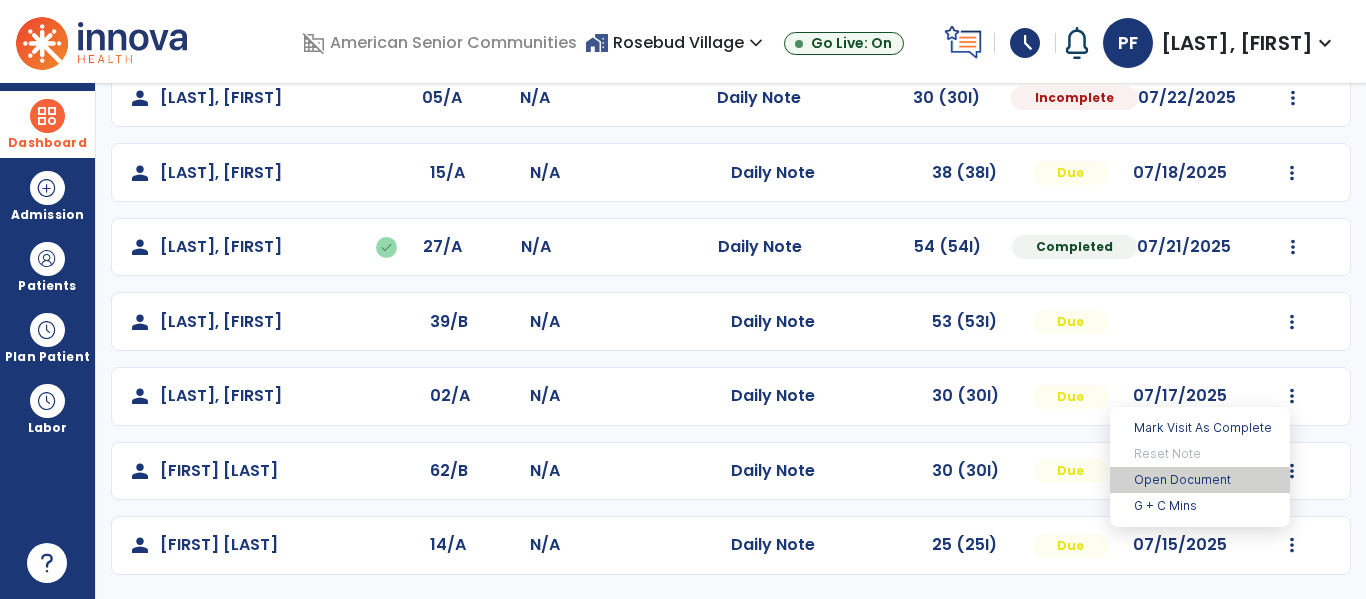 click on "Open Document" at bounding box center (1200, 480) 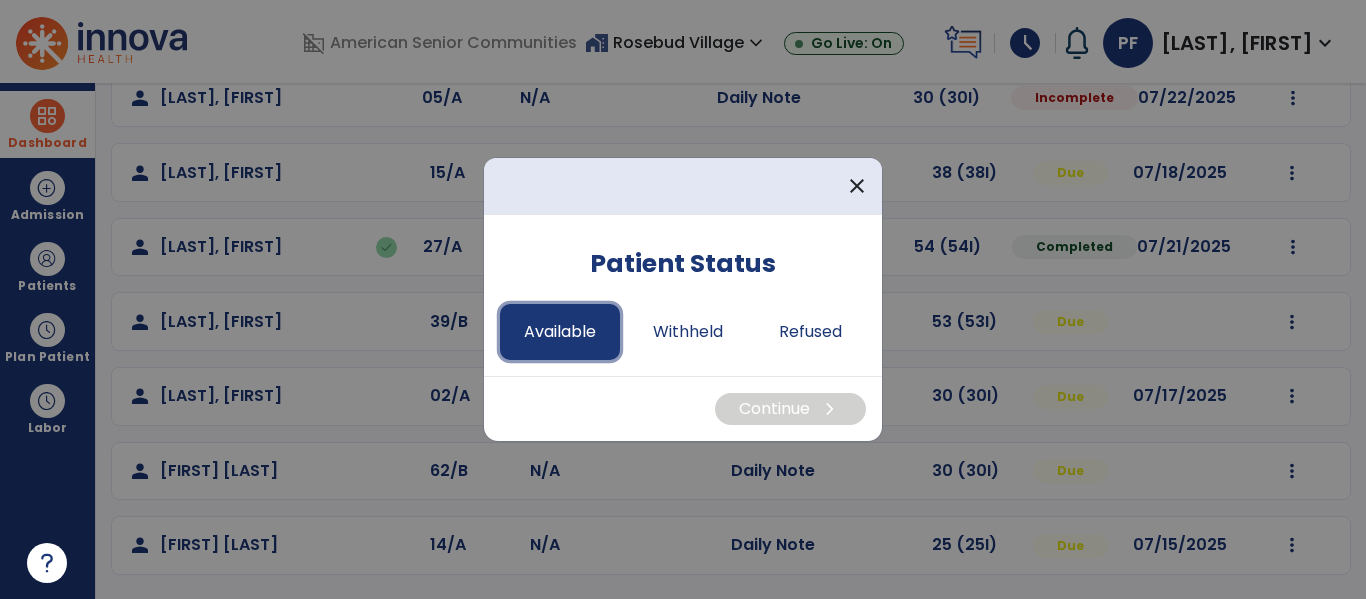 click on "Available" at bounding box center (560, 332) 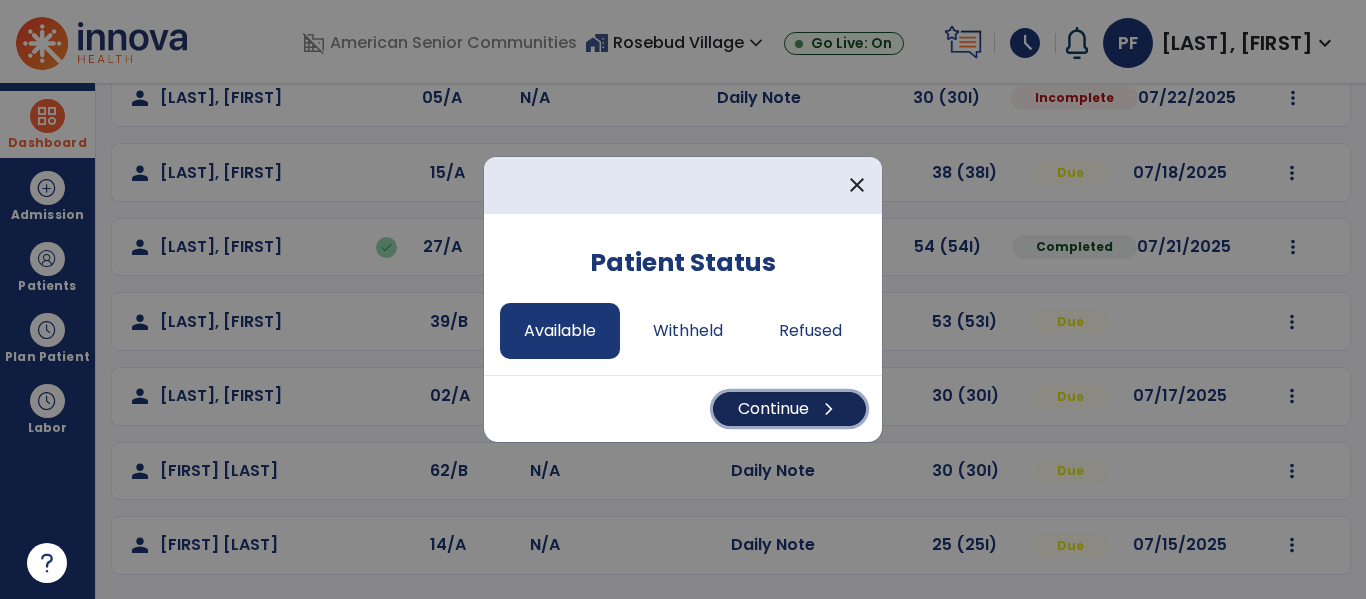 click on "Continue   chevron_right" at bounding box center [789, 409] 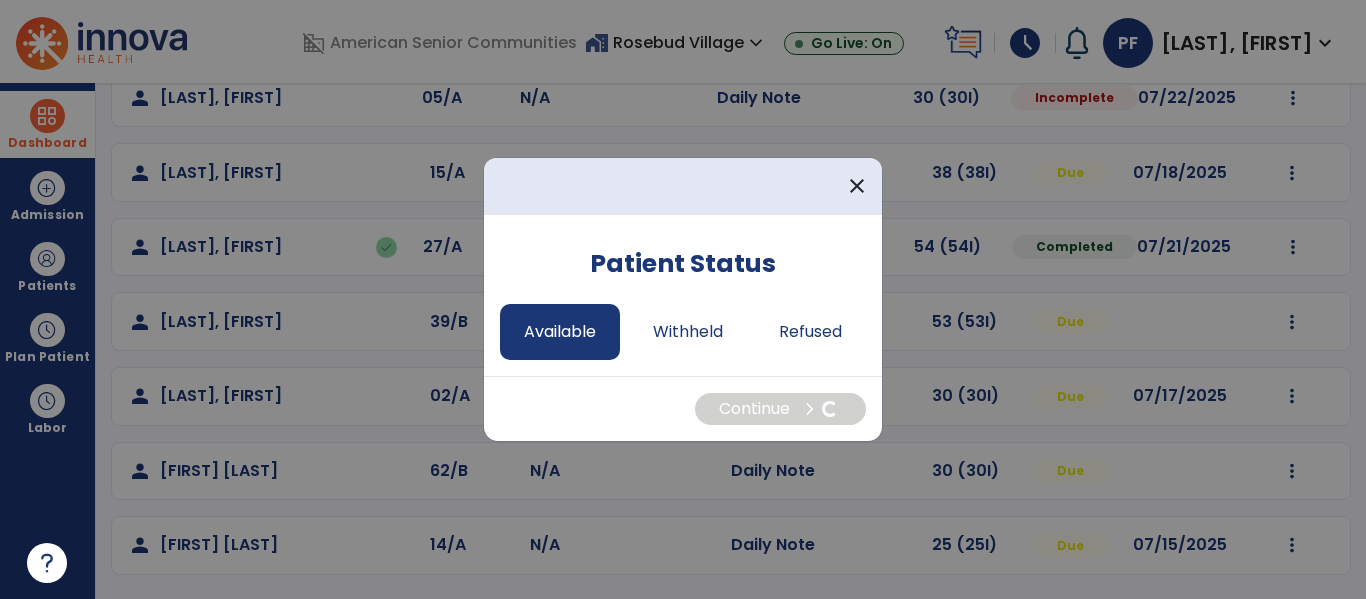 select on "*" 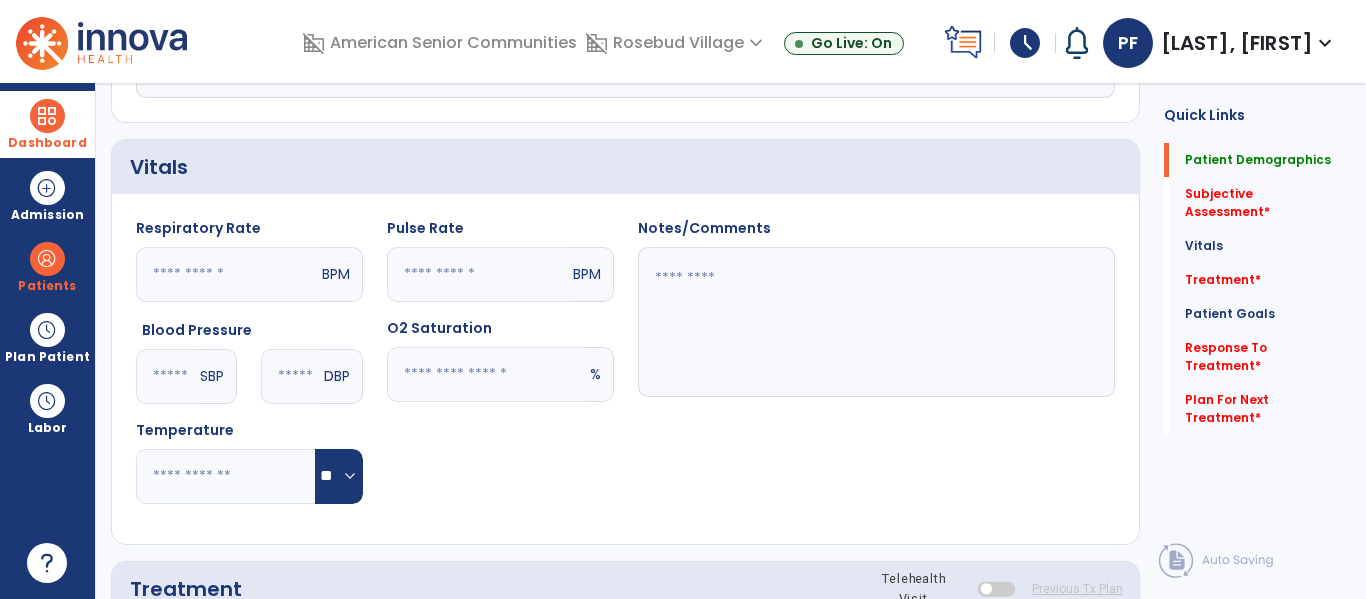 scroll, scrollTop: 0, scrollLeft: 0, axis: both 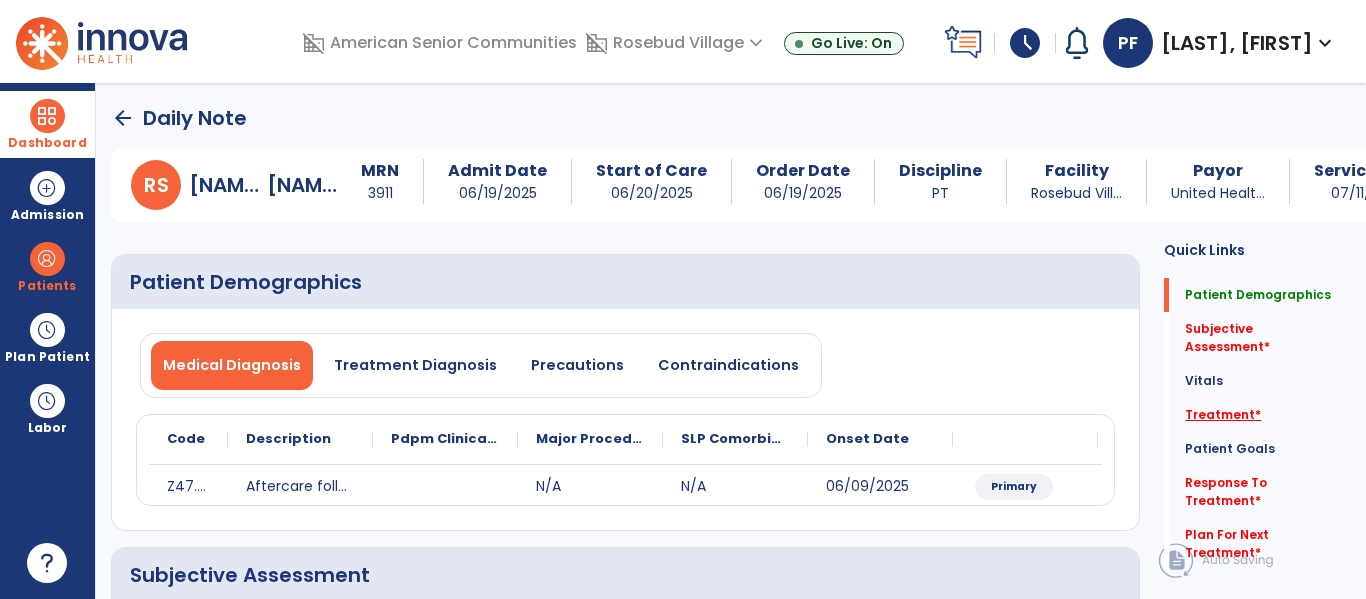 click on "Treatment   *" 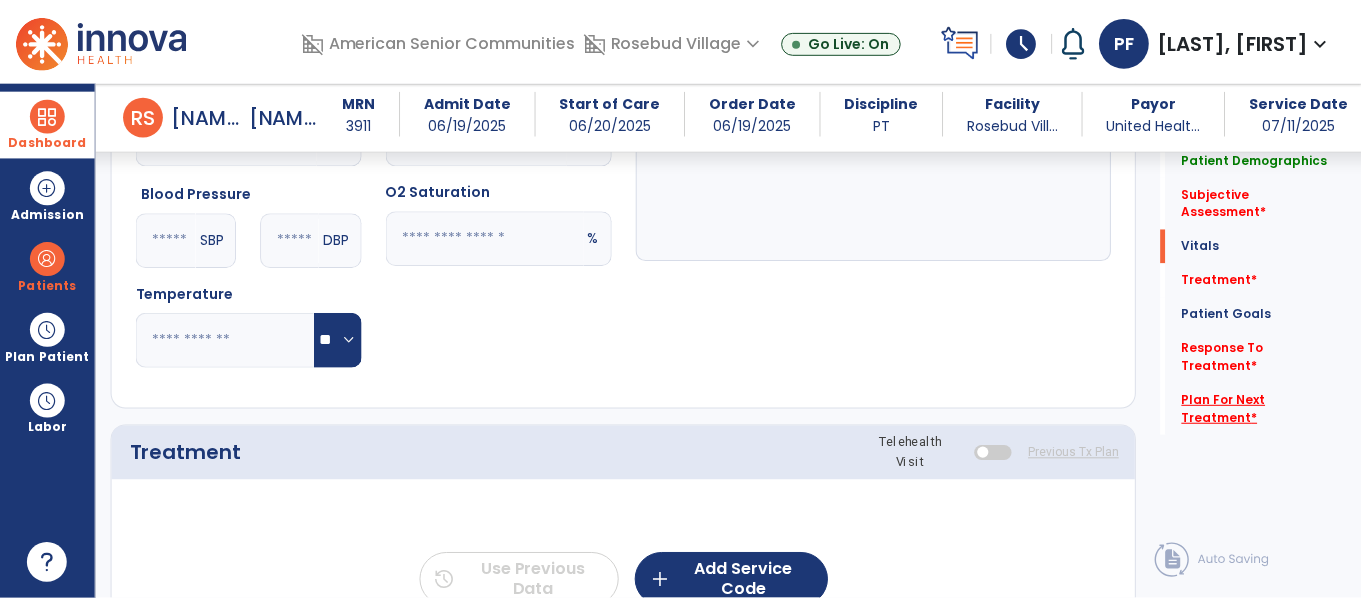 scroll, scrollTop: 1055, scrollLeft: 0, axis: vertical 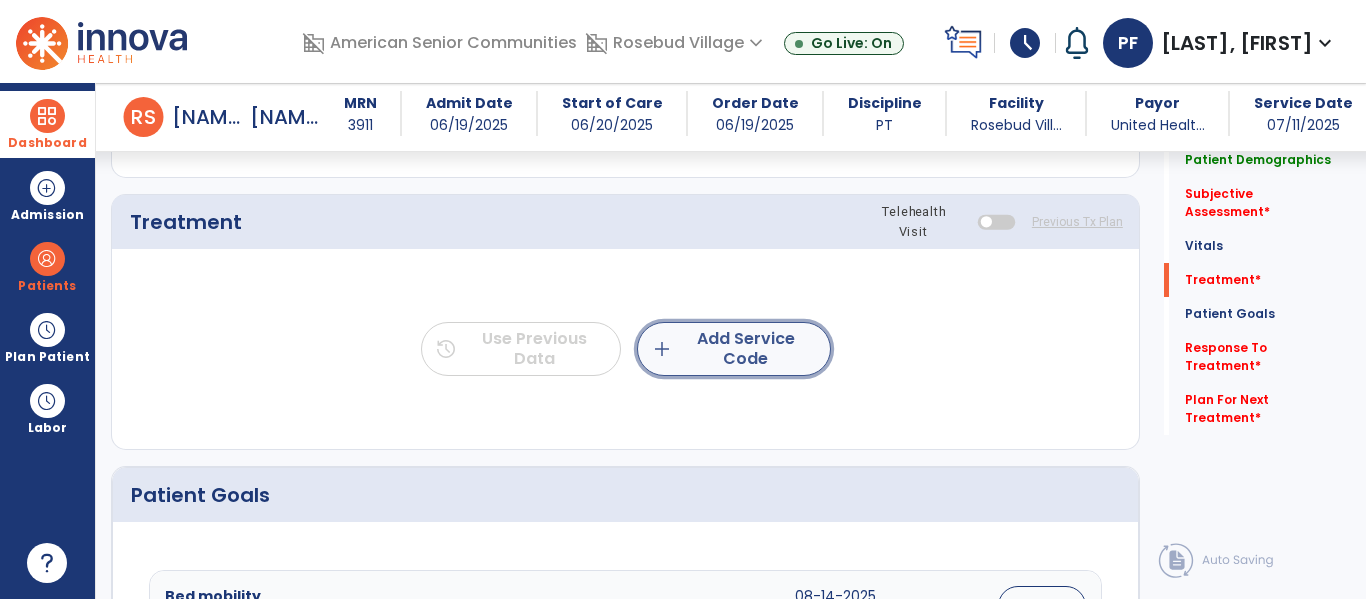 click on "add  Add Service Code" 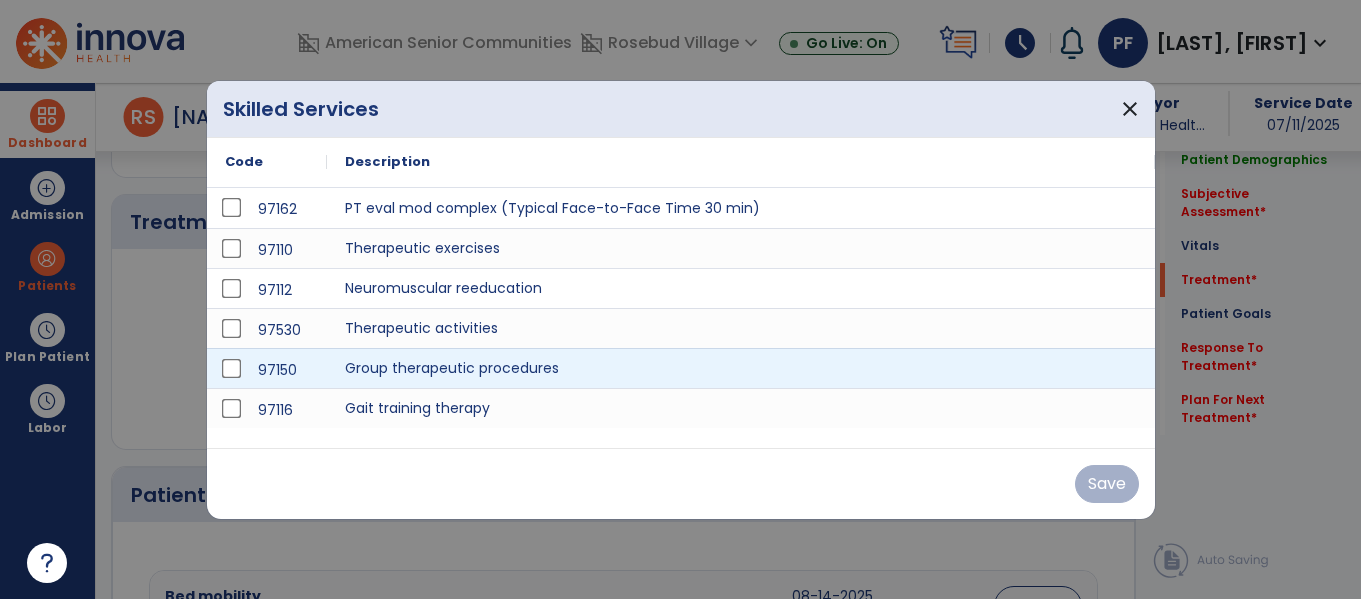 scroll, scrollTop: 1055, scrollLeft: 0, axis: vertical 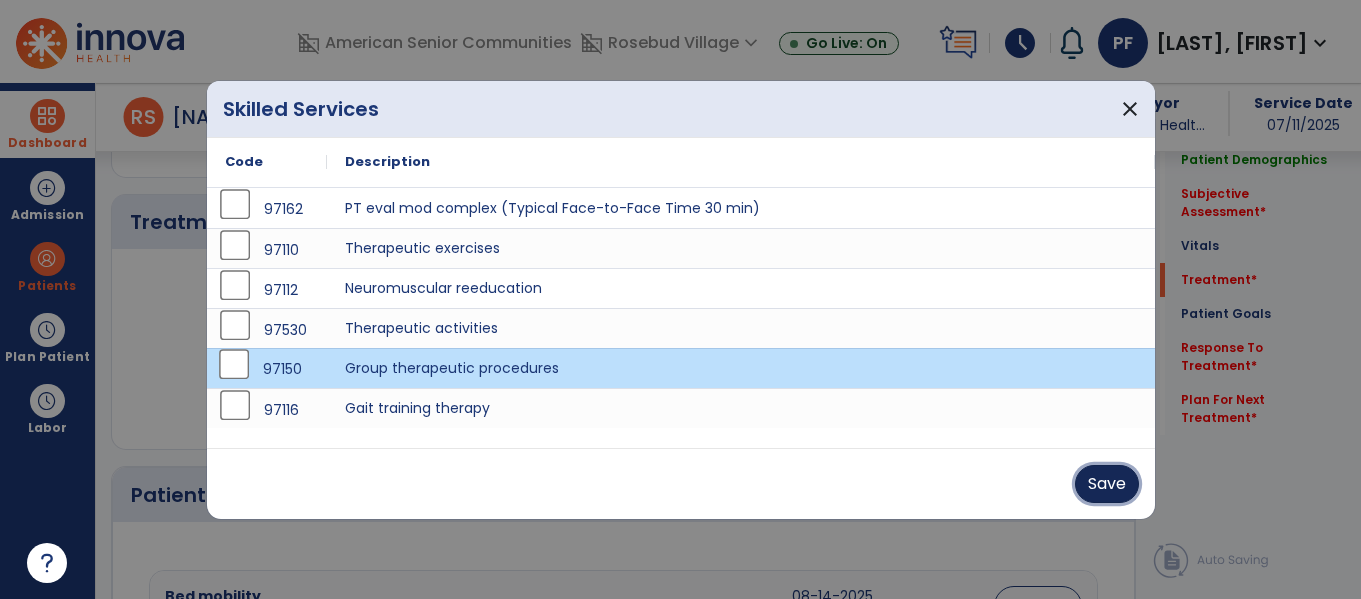 click on "Save" at bounding box center (1107, 484) 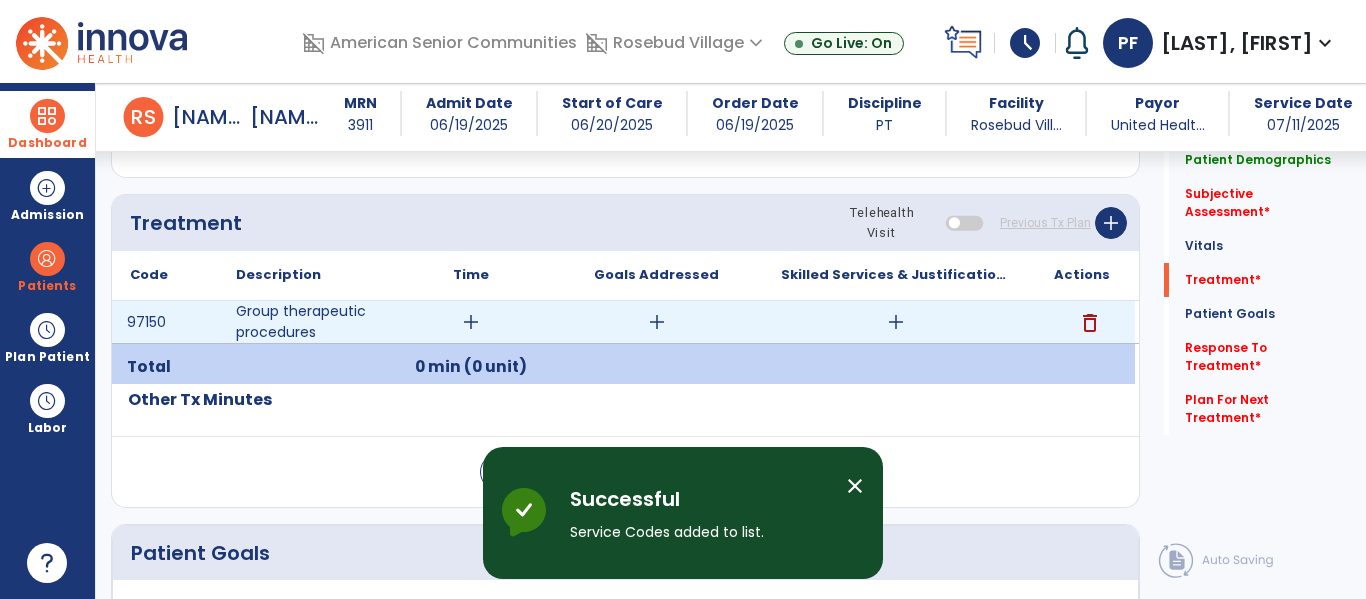 click on "add" at bounding box center (471, 322) 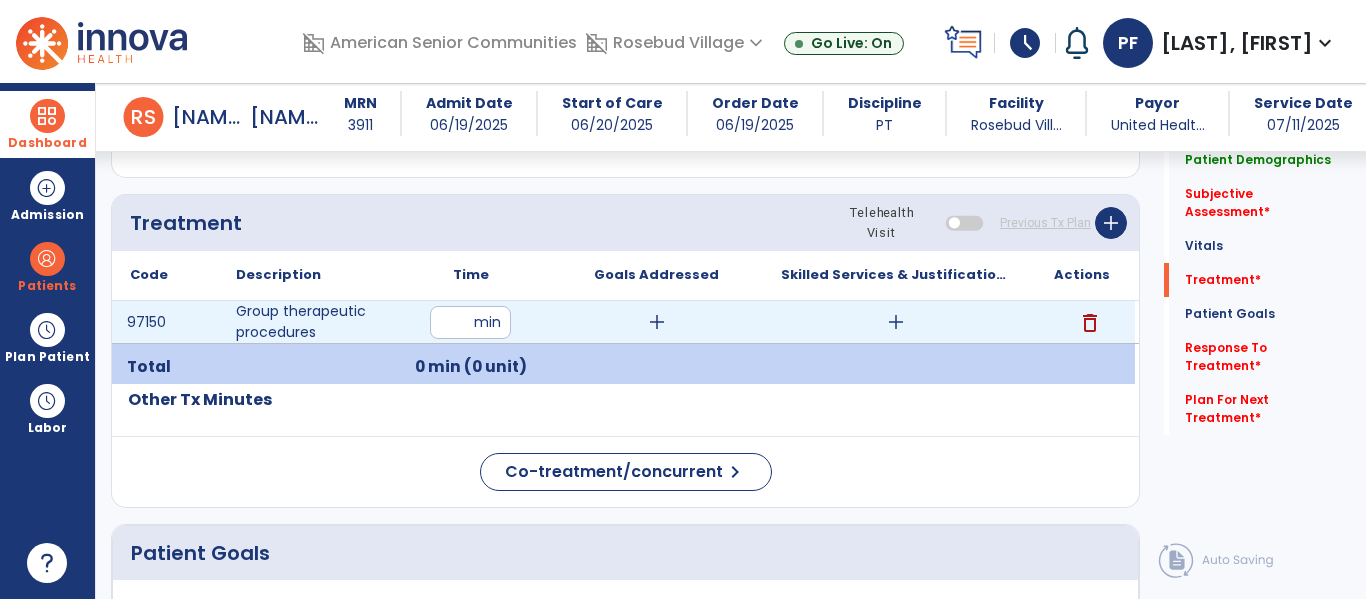 type on "**" 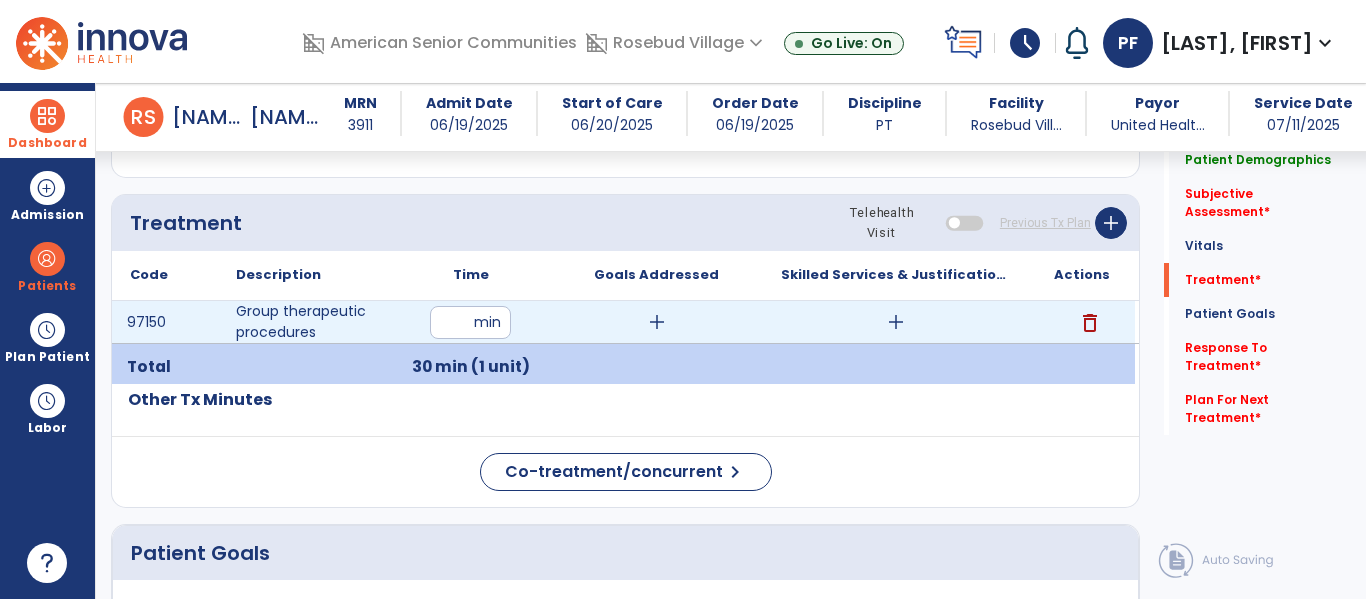 click on "add" at bounding box center (896, 322) 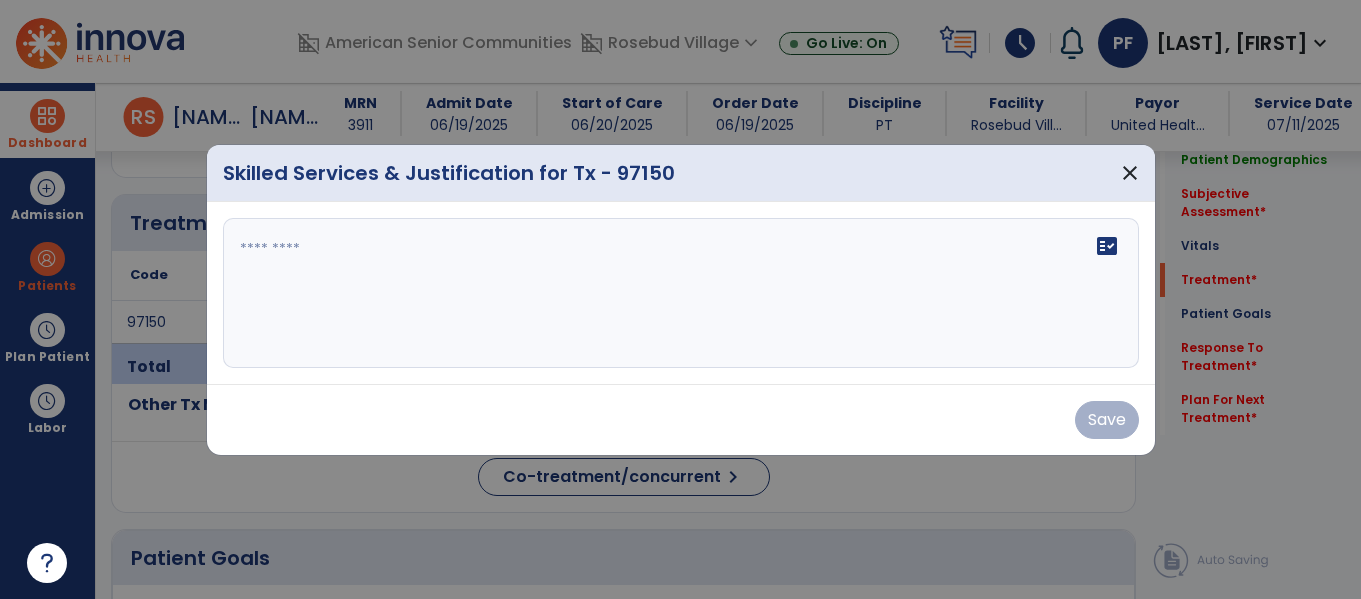 scroll, scrollTop: 1055, scrollLeft: 0, axis: vertical 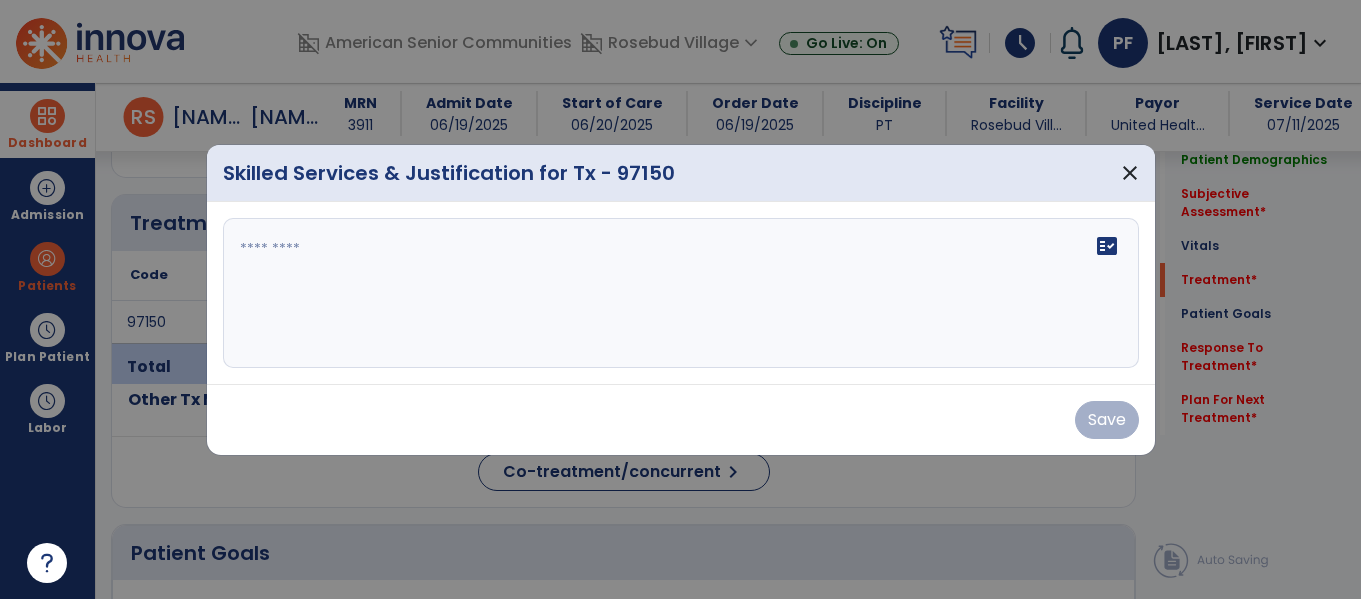 click on "fact_check" at bounding box center (681, 293) 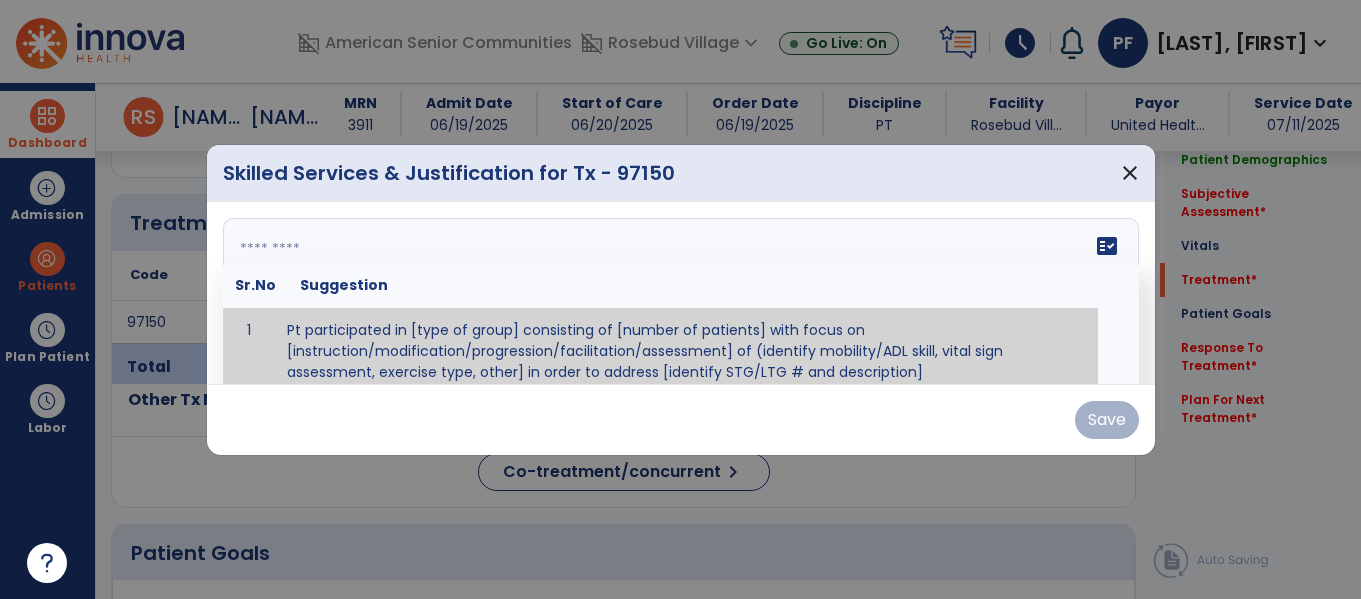 scroll, scrollTop: 12, scrollLeft: 0, axis: vertical 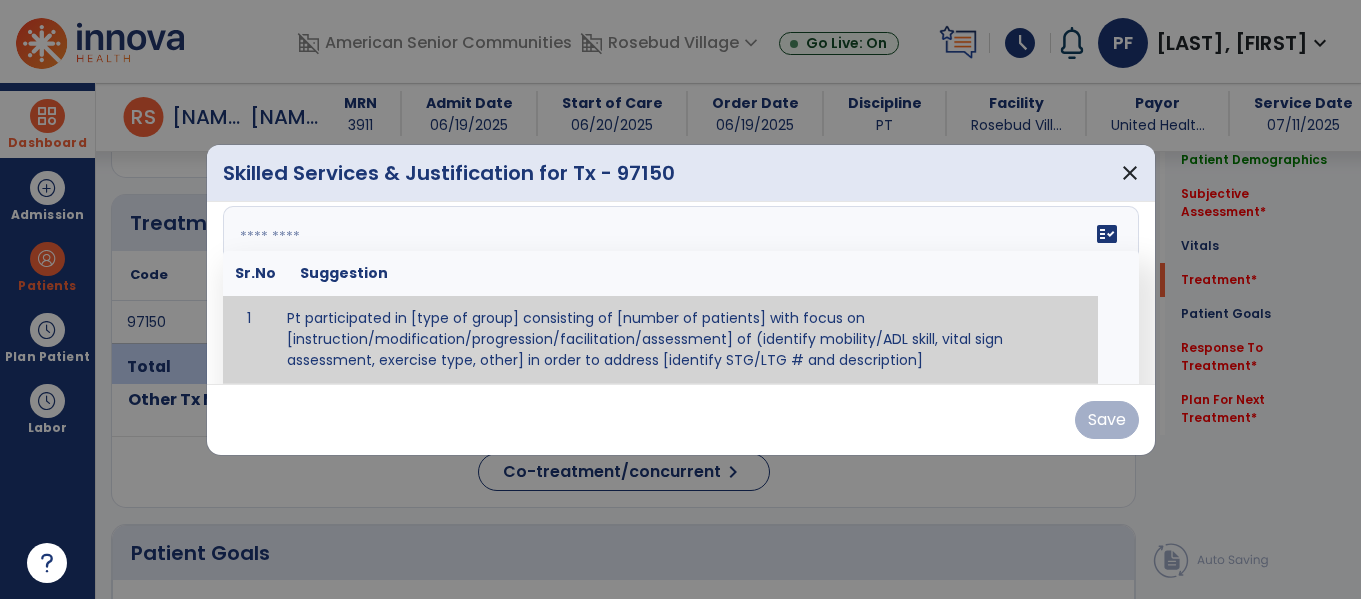 click at bounding box center (678, 281) 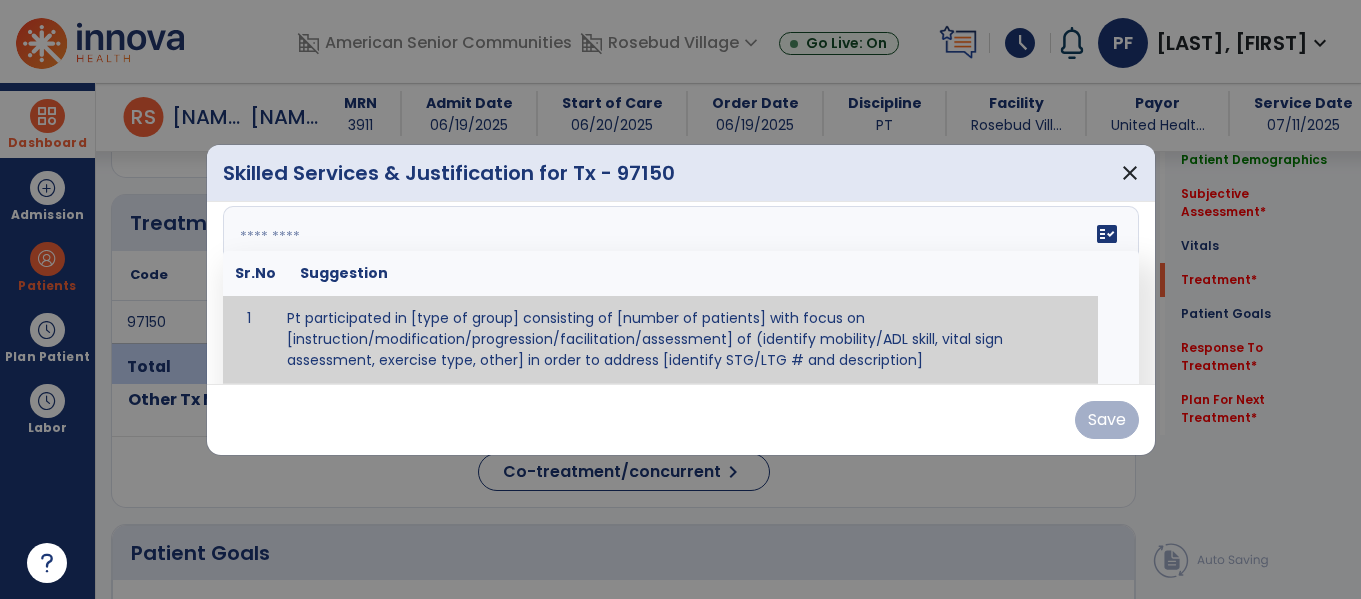 paste on "**********" 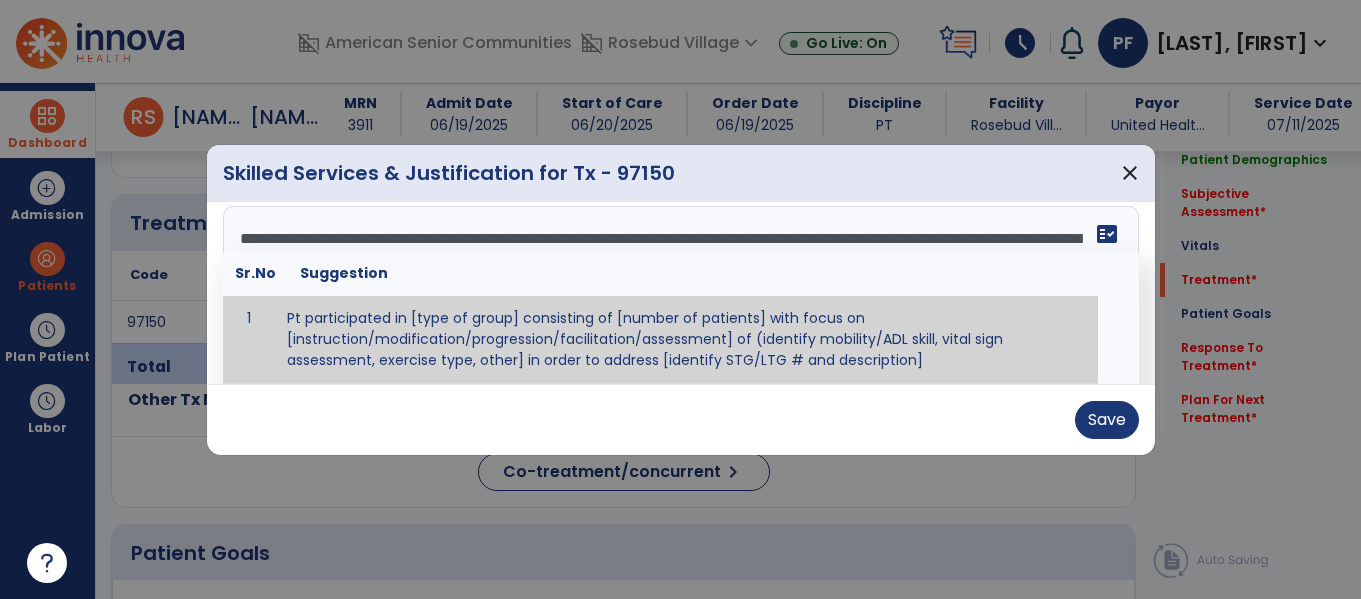 paste on "**********" 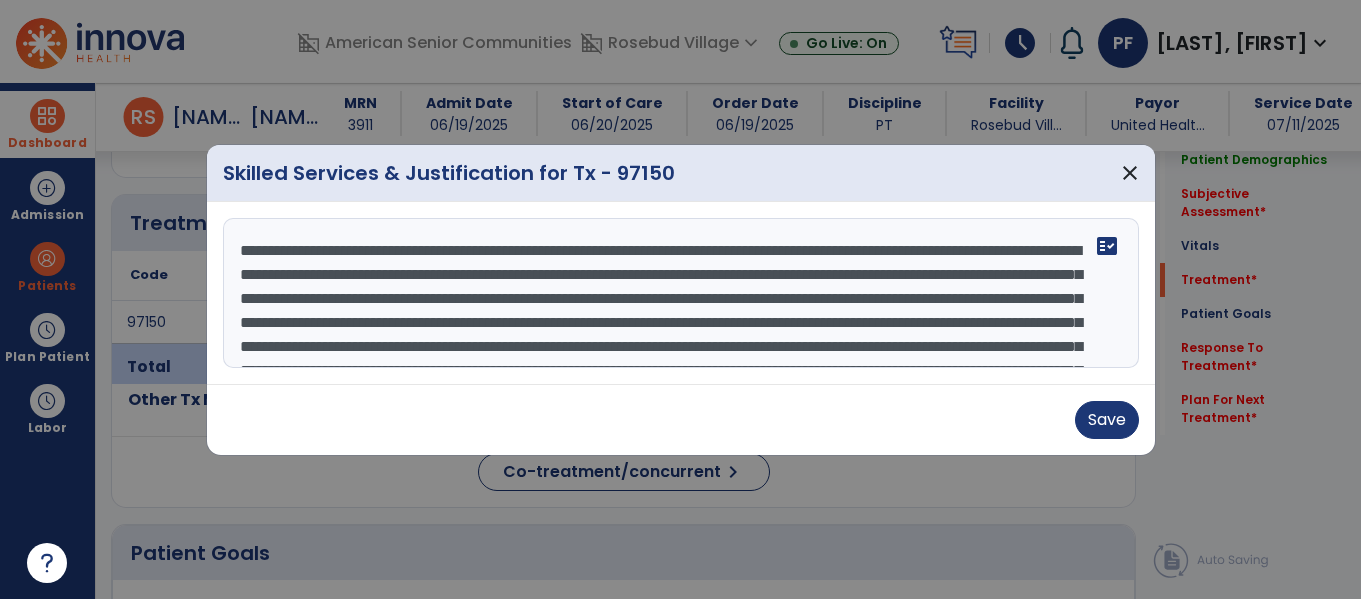 scroll, scrollTop: 160, scrollLeft: 0, axis: vertical 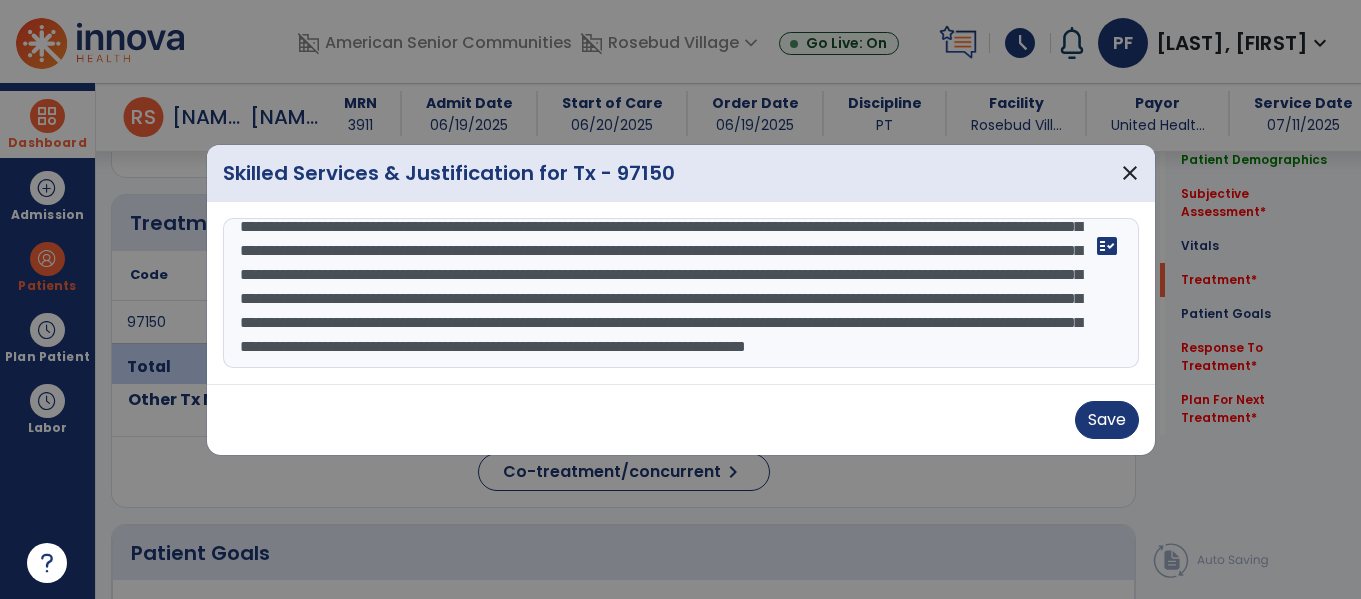 drag, startPoint x: 587, startPoint y: 356, endPoint x: 266, endPoint y: 304, distance: 325.18457 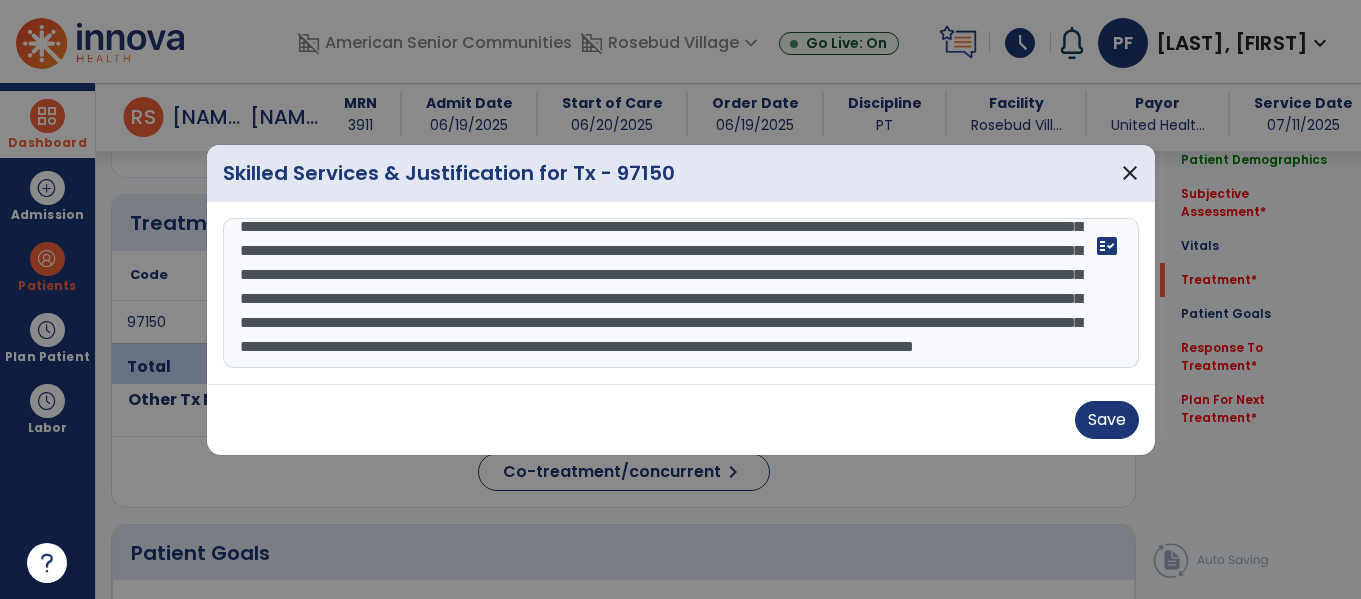 scroll, scrollTop: 120, scrollLeft: 0, axis: vertical 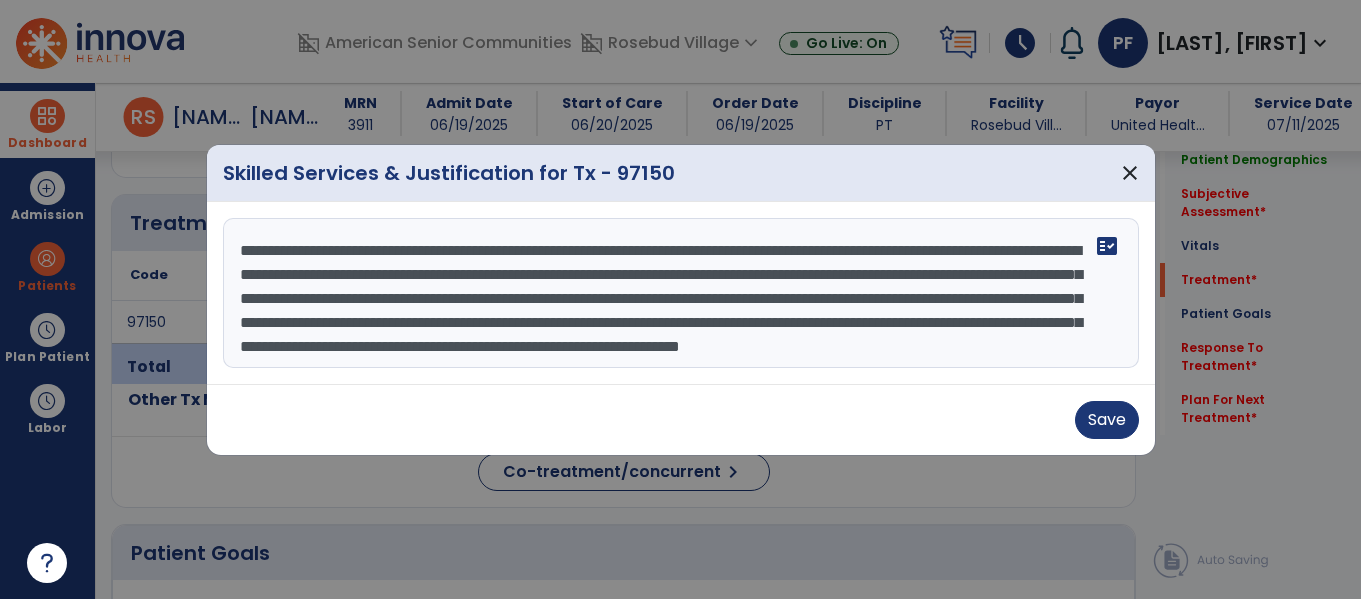 drag, startPoint x: 1059, startPoint y: 341, endPoint x: 571, endPoint y: 303, distance: 489.47726 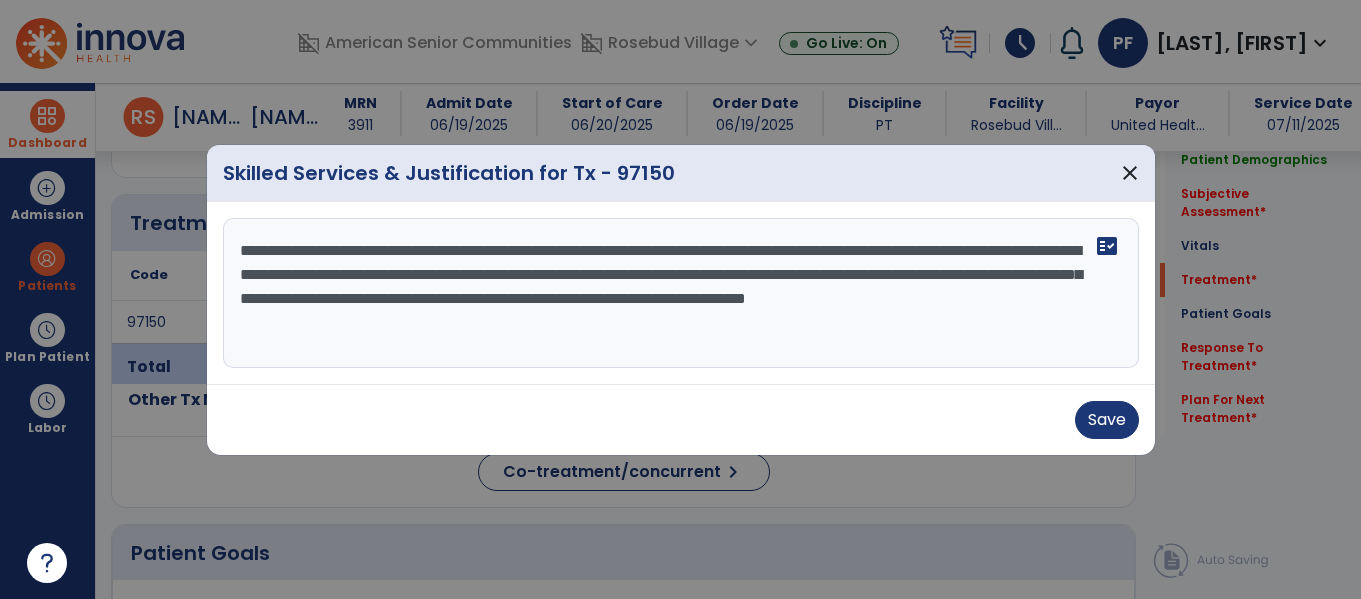 scroll, scrollTop: 0, scrollLeft: 0, axis: both 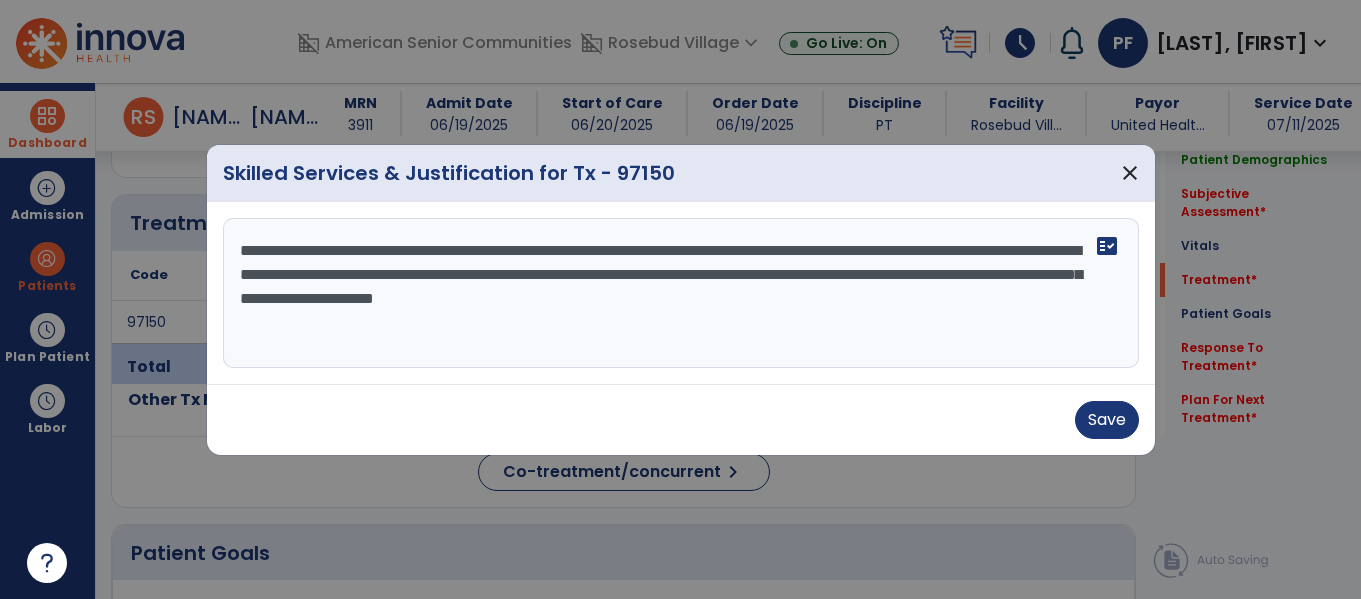 type on "**********" 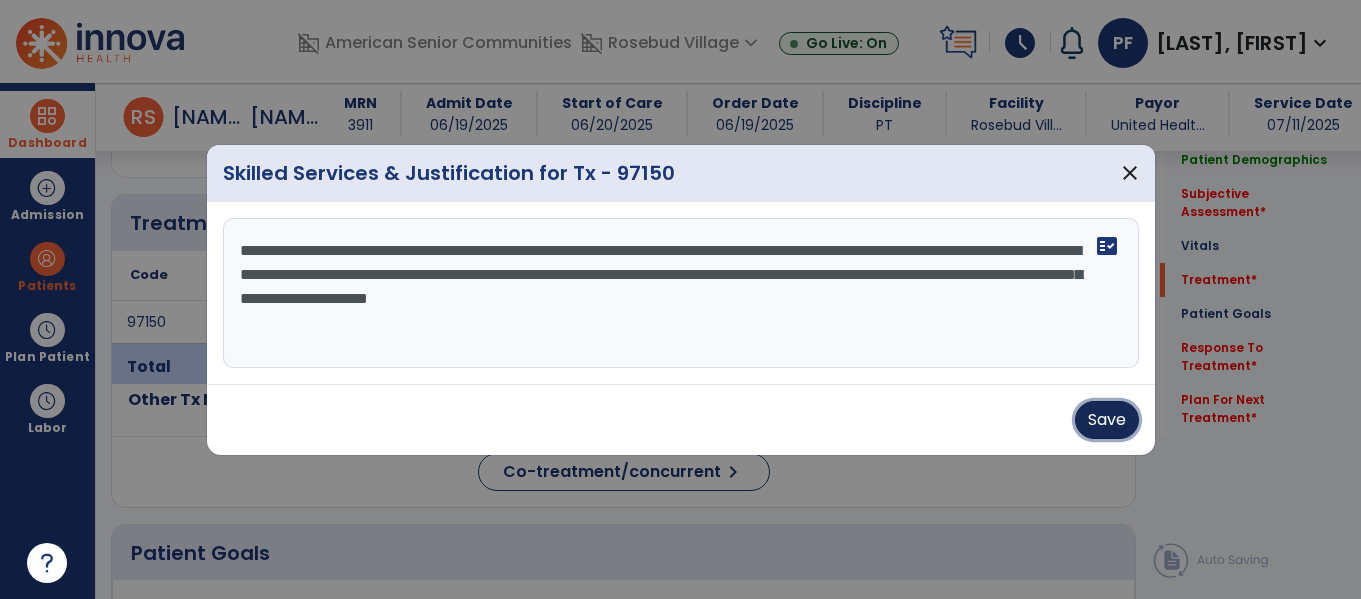 click on "Save" at bounding box center (1107, 420) 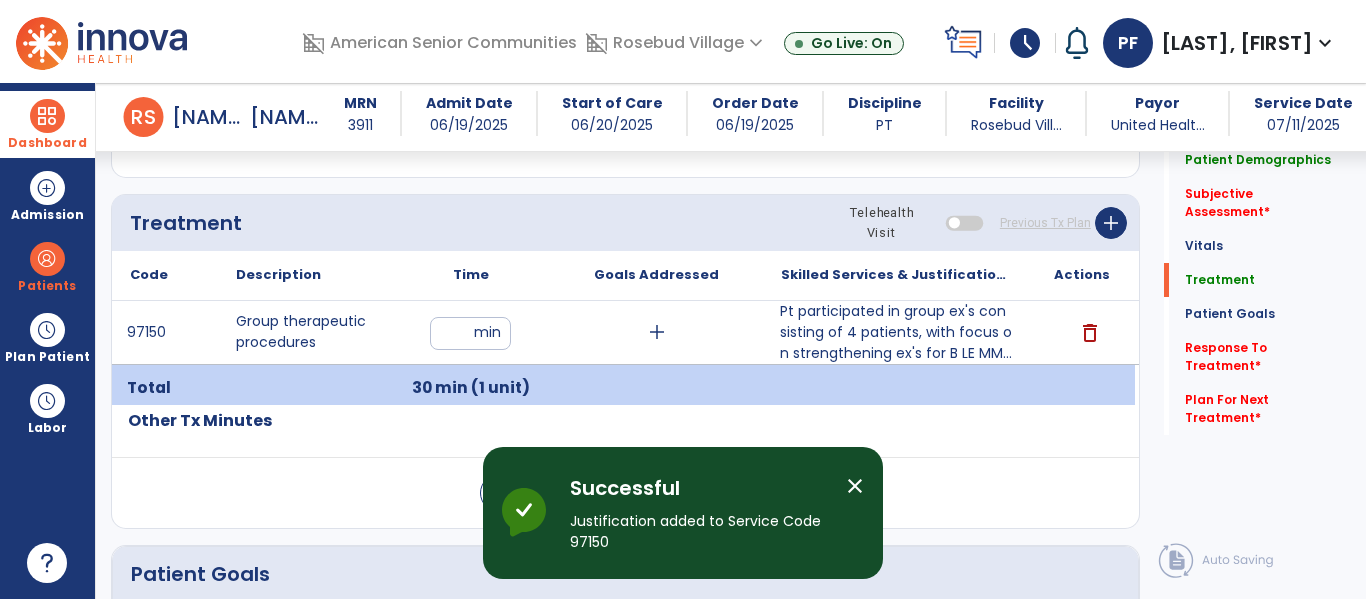 click at bounding box center [47, 116] 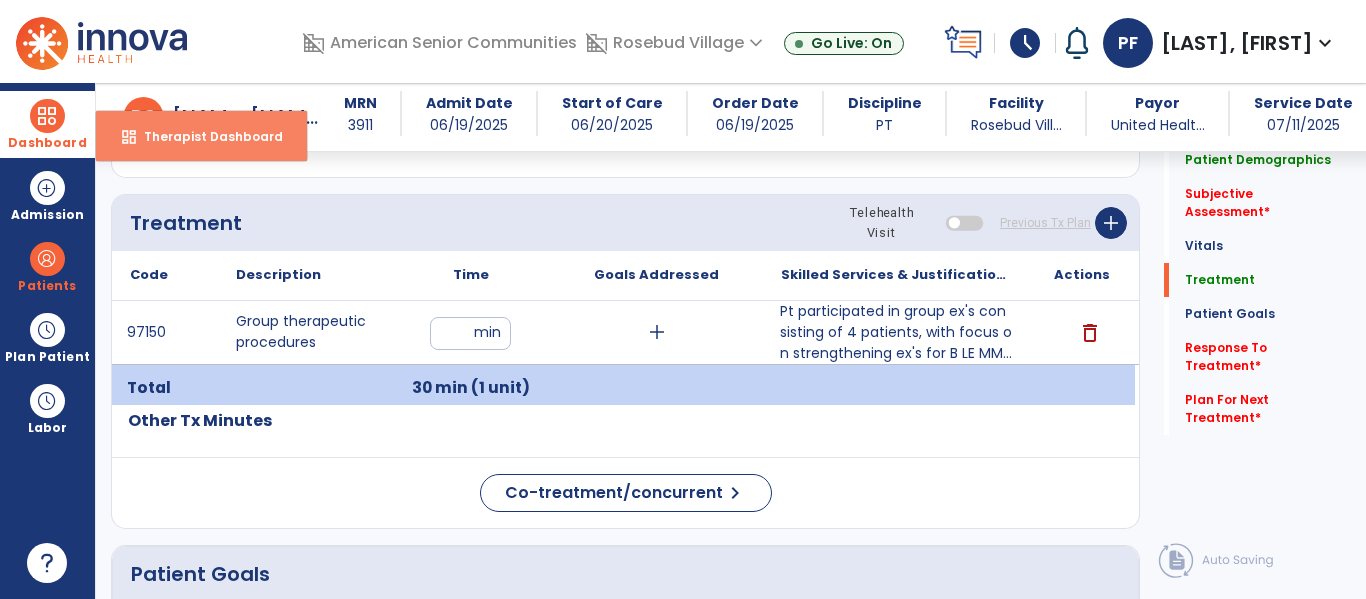click on "Therapist Dashboard" at bounding box center (205, 136) 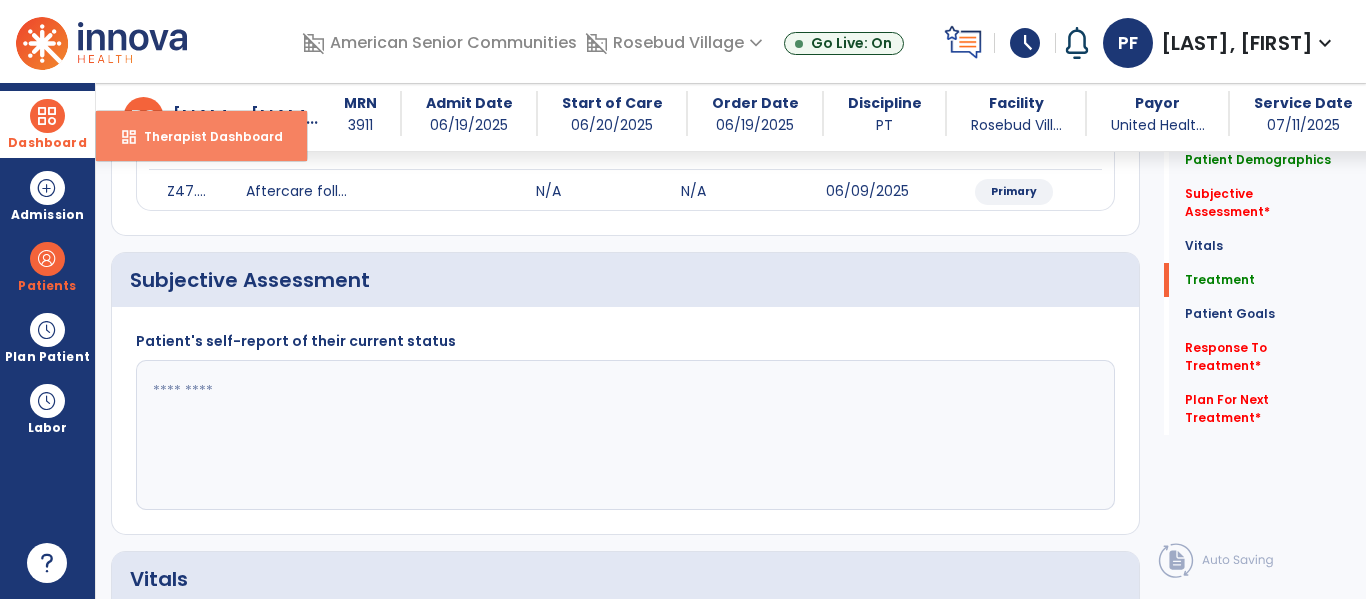 select on "****" 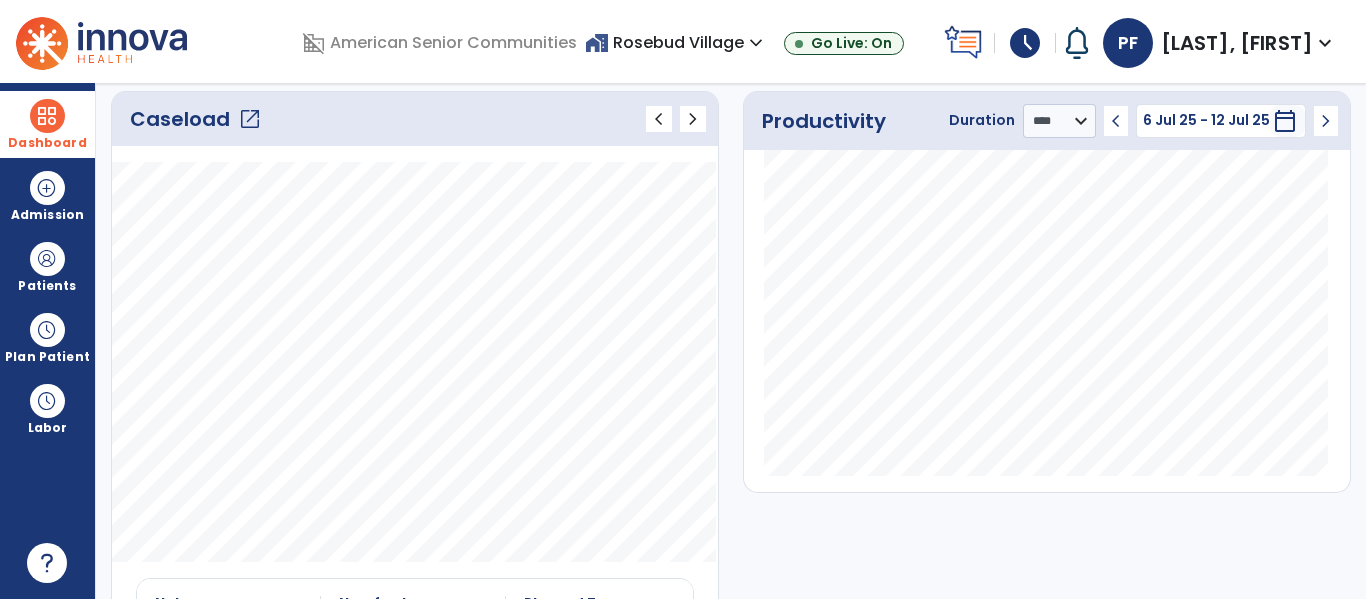 click on "open_in_new" 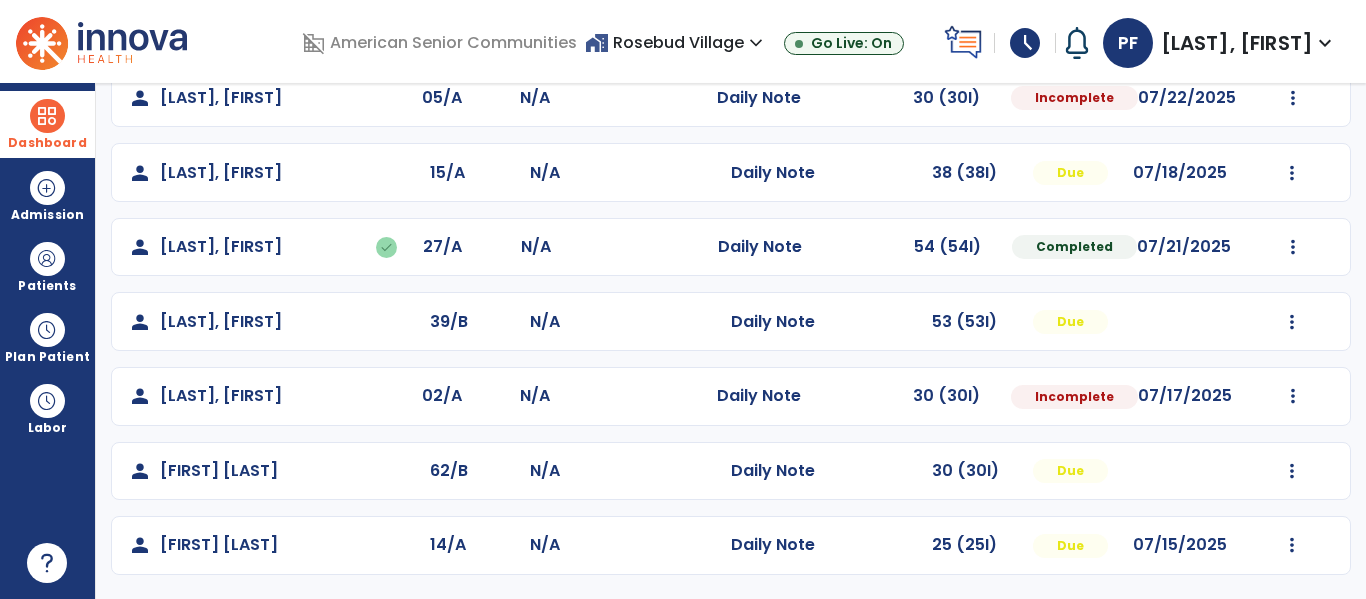 scroll, scrollTop: 709, scrollLeft: 0, axis: vertical 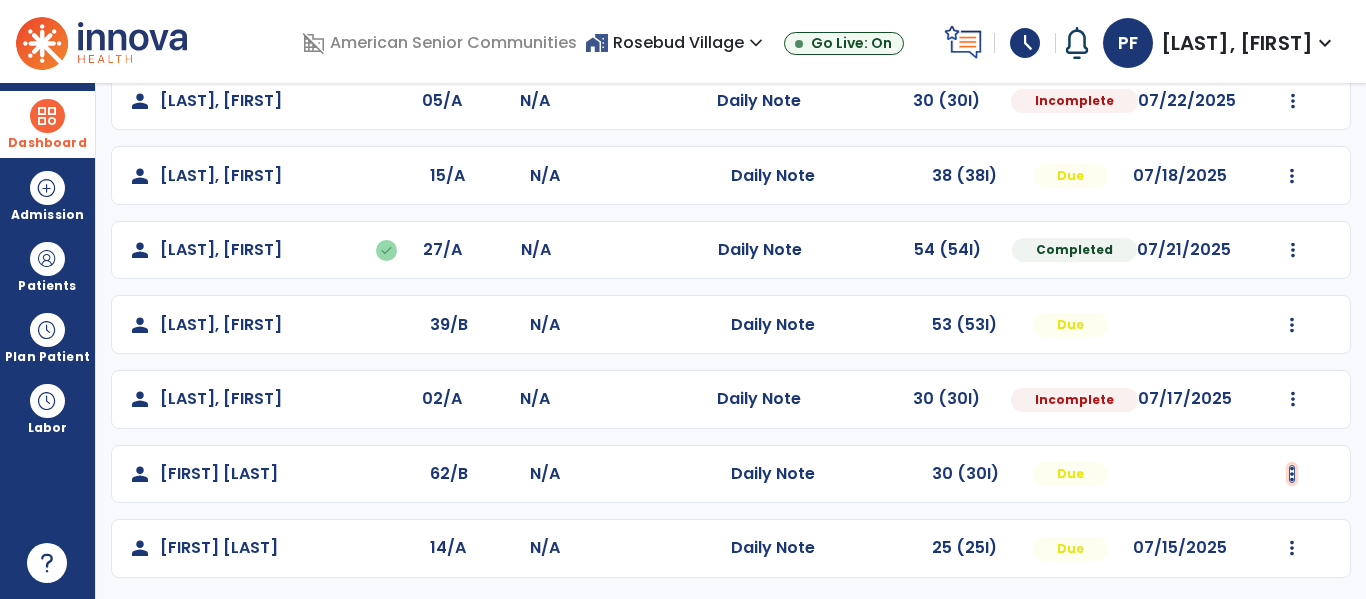 click at bounding box center (1292, -421) 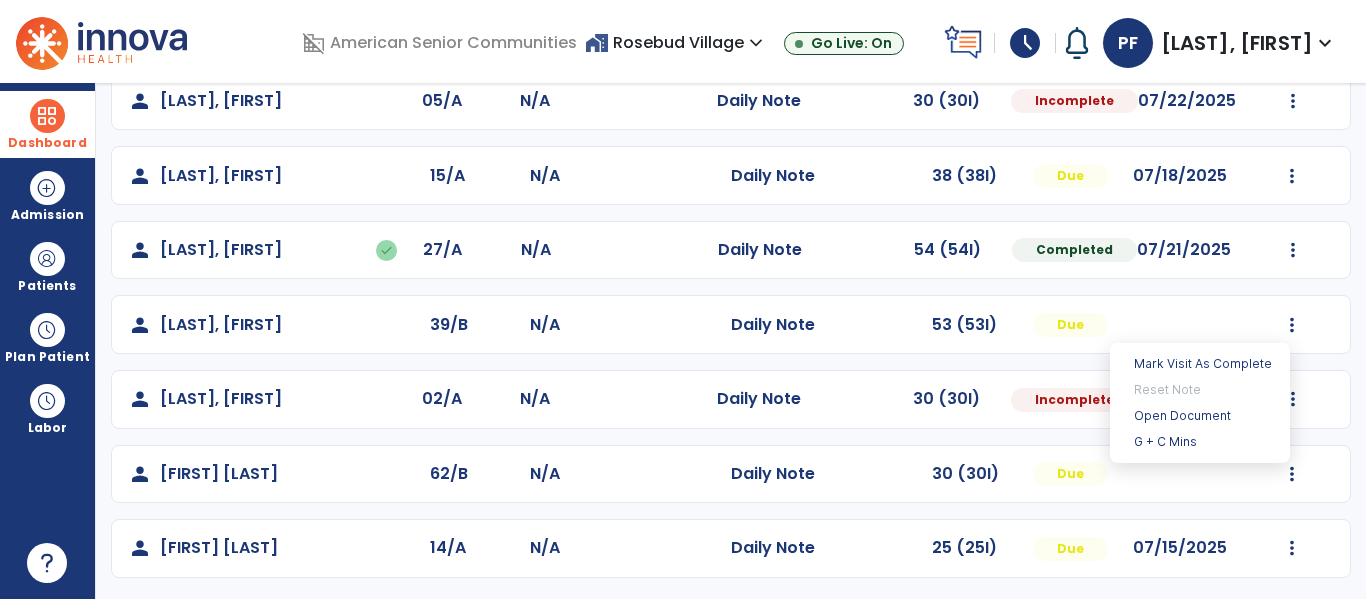 click at bounding box center (159, 40) 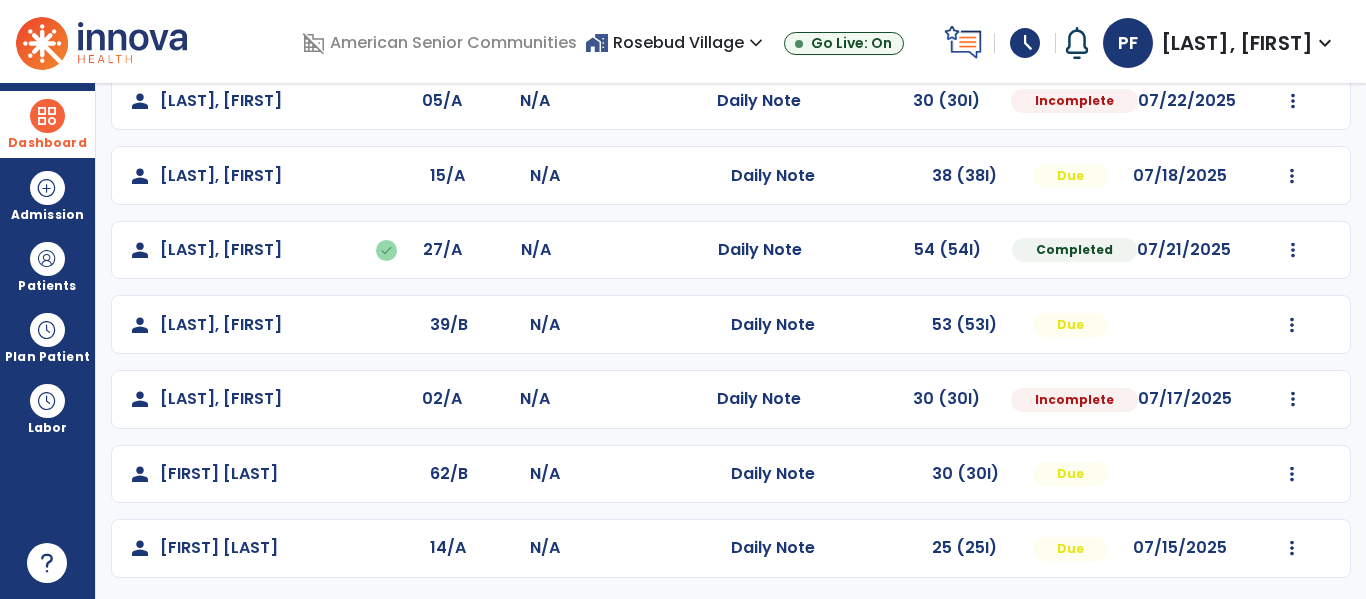 scroll, scrollTop: 712, scrollLeft: 0, axis: vertical 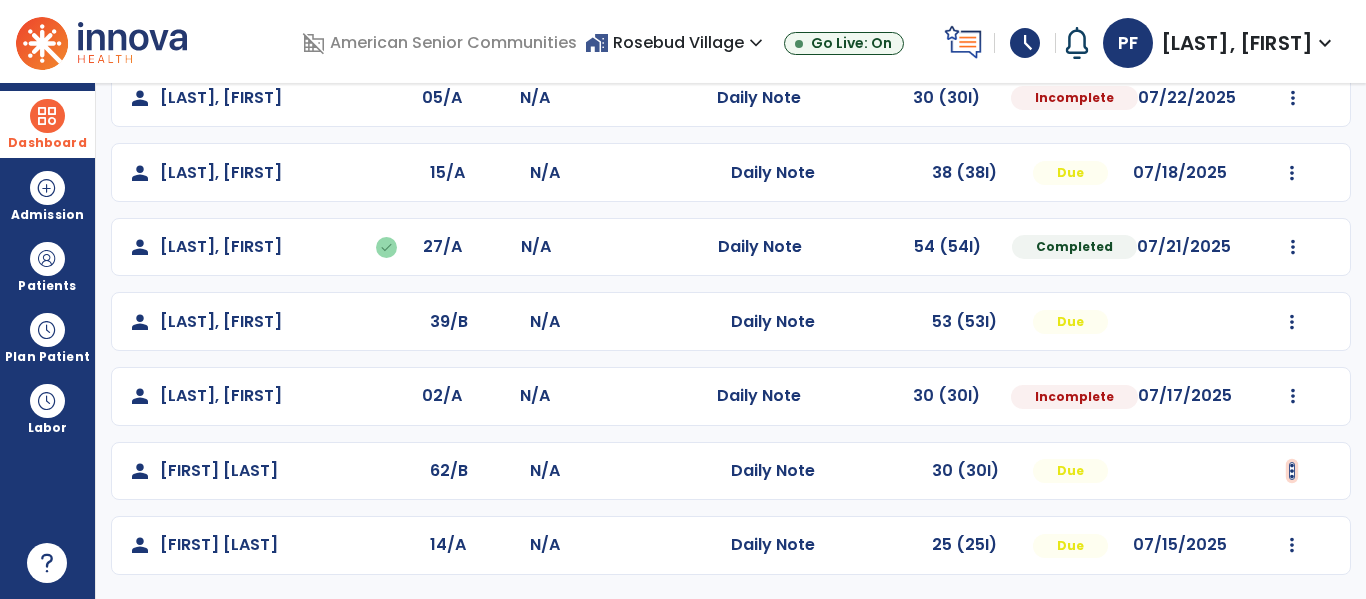 click at bounding box center [1292, 471] 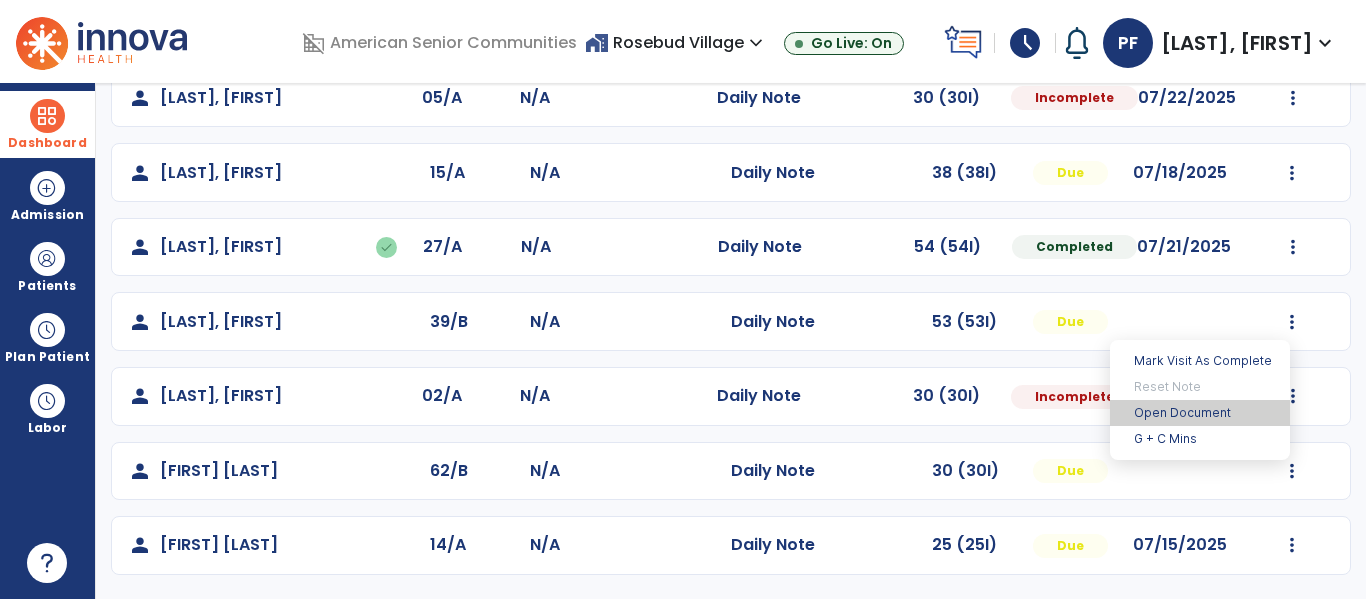 click on "Open Document" at bounding box center (1200, 413) 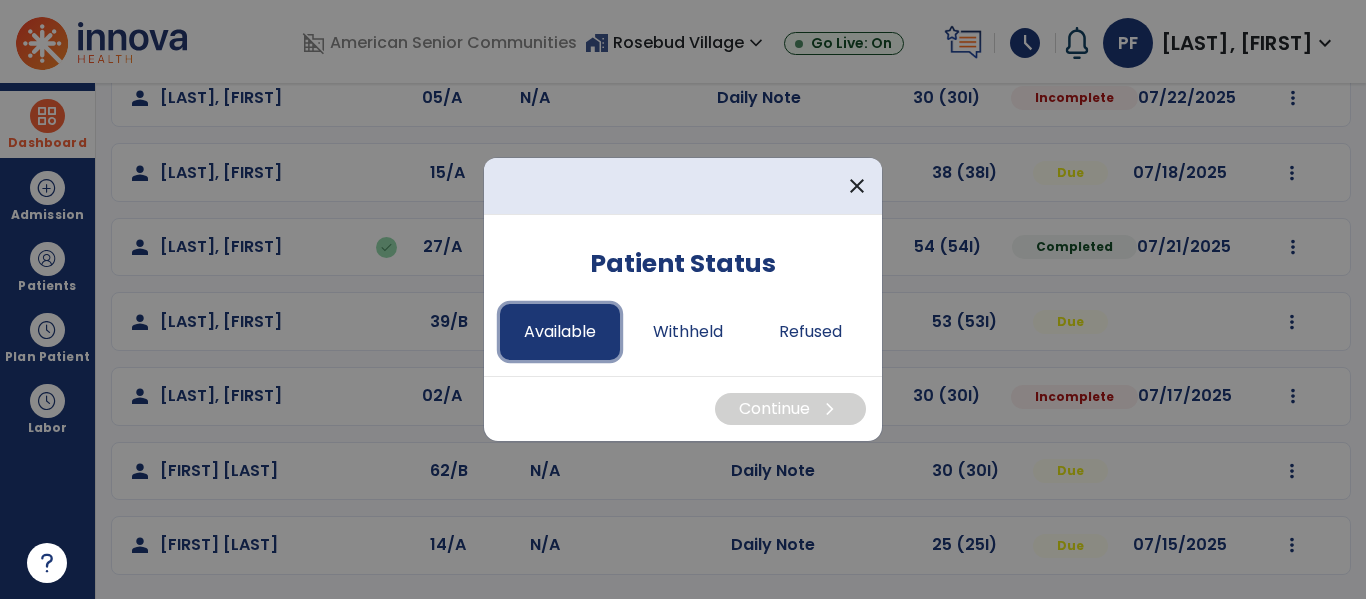click on "Available" at bounding box center [560, 332] 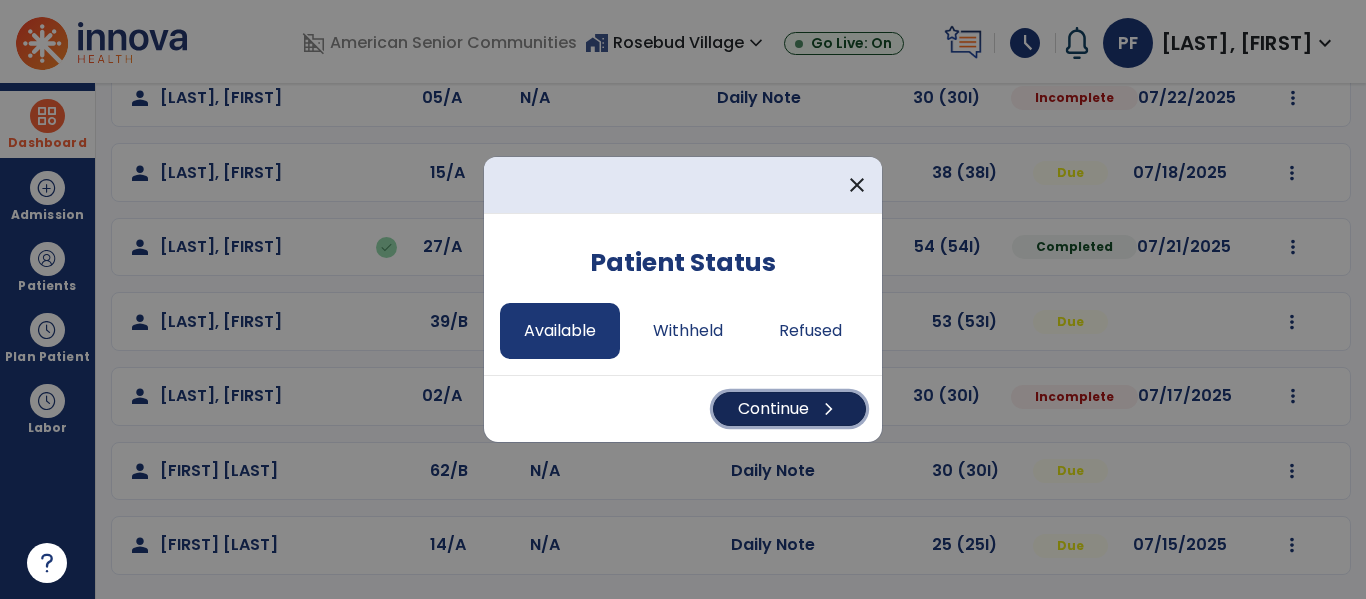 click on "Continue   chevron_right" at bounding box center [789, 409] 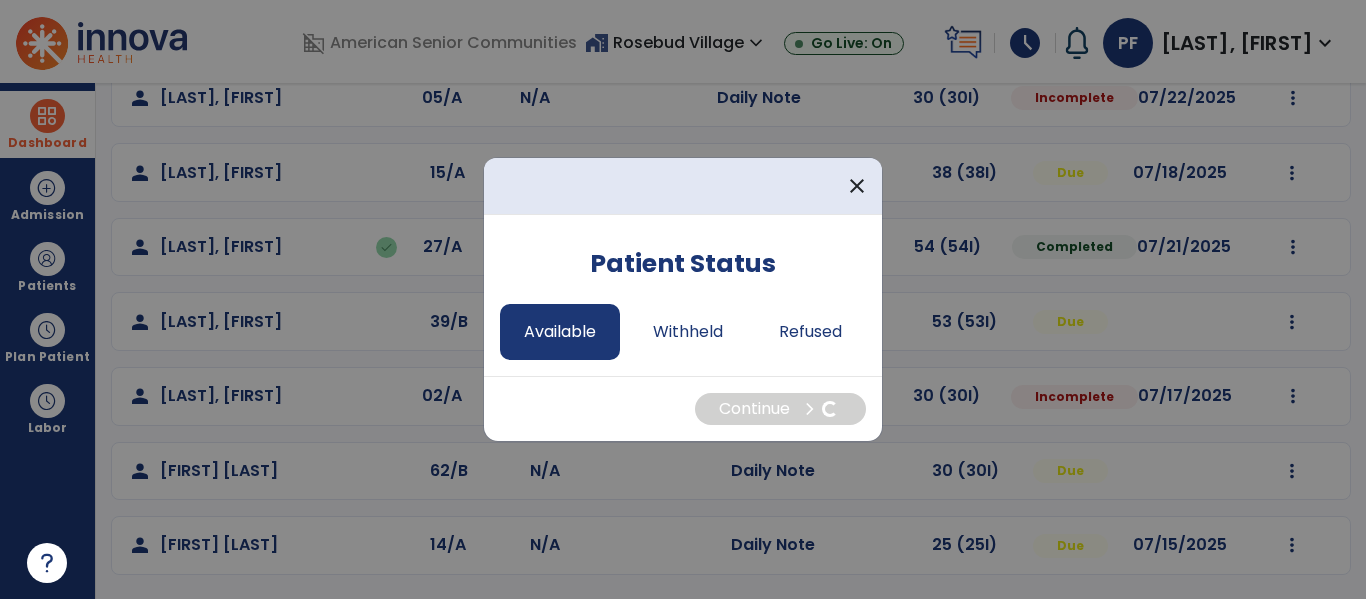 select on "*" 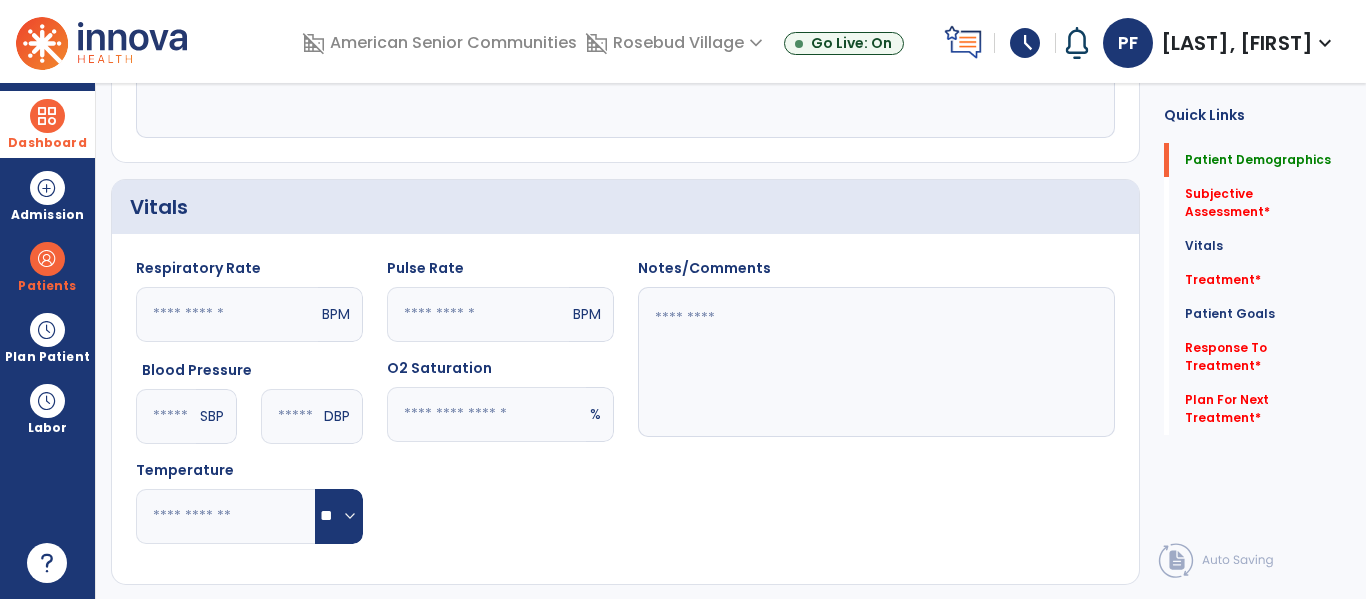 scroll, scrollTop: 0, scrollLeft: 0, axis: both 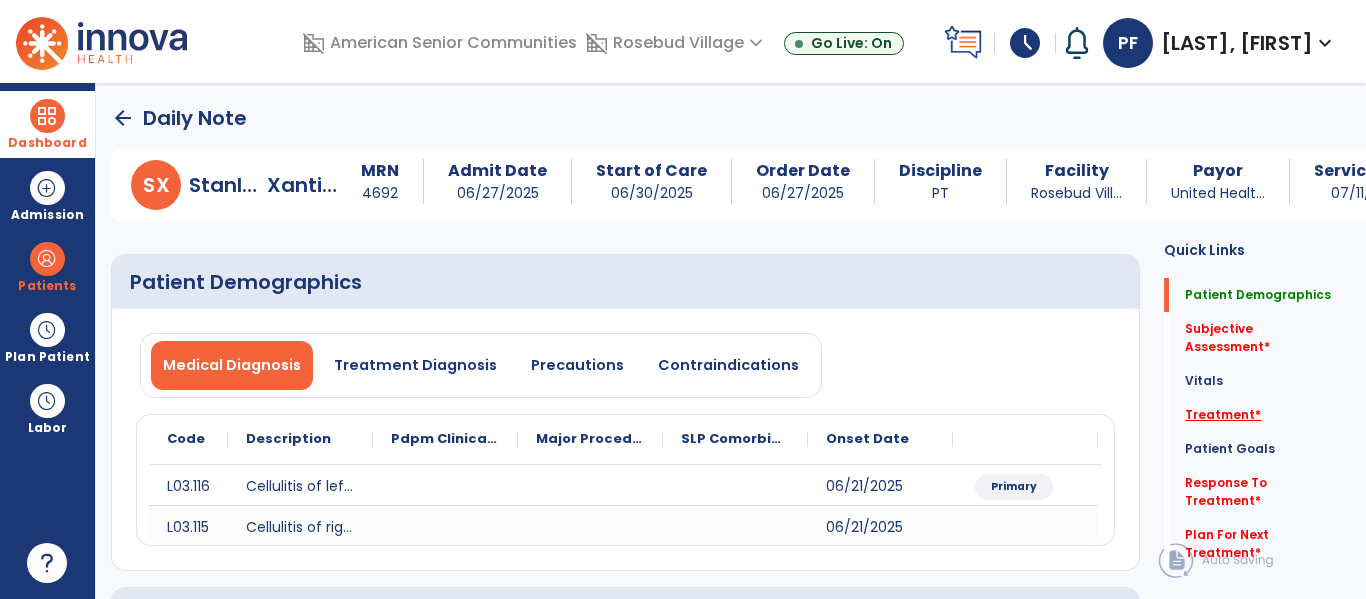 click on "Treatment   *" 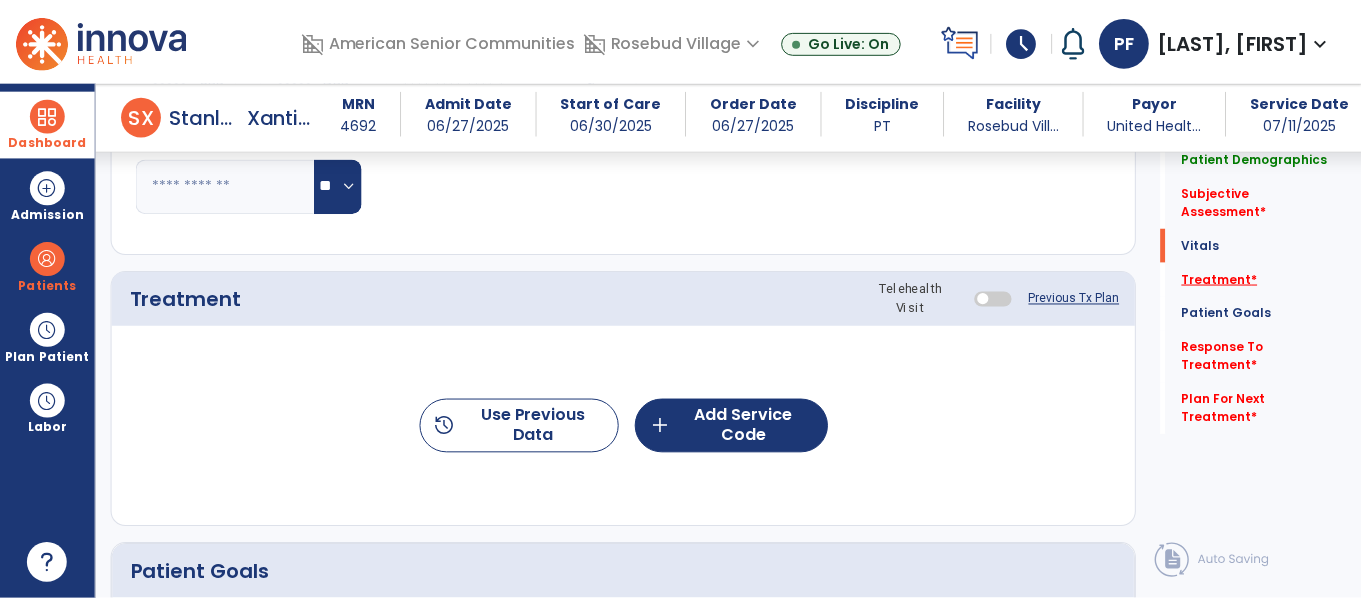 scroll, scrollTop: 1095, scrollLeft: 0, axis: vertical 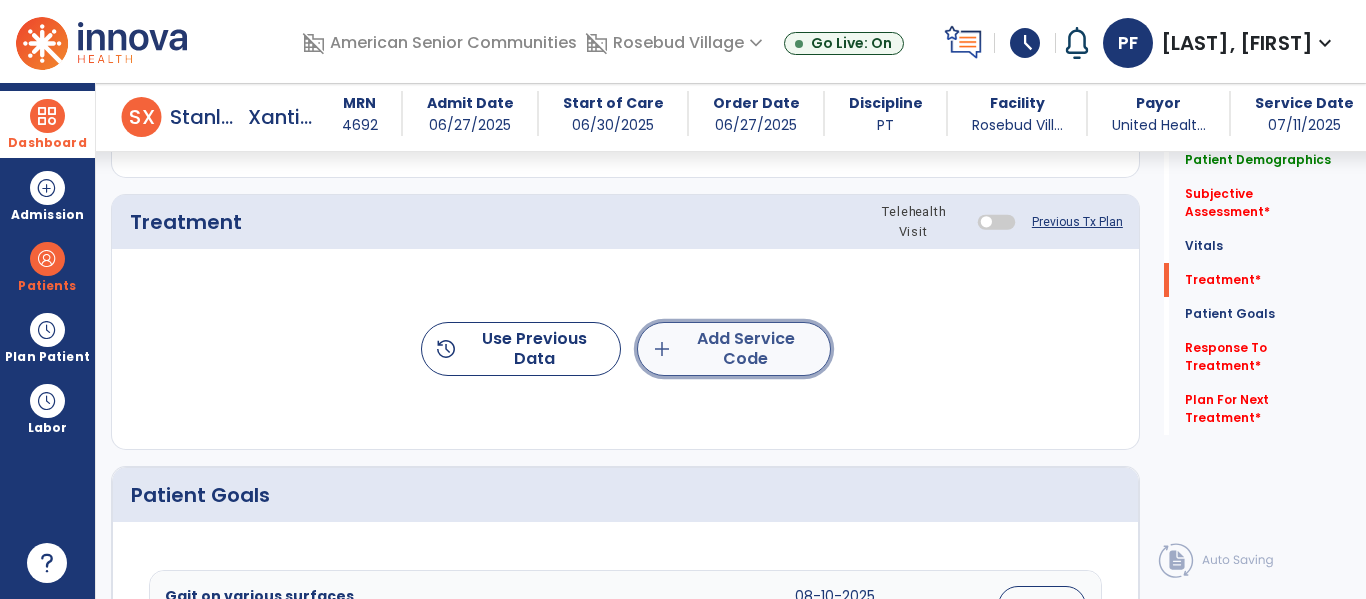 click on "add  Add Service Code" 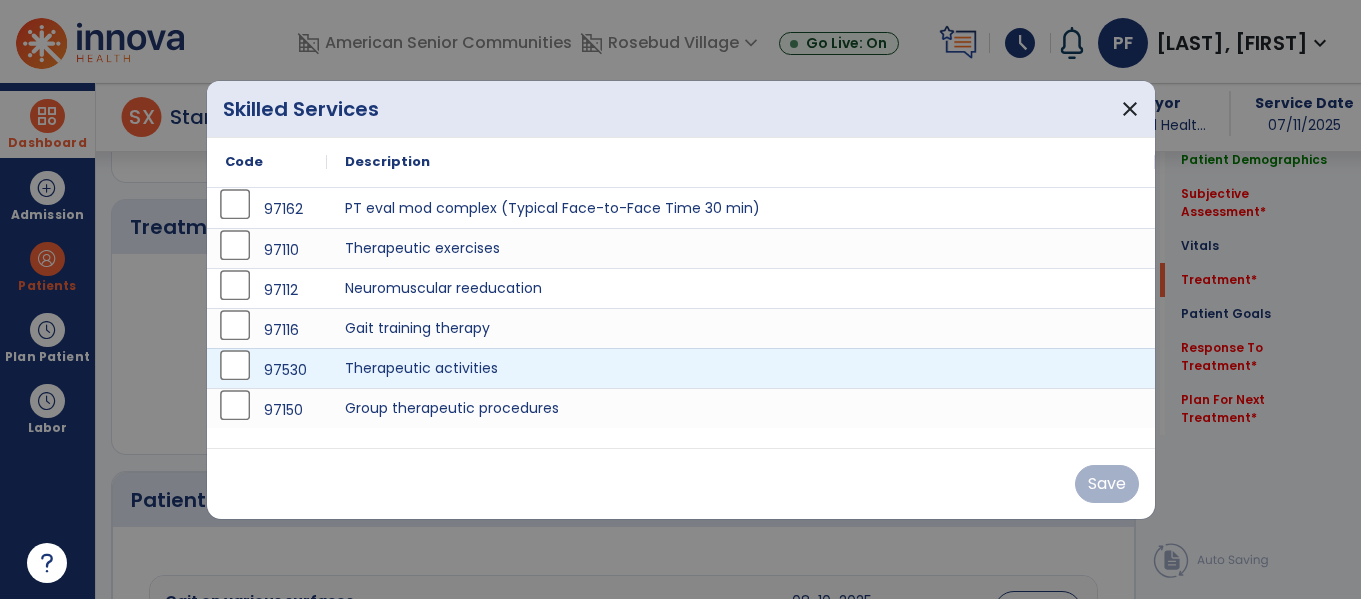 scroll, scrollTop: 1095, scrollLeft: 0, axis: vertical 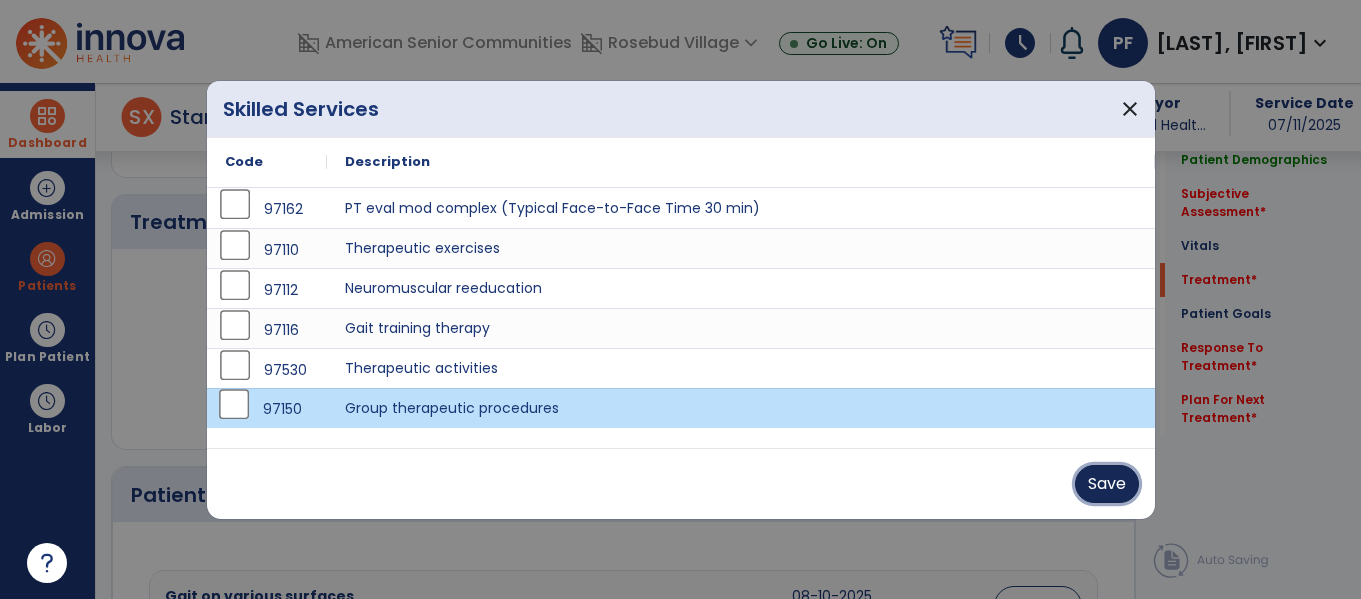 click on "Save" at bounding box center (1107, 484) 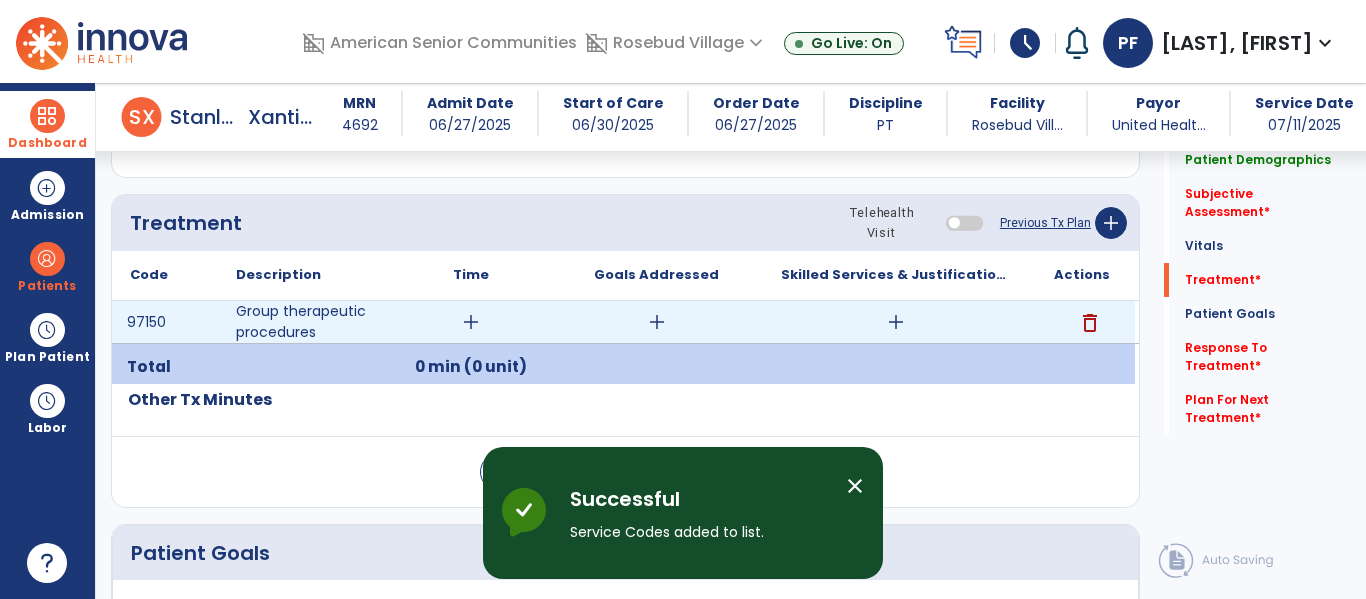 click on "add" at bounding box center (471, 322) 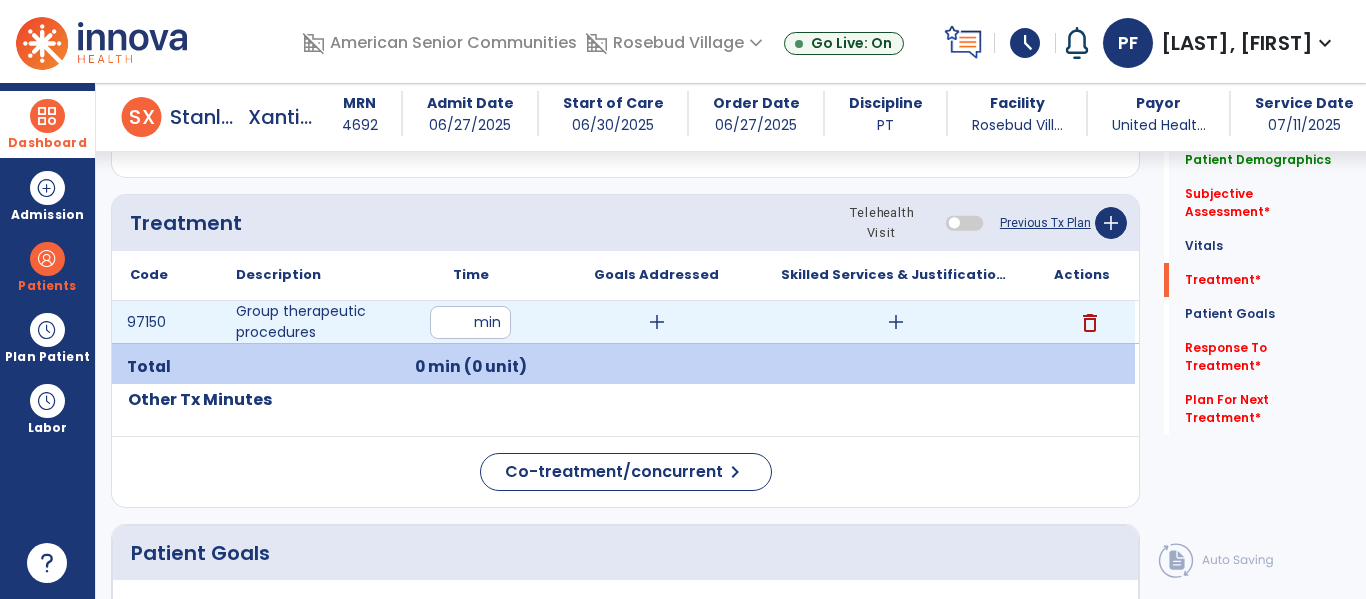 type on "**" 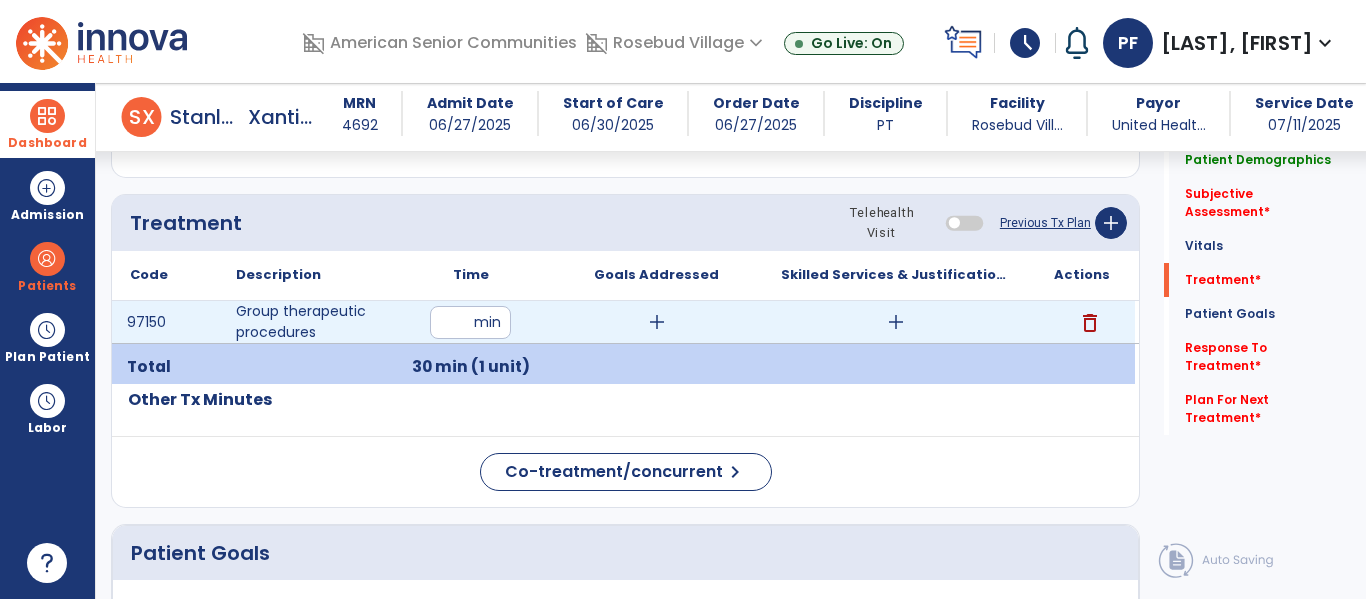 click on "add" at bounding box center (896, 322) 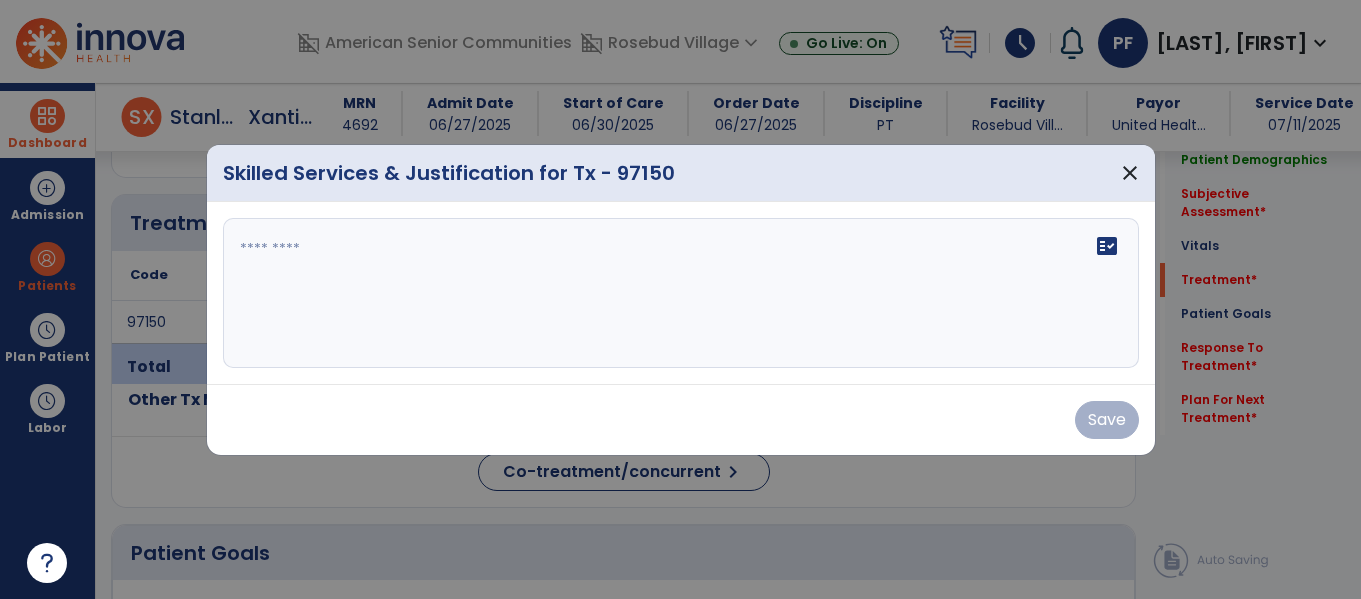 scroll, scrollTop: 1095, scrollLeft: 0, axis: vertical 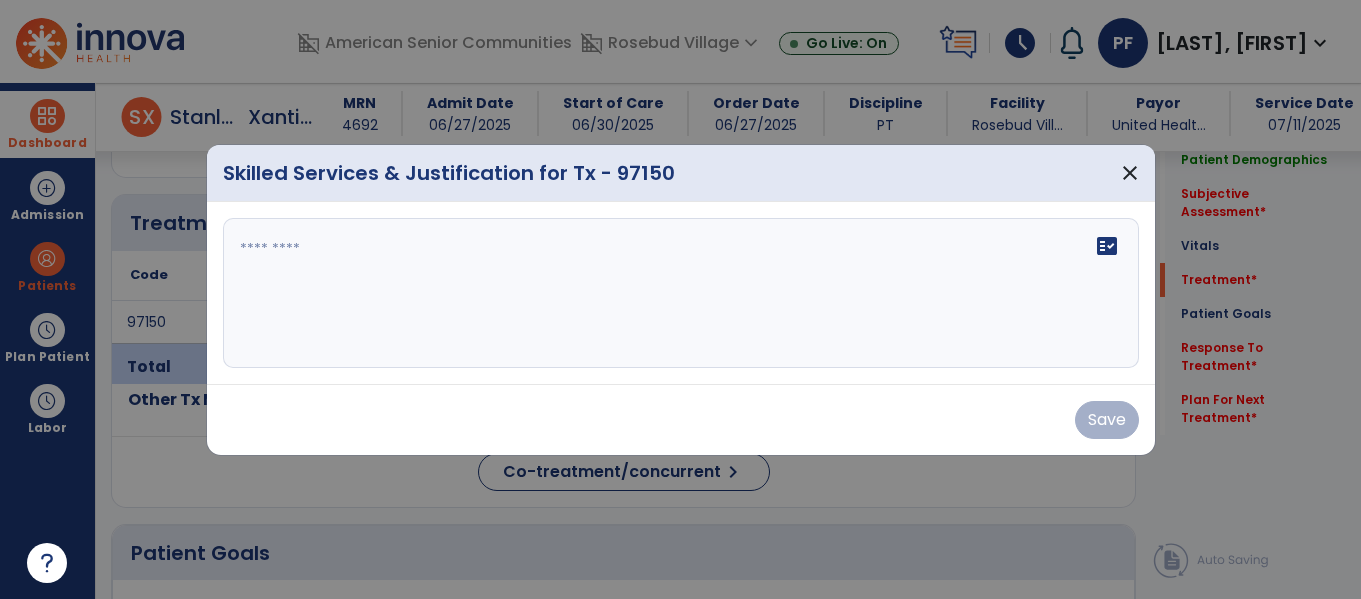 click on "fact_check" at bounding box center [681, 293] 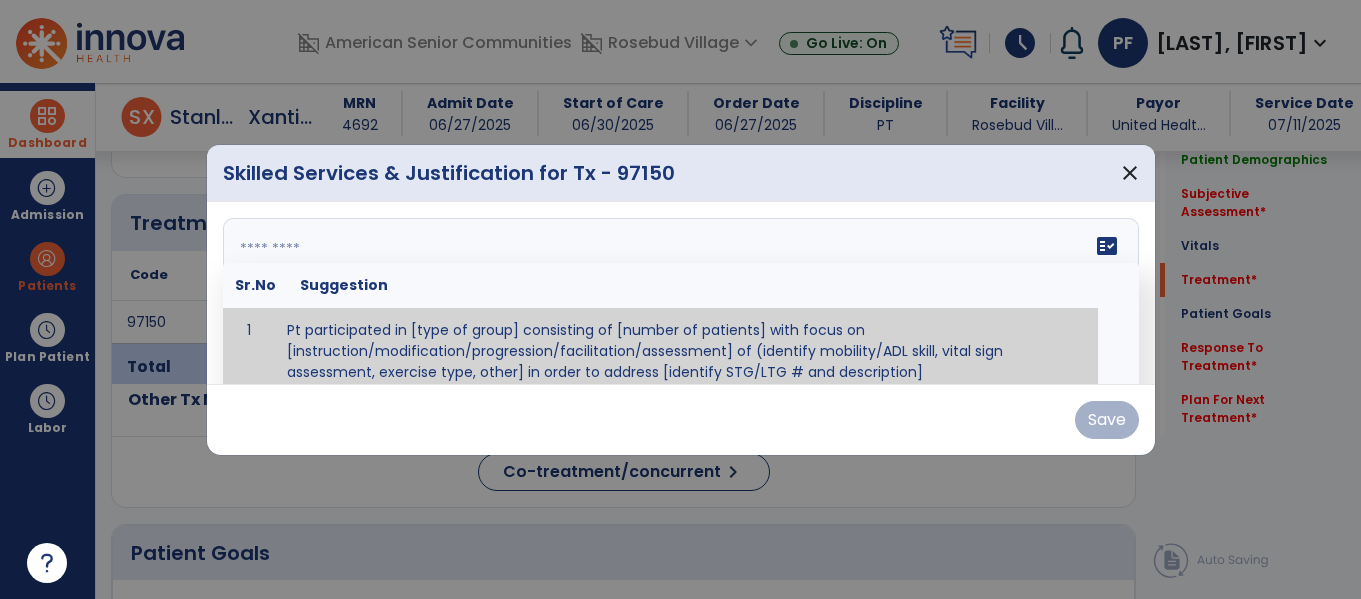 scroll, scrollTop: 12, scrollLeft: 0, axis: vertical 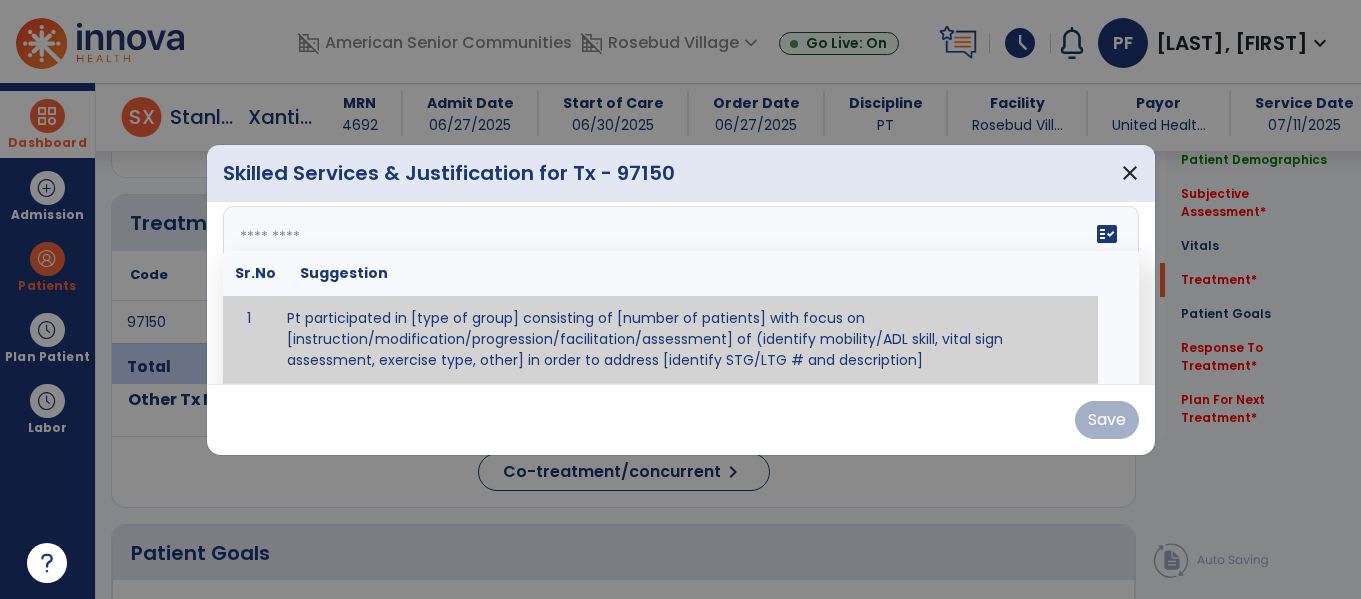 paste on "**********" 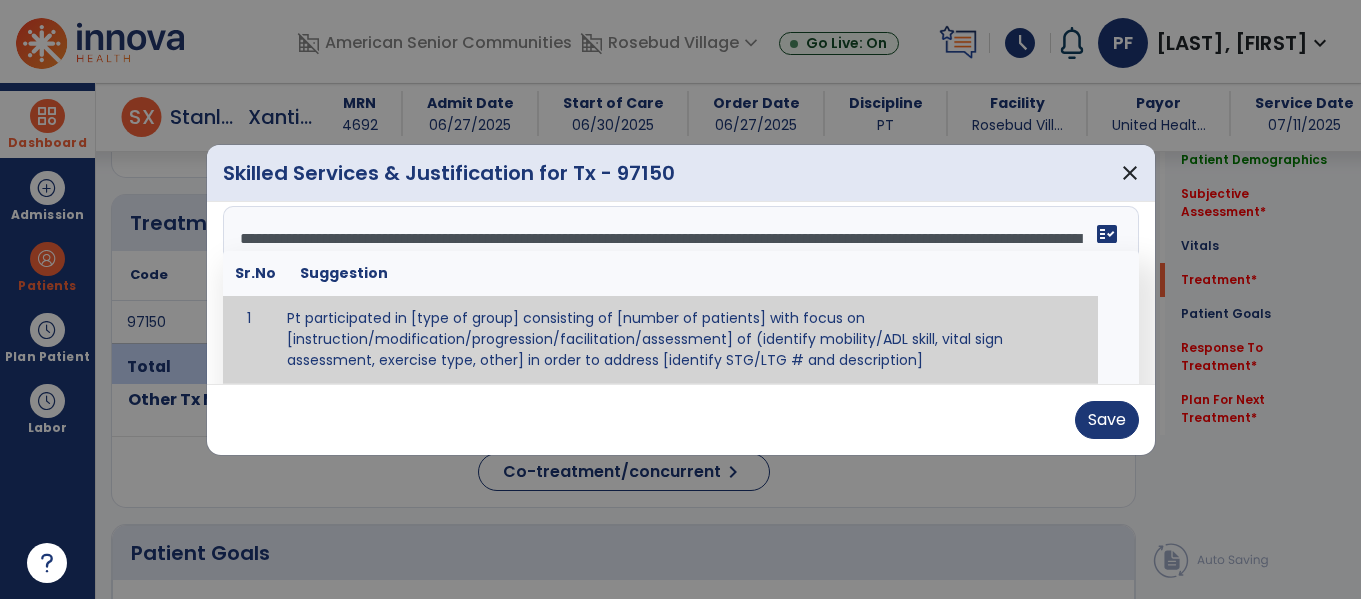 type on "**********" 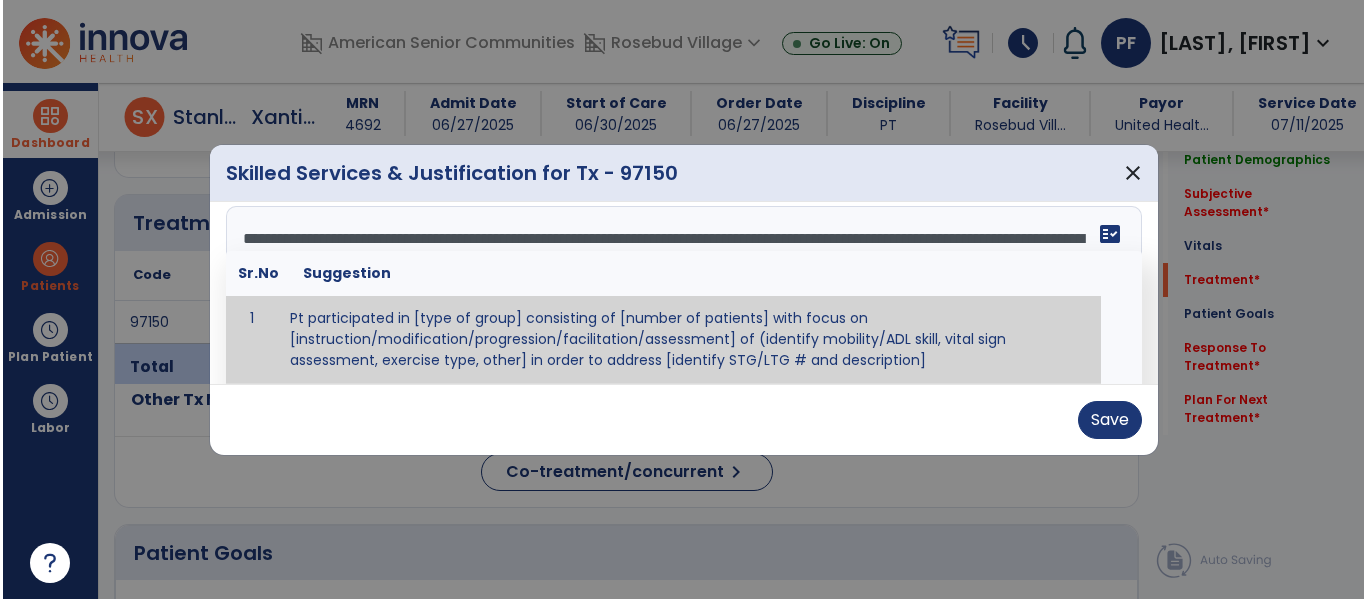scroll, scrollTop: 0, scrollLeft: 0, axis: both 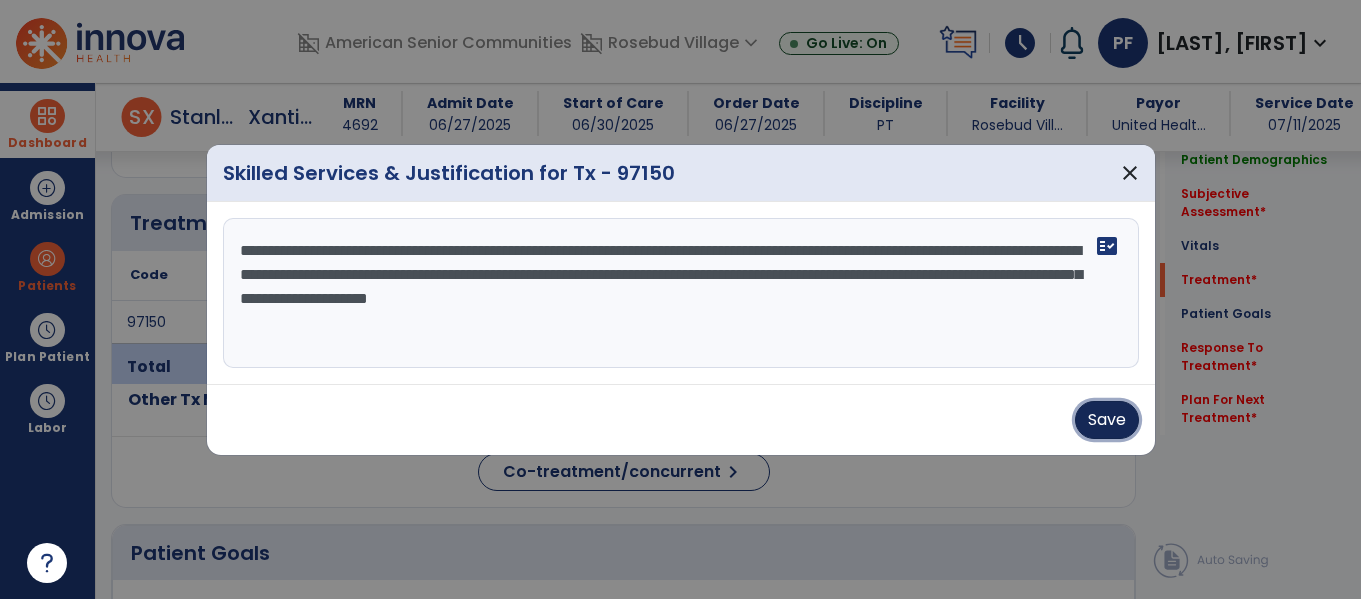 click on "Save" at bounding box center (1107, 420) 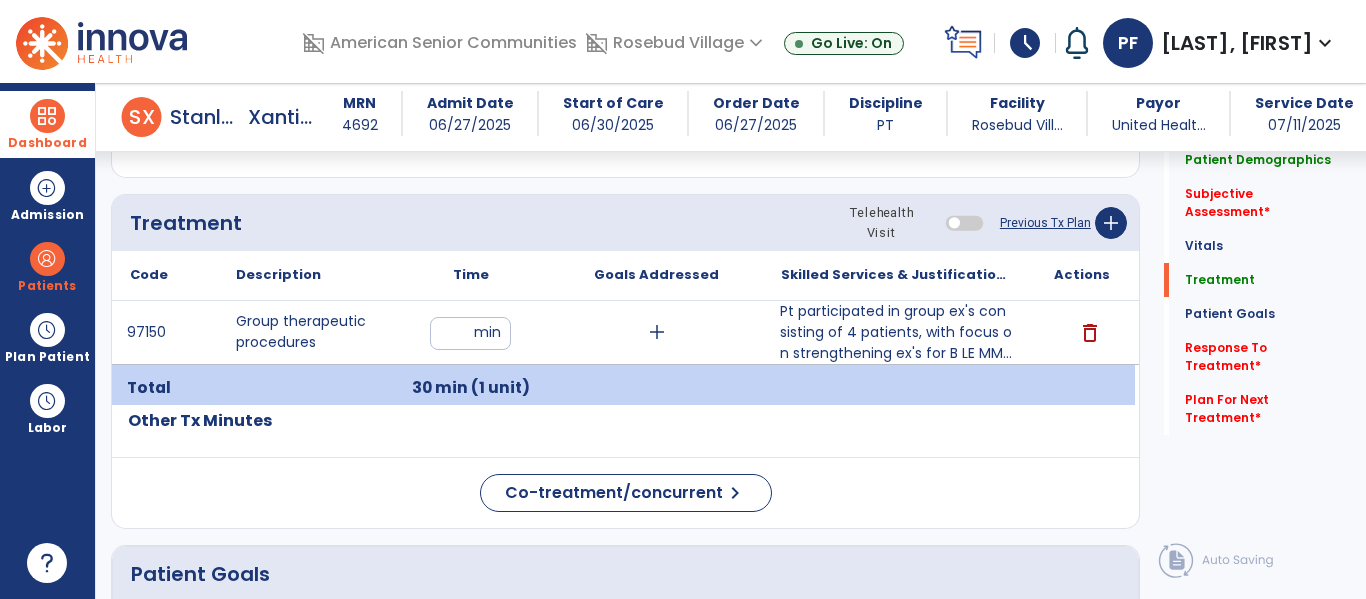 click on "Dashboard" at bounding box center (47, 143) 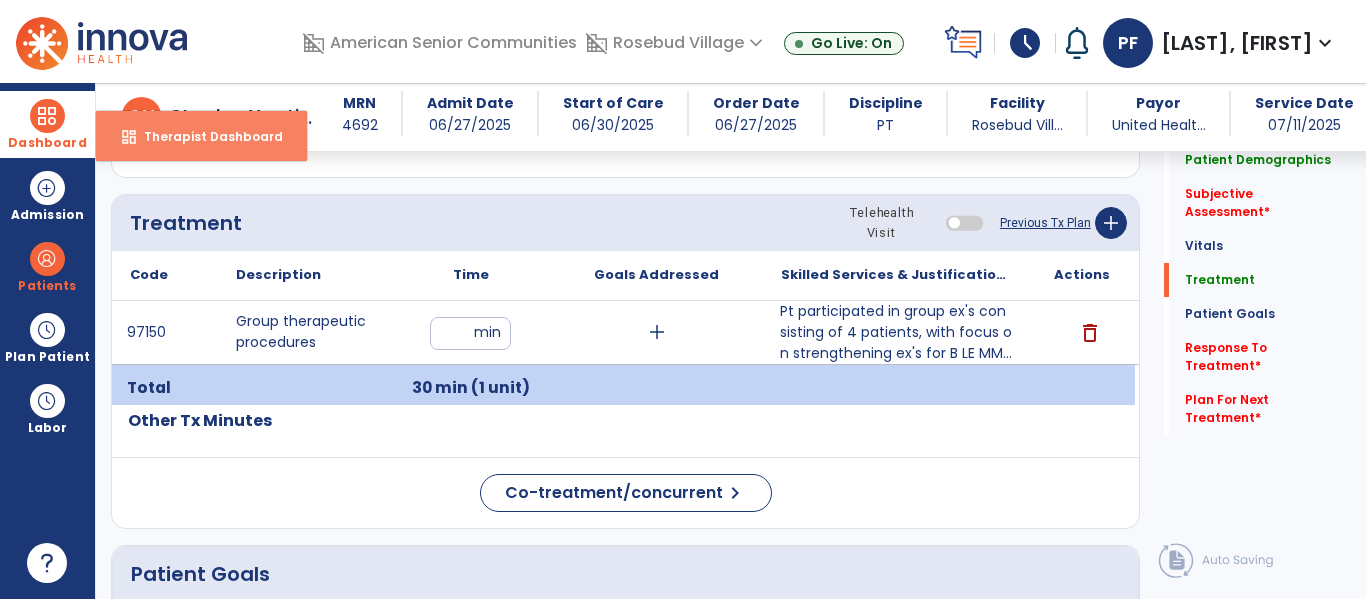click on "Therapist Dashboard" at bounding box center [205, 136] 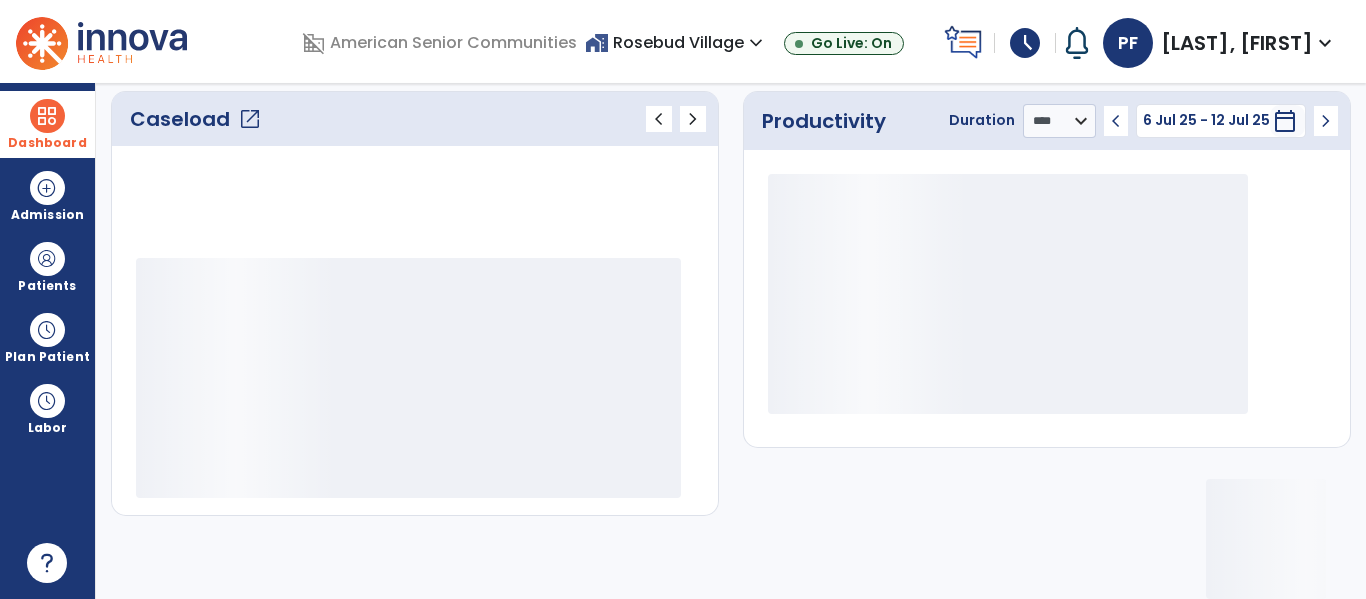 scroll, scrollTop: 276, scrollLeft: 0, axis: vertical 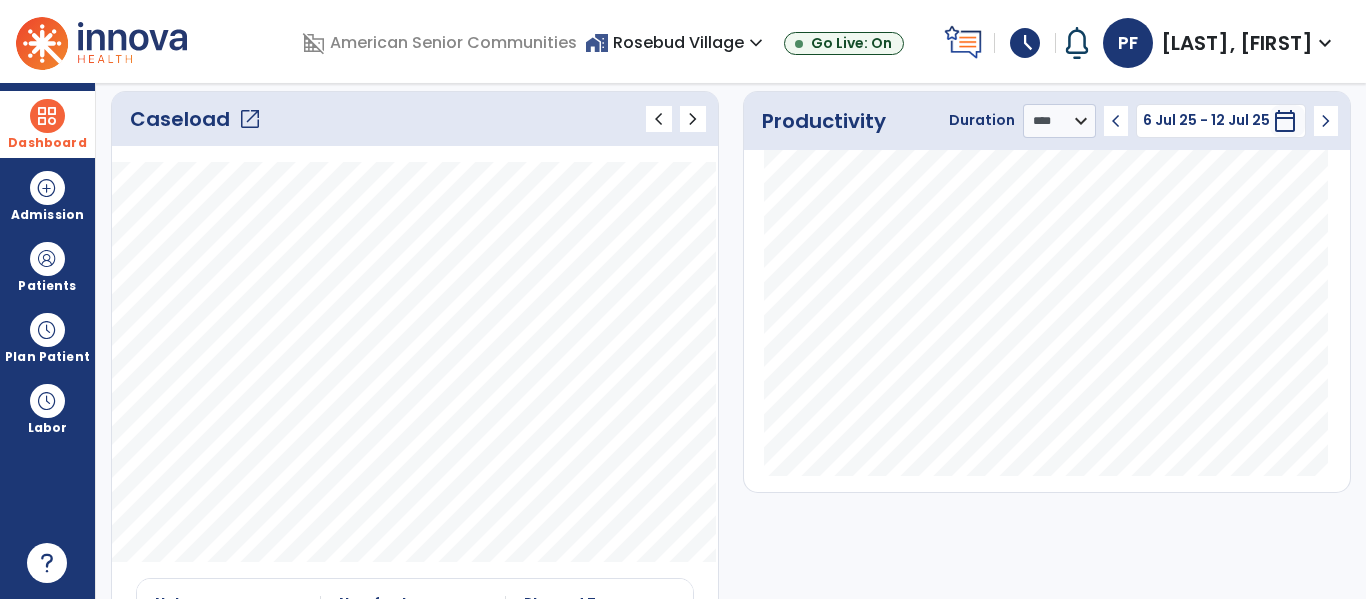 click on "open_in_new" 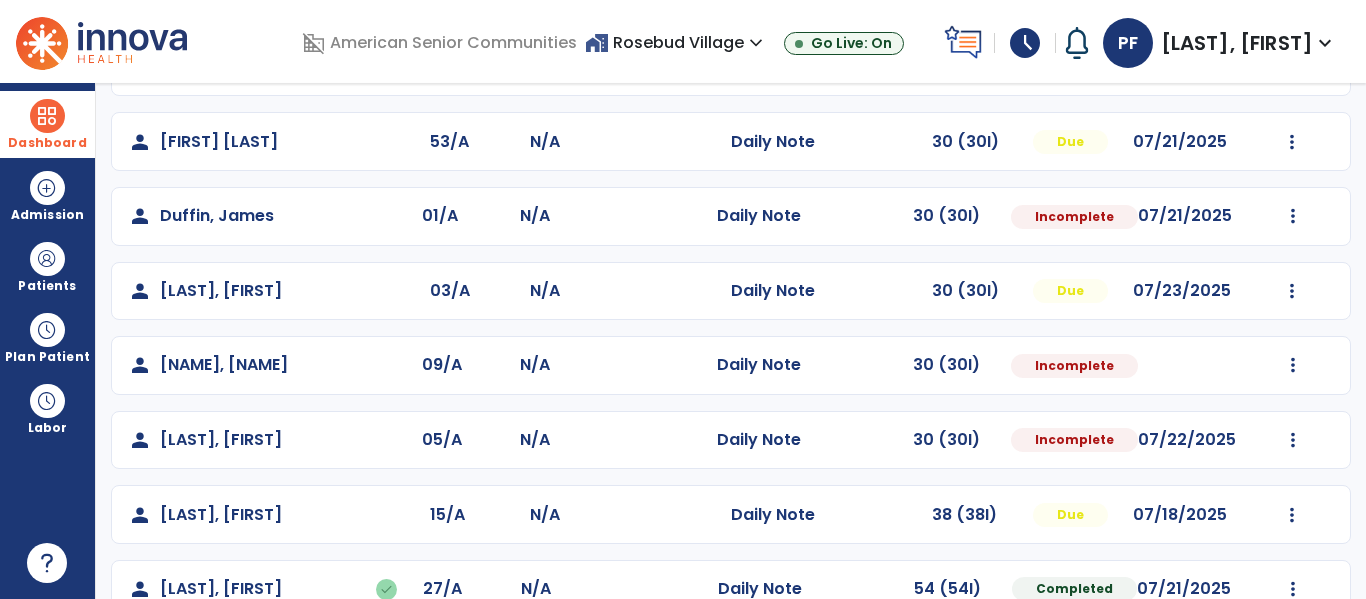 scroll, scrollTop: 712, scrollLeft: 0, axis: vertical 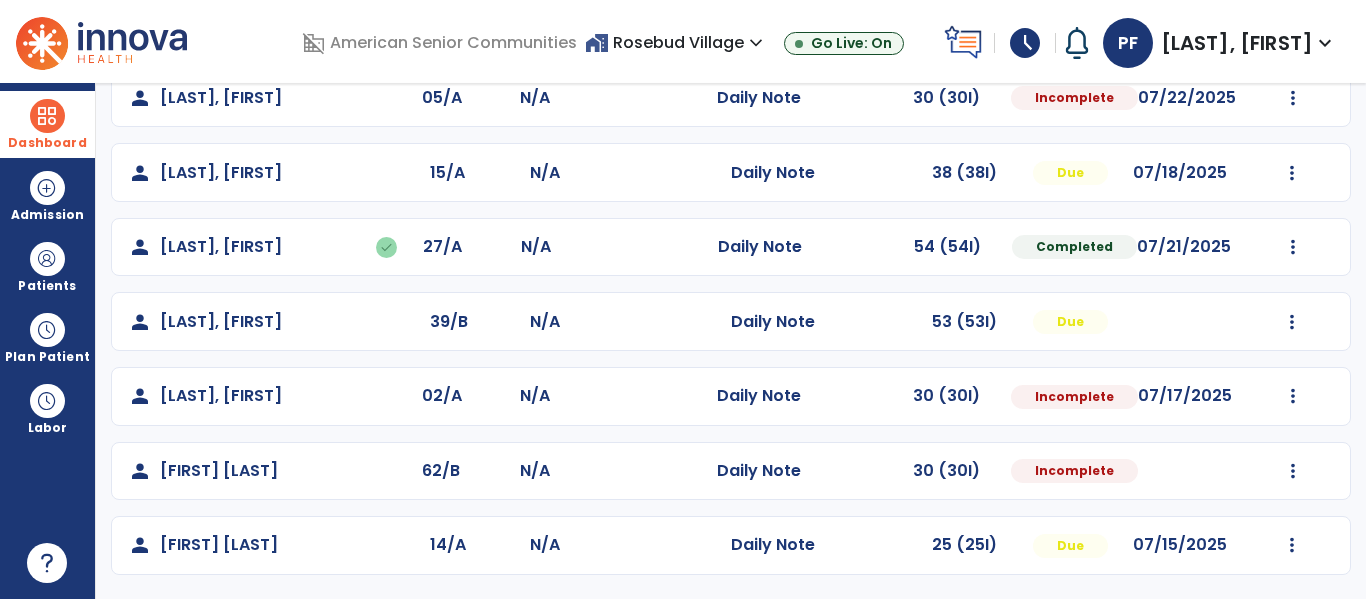 click on "Mark Visit As Complete   Reset Note   Open Document   G + C Mins" 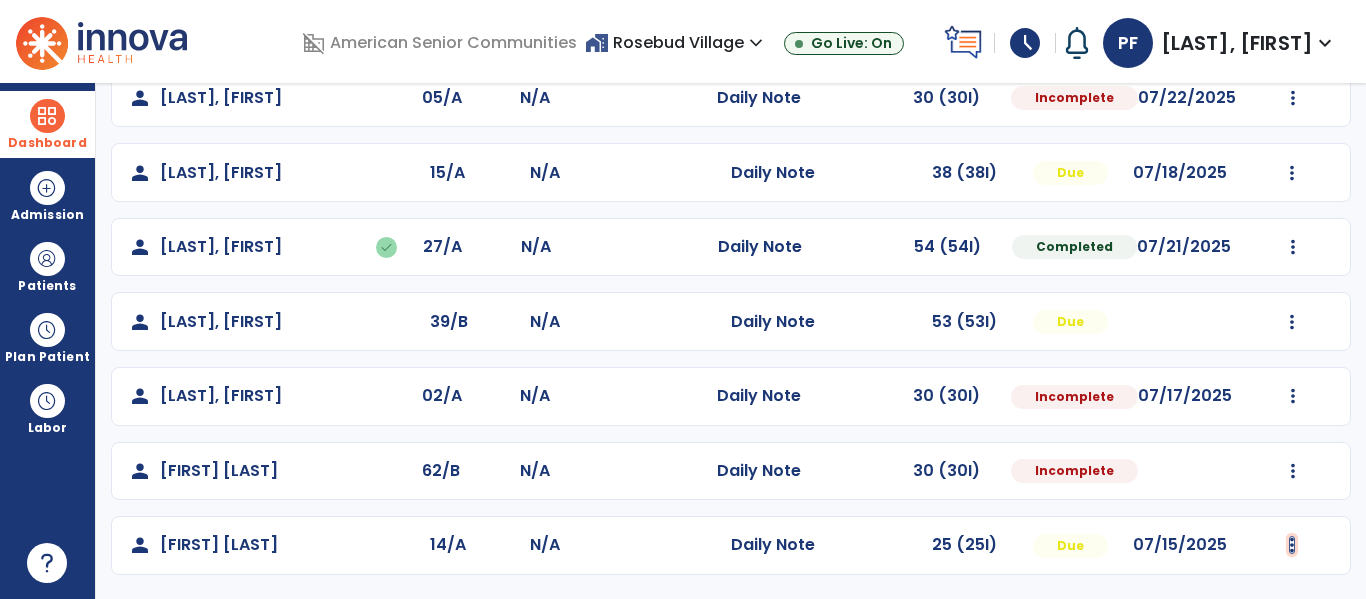 click at bounding box center (1292, -424) 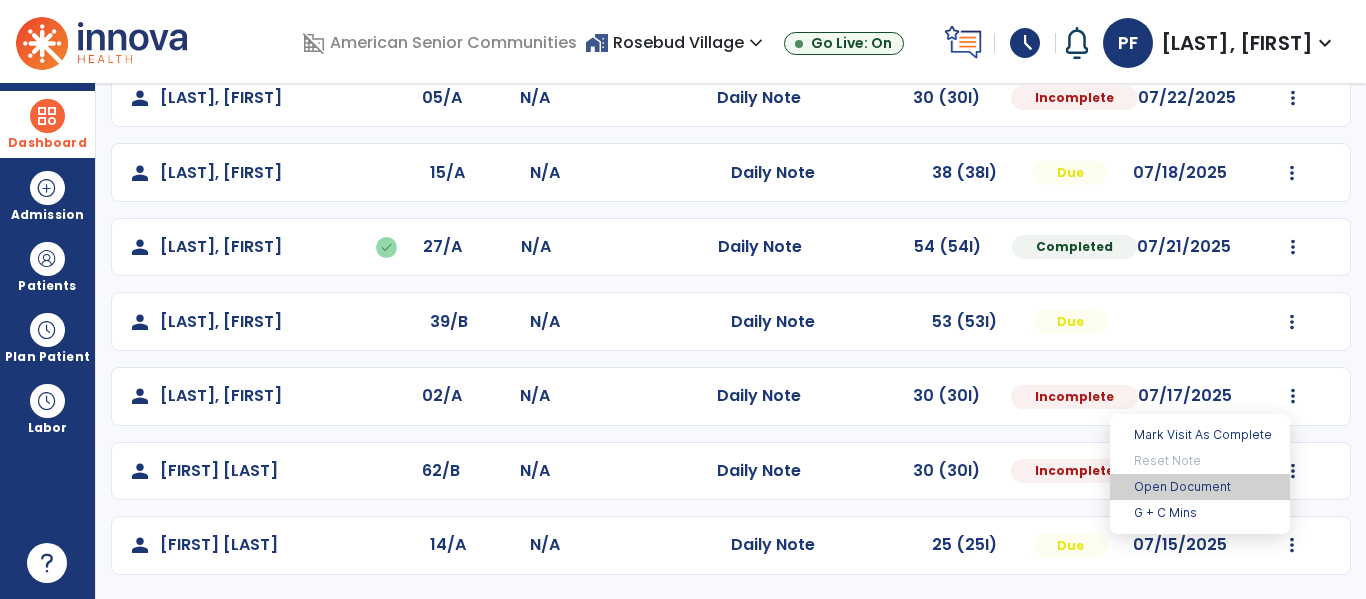 click on "Open Document" at bounding box center (1200, 487) 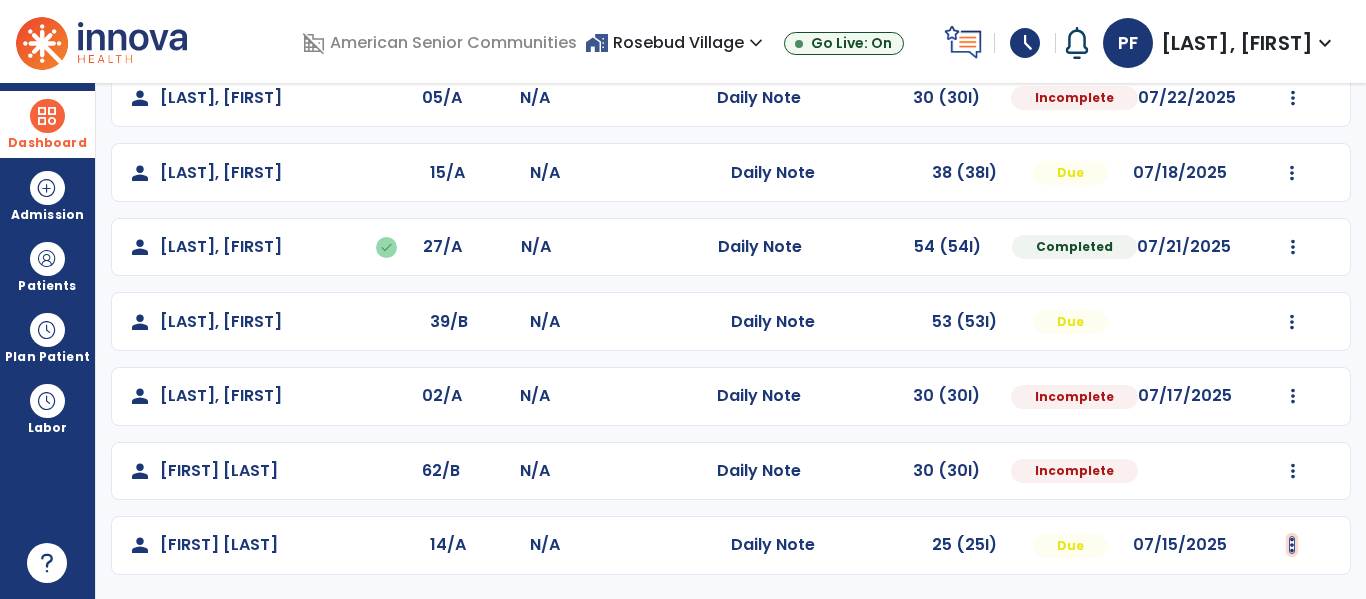 click at bounding box center (1292, -424) 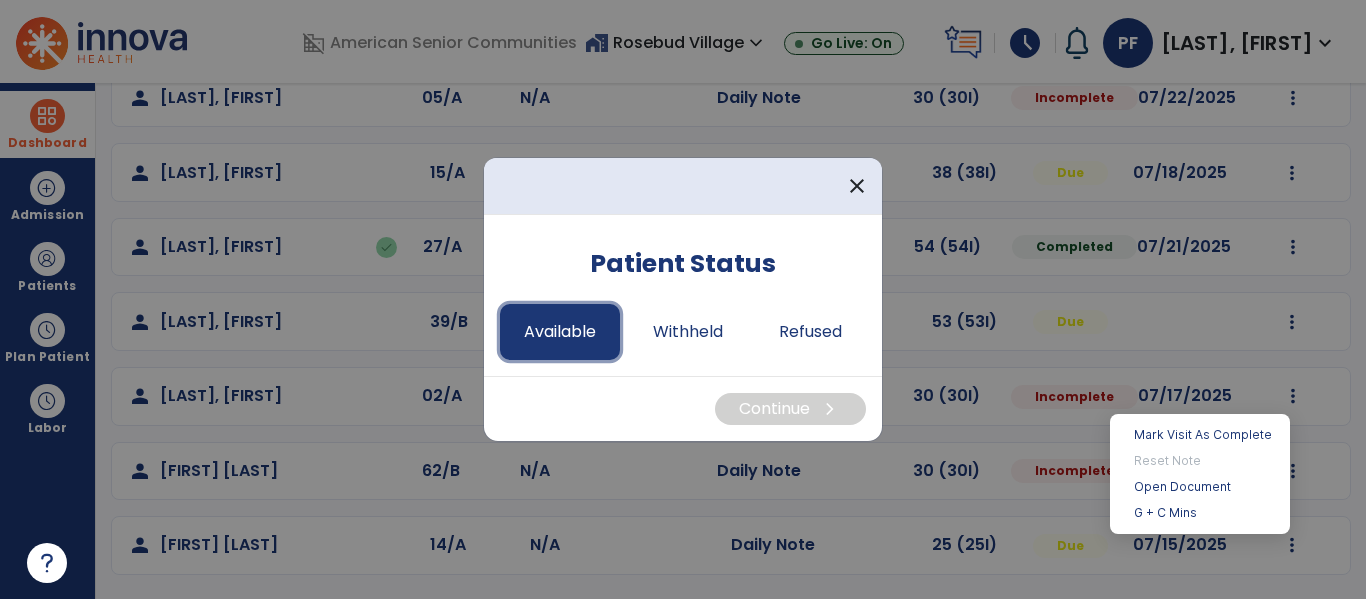 click on "Available" at bounding box center (560, 332) 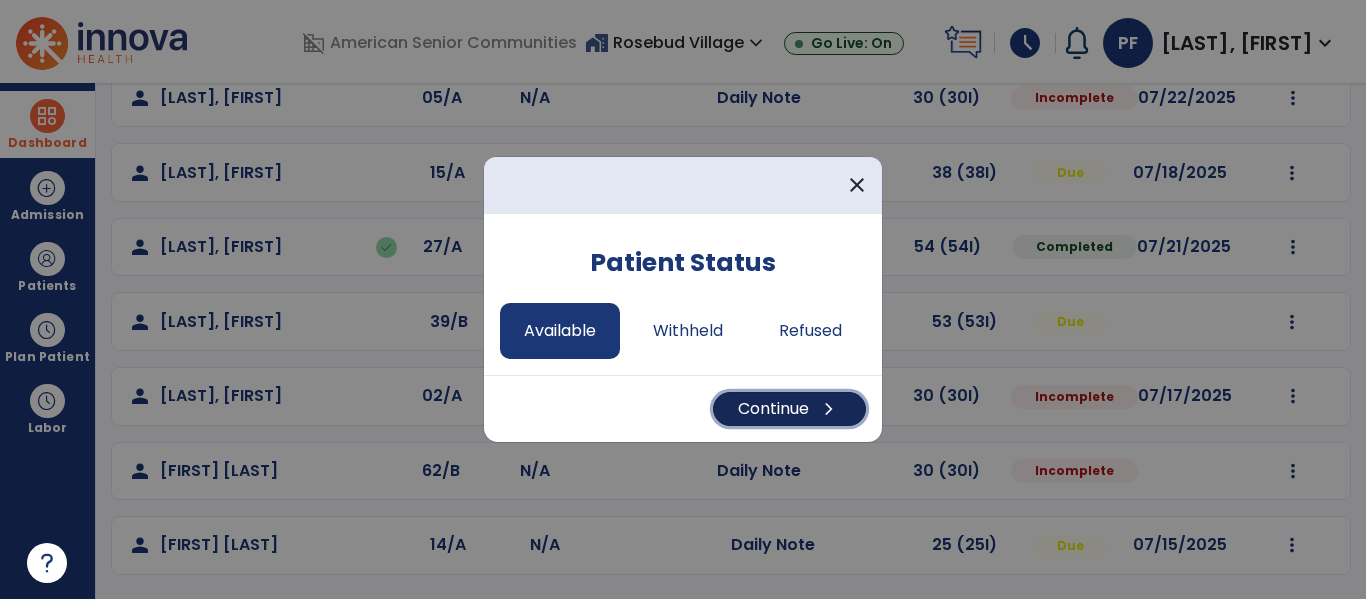 click on "Continue   chevron_right" at bounding box center (789, 409) 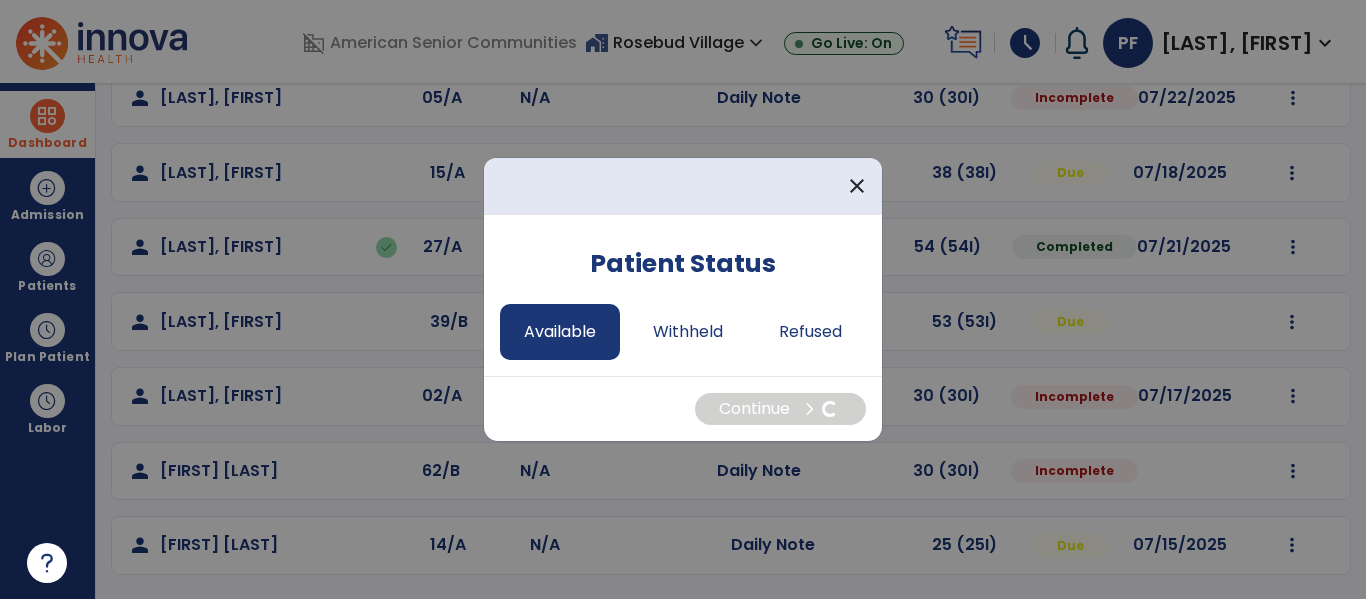 select on "*" 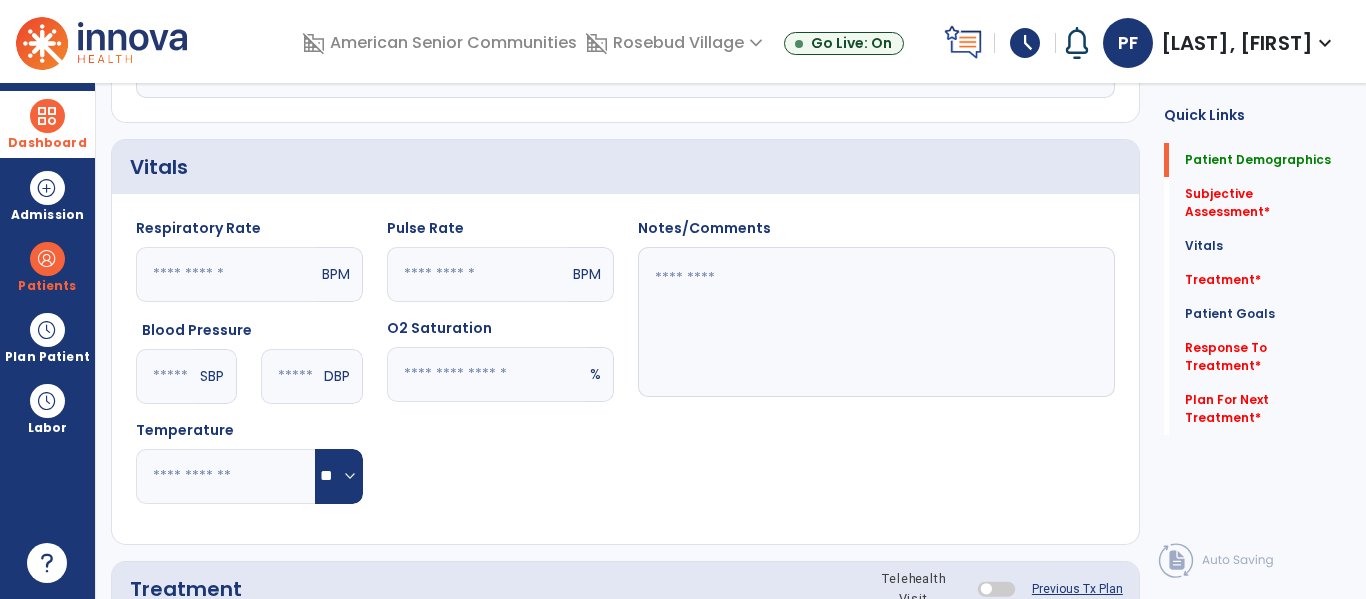 scroll, scrollTop: 0, scrollLeft: 0, axis: both 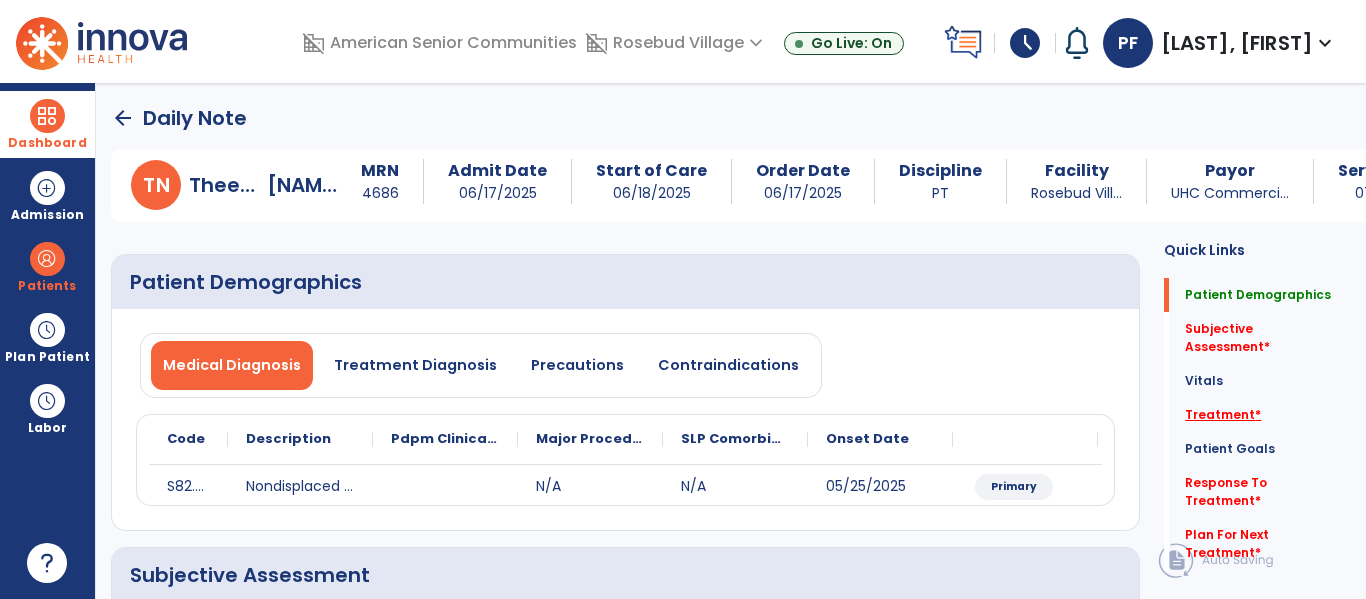 click on "Treatment   *" 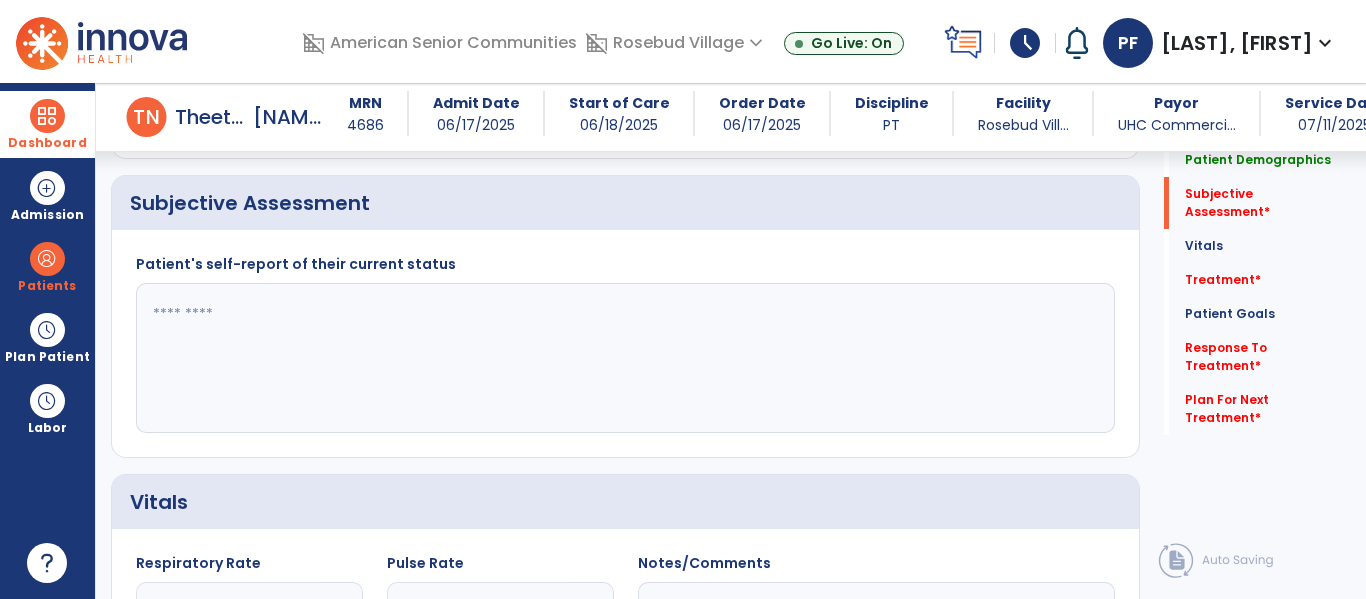scroll, scrollTop: 349, scrollLeft: 0, axis: vertical 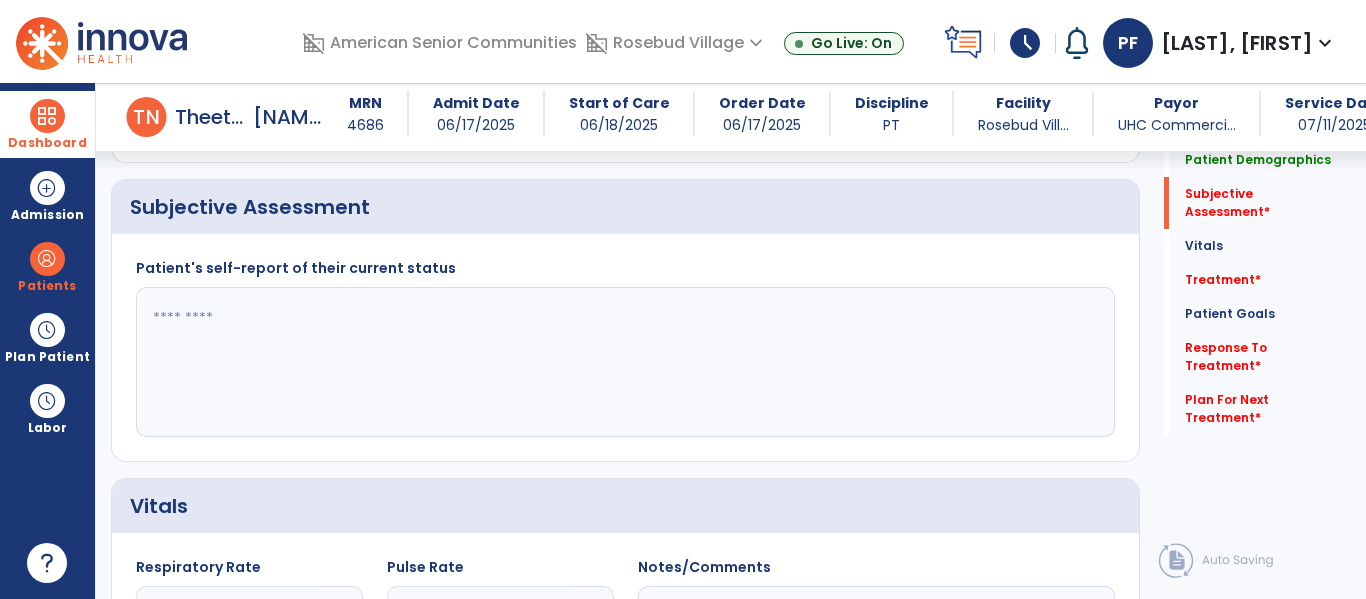click 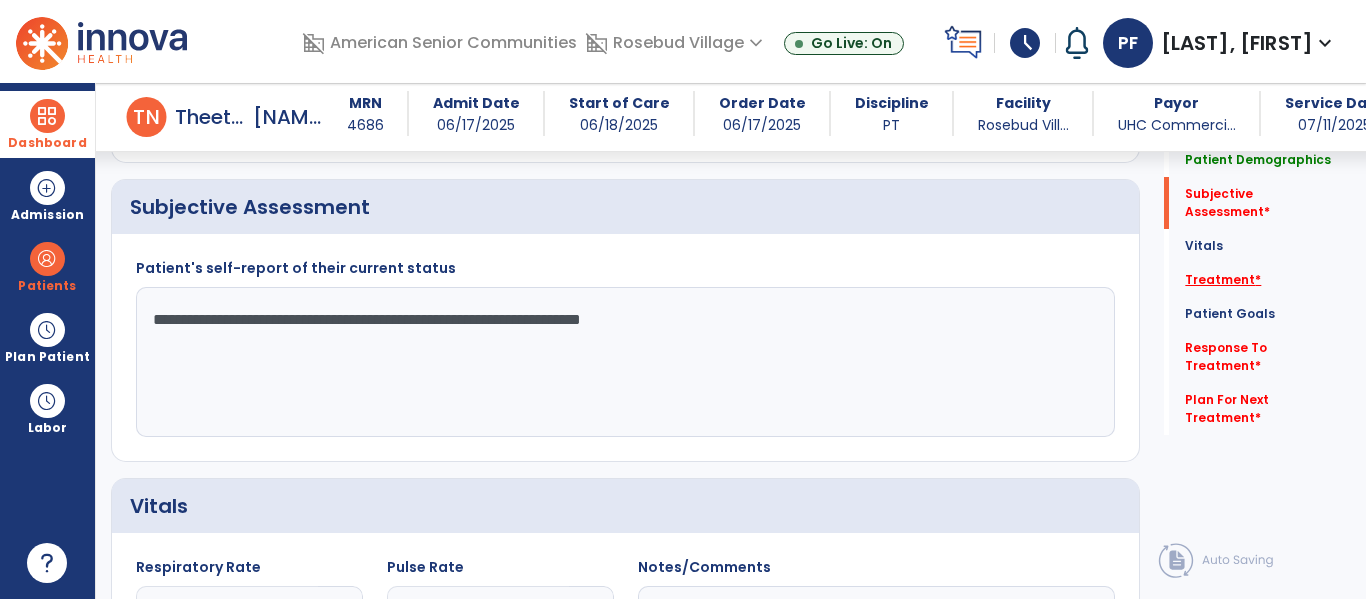 type on "**********" 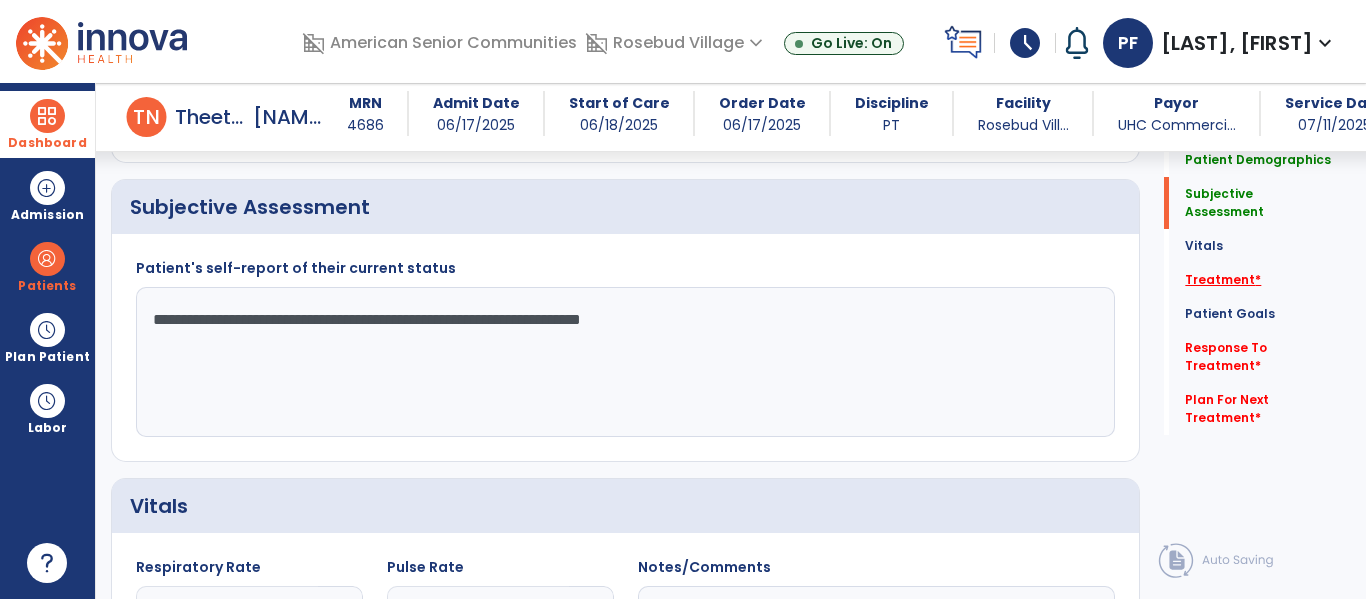 click on "Treatment   *" 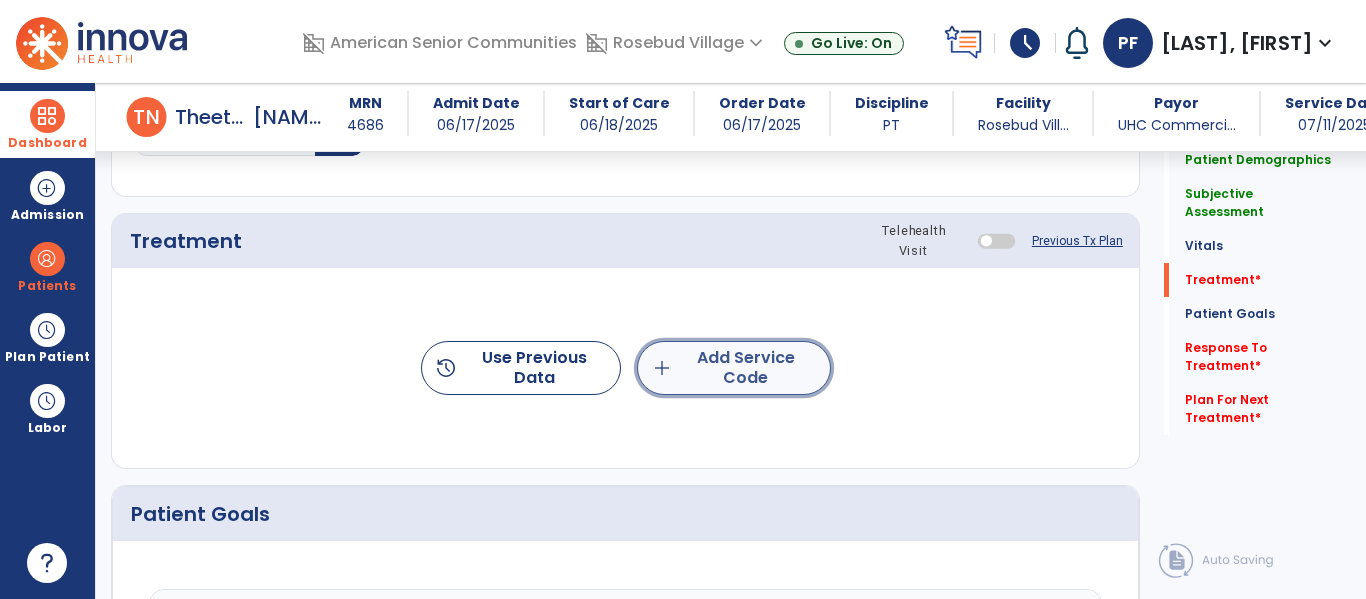 click on "add  Add Service Code" 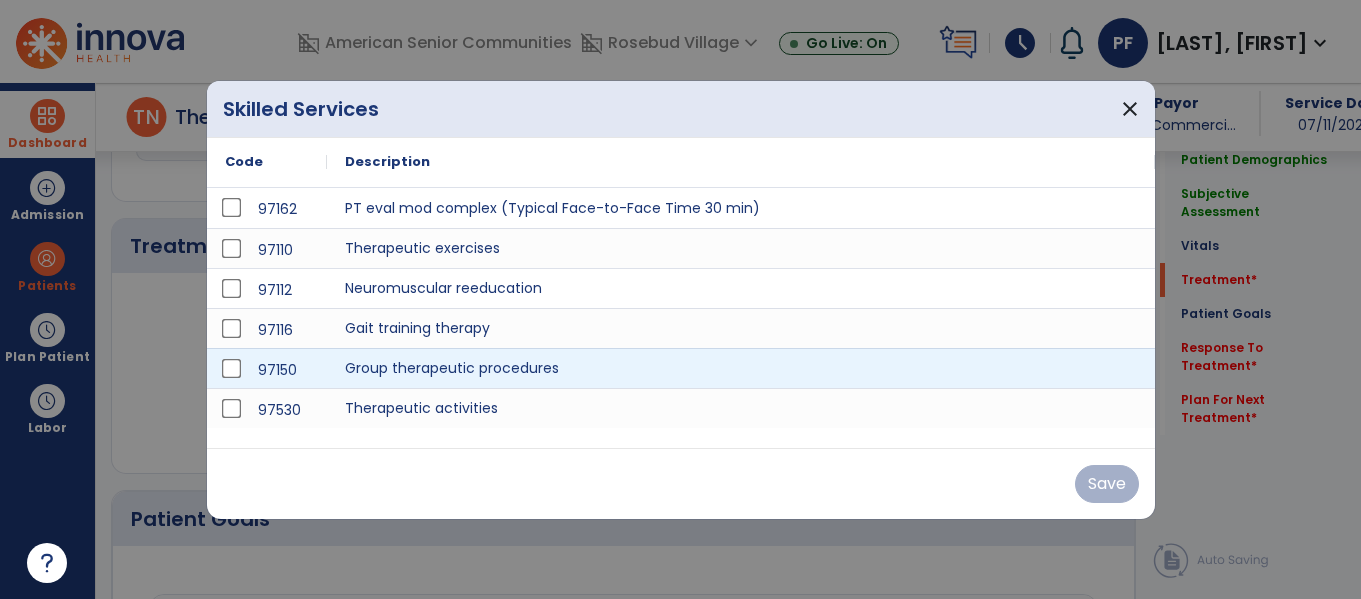 scroll, scrollTop: 1036, scrollLeft: 0, axis: vertical 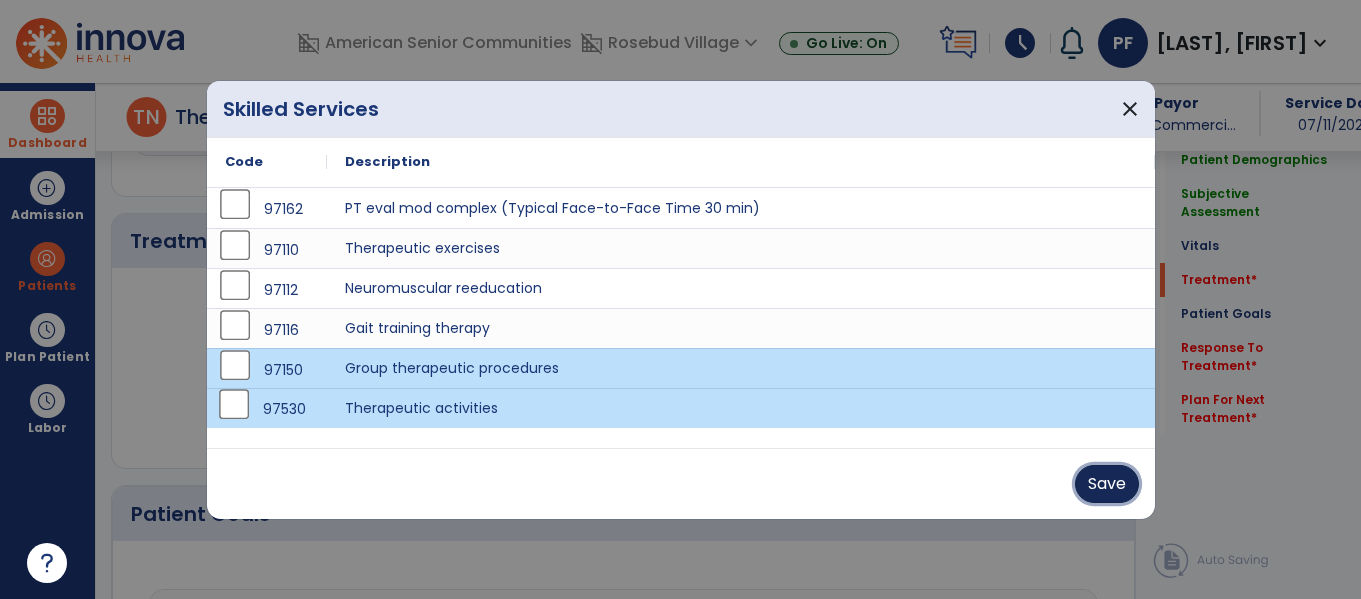 click on "Save" at bounding box center [1107, 484] 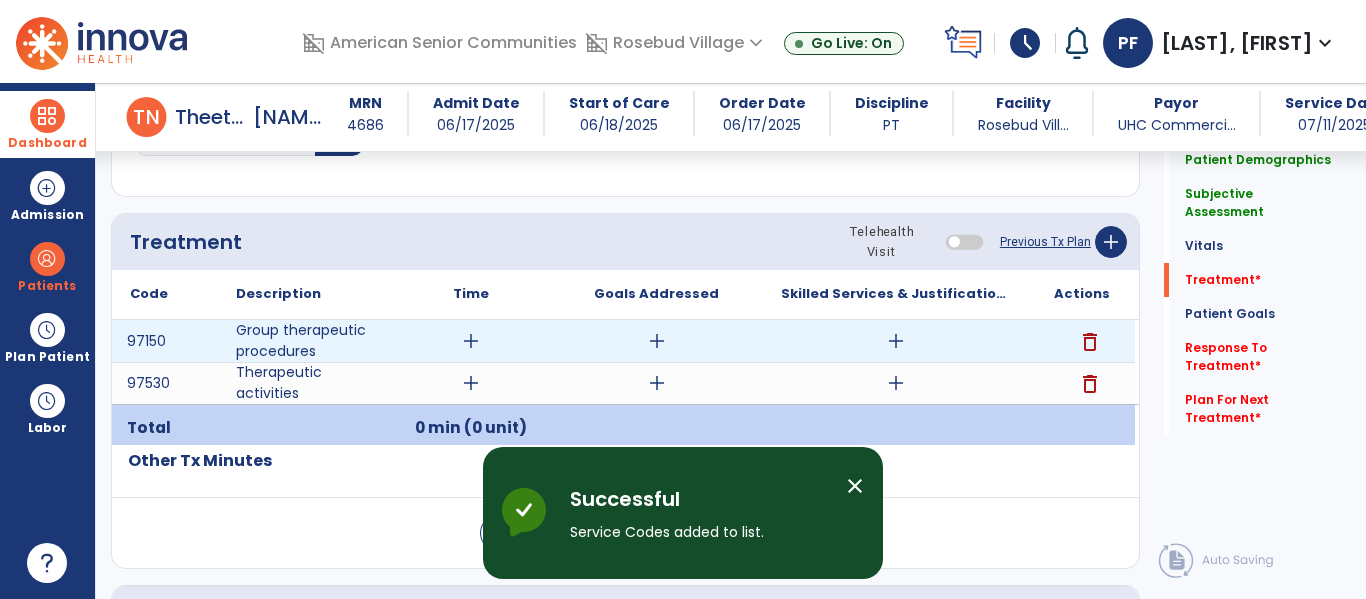 click on "add" at bounding box center [471, 341] 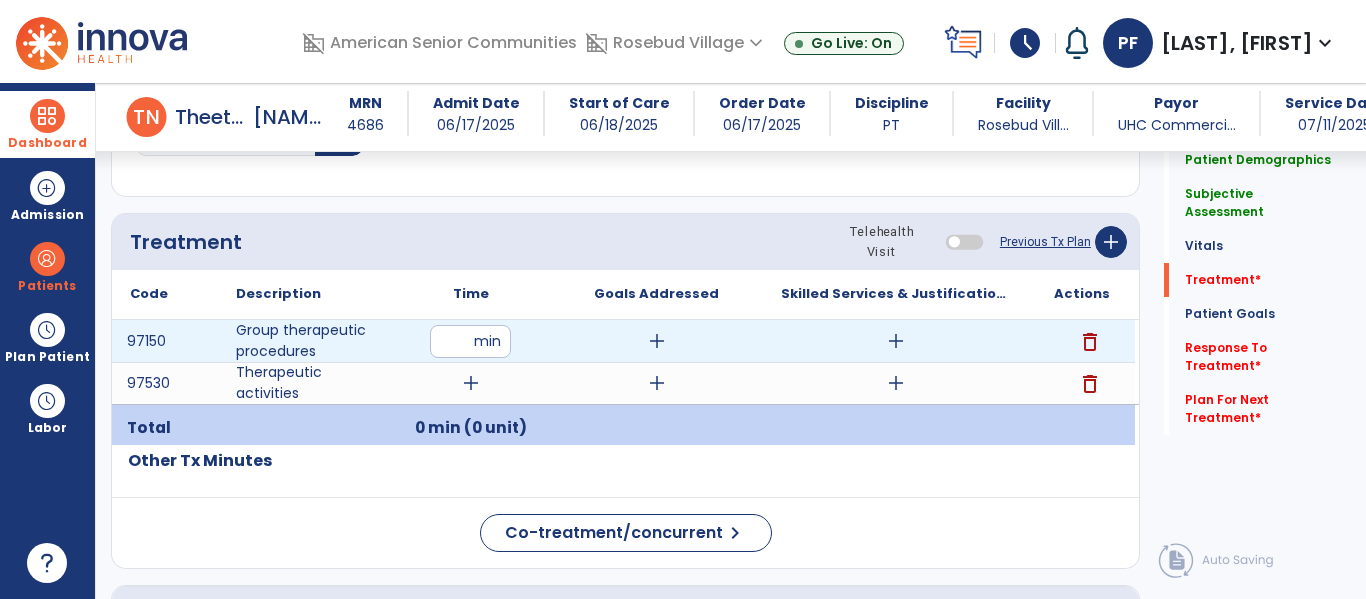 type on "**" 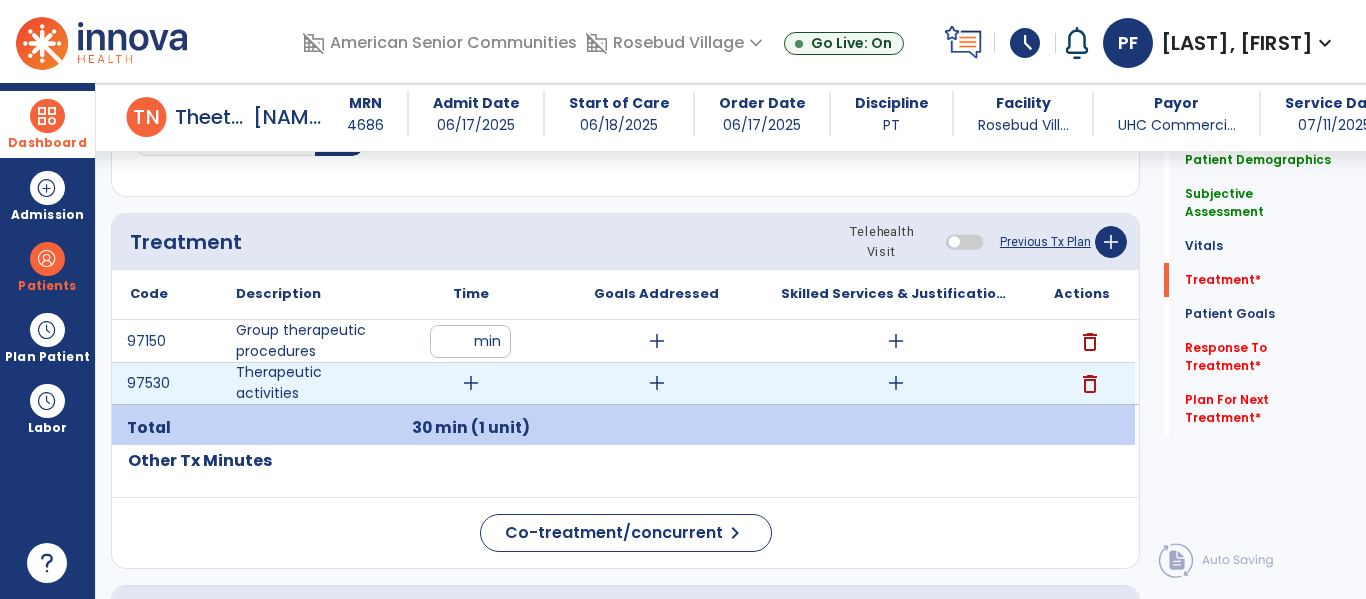 click on "add" at bounding box center (471, 383) 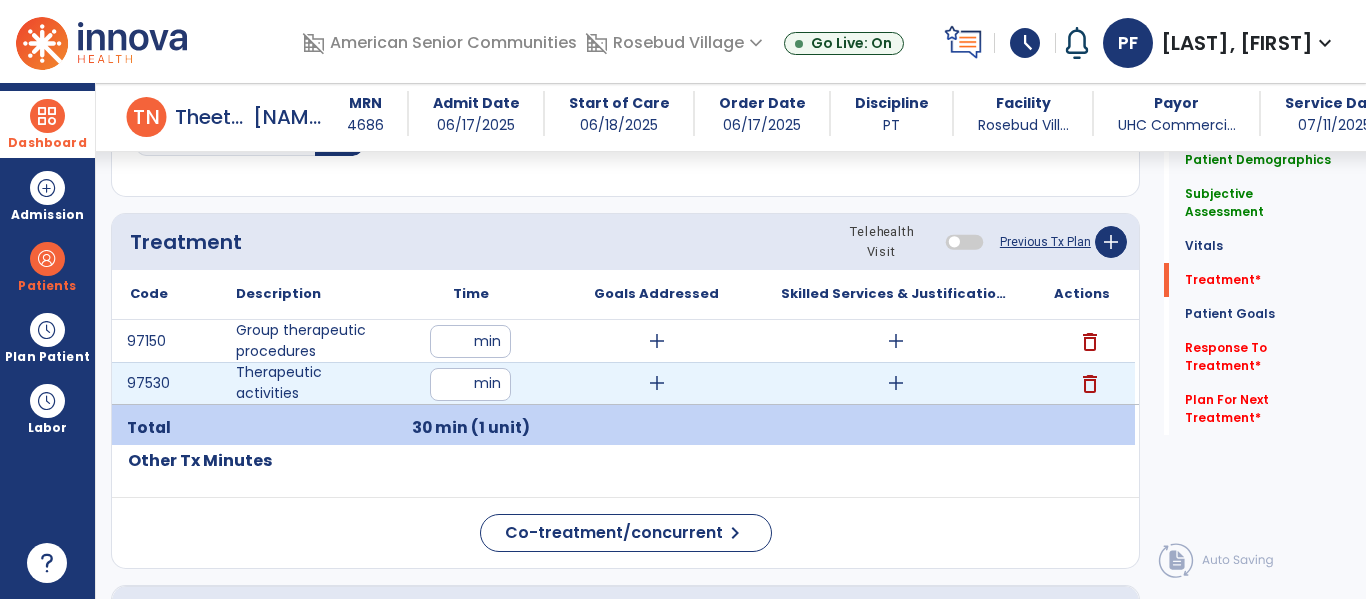 type on "**" 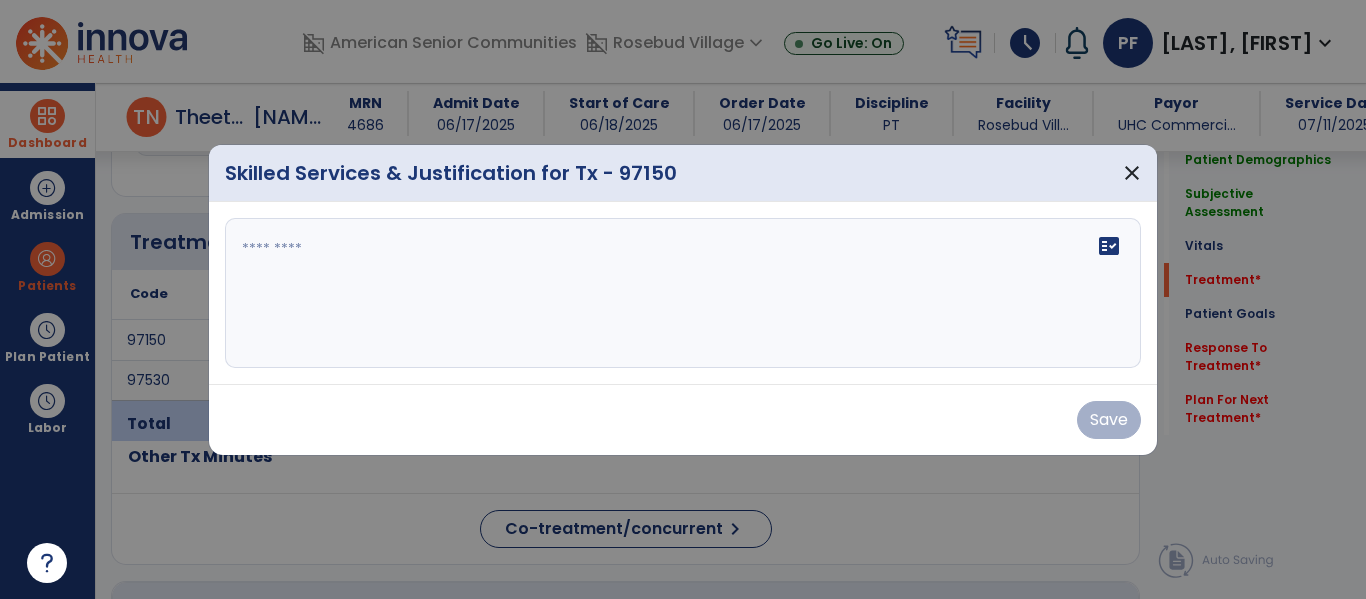 click on "fact_check" at bounding box center [683, 293] 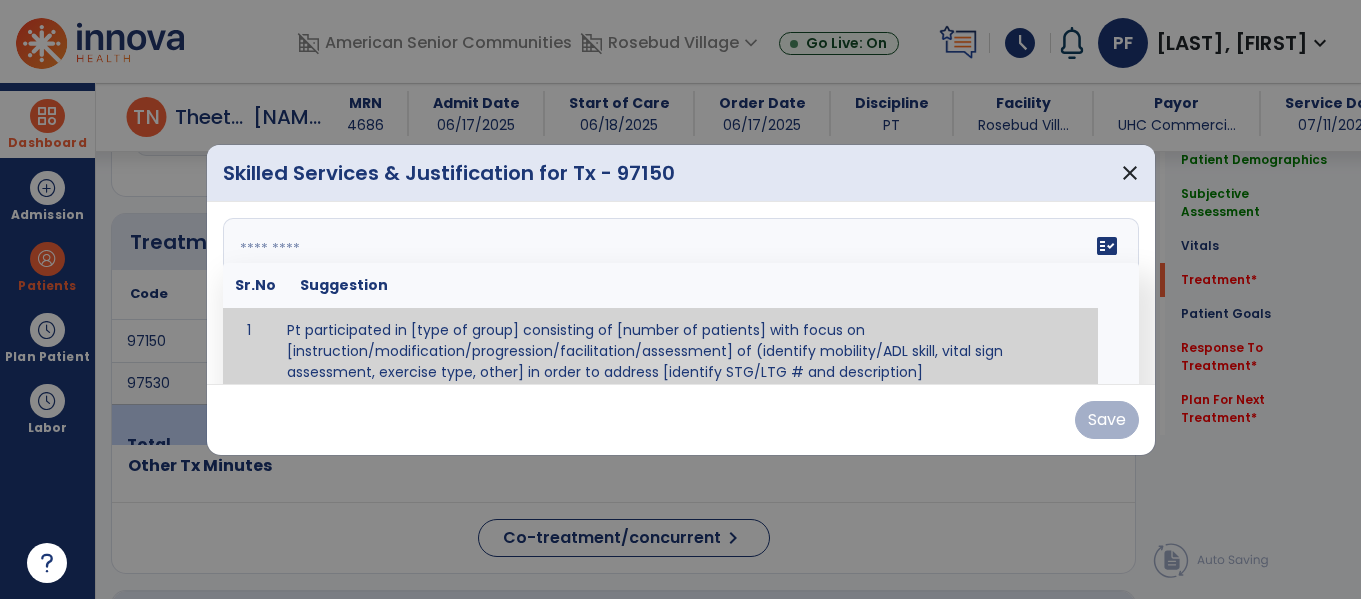 scroll, scrollTop: 1036, scrollLeft: 0, axis: vertical 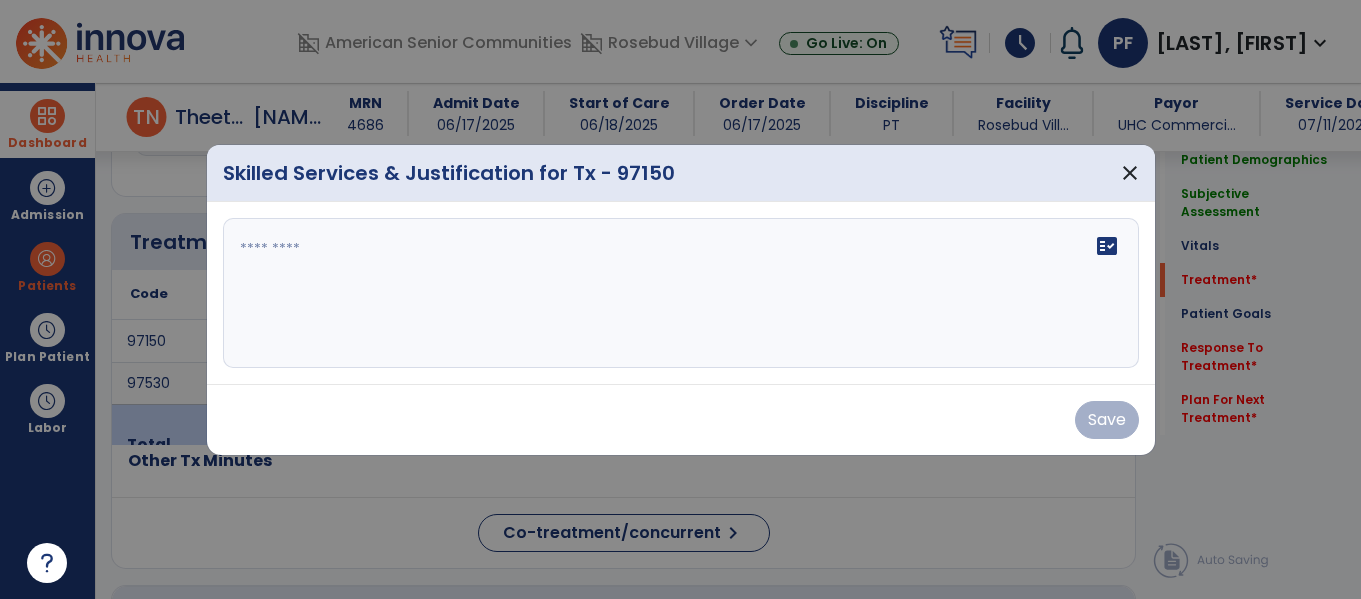 click on "fact_check" at bounding box center [681, 293] 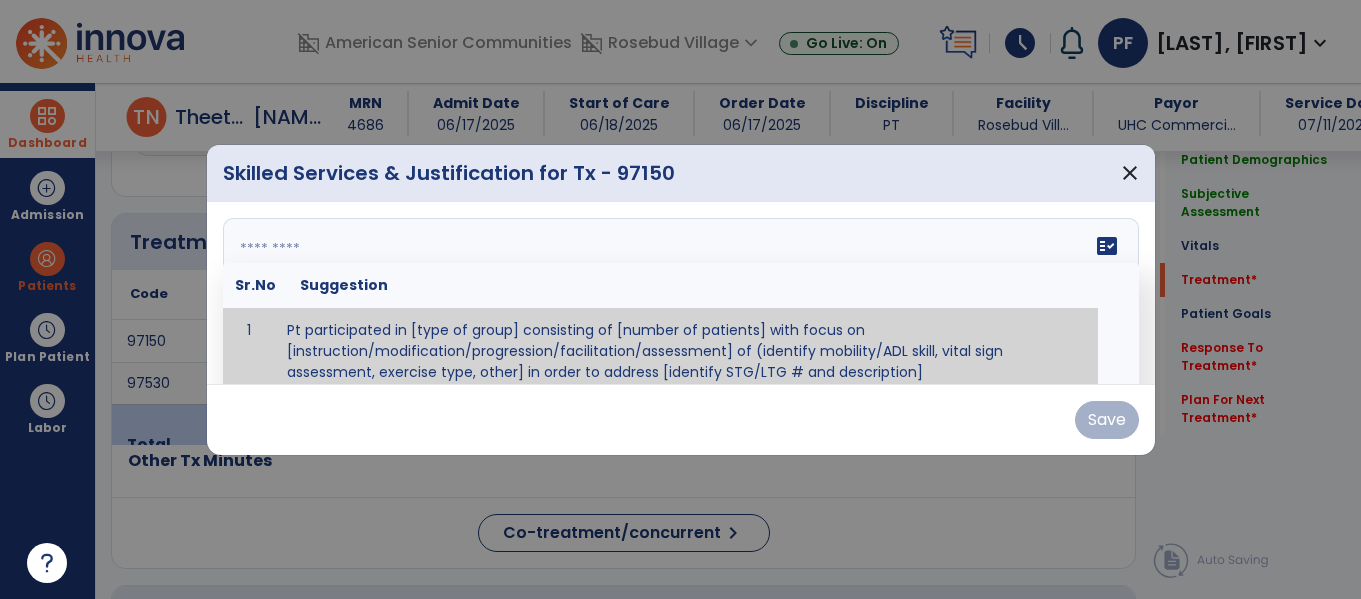 paste on "**********" 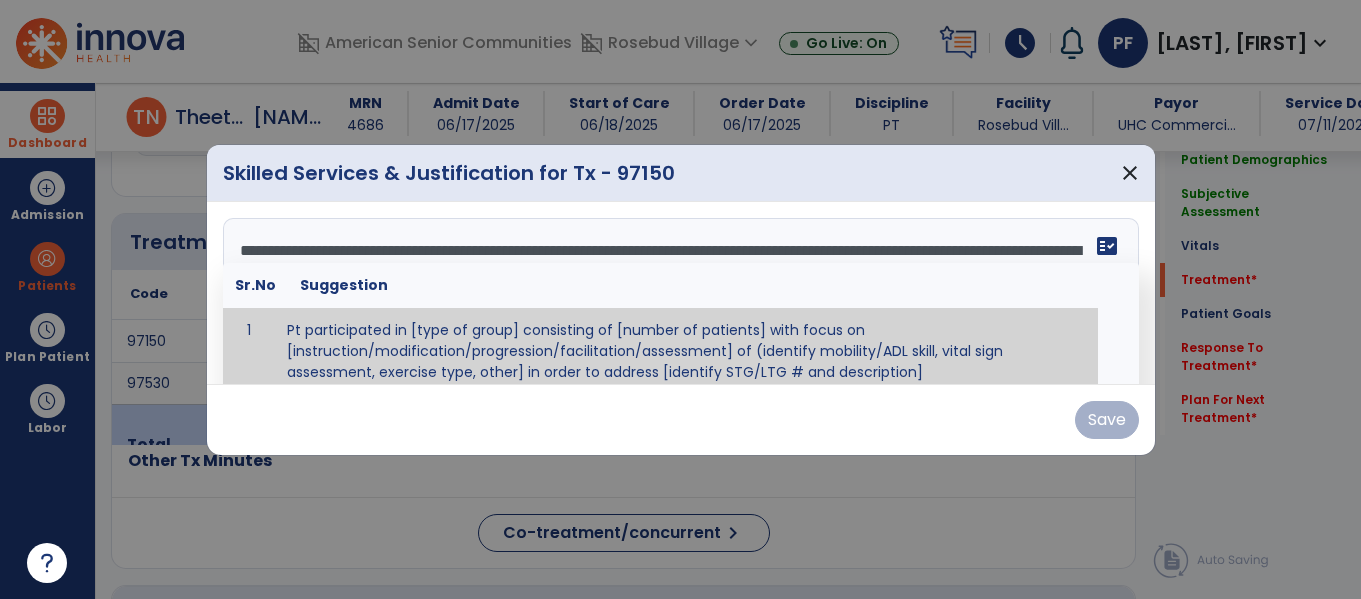 paste on "**********" 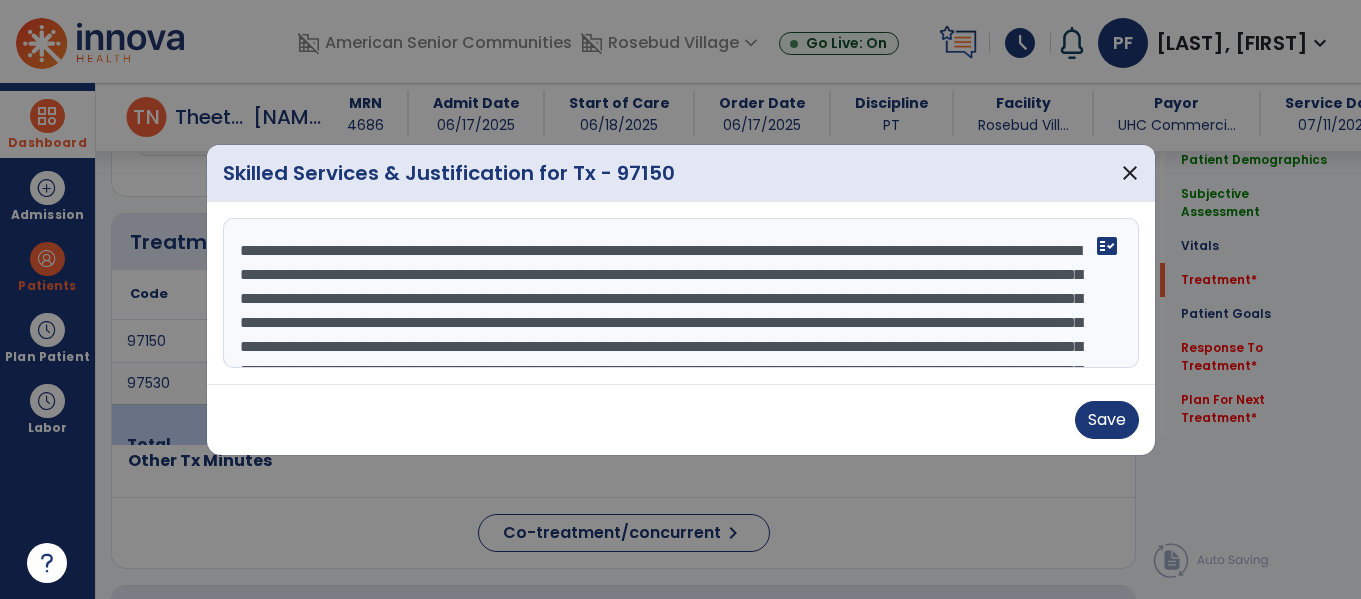 scroll, scrollTop: 328, scrollLeft: 0, axis: vertical 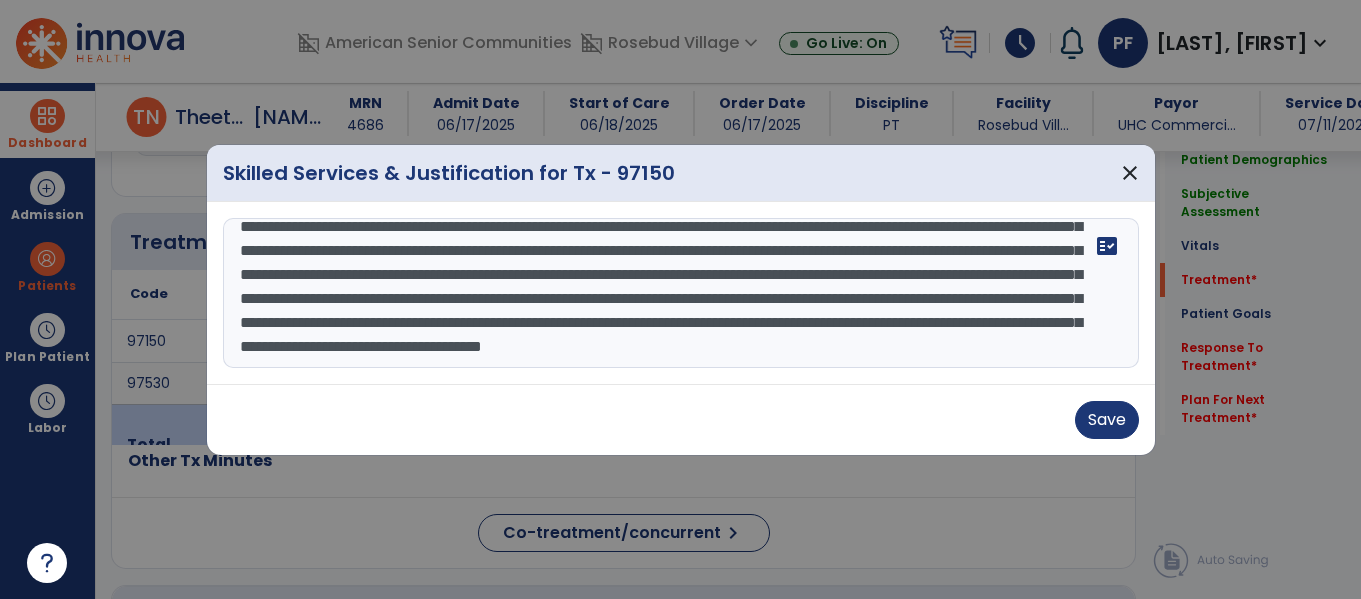 drag, startPoint x: 1064, startPoint y: 354, endPoint x: 314, endPoint y: 298, distance: 752.08777 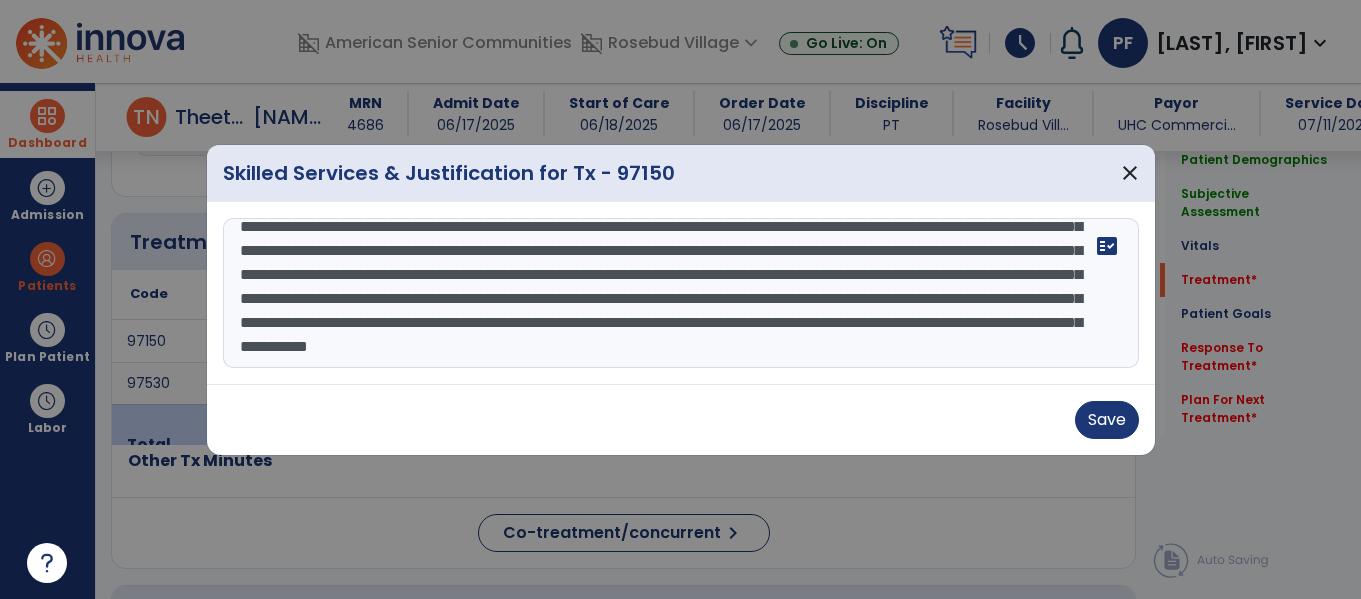 scroll, scrollTop: 288, scrollLeft: 0, axis: vertical 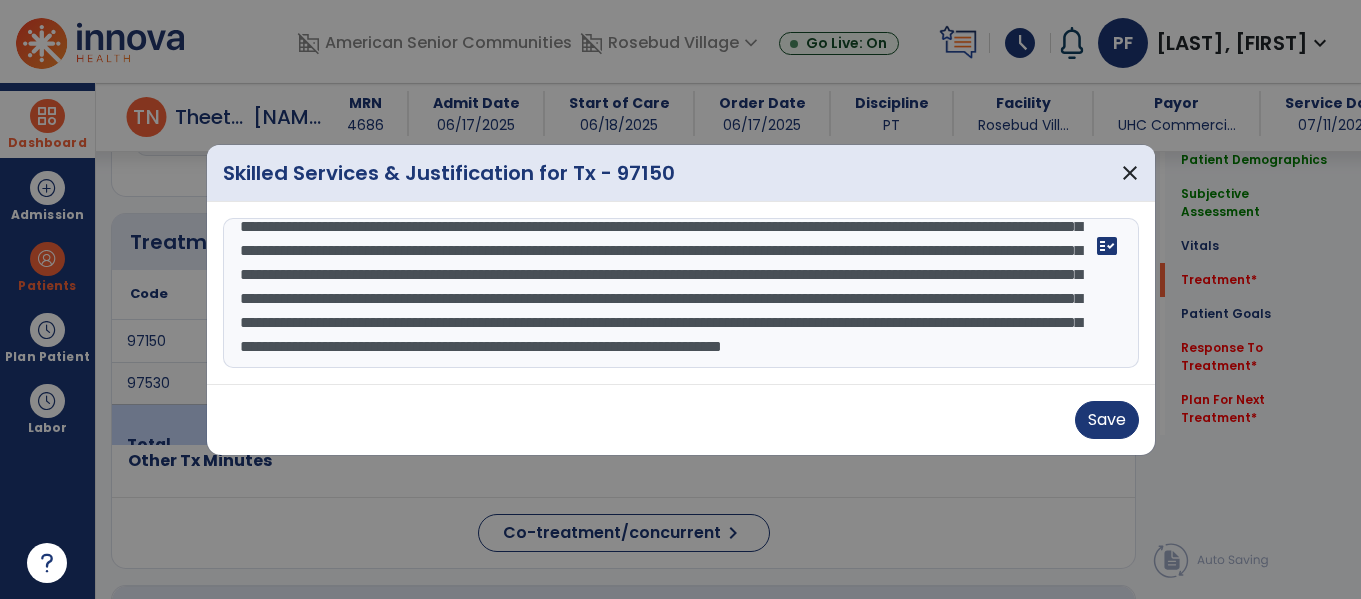 drag, startPoint x: 1083, startPoint y: 347, endPoint x: 518, endPoint y: 278, distance: 569.1977 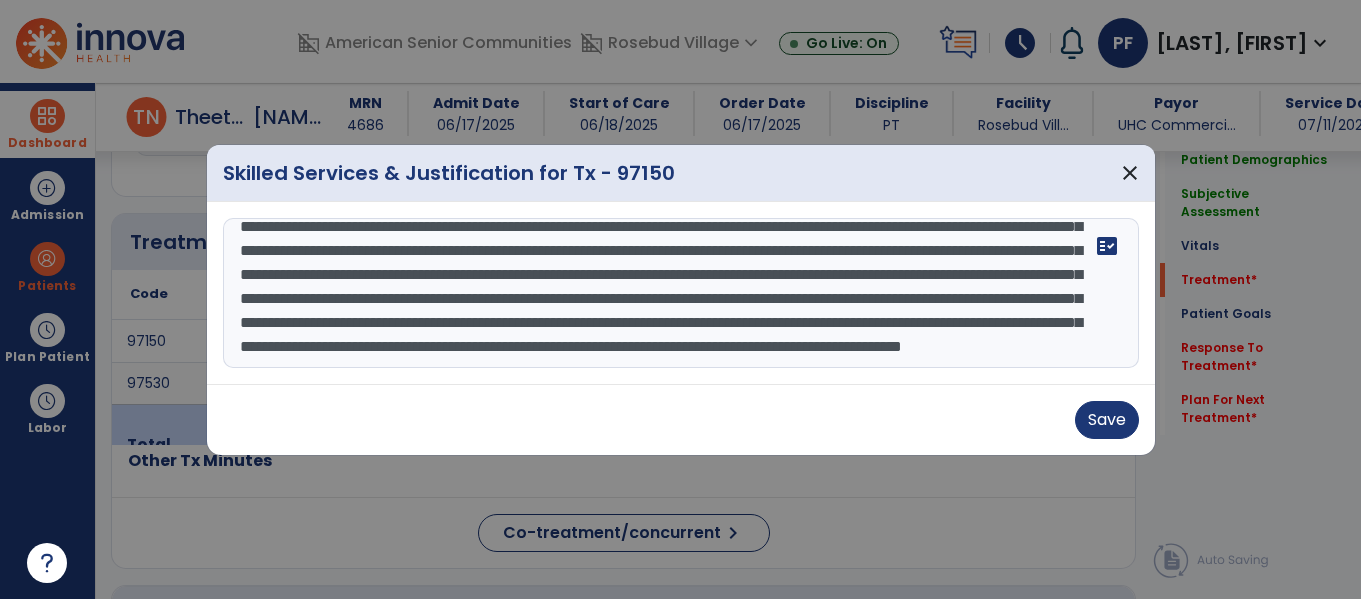 scroll, scrollTop: 144, scrollLeft: 0, axis: vertical 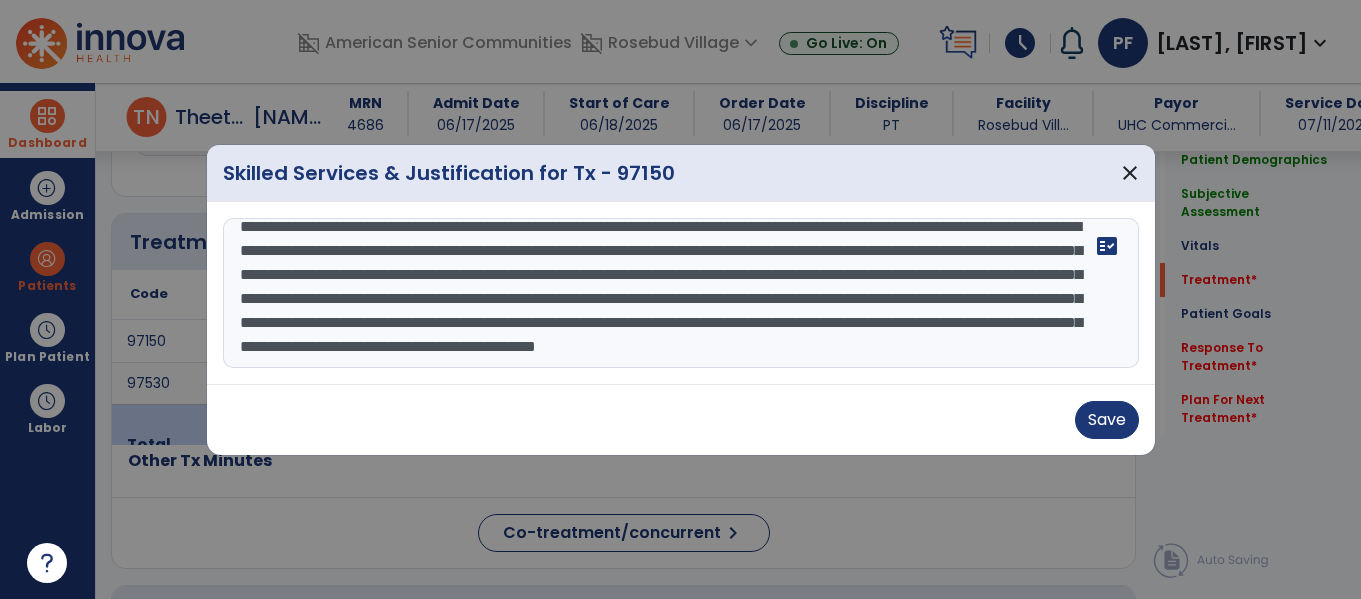 drag, startPoint x: 330, startPoint y: 344, endPoint x: 238, endPoint y: 276, distance: 114.402794 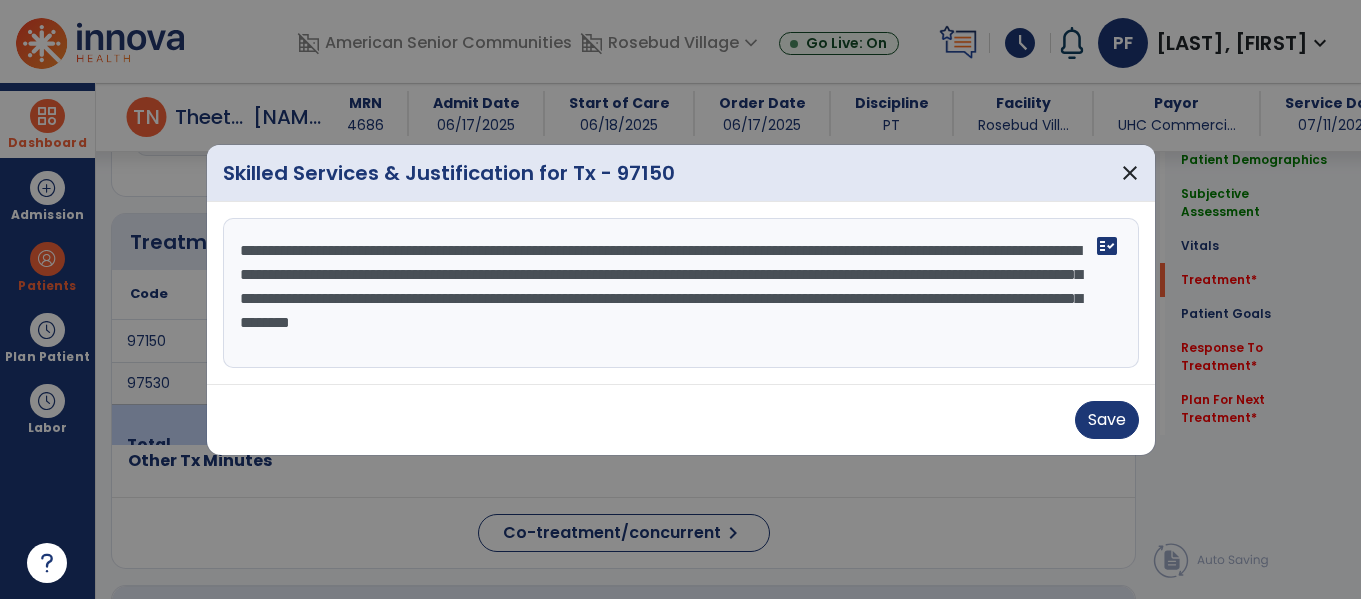 scroll, scrollTop: 0, scrollLeft: 0, axis: both 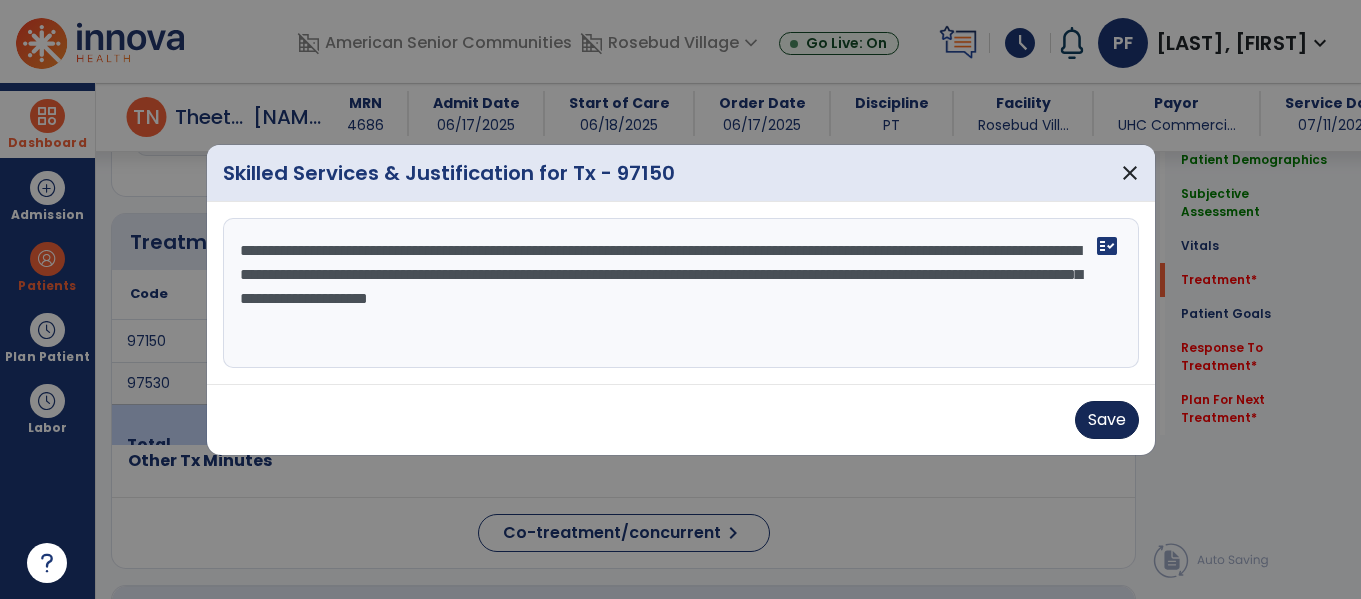 type on "**********" 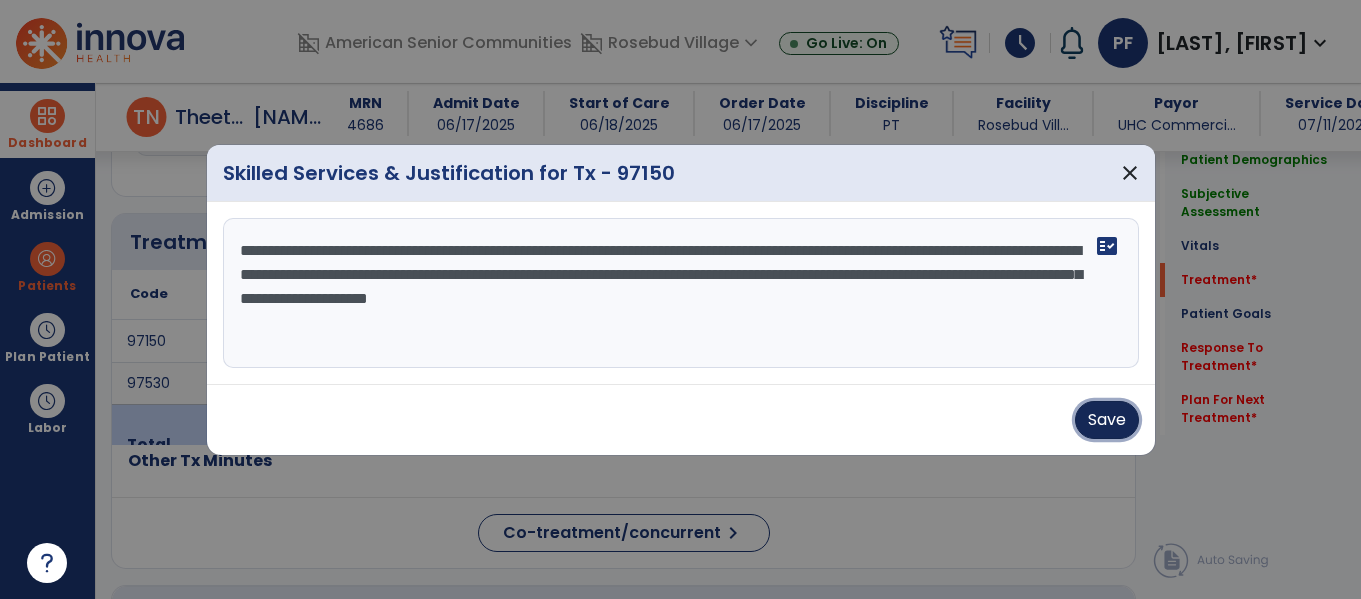 click on "Save" at bounding box center [1107, 420] 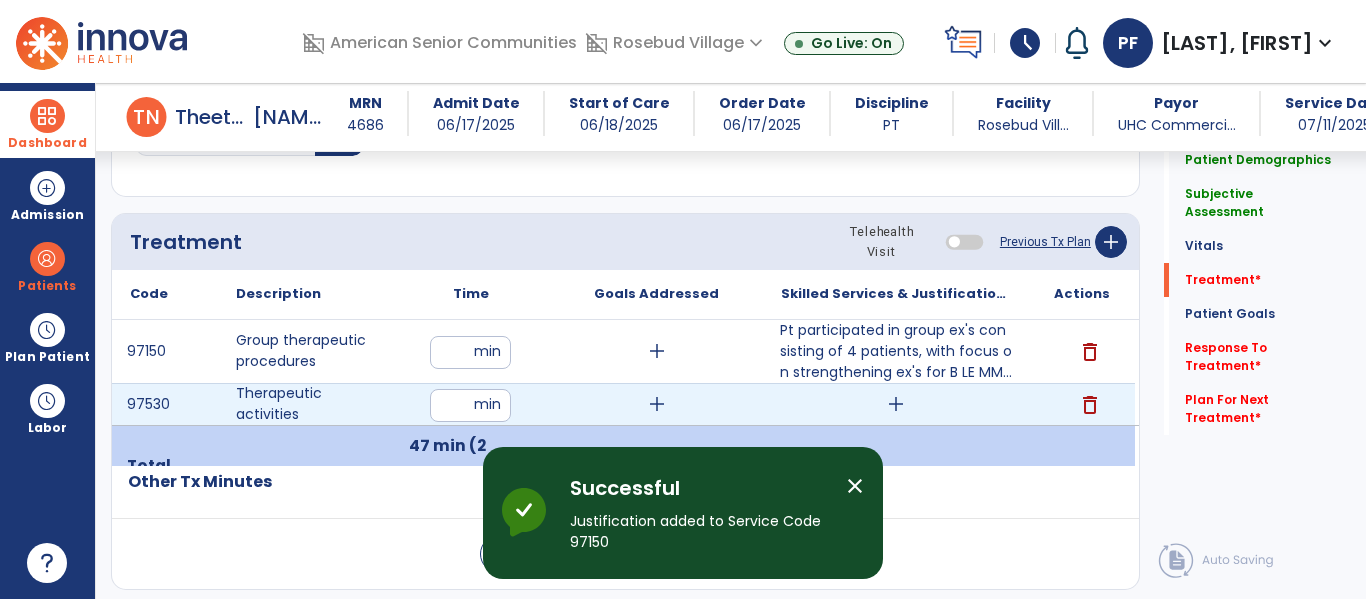click on "add" at bounding box center (896, 404) 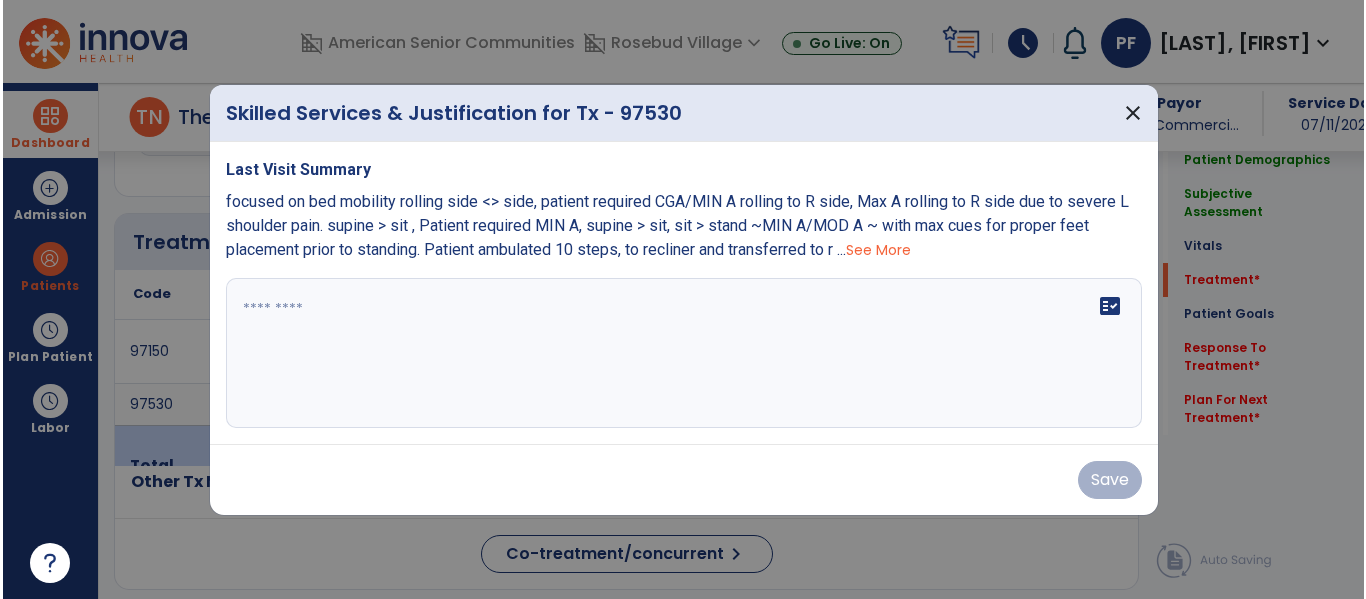scroll, scrollTop: 1036, scrollLeft: 0, axis: vertical 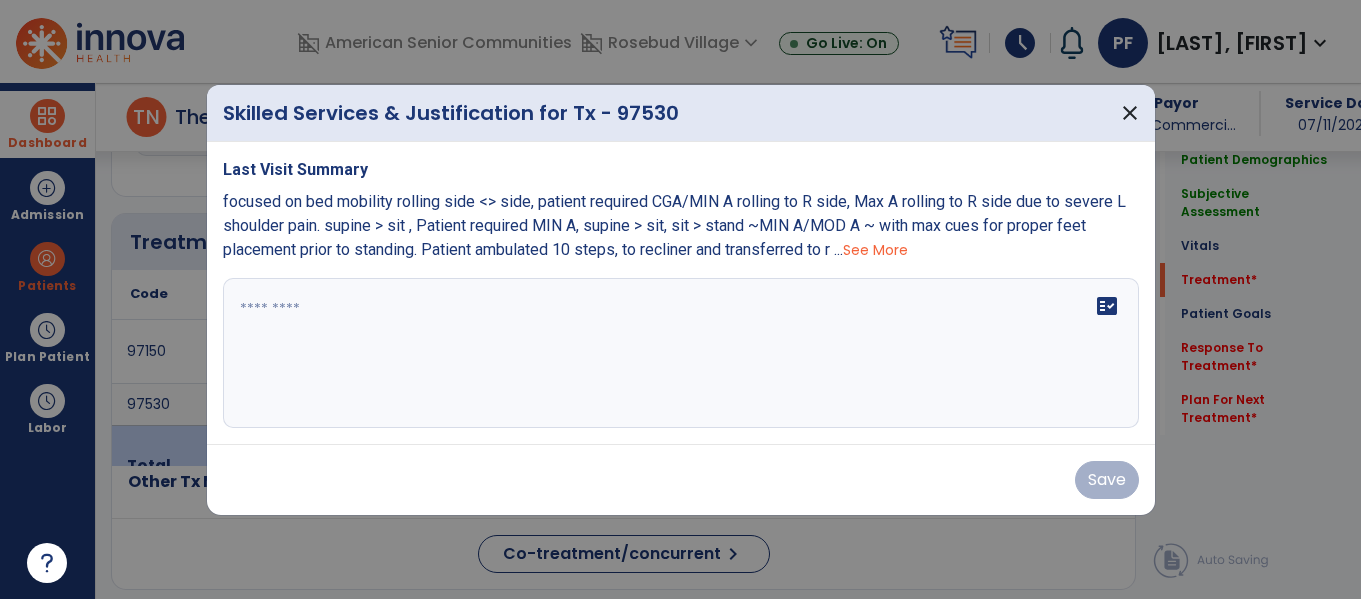 click on "fact_check" at bounding box center (681, 353) 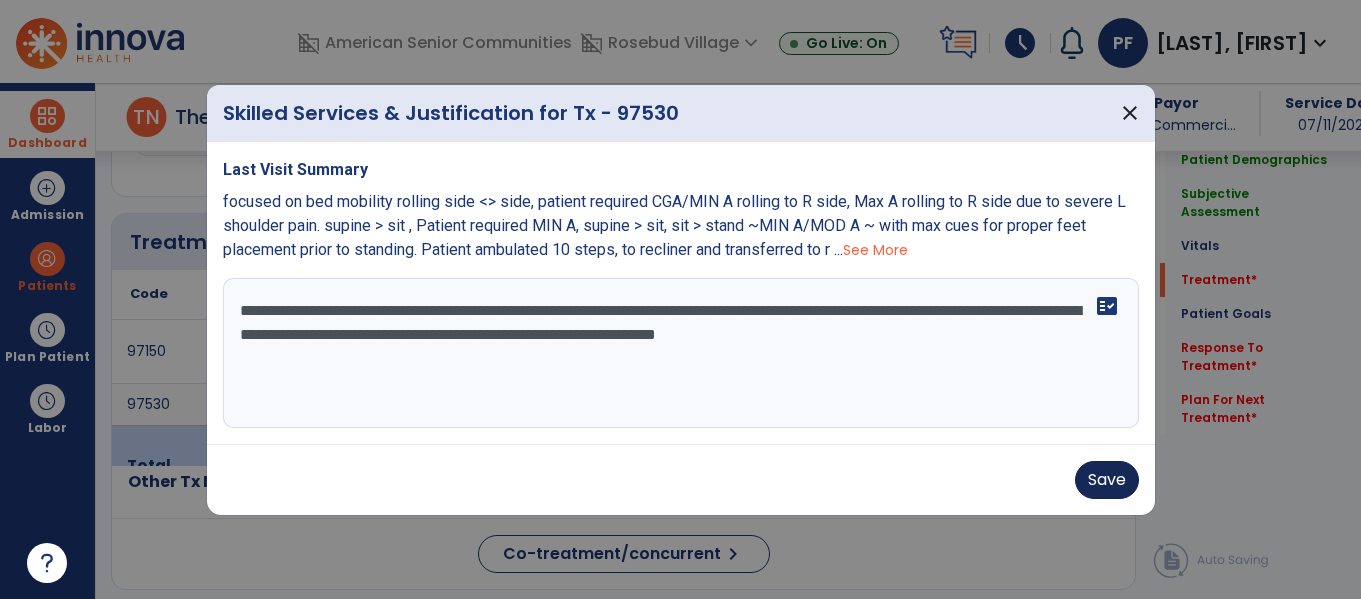type on "**********" 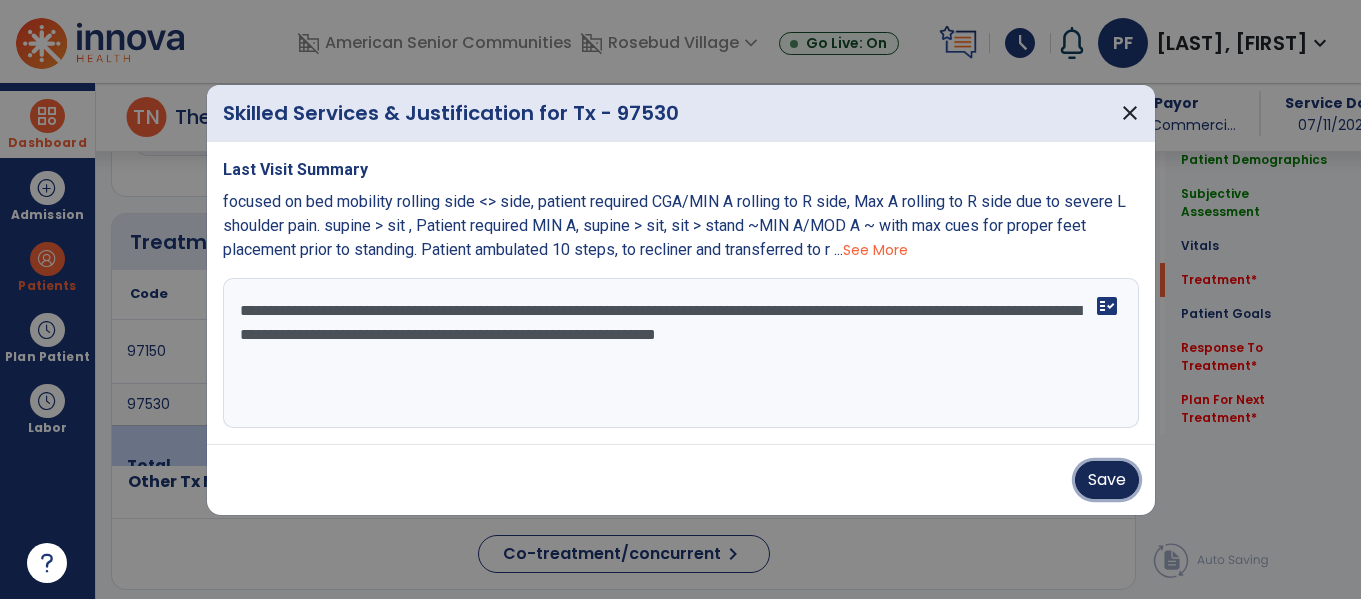 click on "Save" at bounding box center [1107, 480] 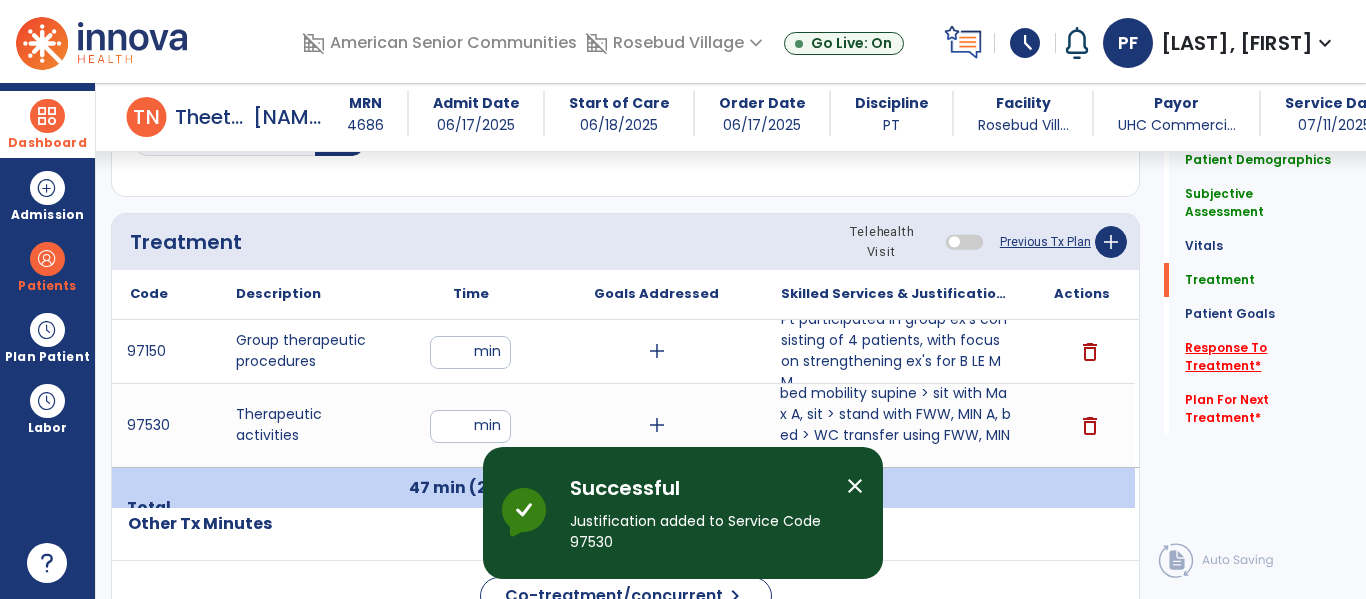 click on "Response To Treatment   *" 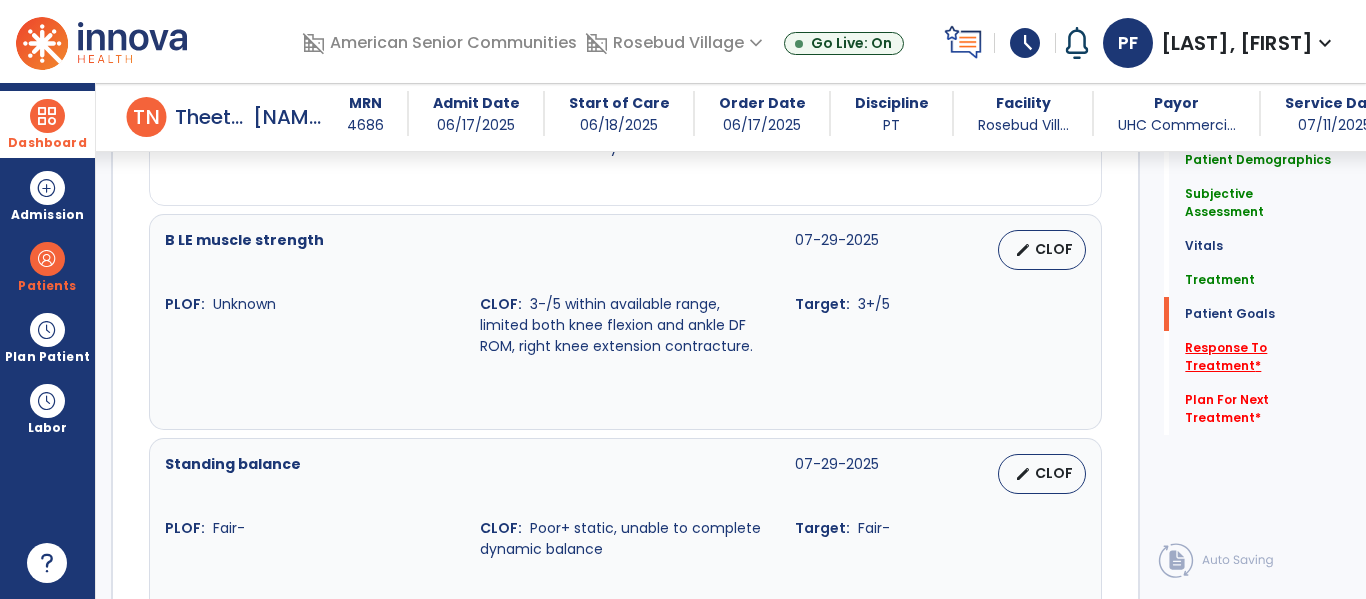scroll, scrollTop: 3547, scrollLeft: 0, axis: vertical 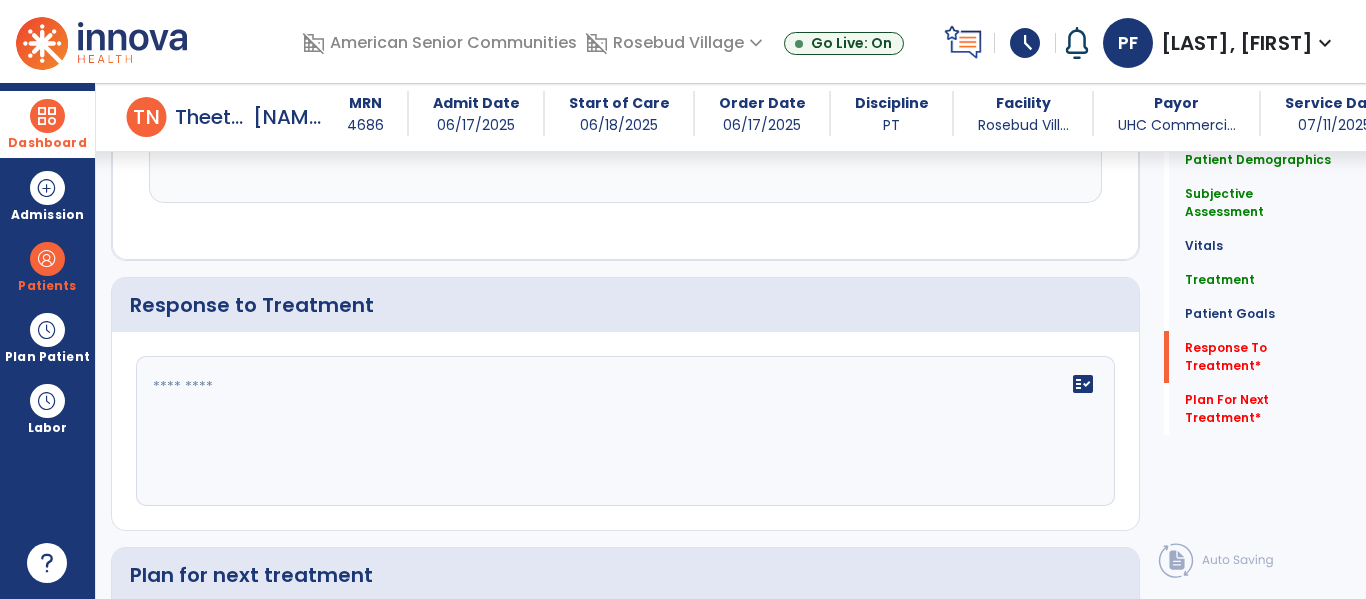 click on "fact_check" 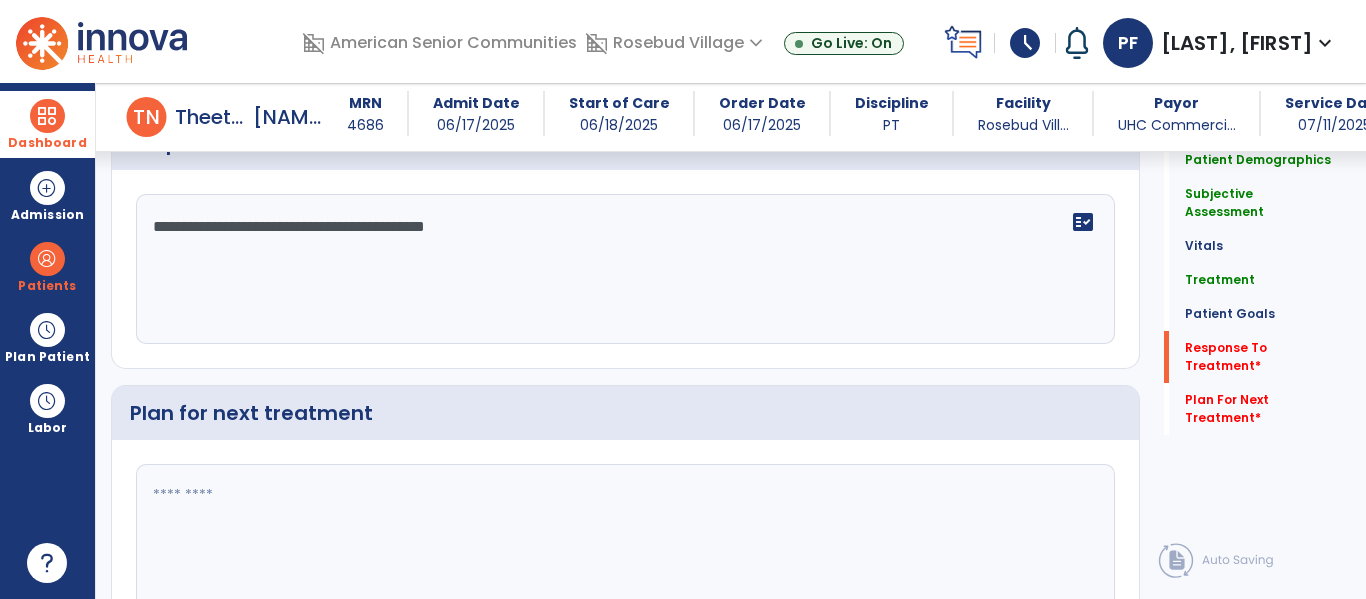 scroll, scrollTop: 3717, scrollLeft: 0, axis: vertical 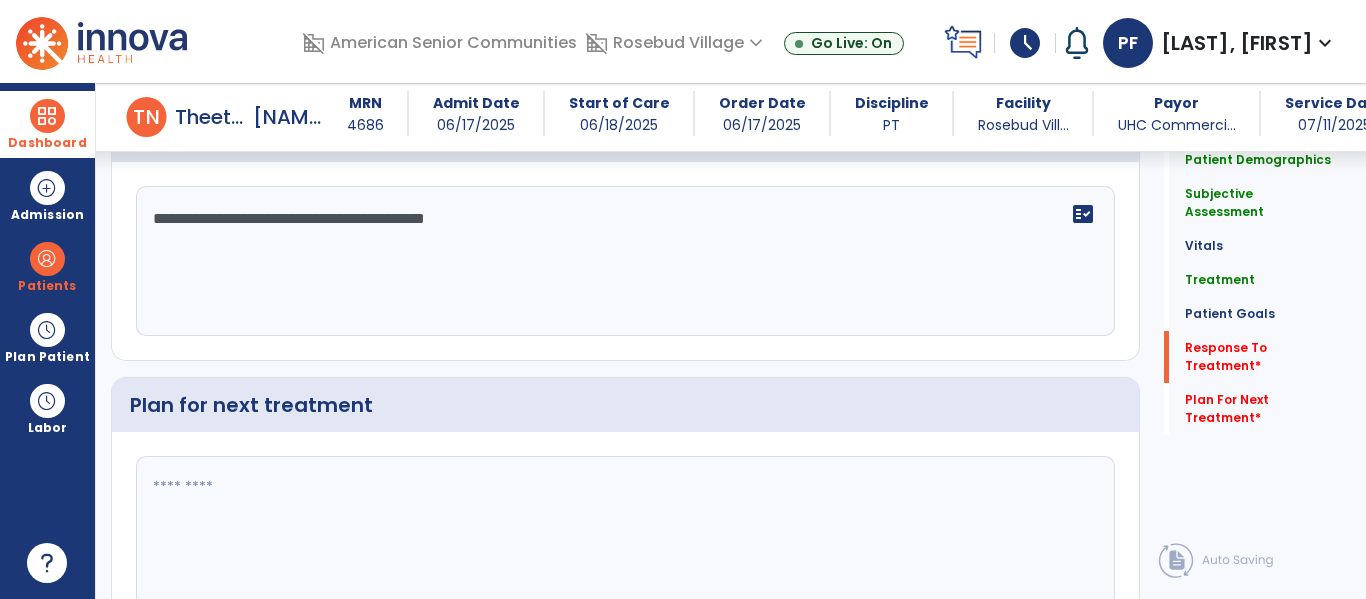 type on "**********" 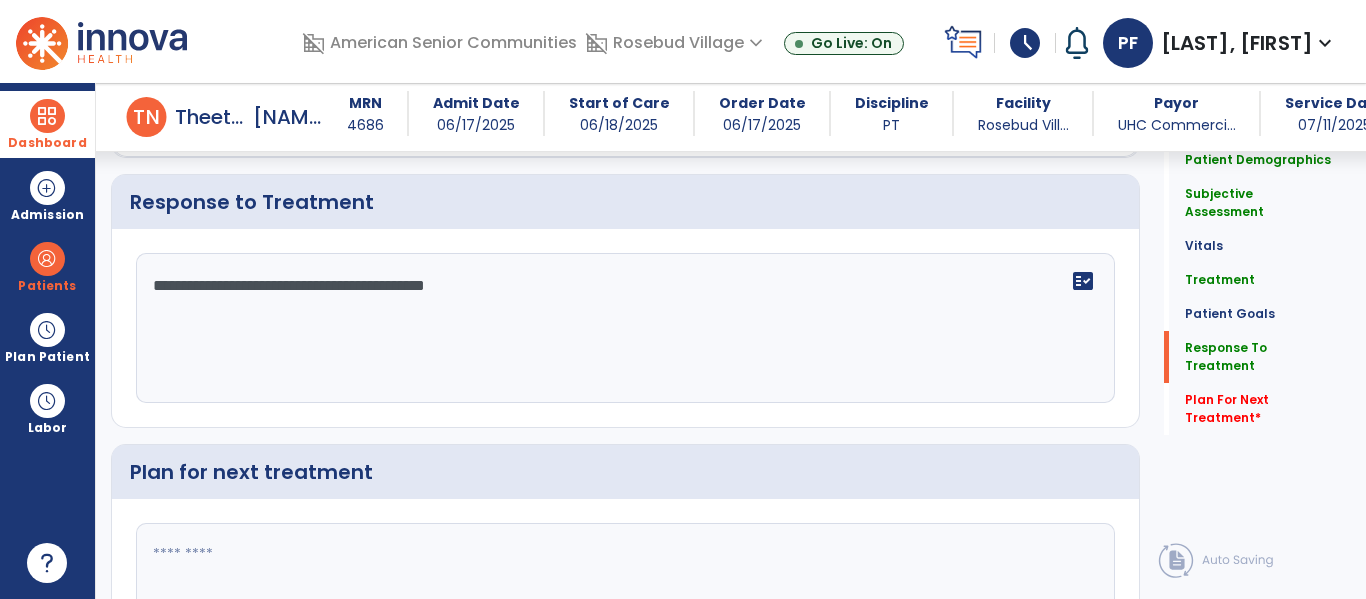 scroll, scrollTop: 3717, scrollLeft: 0, axis: vertical 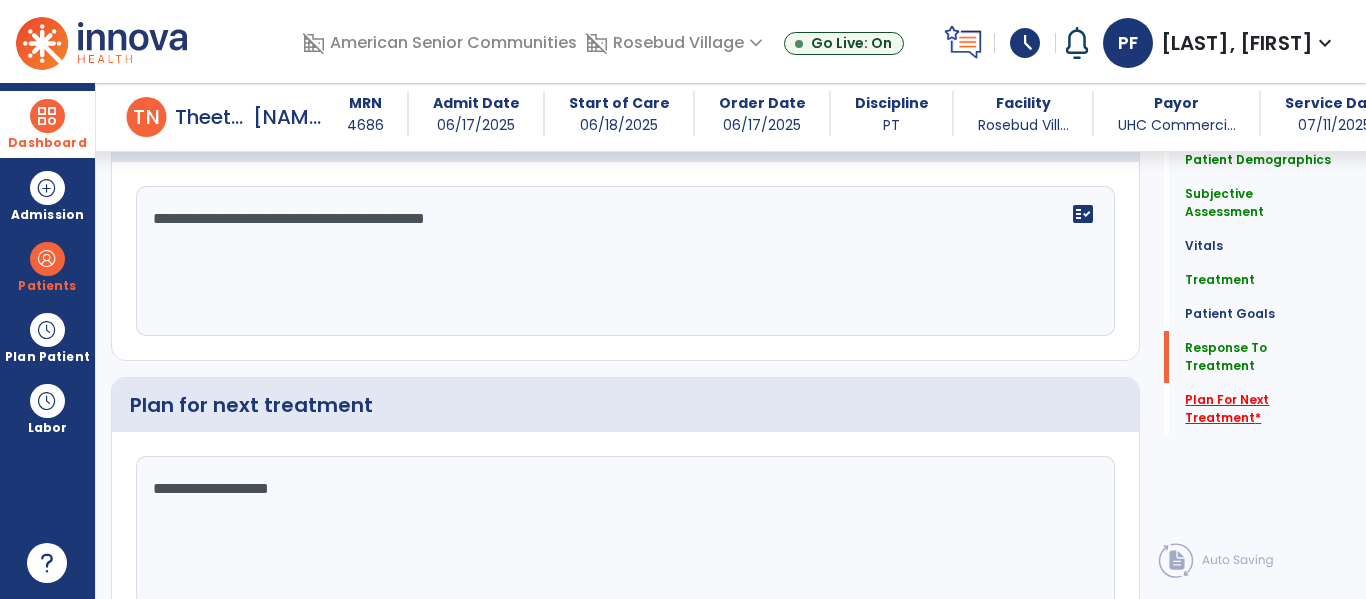 type on "**********" 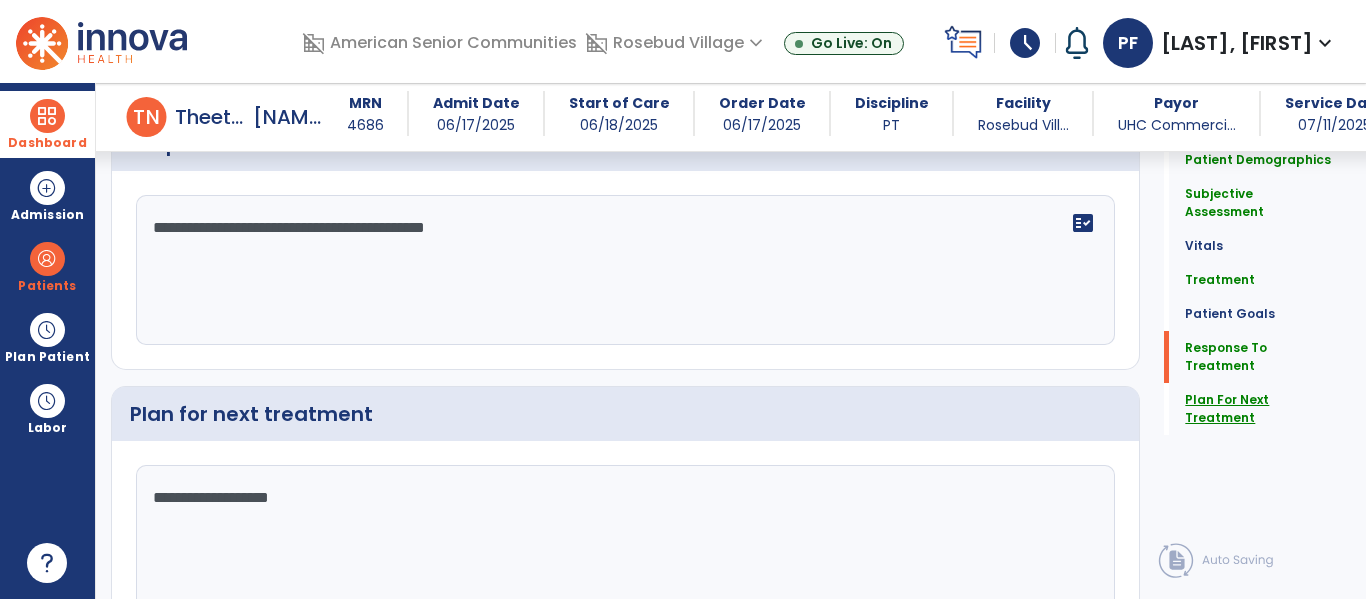 click on "Plan For Next Treatment" 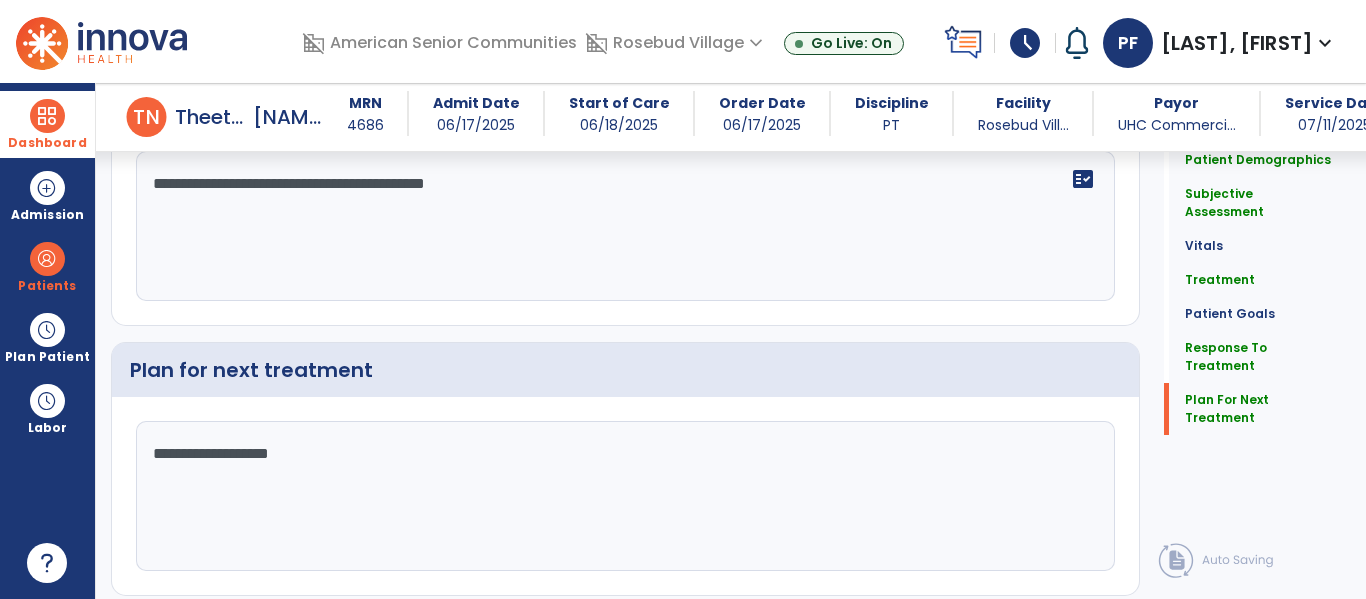click on "Sign Doc" 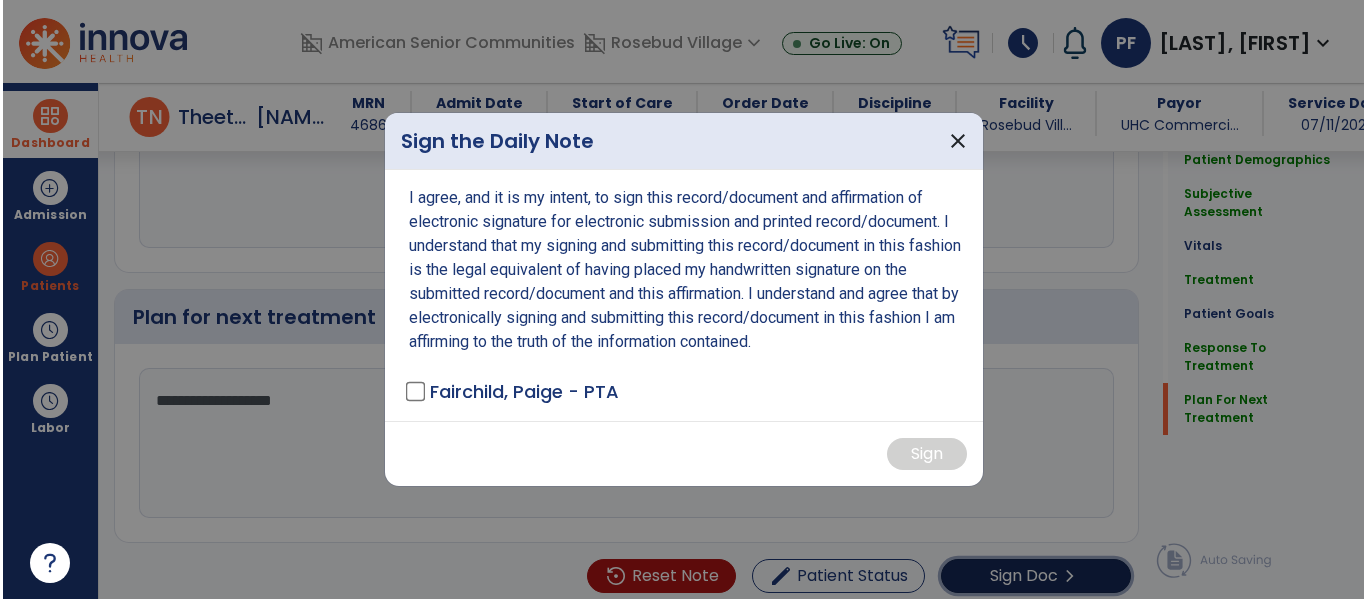 scroll, scrollTop: 3815, scrollLeft: 0, axis: vertical 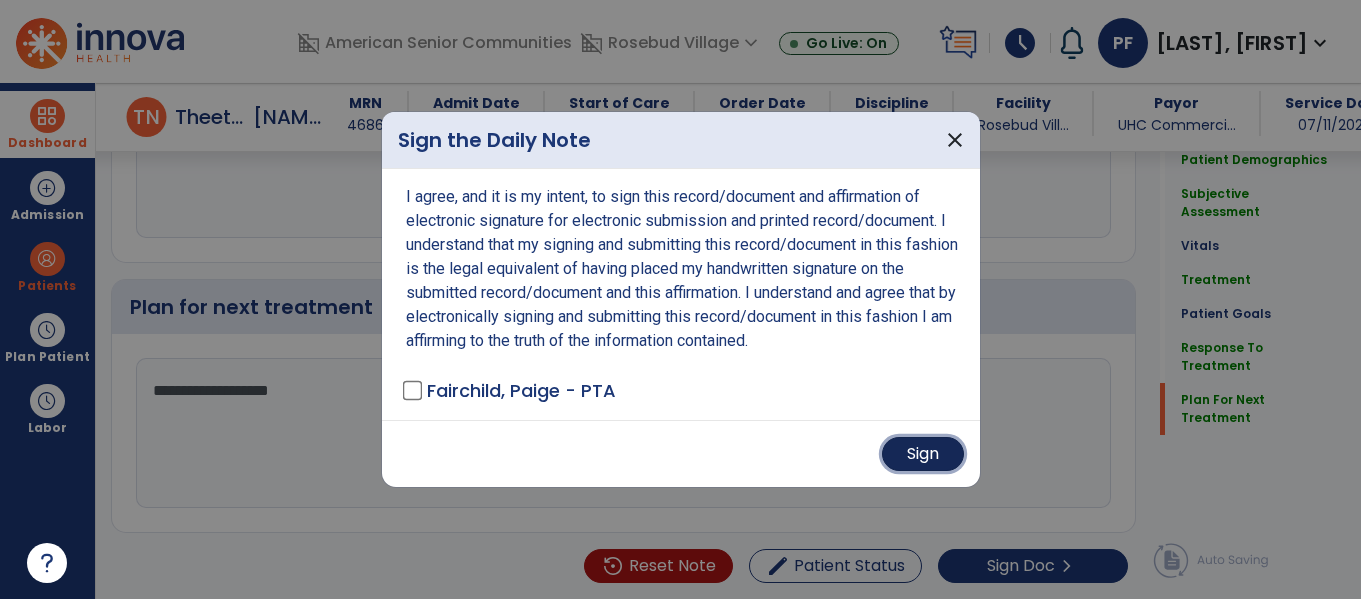 click on "Sign" at bounding box center [923, 454] 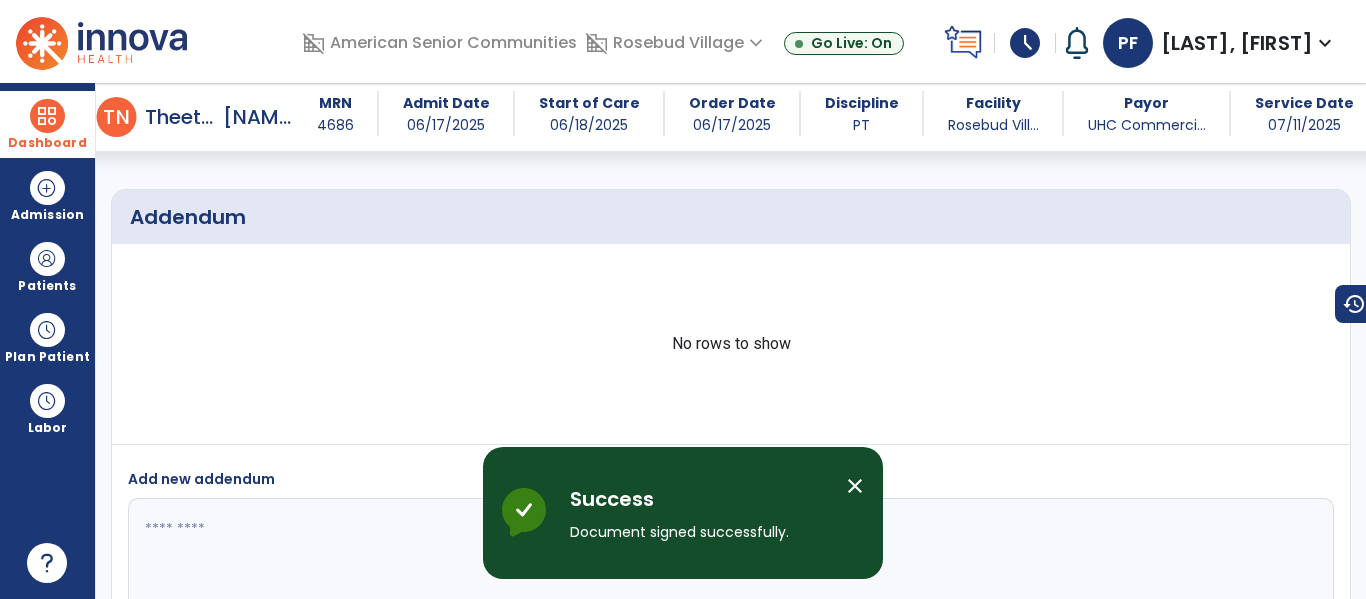 click on "close" at bounding box center (855, 486) 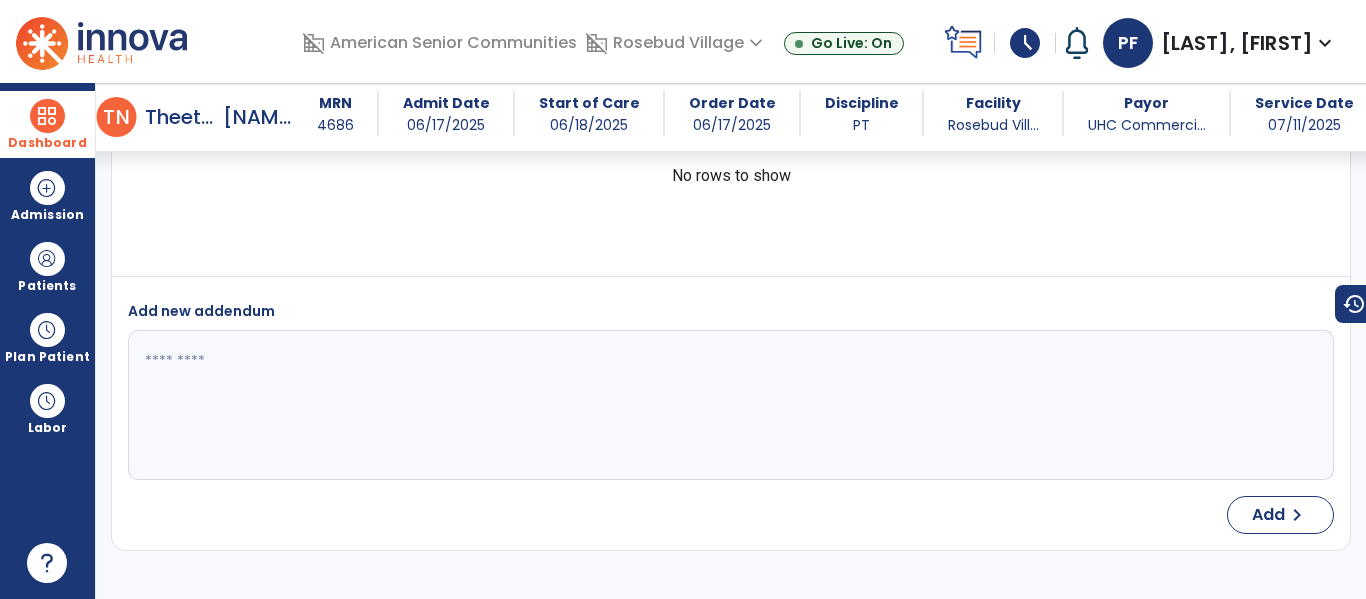 scroll, scrollTop: 5360, scrollLeft: 0, axis: vertical 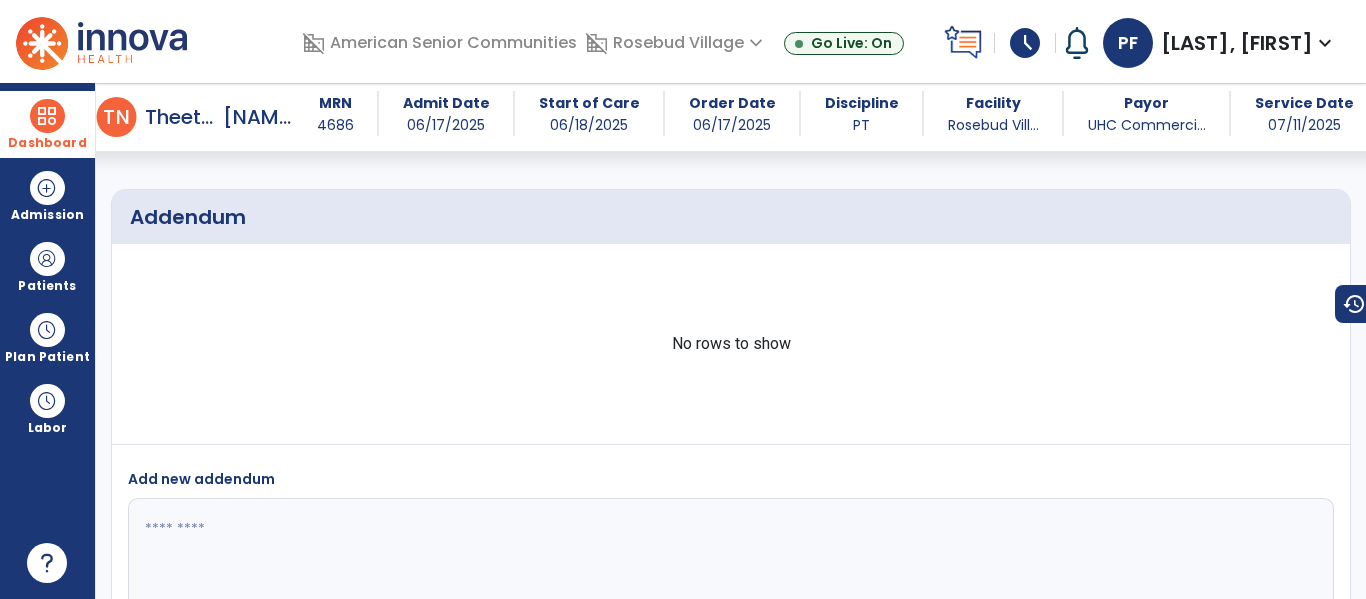 click on "Dashboard" at bounding box center (47, 124) 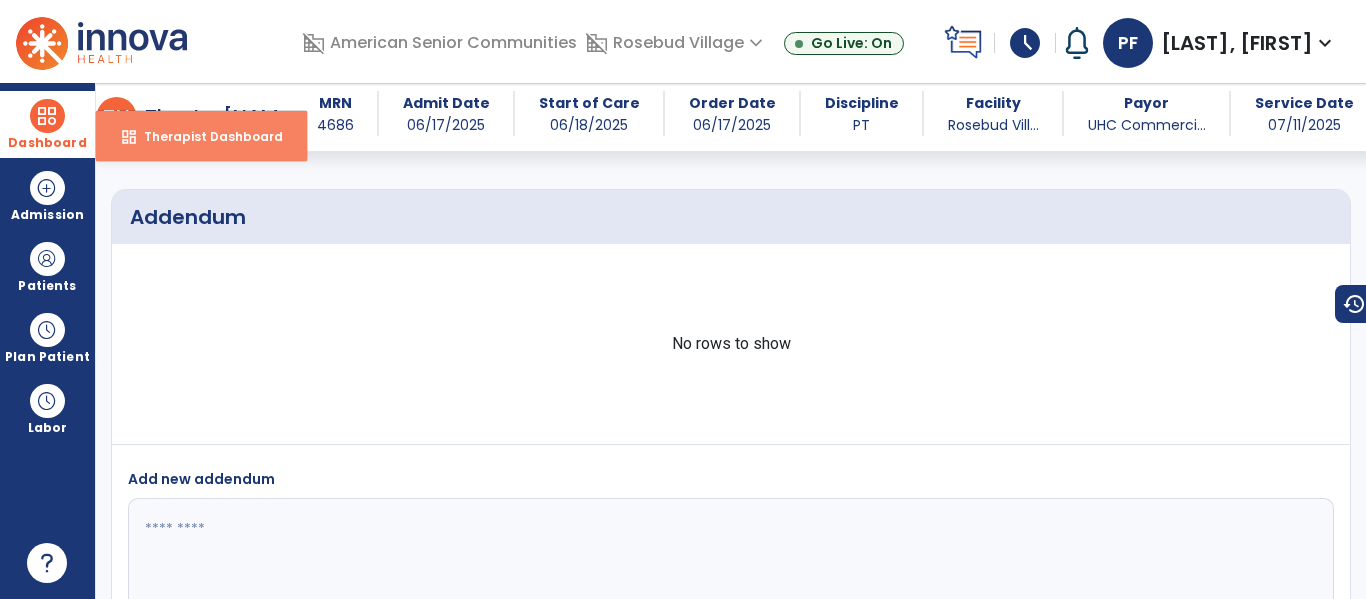 click on "Therapist Dashboard" at bounding box center (205, 136) 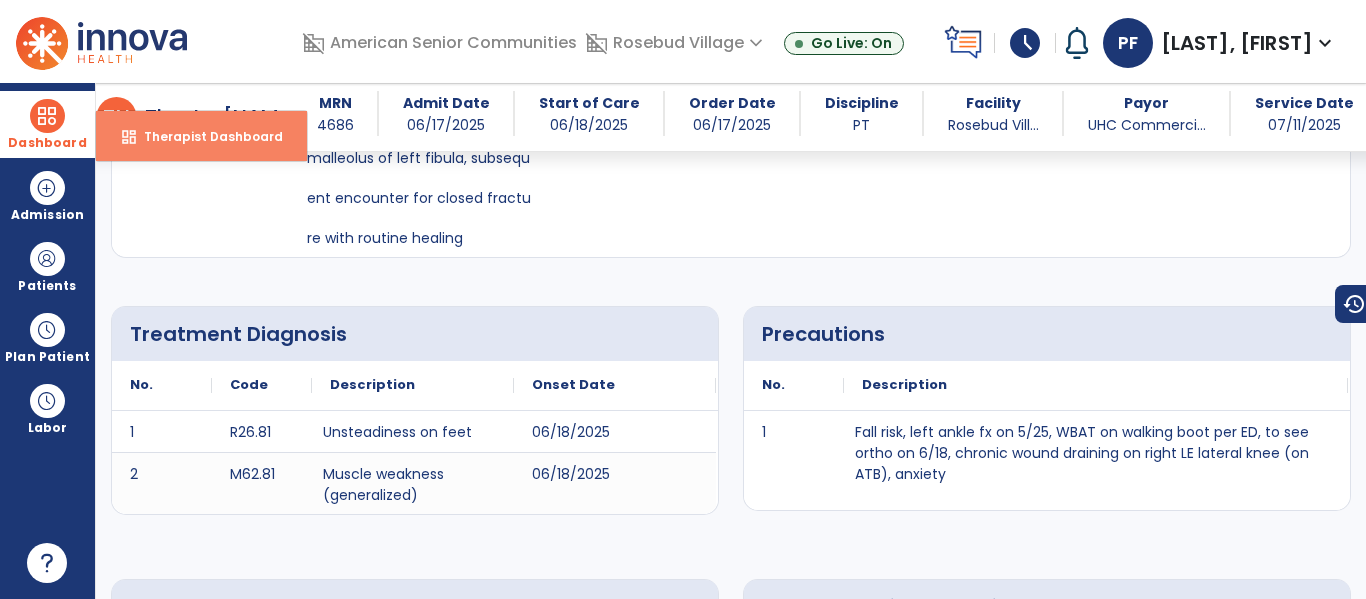 select on "****" 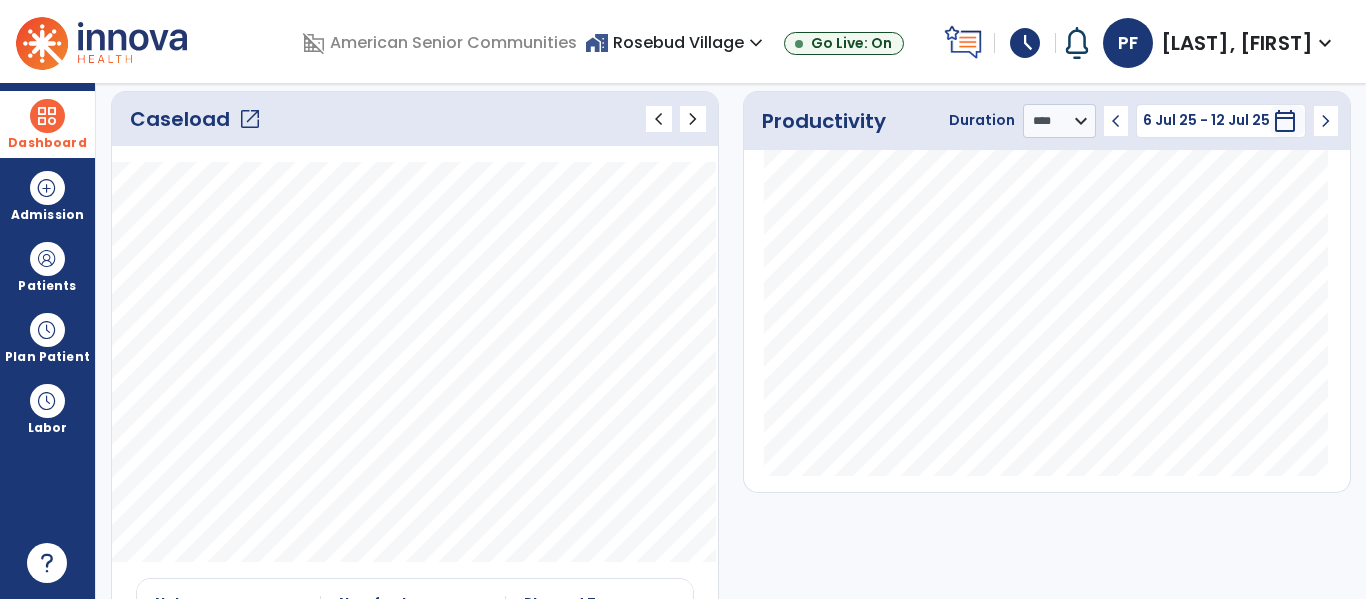 click on "open_in_new" 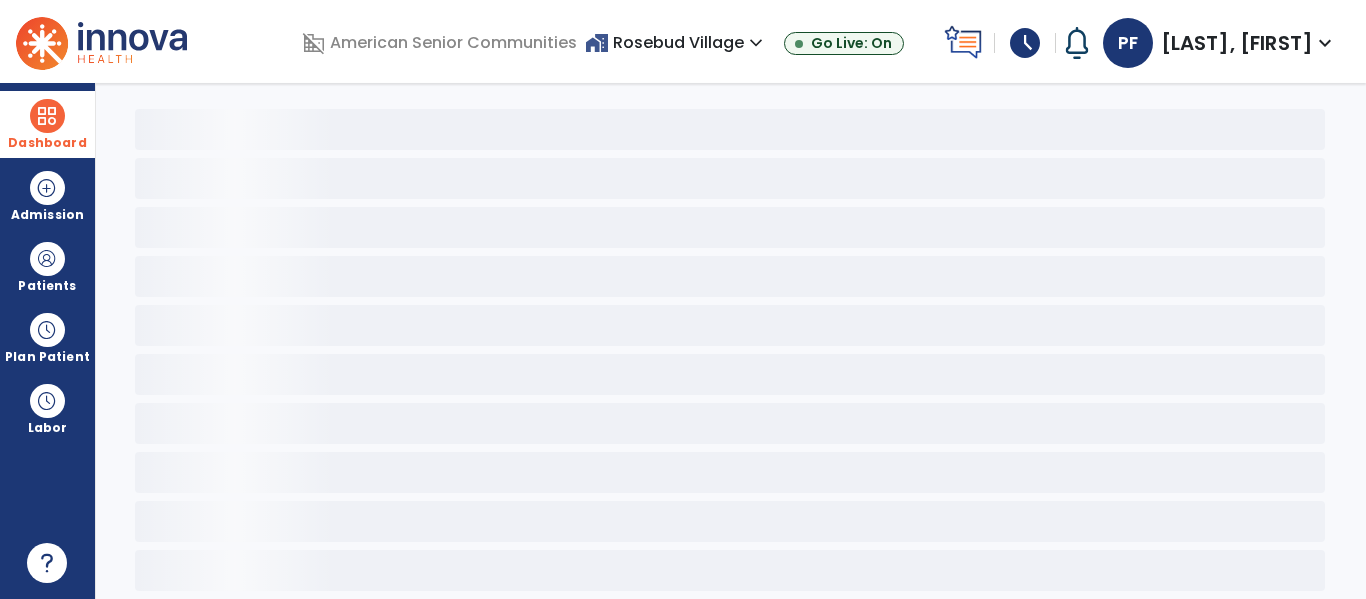 scroll, scrollTop: 78, scrollLeft: 0, axis: vertical 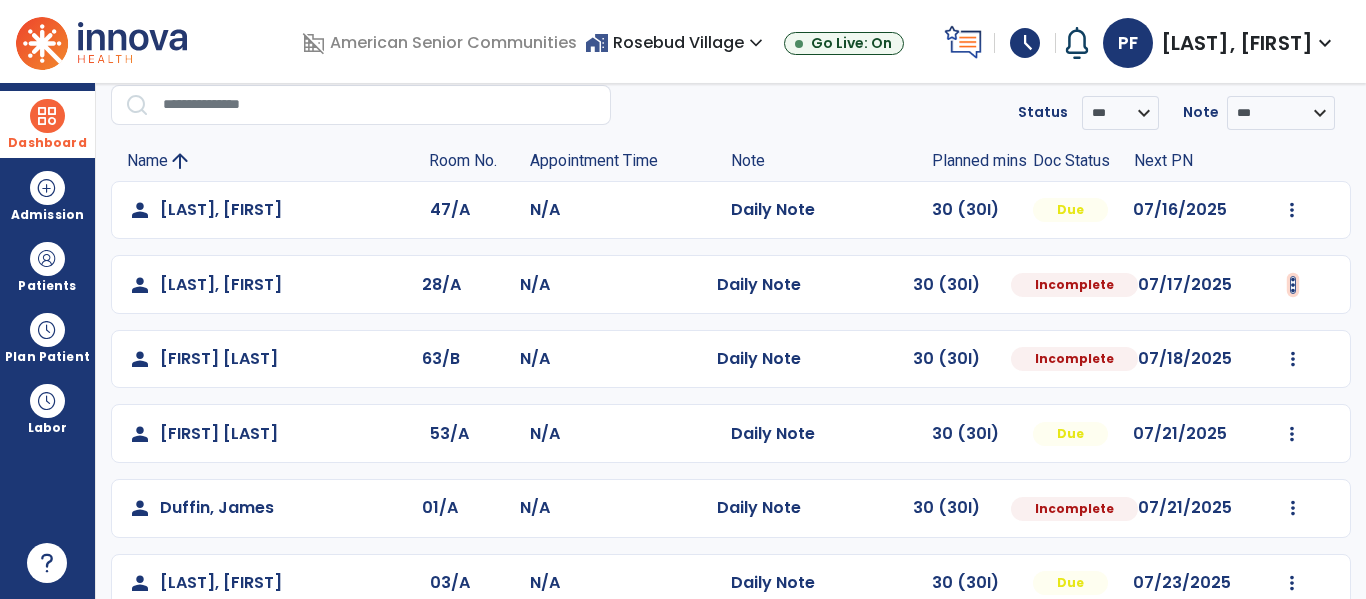 click at bounding box center (1292, 210) 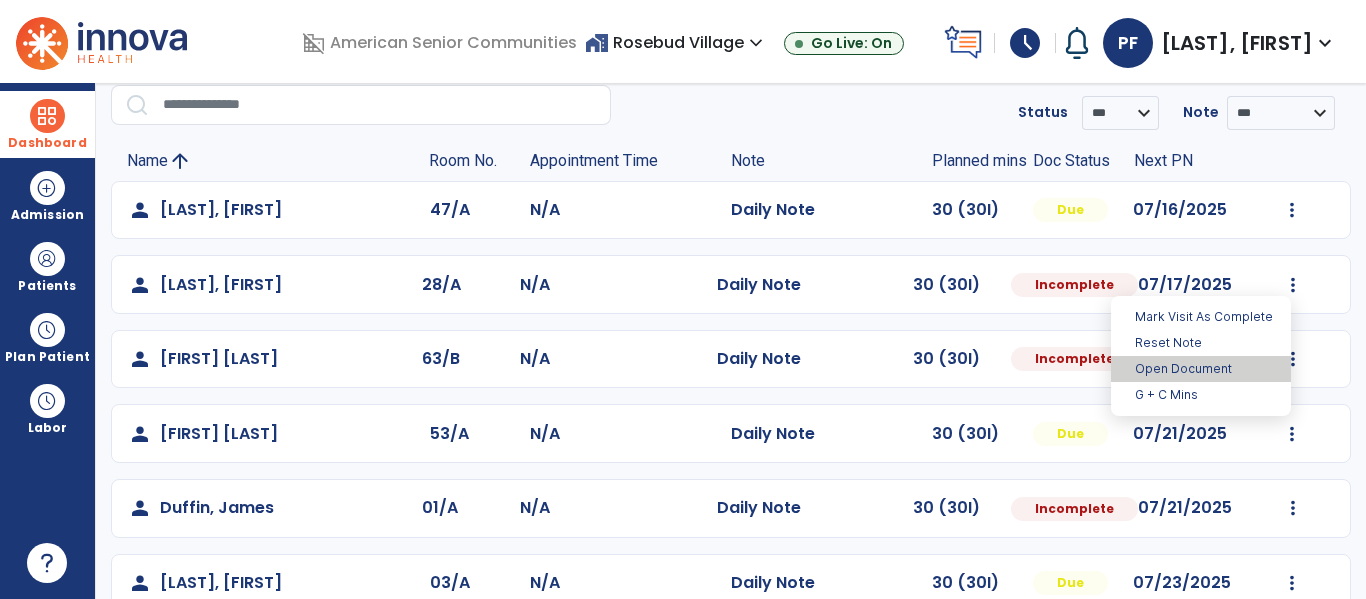 click on "Open Document" at bounding box center [1201, 369] 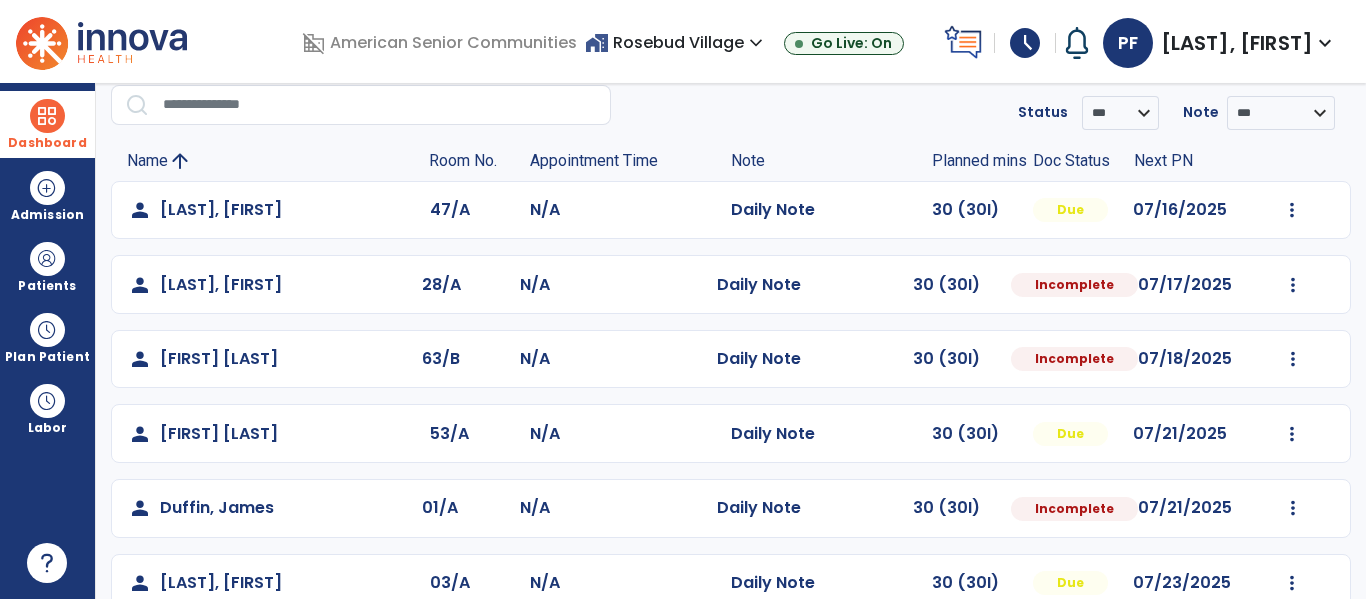 select on "*" 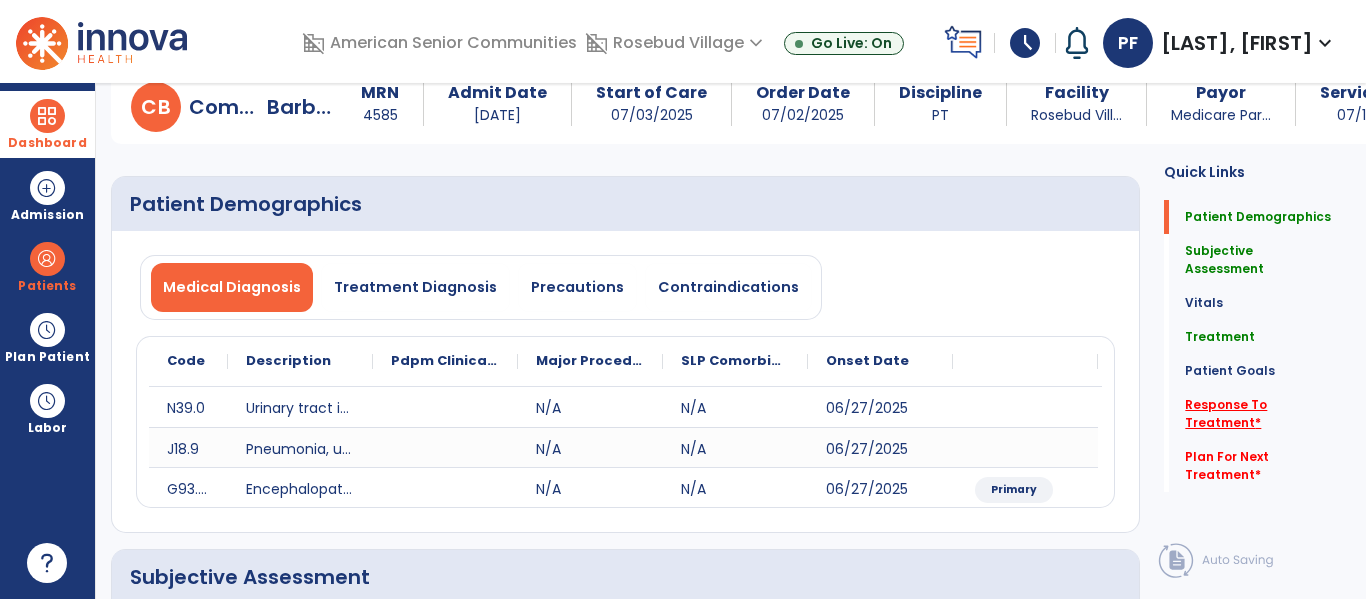 click on "Response To Treatment   *" 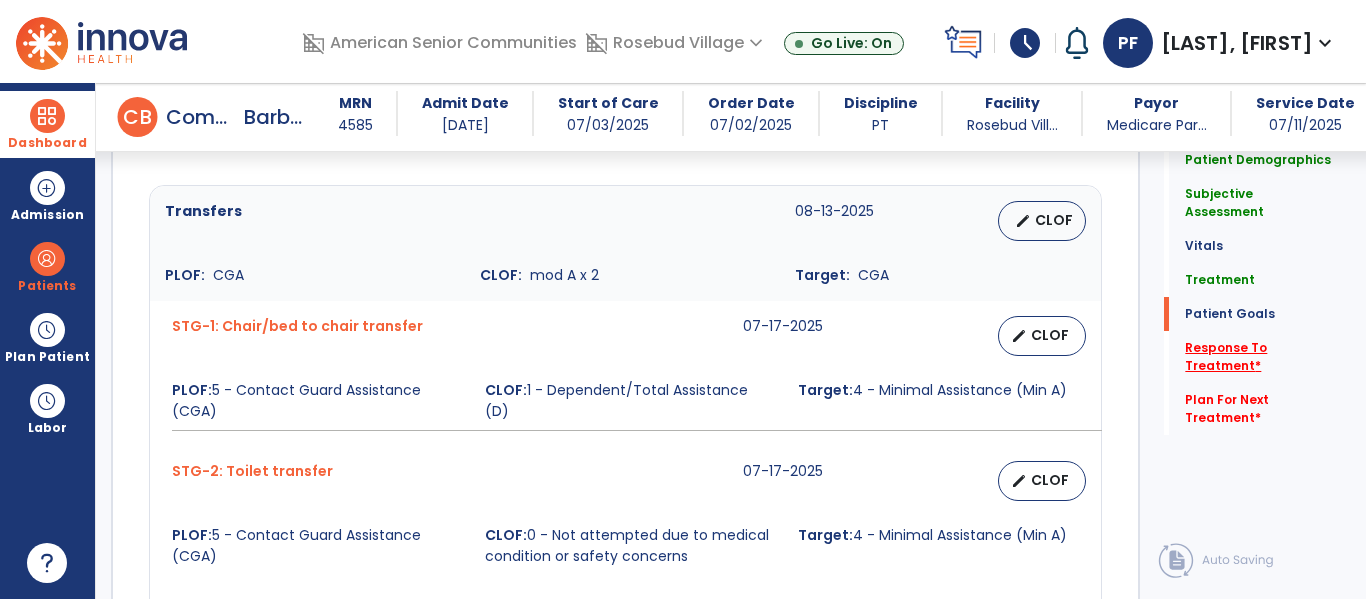 scroll, scrollTop: 1603, scrollLeft: 0, axis: vertical 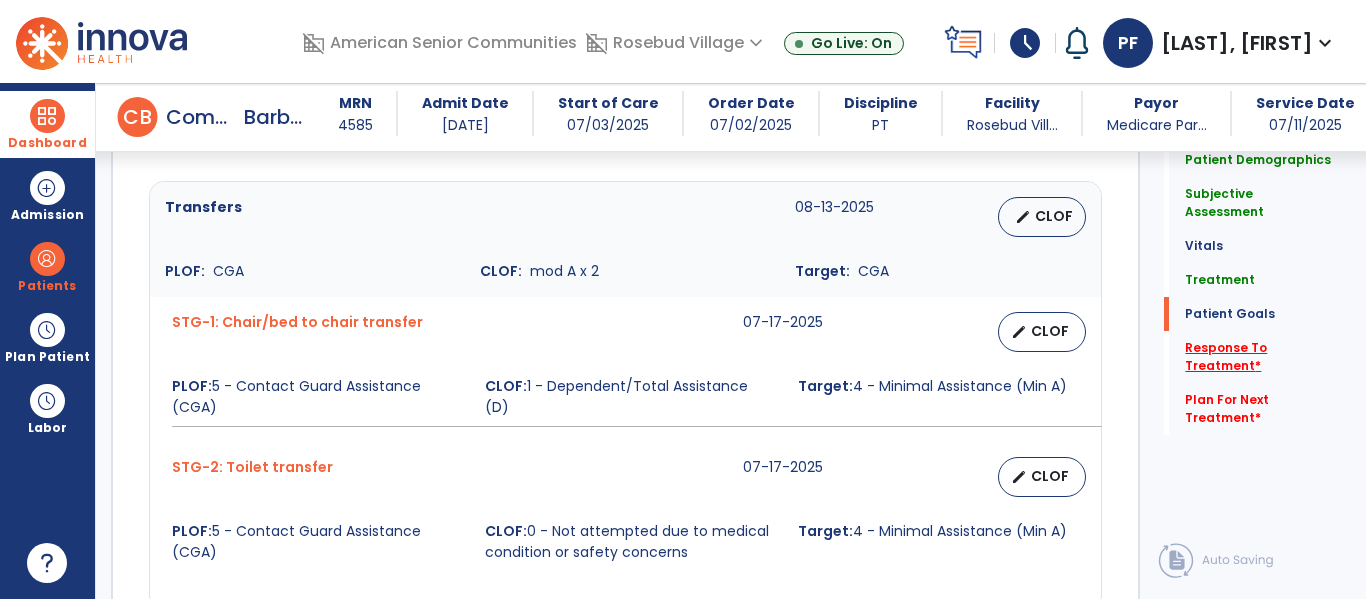click on "Response To Treatment   *" 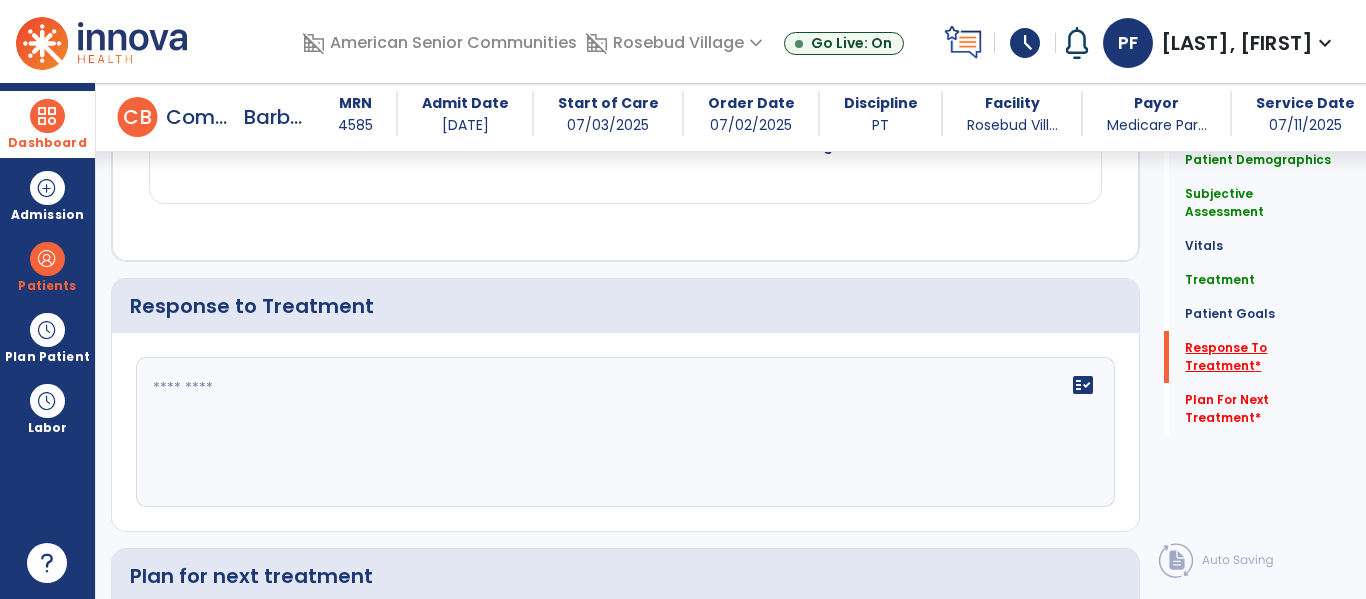 scroll, scrollTop: 2731, scrollLeft: 0, axis: vertical 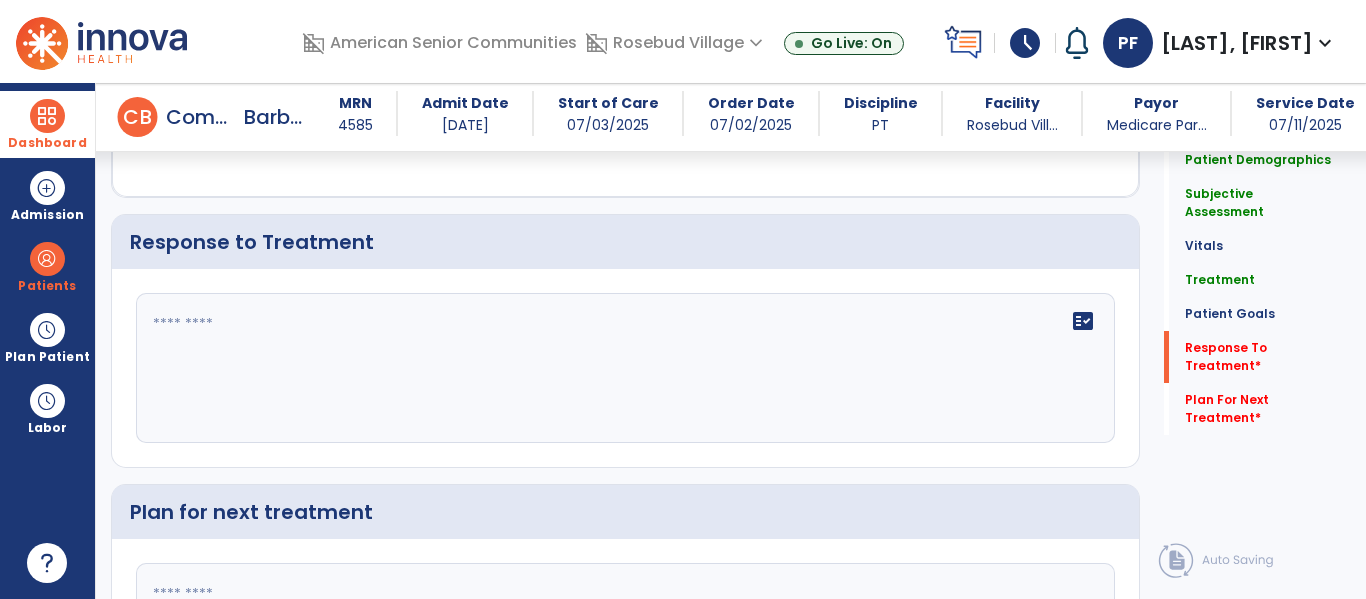 click 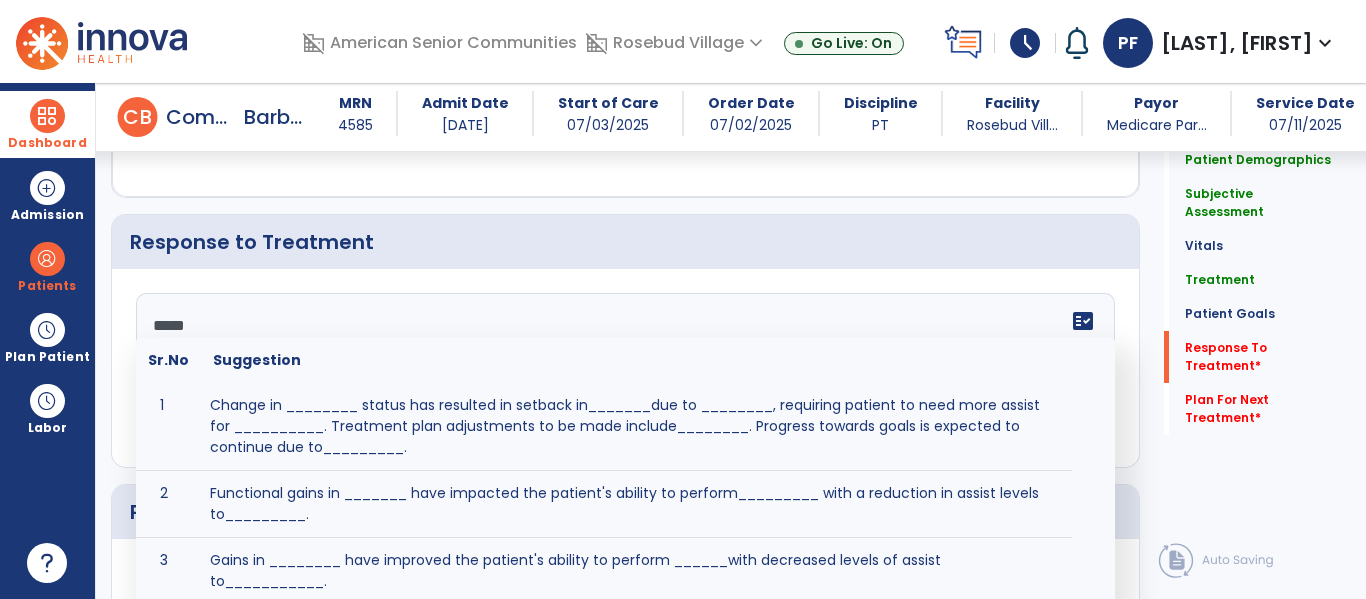 type on "******" 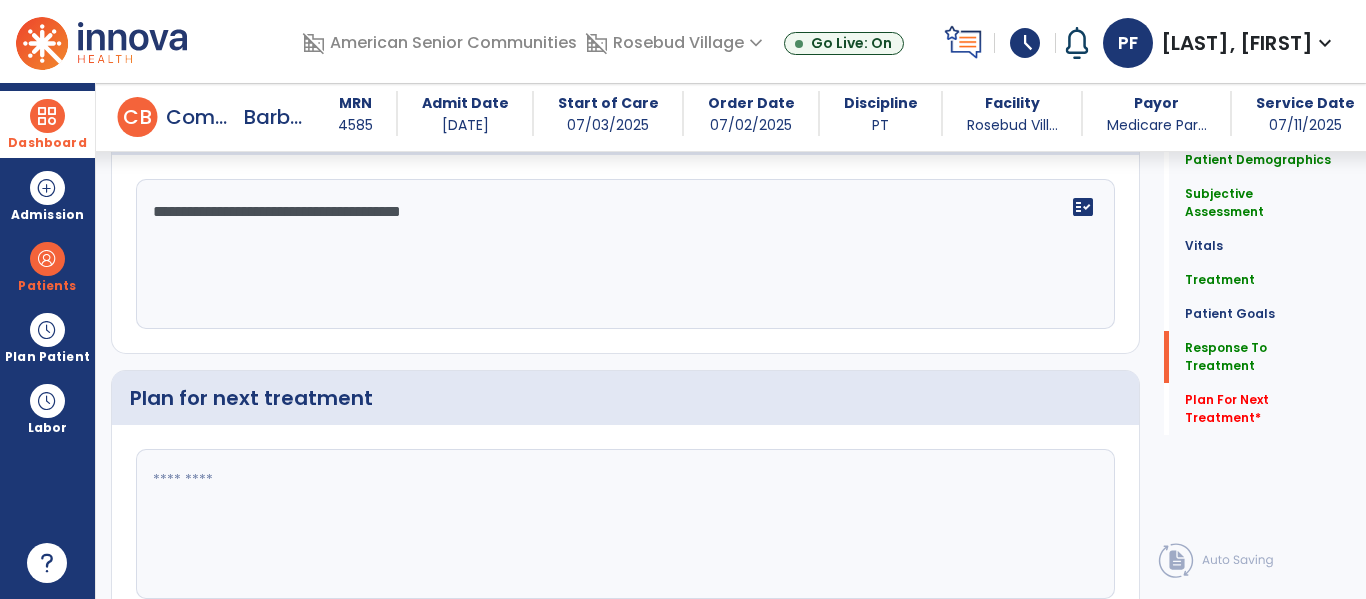 scroll, scrollTop: 2870, scrollLeft: 0, axis: vertical 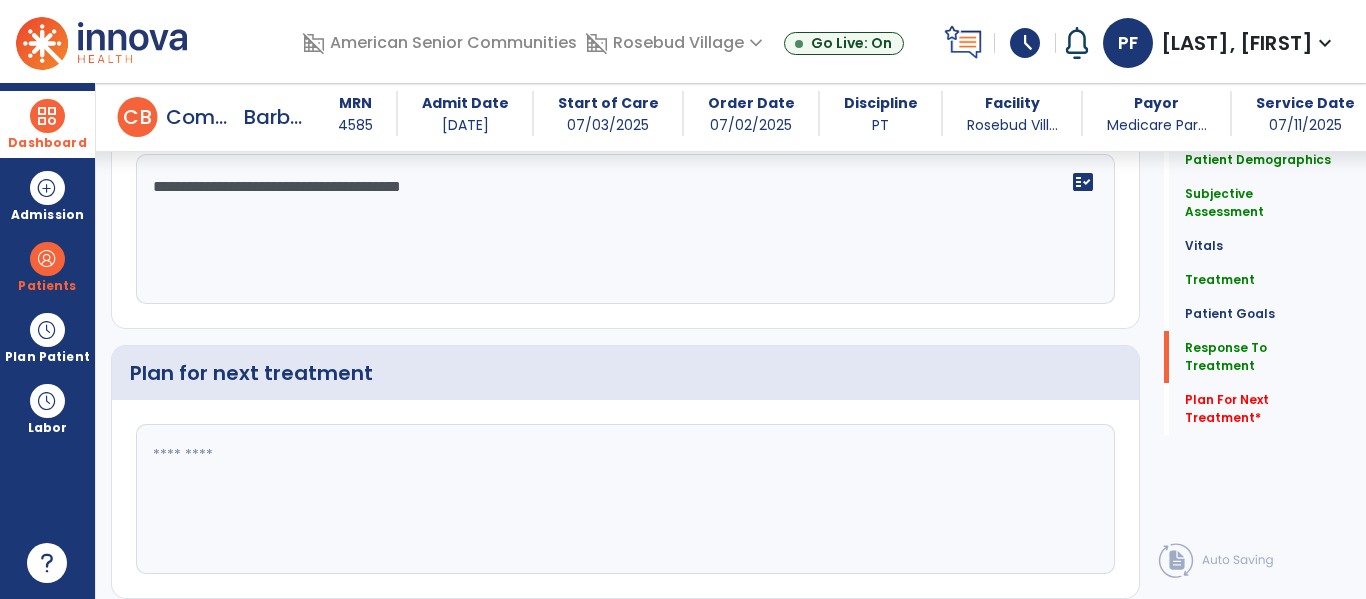 type on "**********" 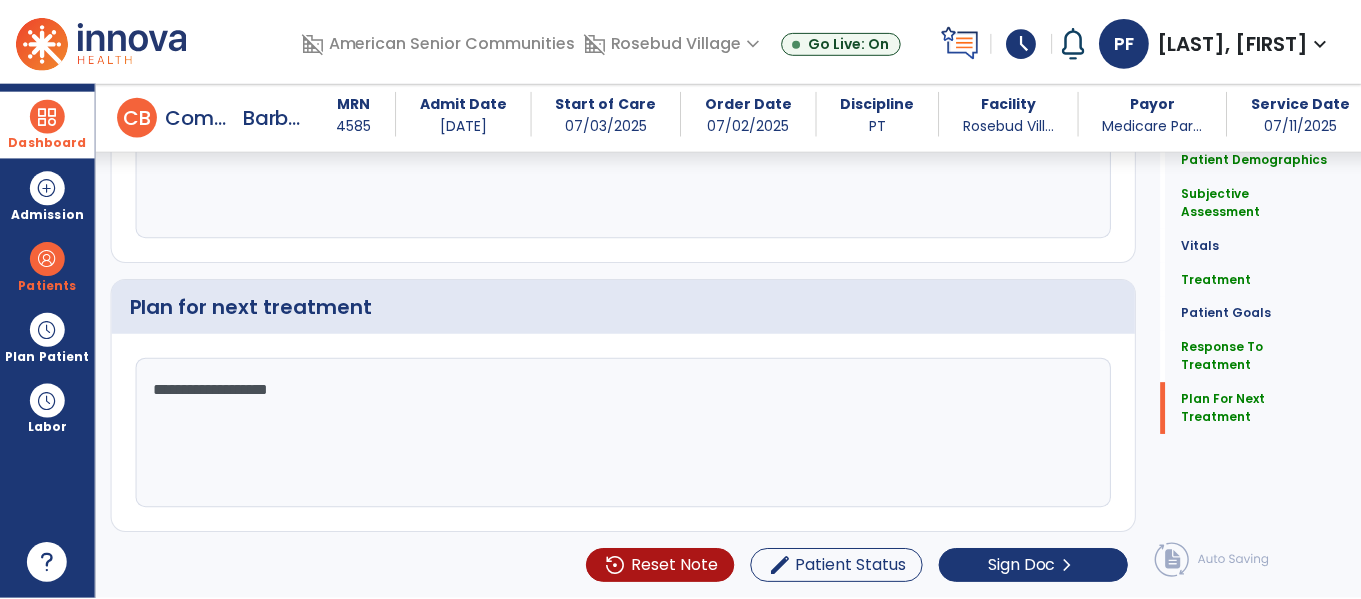 scroll, scrollTop: 2933, scrollLeft: 0, axis: vertical 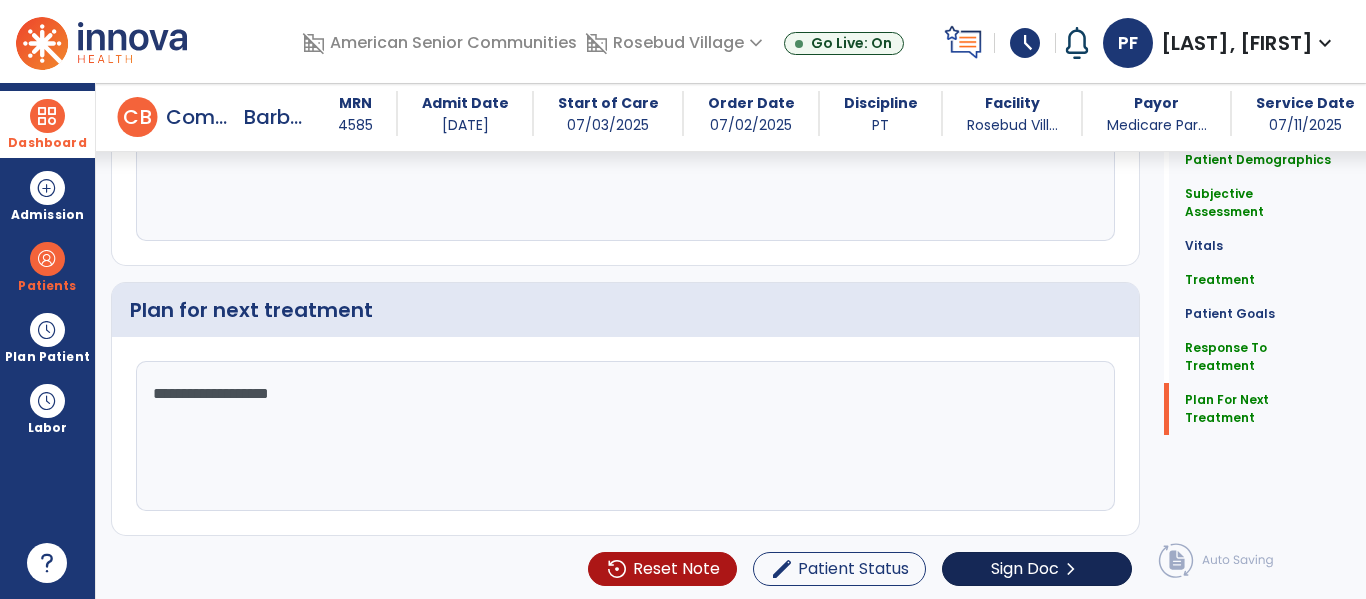 type on "**********" 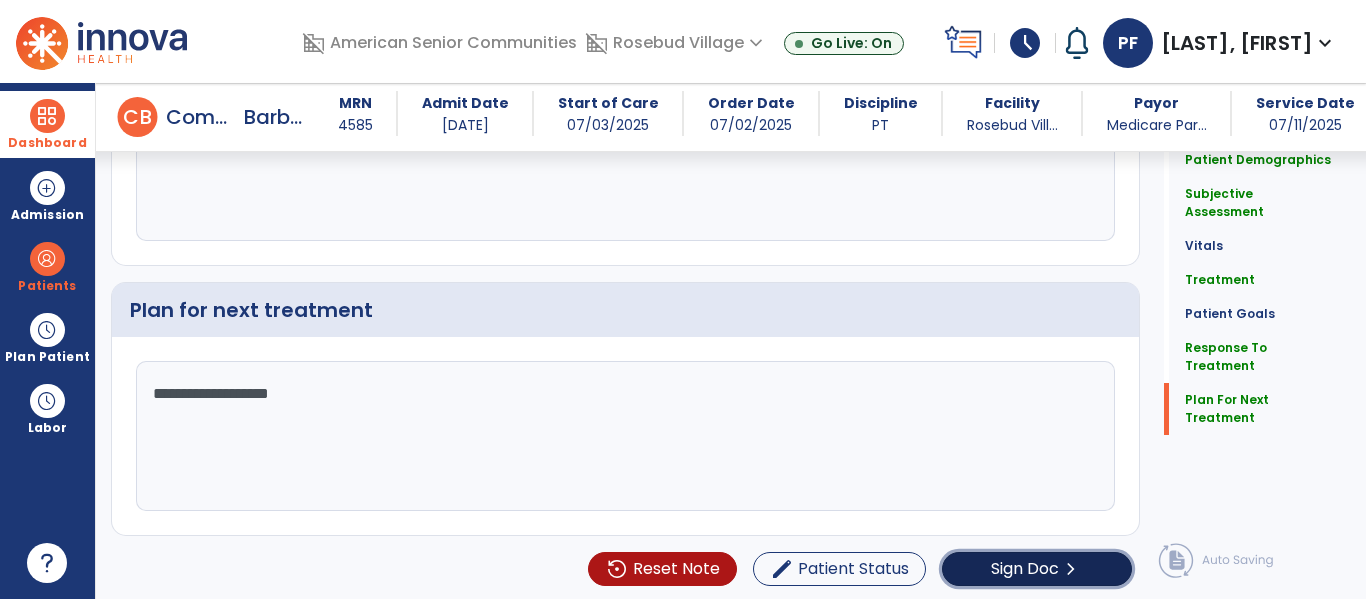 click on "chevron_right" 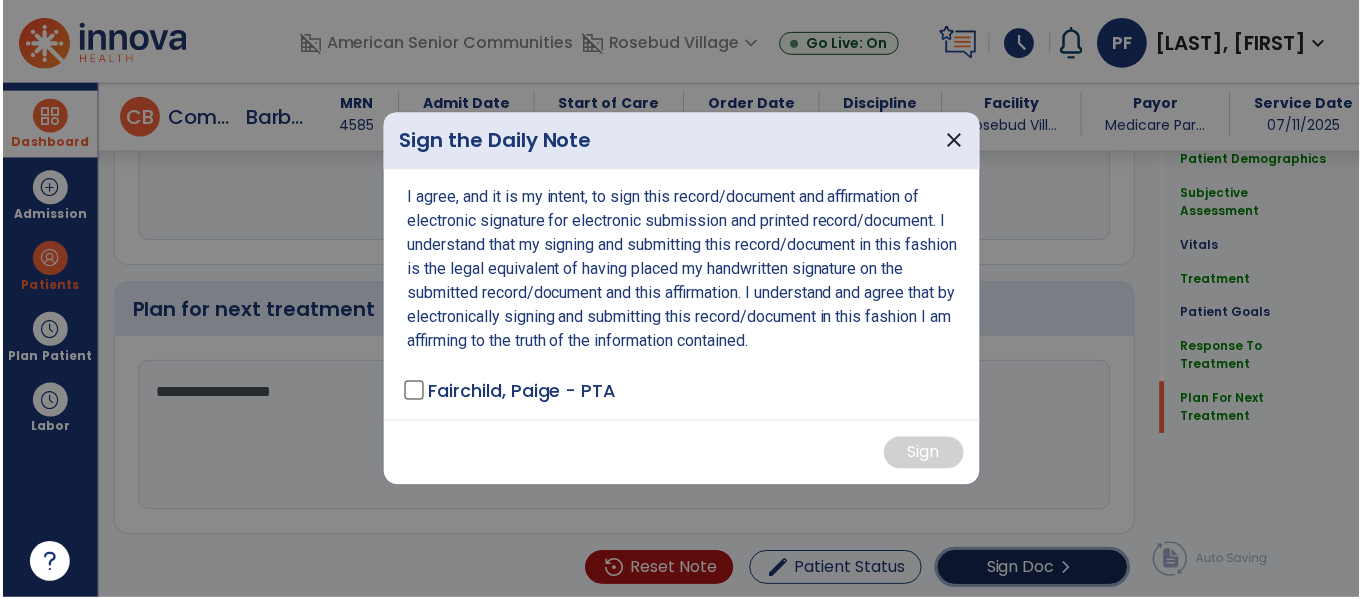 scroll, scrollTop: 2933, scrollLeft: 0, axis: vertical 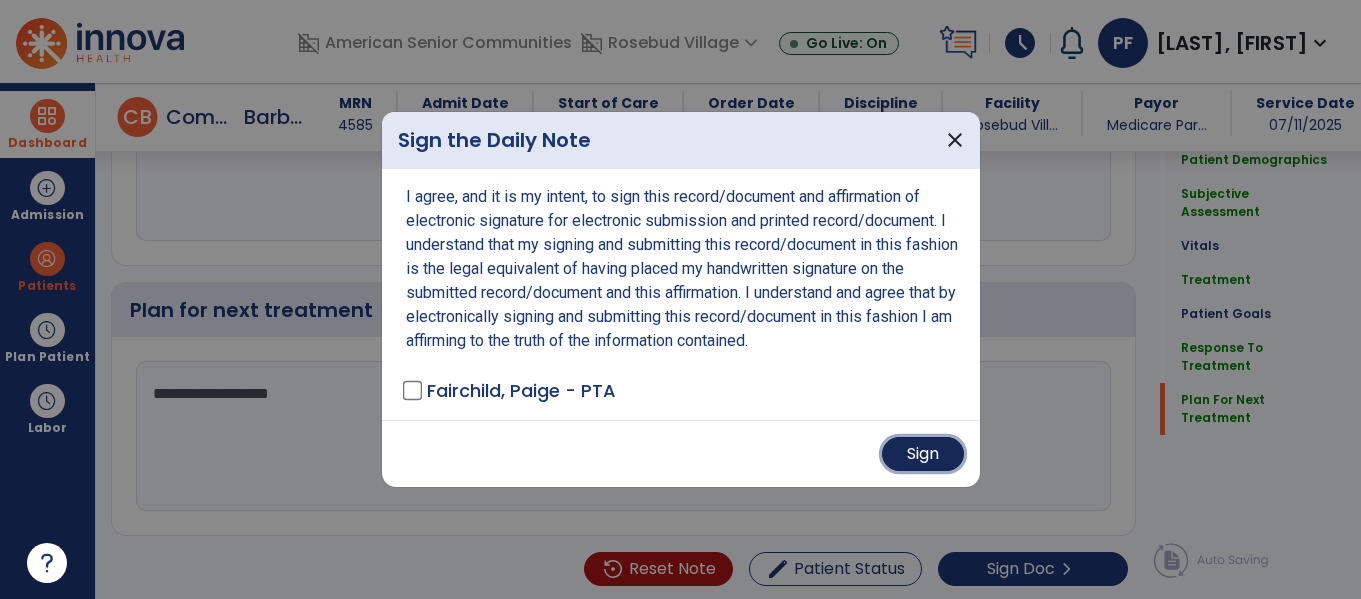 click on "Sign" at bounding box center (923, 454) 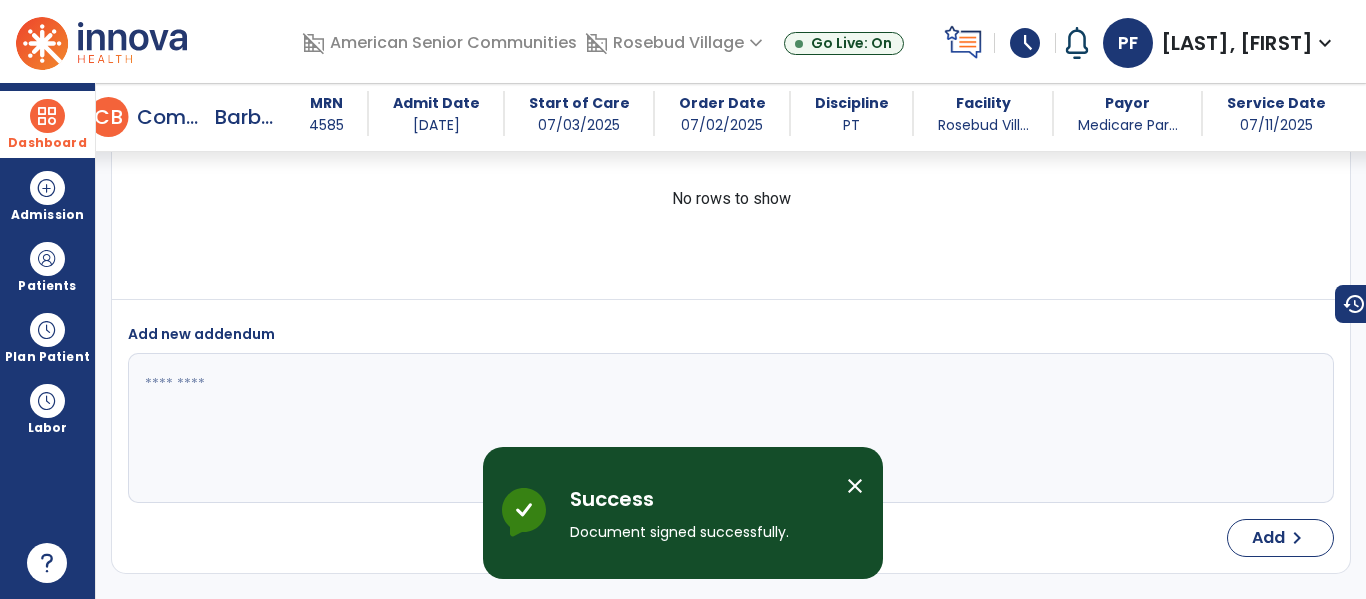 click on "close" at bounding box center [855, 486] 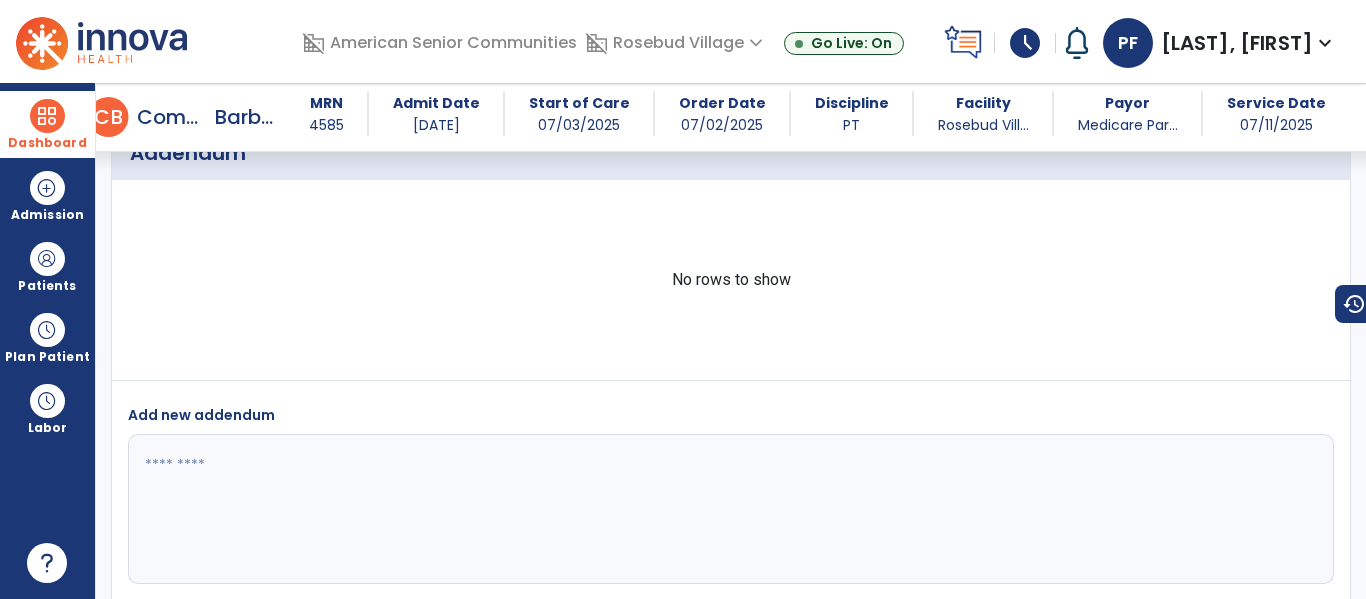 scroll, scrollTop: 3945, scrollLeft: 0, axis: vertical 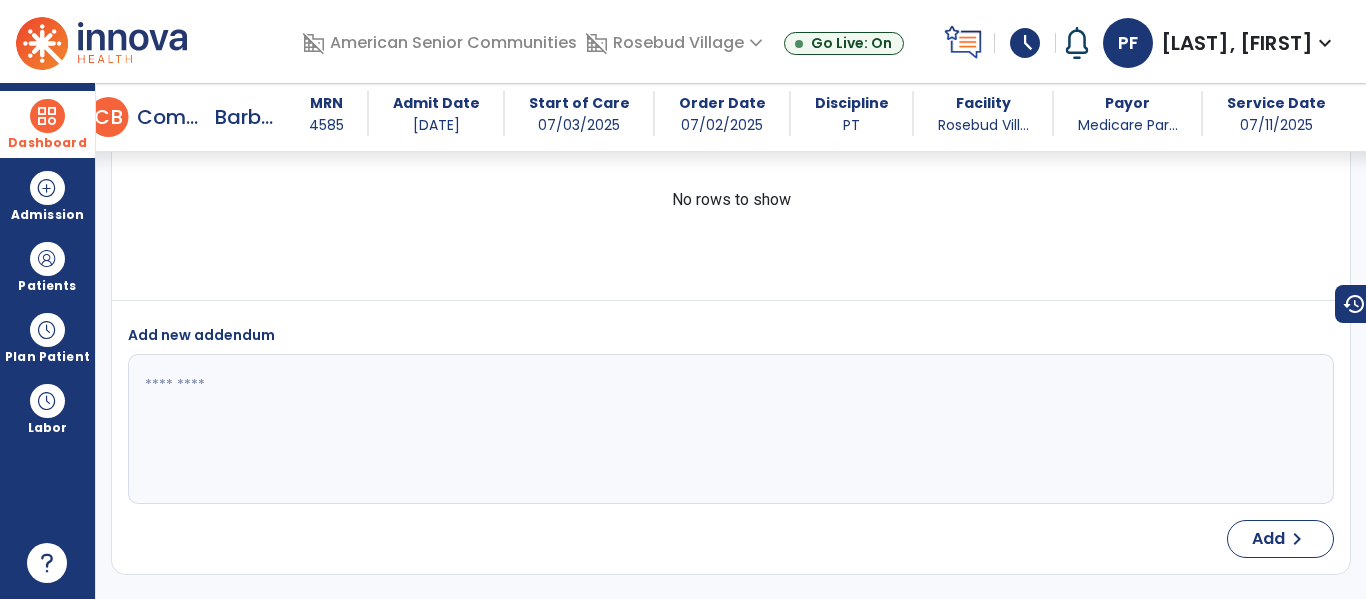 click at bounding box center [47, 116] 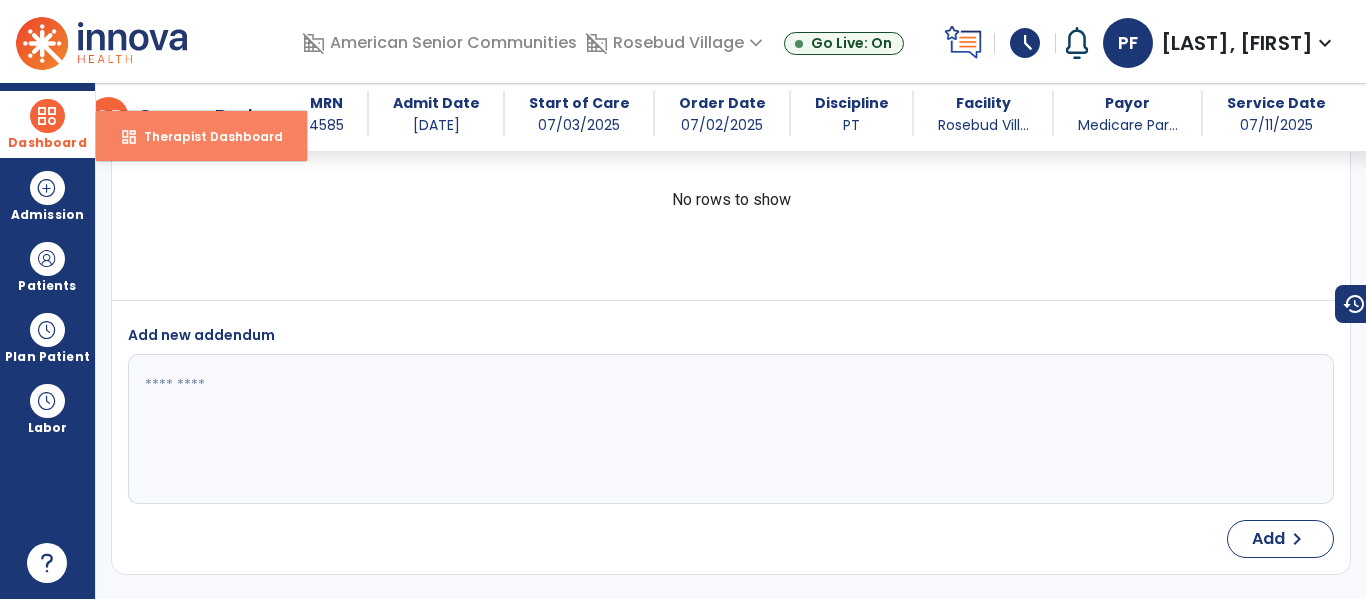click on "dashboard  Therapist Dashboard" at bounding box center [201, 136] 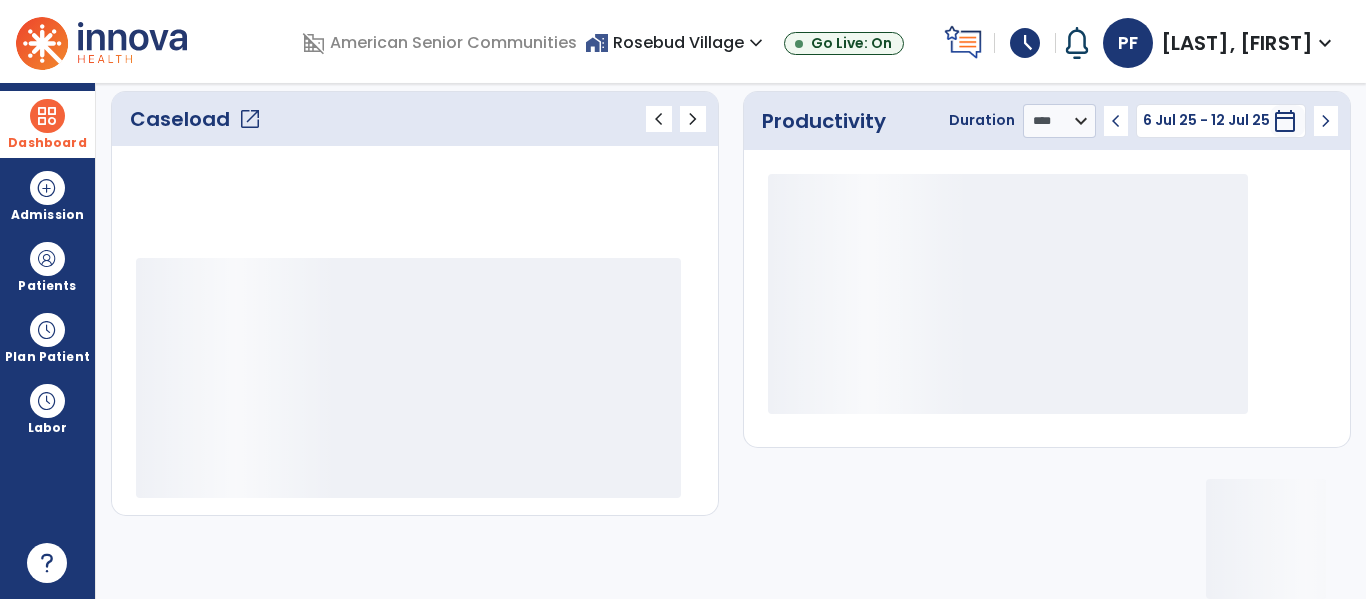 scroll, scrollTop: 276, scrollLeft: 0, axis: vertical 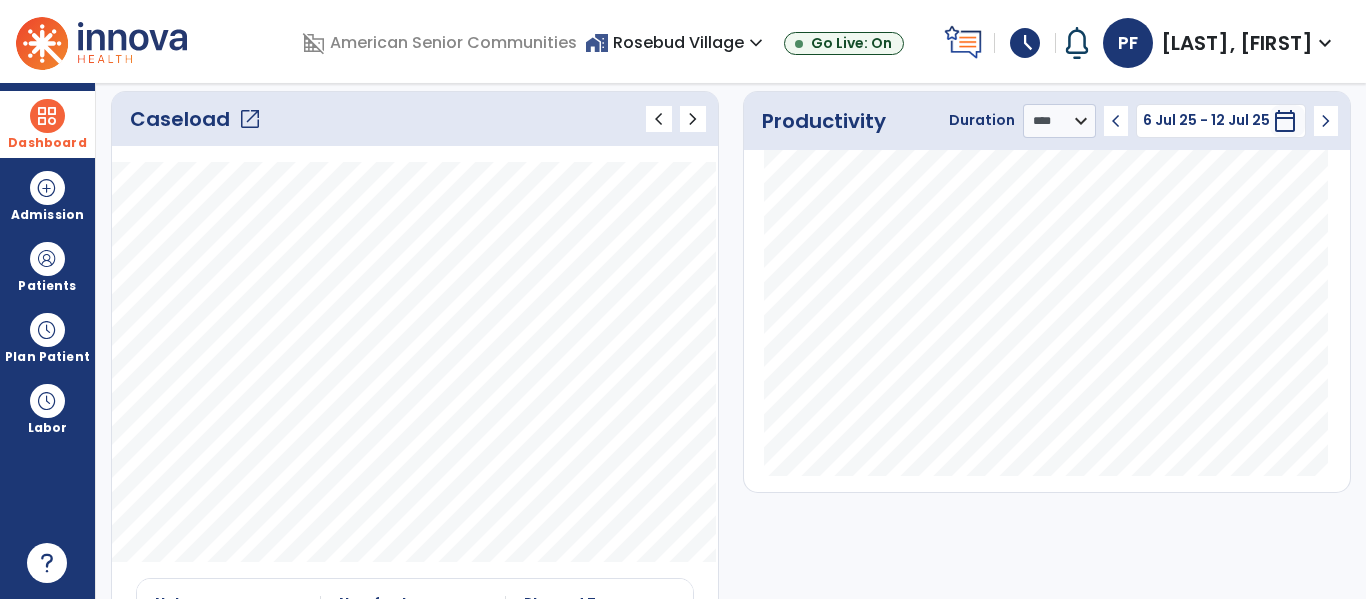 click on "open_in_new" 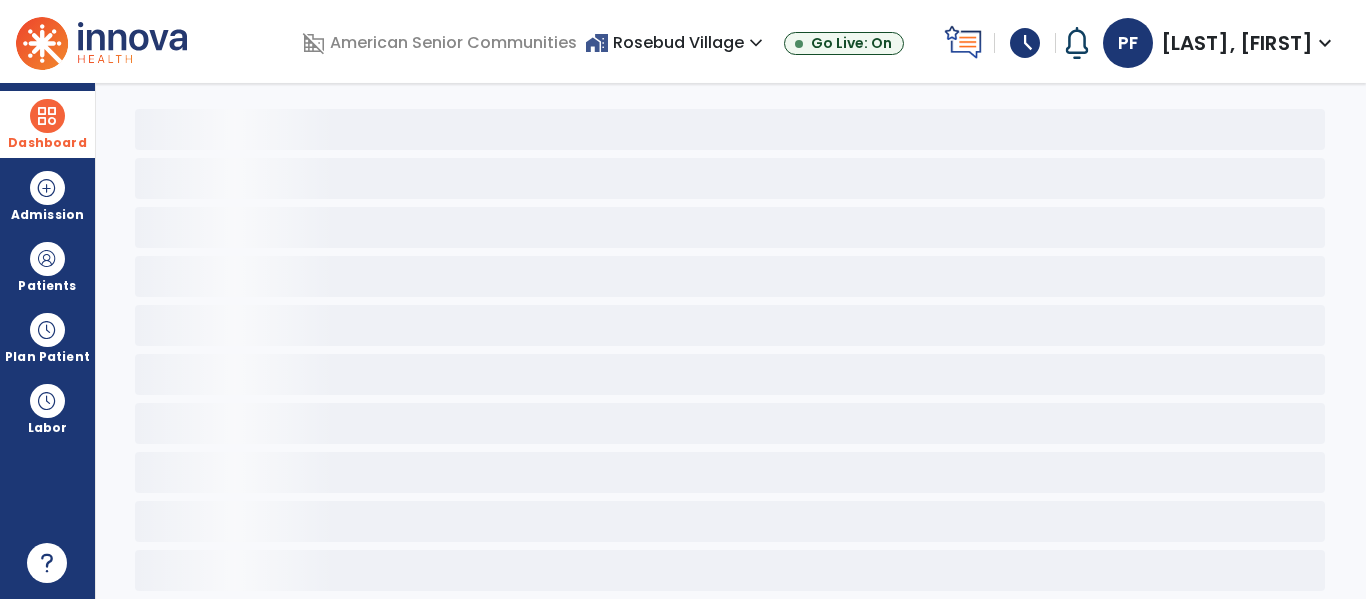 scroll, scrollTop: 78, scrollLeft: 0, axis: vertical 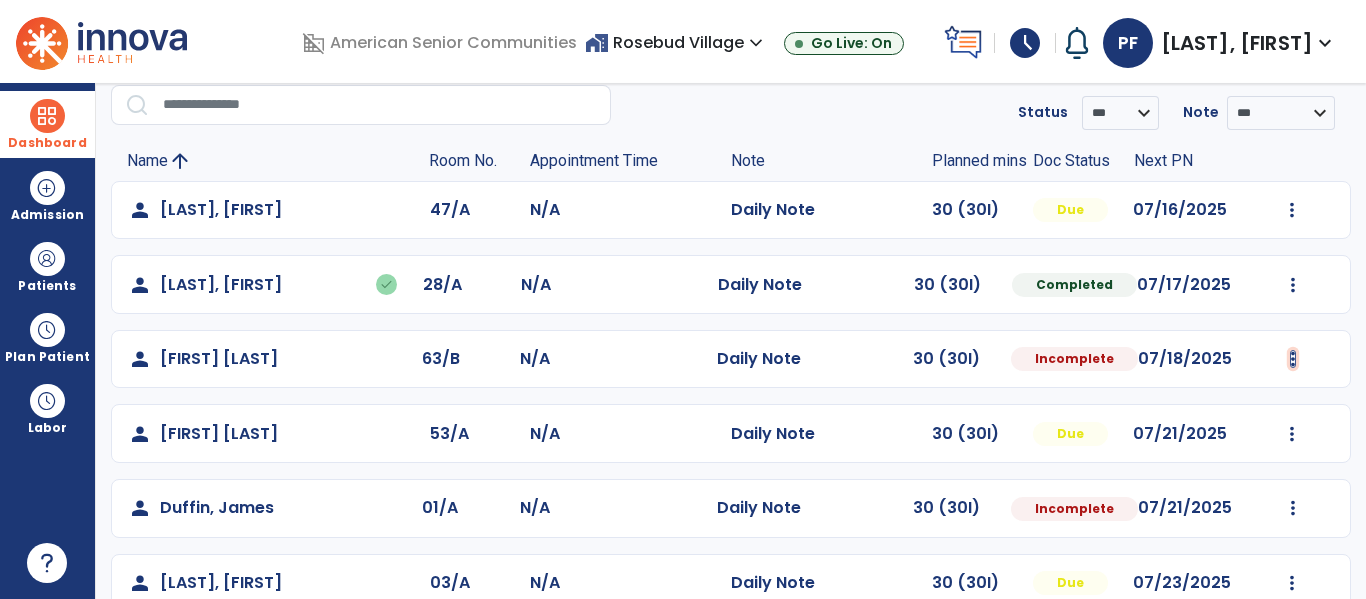 click at bounding box center (1292, 210) 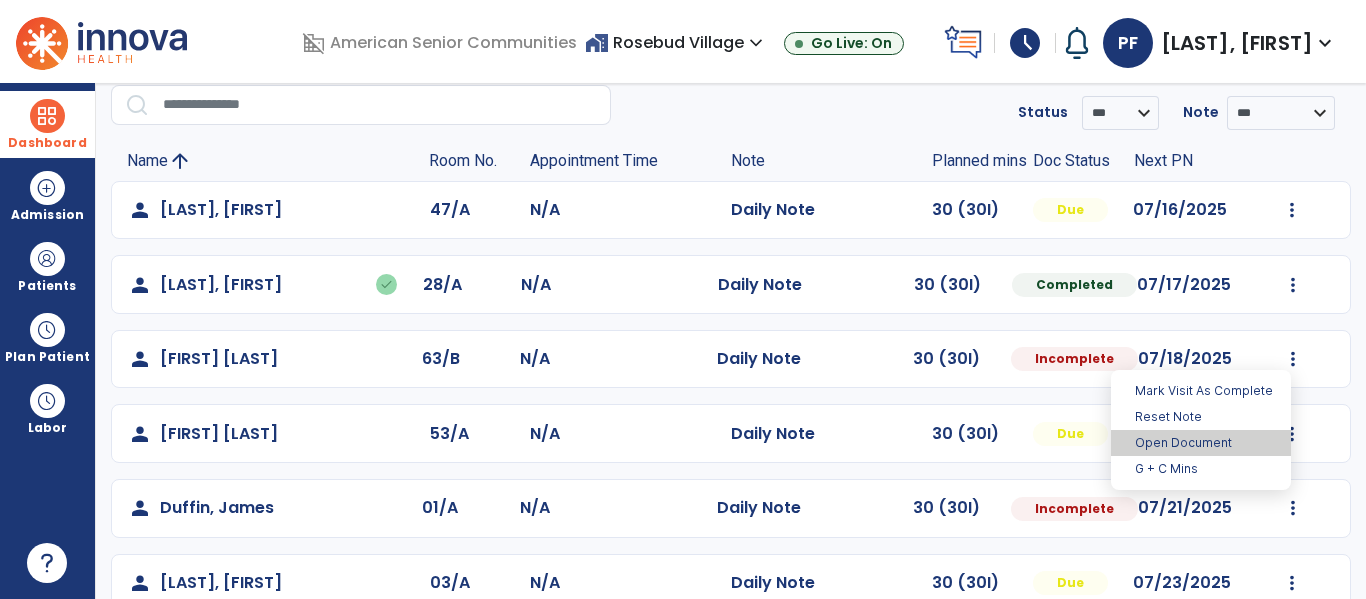 click on "Open Document" at bounding box center [1201, 443] 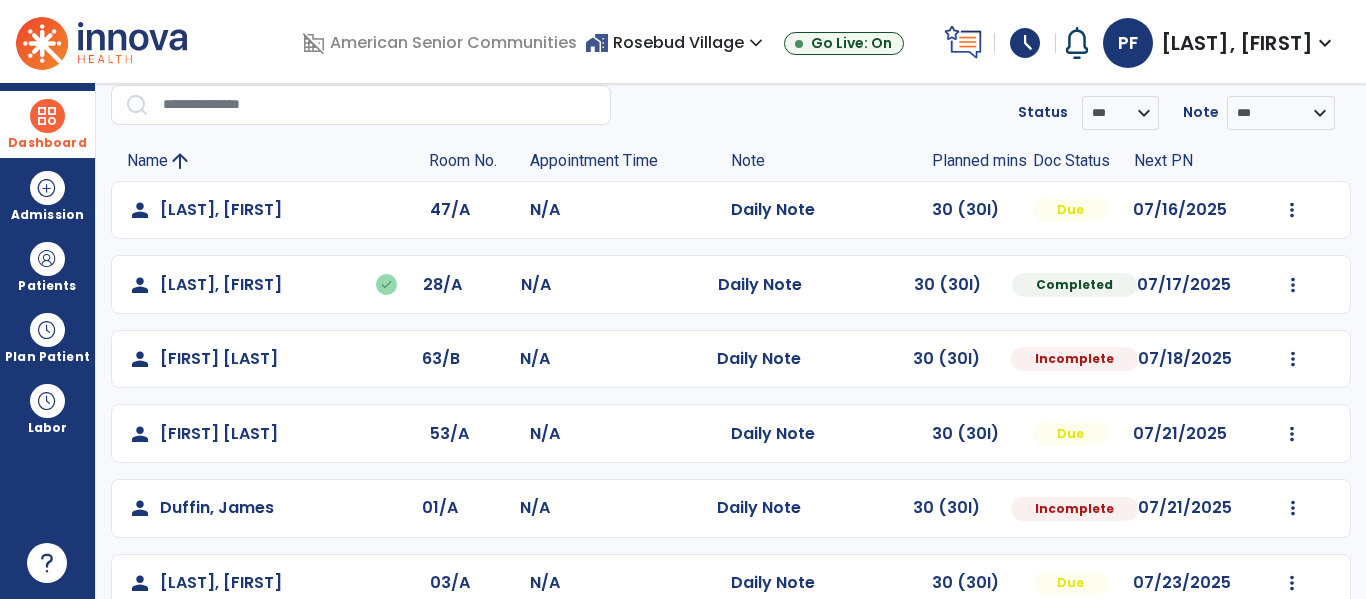 select on "*" 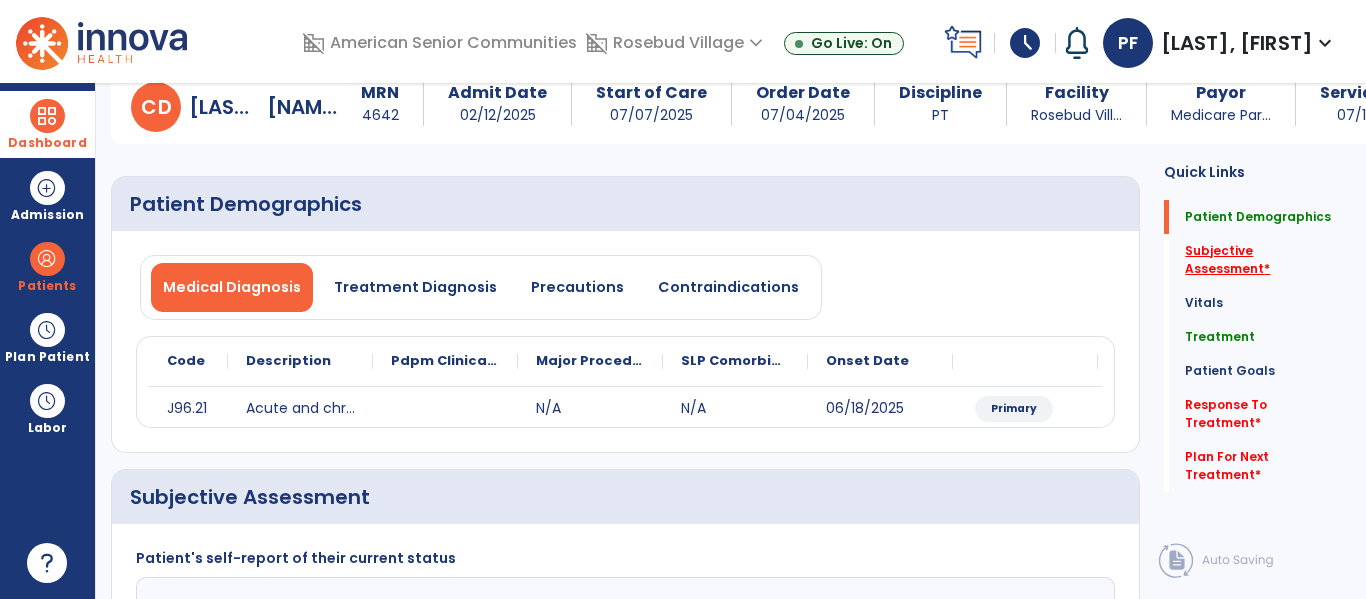 click on "Subjective Assessment   *" 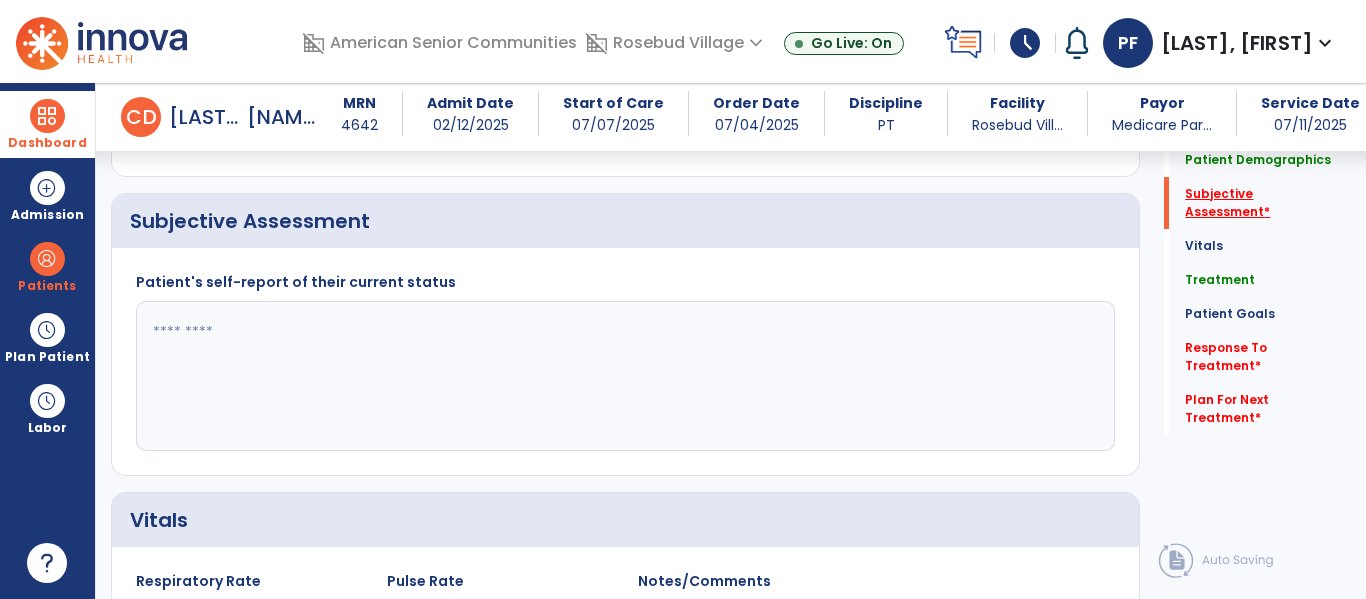 scroll, scrollTop: 347, scrollLeft: 0, axis: vertical 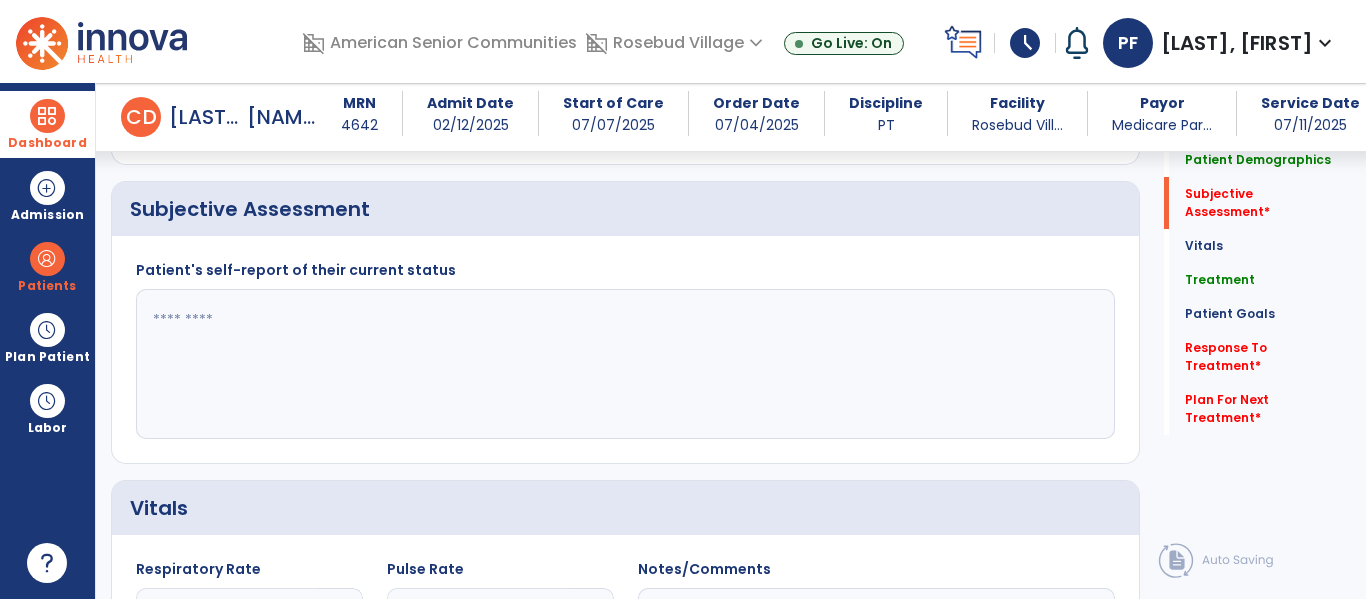 click 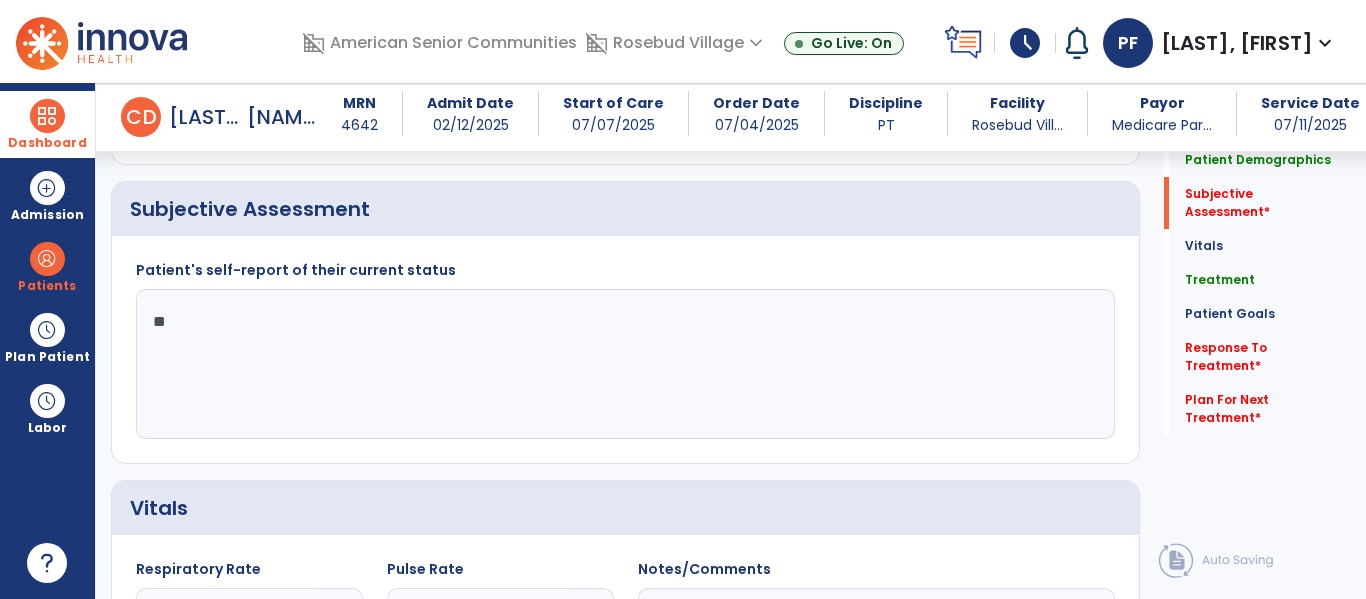 type on "*" 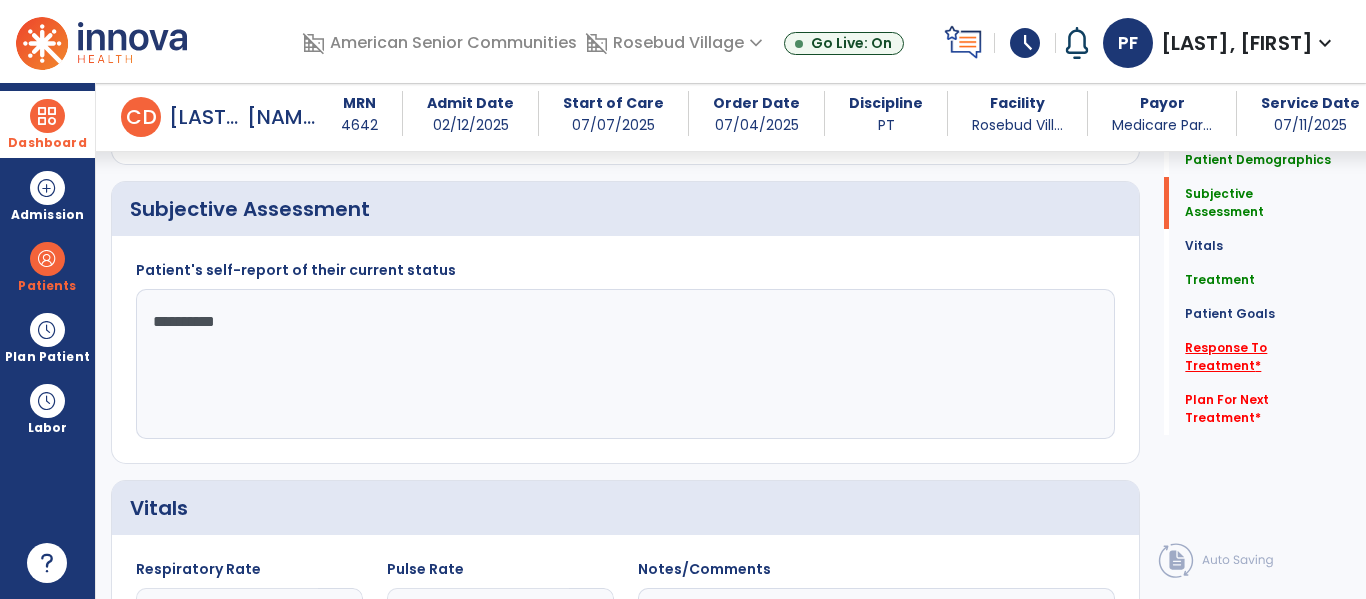 type on "*********" 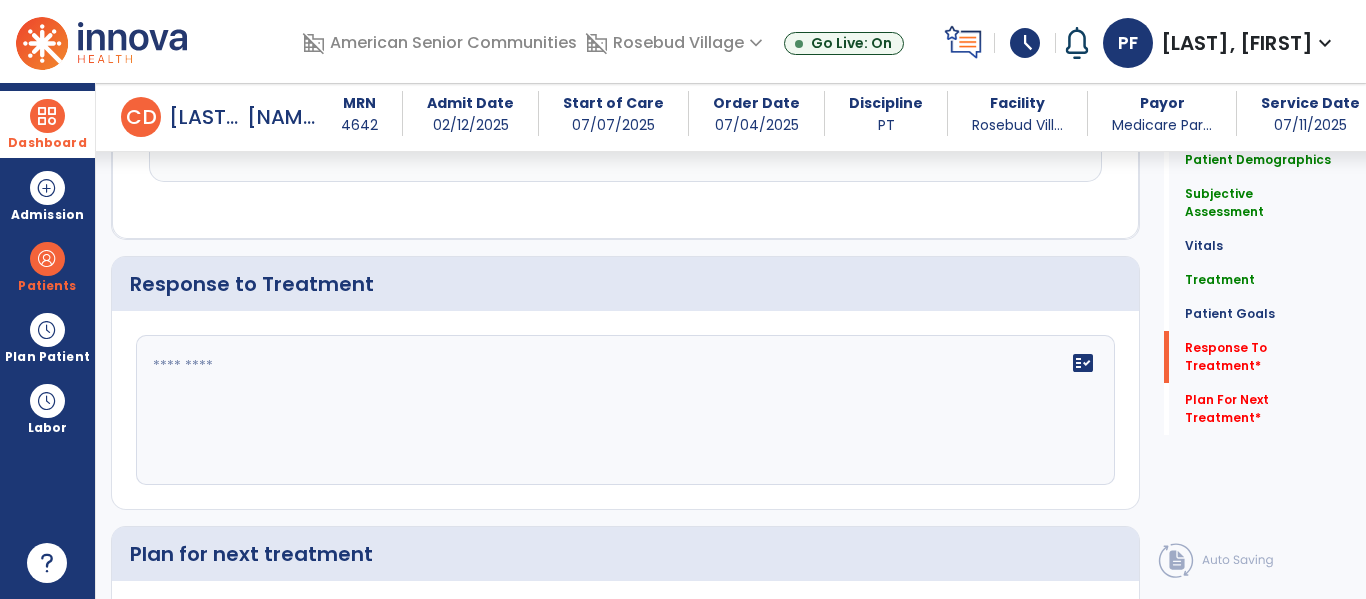 click on "fact_check" 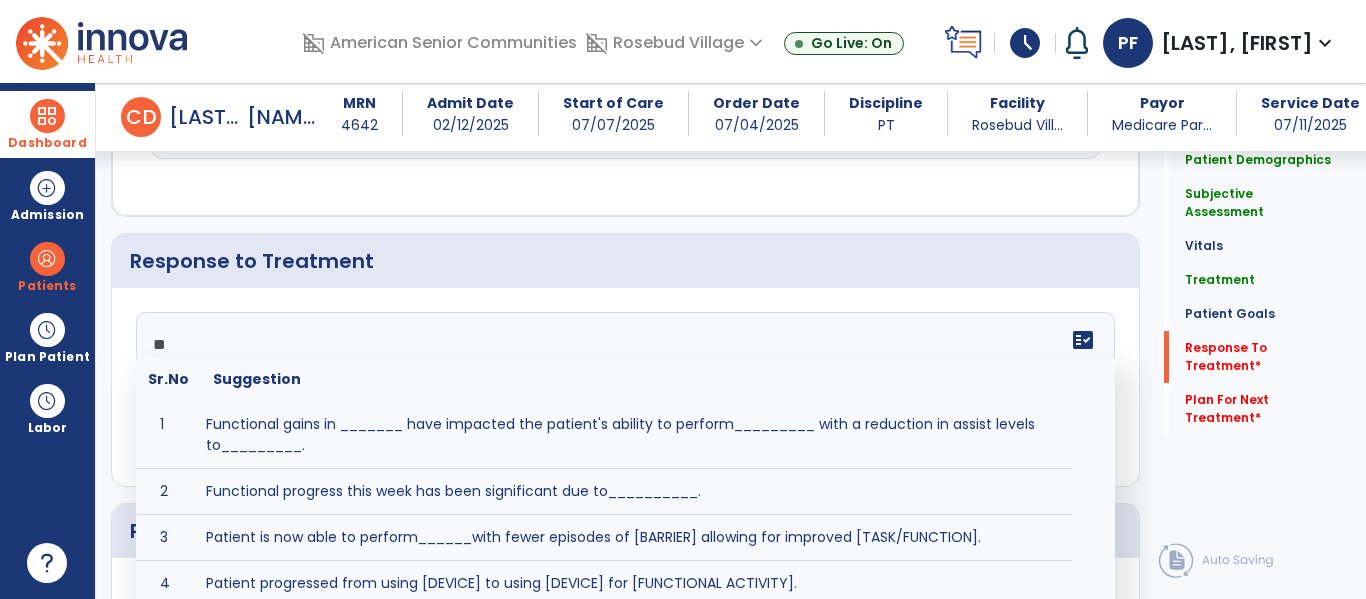 type on "*" 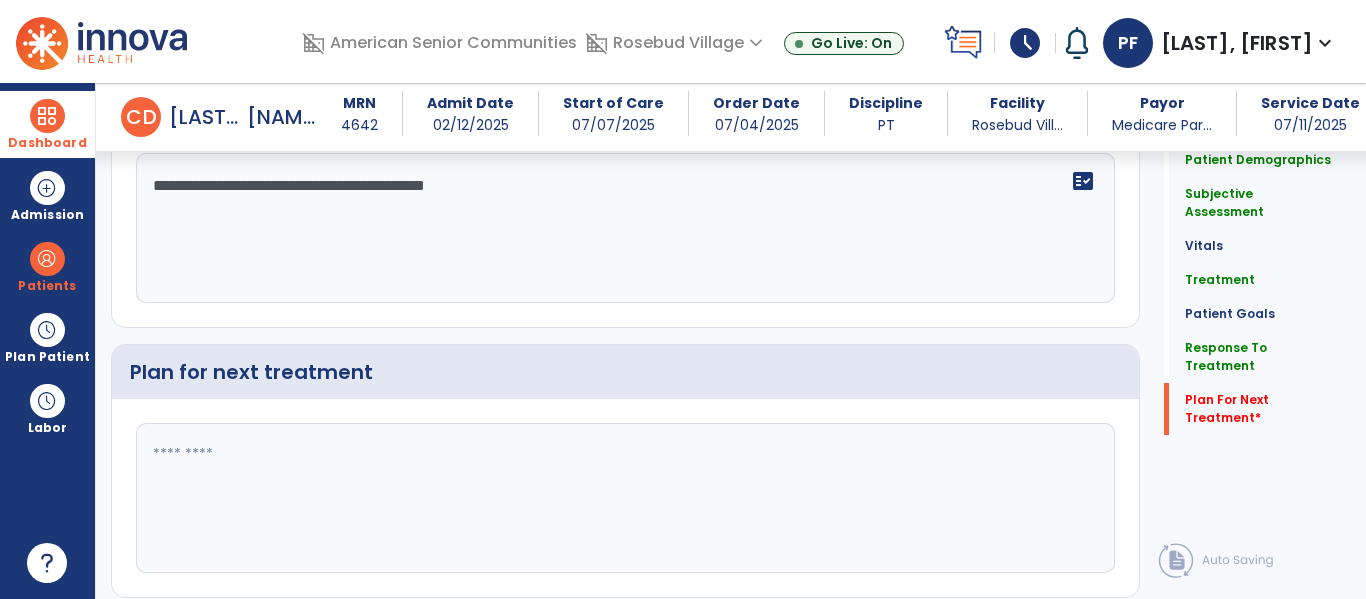 scroll, scrollTop: 2821, scrollLeft: 0, axis: vertical 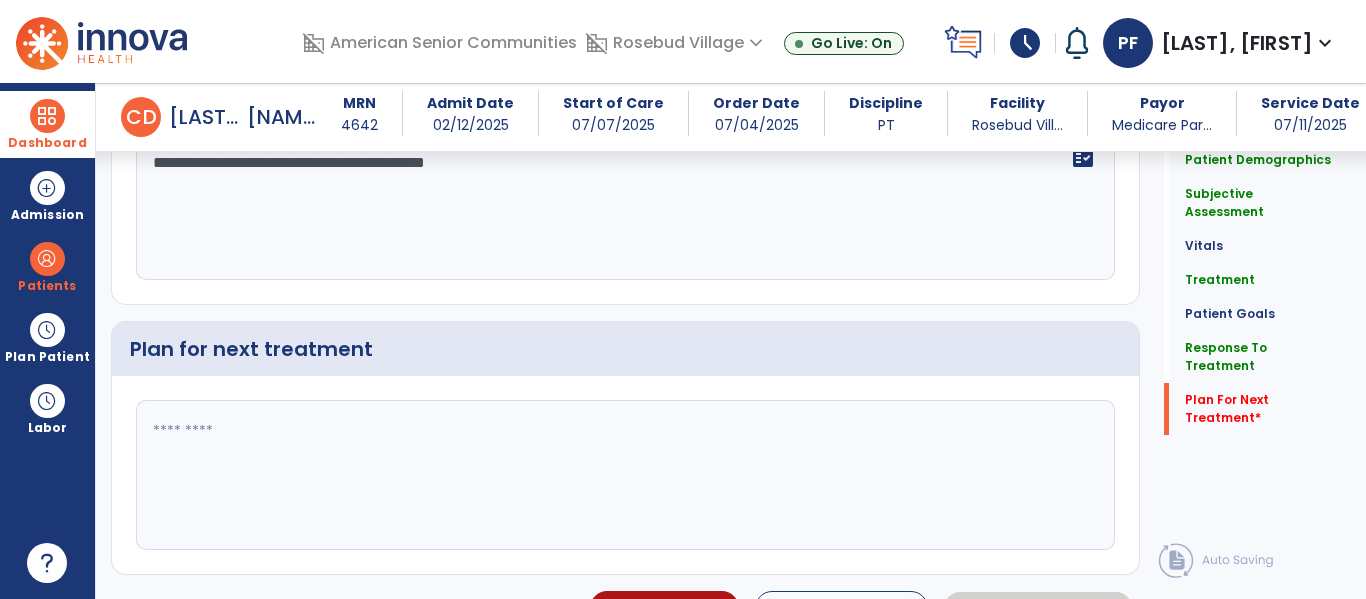 type on "**********" 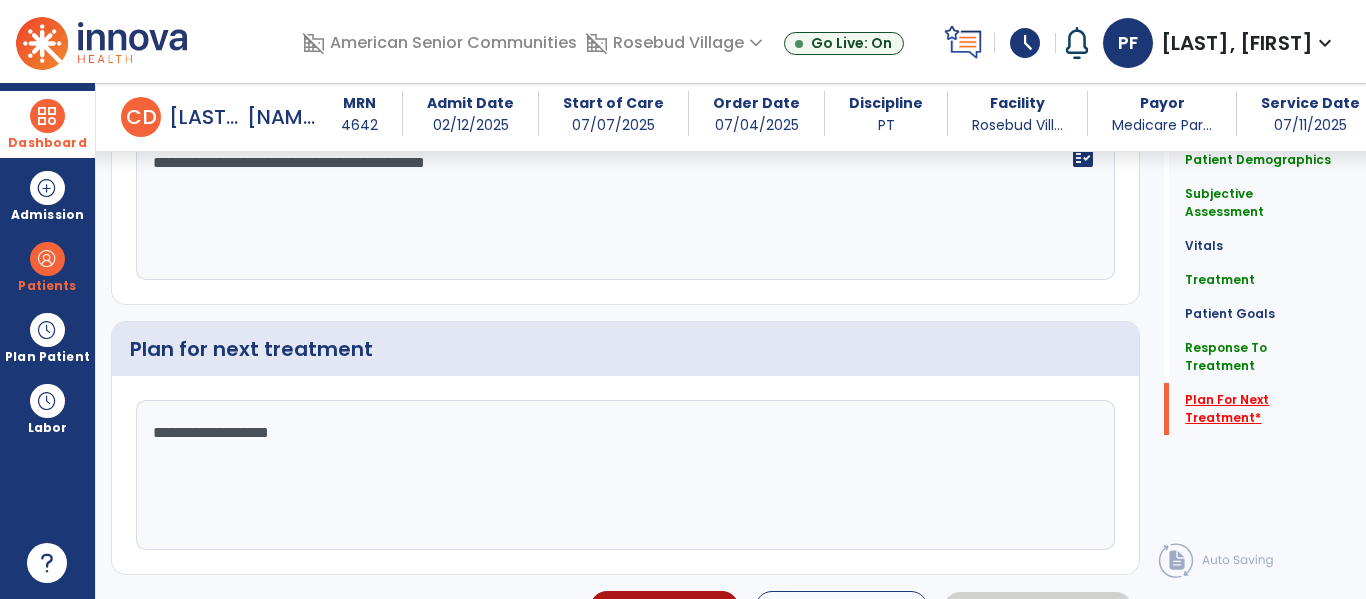 type on "**********" 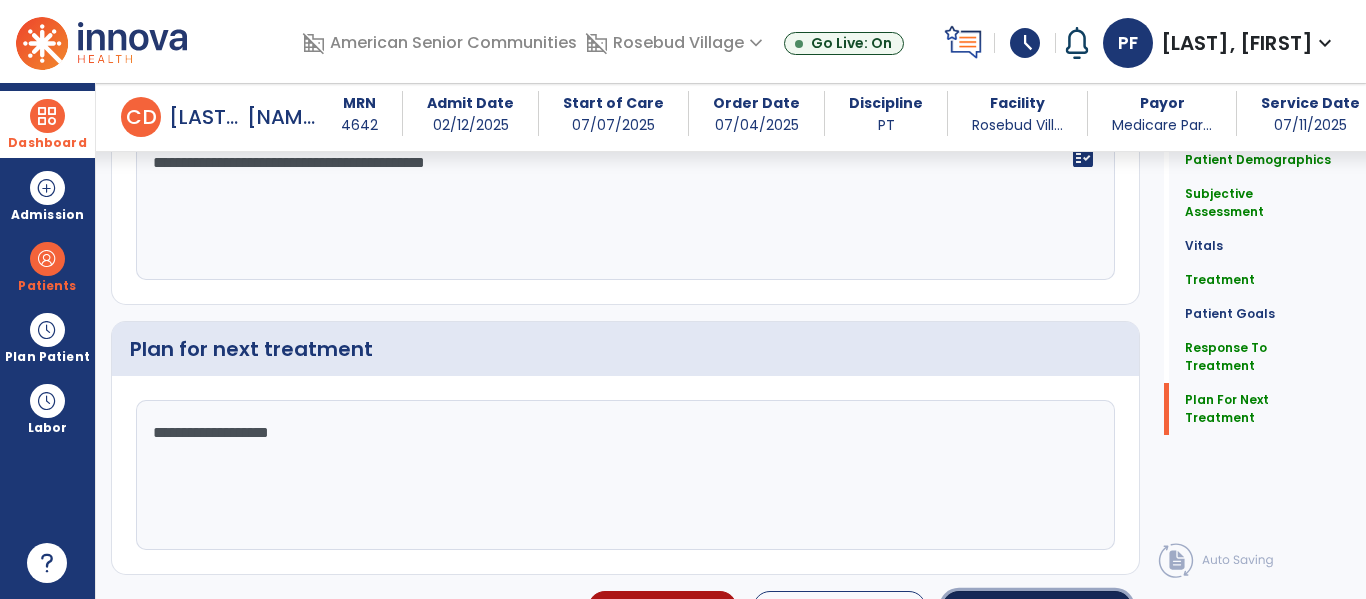 click on "Sign Doc" 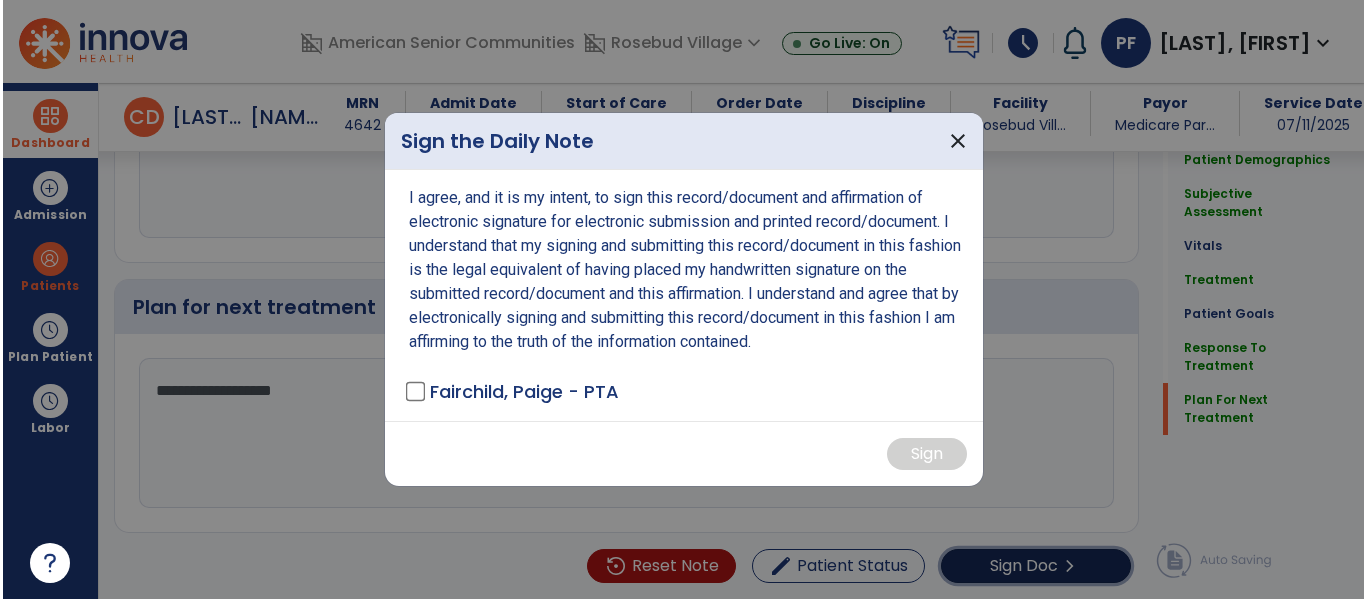 scroll, scrollTop: 2863, scrollLeft: 0, axis: vertical 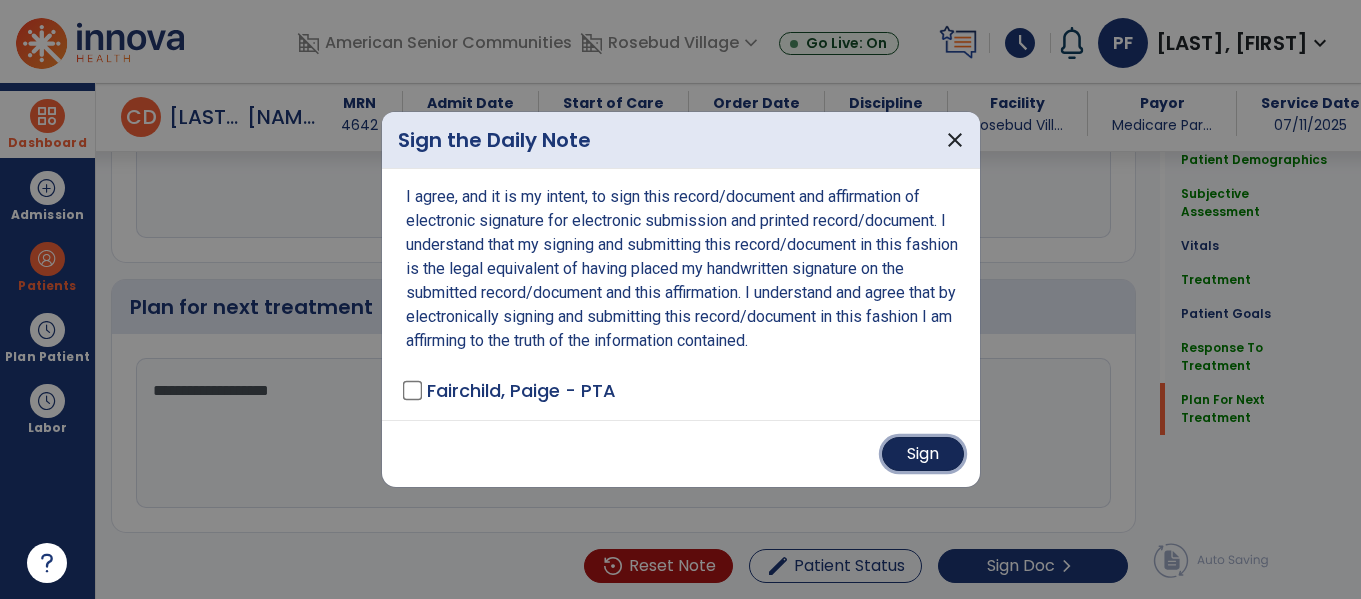 click on "Sign" at bounding box center (923, 454) 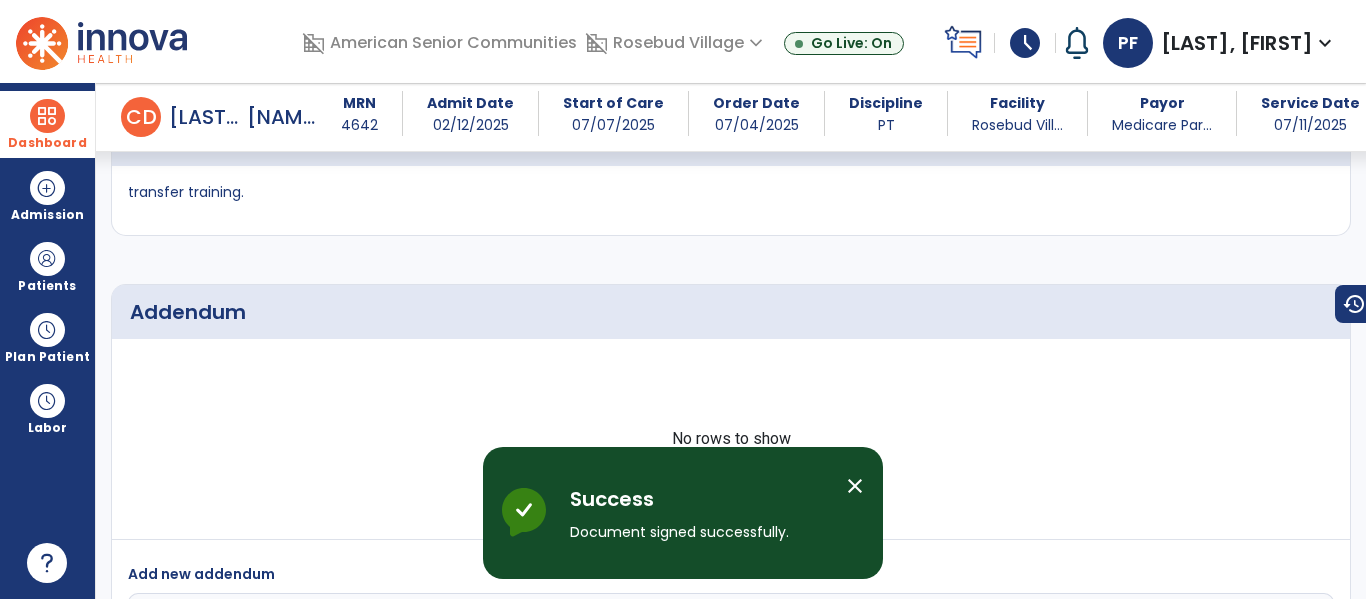 click on "close" at bounding box center (855, 486) 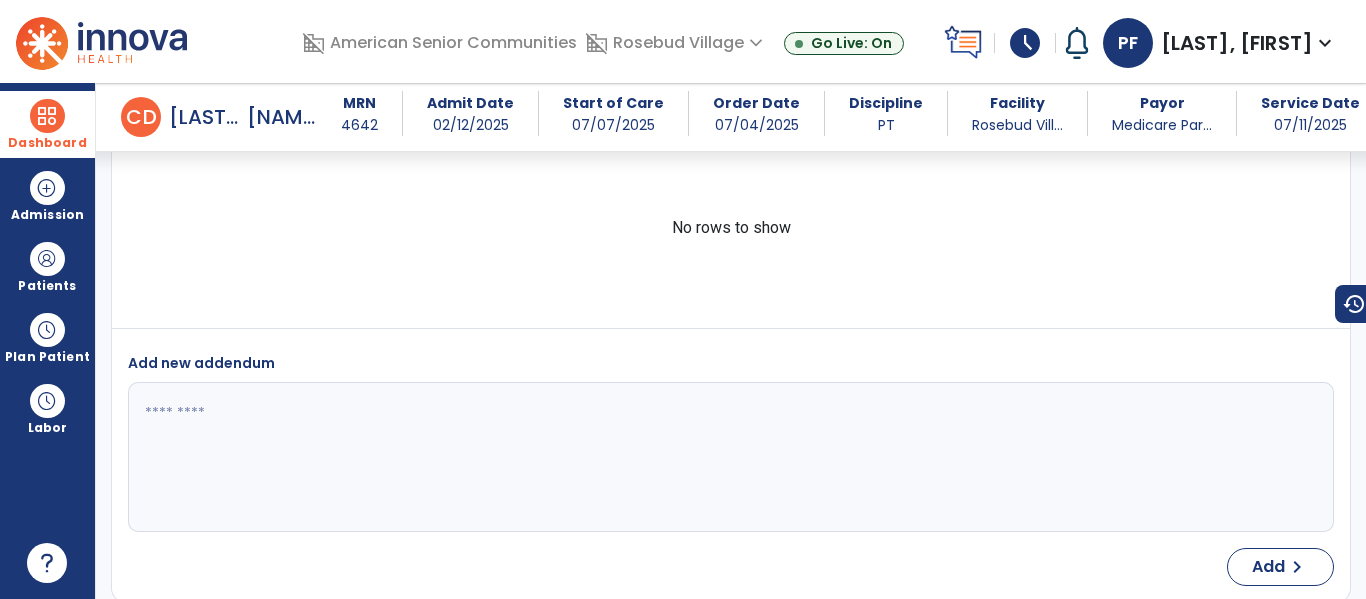 scroll, scrollTop: 3721, scrollLeft: 0, axis: vertical 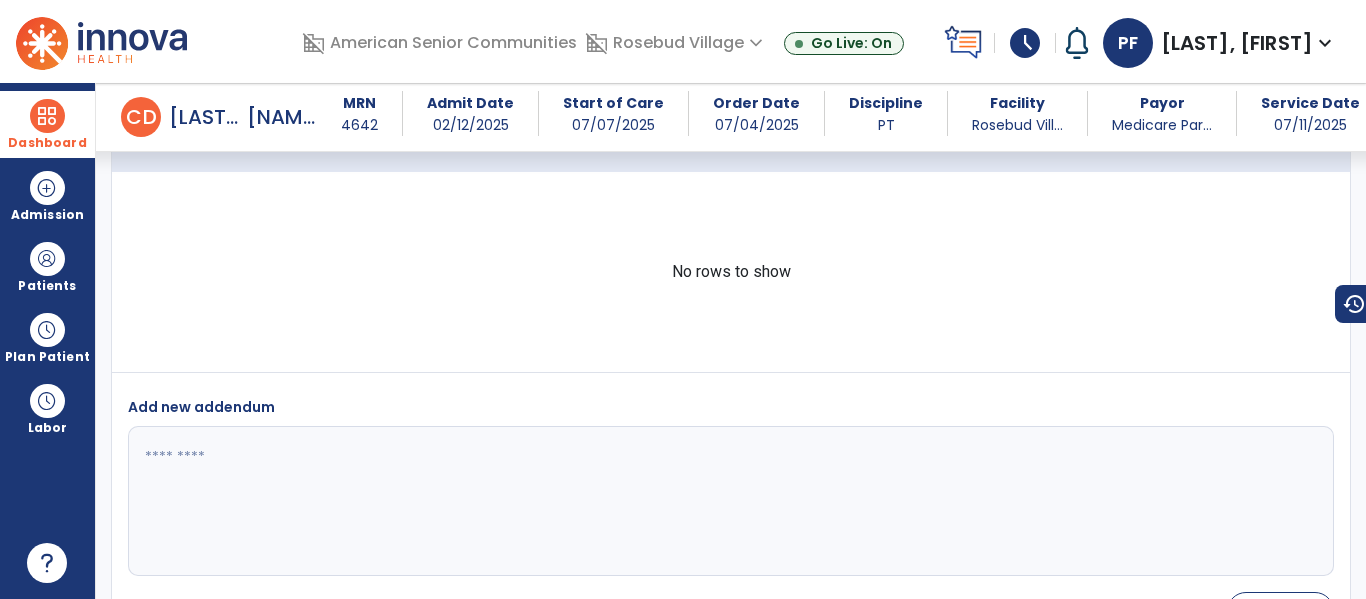 click on "Dashboard" at bounding box center (47, 143) 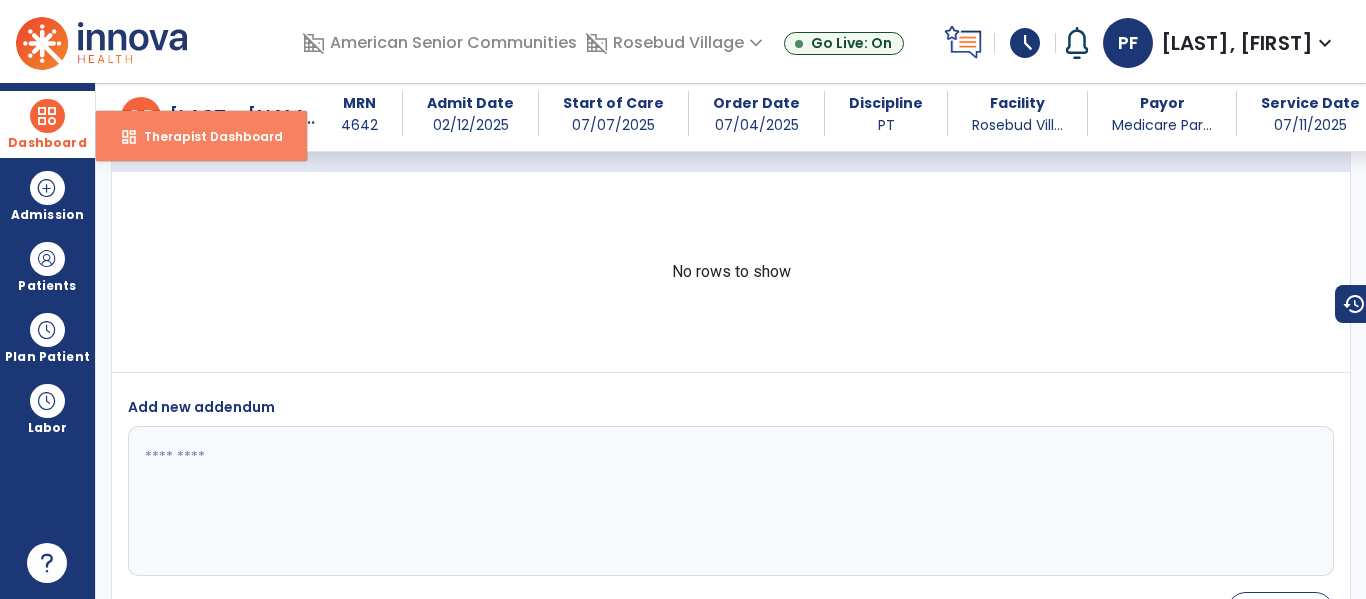 click on "Therapist Dashboard" at bounding box center (205, 136) 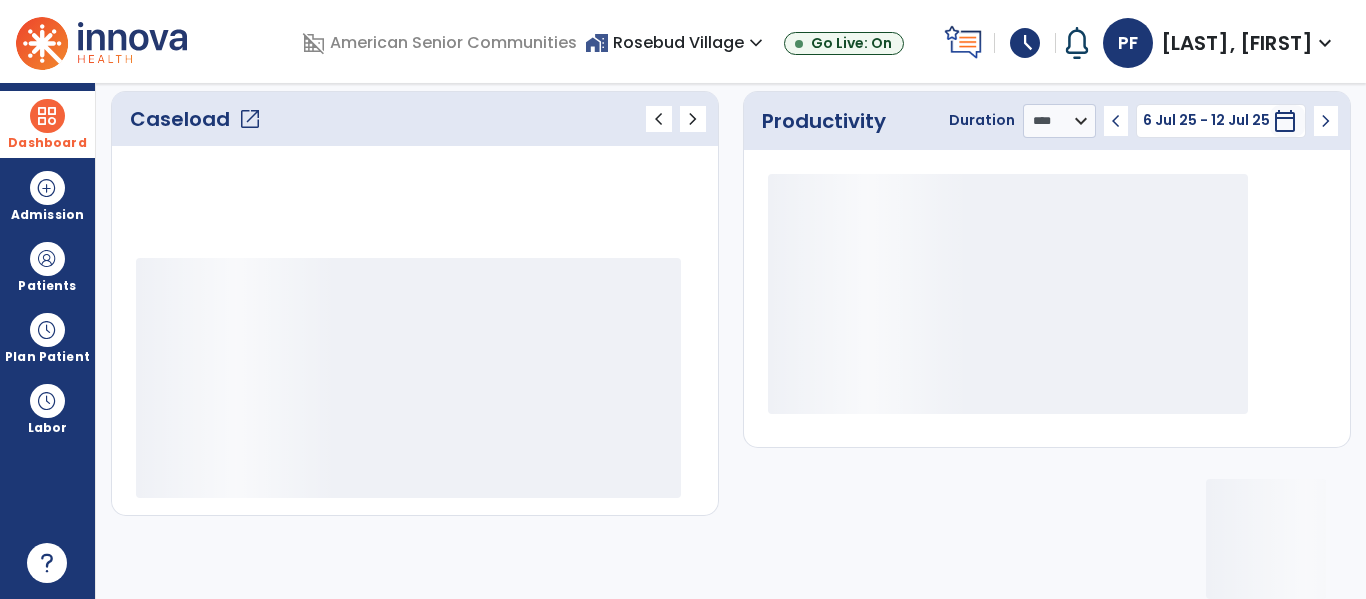 scroll, scrollTop: 276, scrollLeft: 0, axis: vertical 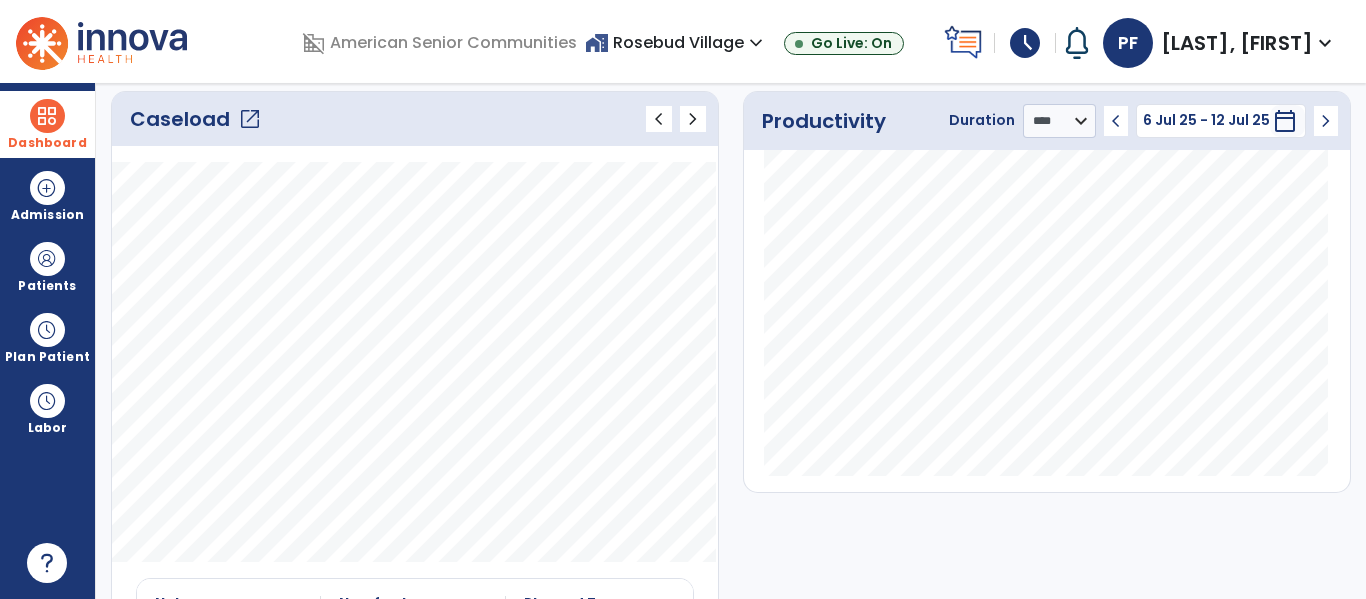 click on "open_in_new" 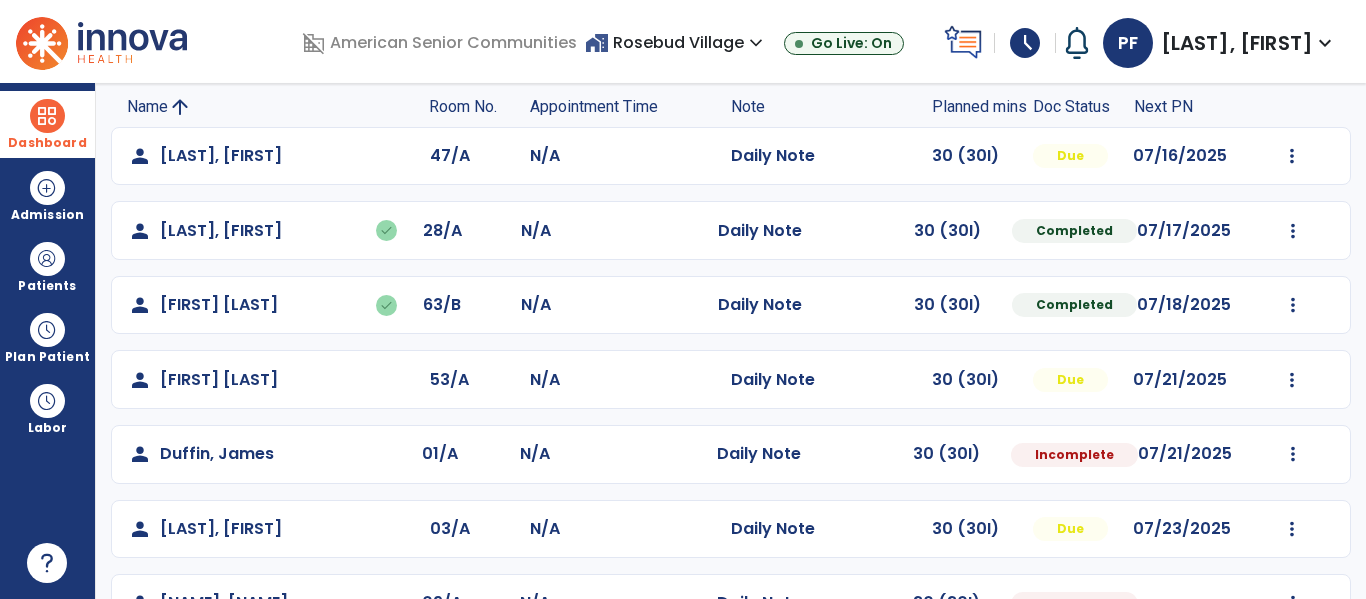scroll, scrollTop: 133, scrollLeft: 0, axis: vertical 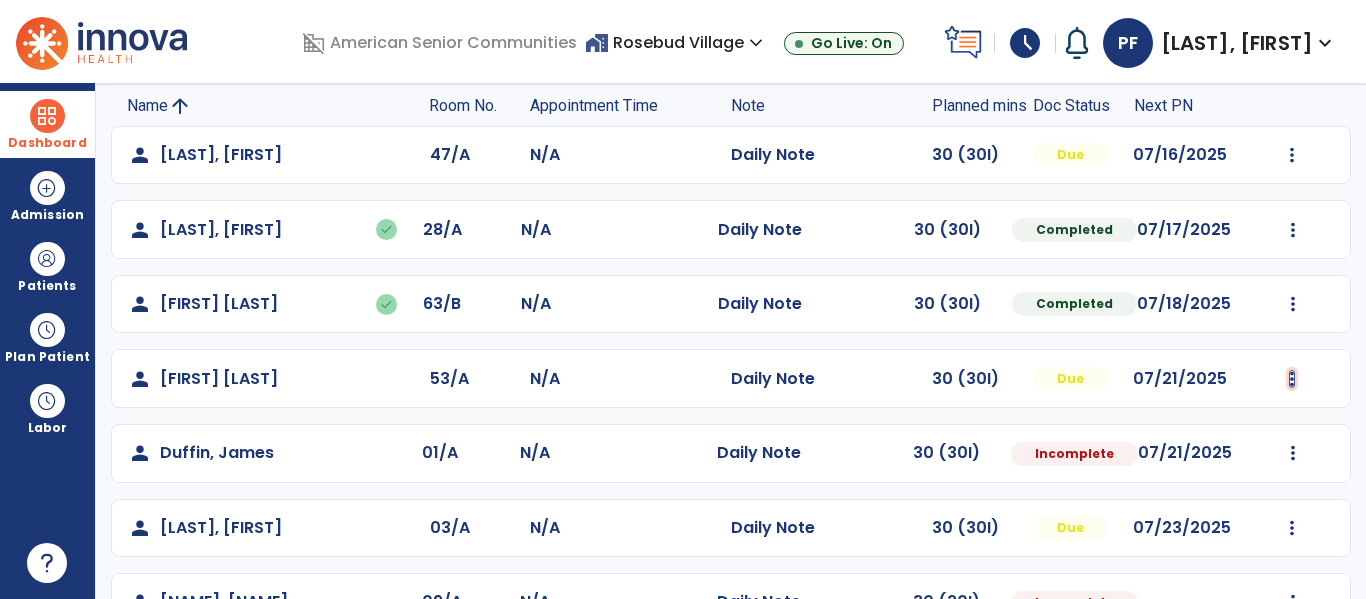 click at bounding box center (1292, 155) 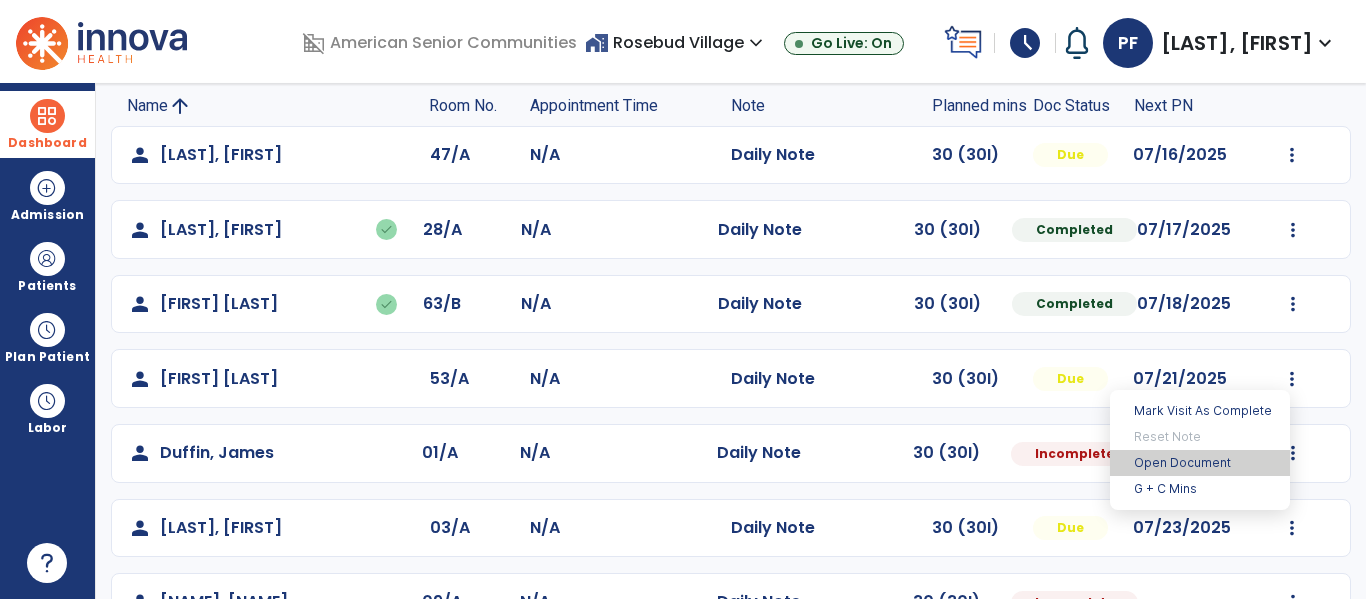 click on "Open Document" at bounding box center [1200, 463] 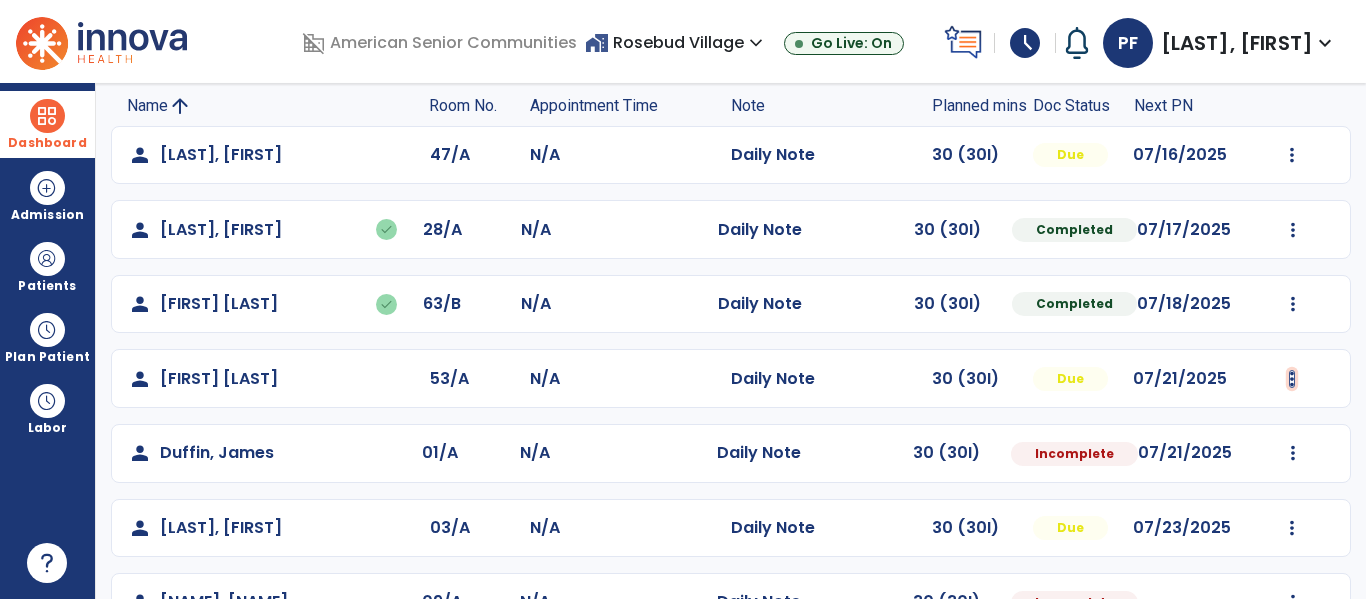 click at bounding box center [1292, 155] 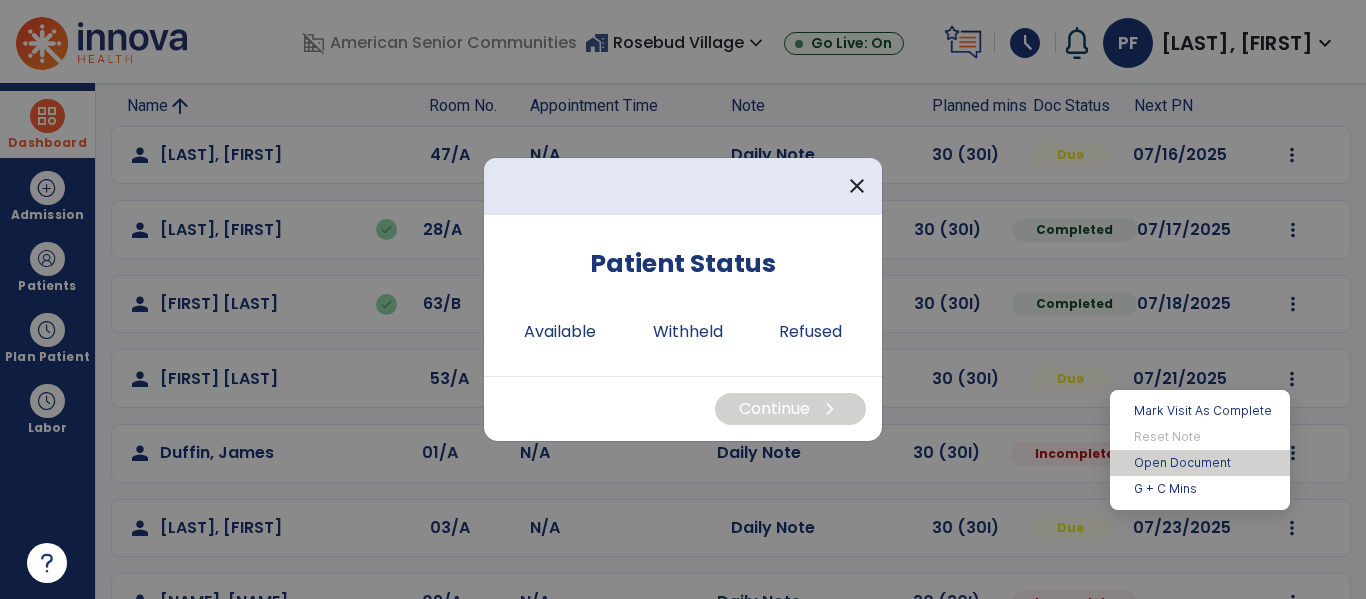 click on "Open Document" at bounding box center [1200, 463] 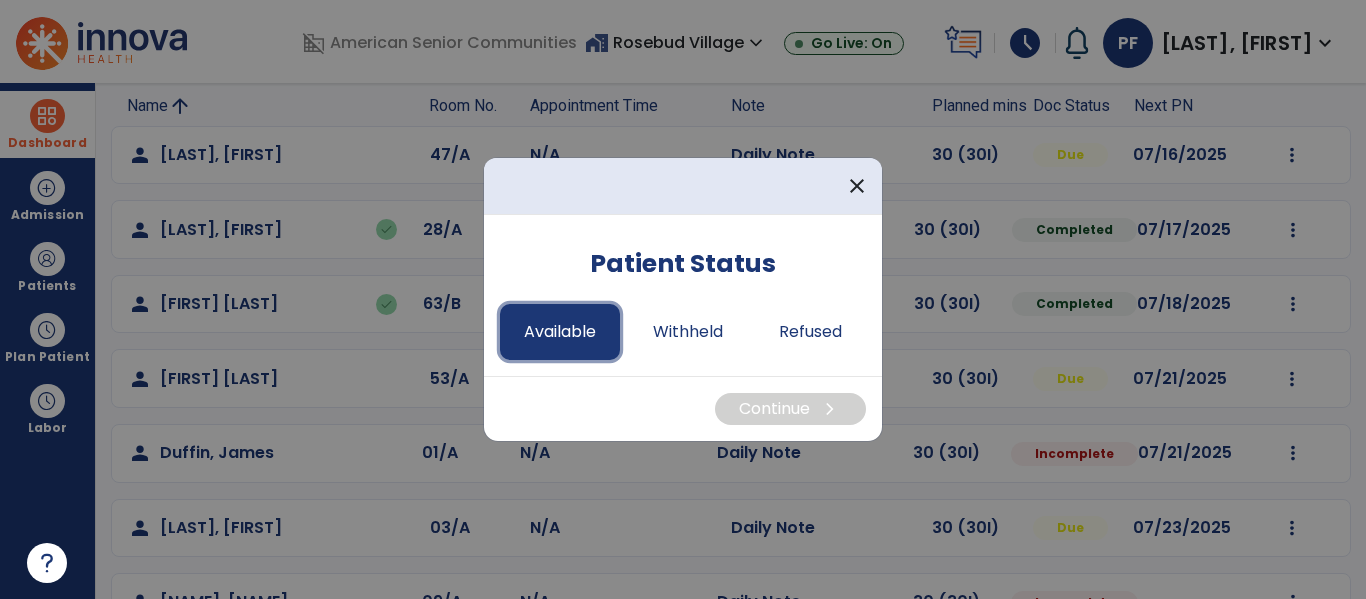 click on "Available" at bounding box center (560, 332) 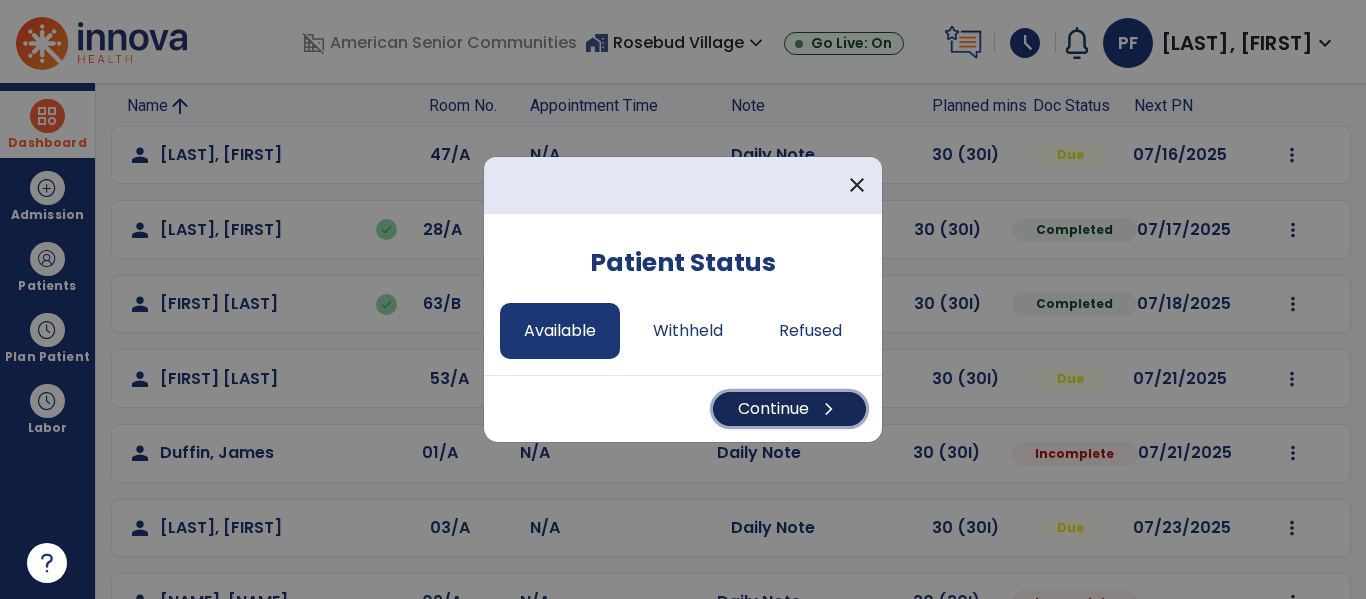 click on "Continue   chevron_right" at bounding box center (789, 409) 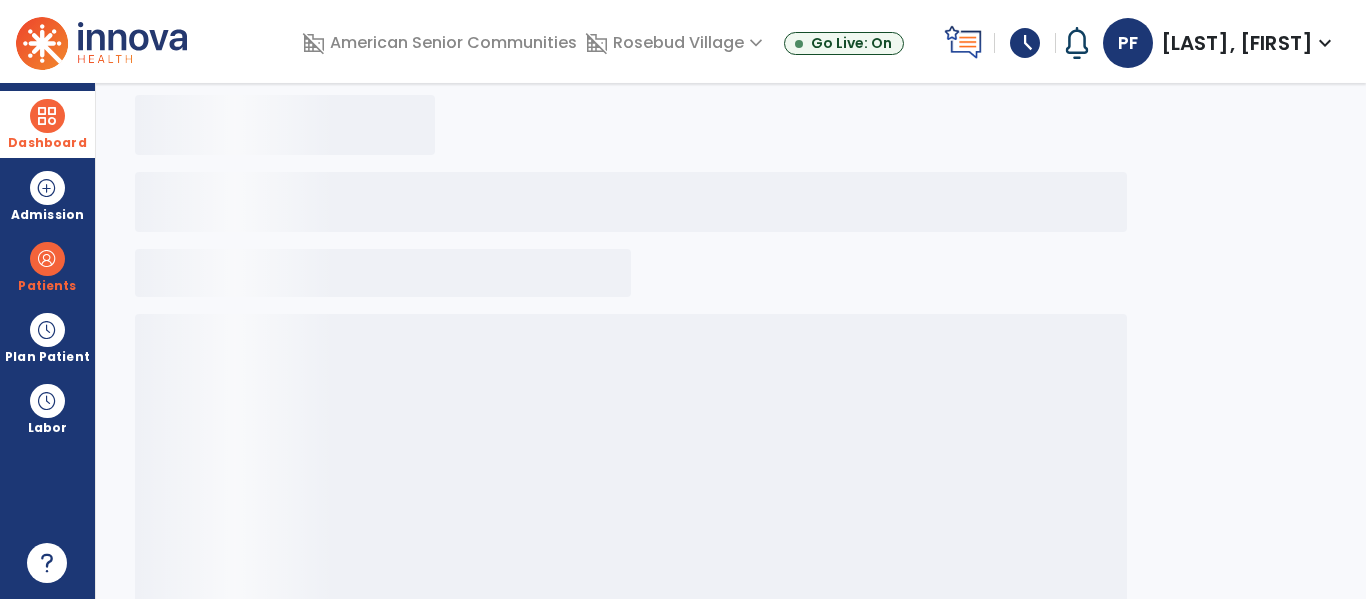 select on "*" 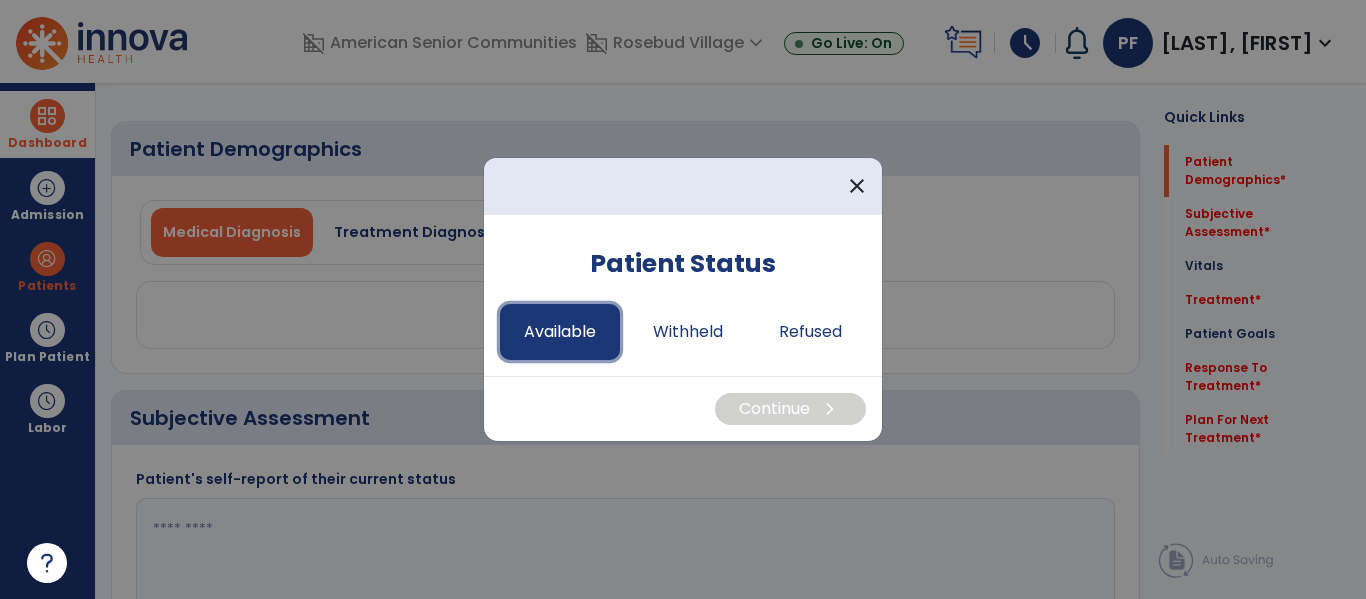 click on "Available" at bounding box center (560, 332) 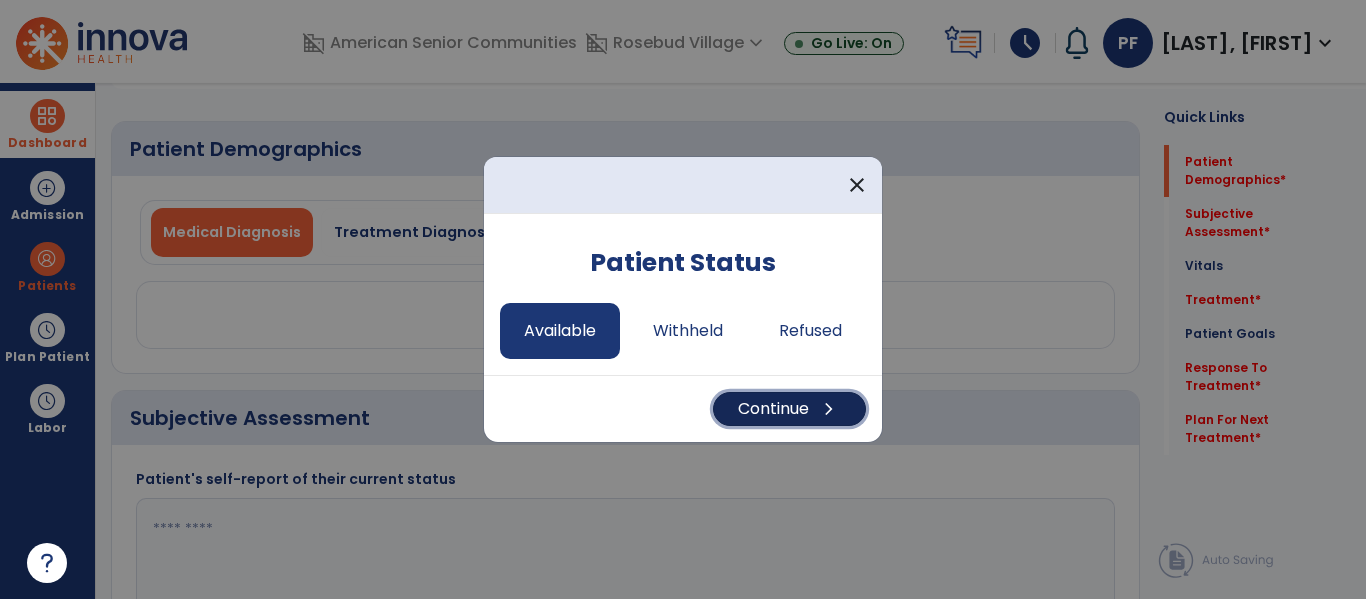 click on "Continue   chevron_right" at bounding box center (789, 409) 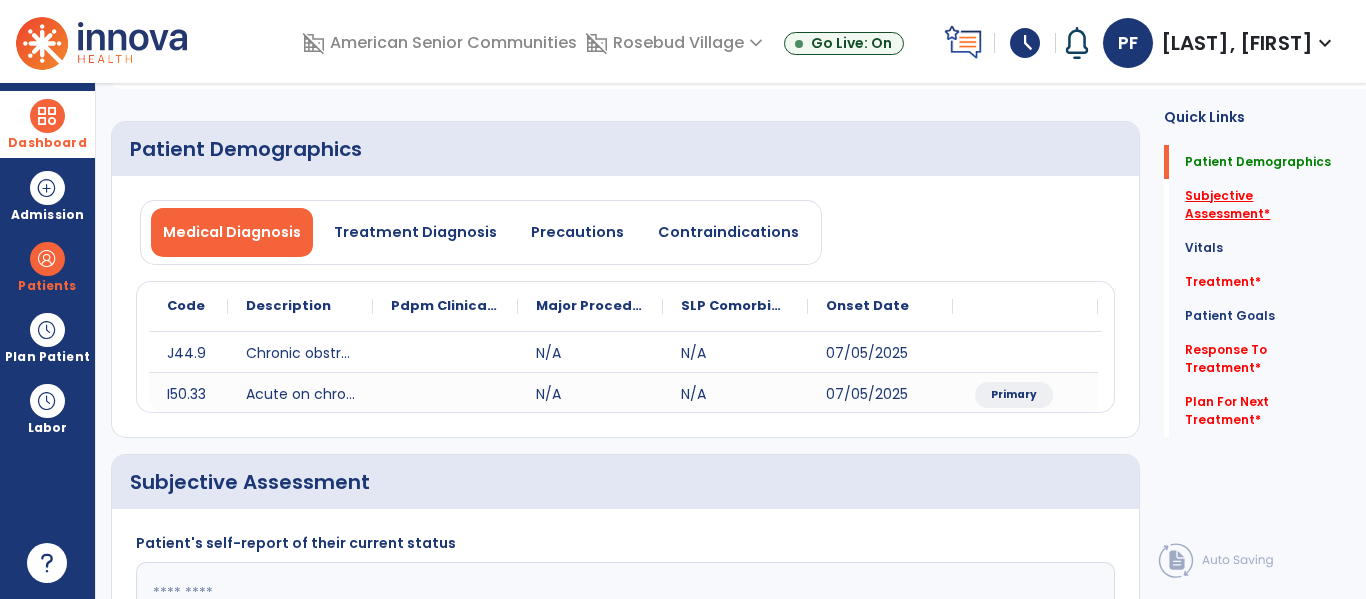 click on "Subjective Assessment   *" 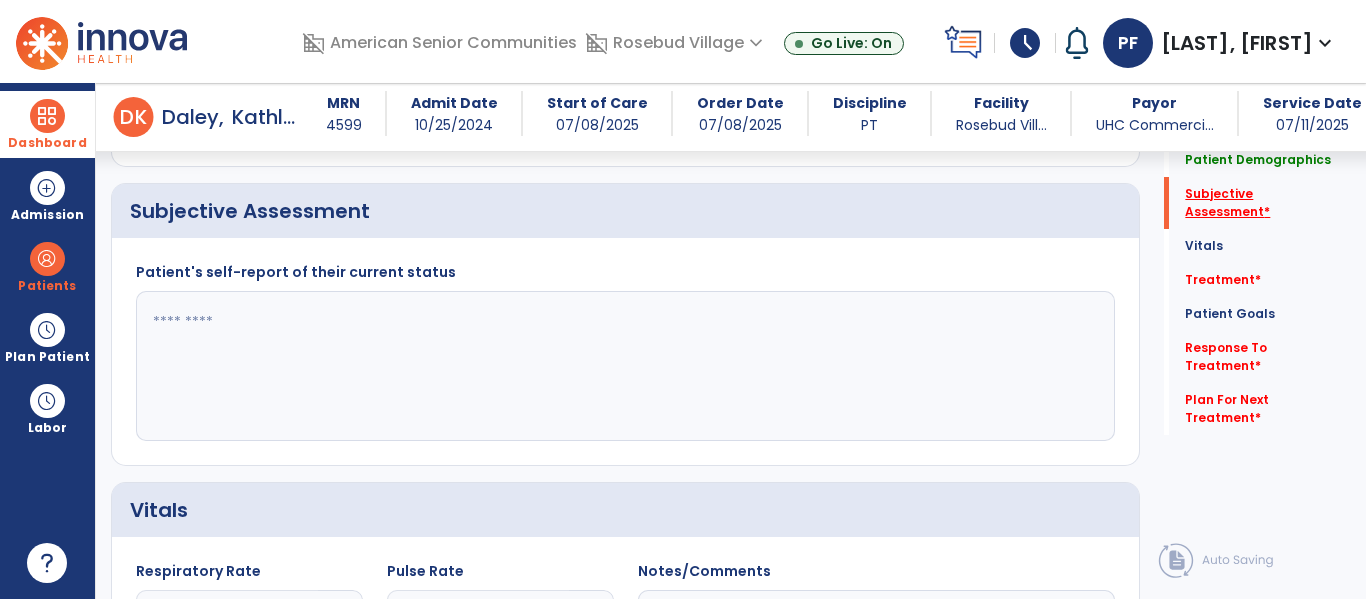 scroll, scrollTop: 387, scrollLeft: 0, axis: vertical 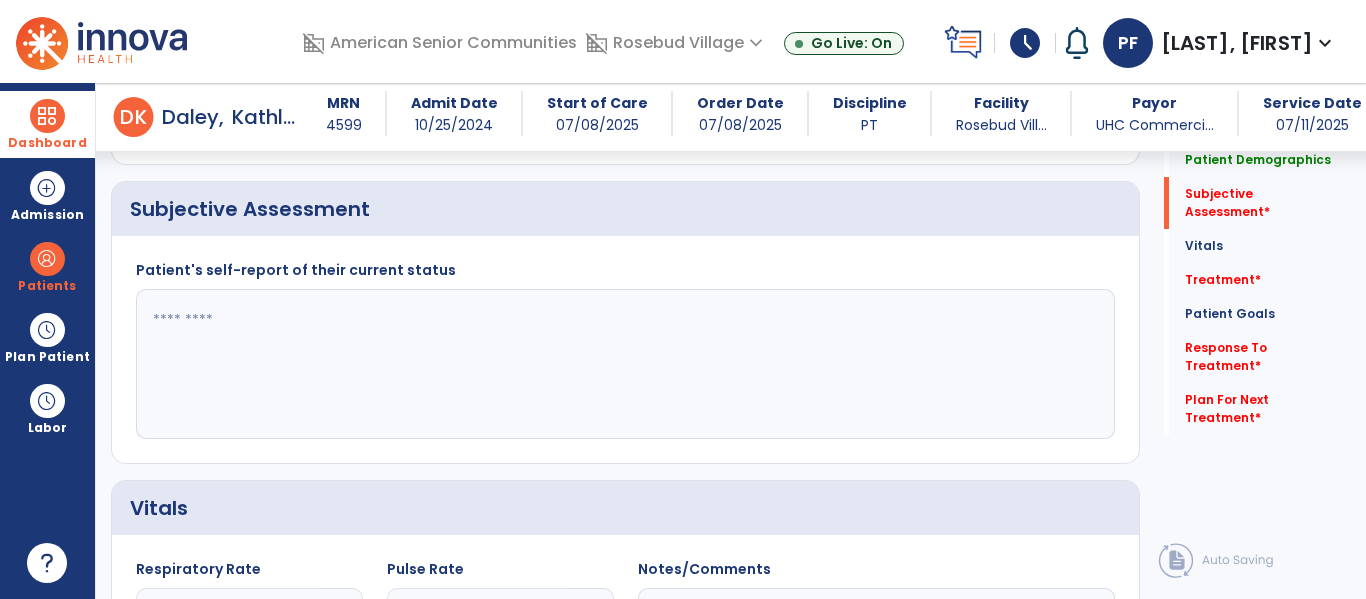 click 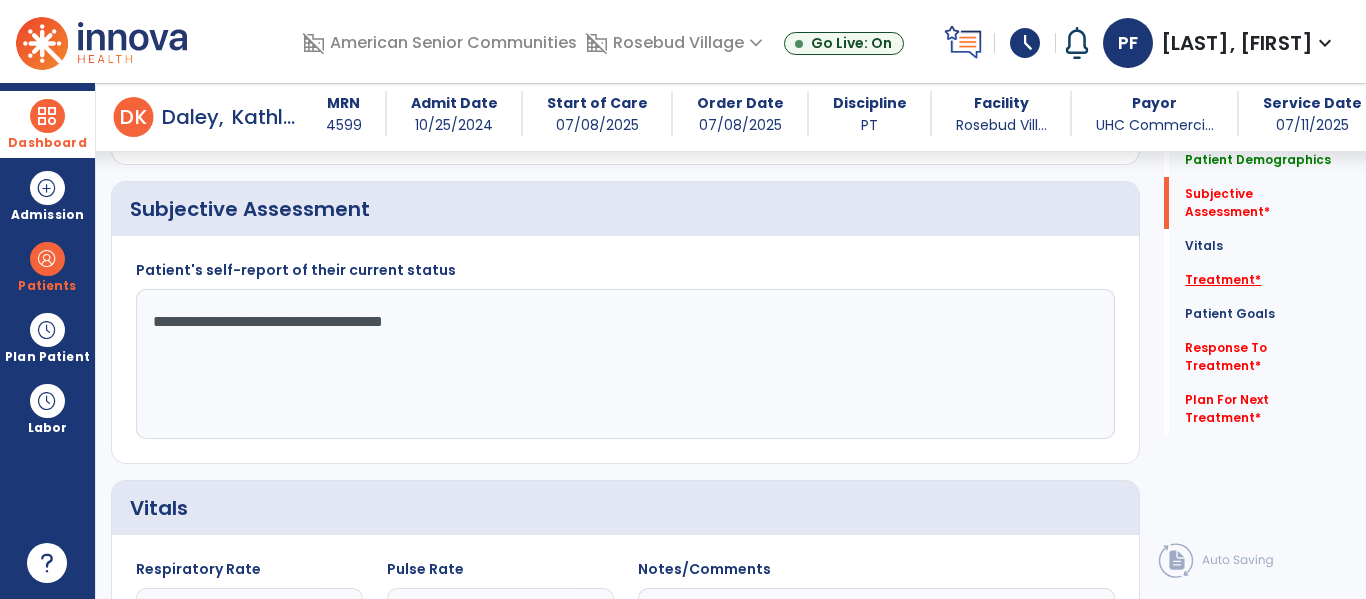 type on "**********" 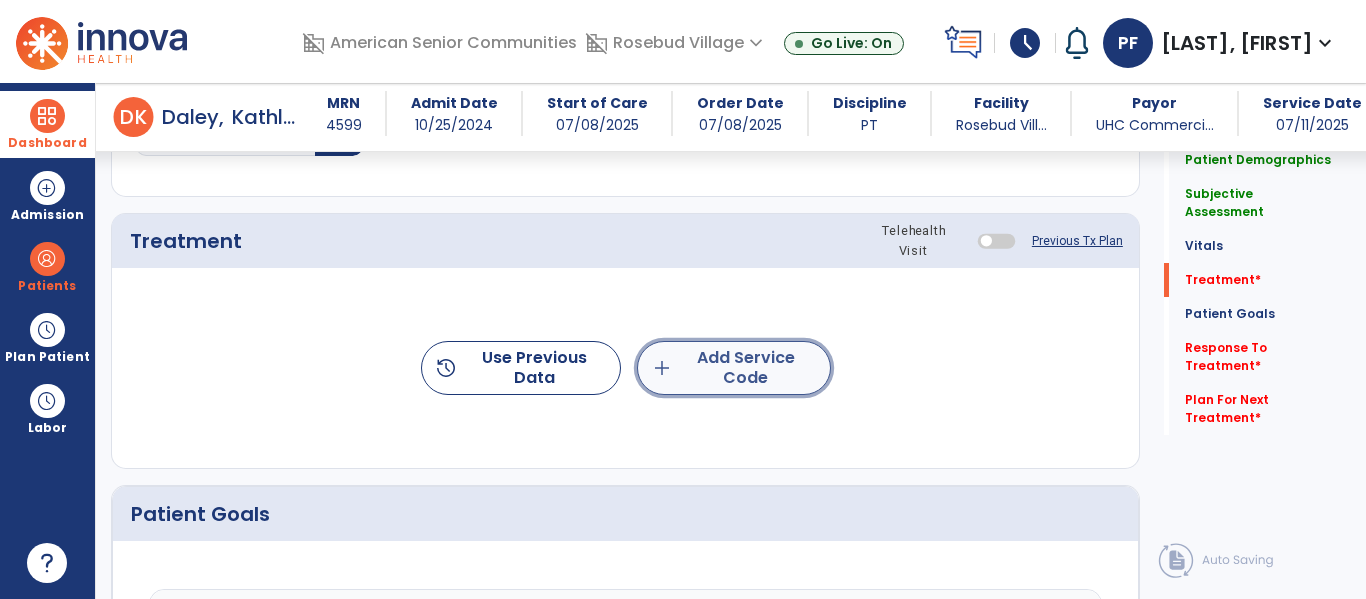 click on "add  Add Service Code" 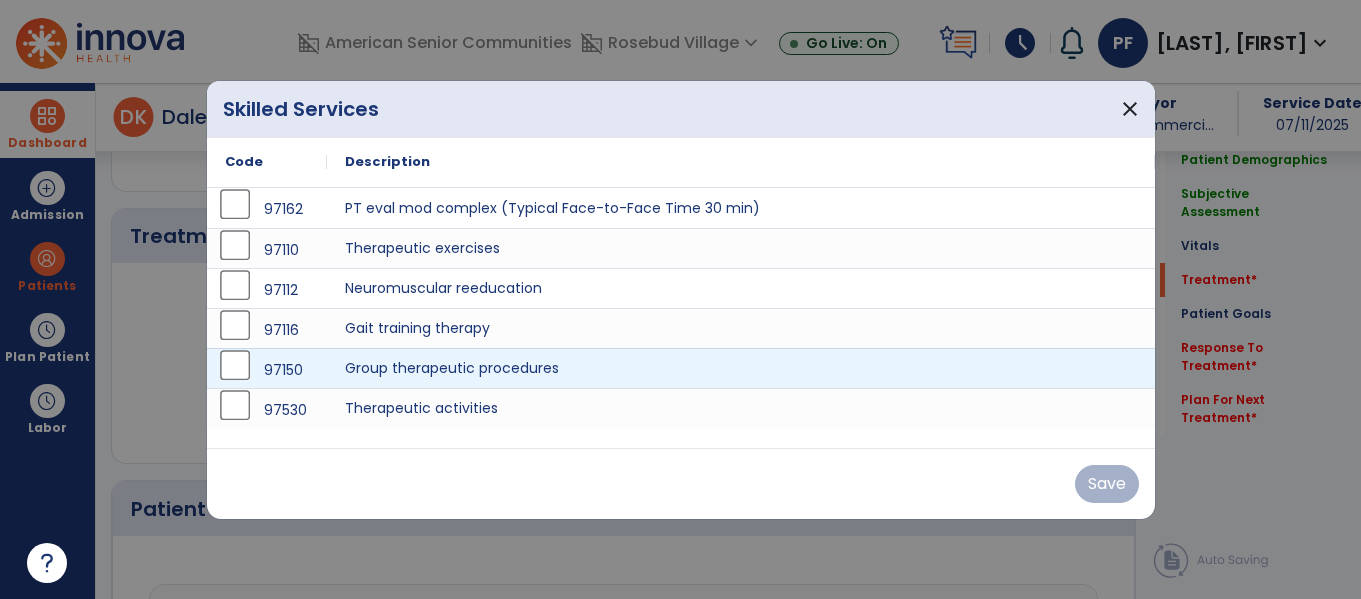scroll, scrollTop: 1076, scrollLeft: 0, axis: vertical 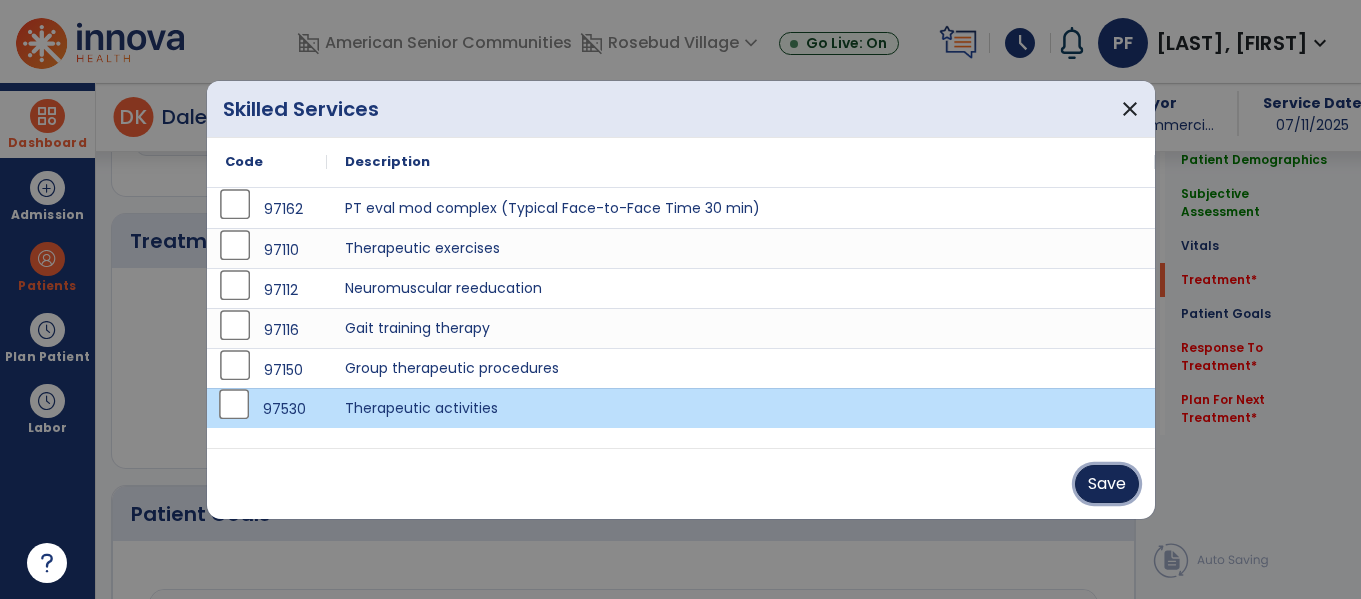 click on "Save" at bounding box center (1107, 484) 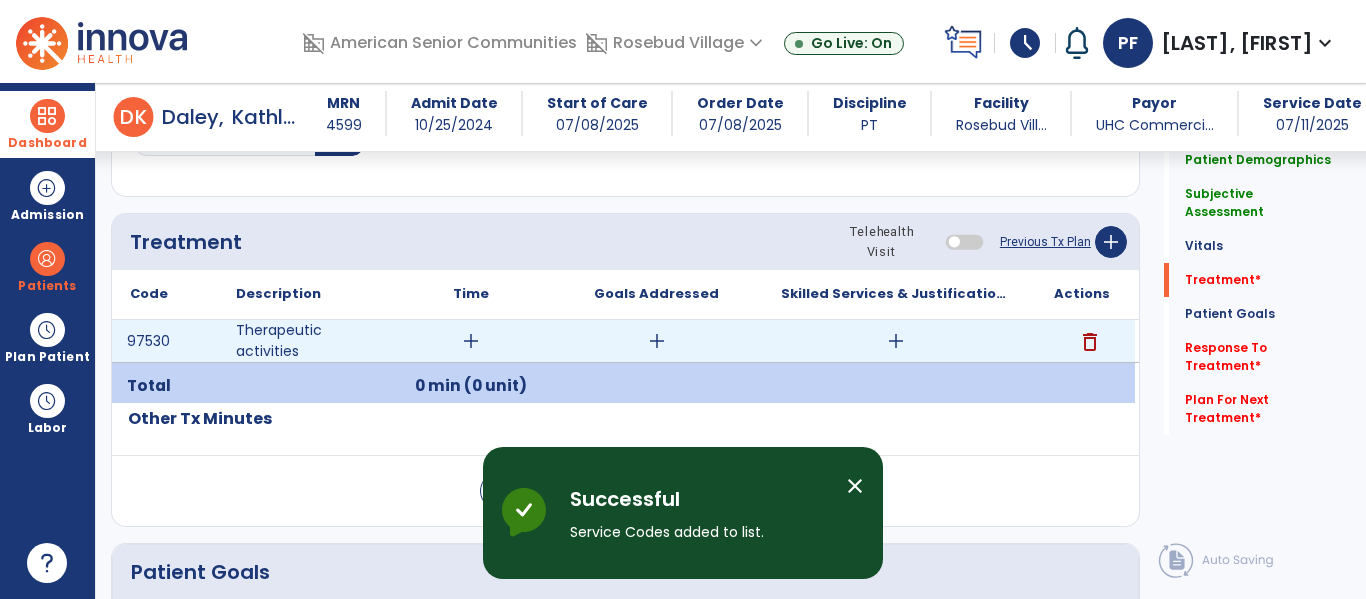 click on "add" at bounding box center (471, 341) 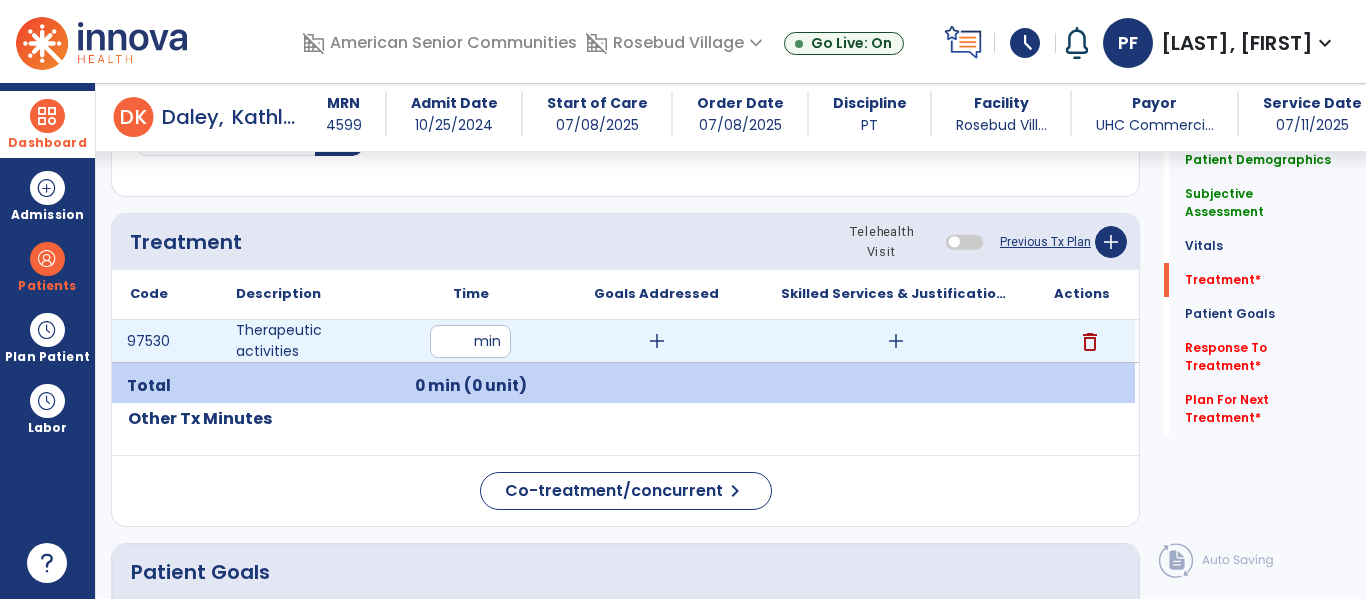 type on "**" 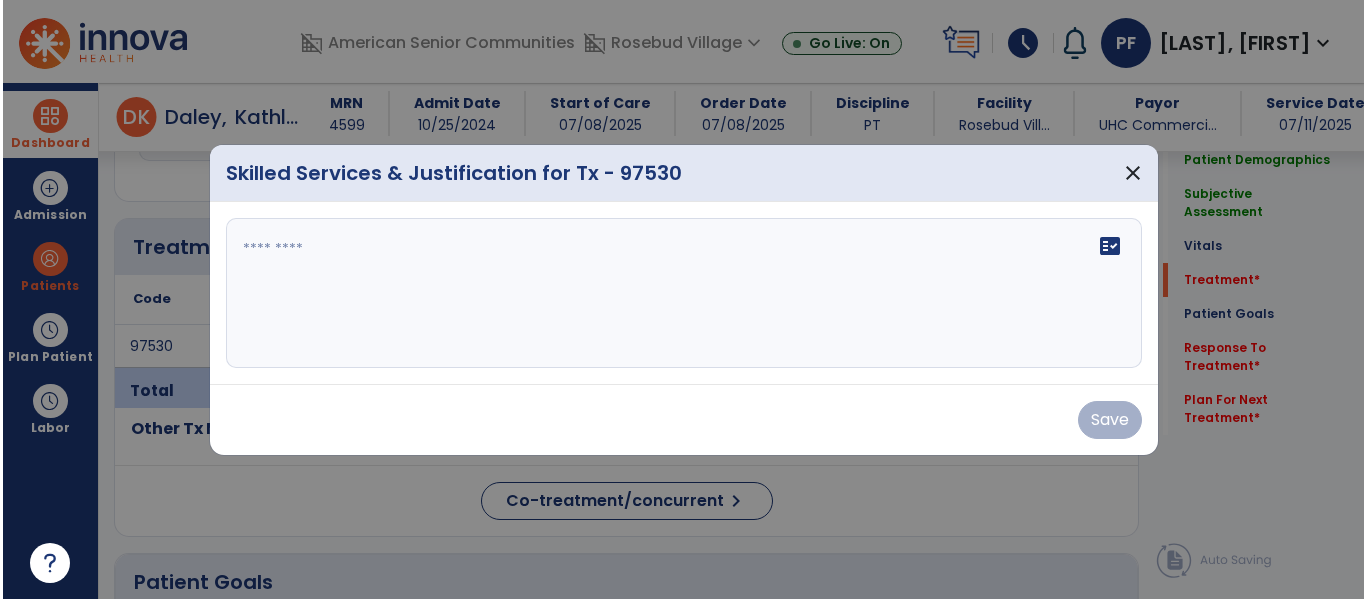 scroll, scrollTop: 1076, scrollLeft: 0, axis: vertical 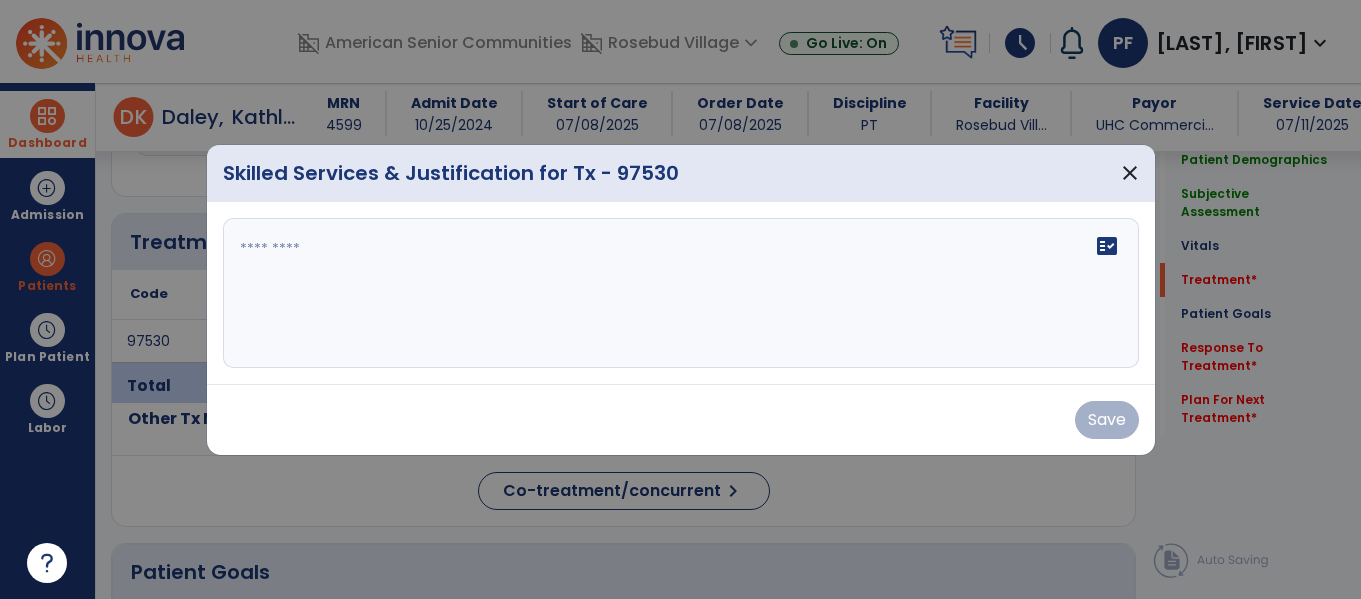 click on "fact_check" at bounding box center (681, 293) 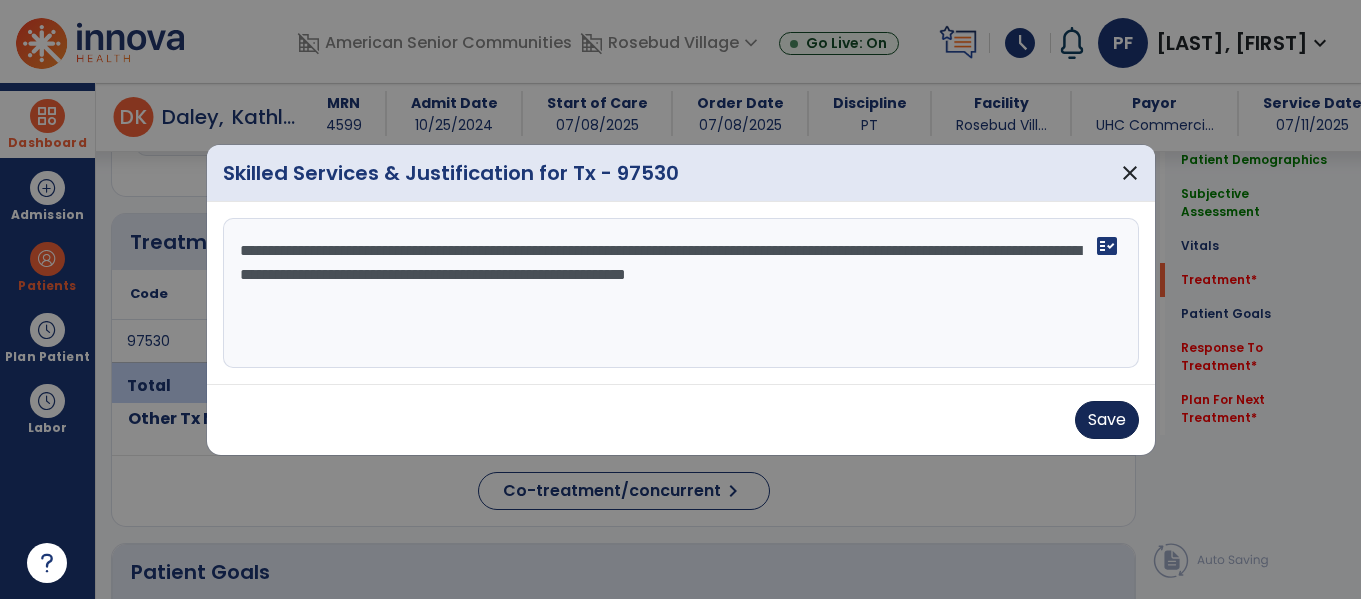type on "**********" 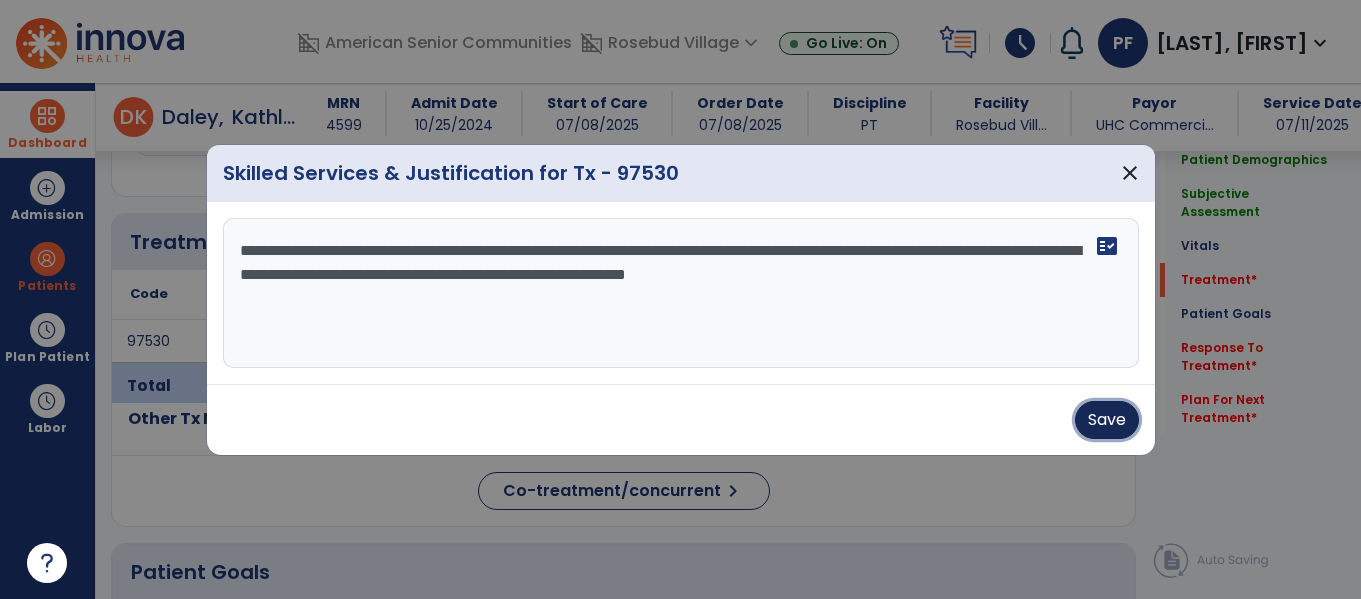 click on "Save" at bounding box center (1107, 420) 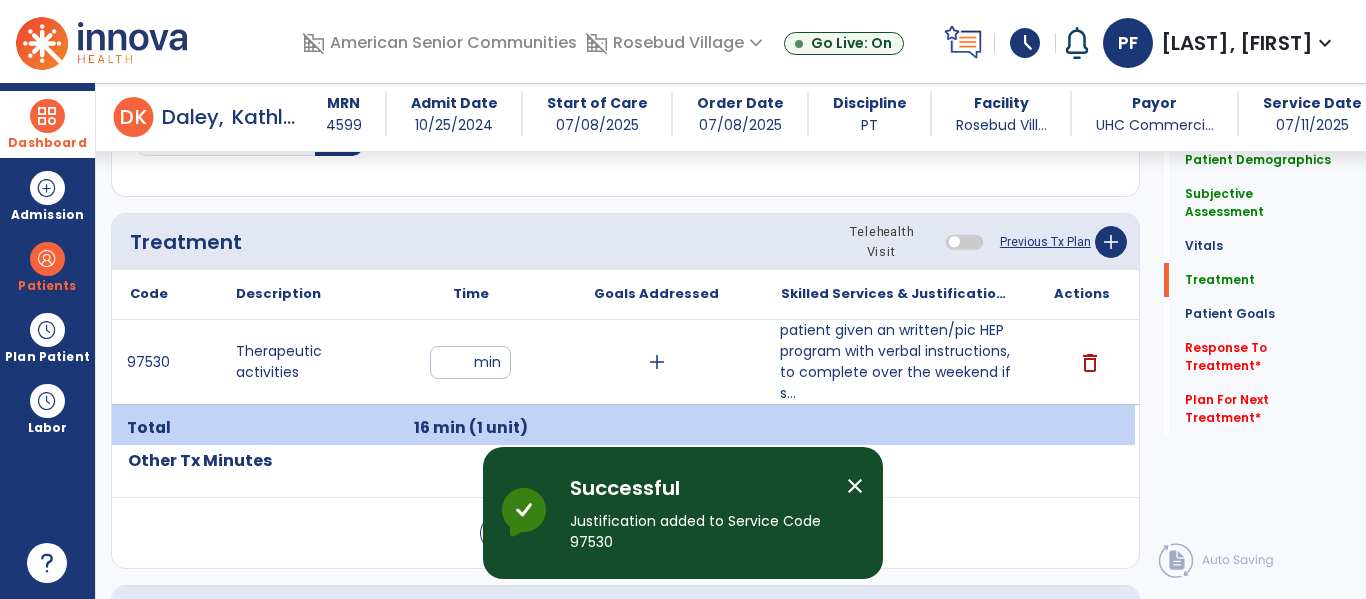 click on "close" at bounding box center (855, 486) 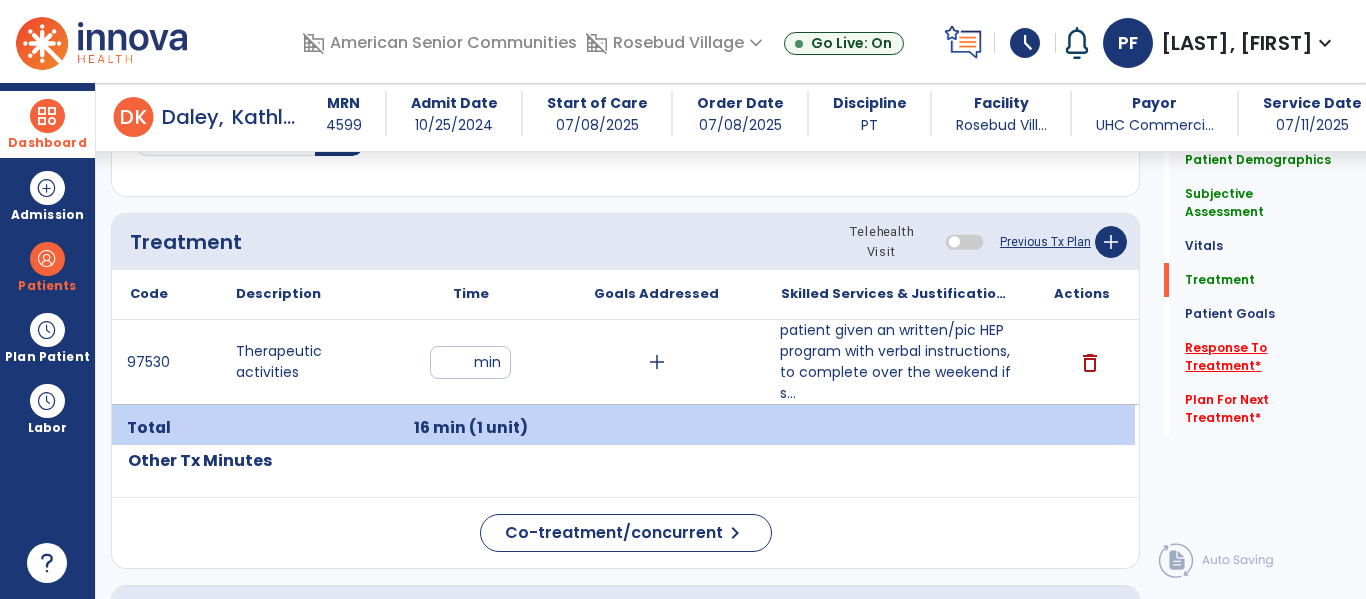 click on "Response To Treatment   *" 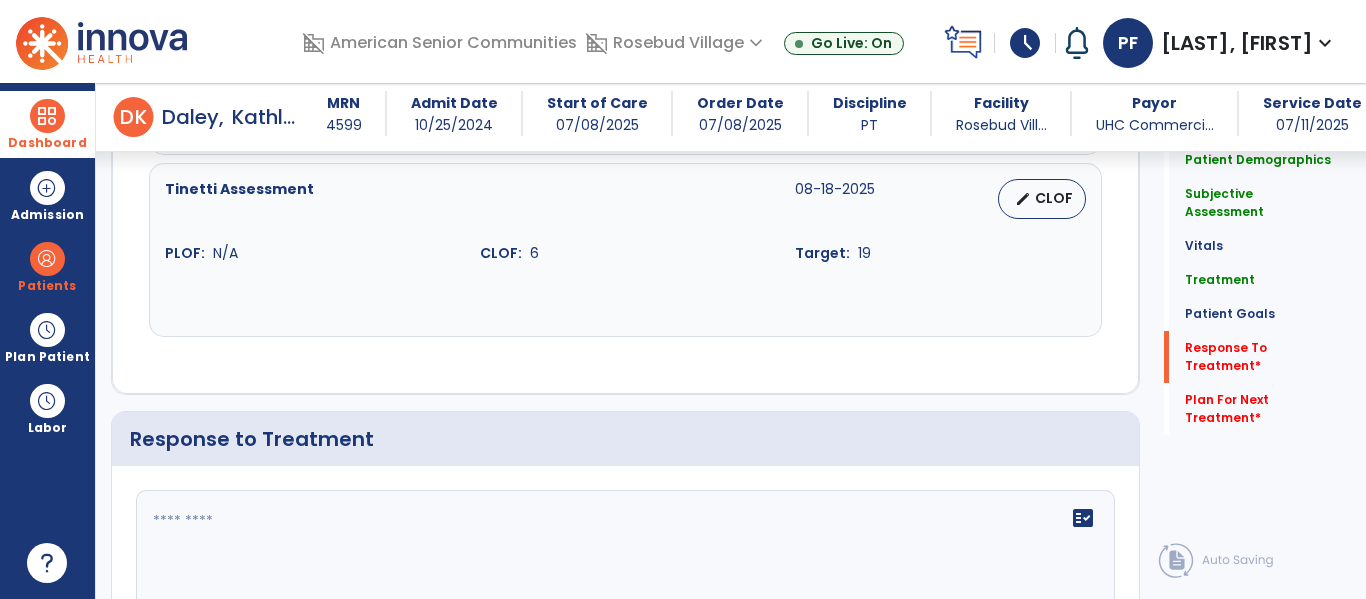 scroll, scrollTop: 2733, scrollLeft: 0, axis: vertical 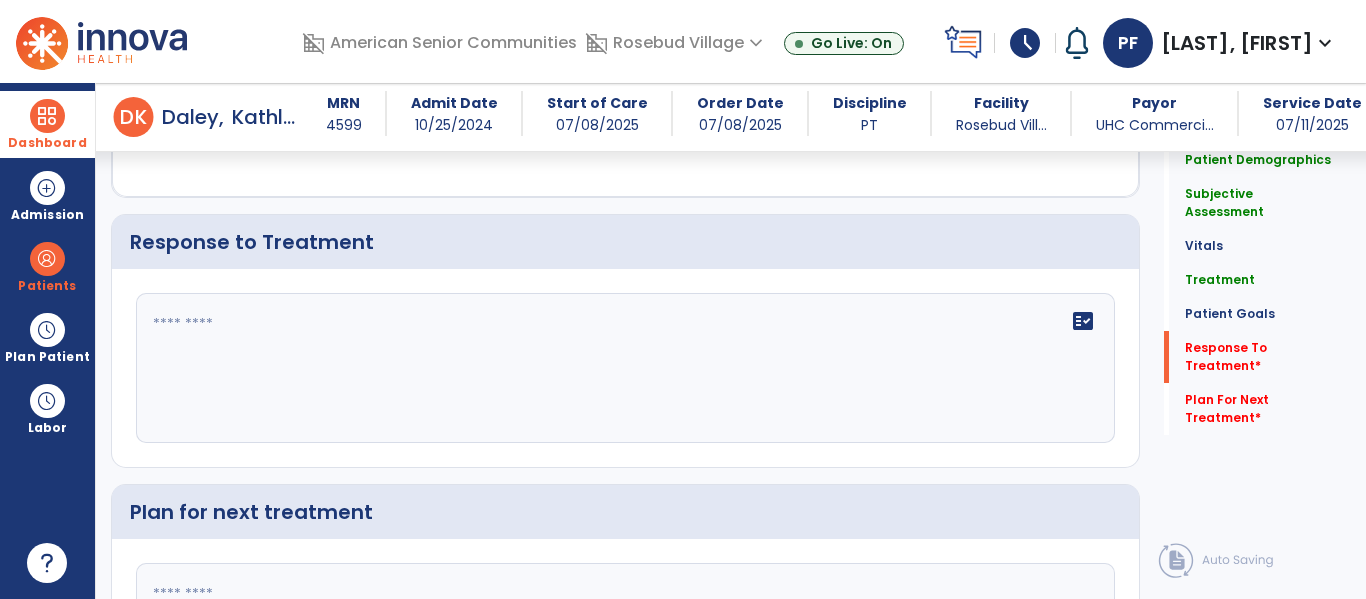 click on "fact_check" 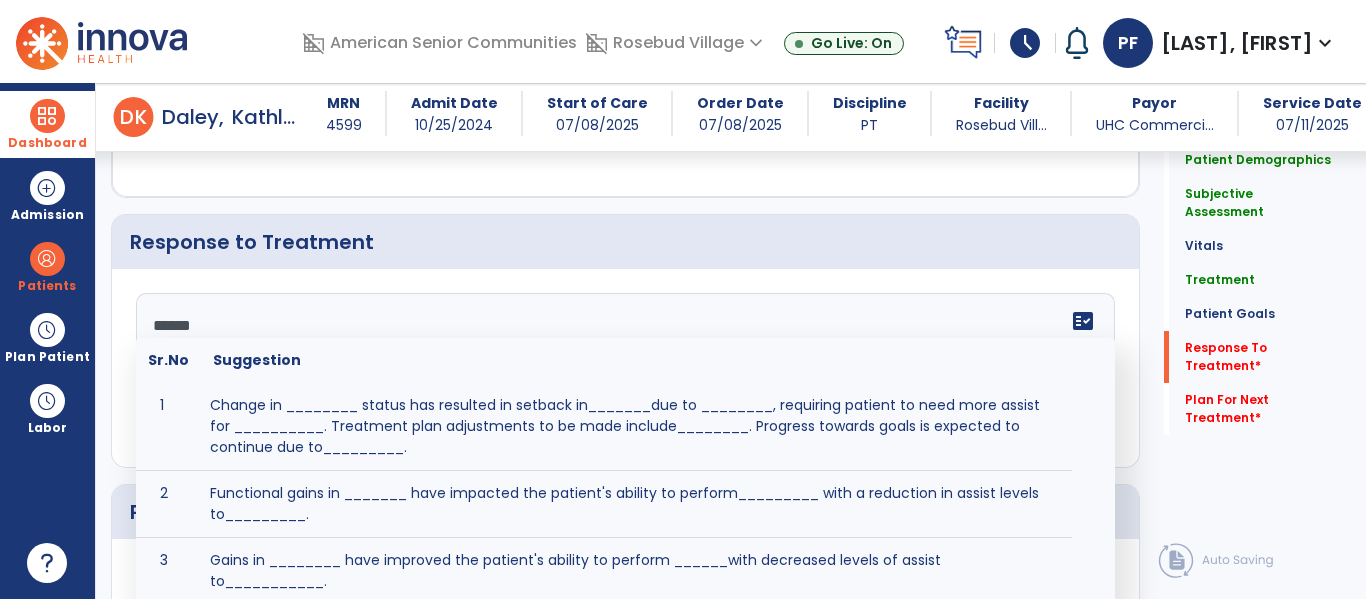 type on "*******" 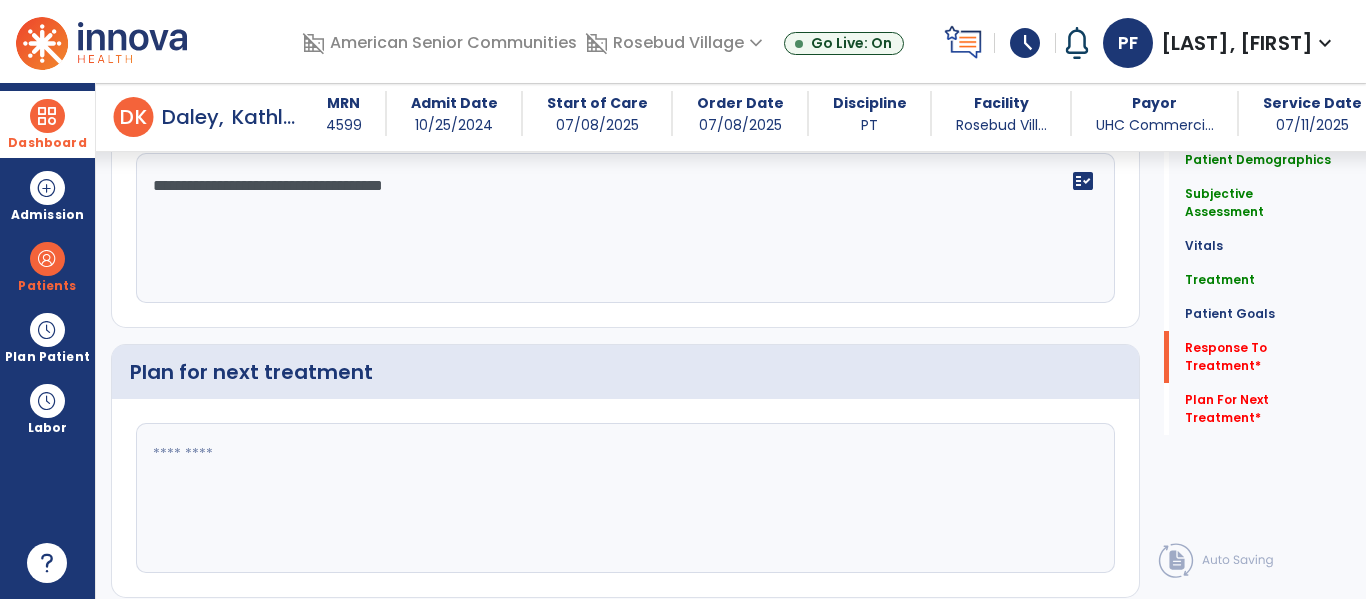 scroll, scrollTop: 2929, scrollLeft: 0, axis: vertical 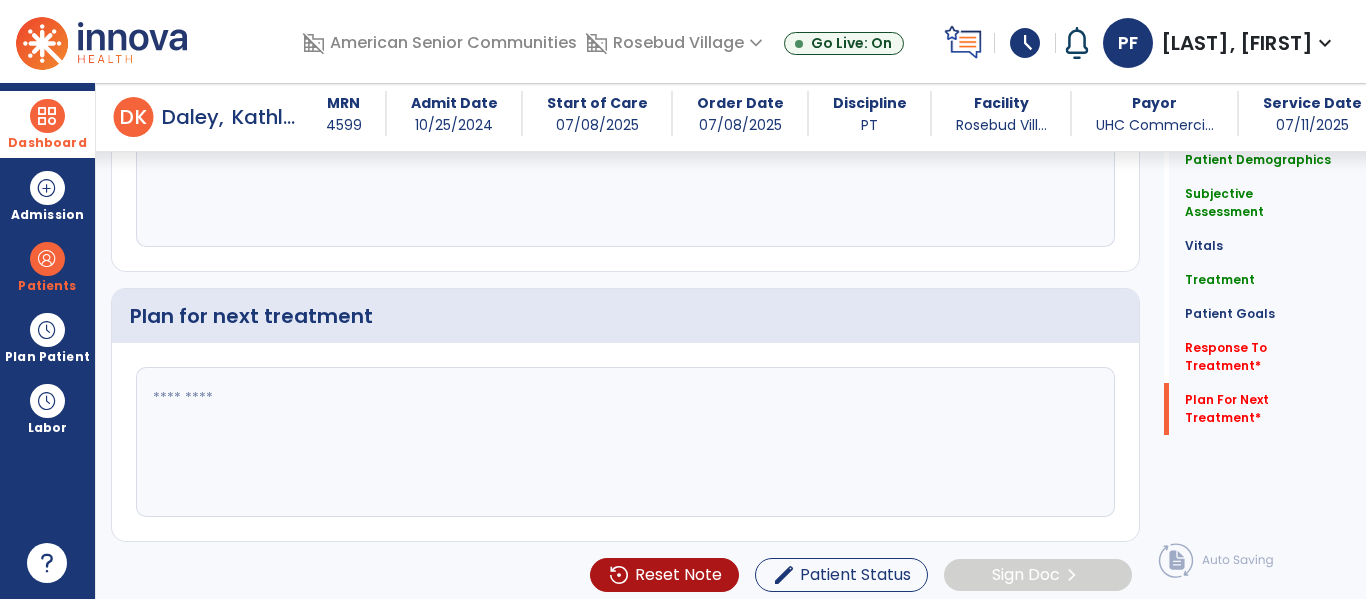 type on "**********" 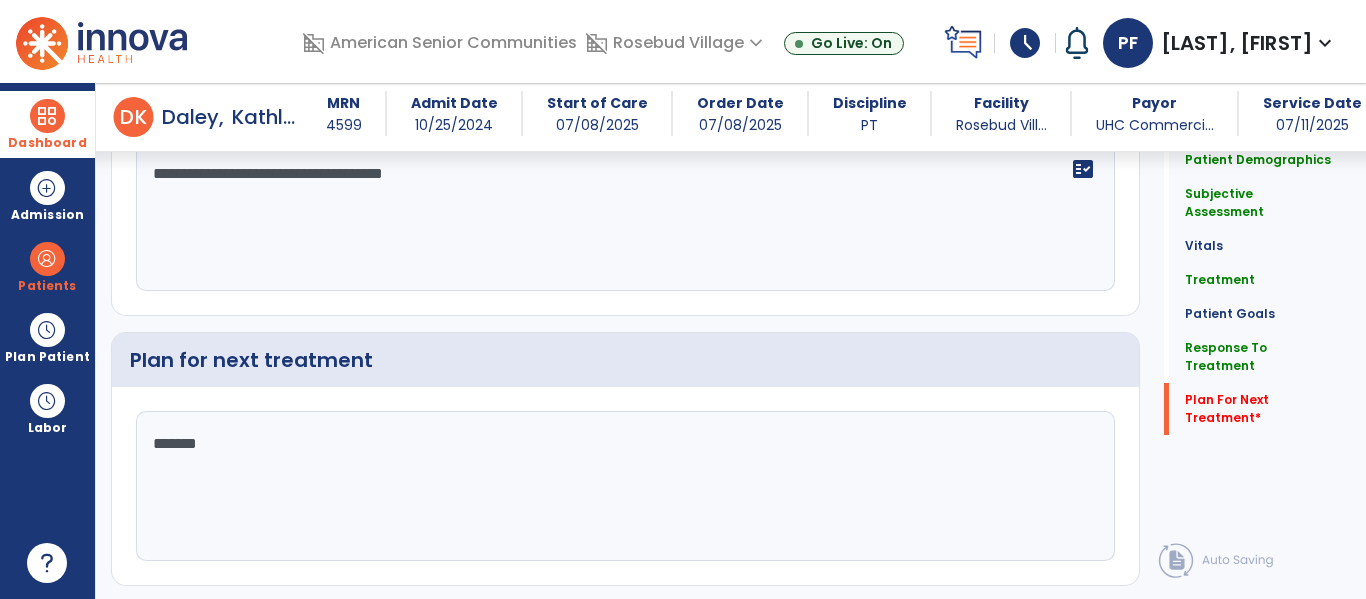 scroll, scrollTop: 2929, scrollLeft: 0, axis: vertical 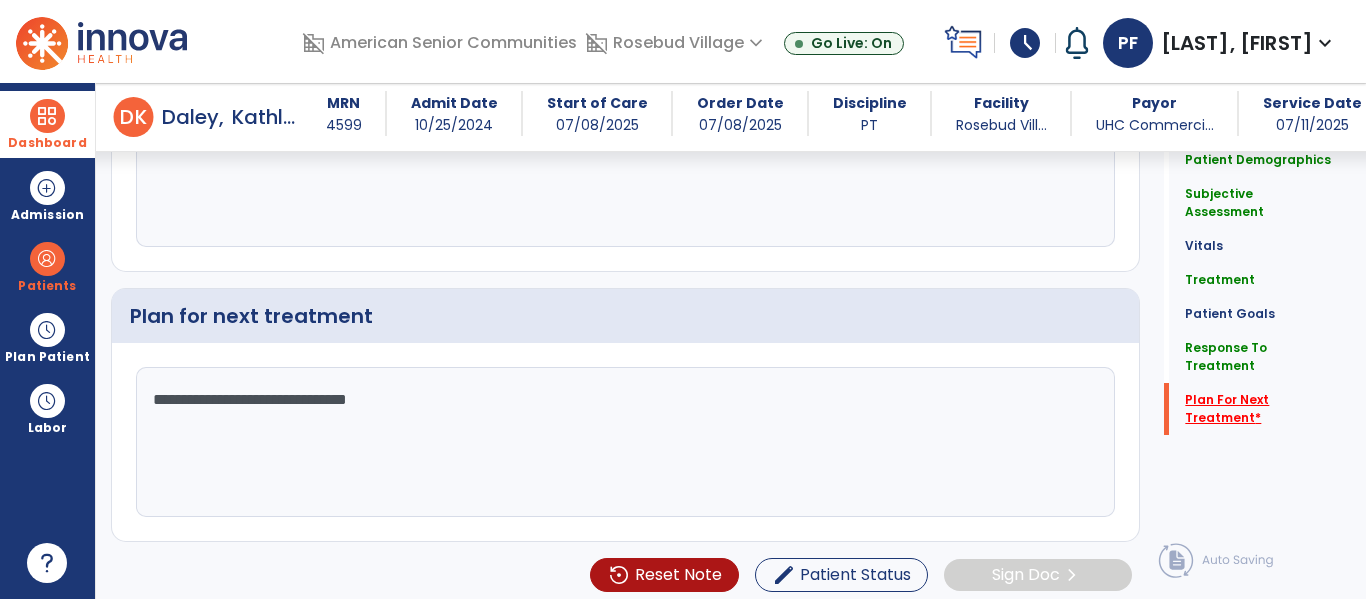 type on "**********" 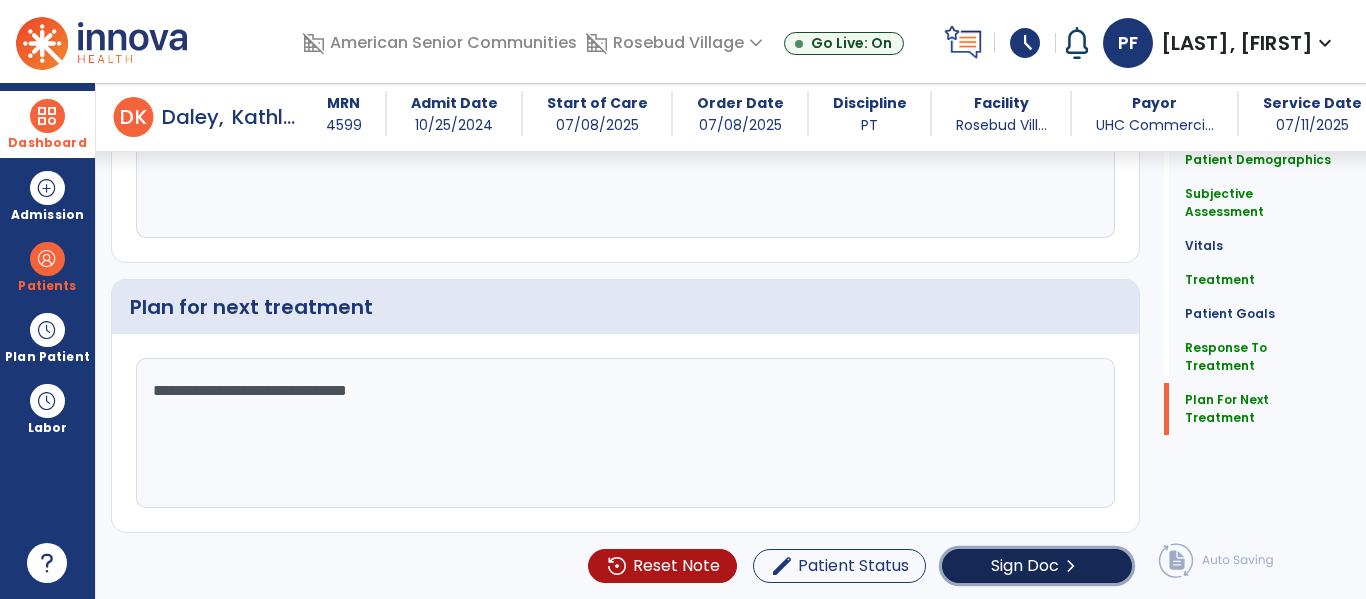 click on "Sign Doc  chevron_right" 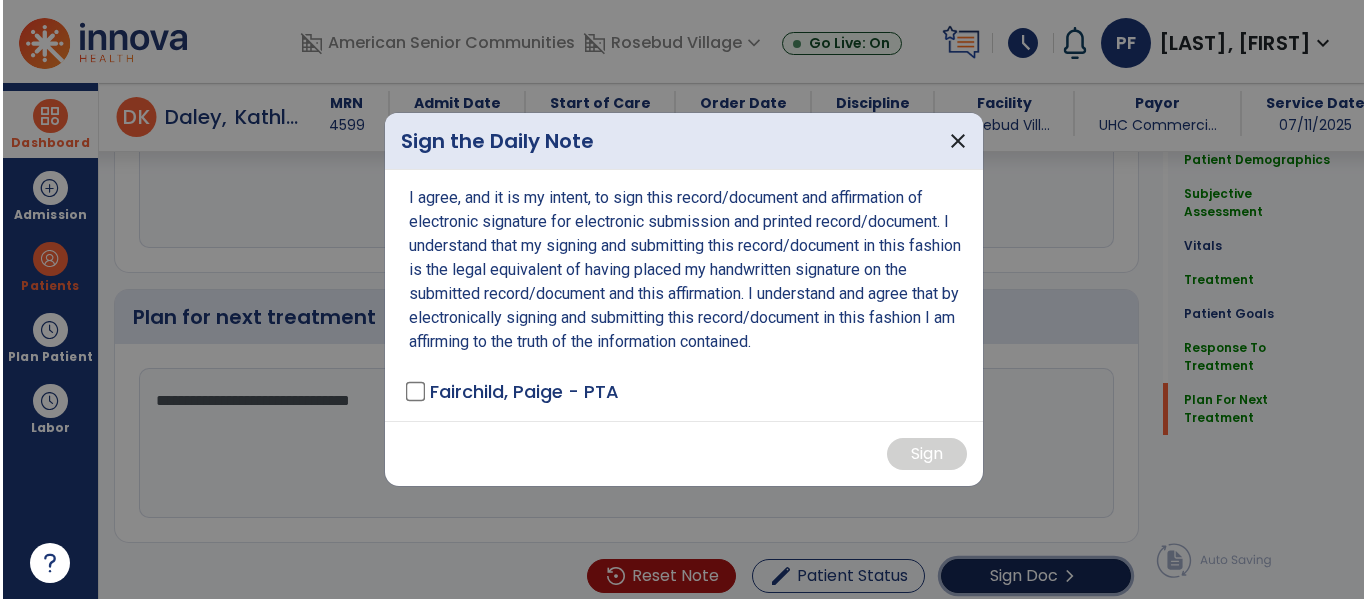 scroll, scrollTop: 2938, scrollLeft: 0, axis: vertical 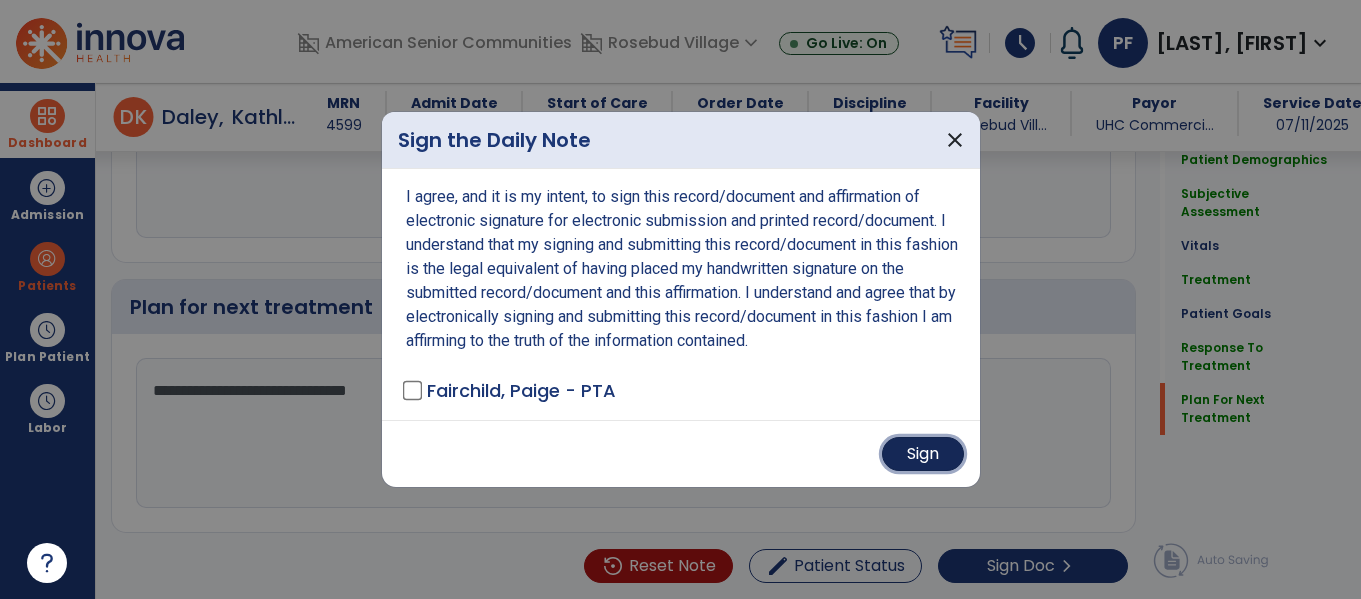 click on "Sign" at bounding box center [923, 454] 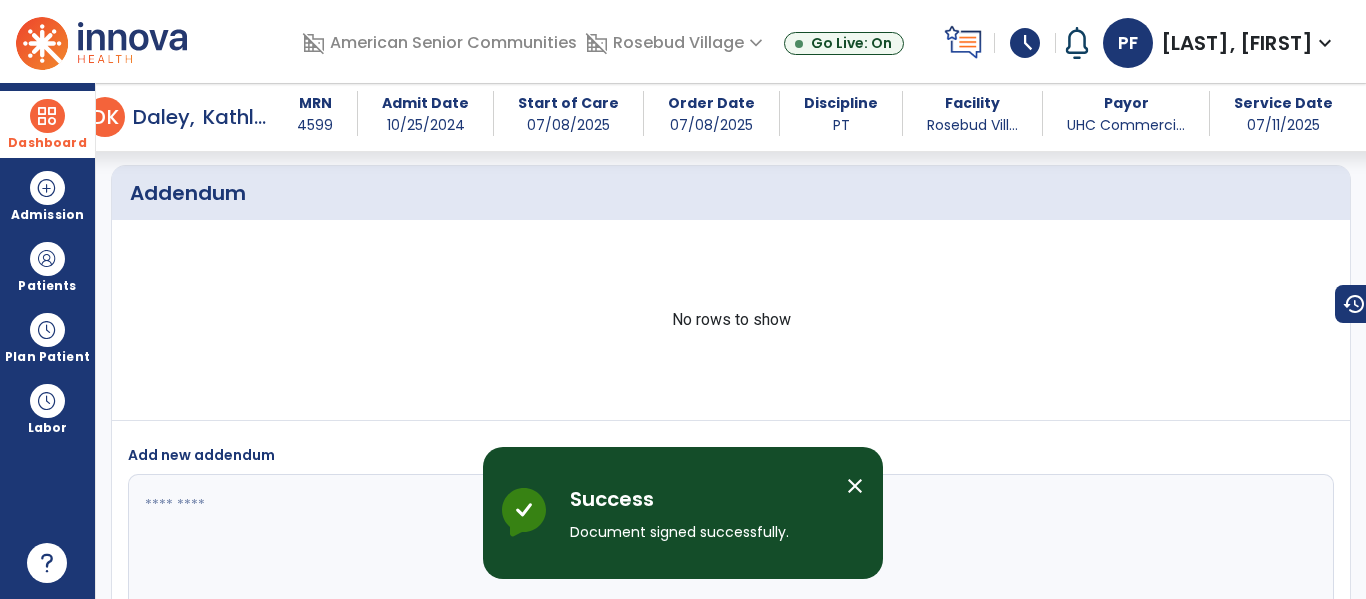 click on "close" at bounding box center (855, 486) 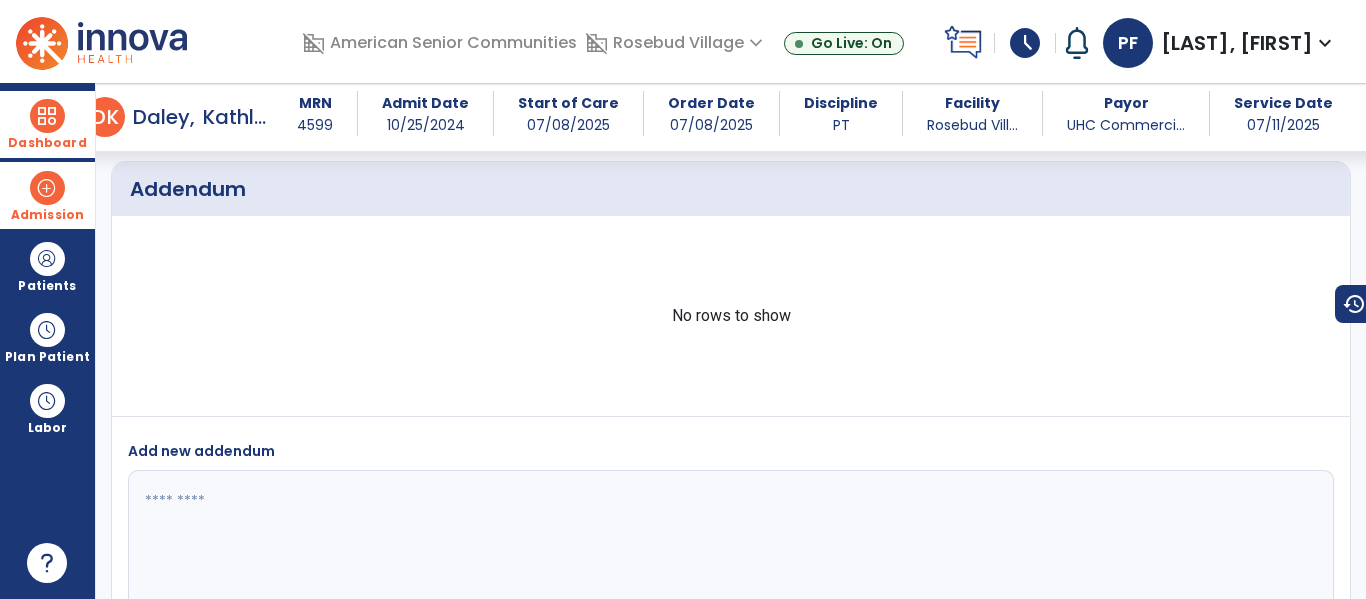 scroll, scrollTop: 3815, scrollLeft: 0, axis: vertical 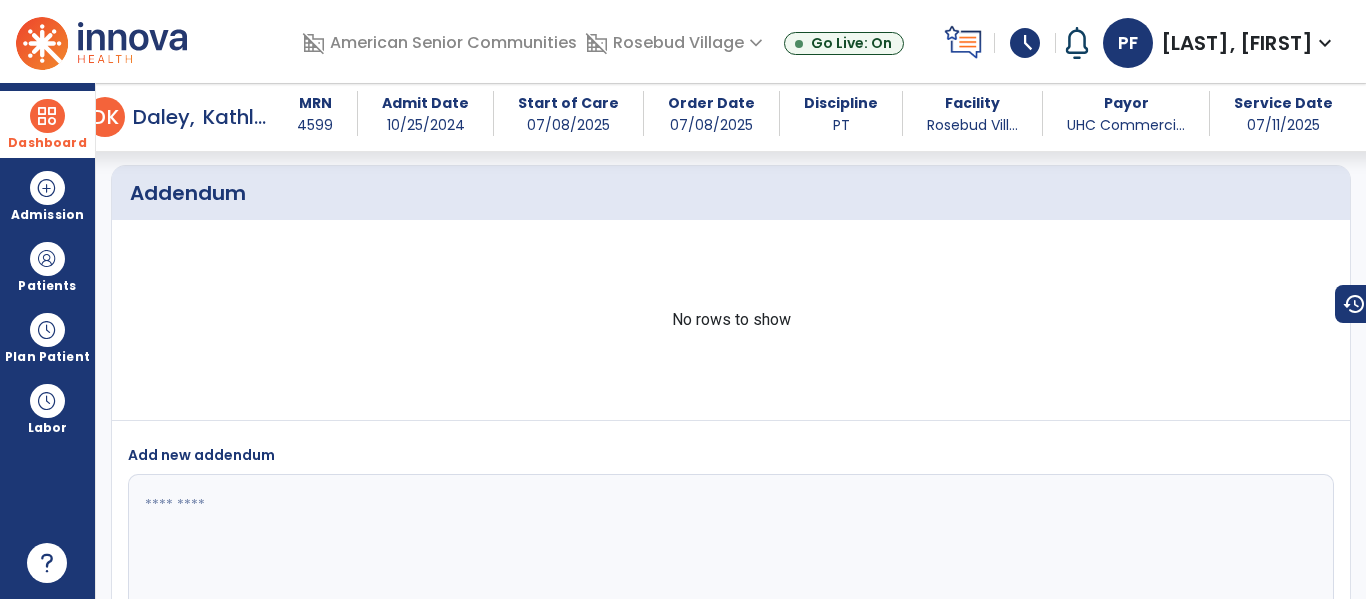 click at bounding box center (47, 116) 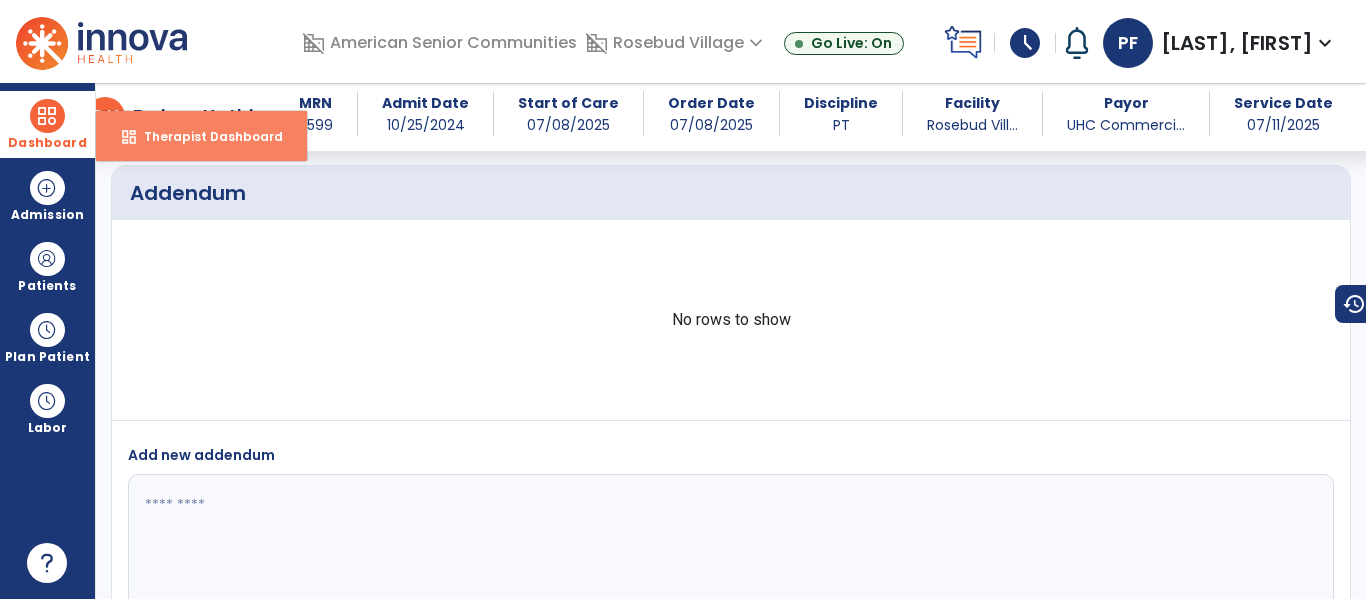 click on "dashboard  Therapist Dashboard" at bounding box center [201, 136] 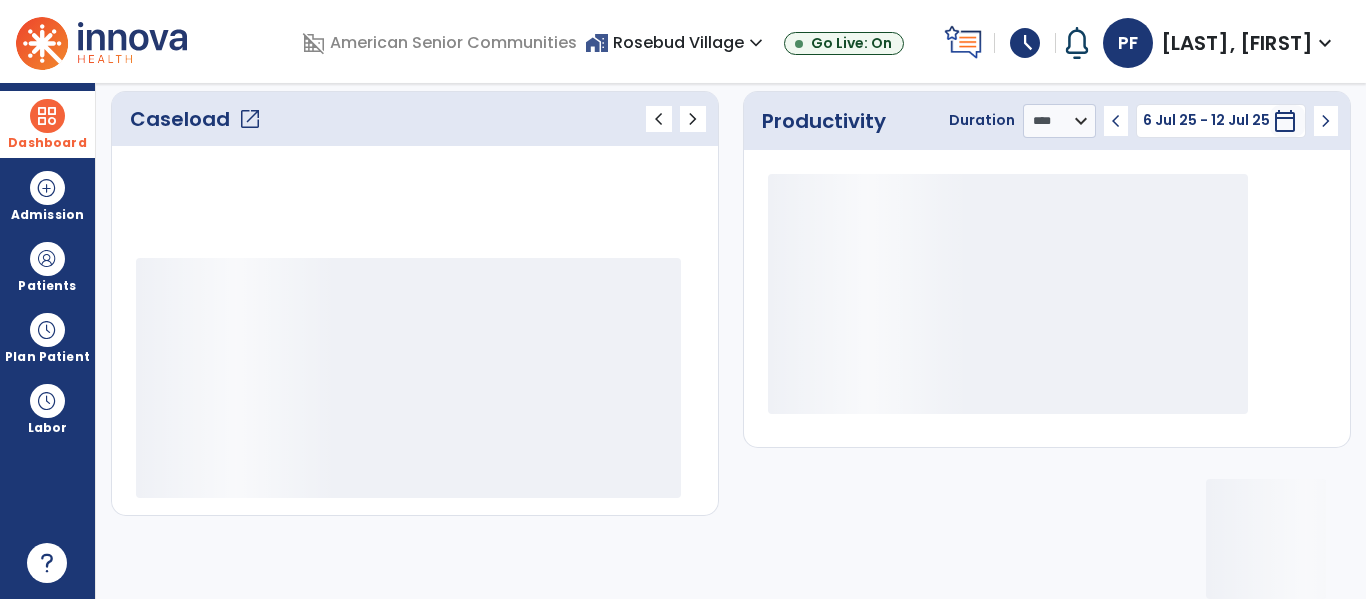 scroll, scrollTop: 276, scrollLeft: 0, axis: vertical 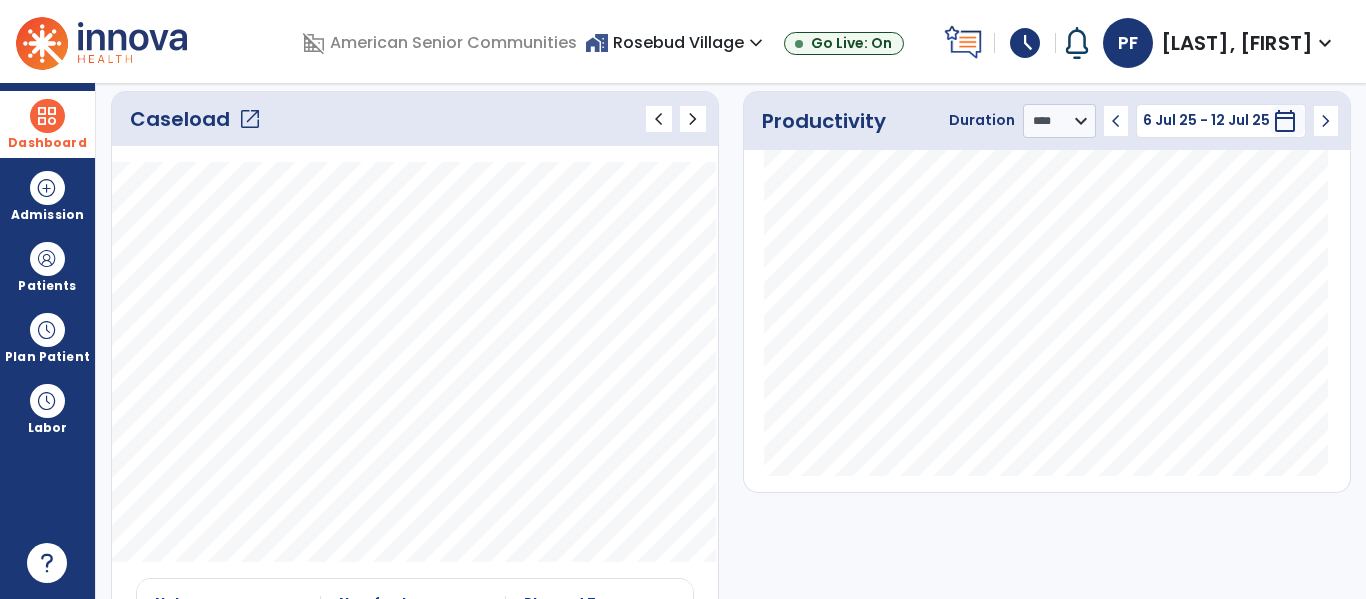 click on "open_in_new" 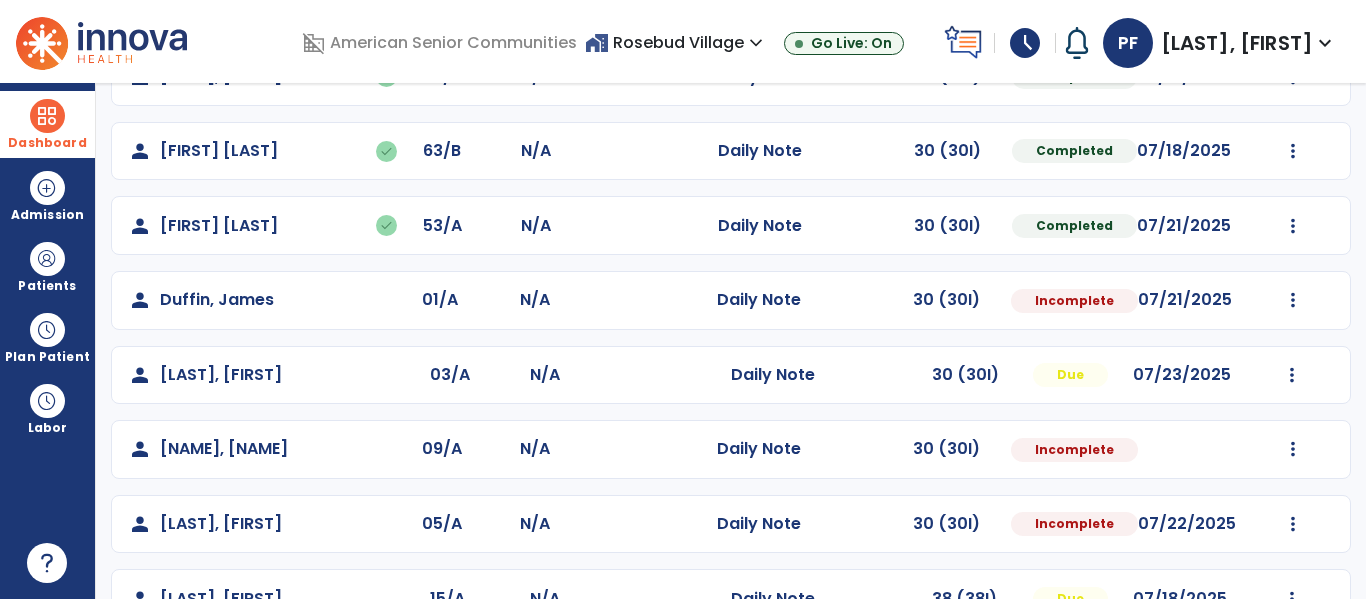 scroll, scrollTop: 287, scrollLeft: 0, axis: vertical 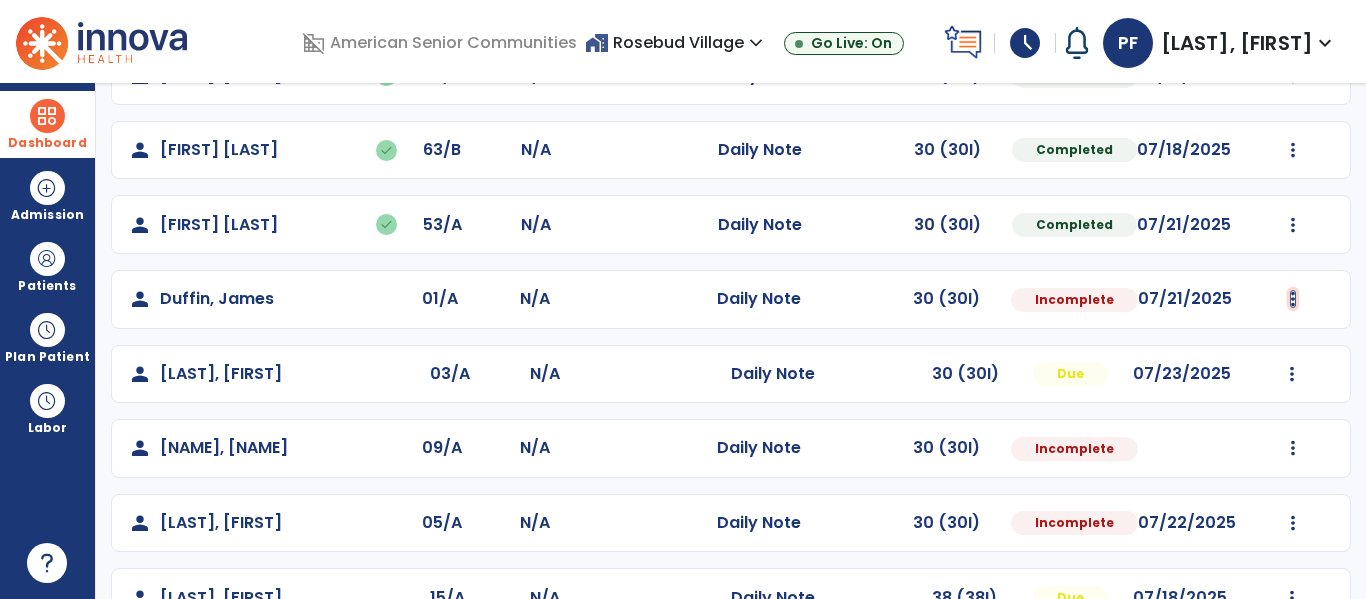 click at bounding box center (1292, 1) 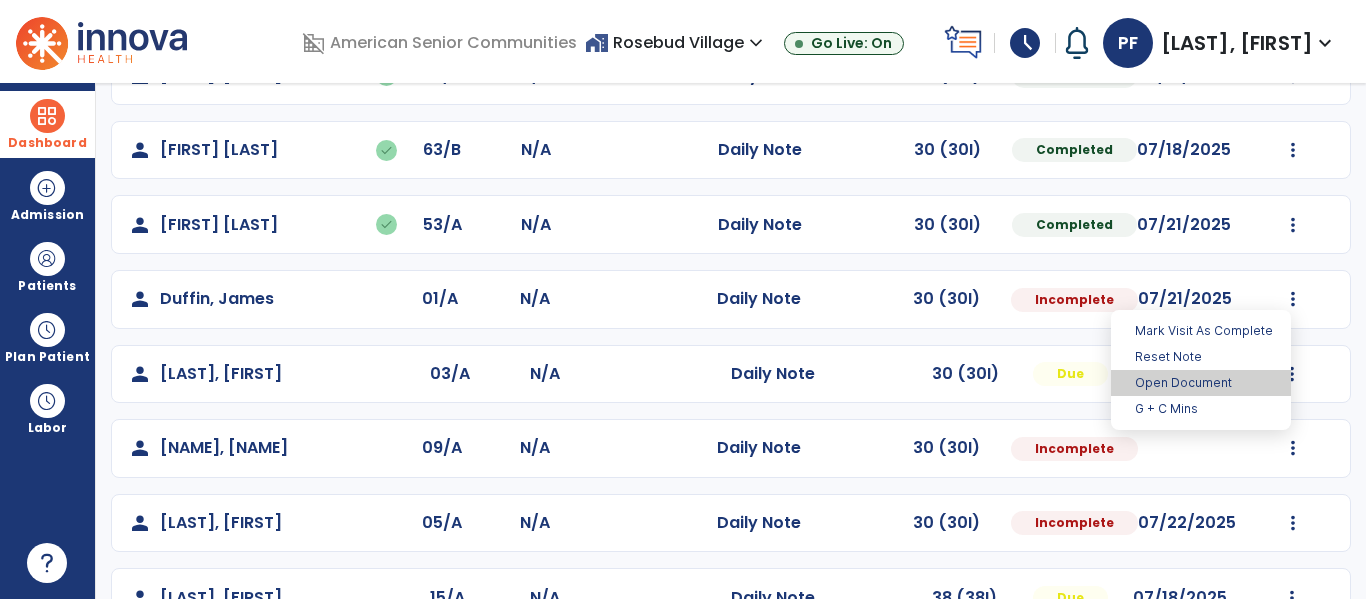 click on "Open Document" at bounding box center (1201, 383) 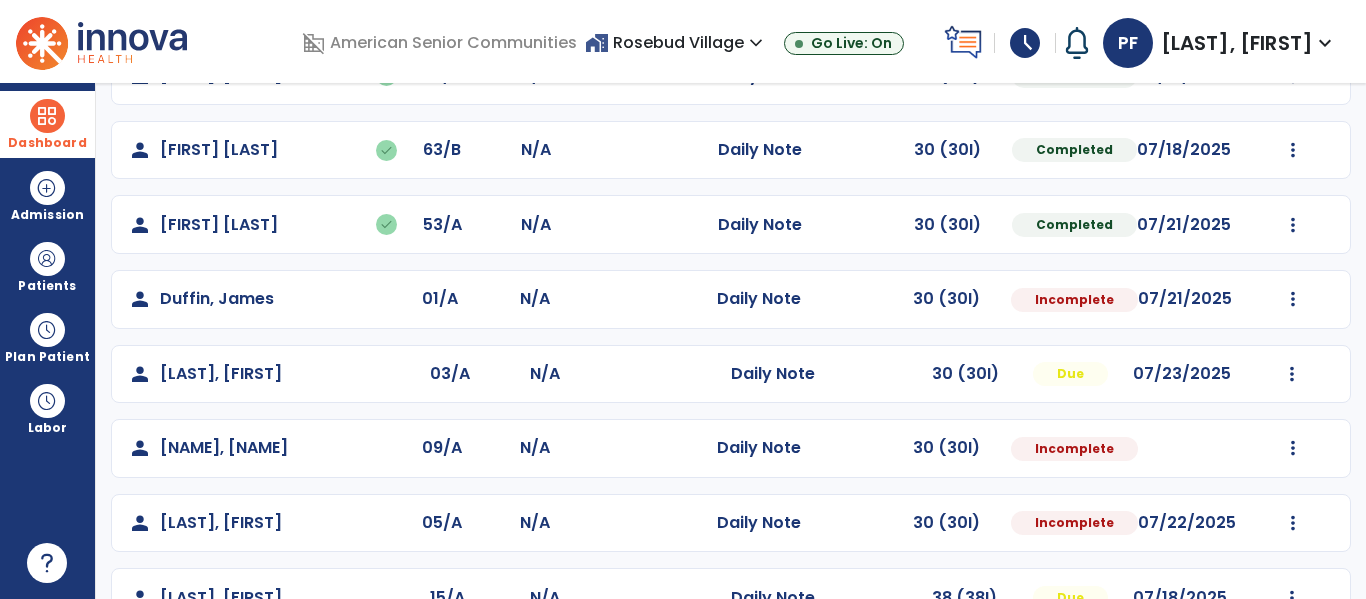 select on "*" 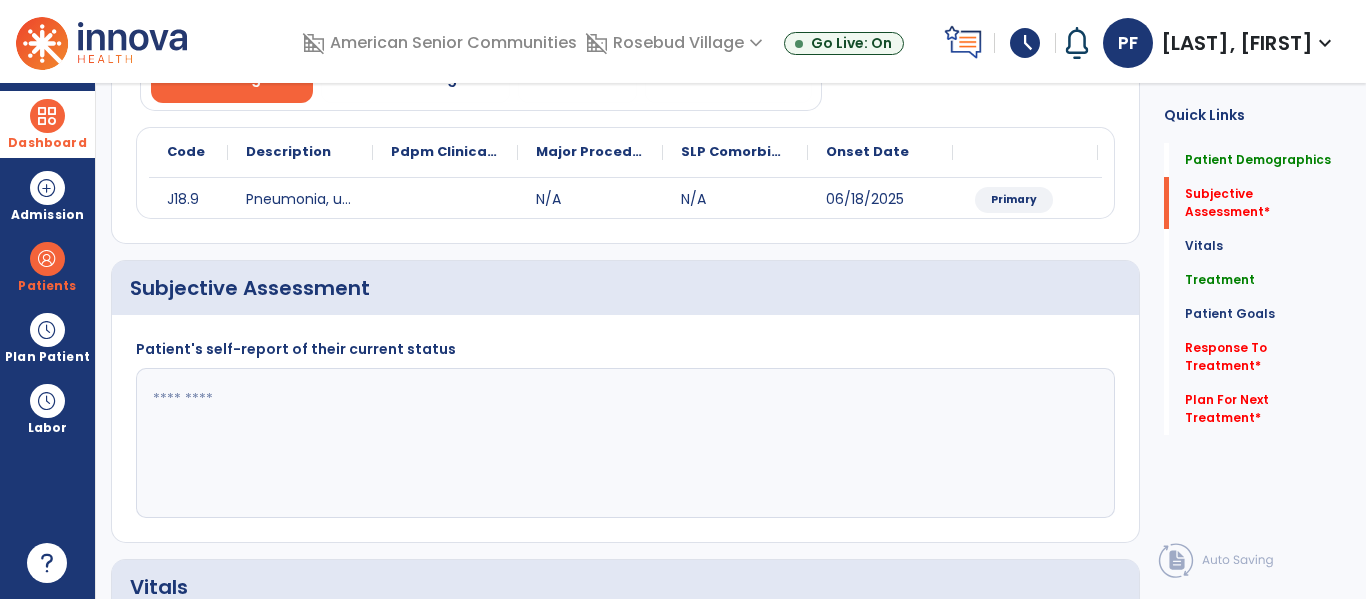click 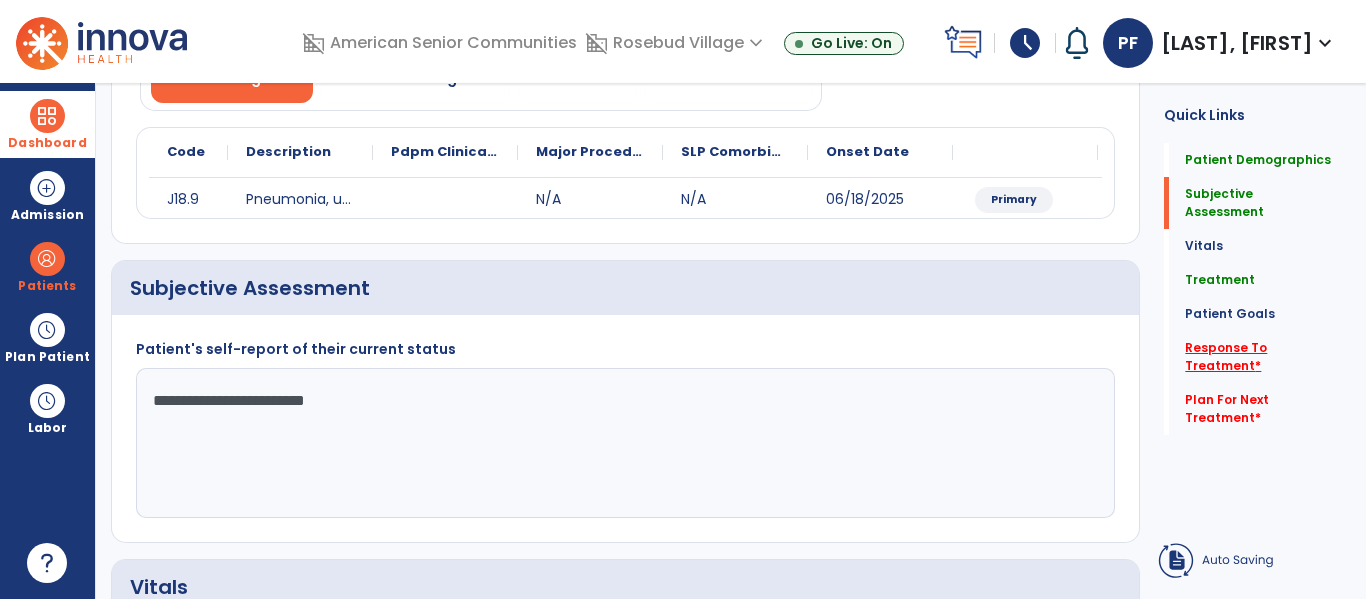 type on "**********" 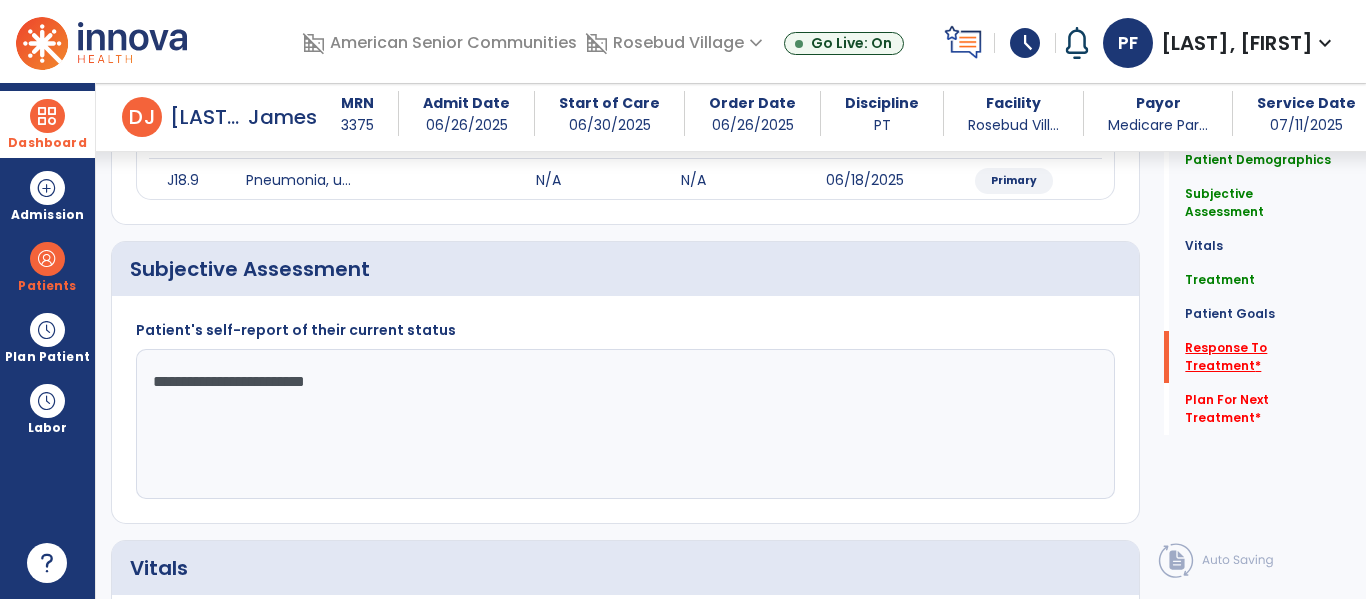 click on "Response To Treatment   *" 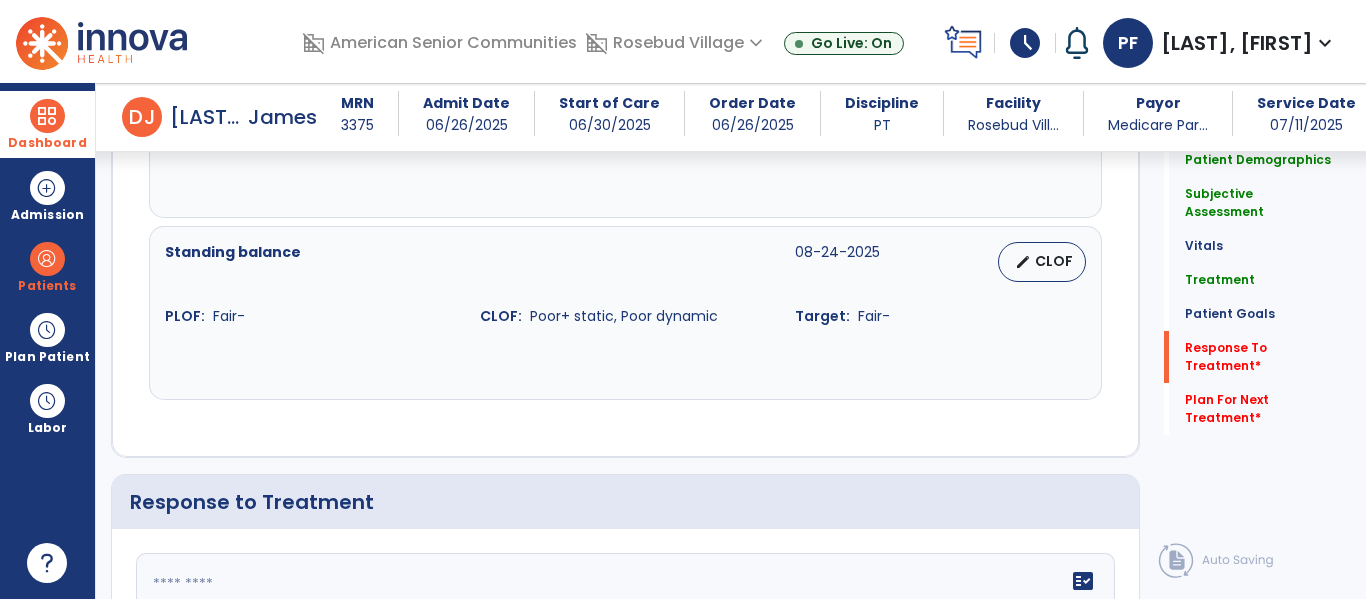 scroll, scrollTop: 2999, scrollLeft: 0, axis: vertical 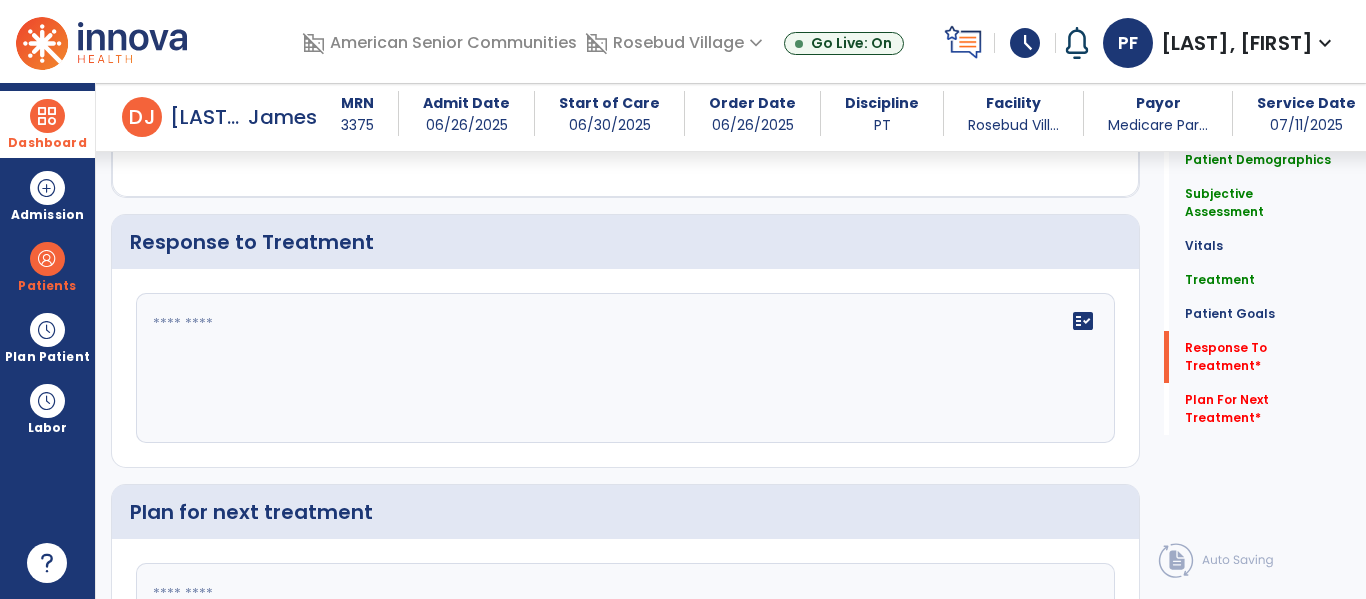 click on "fact_check" 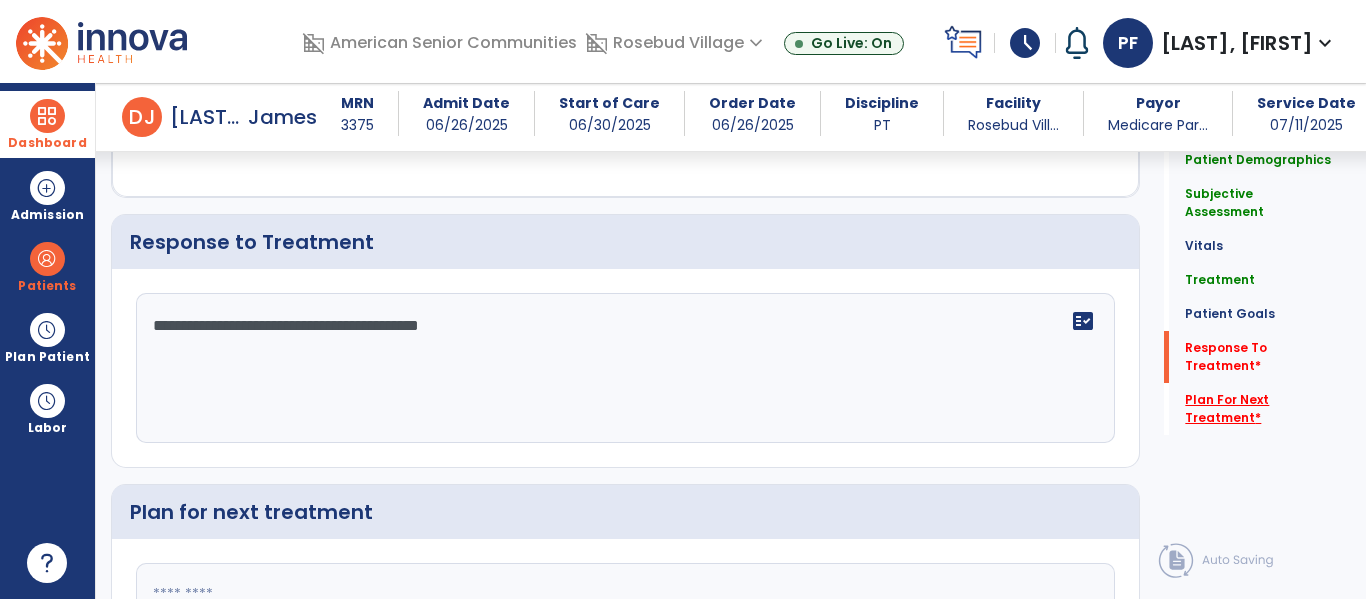 type on "**********" 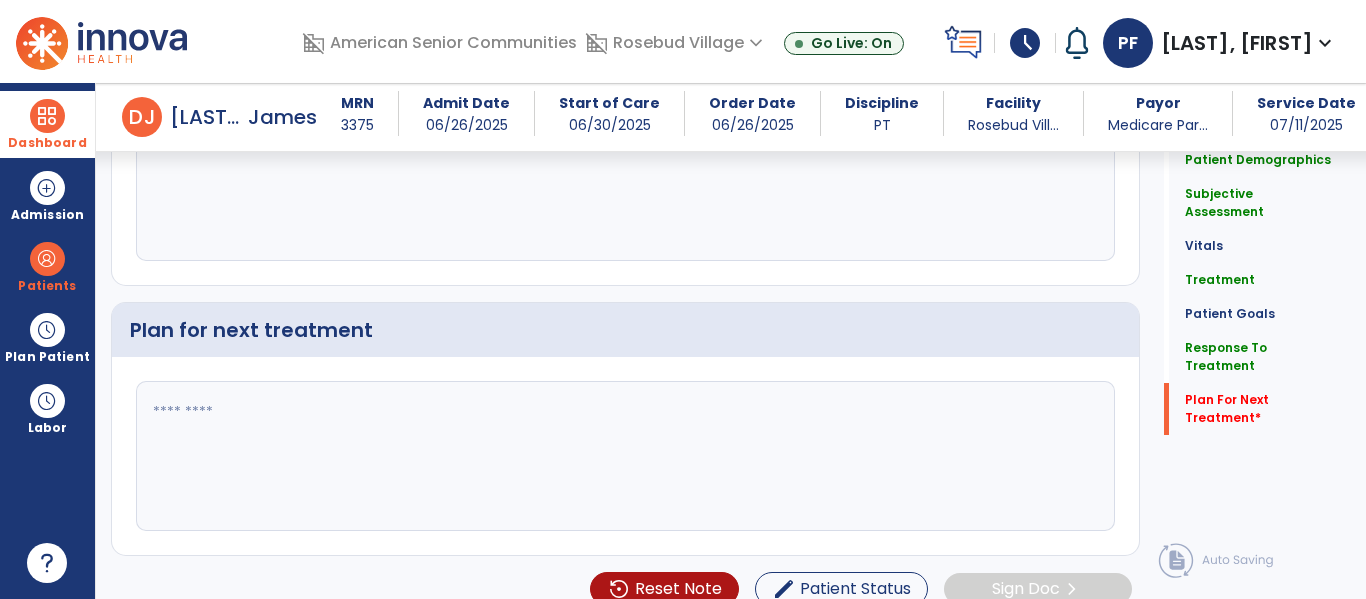 click 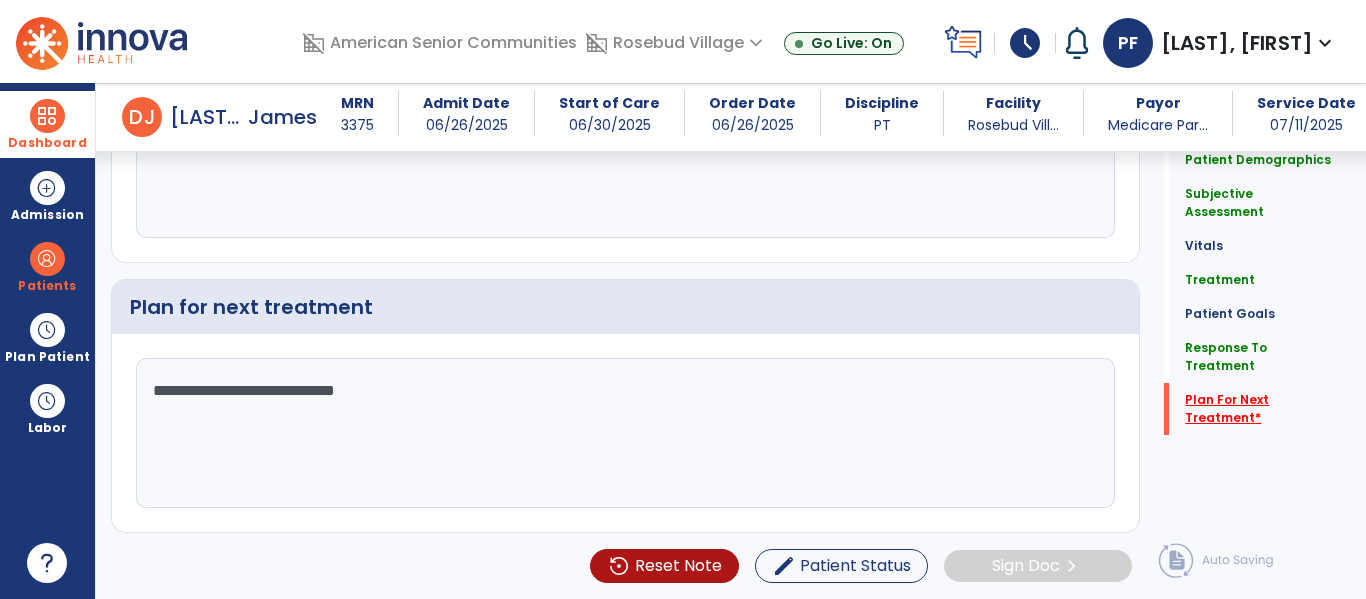 type on "**********" 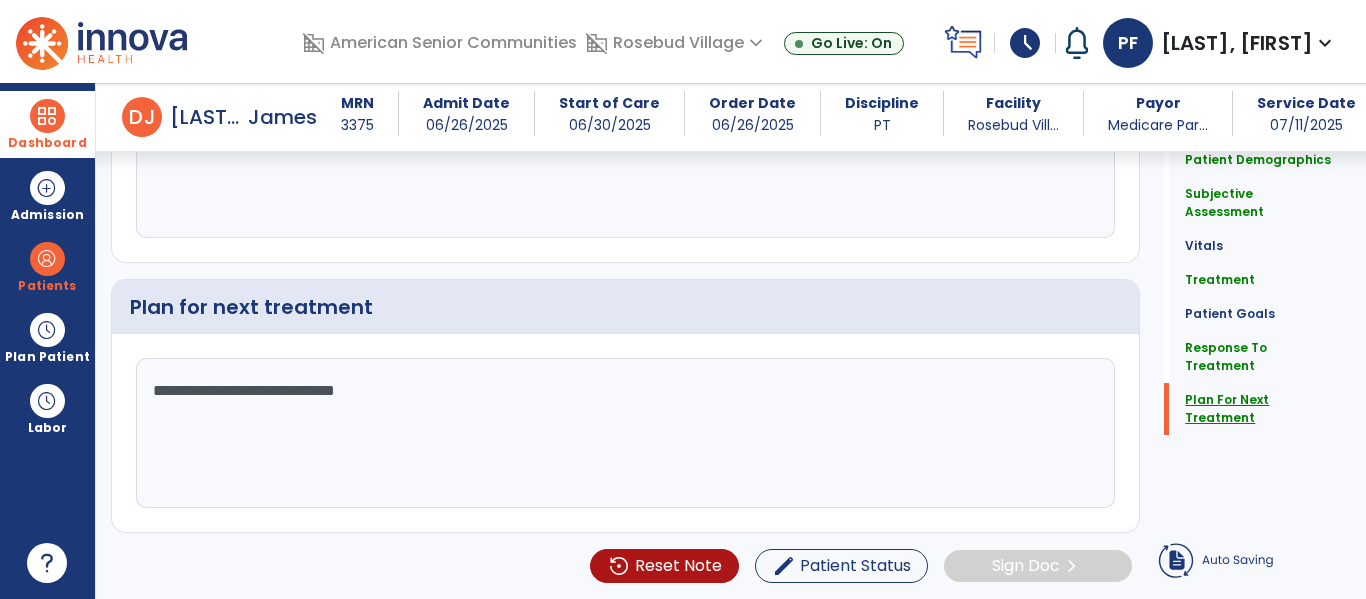click on "Plan For Next Treatment" 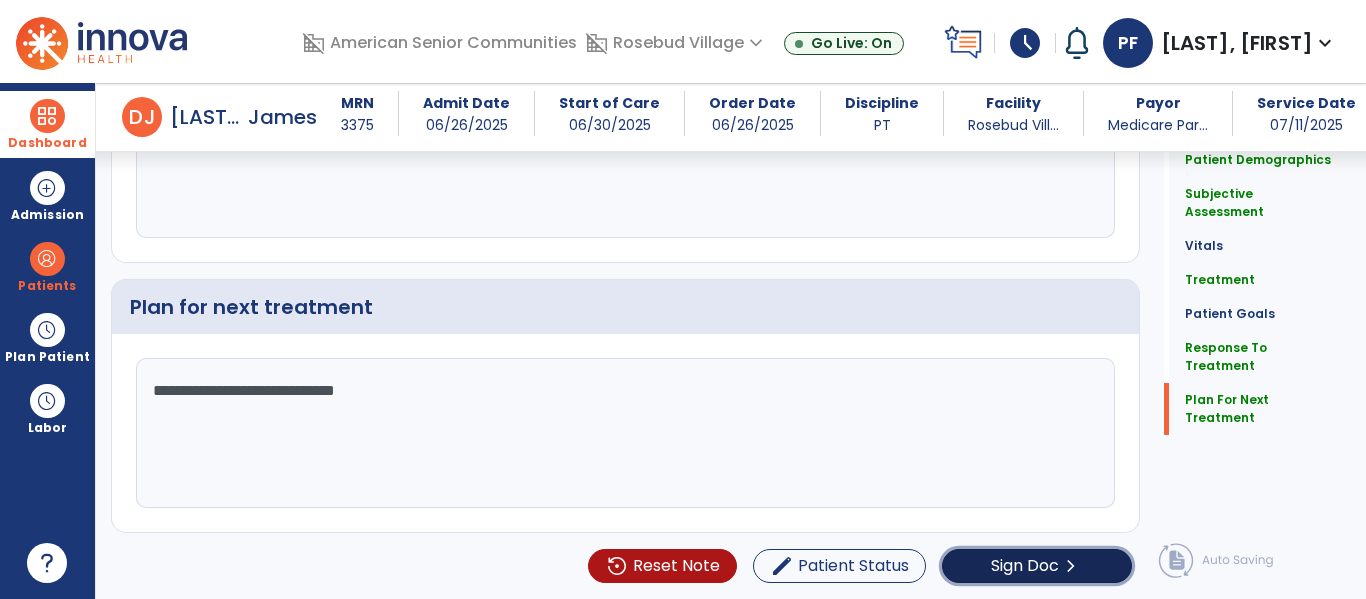 click on "chevron_right" 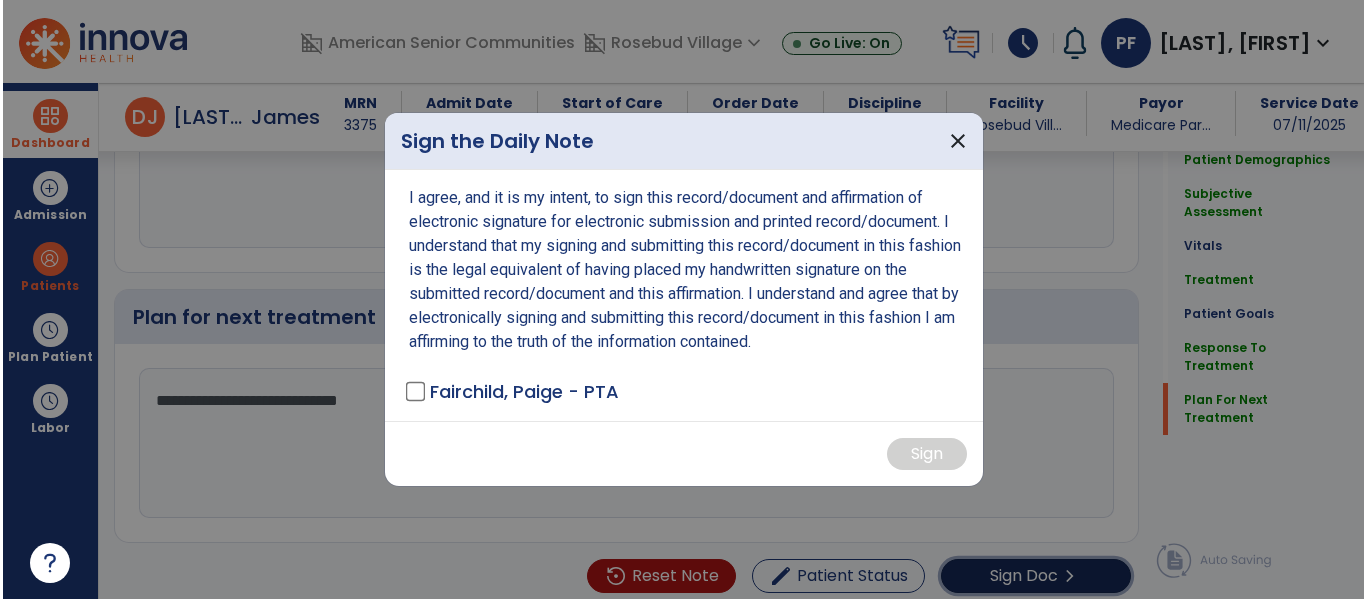 scroll, scrollTop: 3204, scrollLeft: 0, axis: vertical 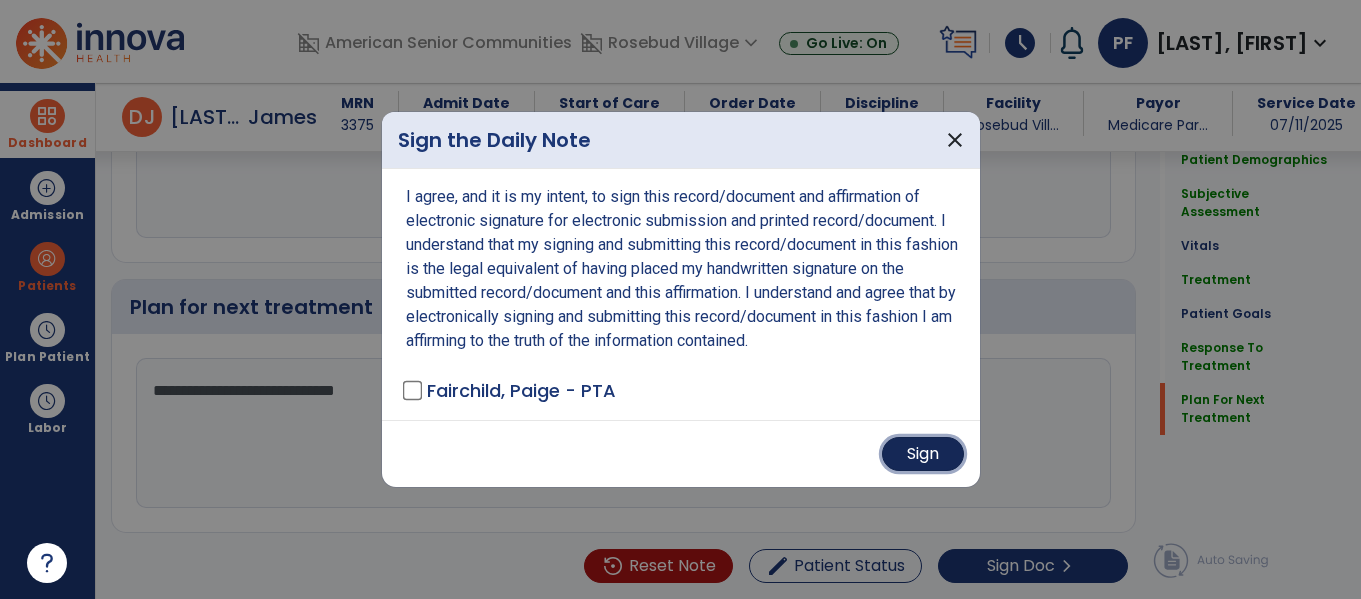 click on "Sign" at bounding box center (923, 454) 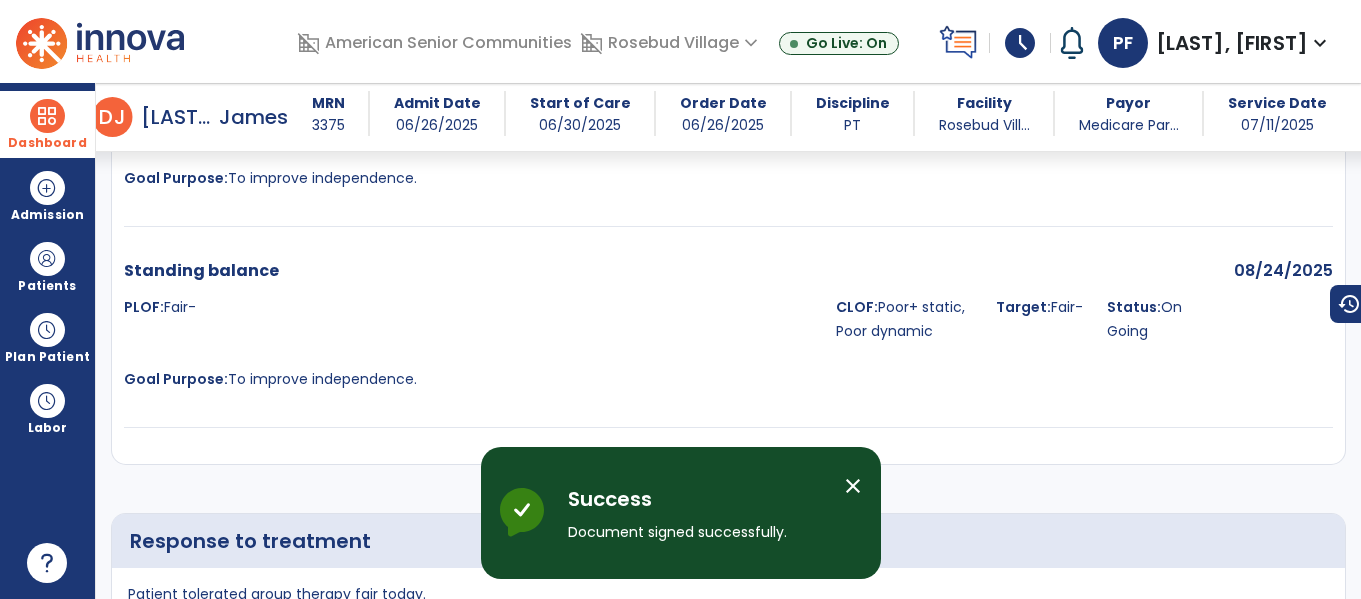 click on "close" at bounding box center (853, 486) 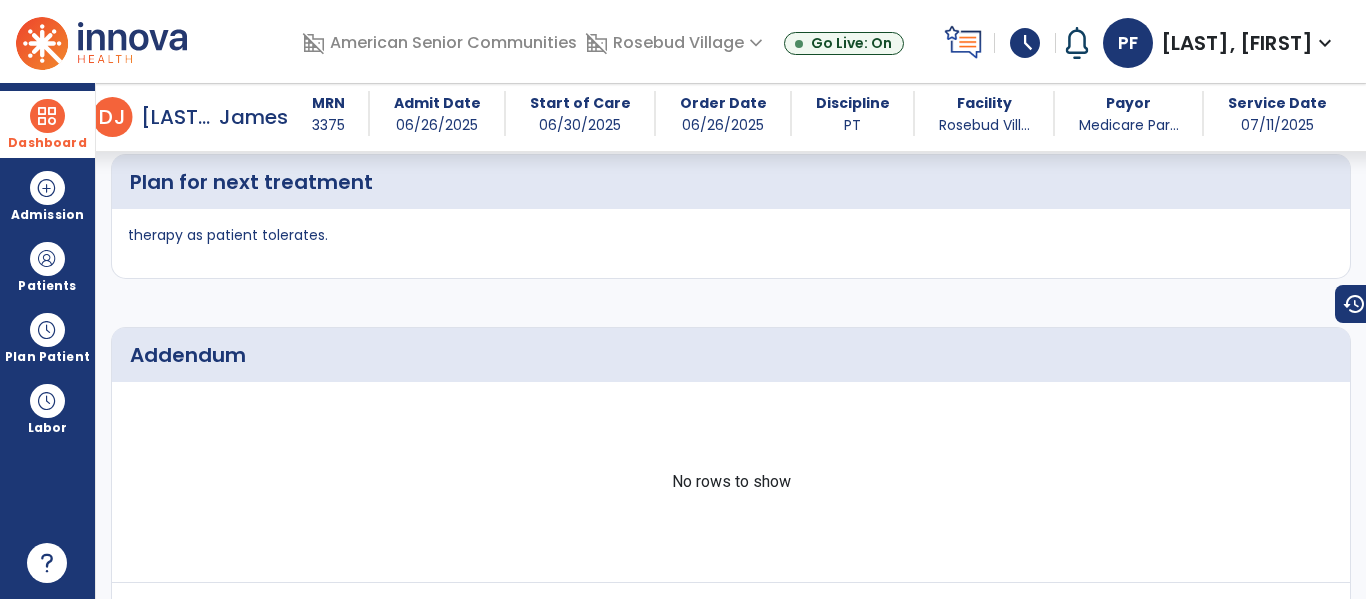 scroll, scrollTop: 4228, scrollLeft: 0, axis: vertical 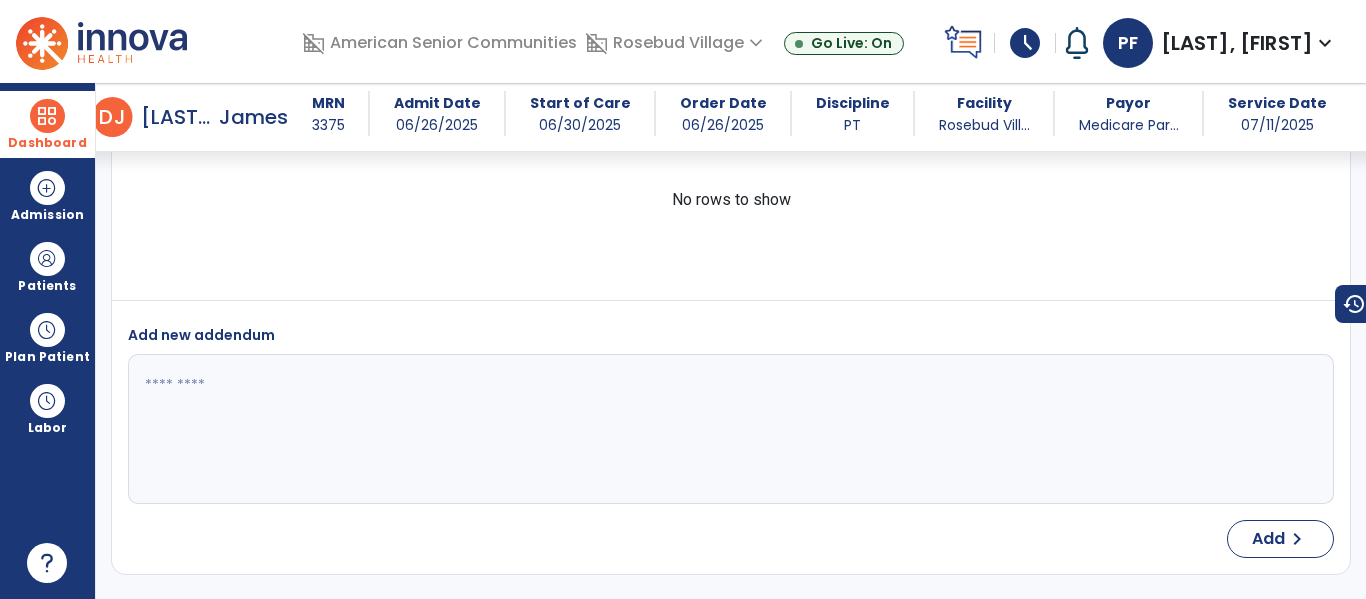 click on "Dashboard" at bounding box center (47, 124) 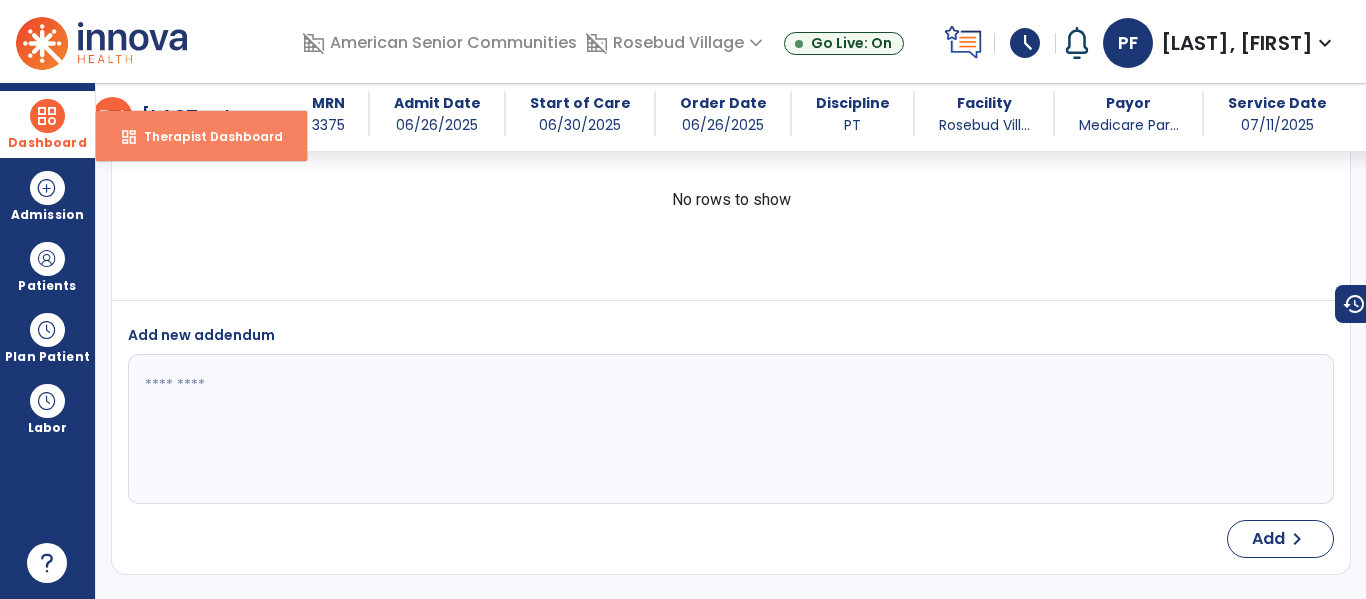 click on "Therapist Dashboard" at bounding box center [205, 136] 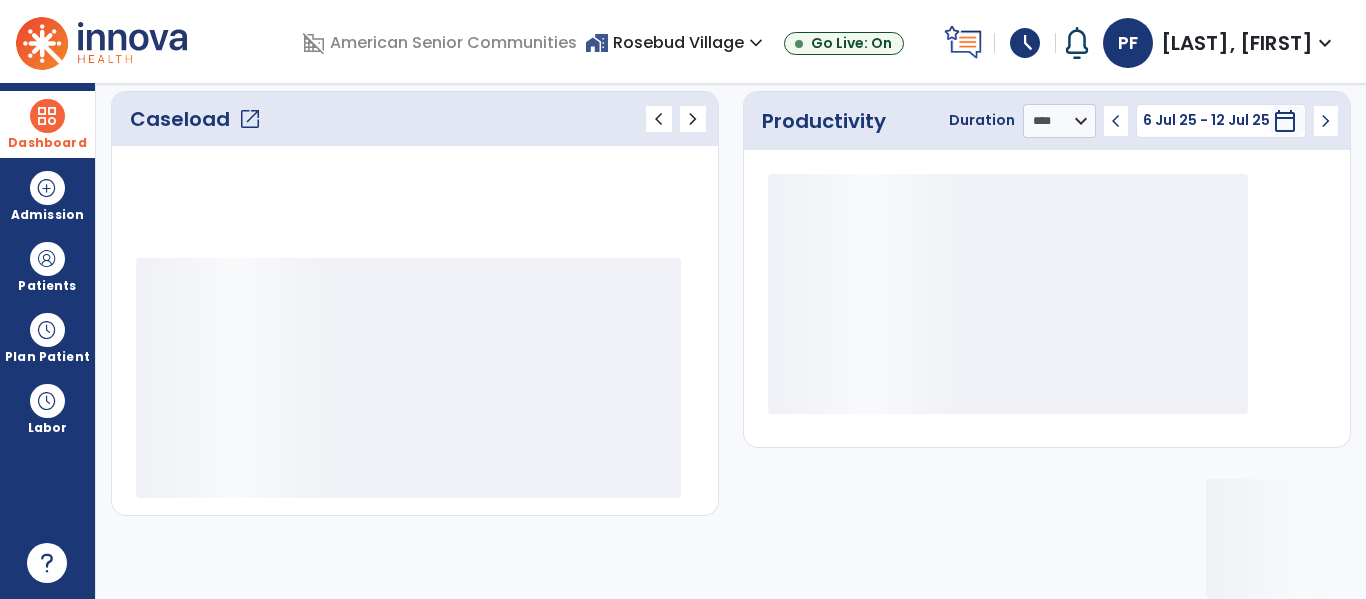 scroll, scrollTop: 276, scrollLeft: 0, axis: vertical 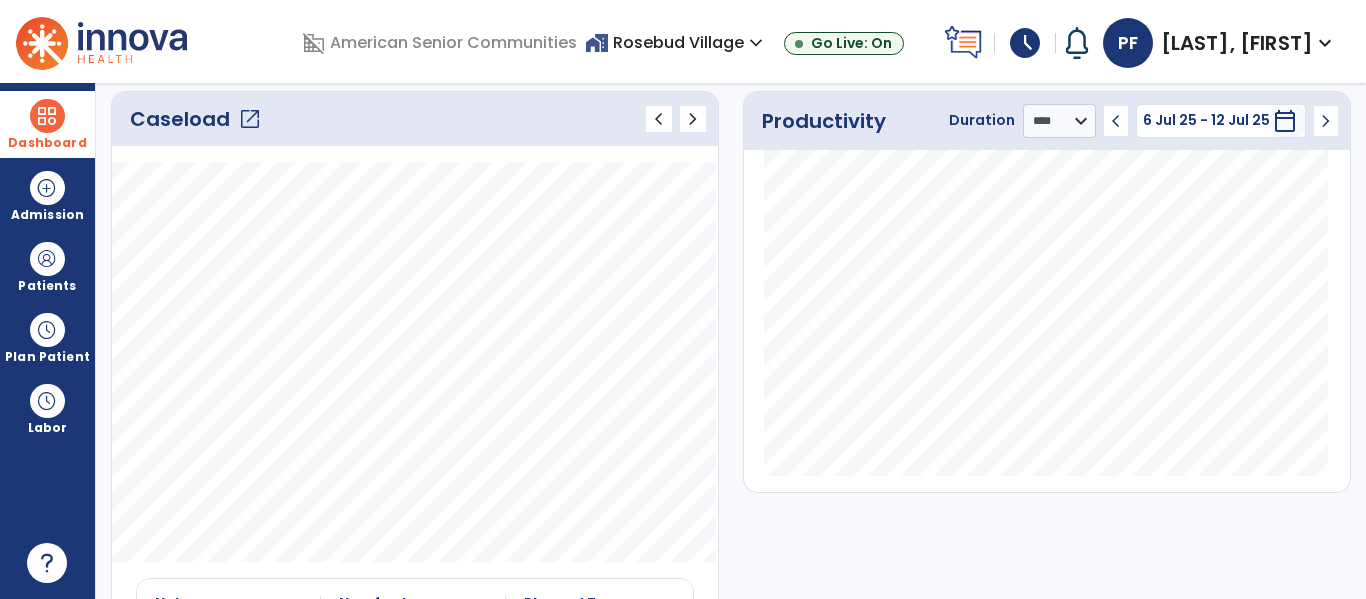 click on "open_in_new" 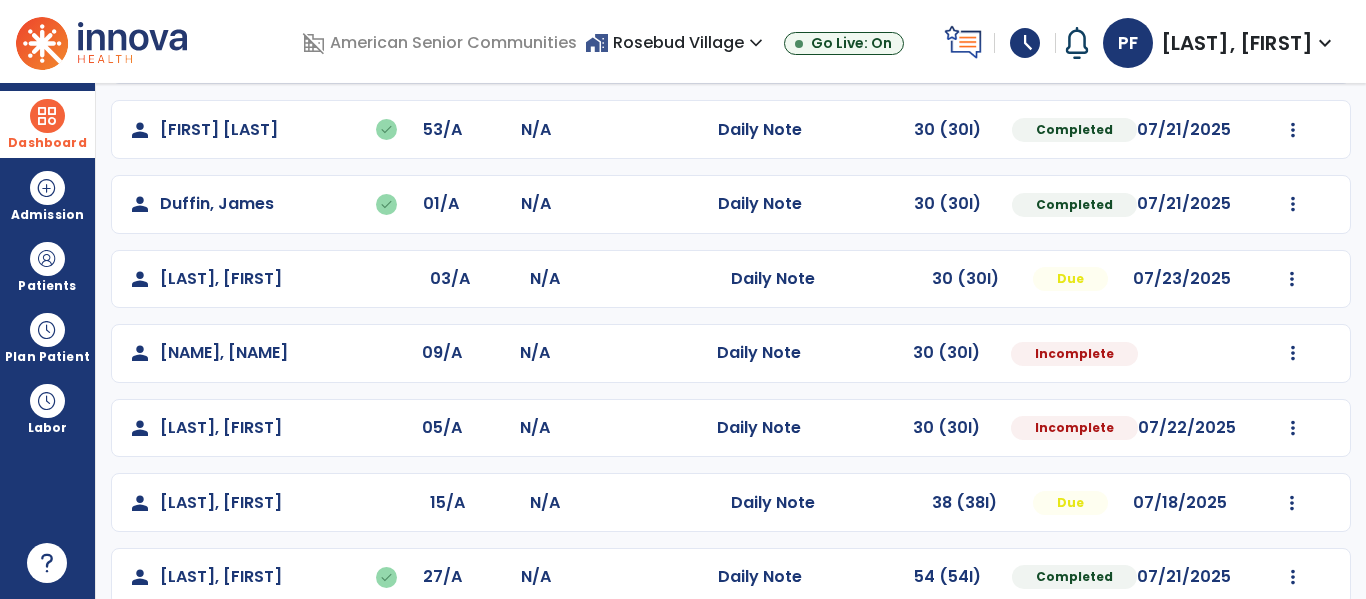 scroll, scrollTop: 381, scrollLeft: 0, axis: vertical 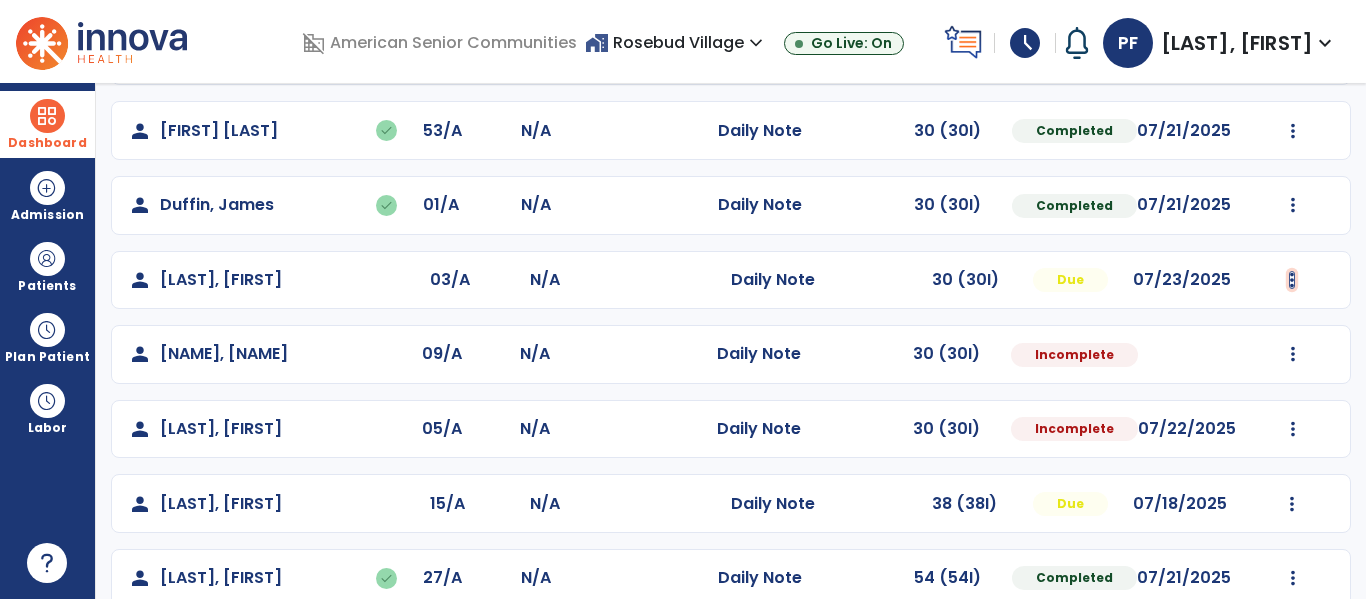 click at bounding box center [1292, -93] 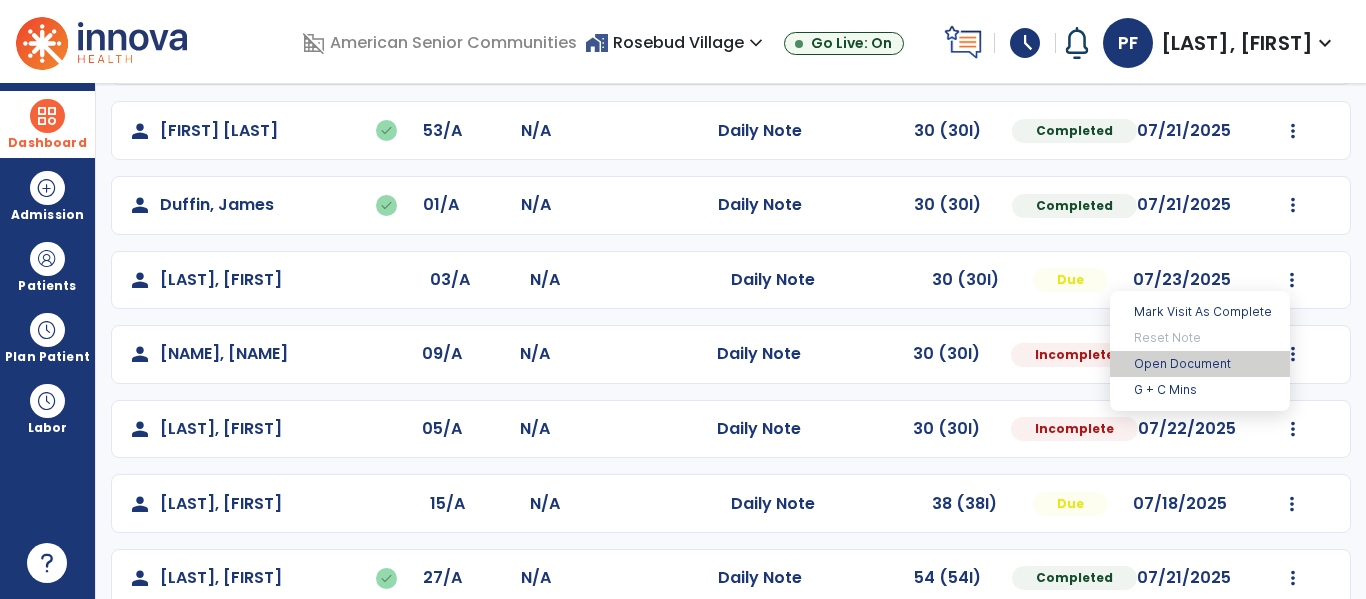 click on "Open Document" at bounding box center [1200, 364] 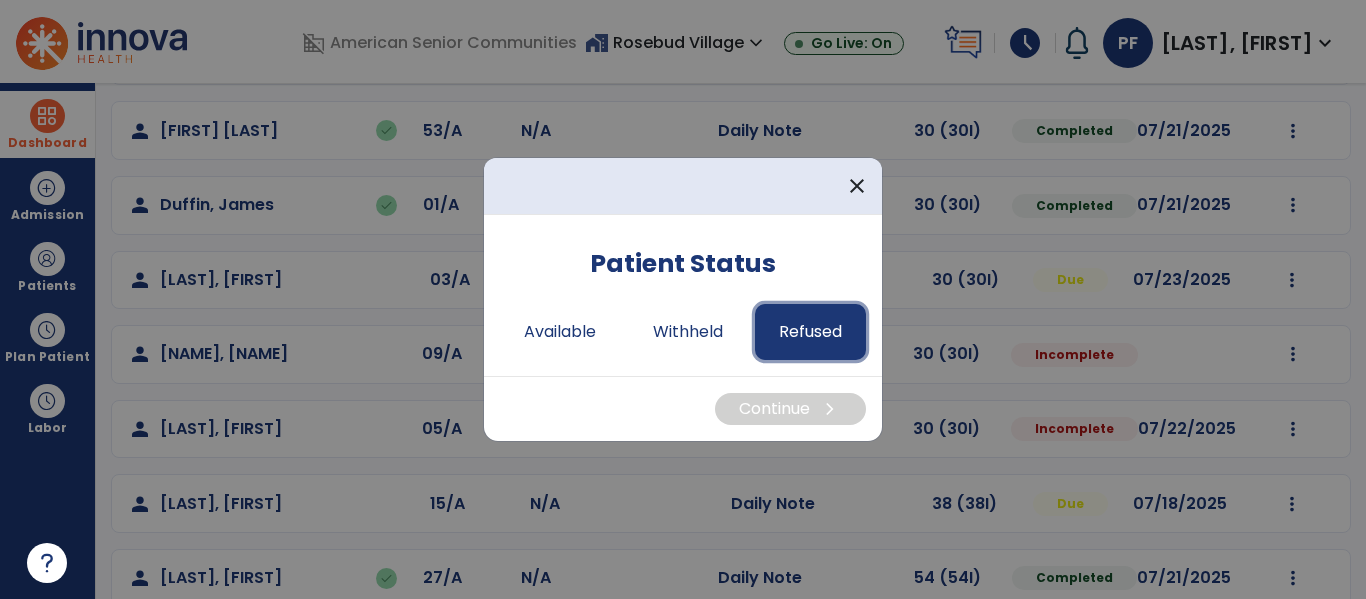 click on "Refused" at bounding box center [810, 332] 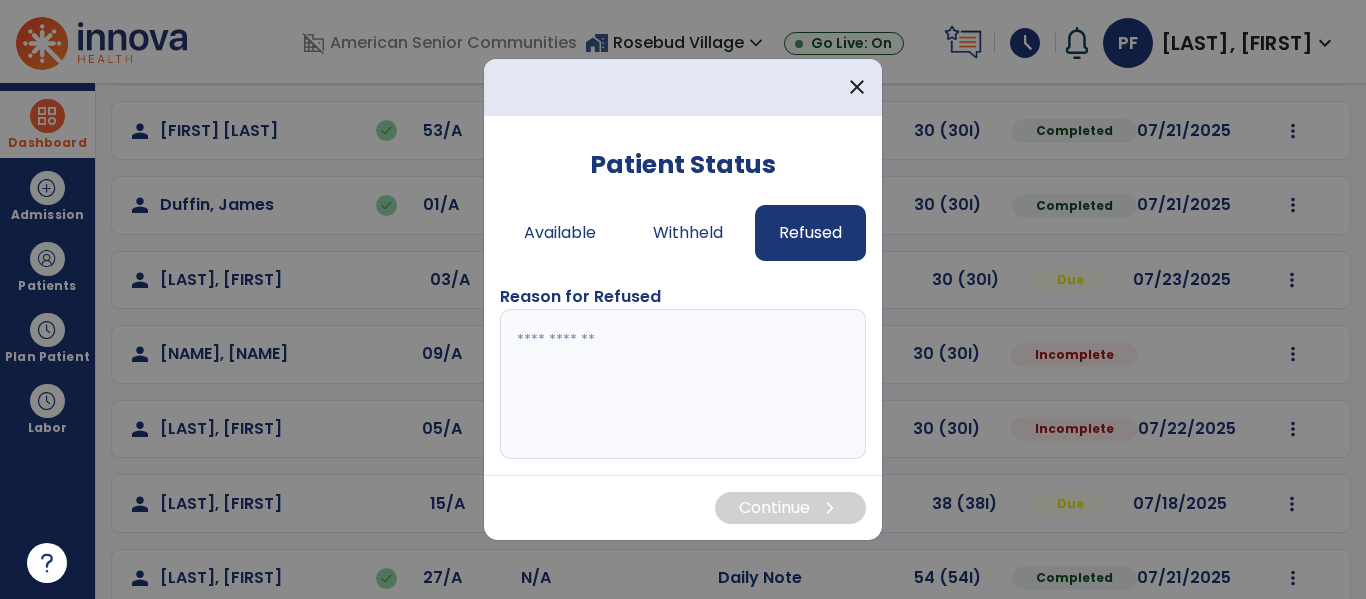 click at bounding box center (683, 384) 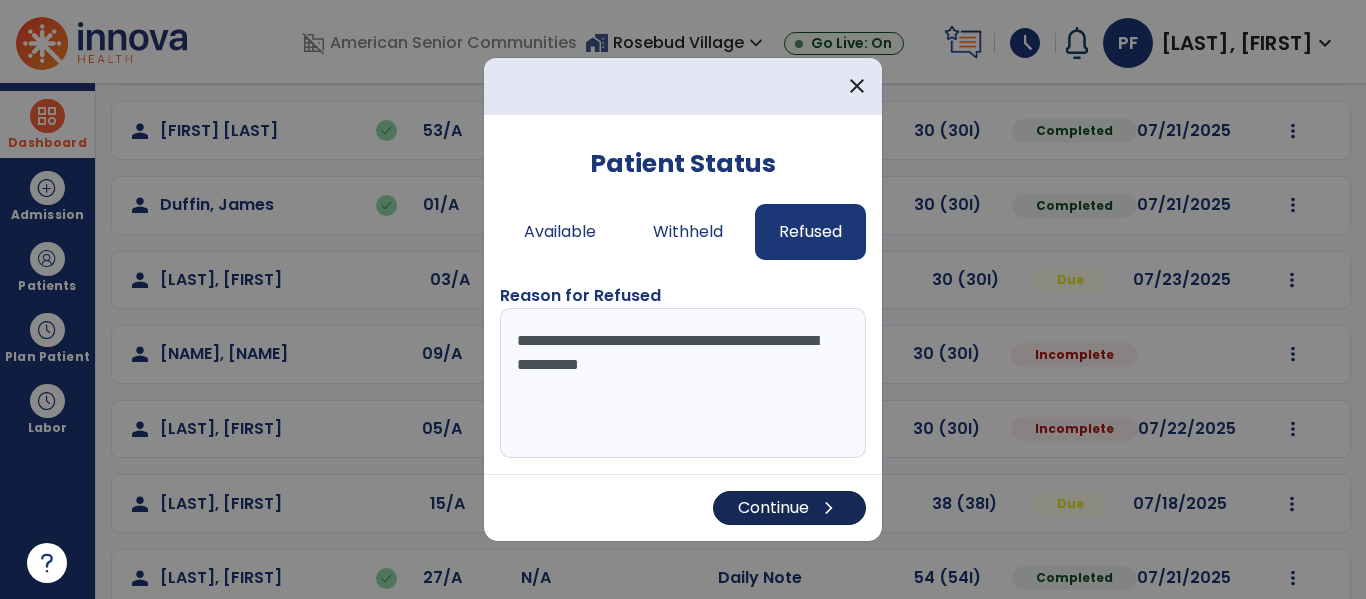 type on "**********" 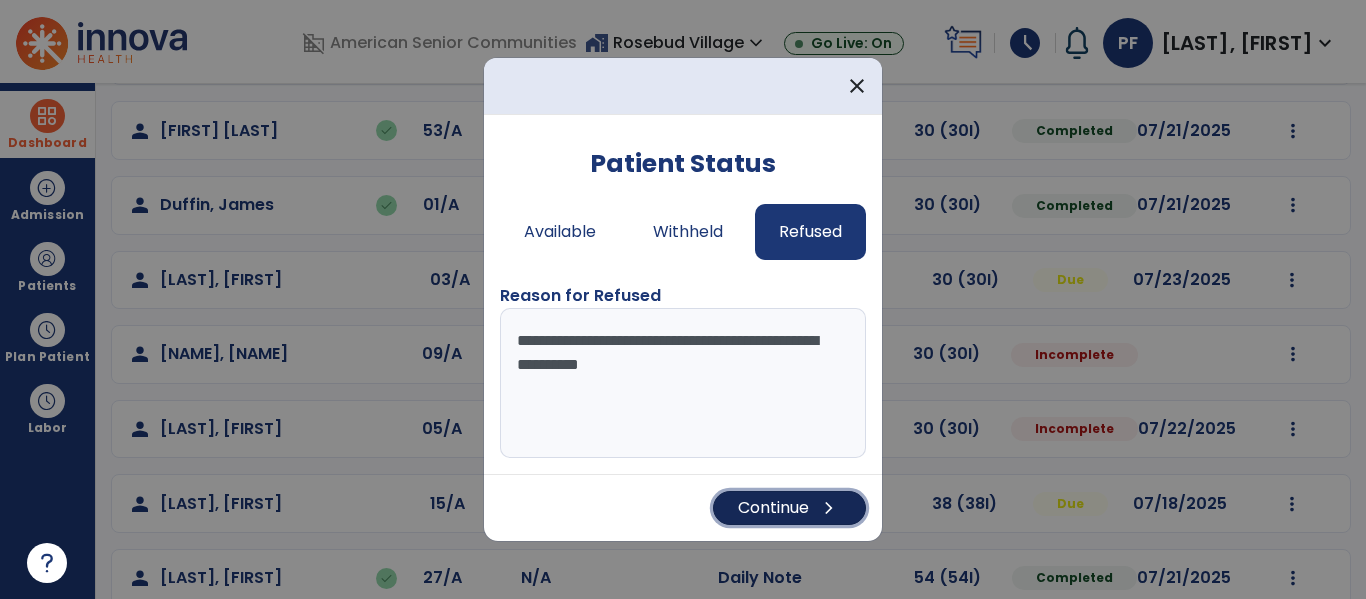 click on "chevron_right" at bounding box center (829, 508) 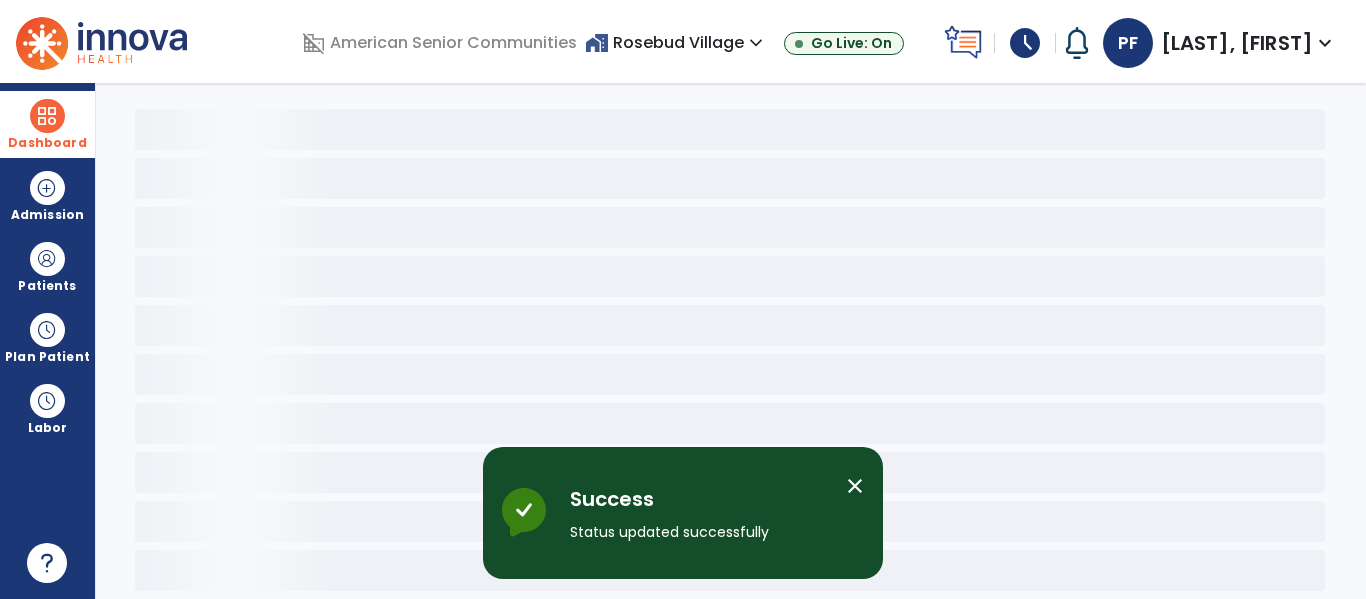 scroll, scrollTop: 78, scrollLeft: 0, axis: vertical 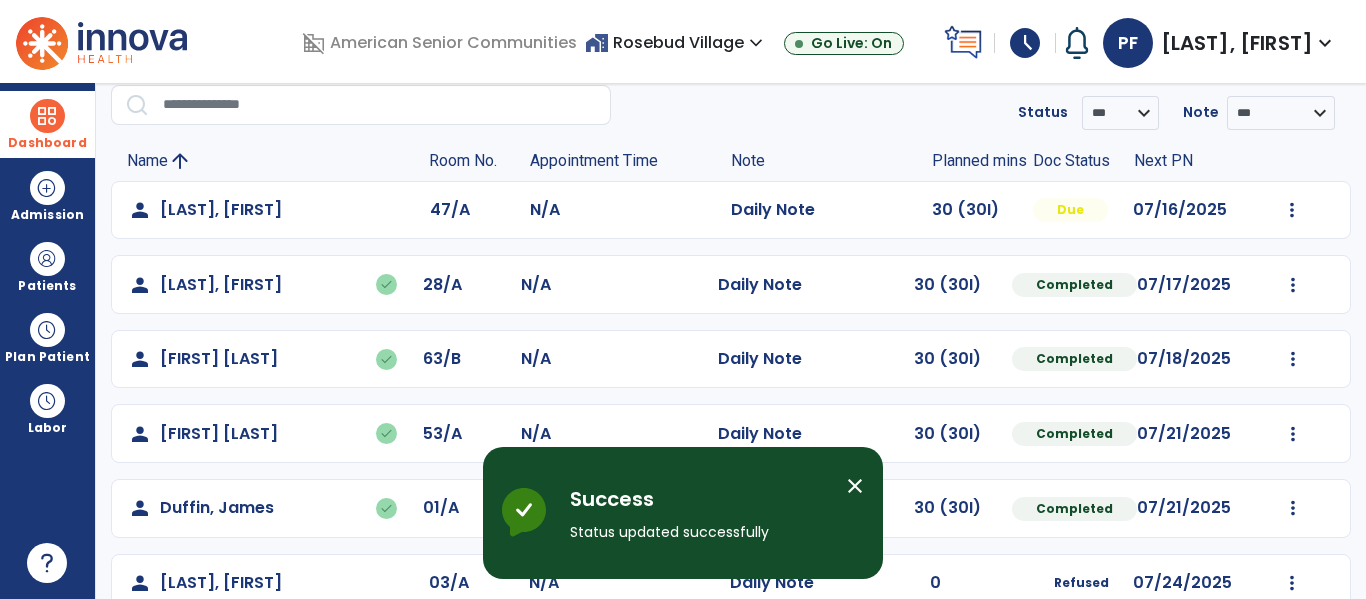 click on "close" at bounding box center [855, 486] 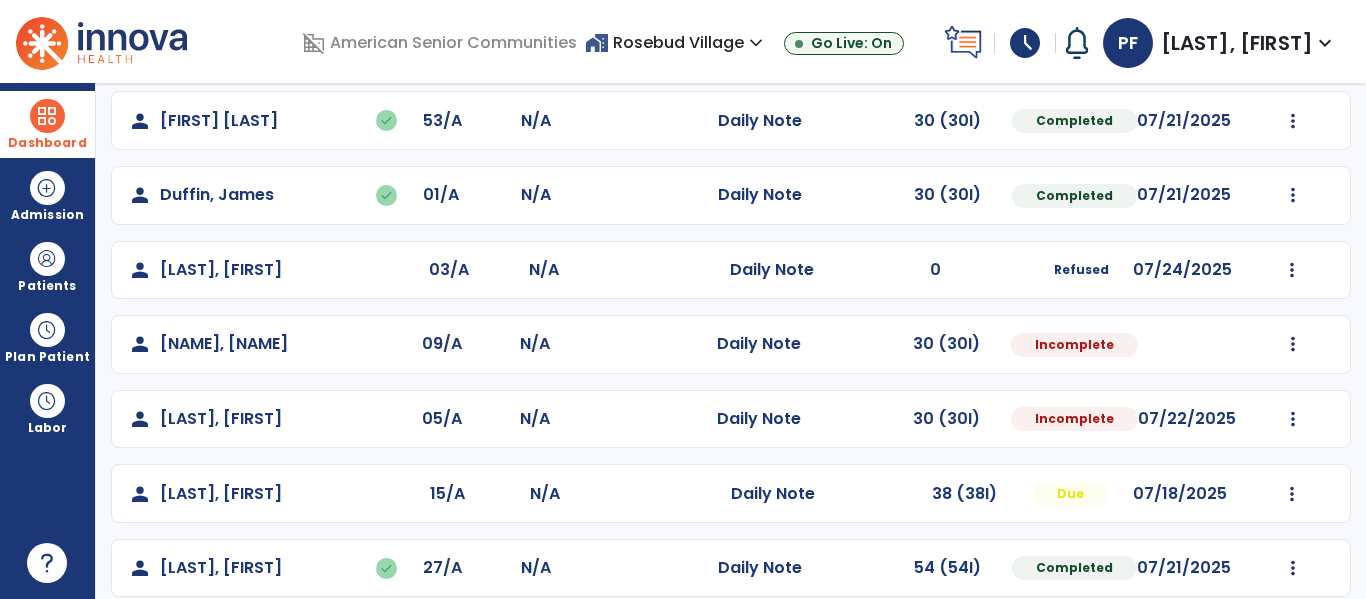 scroll, scrollTop: 395, scrollLeft: 0, axis: vertical 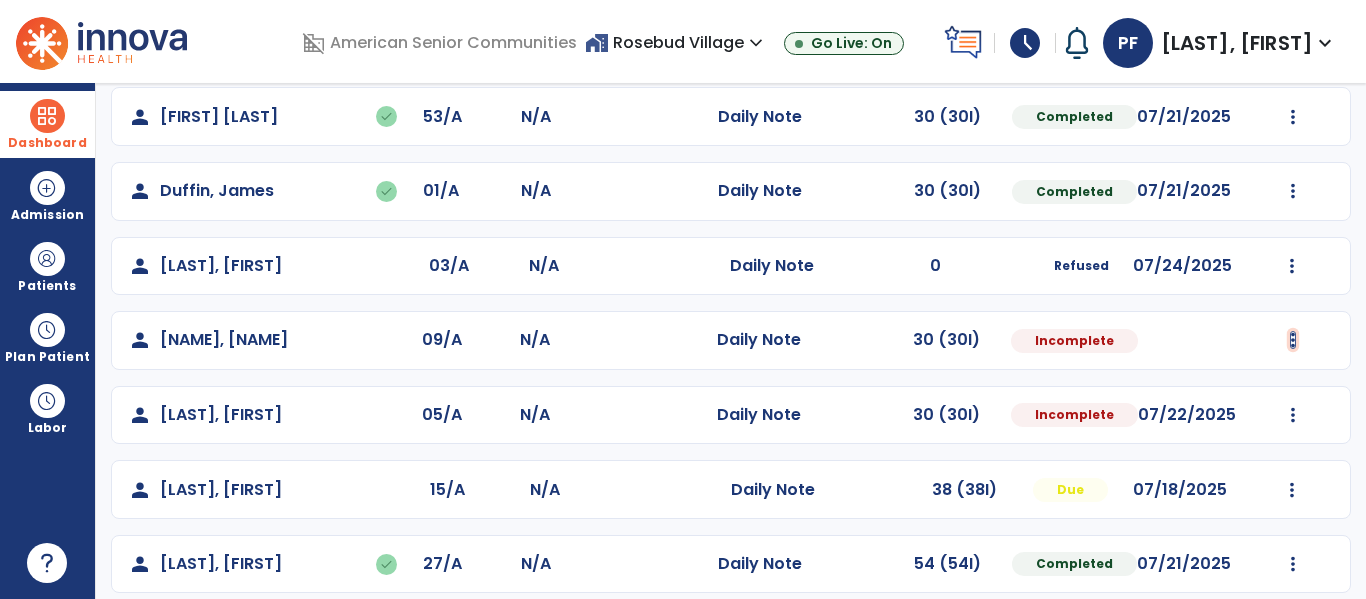 click at bounding box center (1292, -107) 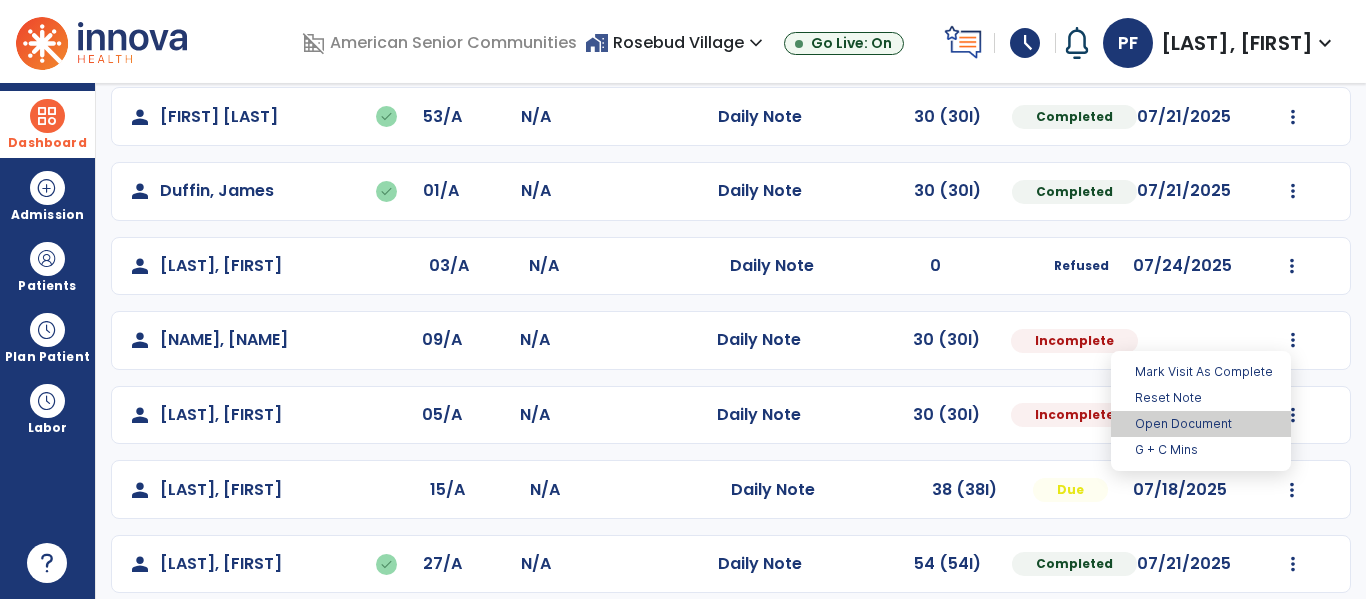 click on "Open Document" at bounding box center (1201, 424) 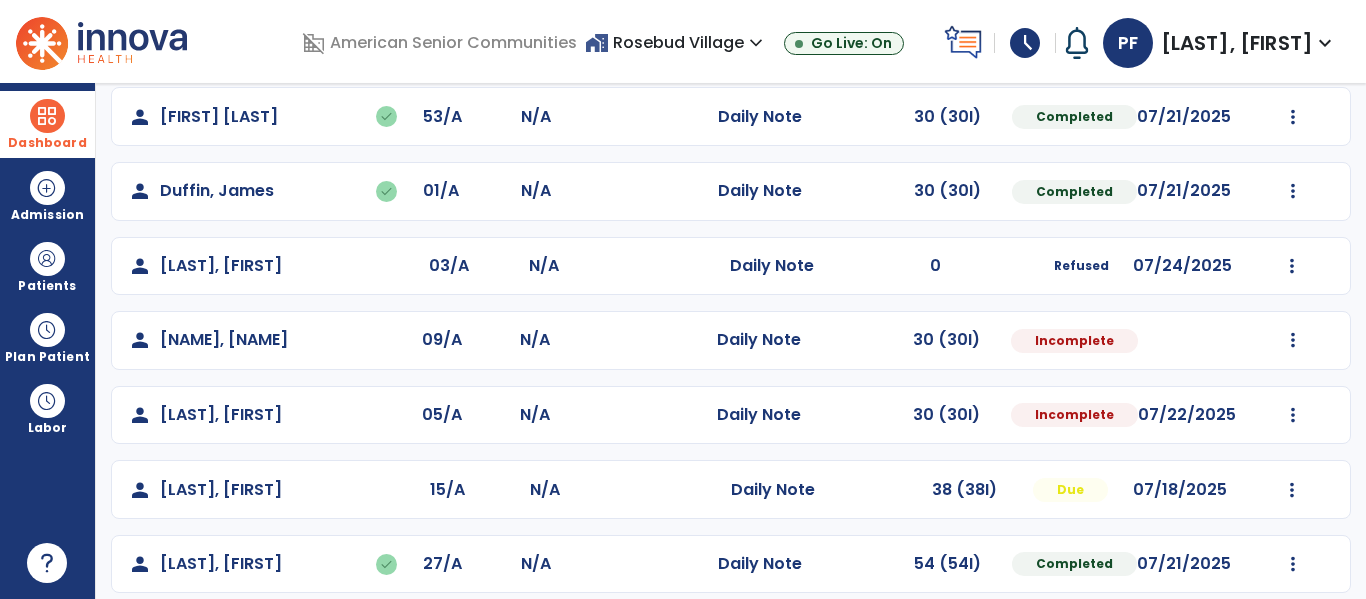select on "*" 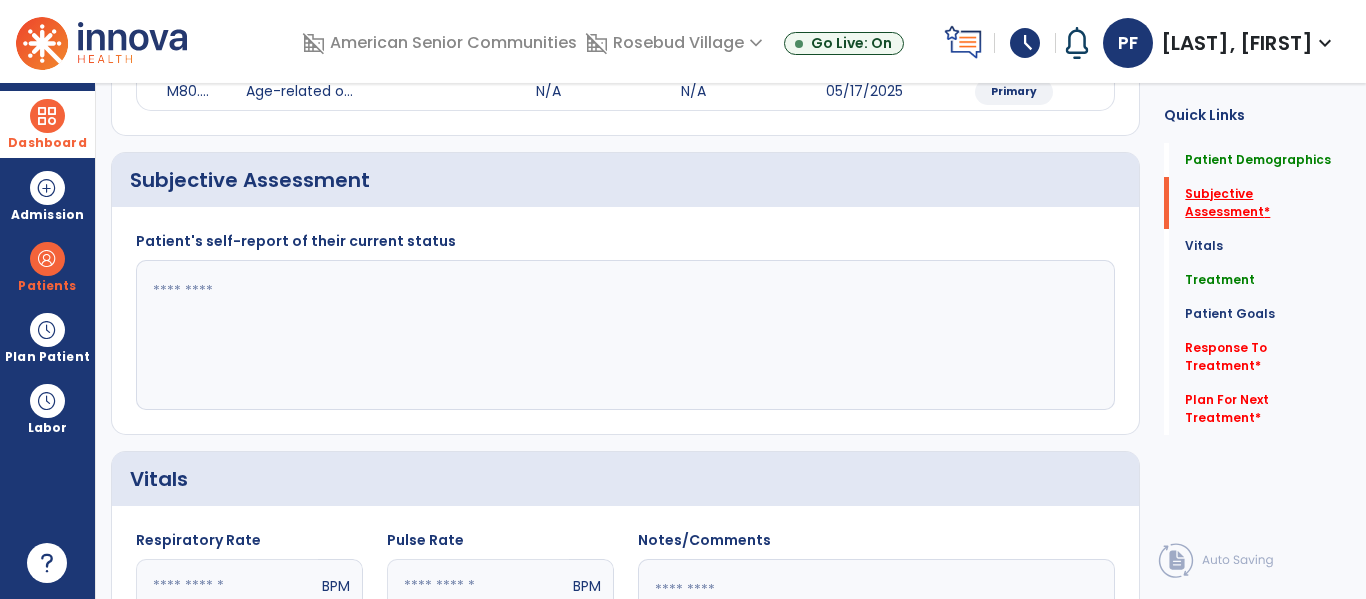 click on "Subjective Assessment   *" 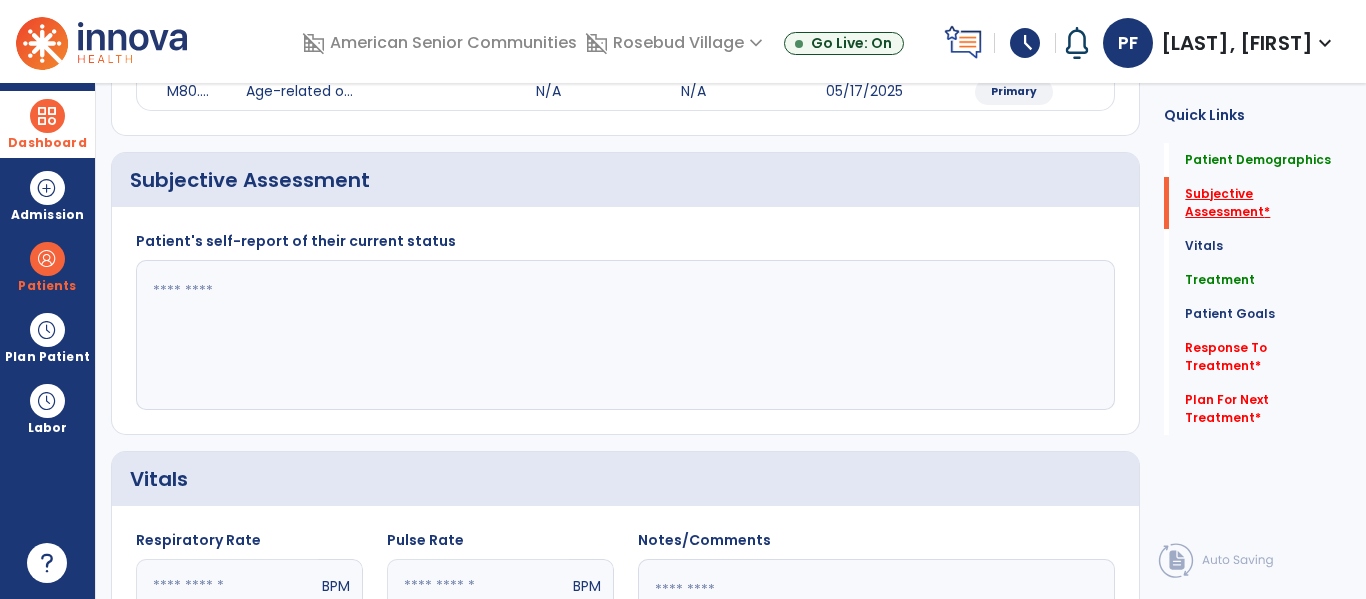 scroll, scrollTop: 347, scrollLeft: 0, axis: vertical 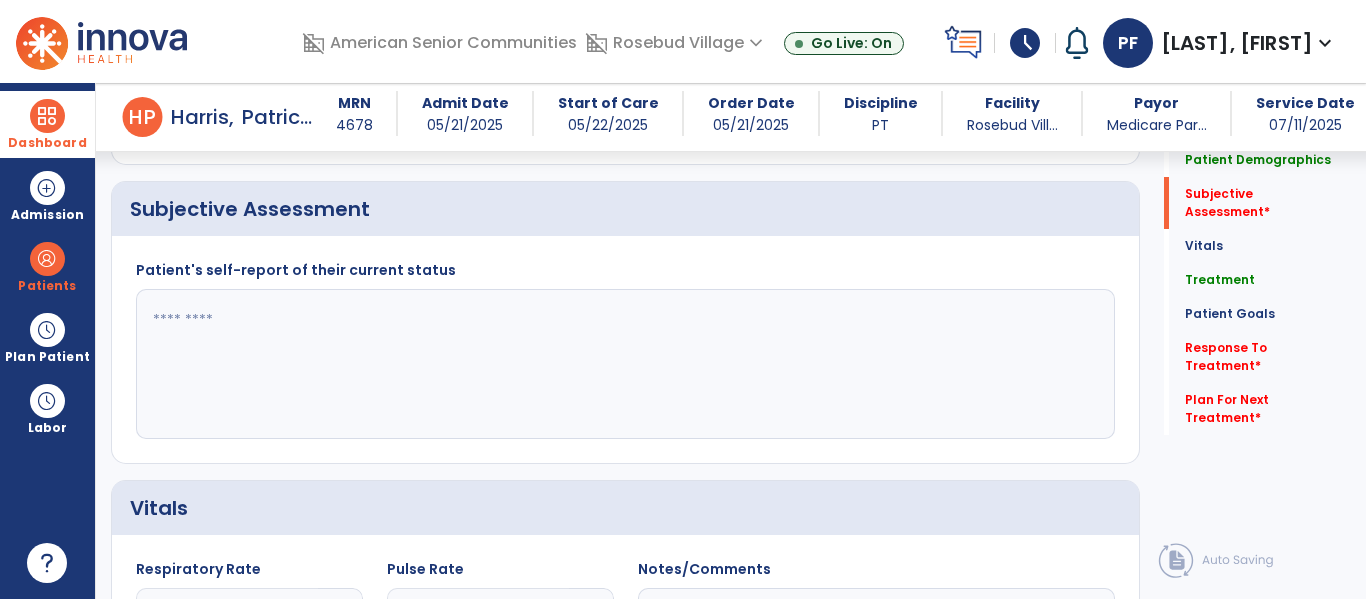 click 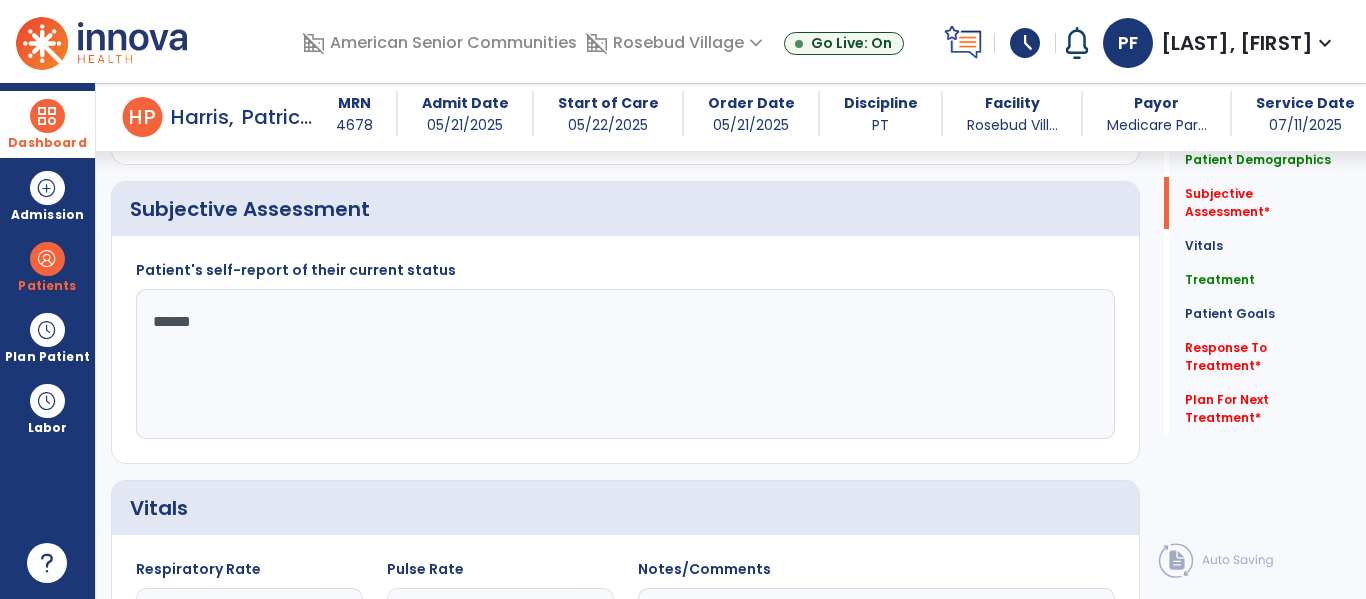 type on "*******" 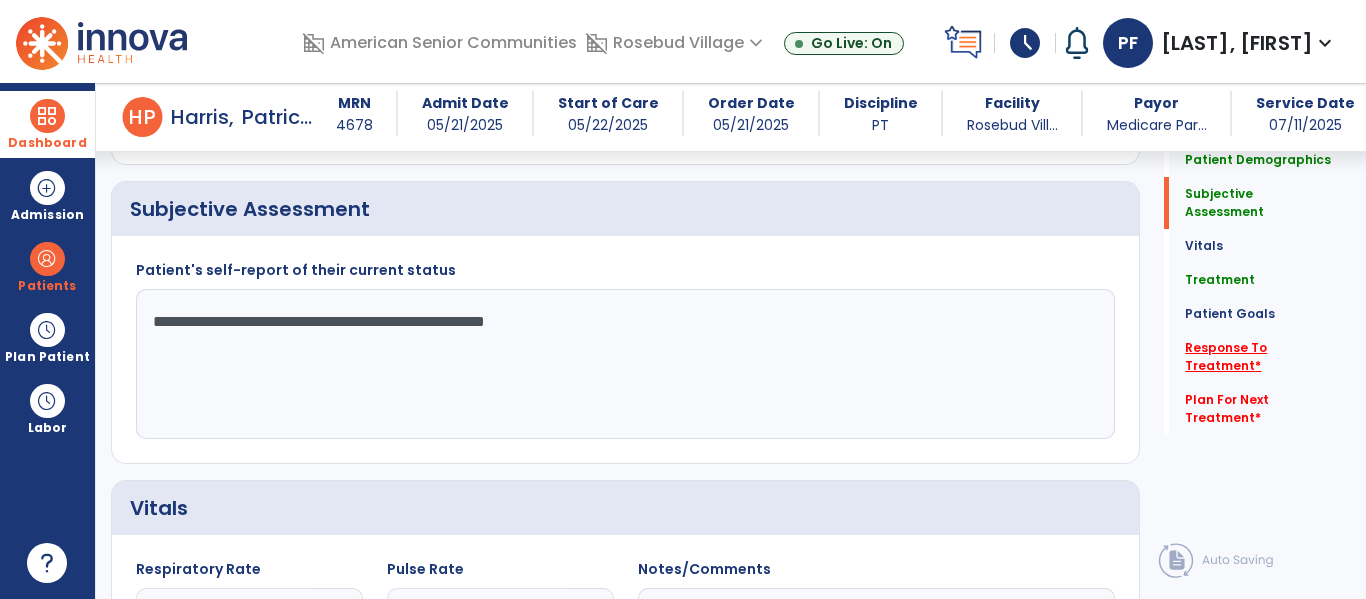type on "**********" 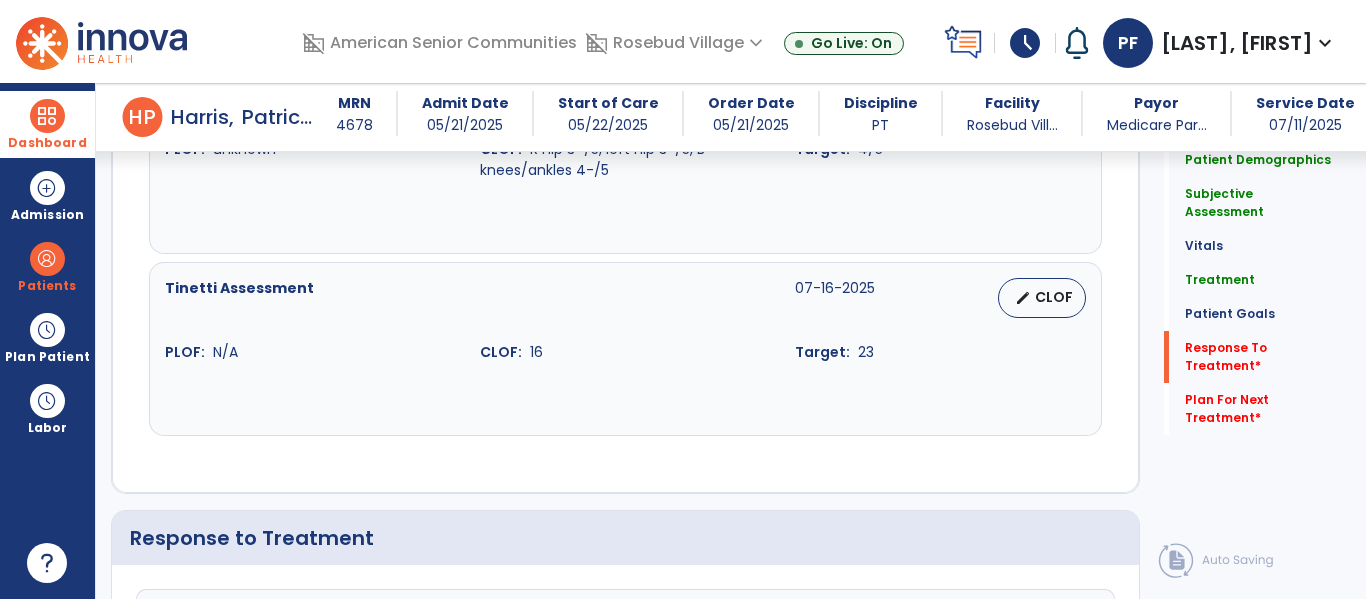 scroll, scrollTop: 3421, scrollLeft: 0, axis: vertical 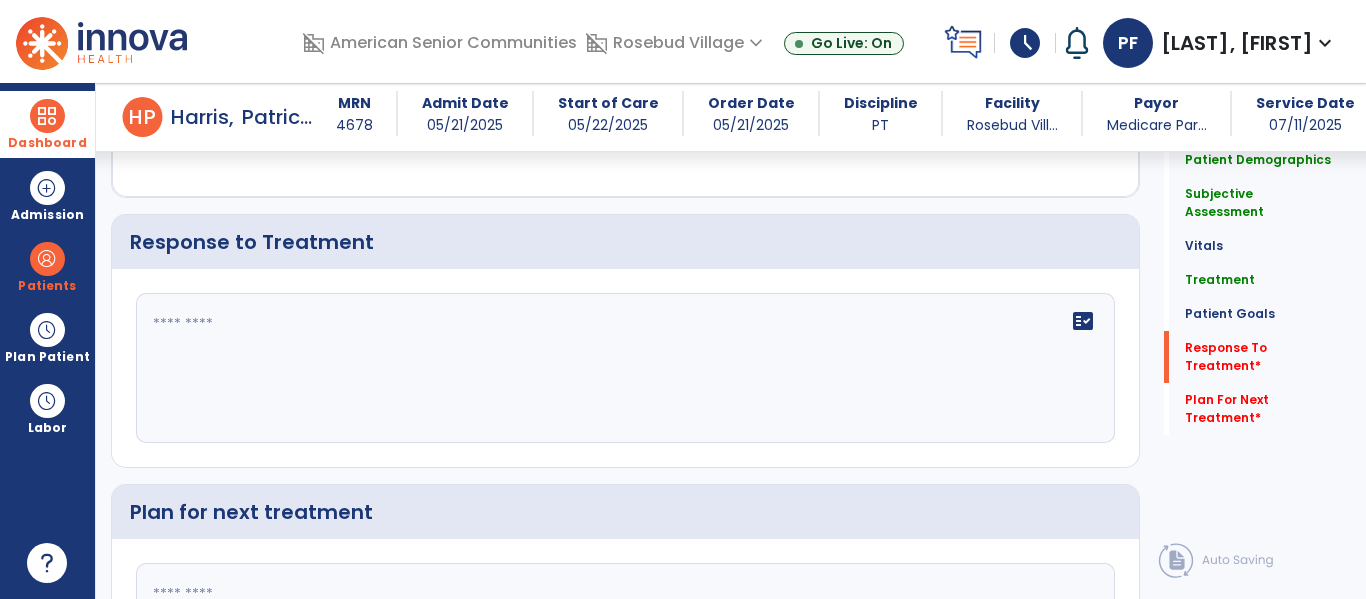 click on "fact_check" 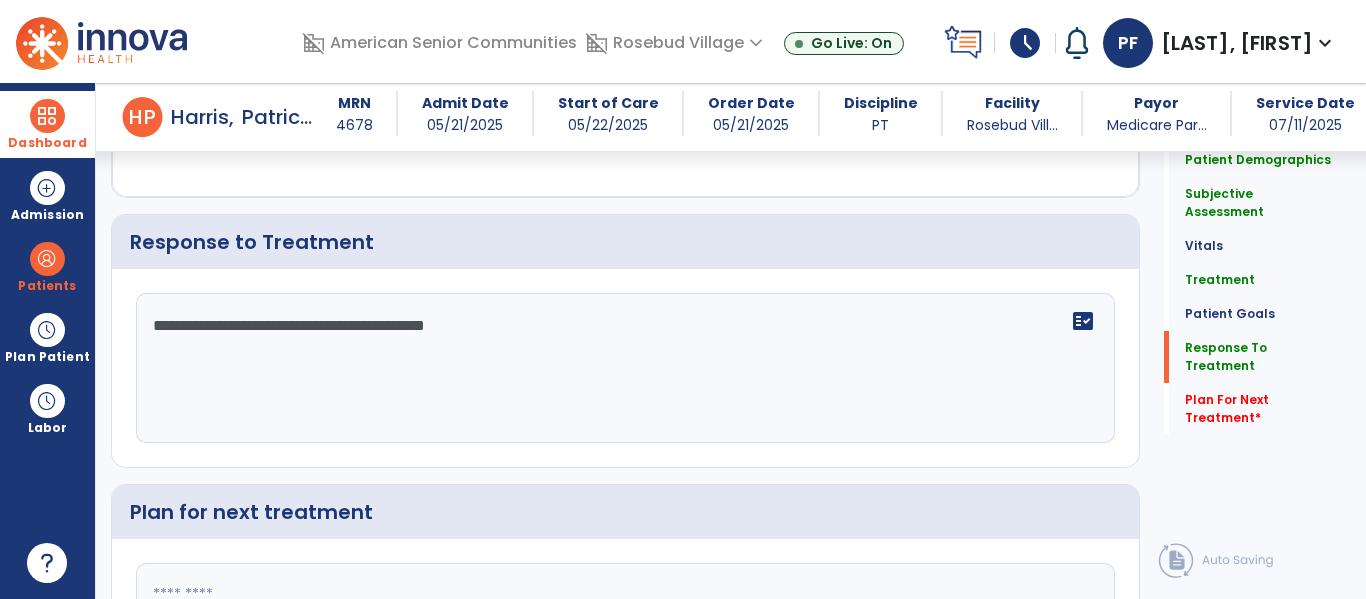 scroll, scrollTop: 3592, scrollLeft: 0, axis: vertical 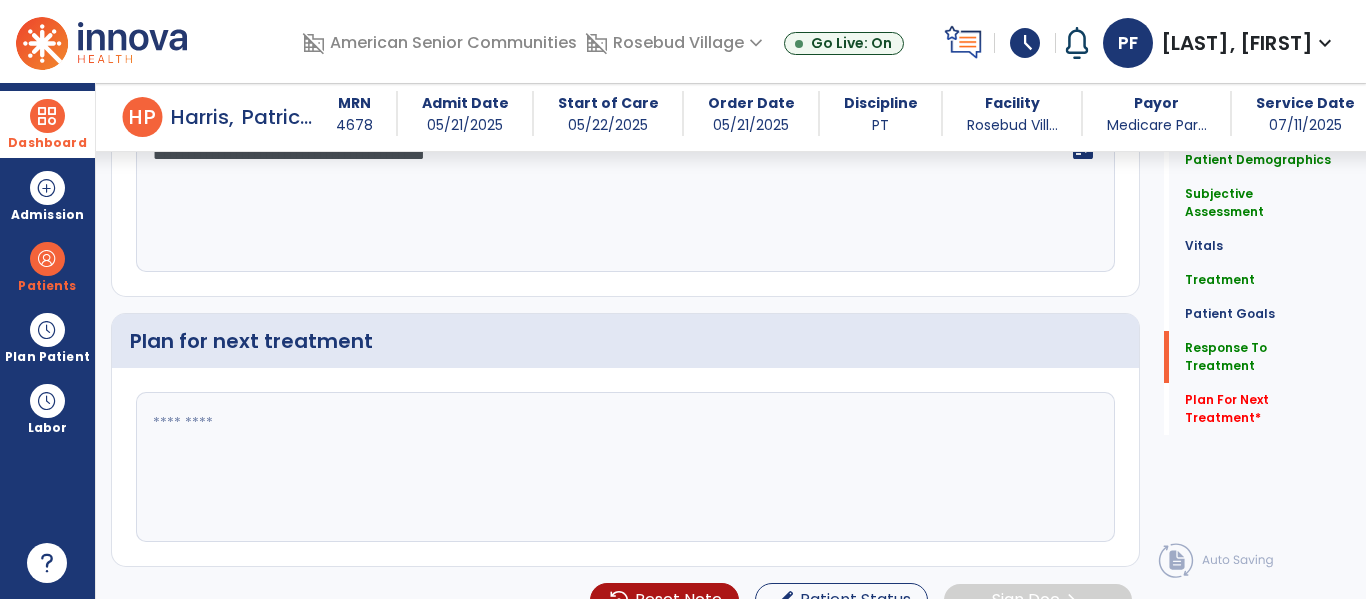 type on "**********" 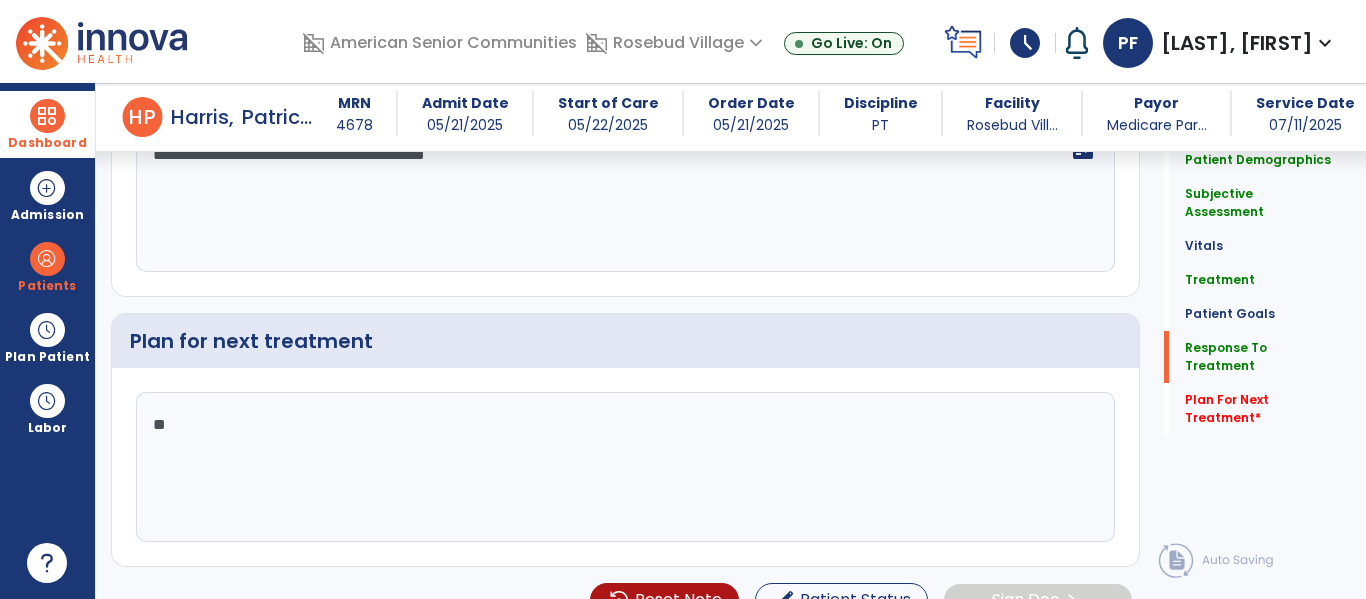 type on "*" 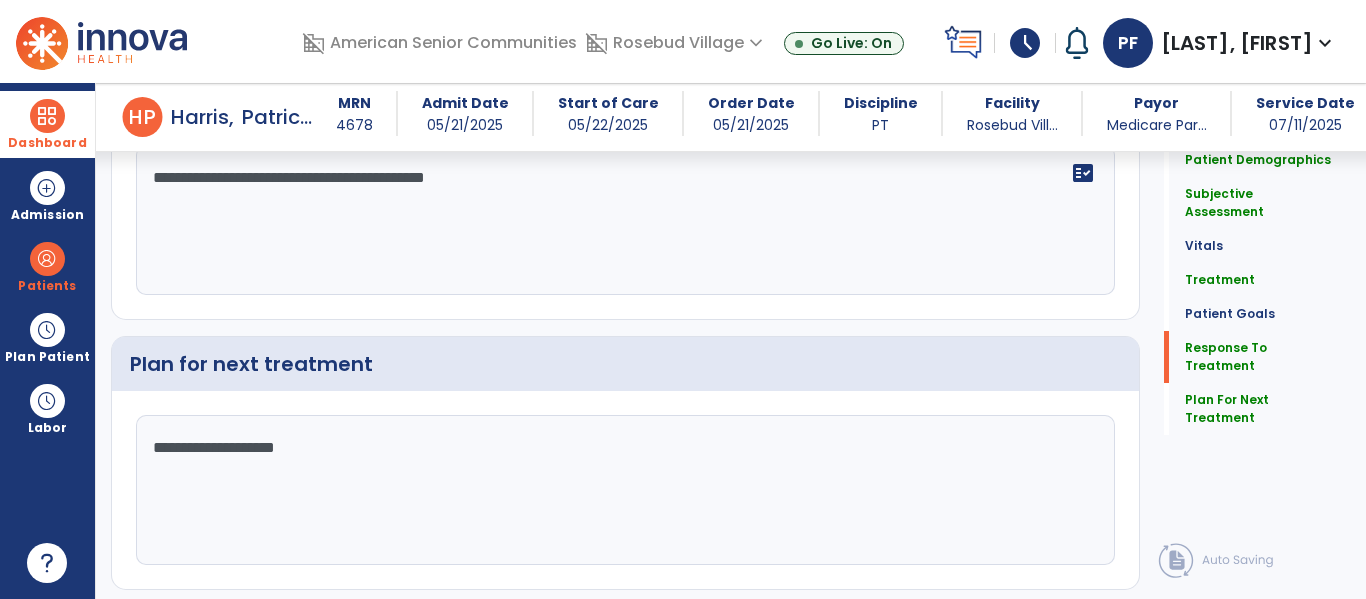 scroll, scrollTop: 3592, scrollLeft: 0, axis: vertical 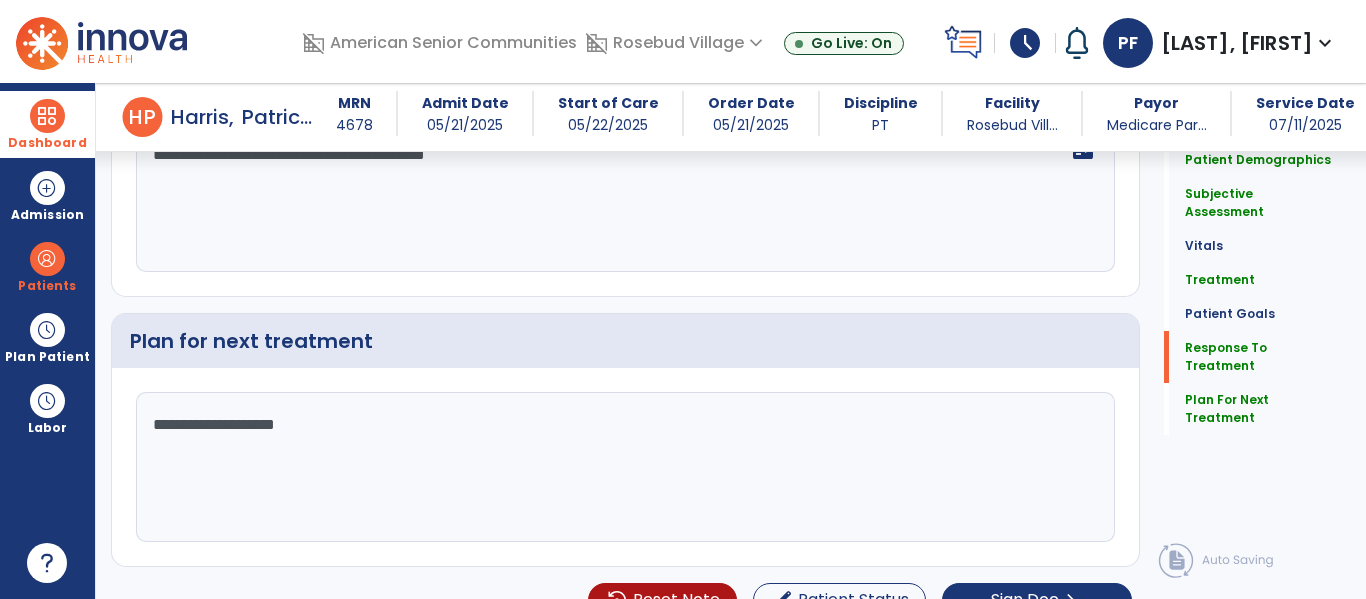 click on "**********" 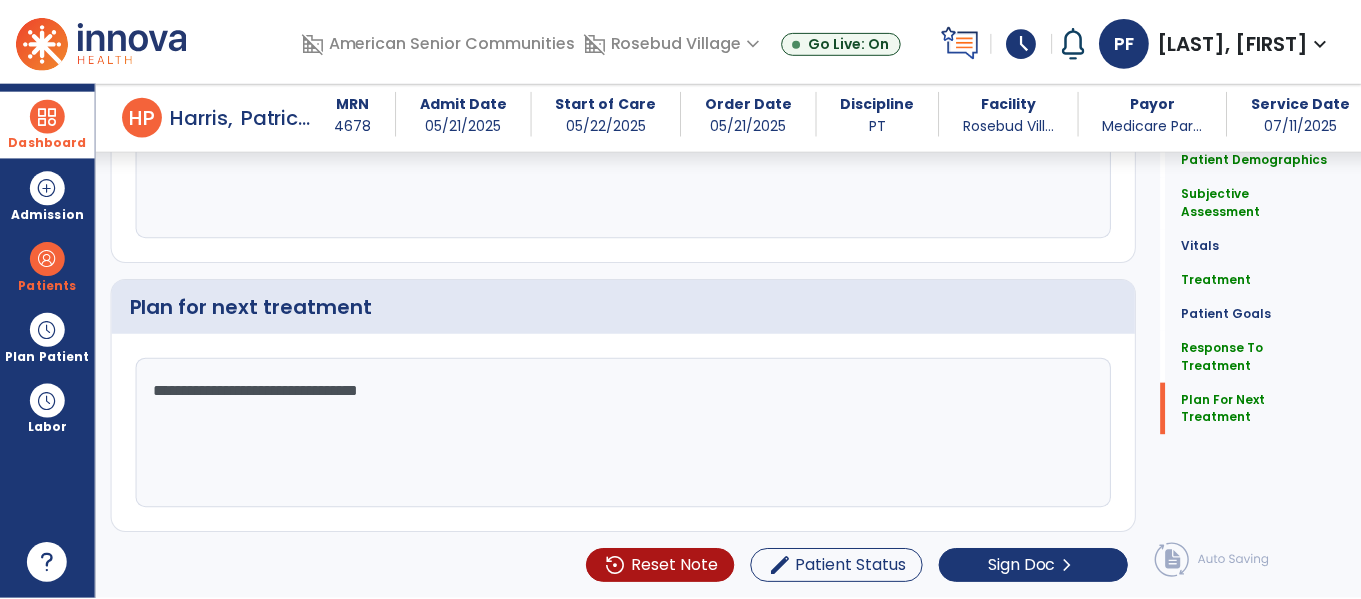 scroll, scrollTop: 3624, scrollLeft: 0, axis: vertical 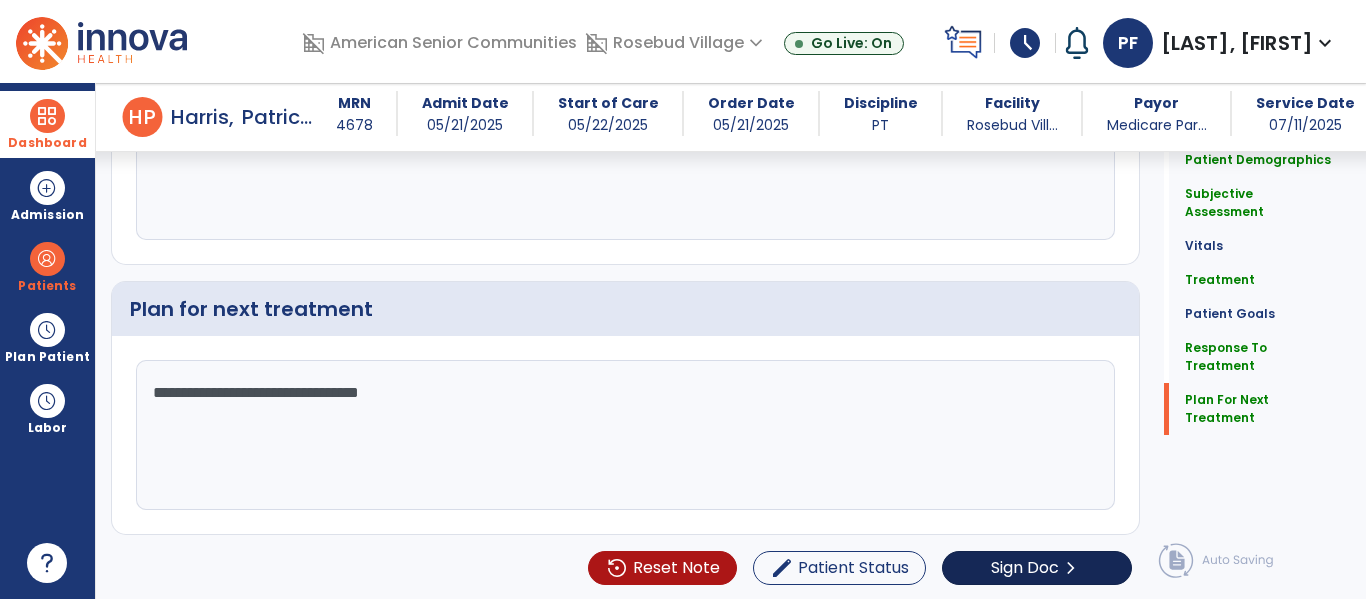 type on "**********" 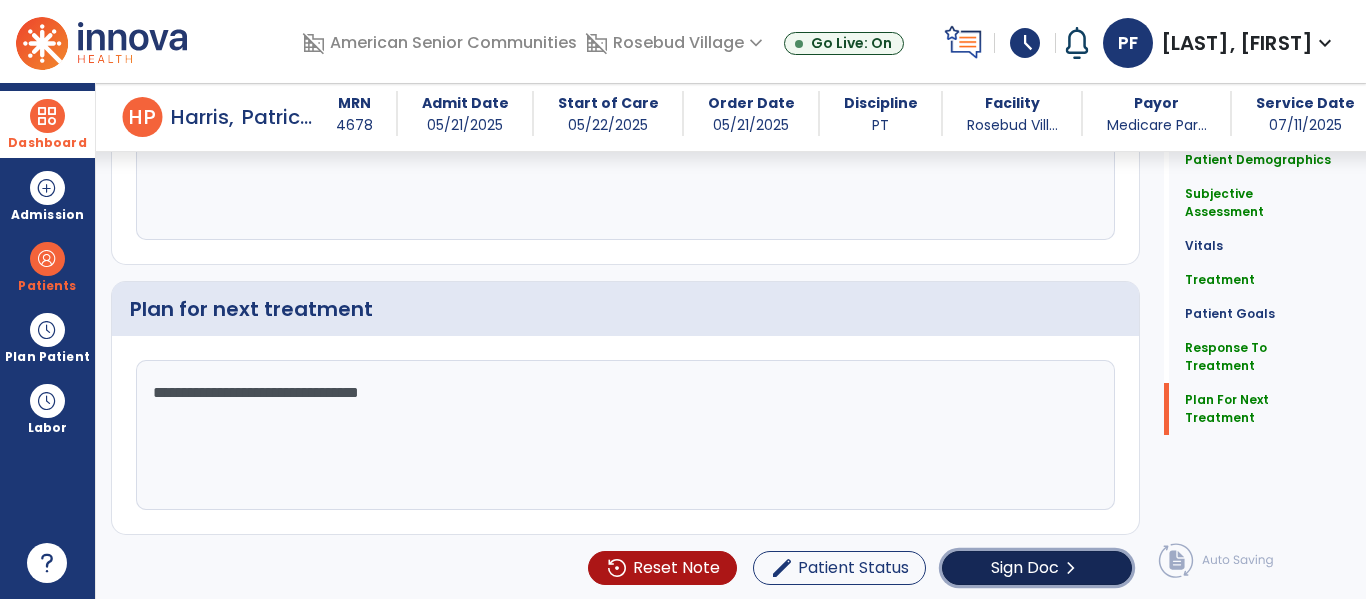 click on "Sign Doc" 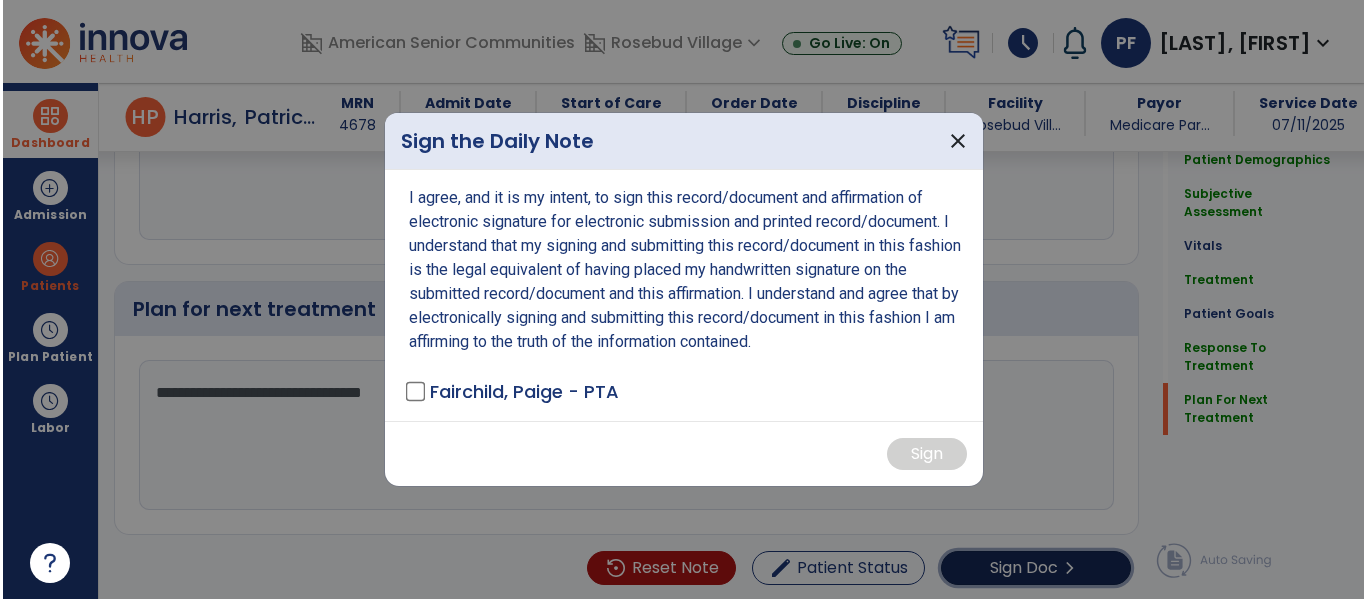 scroll, scrollTop: 3624, scrollLeft: 0, axis: vertical 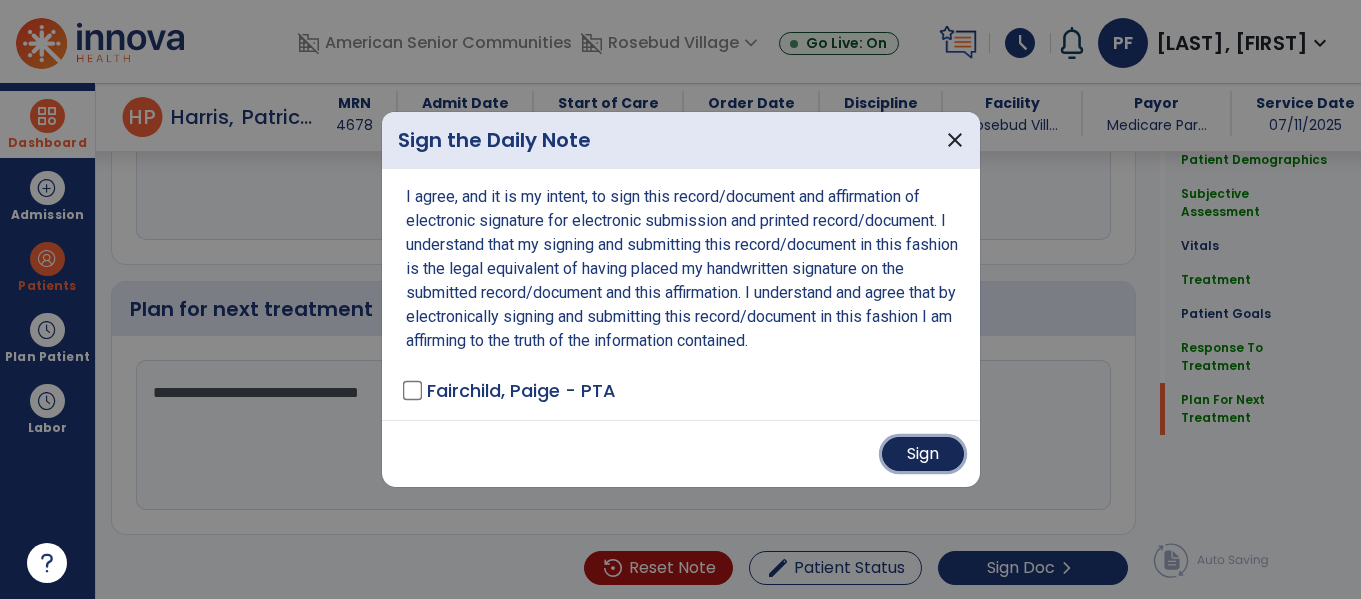 click on "Sign" at bounding box center (923, 454) 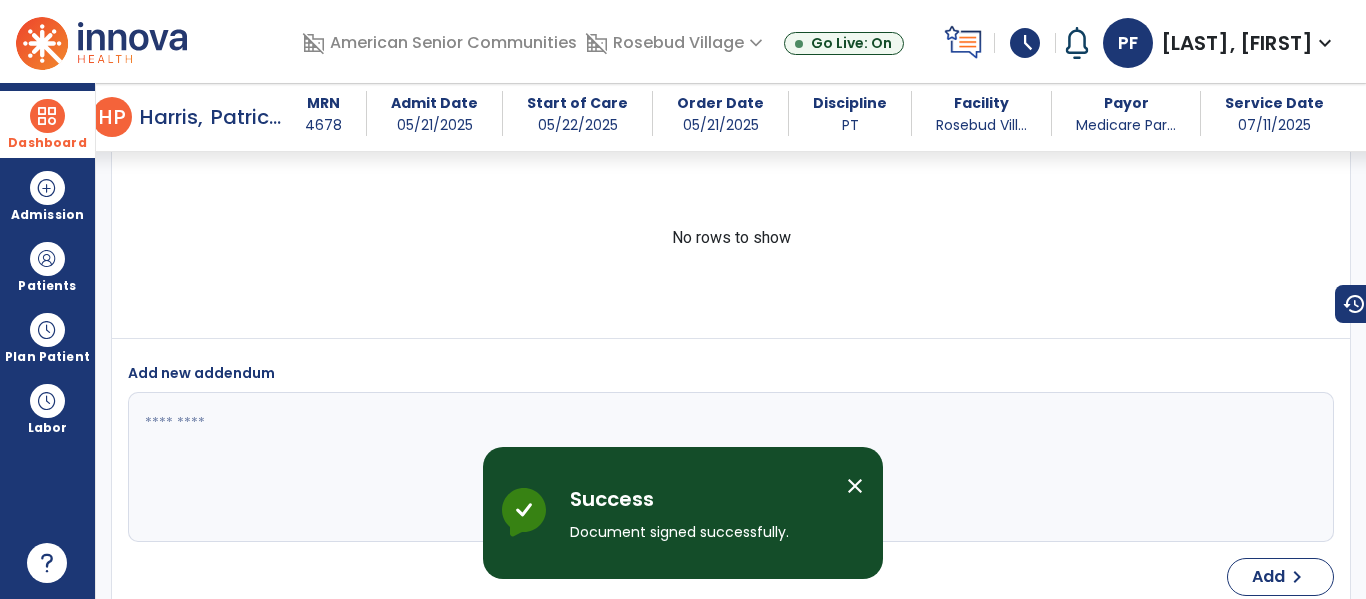 scroll, scrollTop: 5027, scrollLeft: 0, axis: vertical 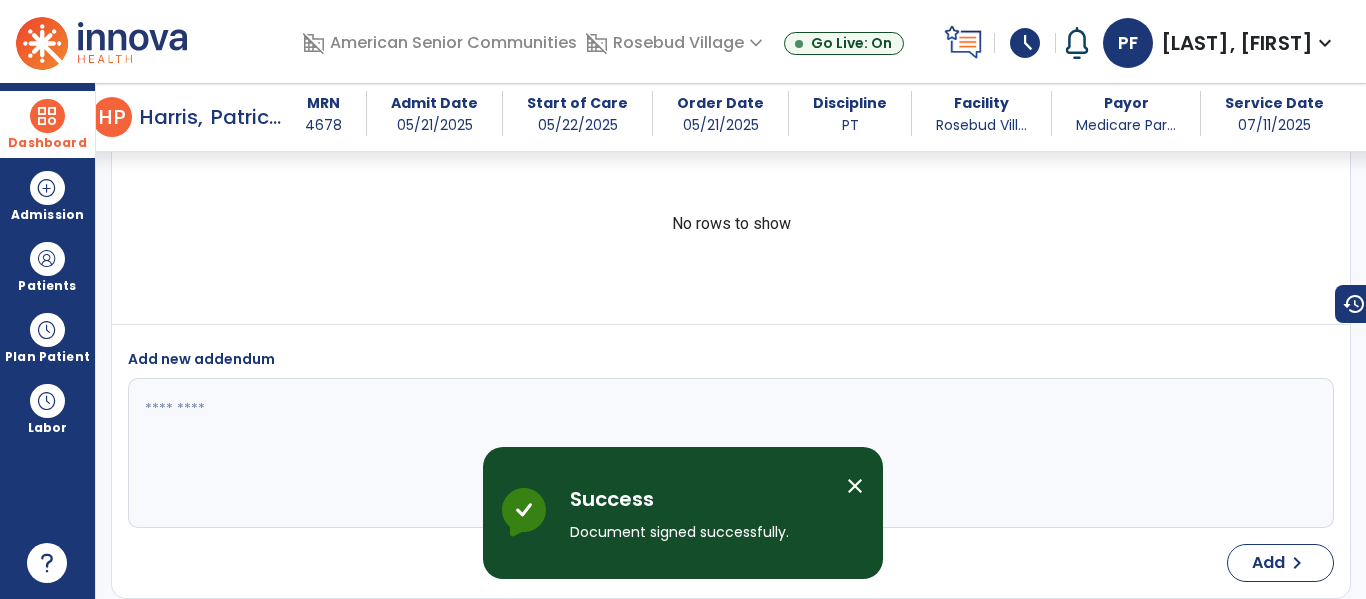 click on "Dashboard" at bounding box center (47, 143) 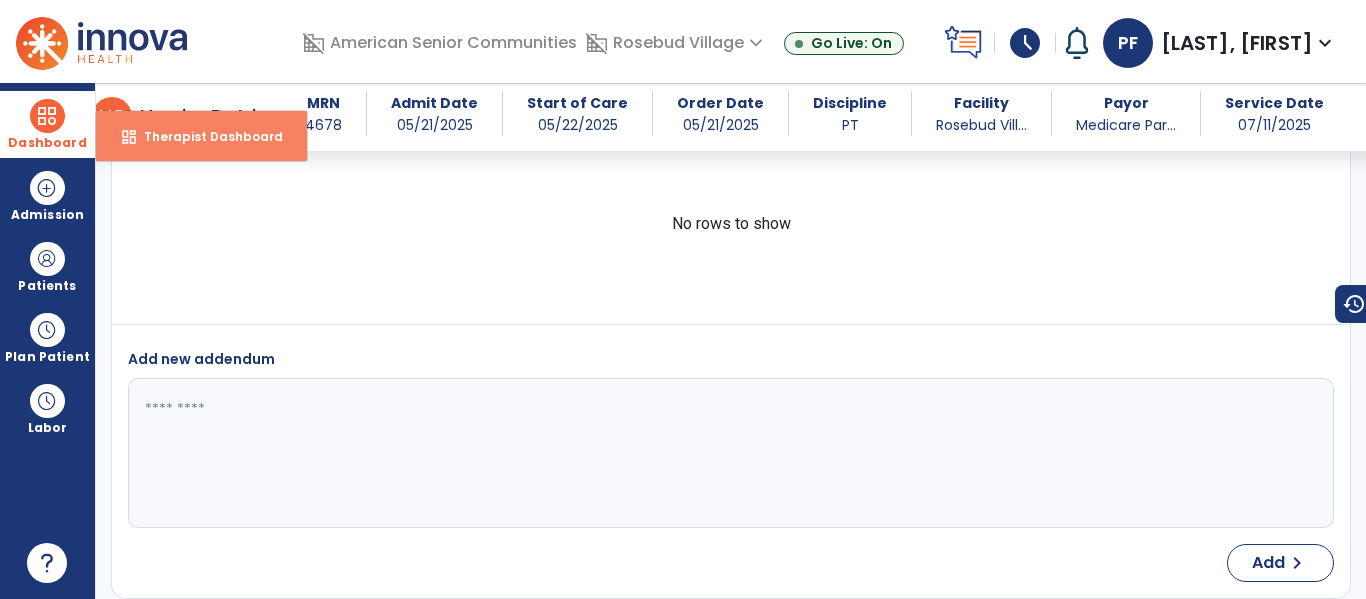 click on "Therapist Dashboard" at bounding box center [205, 136] 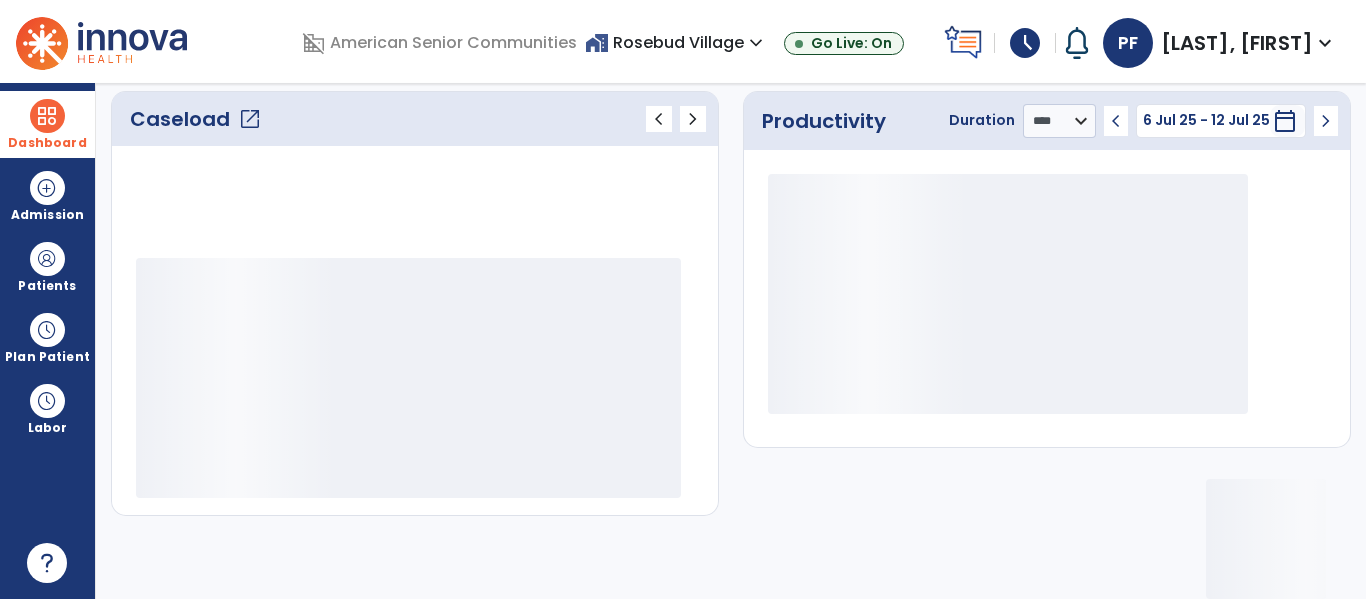 scroll, scrollTop: 276, scrollLeft: 0, axis: vertical 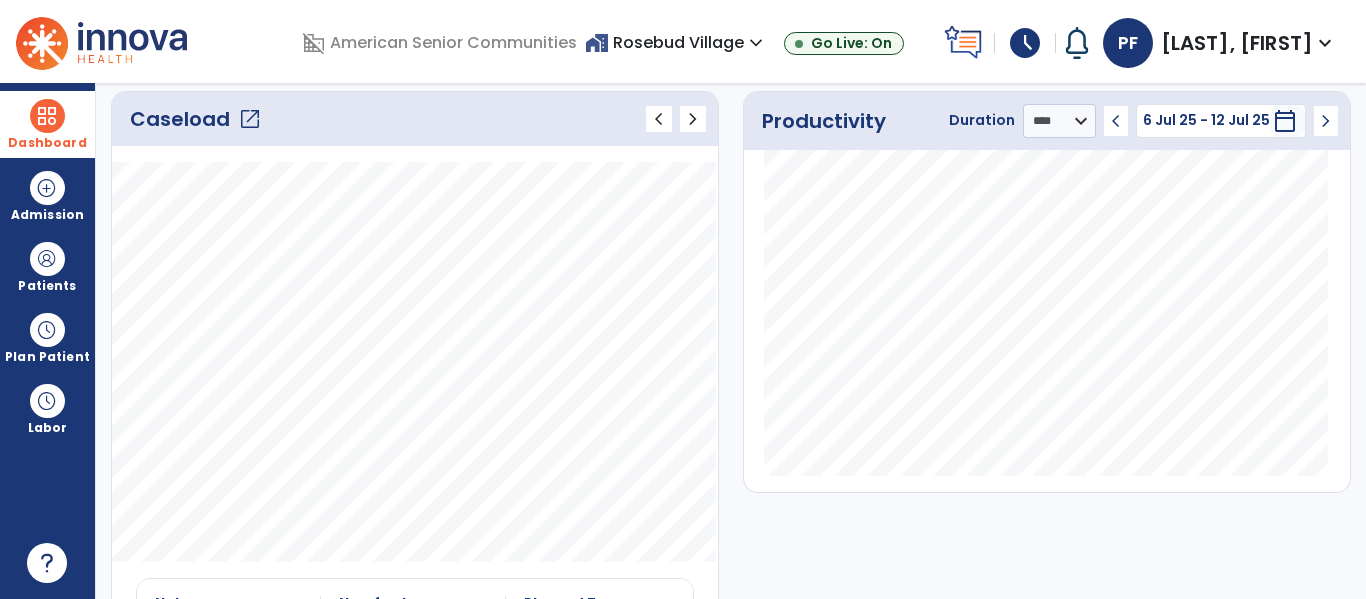 click on "open_in_new" 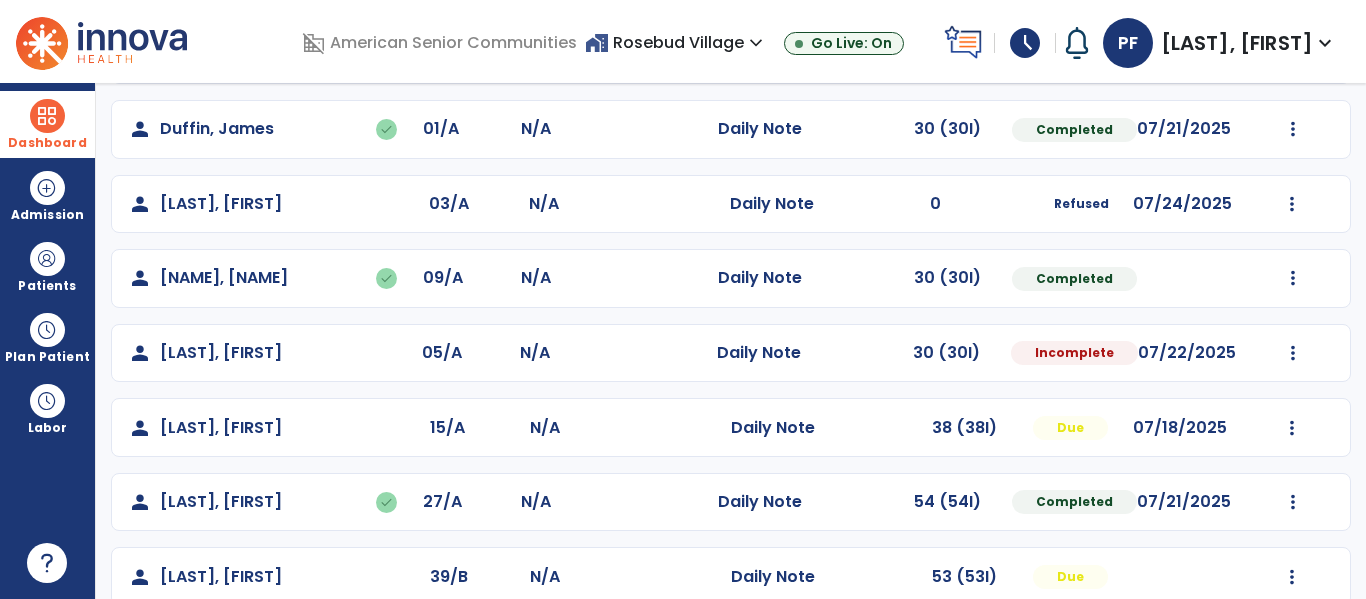 scroll, scrollTop: 472, scrollLeft: 0, axis: vertical 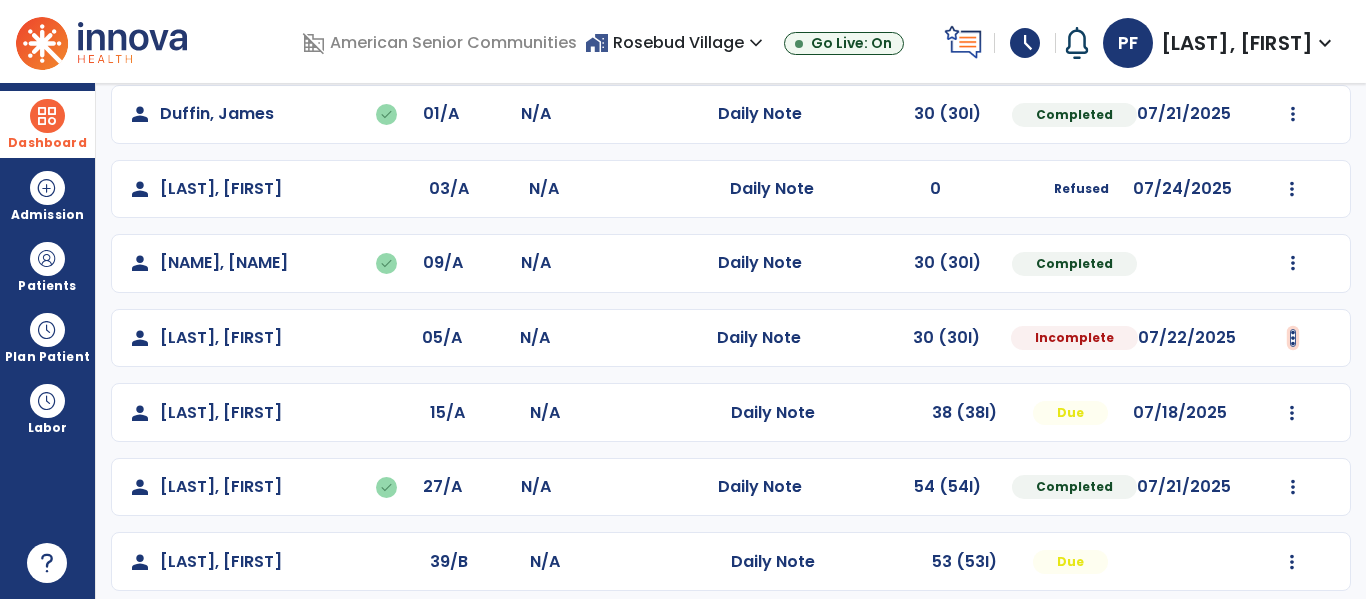 click at bounding box center [1292, -184] 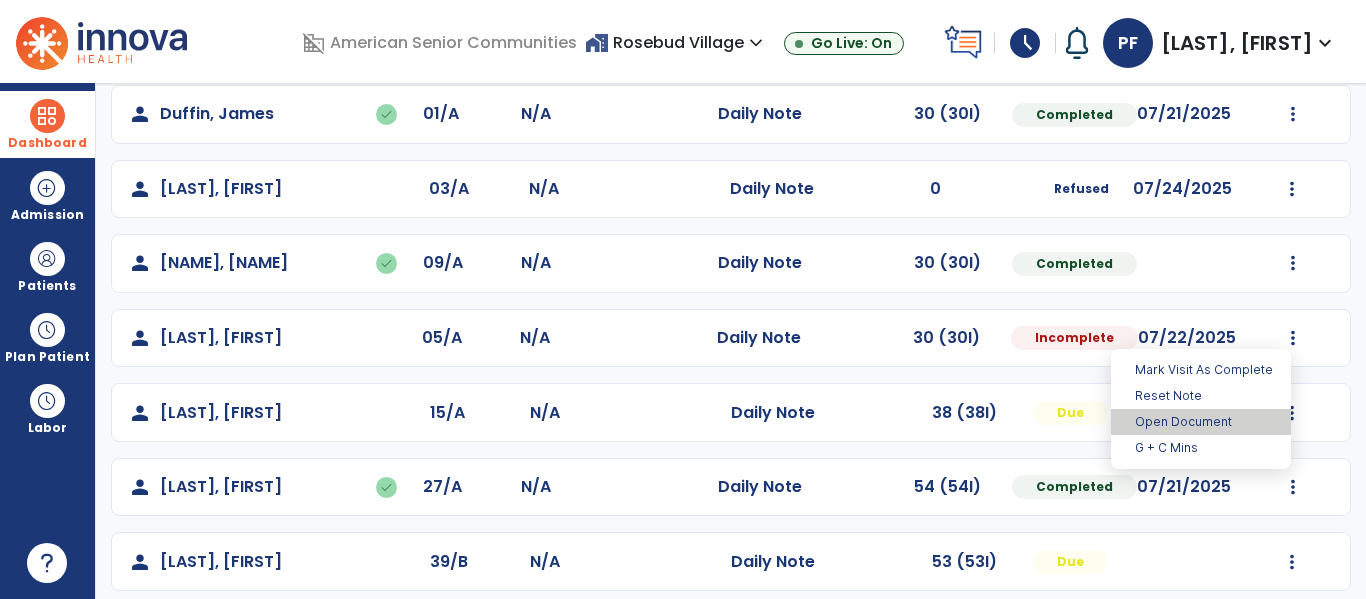 click on "Open Document" at bounding box center [1201, 422] 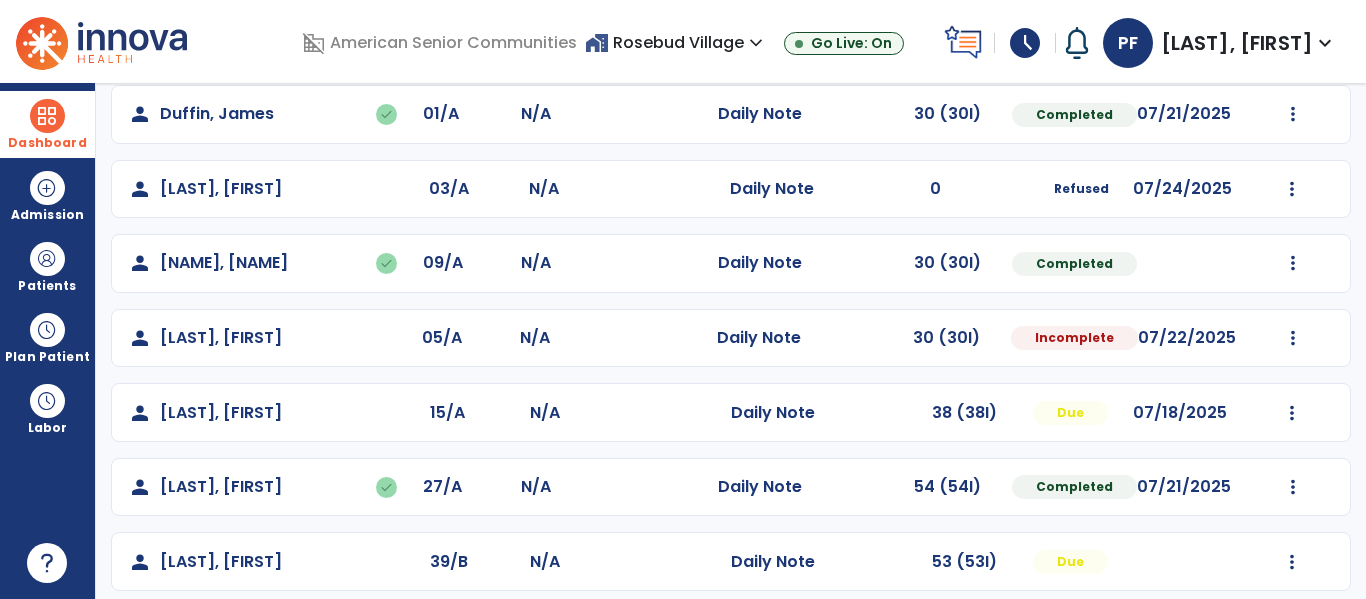 select on "*" 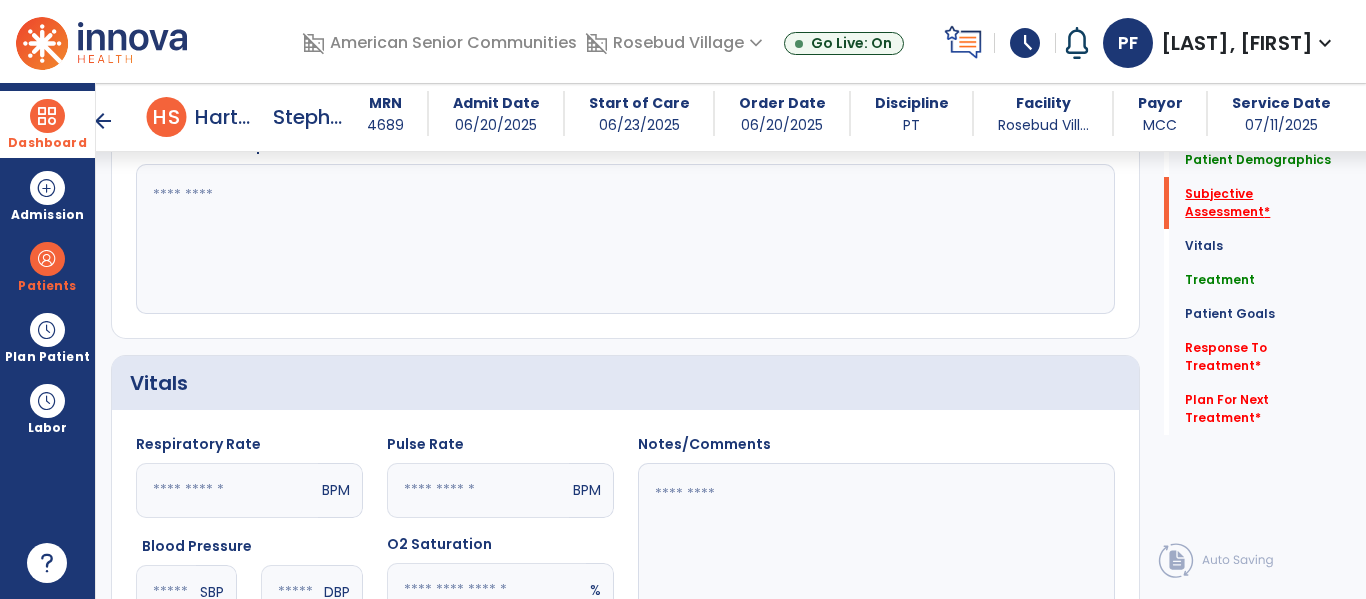scroll, scrollTop: 467, scrollLeft: 0, axis: vertical 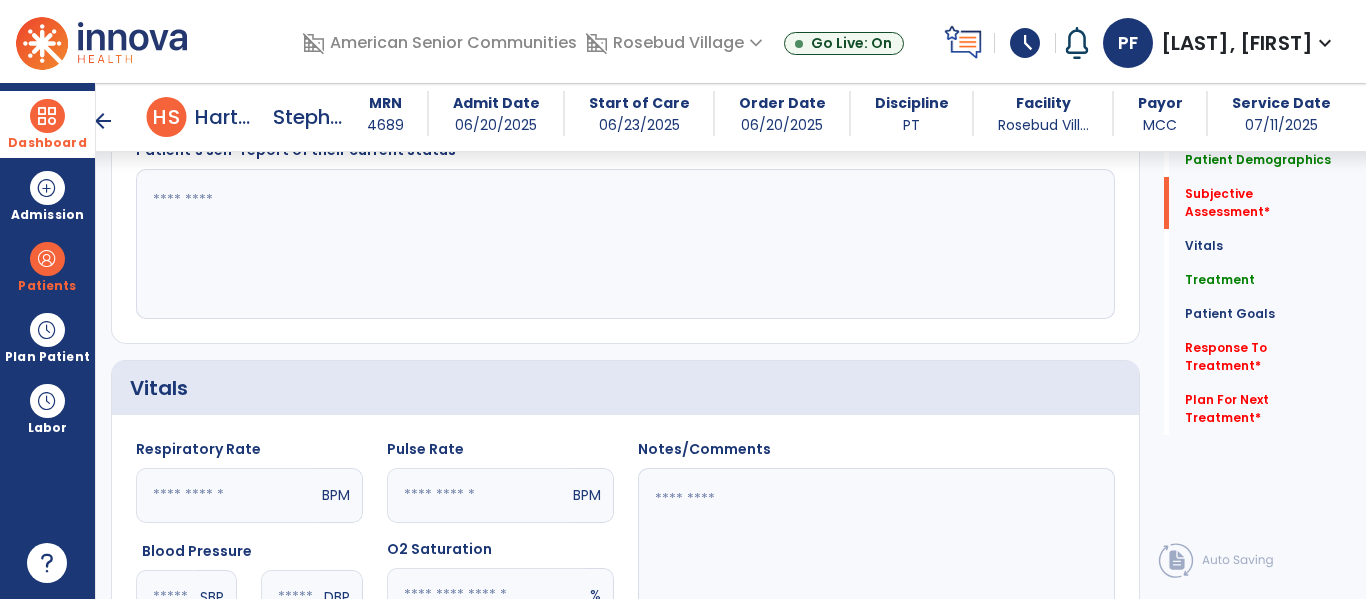 click 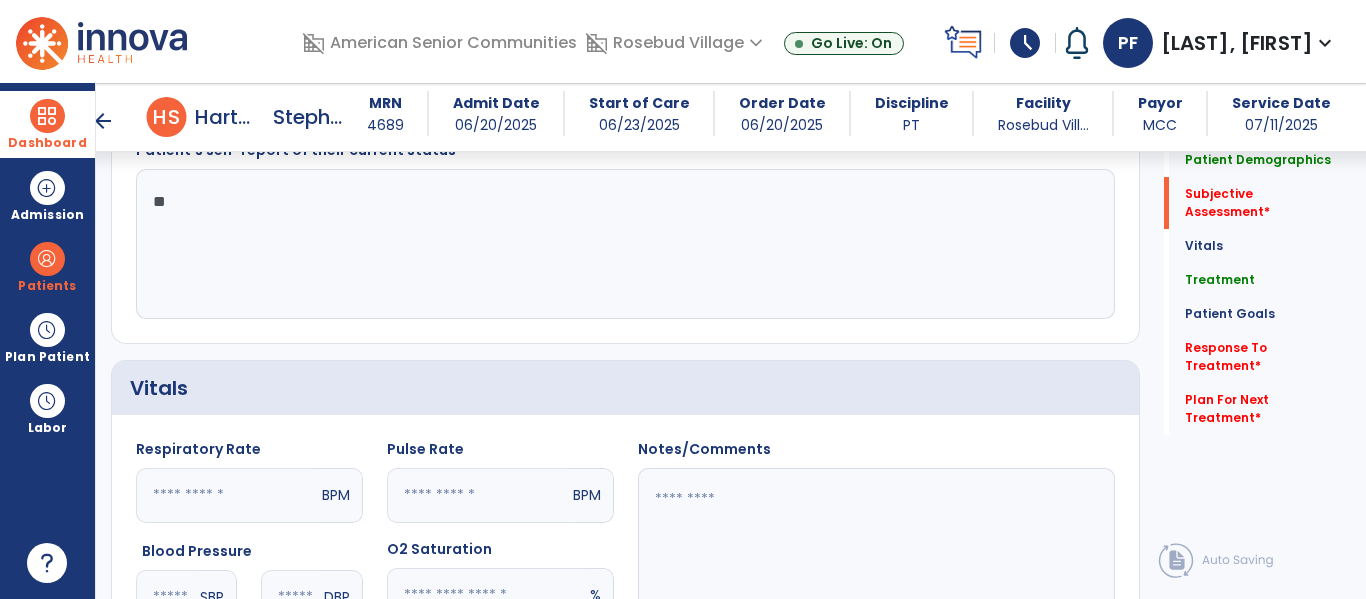 type on "*" 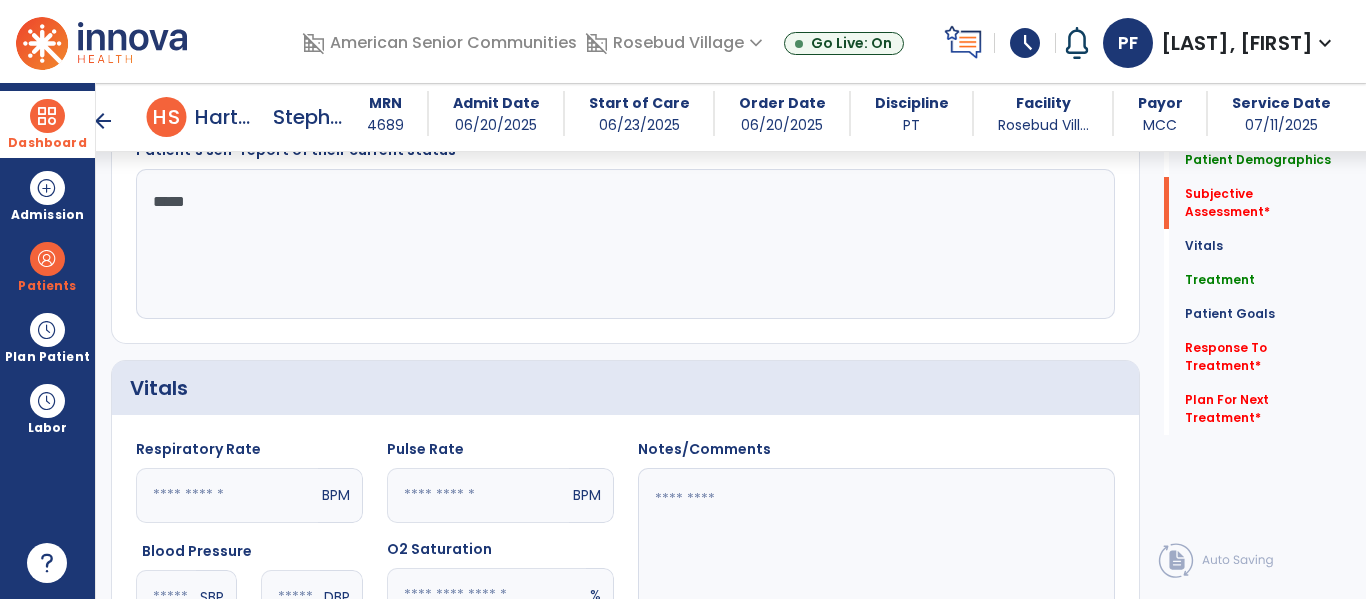 type on "******" 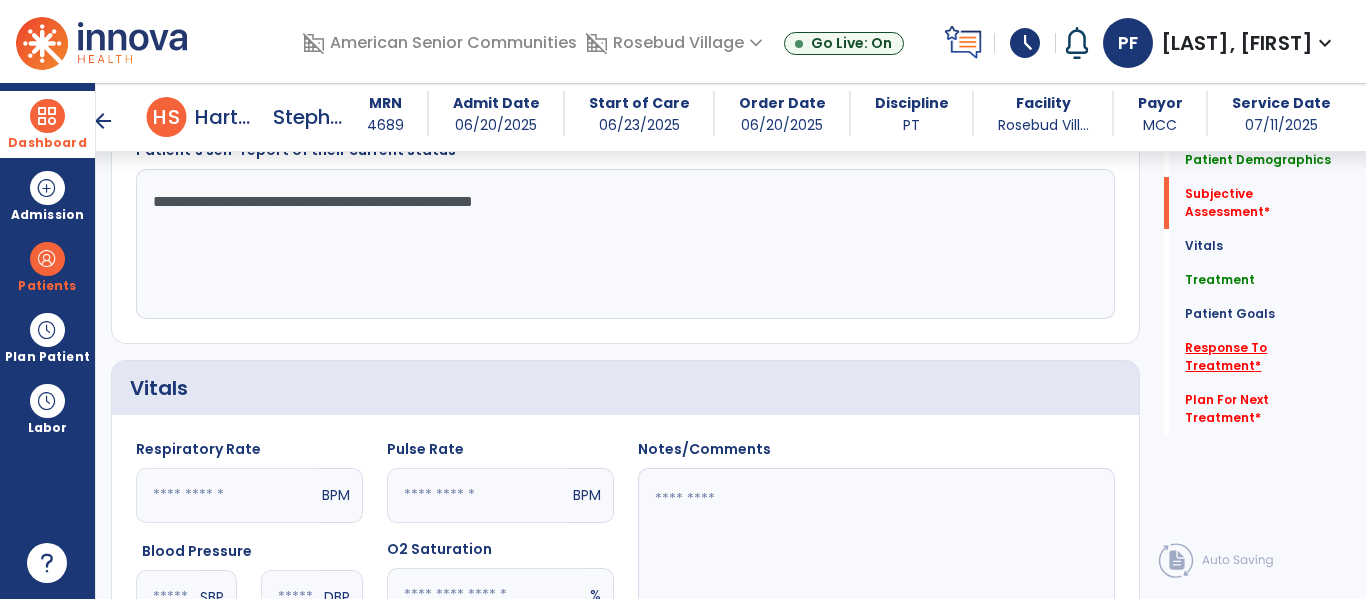 type on "**********" 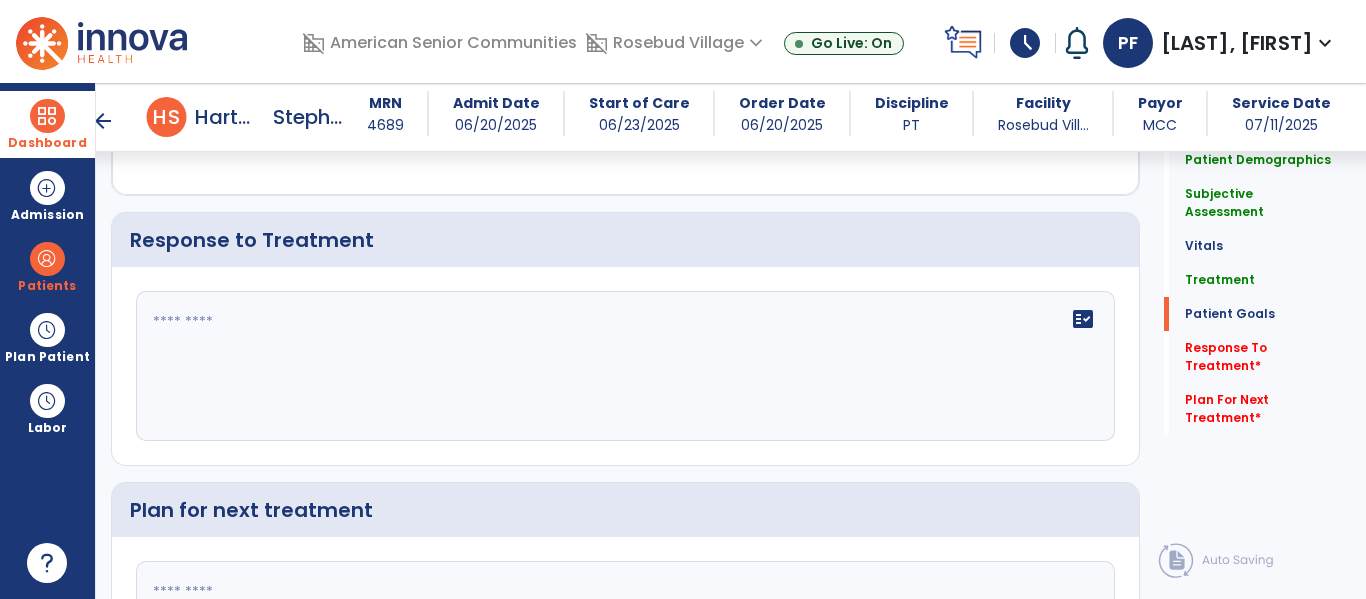 click on "fact_check" 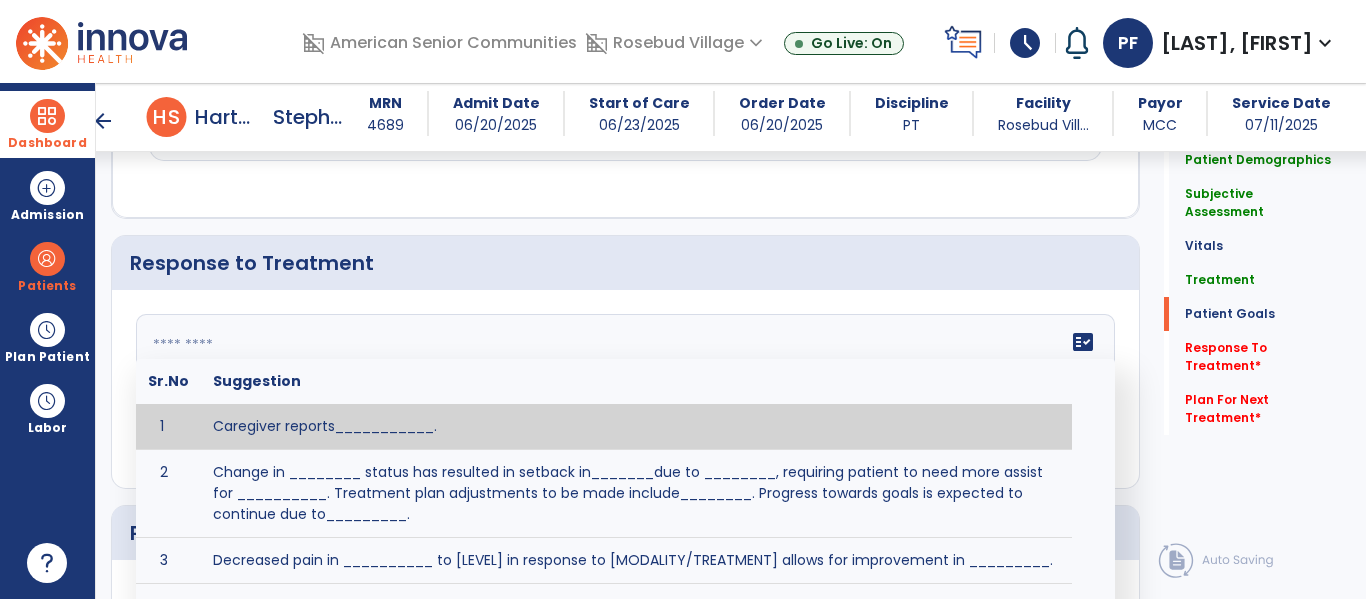 scroll, scrollTop: 2774, scrollLeft: 0, axis: vertical 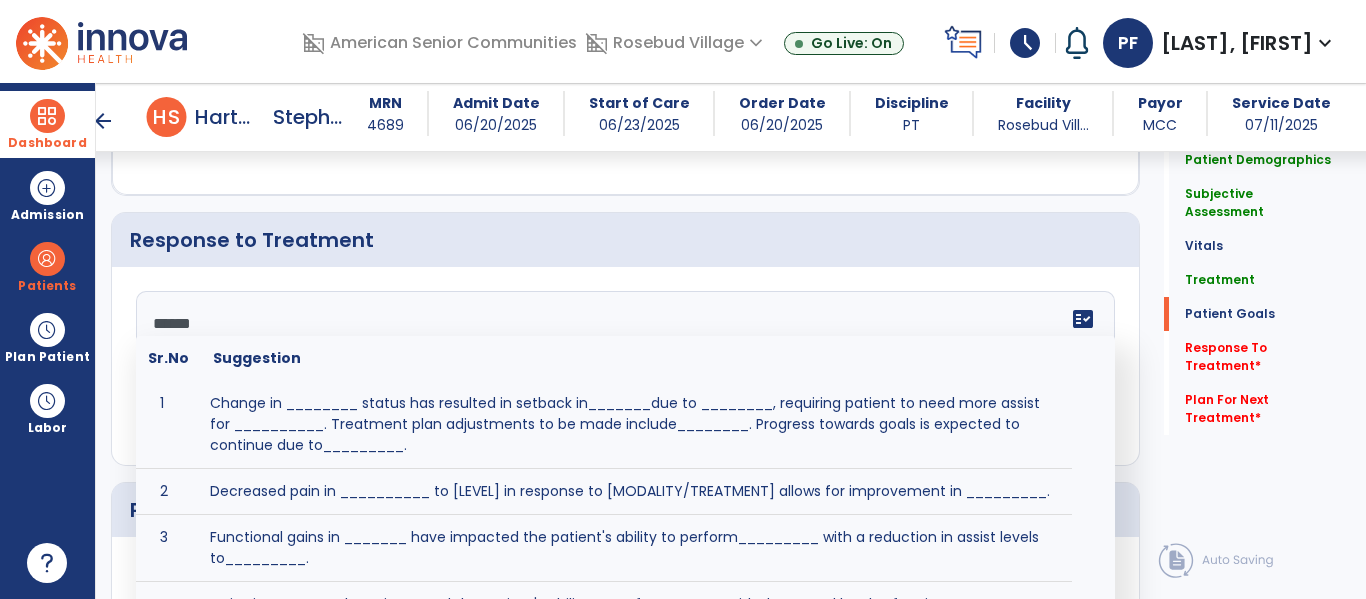 type on "*******" 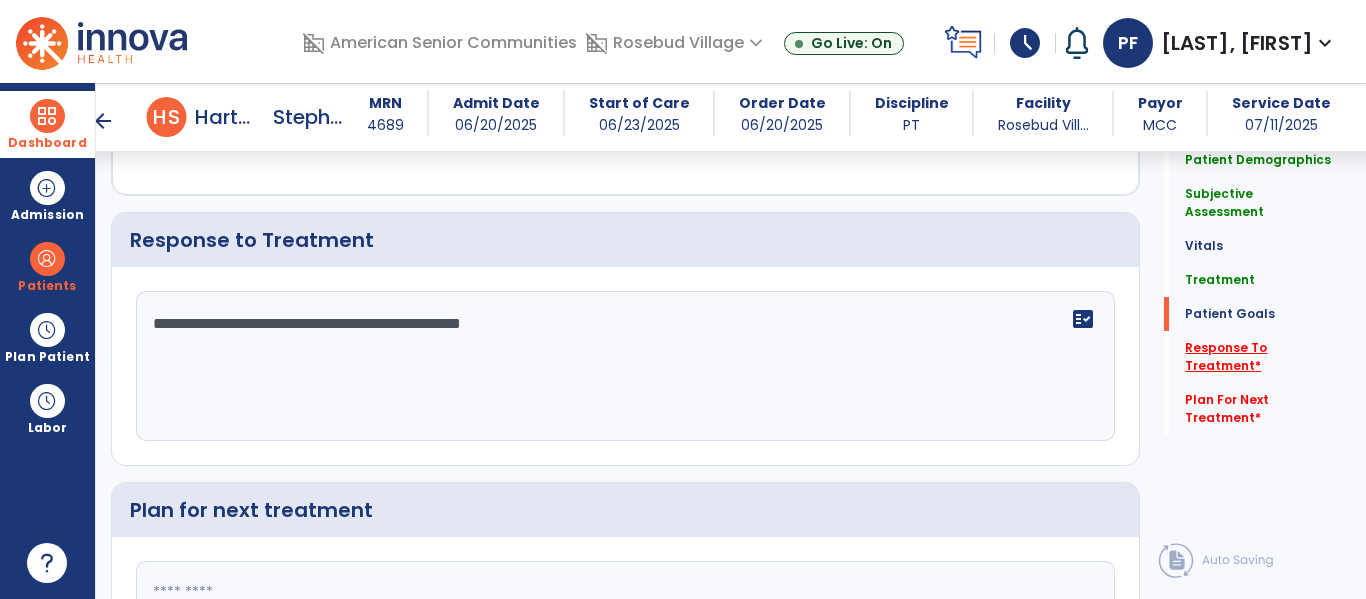 type on "**********" 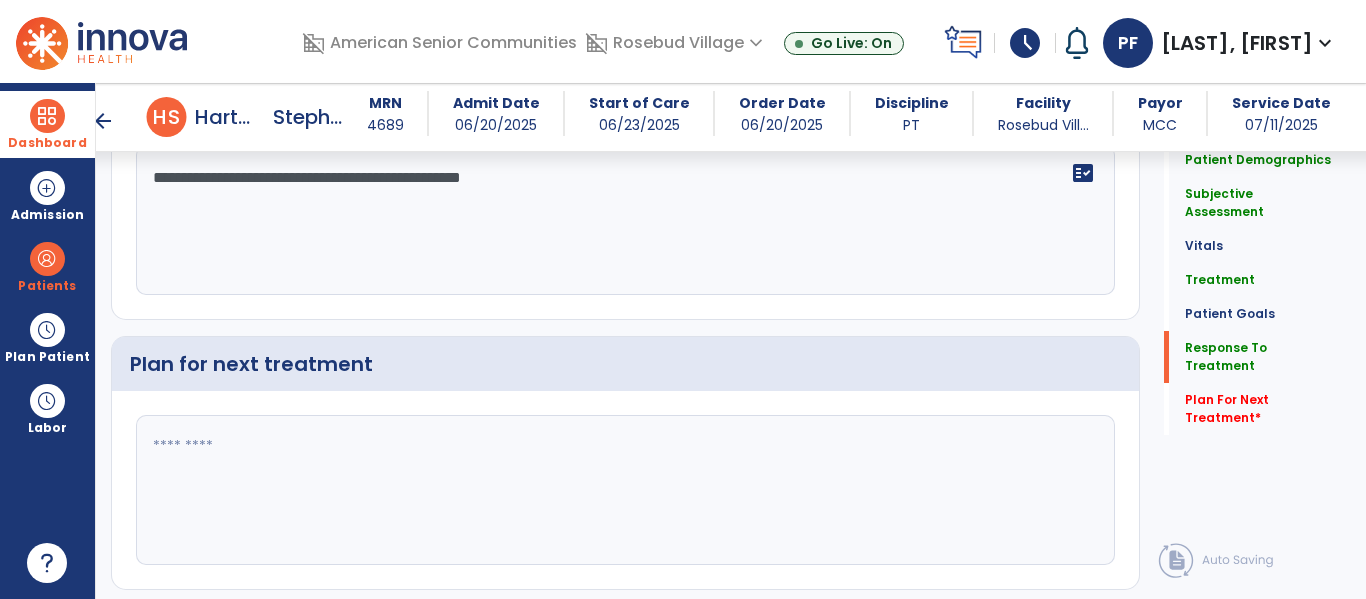 scroll, scrollTop: 2956, scrollLeft: 0, axis: vertical 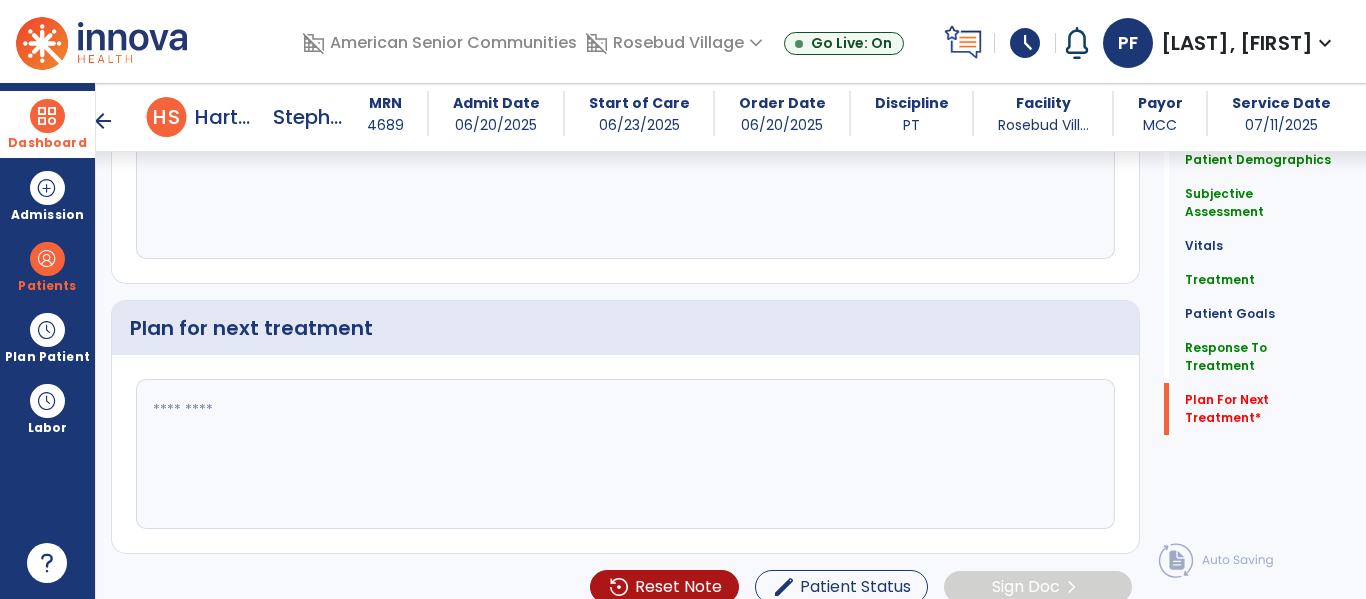 click 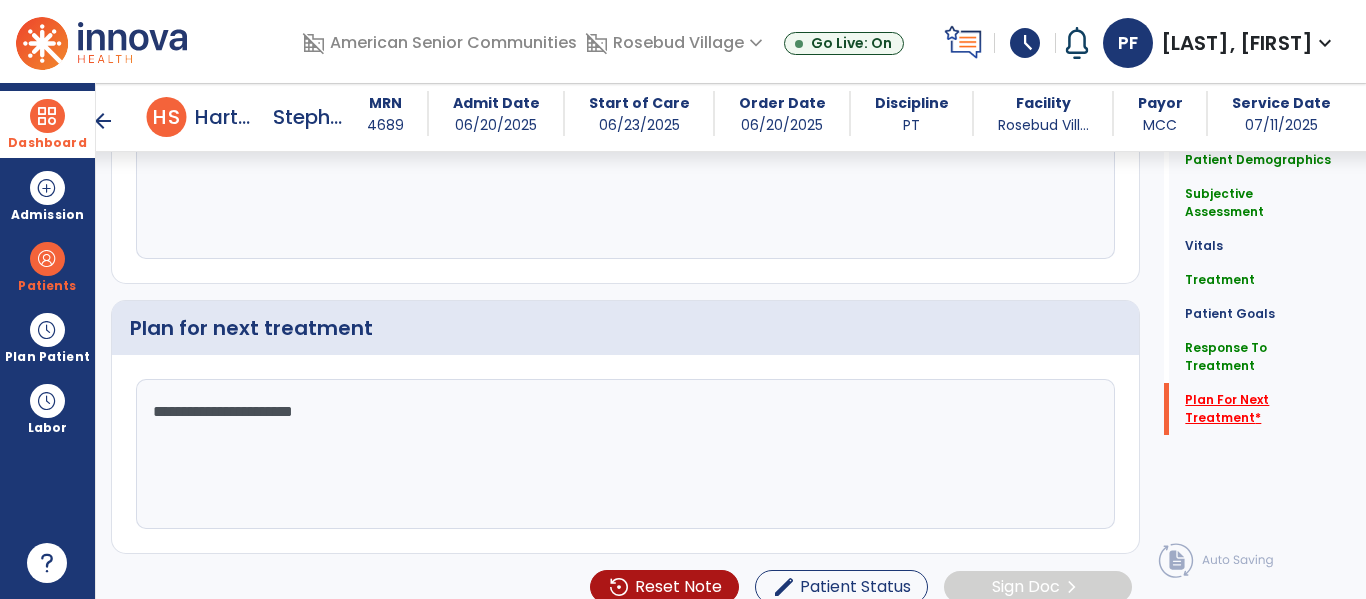 type on "**********" 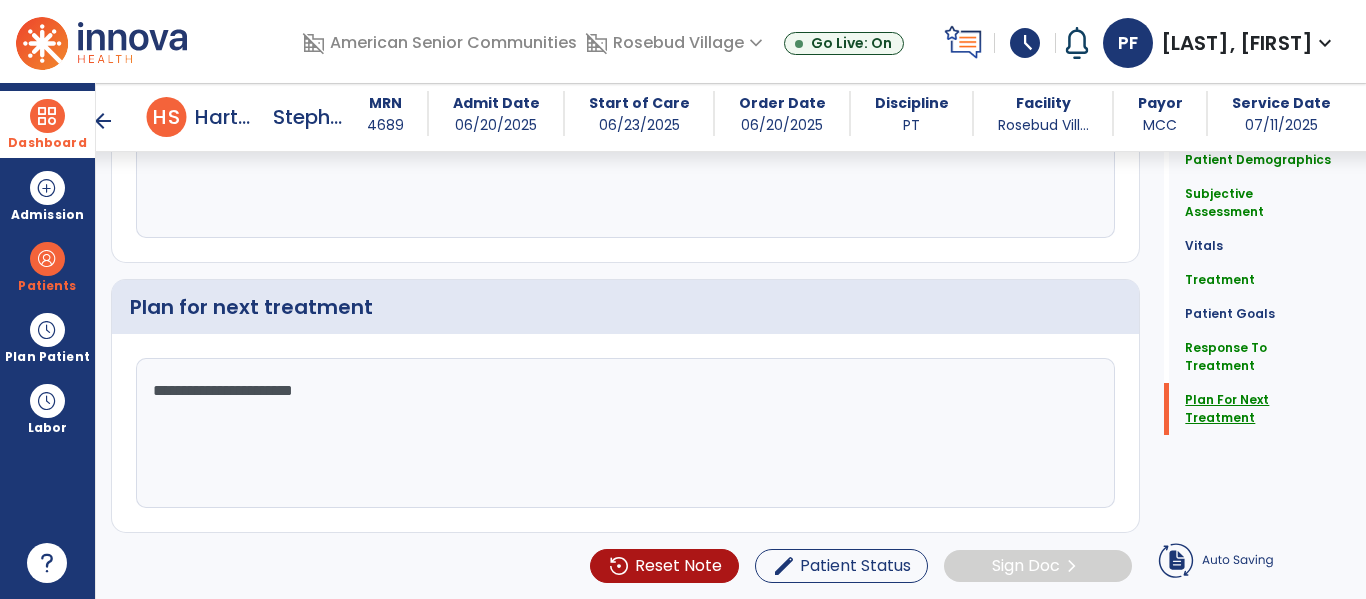 click on "Plan For Next Treatment" 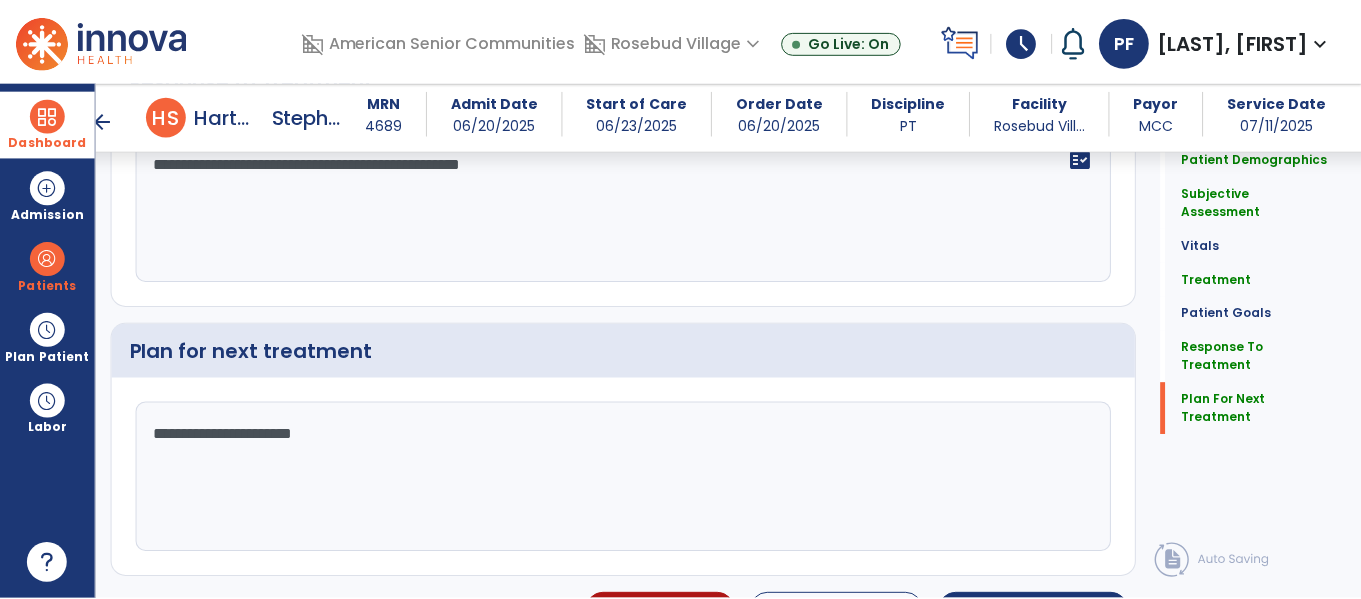 scroll, scrollTop: 2956, scrollLeft: 0, axis: vertical 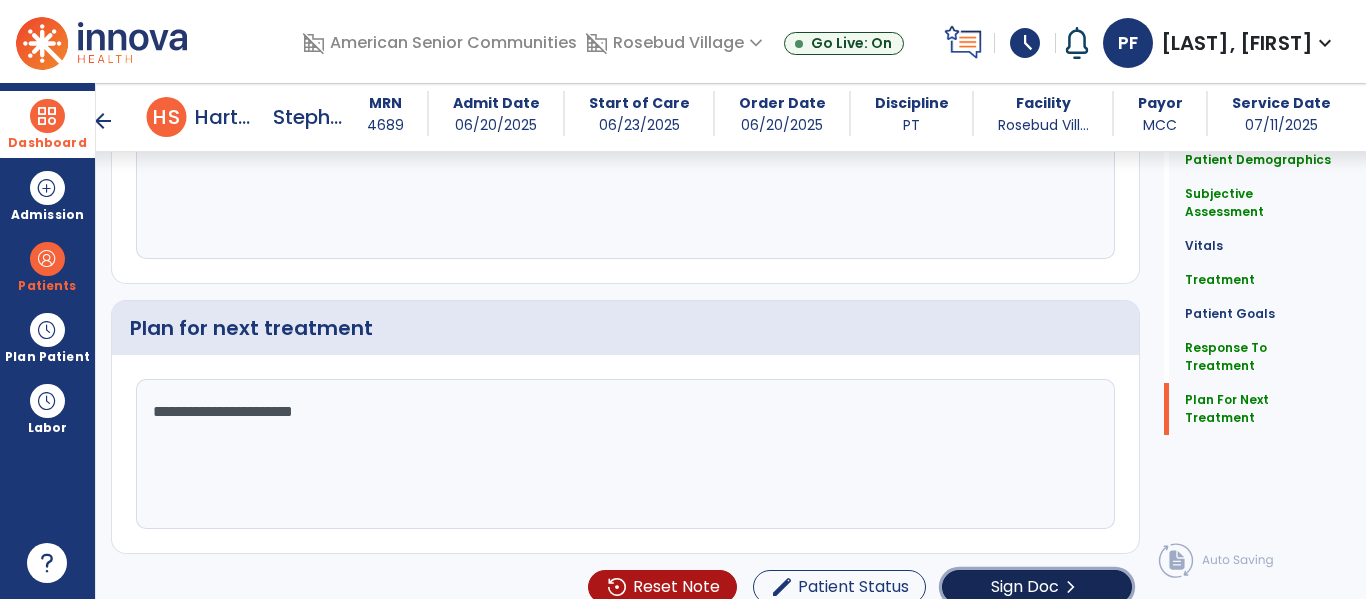 click on "Sign Doc" 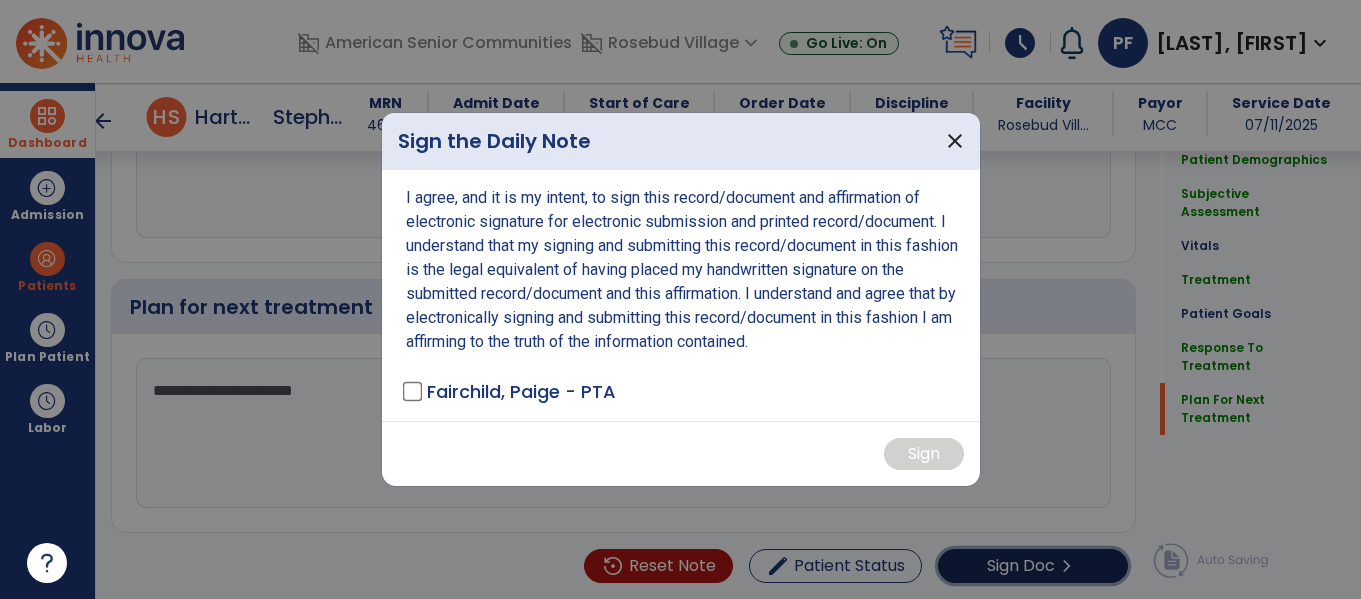 scroll, scrollTop: 2977, scrollLeft: 0, axis: vertical 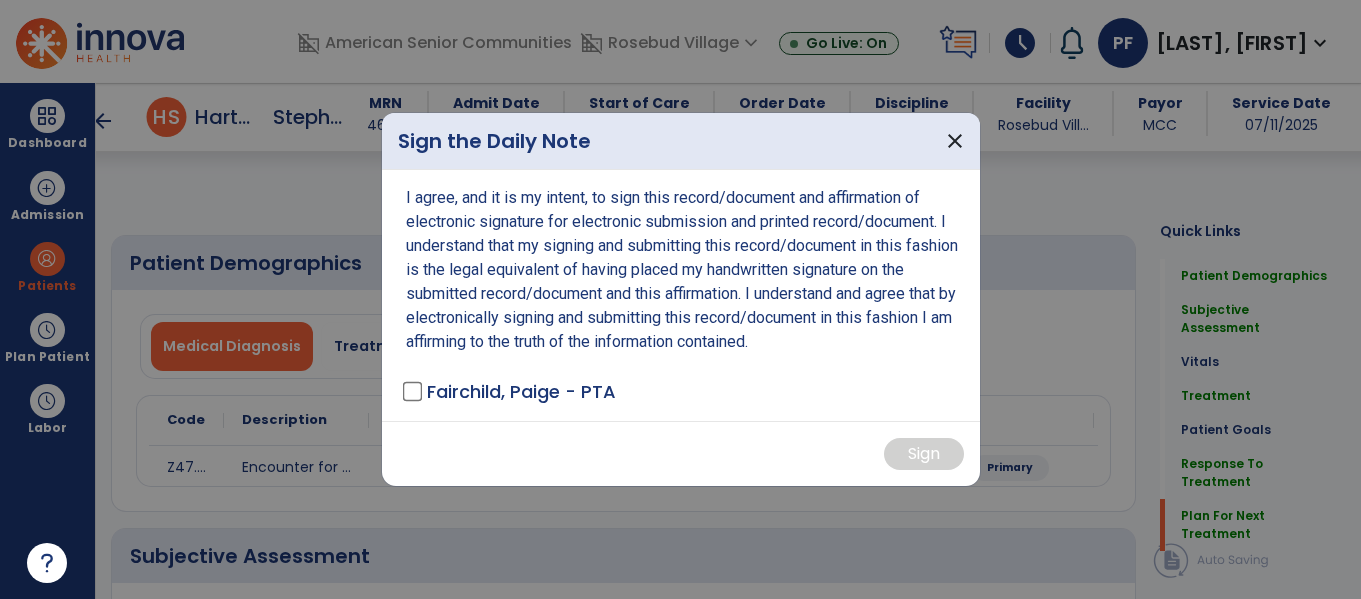 select on "*" 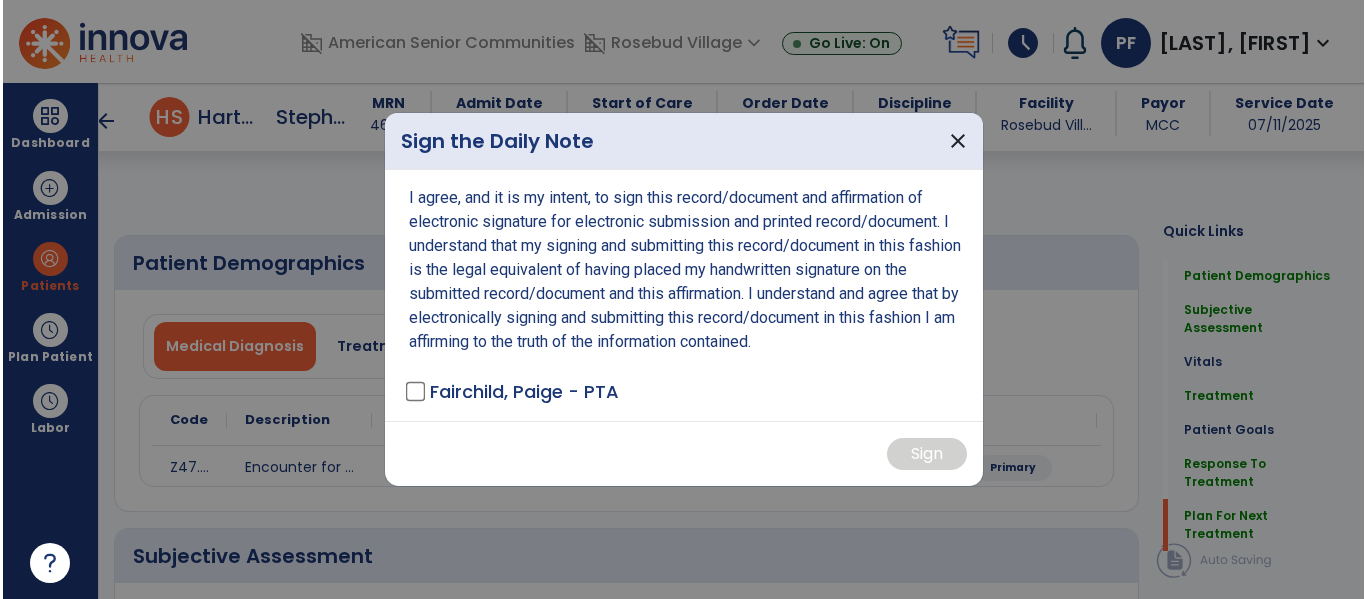 scroll, scrollTop: 2977, scrollLeft: 0, axis: vertical 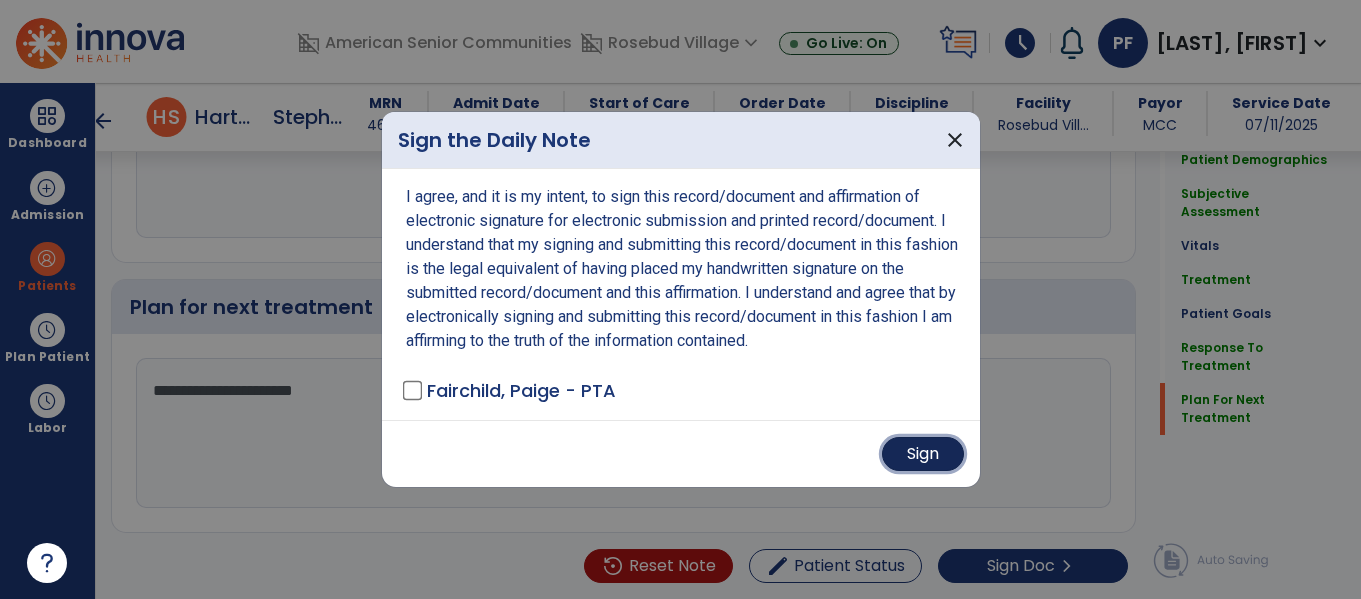 click on "Sign" at bounding box center [923, 454] 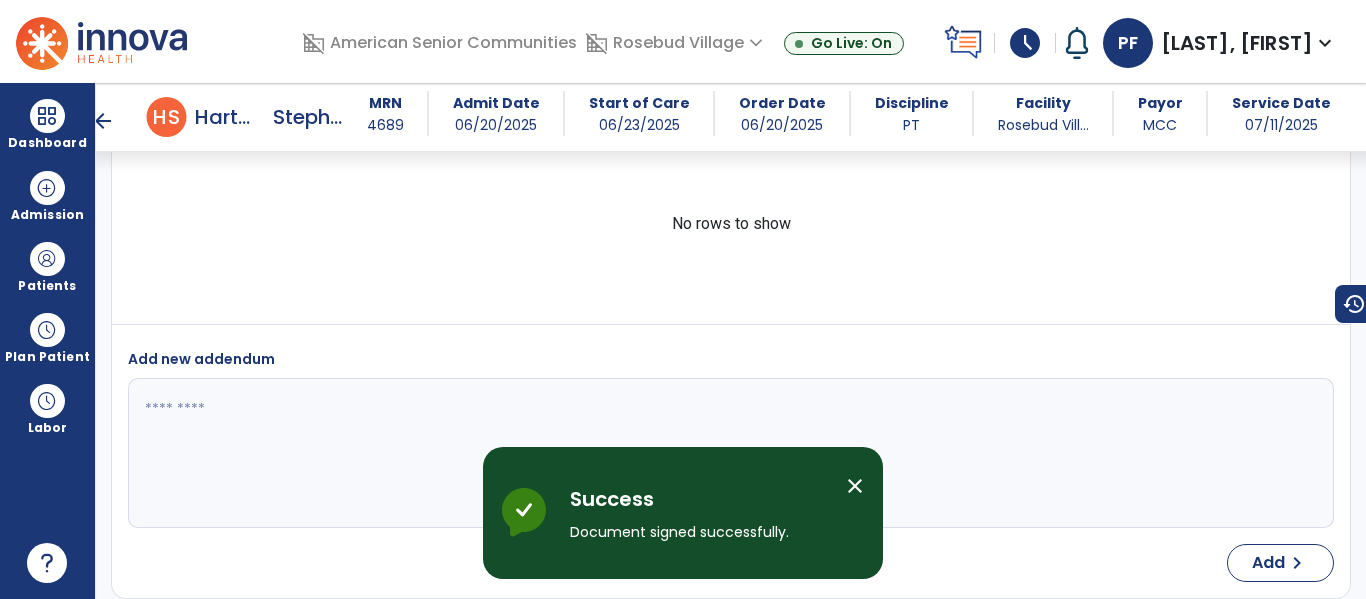 click on "close" at bounding box center [855, 486] 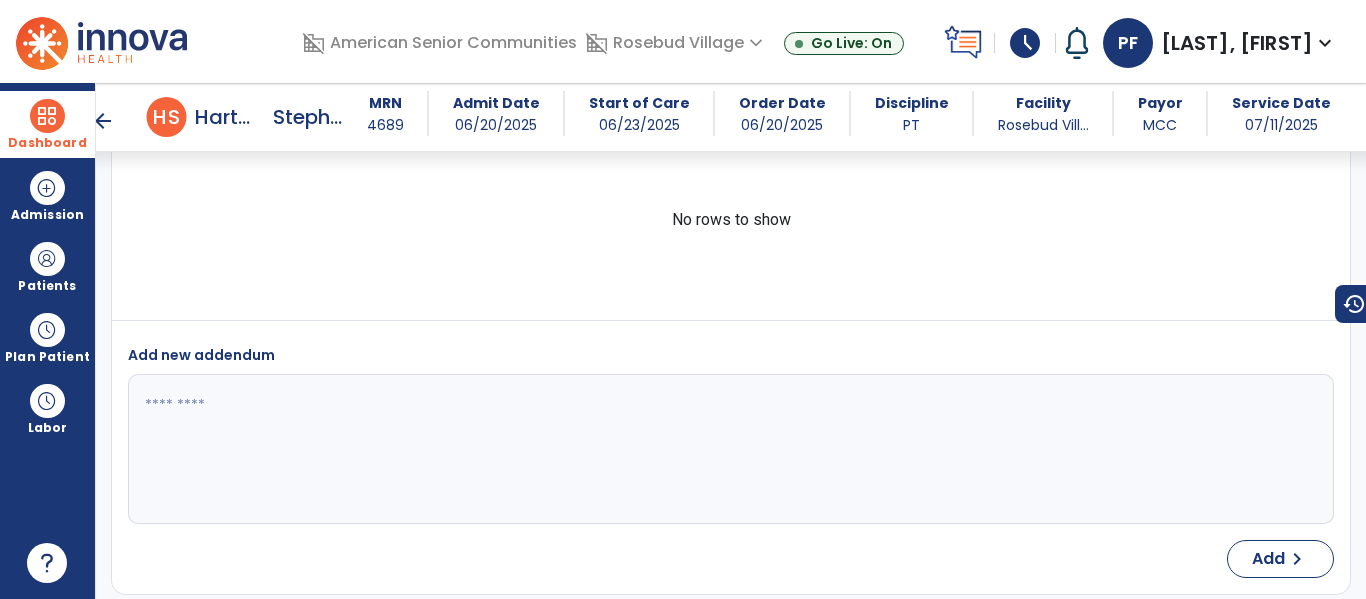 scroll, scrollTop: 4126, scrollLeft: 0, axis: vertical 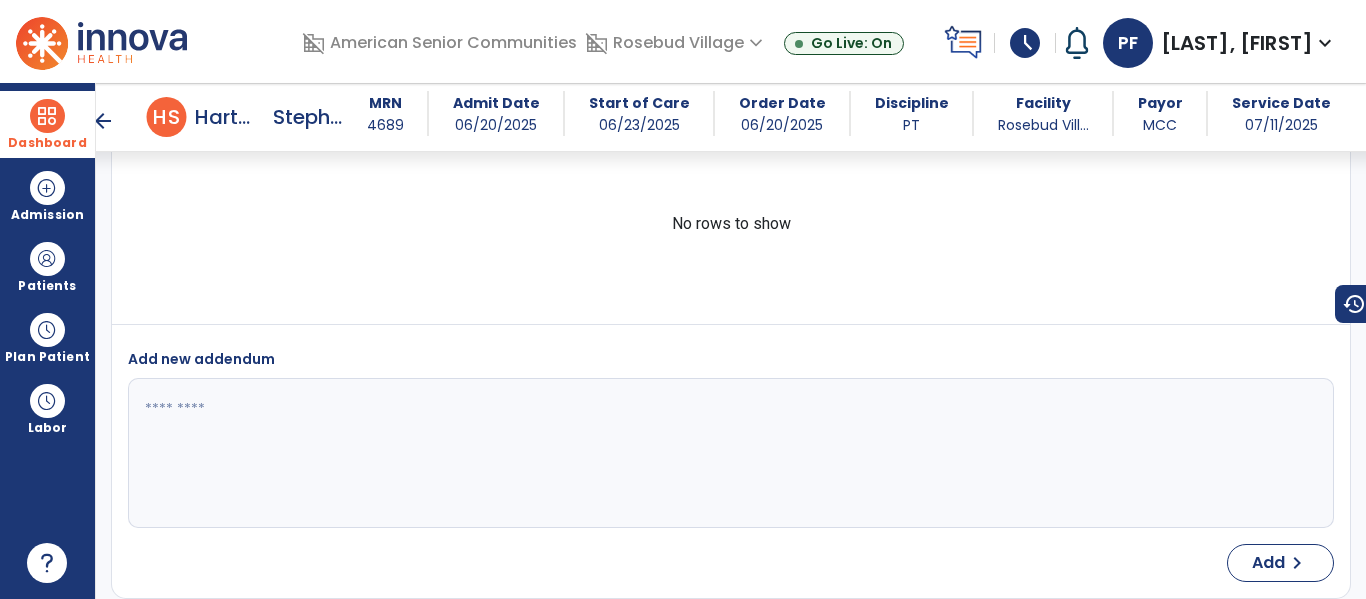 click at bounding box center [47, 116] 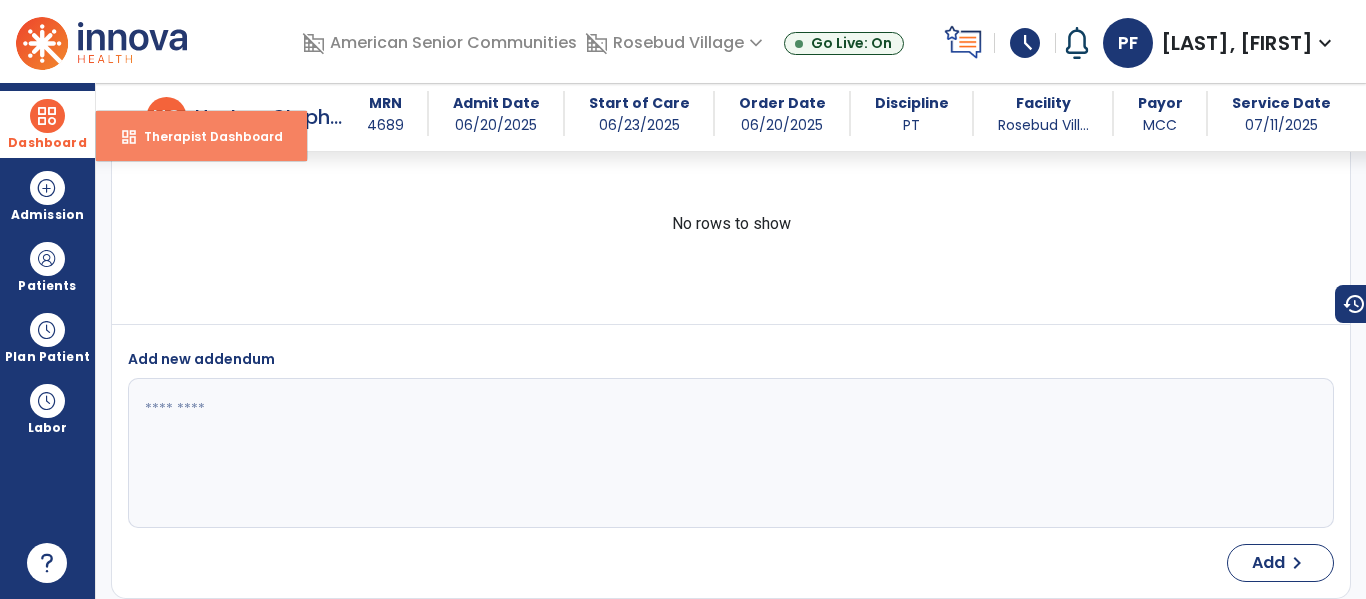 click on "Therapist Dashboard" at bounding box center [205, 136] 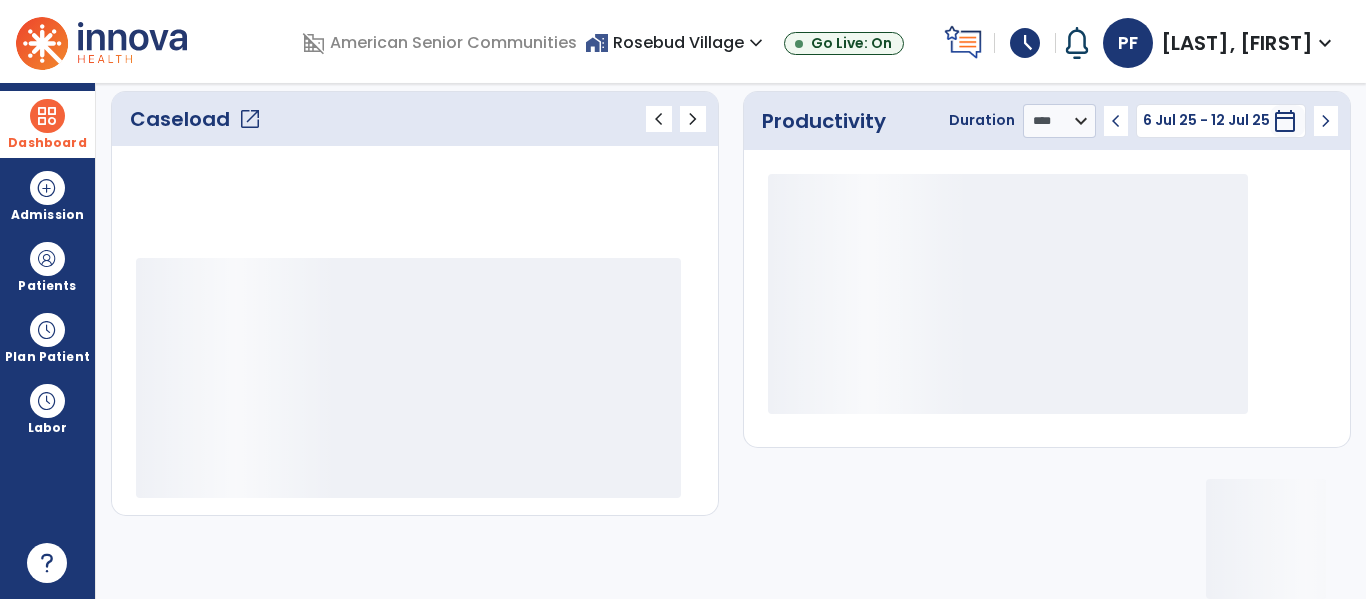 scroll, scrollTop: 276, scrollLeft: 0, axis: vertical 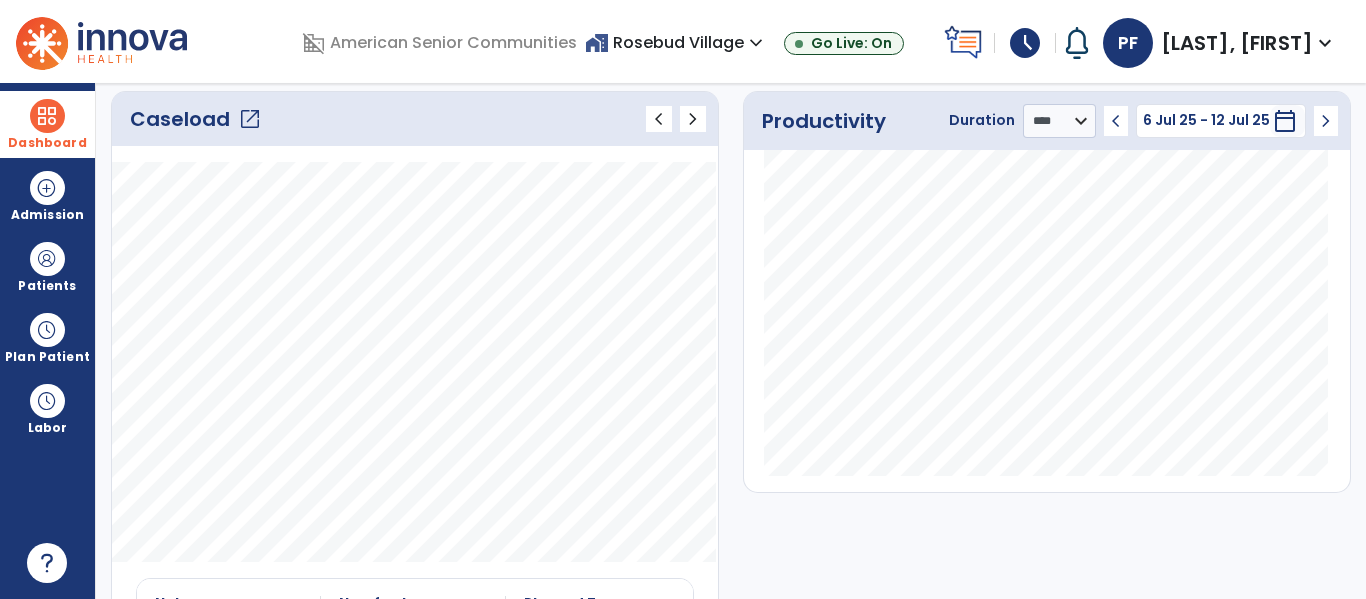 click on "open_in_new" 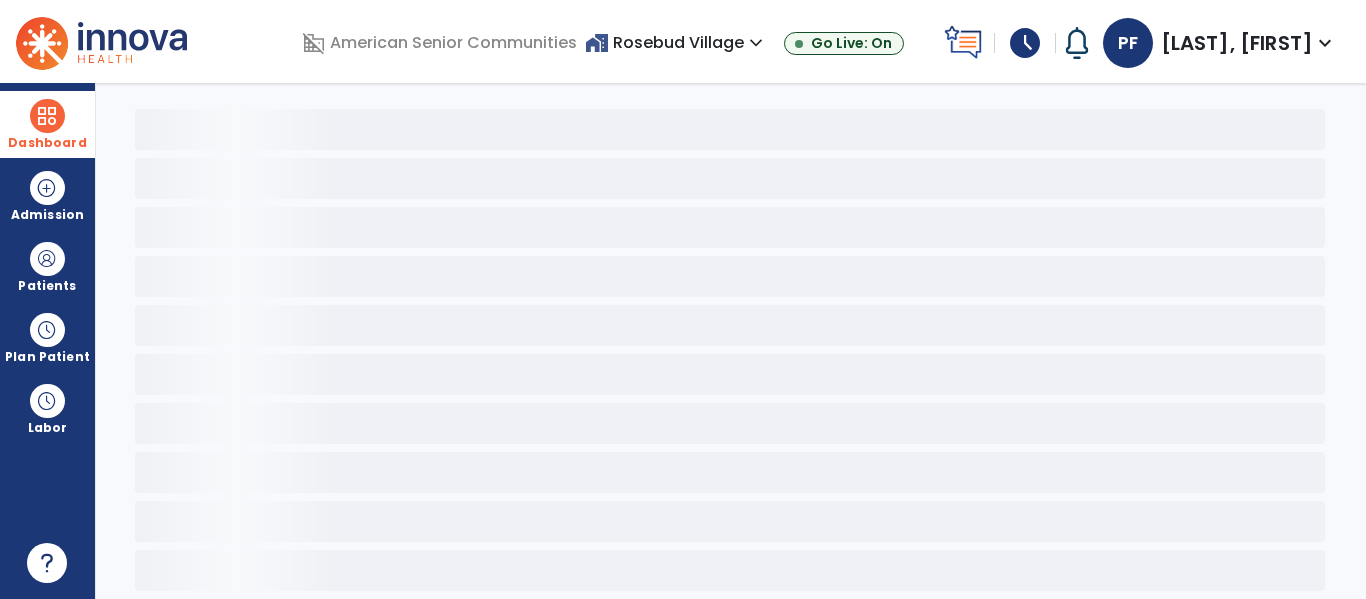 scroll, scrollTop: 78, scrollLeft: 0, axis: vertical 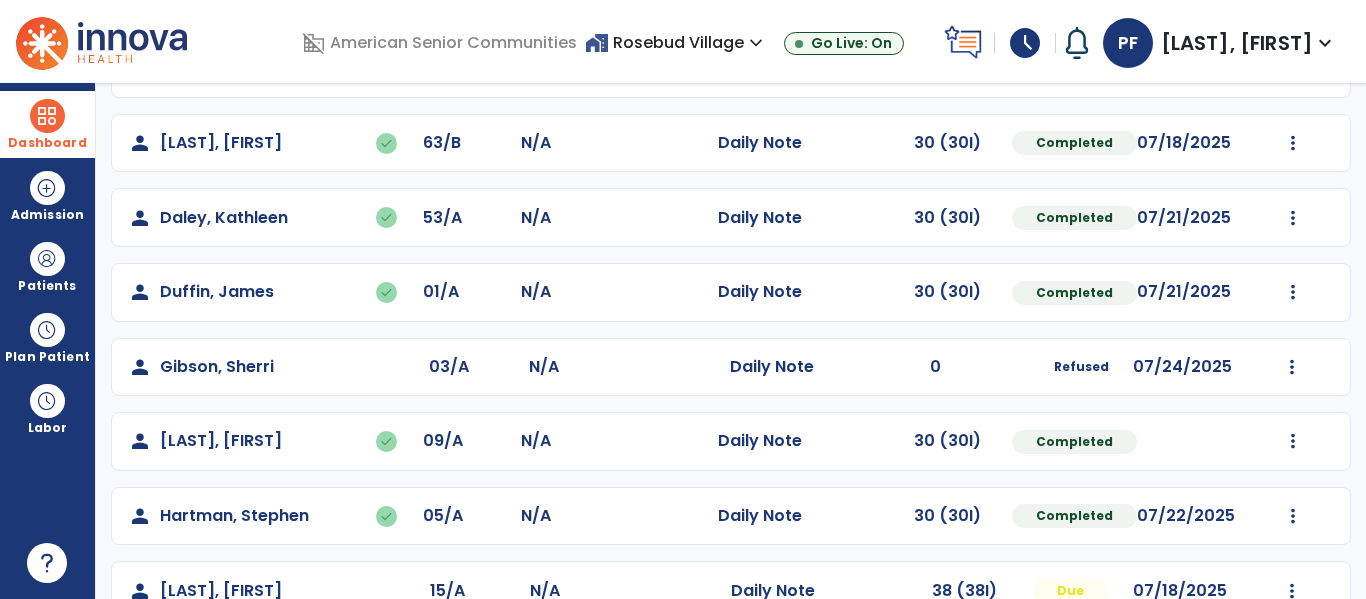click on "person   [LAST], [FIRST]  03/A N/A  Daily Note   0  Refused 07/24/2025  Mark Visit As Complete   Reset Note   Open Document   G + C Mins" 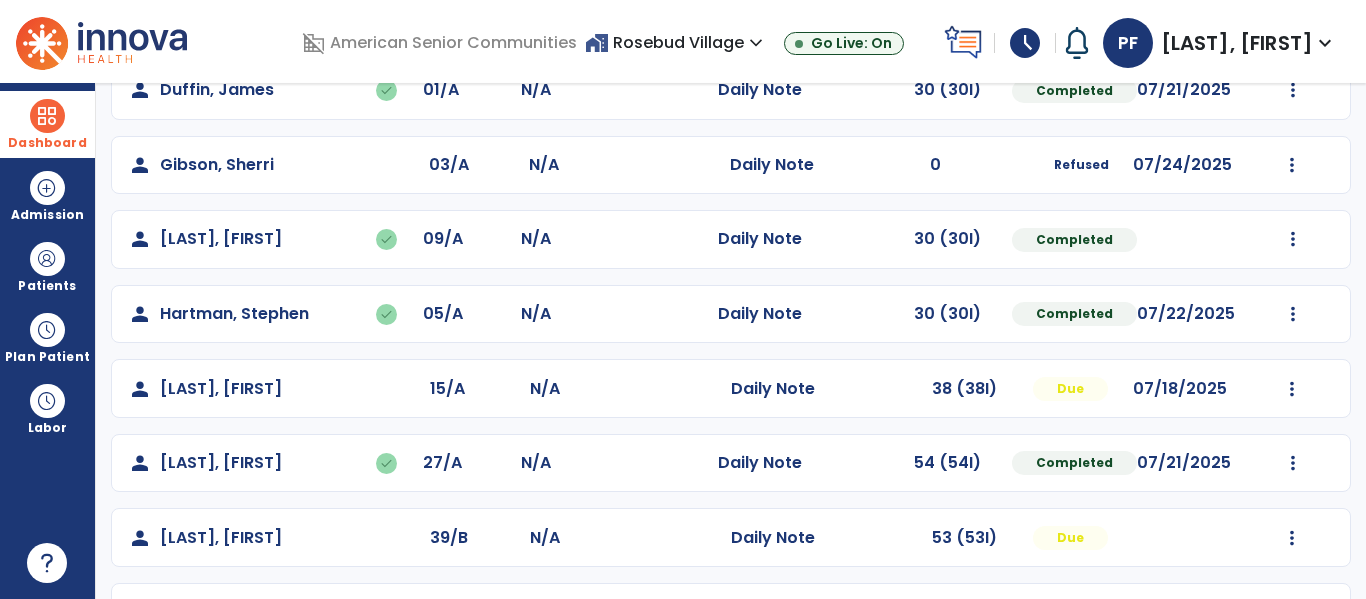 scroll, scrollTop: 712, scrollLeft: 0, axis: vertical 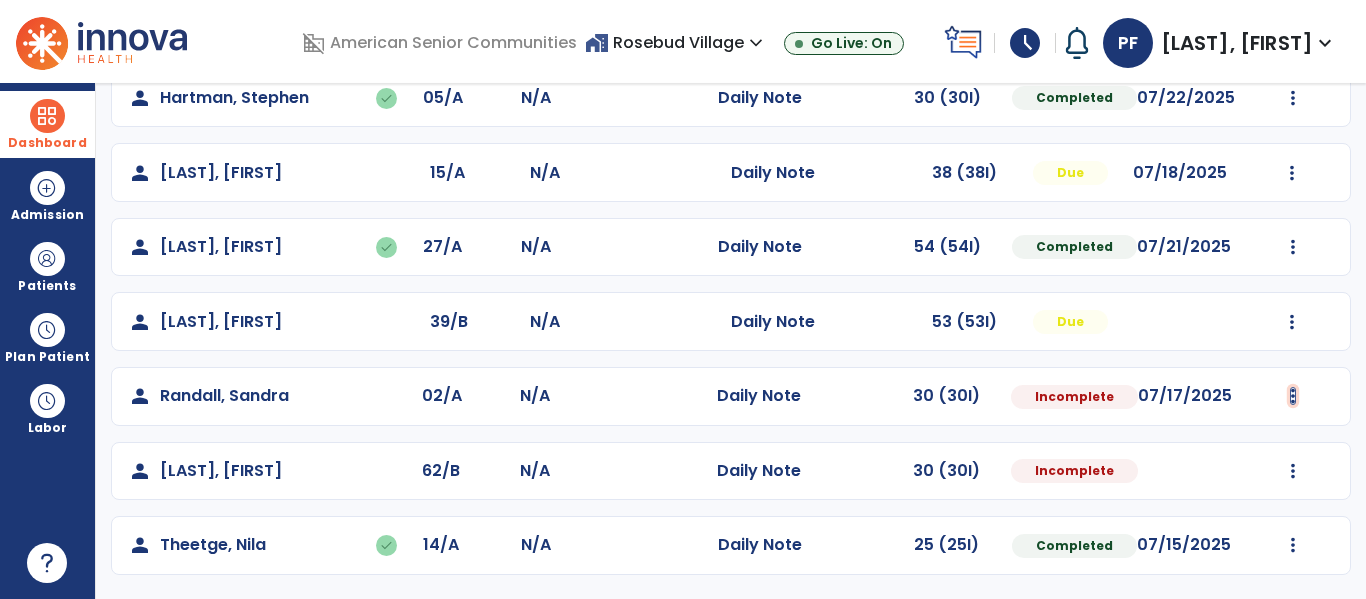 click at bounding box center (1292, -424) 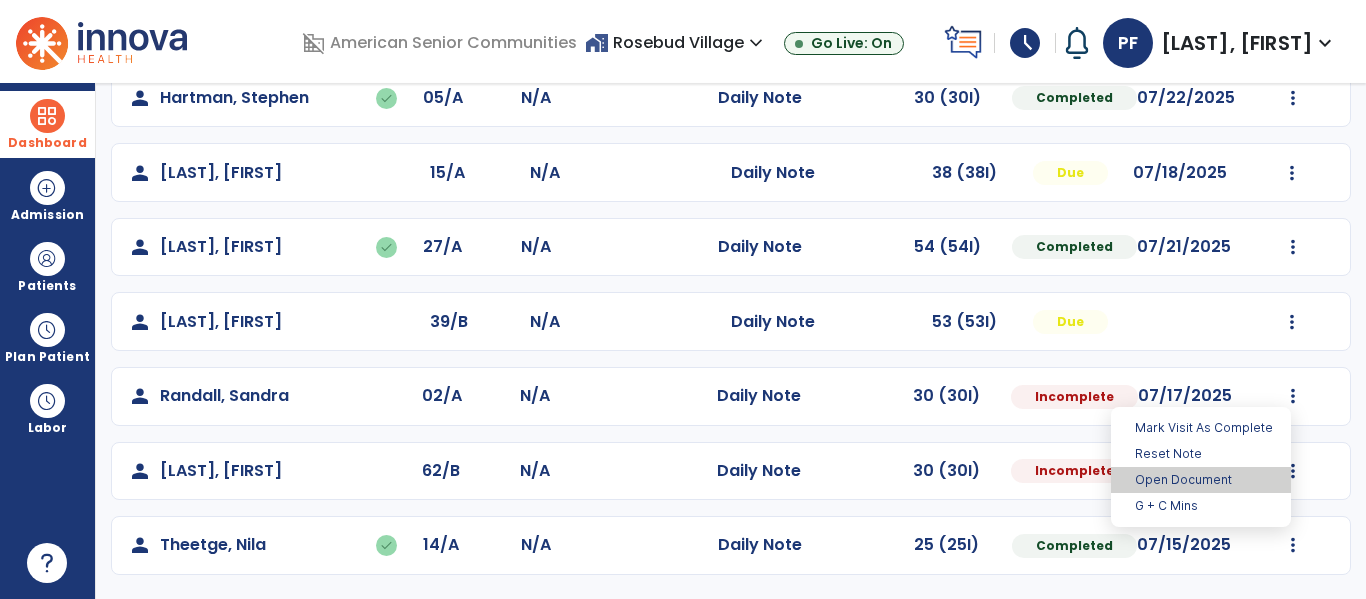 click on "Open Document" at bounding box center [1201, 480] 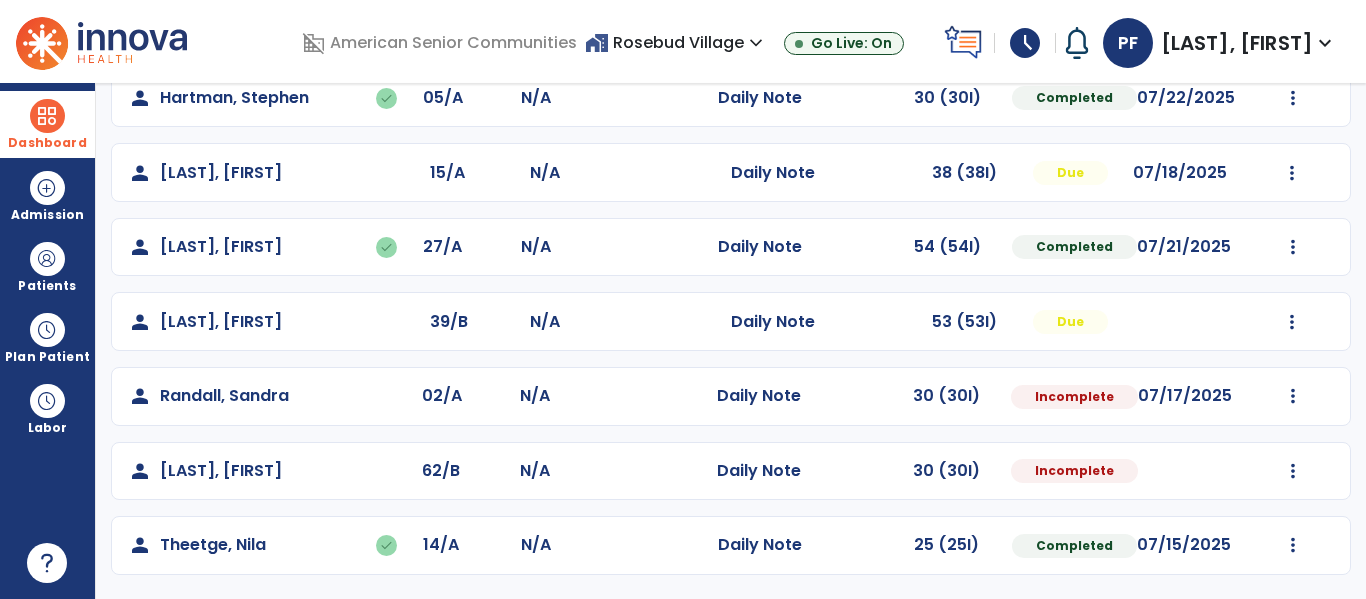 click on "Mark Visit As Complete   Reset Note   Open Document   G + C Mins" 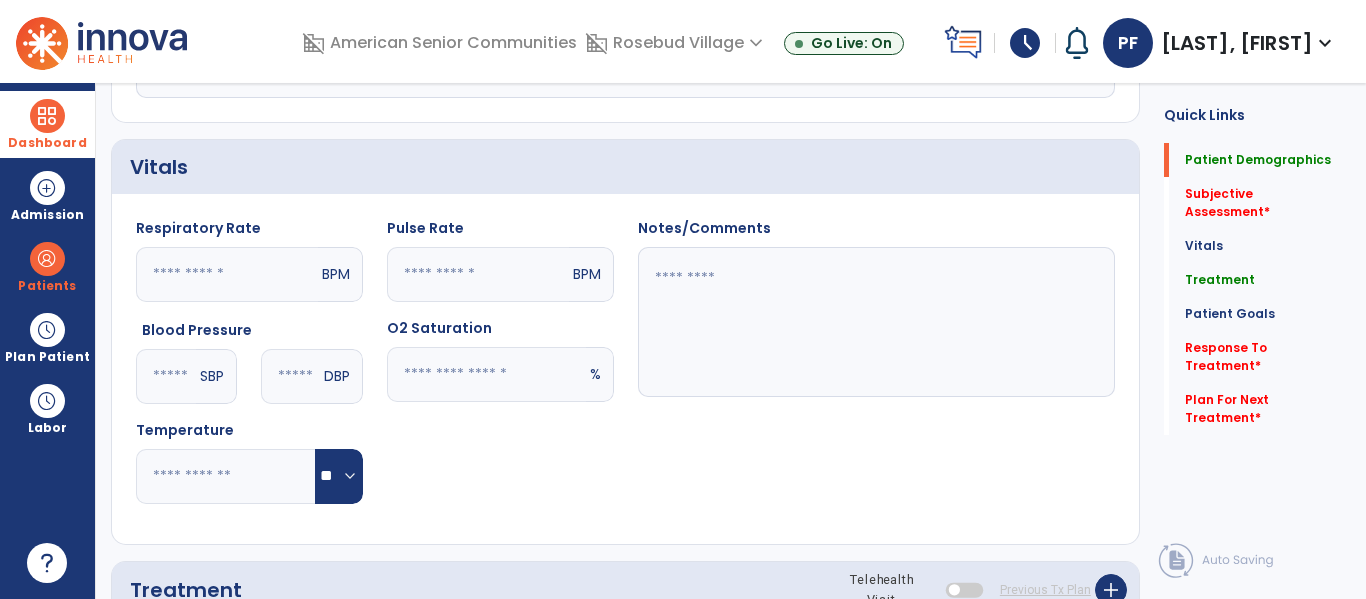 scroll, scrollTop: 0, scrollLeft: 0, axis: both 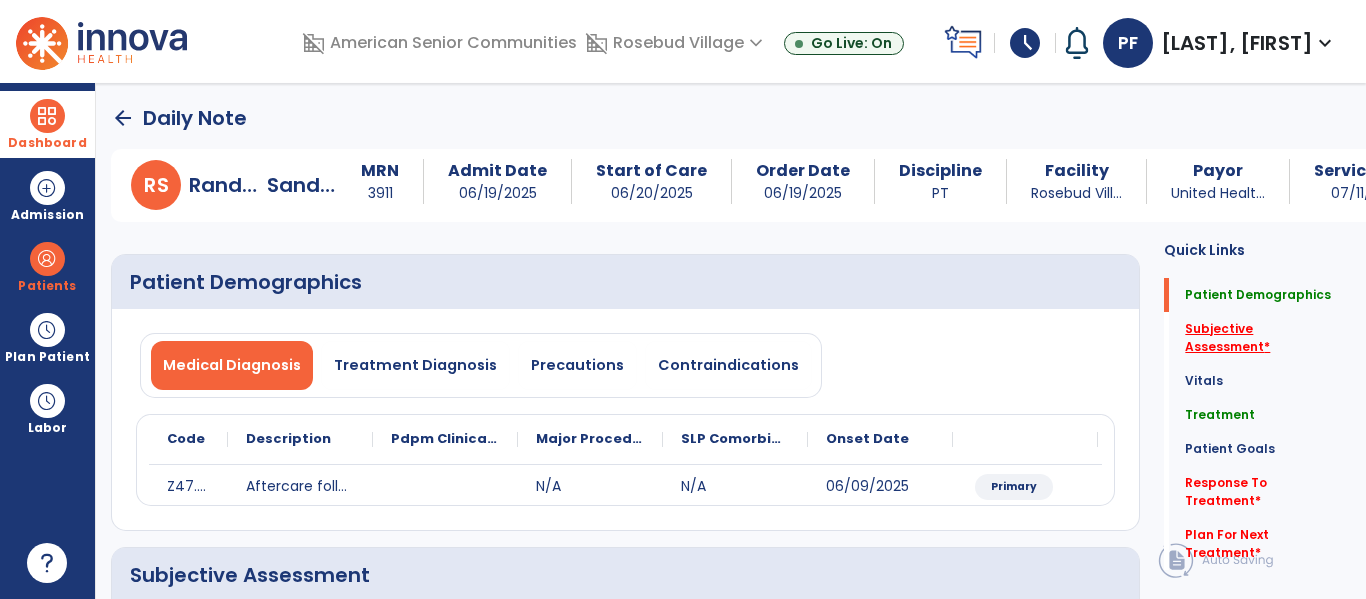 click on "Subjective Assessment   *" 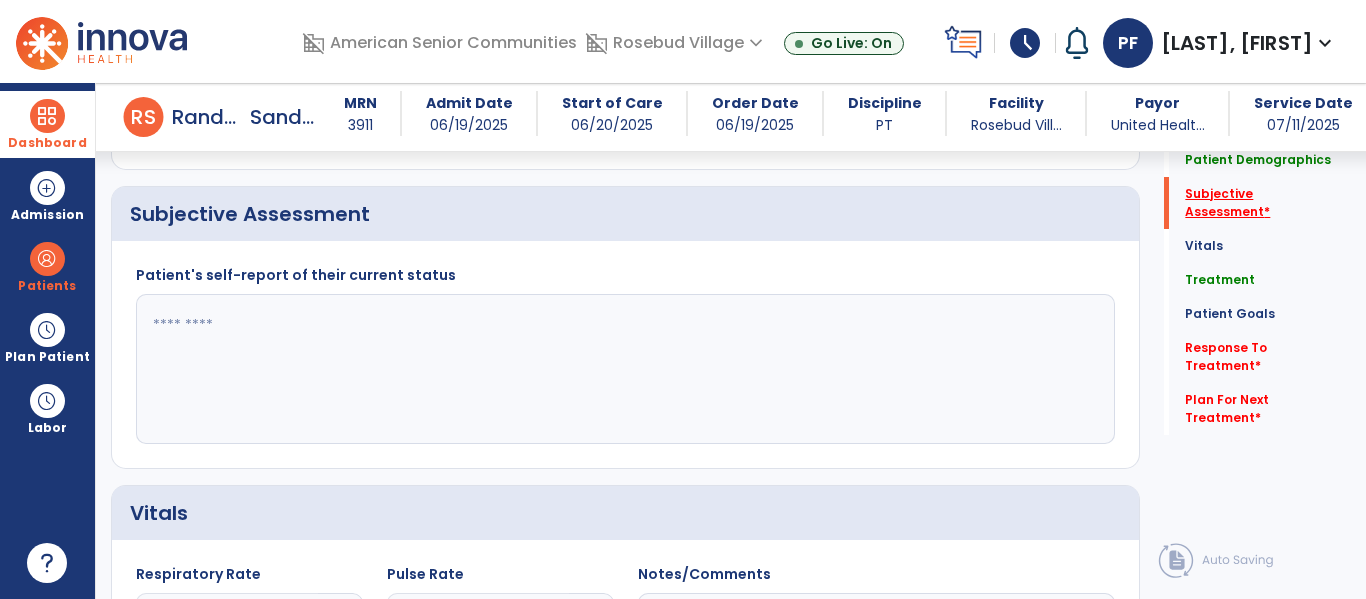 scroll, scrollTop: 347, scrollLeft: 0, axis: vertical 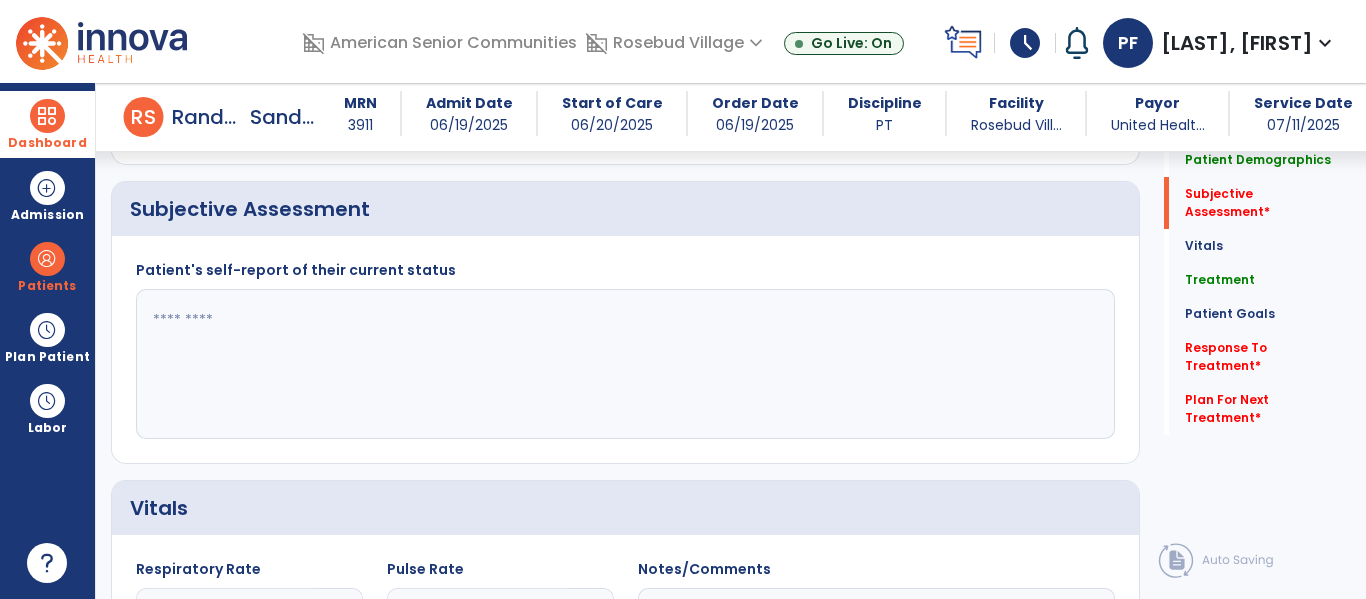 click 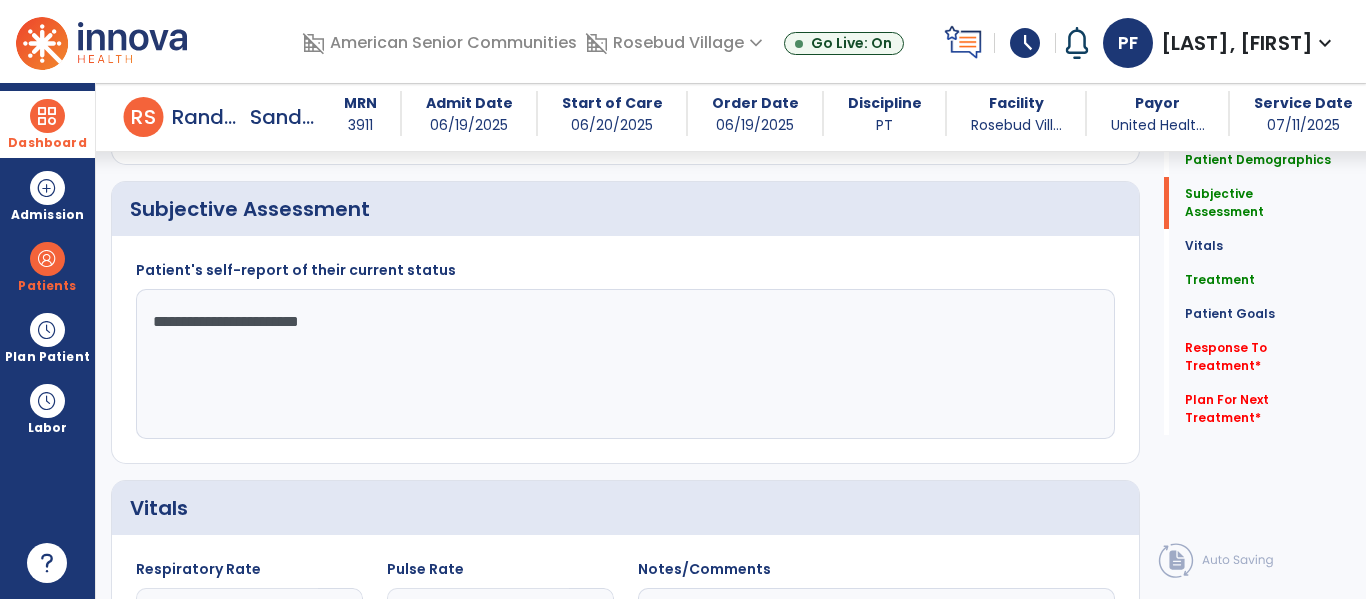 click on "**********" 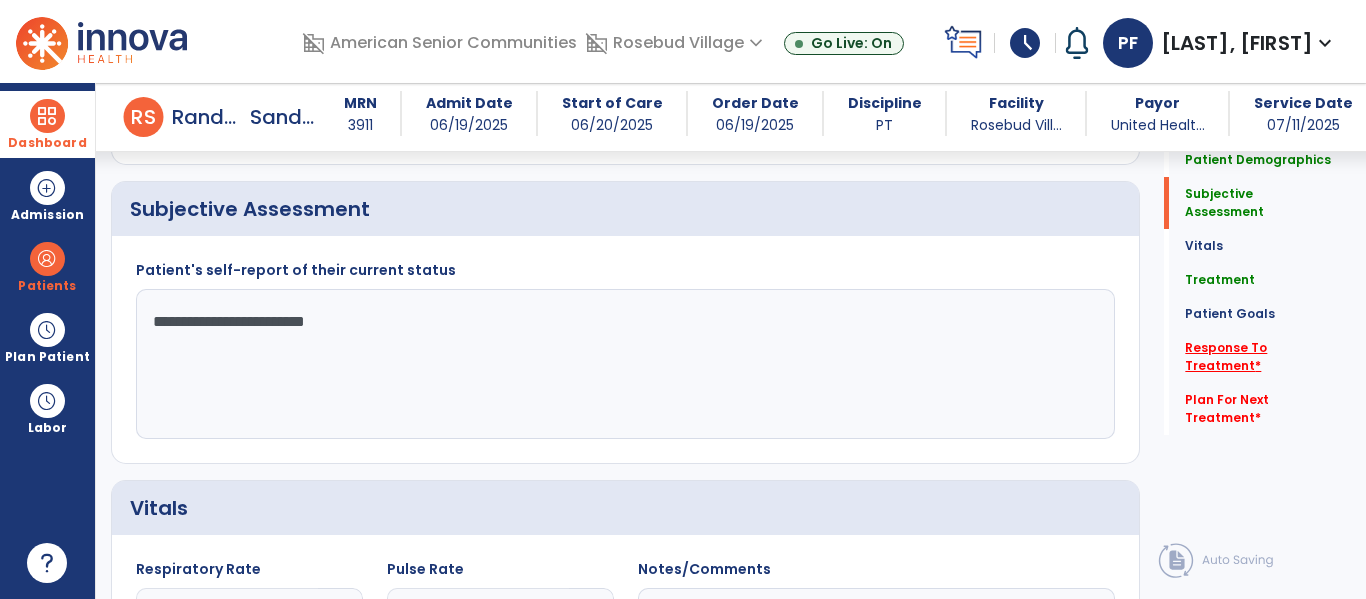 type on "**********" 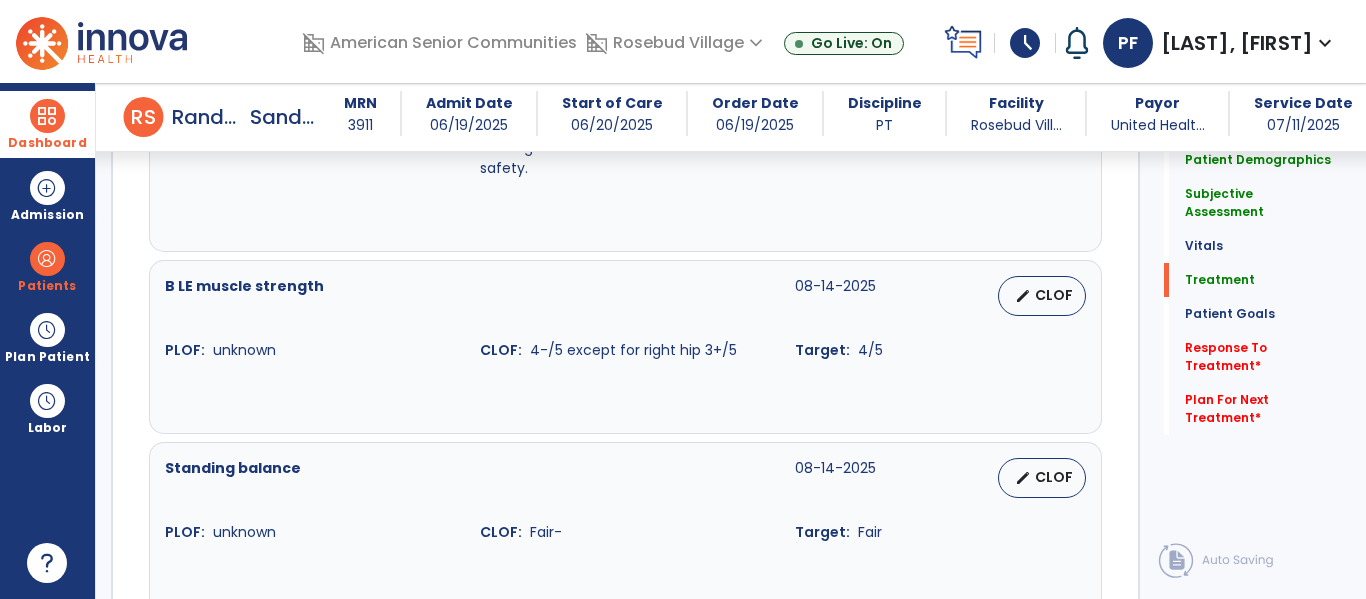 scroll, scrollTop: 3497, scrollLeft: 0, axis: vertical 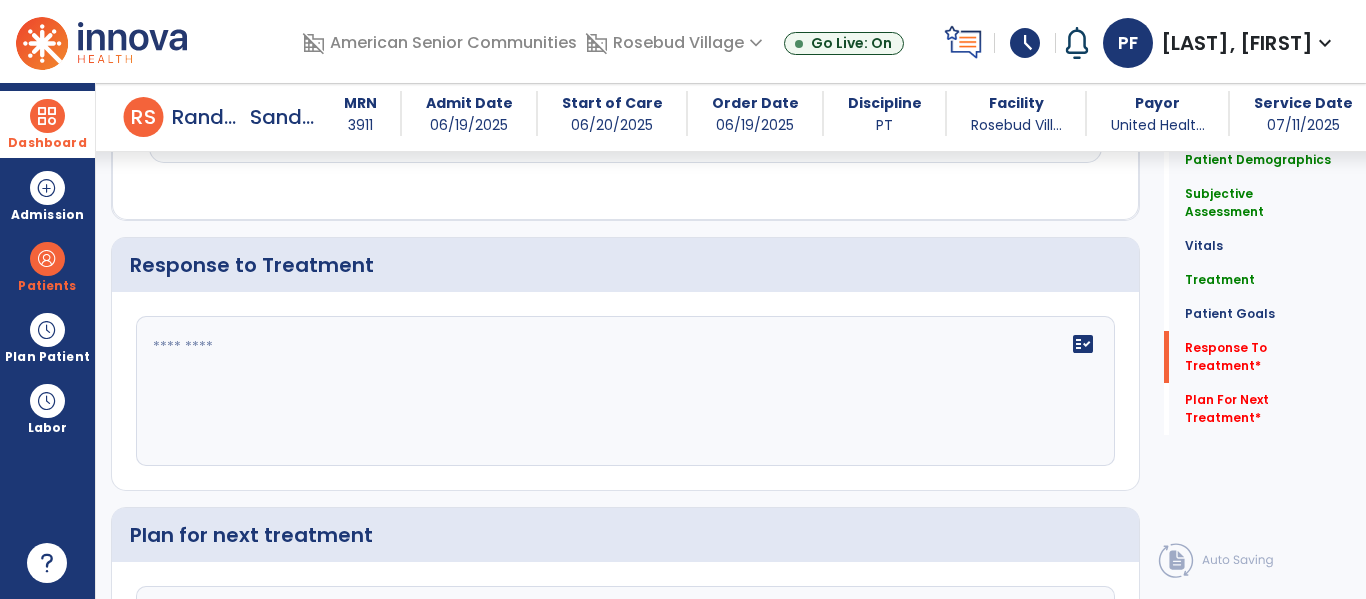click 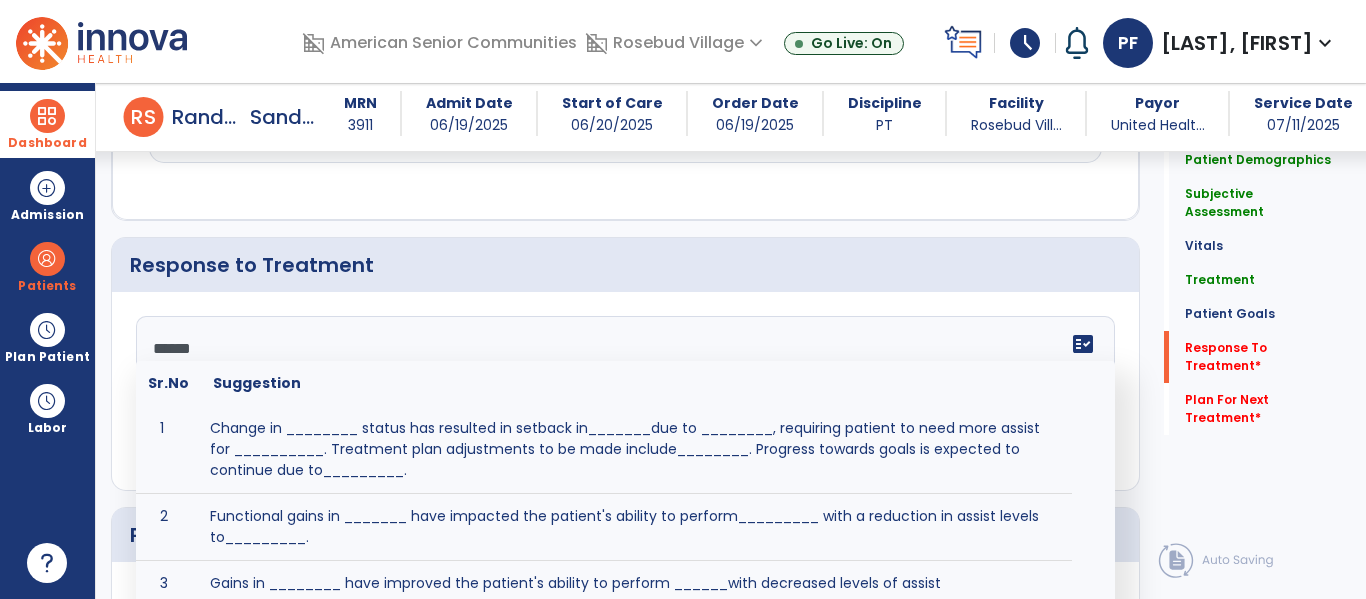 type on "*******" 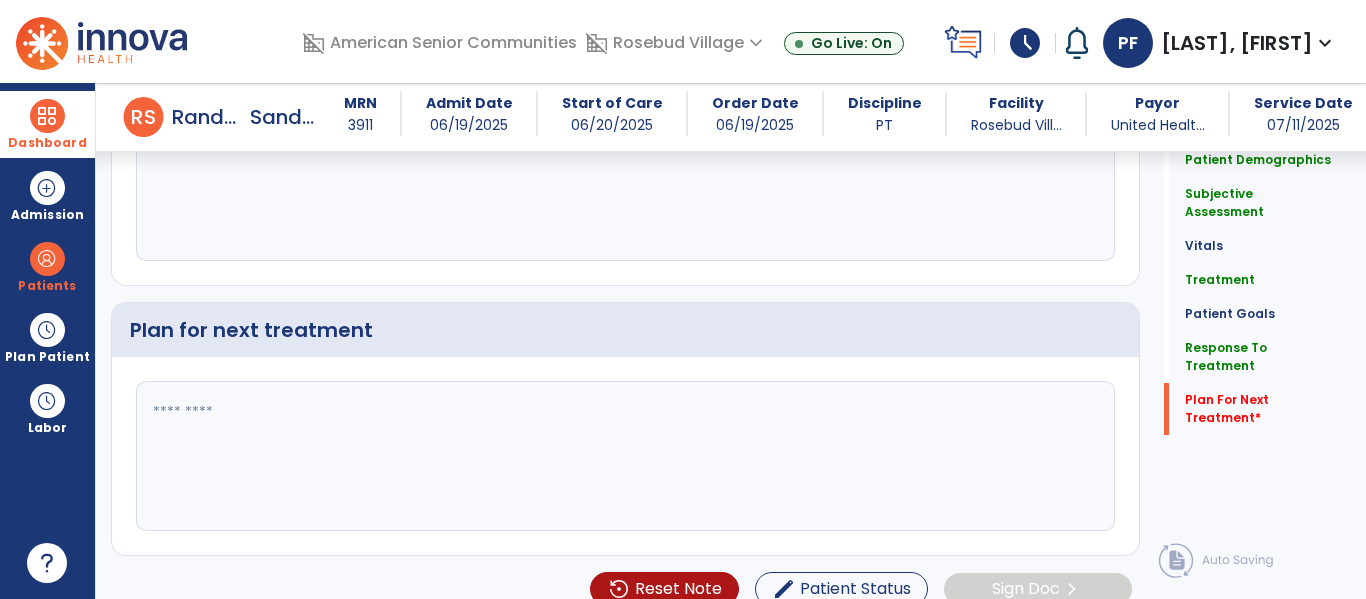 scroll, scrollTop: 3725, scrollLeft: 0, axis: vertical 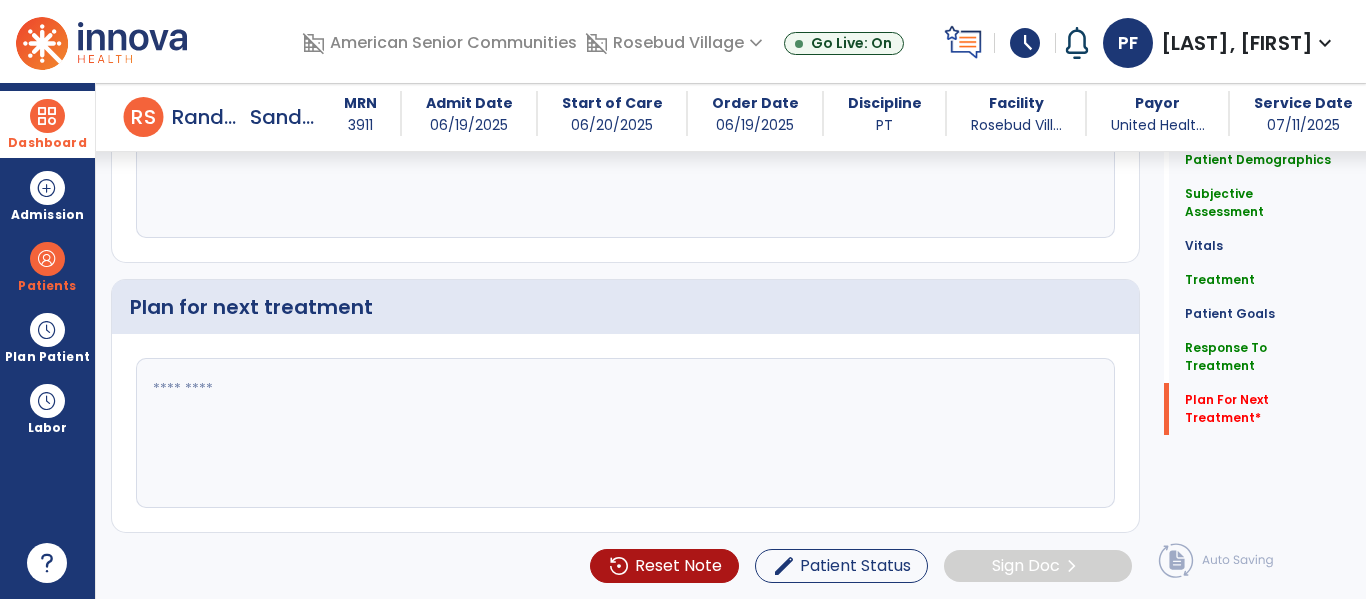 type on "**********" 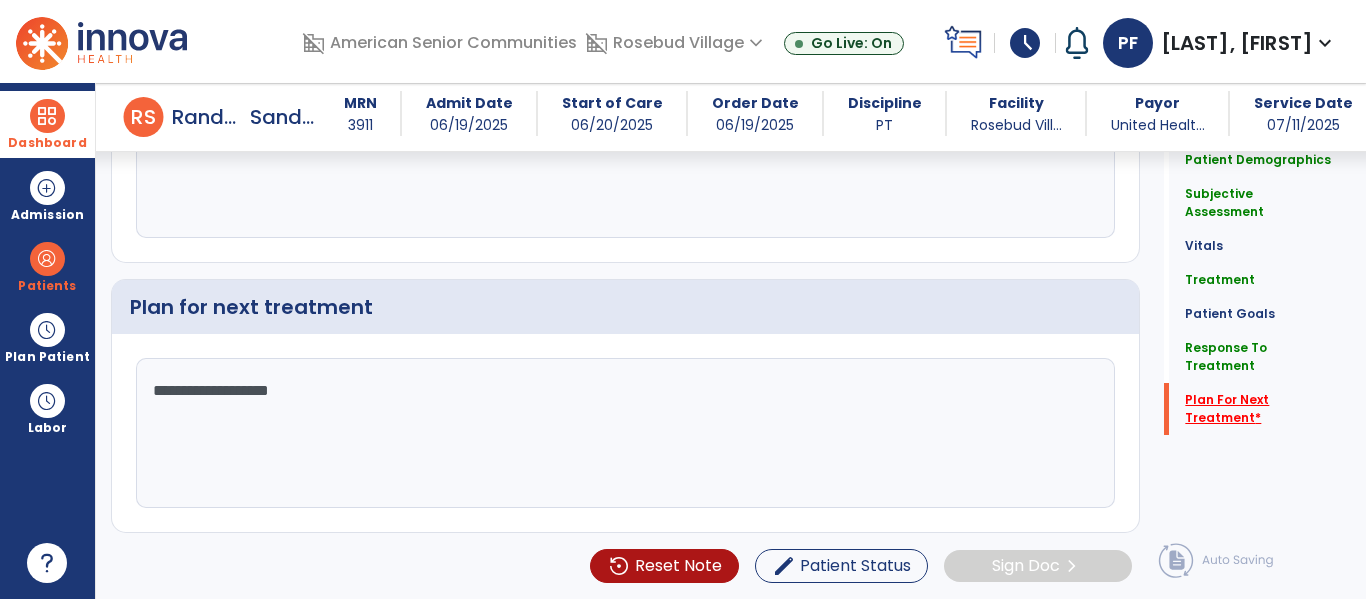 type on "**********" 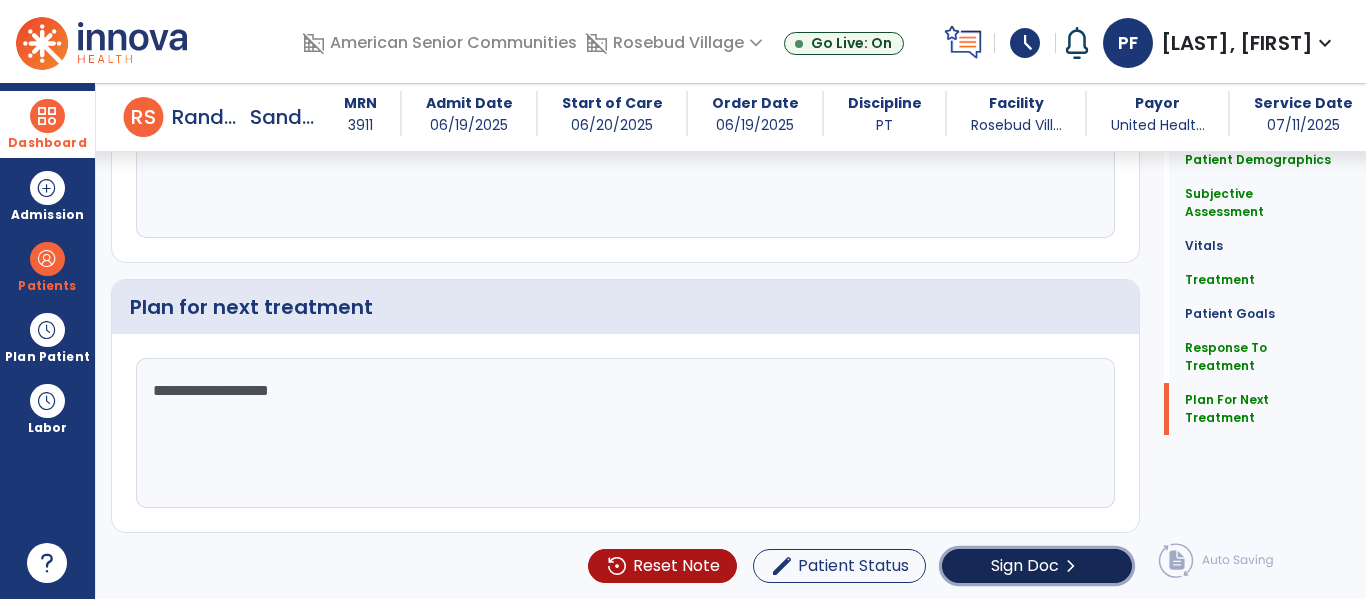 click on "chevron_right" 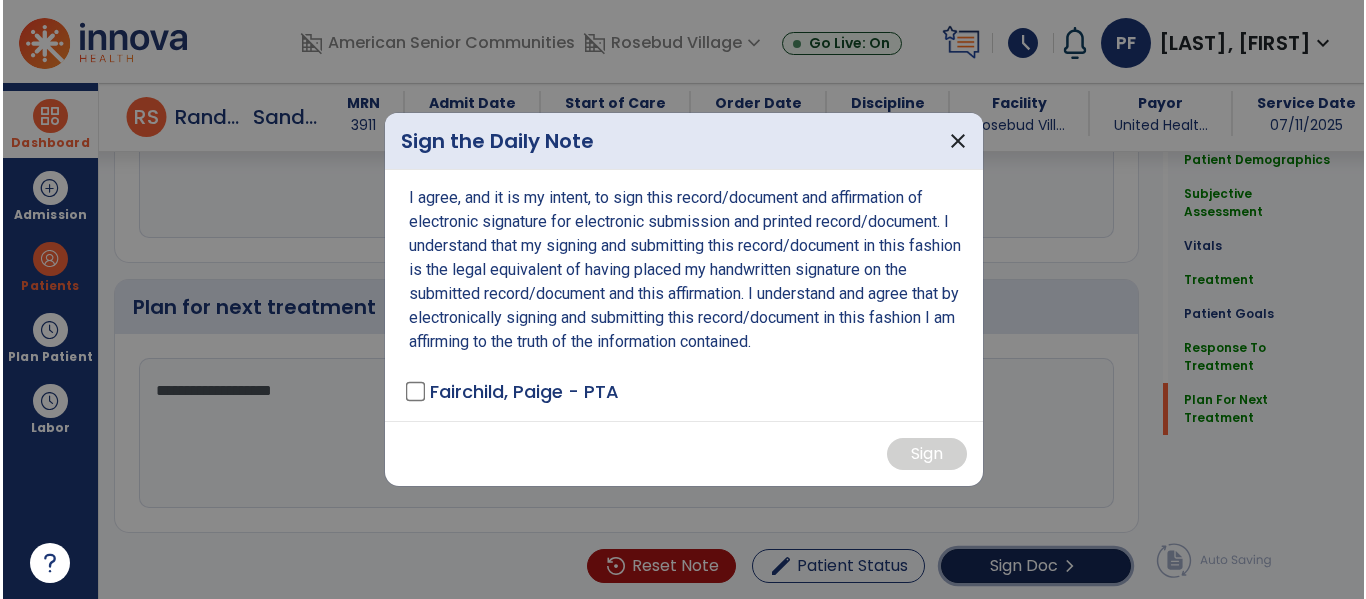 scroll, scrollTop: 3725, scrollLeft: 0, axis: vertical 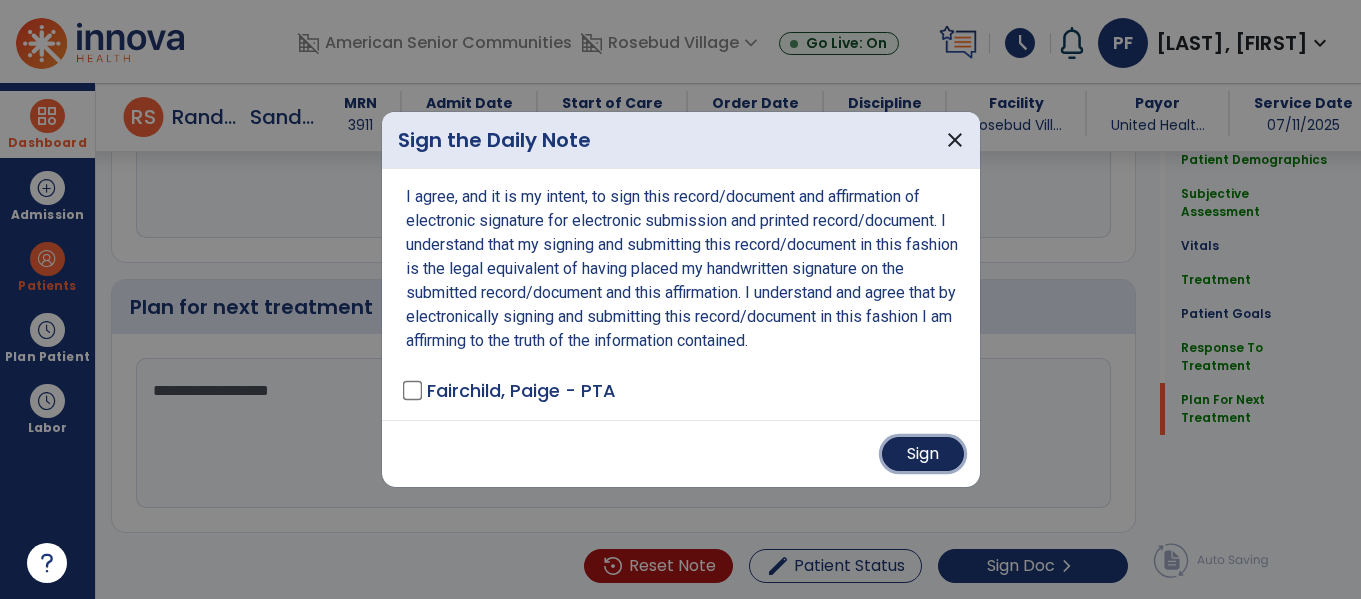 click on "Sign" at bounding box center (923, 454) 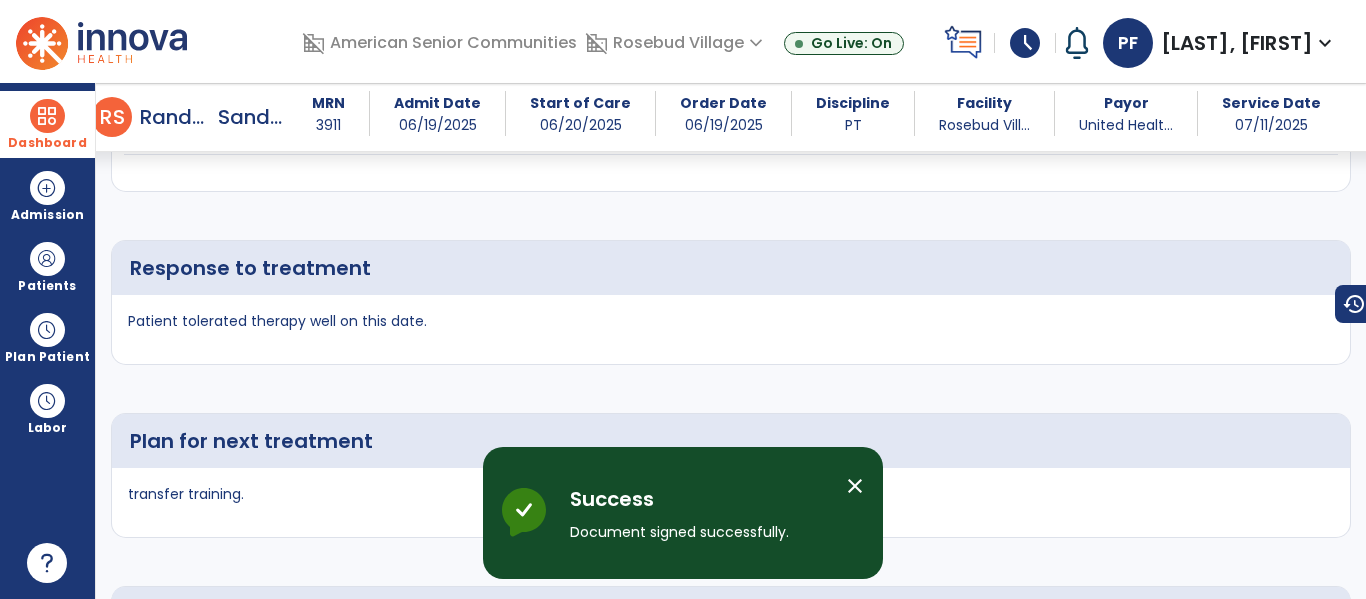 click on "close" at bounding box center (855, 486) 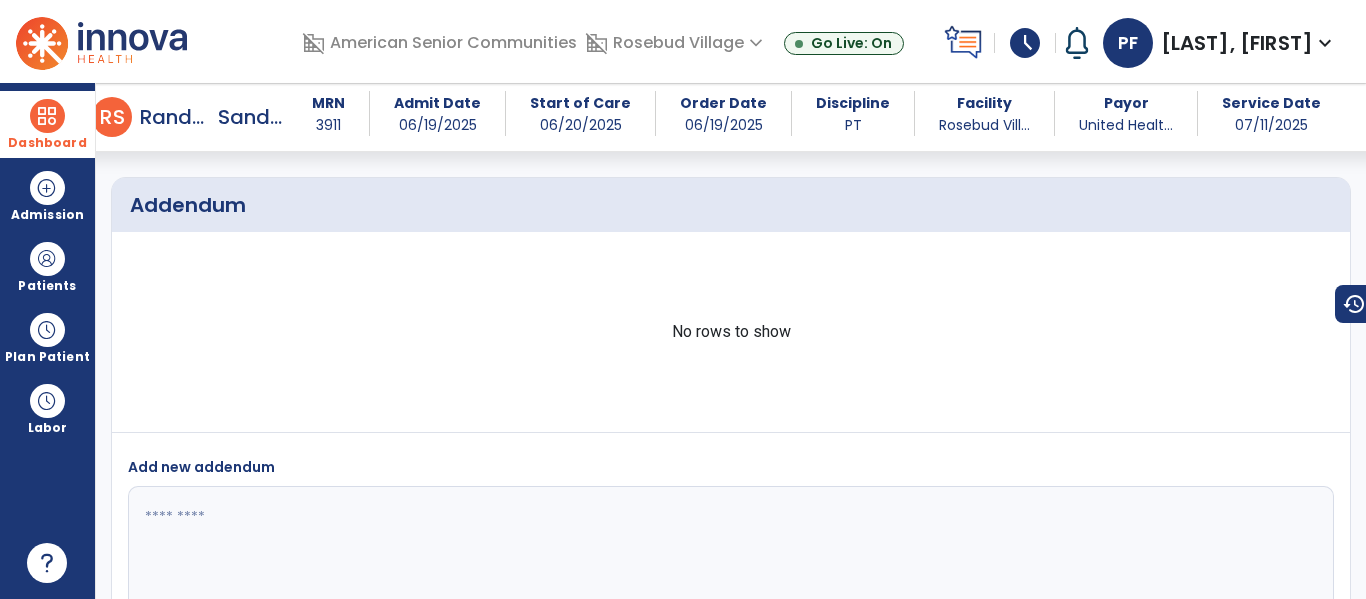 scroll, scrollTop: 5013, scrollLeft: 0, axis: vertical 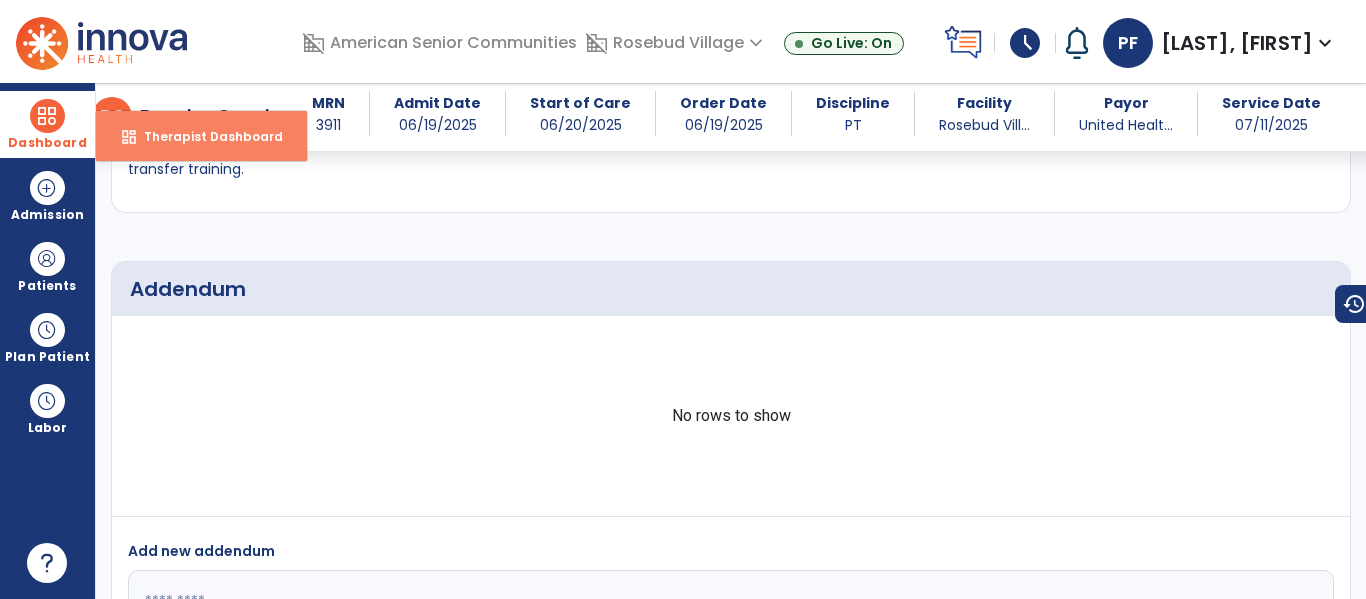click on "Therapist Dashboard" at bounding box center (205, 136) 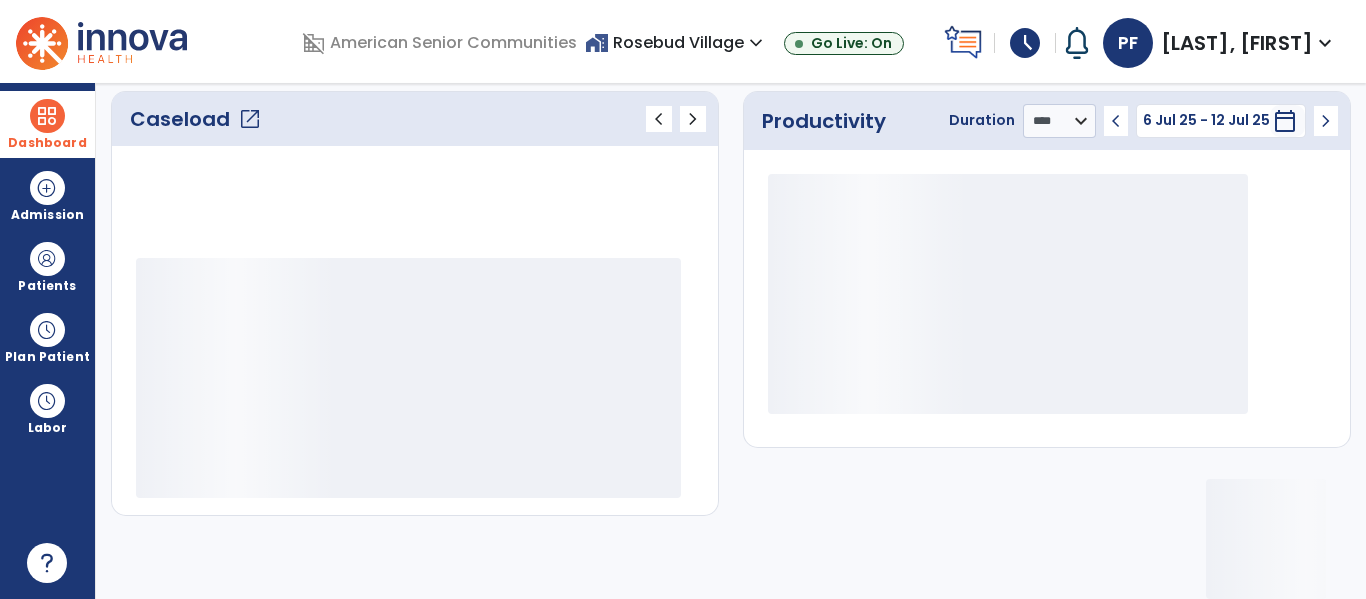 scroll, scrollTop: 276, scrollLeft: 0, axis: vertical 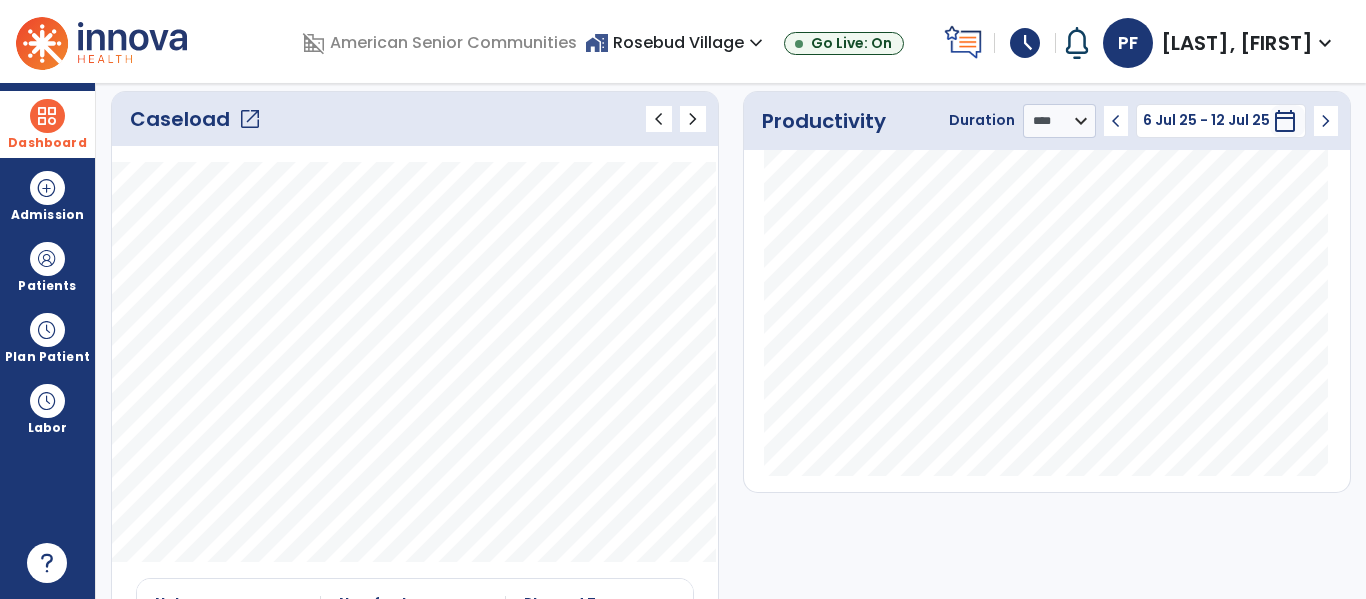 click on "open_in_new" 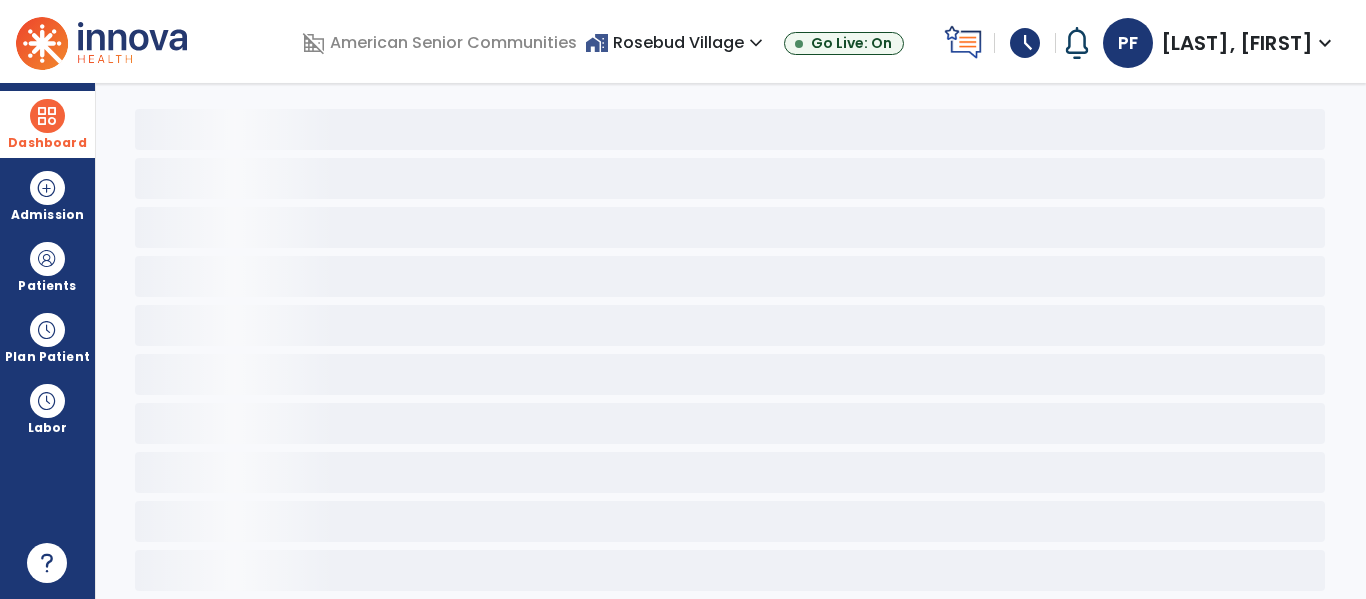 scroll, scrollTop: 78, scrollLeft: 0, axis: vertical 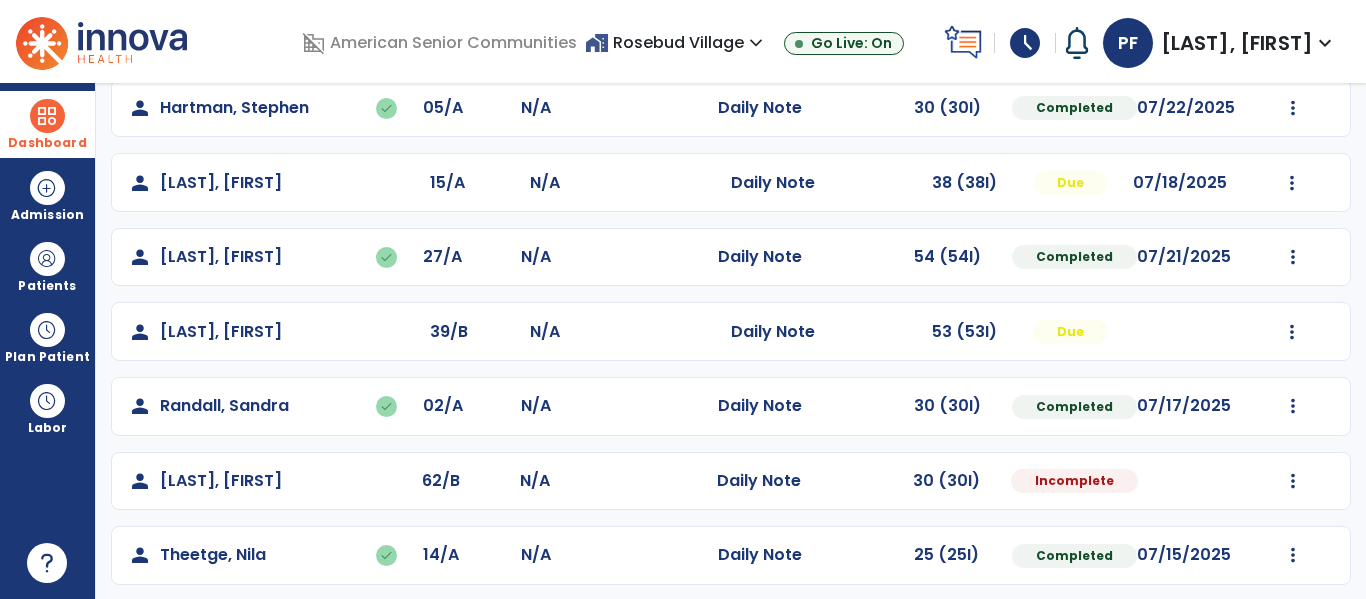 click on "person   [LAST], [FIRST]  03/A N/A  Daily Note   0  Refused 07/24/2025  Mark Visit As Complete   Reset Note   Open Document   G + C Mins   person   [LAST], [FIRST]   done  28/A N/A  Daily Note   30 (30I)  Completed 07/17/2025  Undo Visit Status   Reset Note   Open Document   G + C Mins   person   [LAST], [FIRST]   done  63/B N/A  Daily Note   30 (30I)  Completed 07/18/2025  Undo Visit Status   Reset Note   Open Document   G + C Mins   person   [LAST], [FIRST]   done  53/A N/A  Daily Note   30 (30I)  Completed 07/21/2025  Undo Visit Status   Reset Note   Open Document   G + C Mins   person   [LAST], [FIRST]   done  01/A N/A  Daily Note   30 (30I)  Completed 07/21/2025  Undo Visit Status   Reset Note   Open Document   G + C Mins   person   [LAST], [FIRST]  03/A N/A  Daily Note   0  Refused 07/24/2025  Mark Visit As Complete   Reset Note   Open Document   G + C Mins   person   [LAST], [FIRST]   done  09/A N/A  Daily Note   30 (30I)  Completed  Undo Visit Status   Reset Note   Open Document   G + C Mins   done" 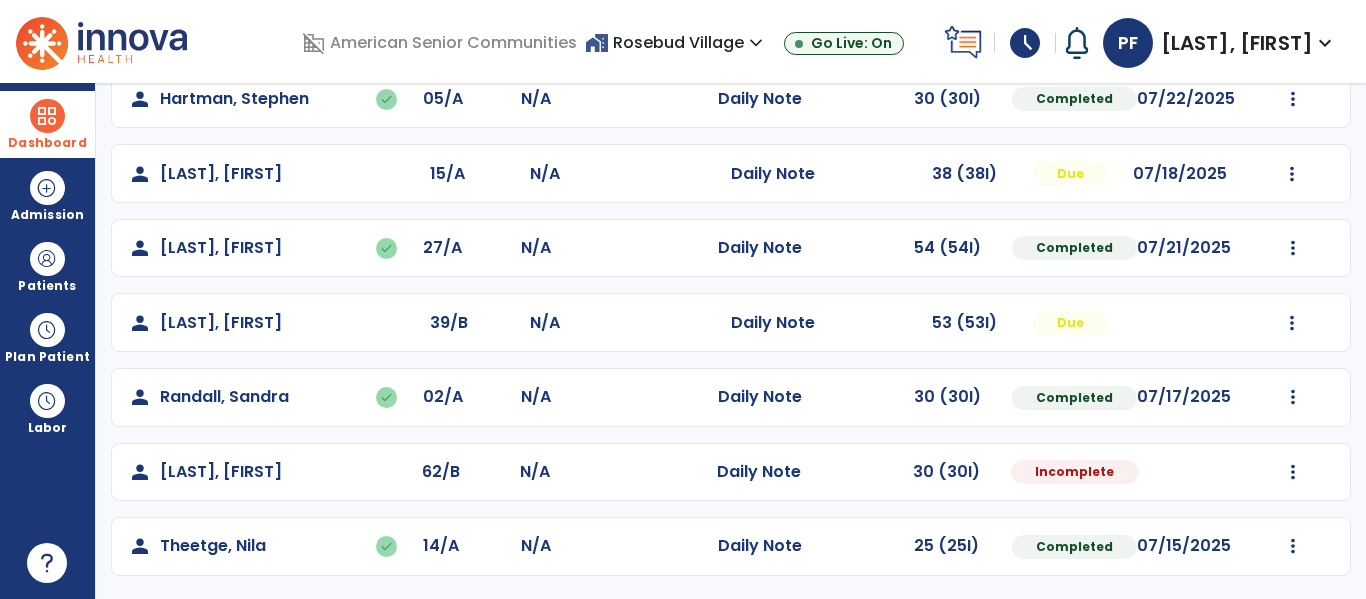 scroll, scrollTop: 712, scrollLeft: 0, axis: vertical 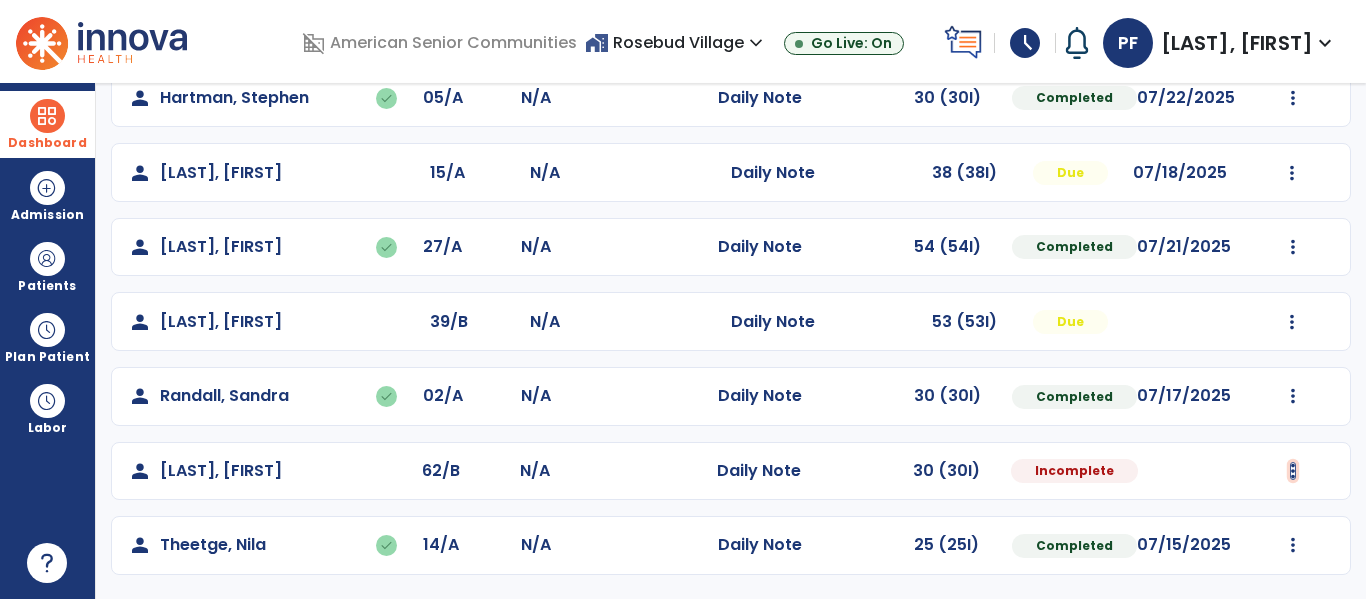 click at bounding box center [1292, -424] 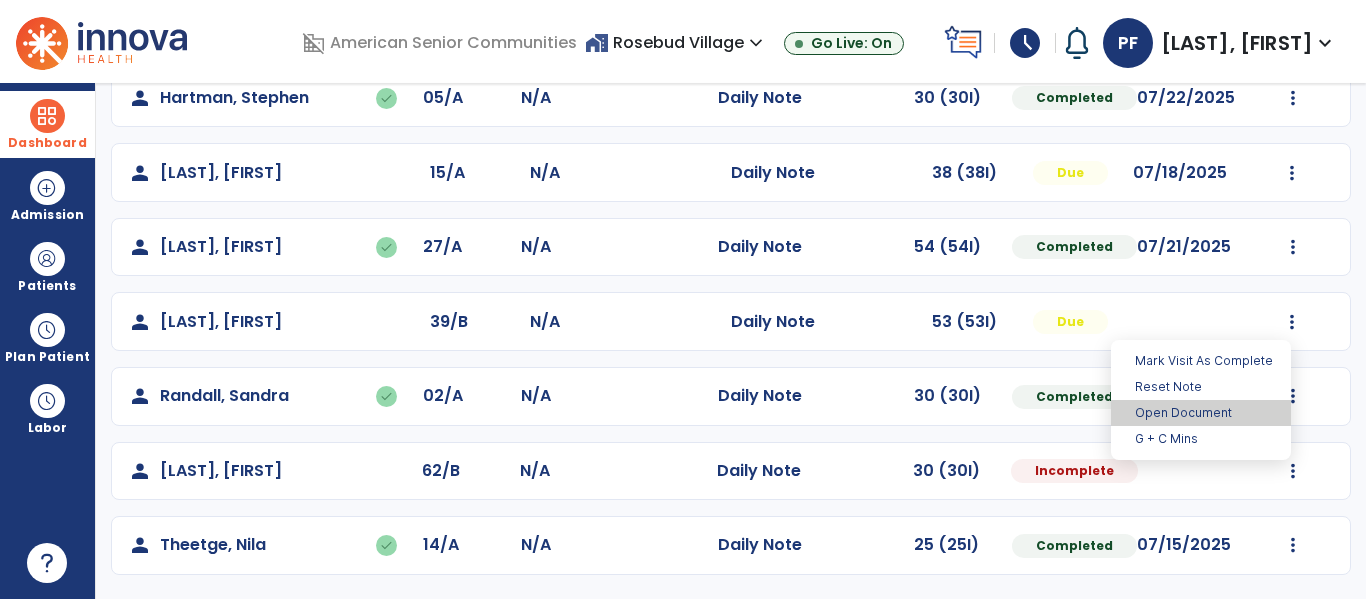 click on "Open Document" at bounding box center [1201, 413] 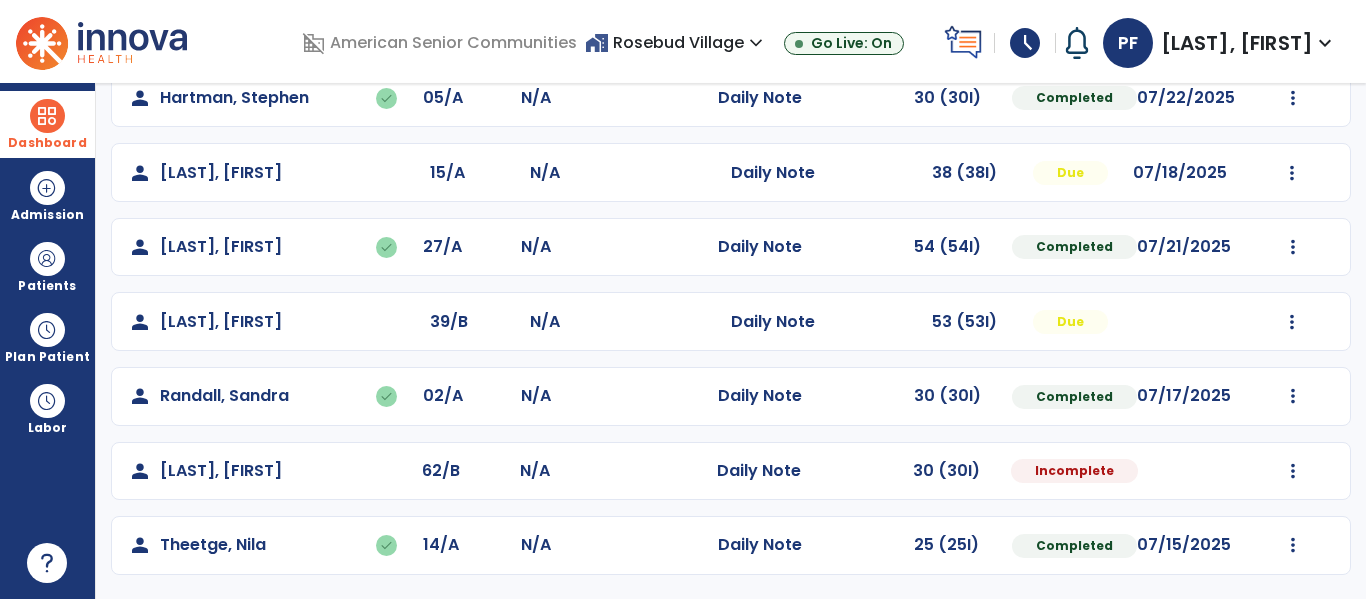select on "*" 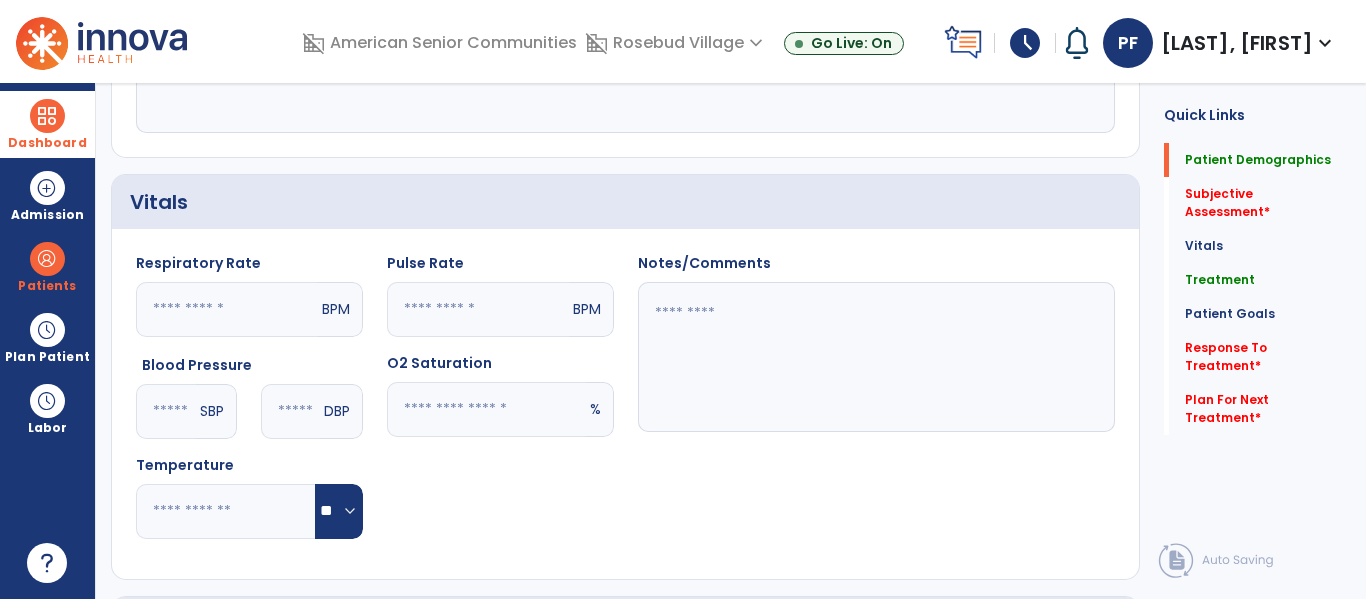 scroll, scrollTop: 0, scrollLeft: 0, axis: both 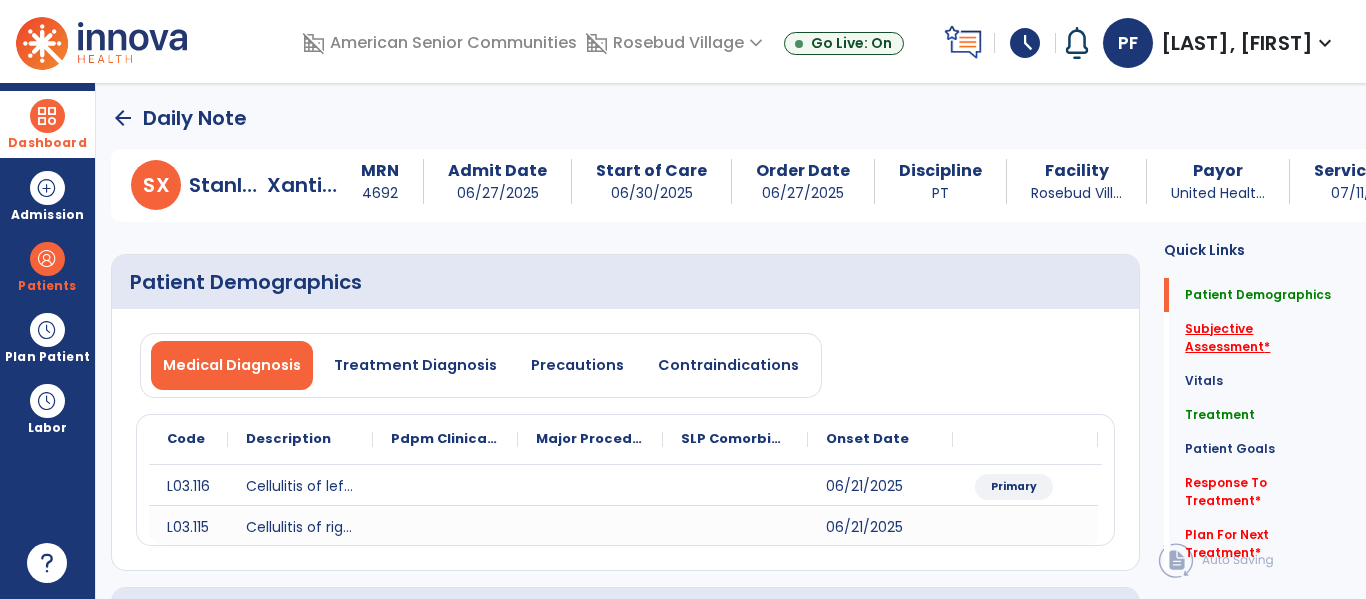 click on "Subjective Assessment   *" 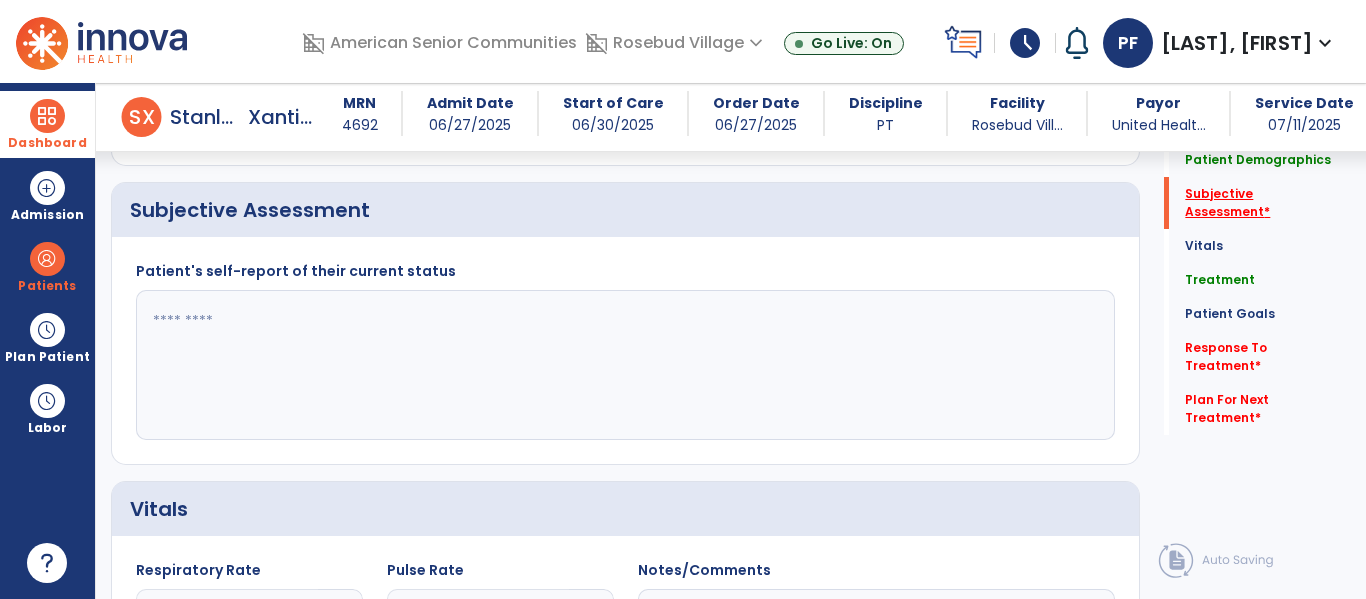 scroll, scrollTop: 387, scrollLeft: 0, axis: vertical 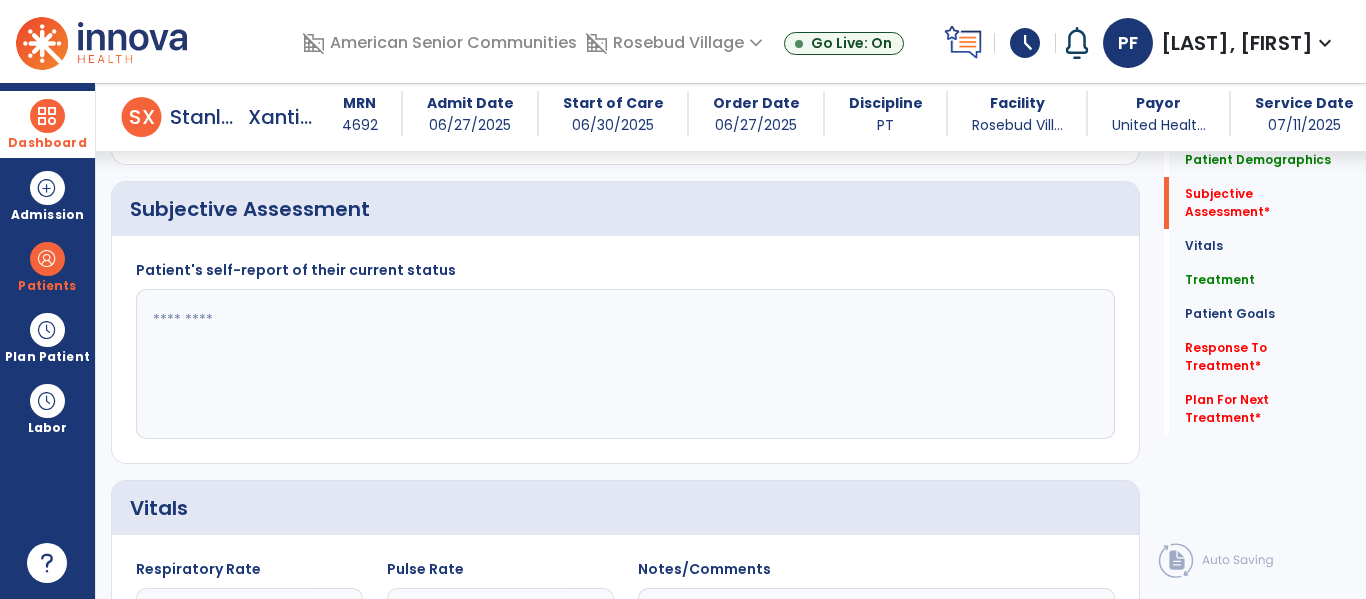 click 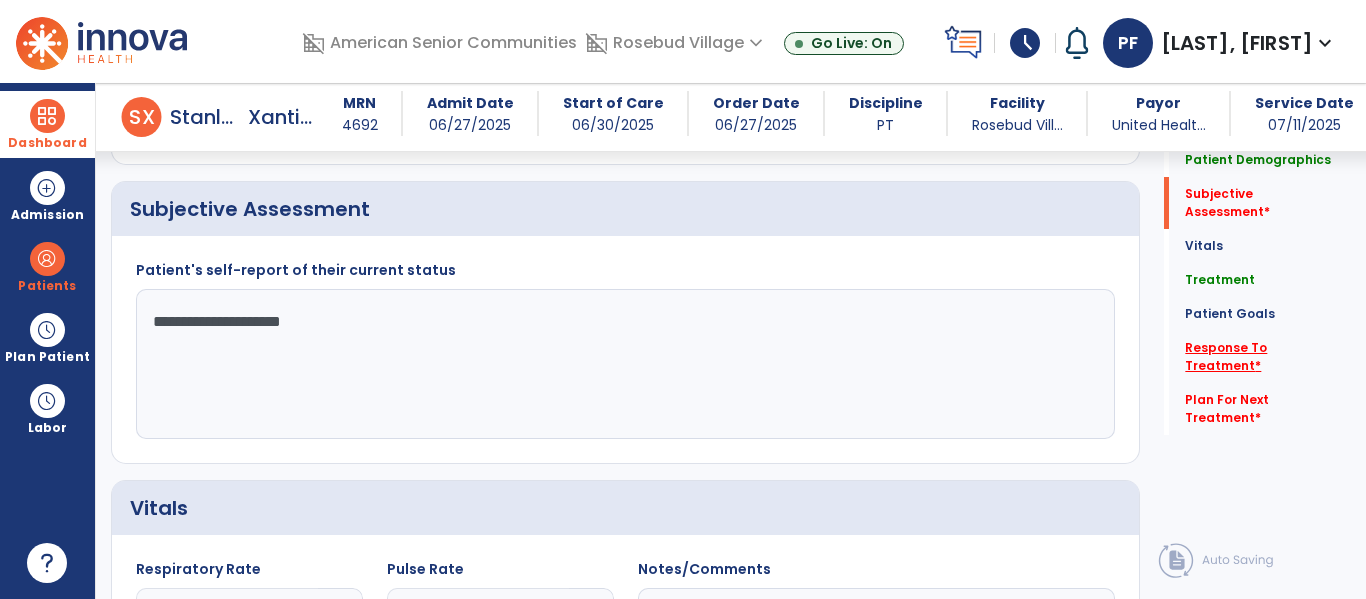 type on "**********" 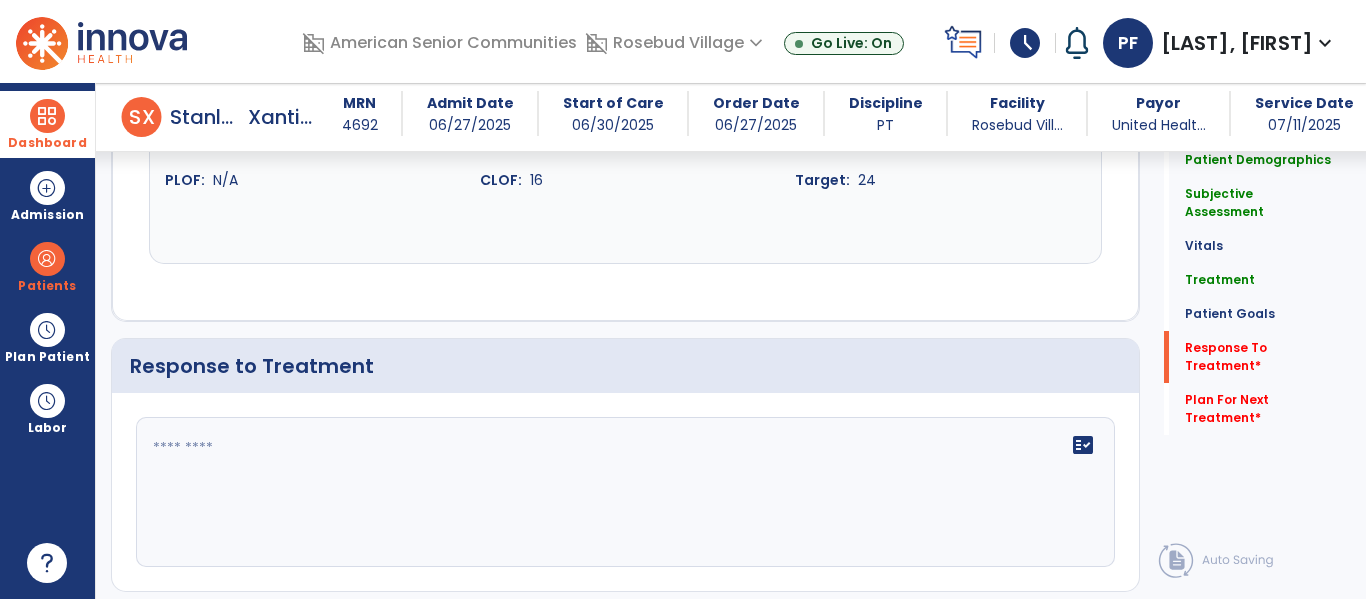 scroll, scrollTop: 2834, scrollLeft: 0, axis: vertical 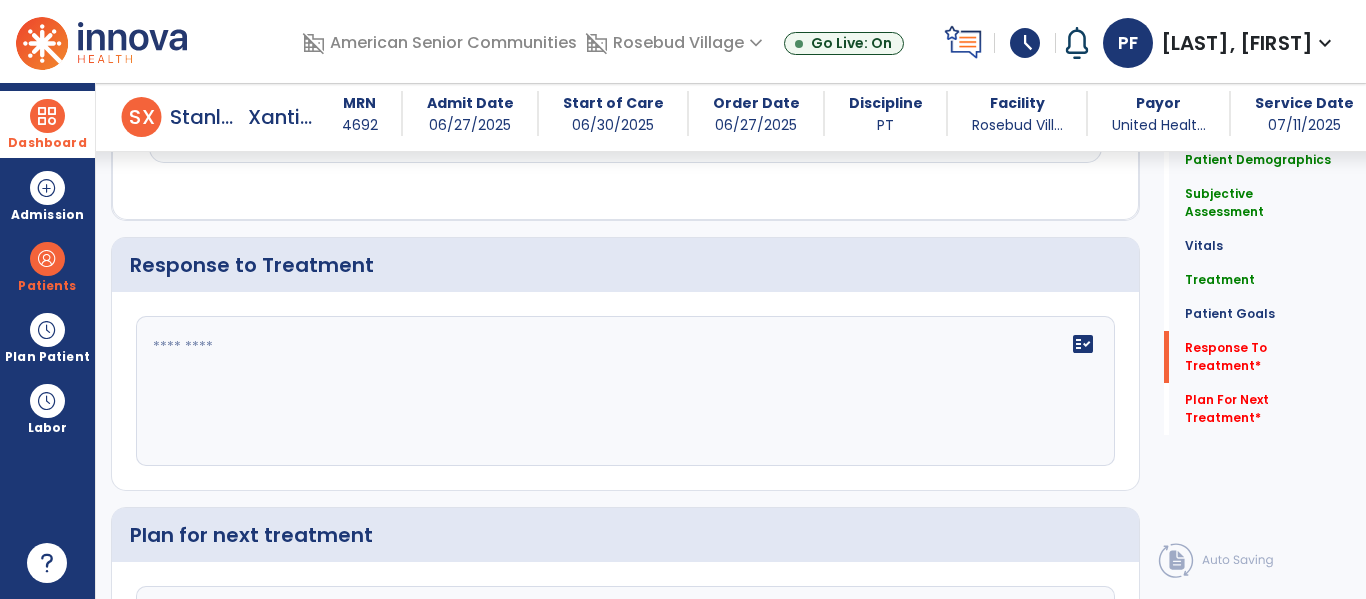 click on "fact_check" 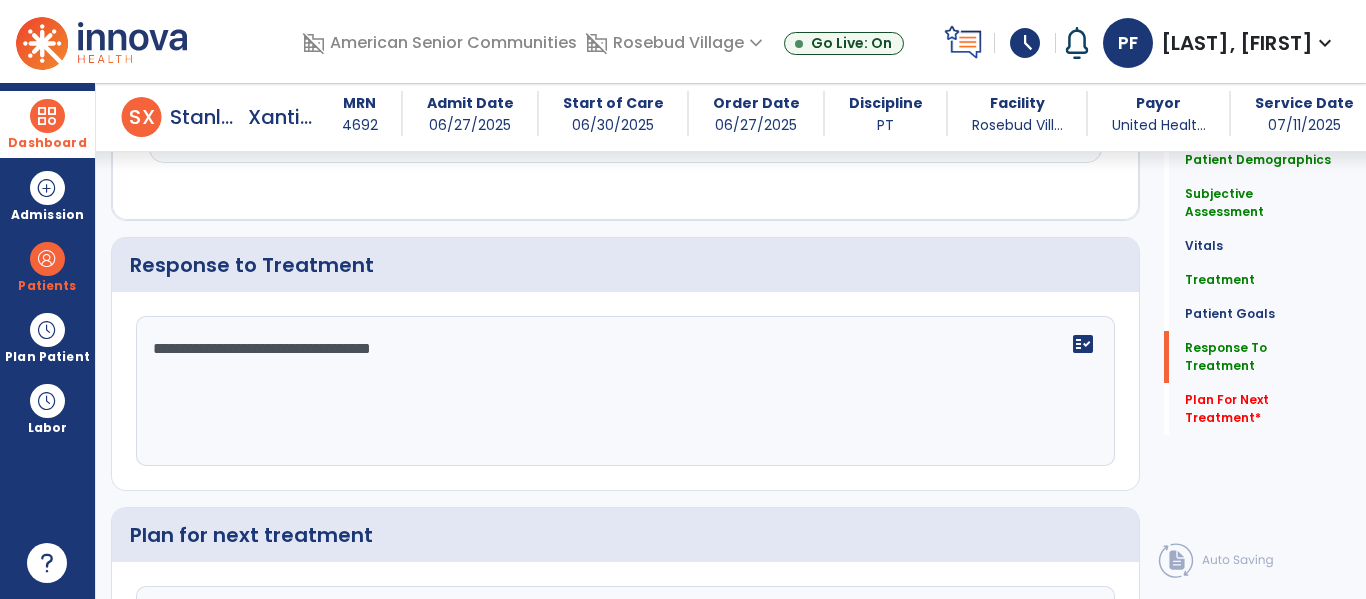 click on "**********" 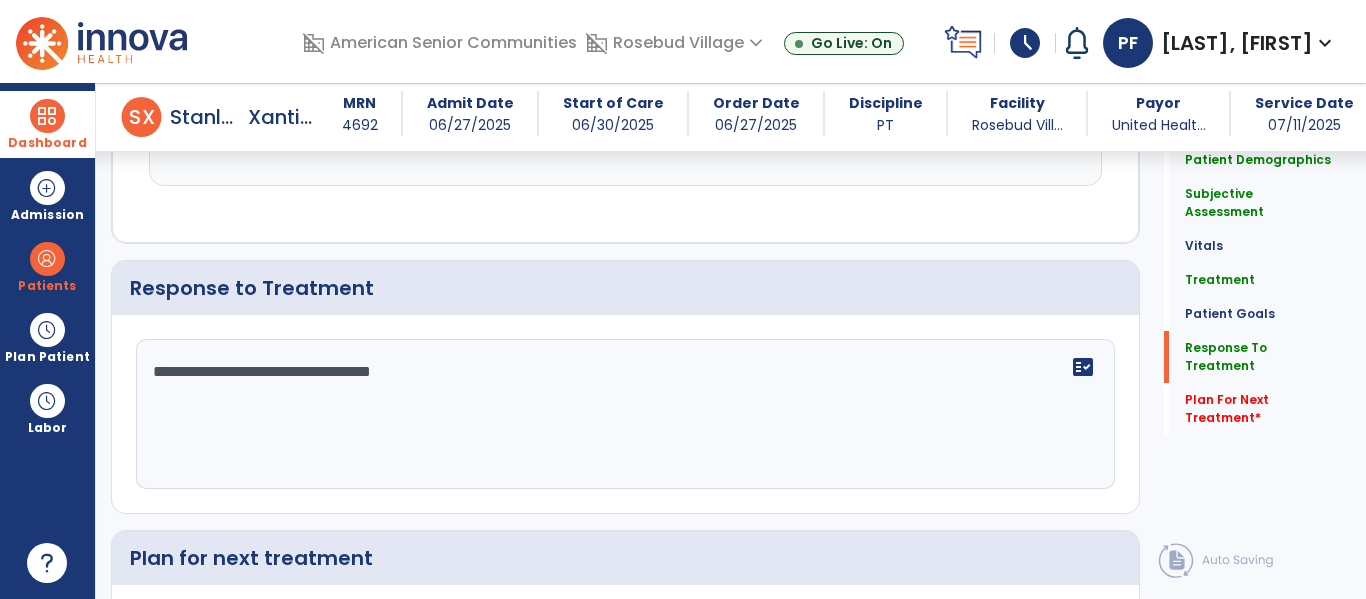 scroll, scrollTop: 2834, scrollLeft: 0, axis: vertical 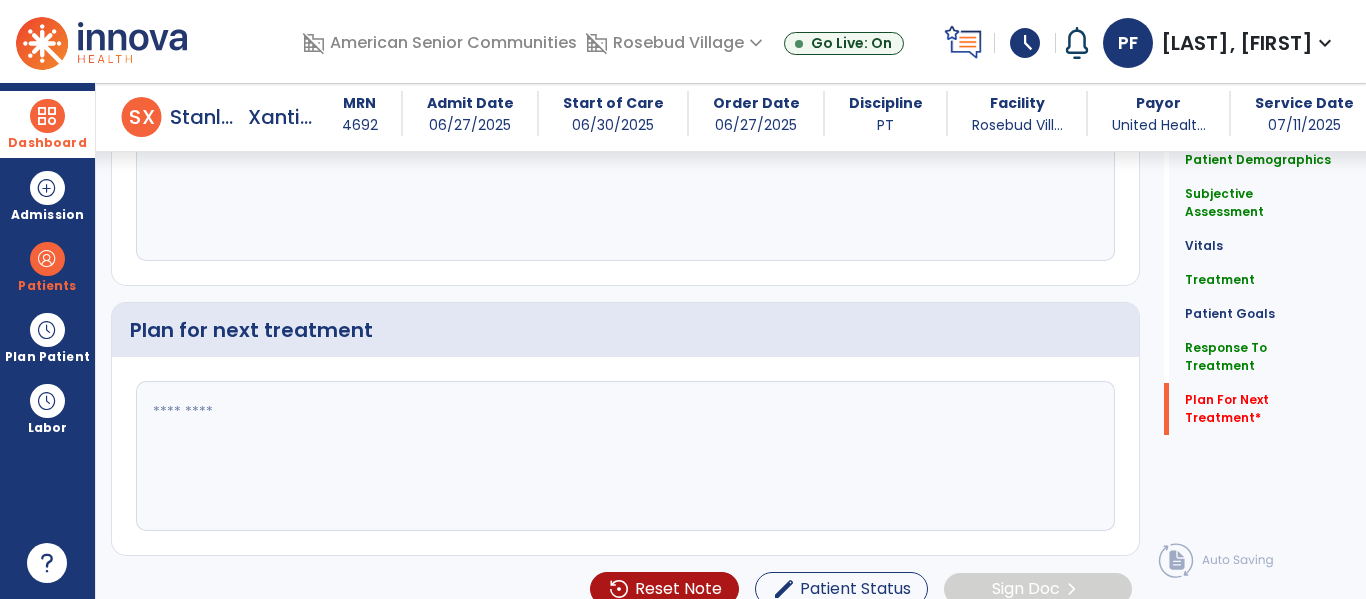 type on "**********" 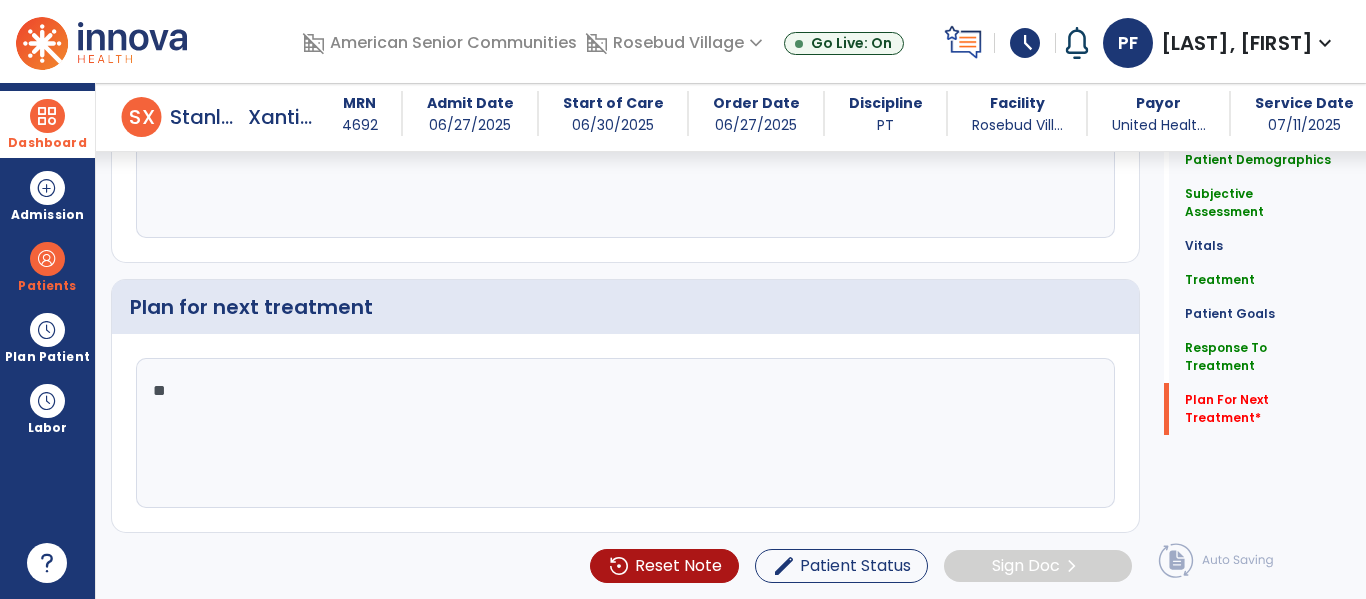 type on "*" 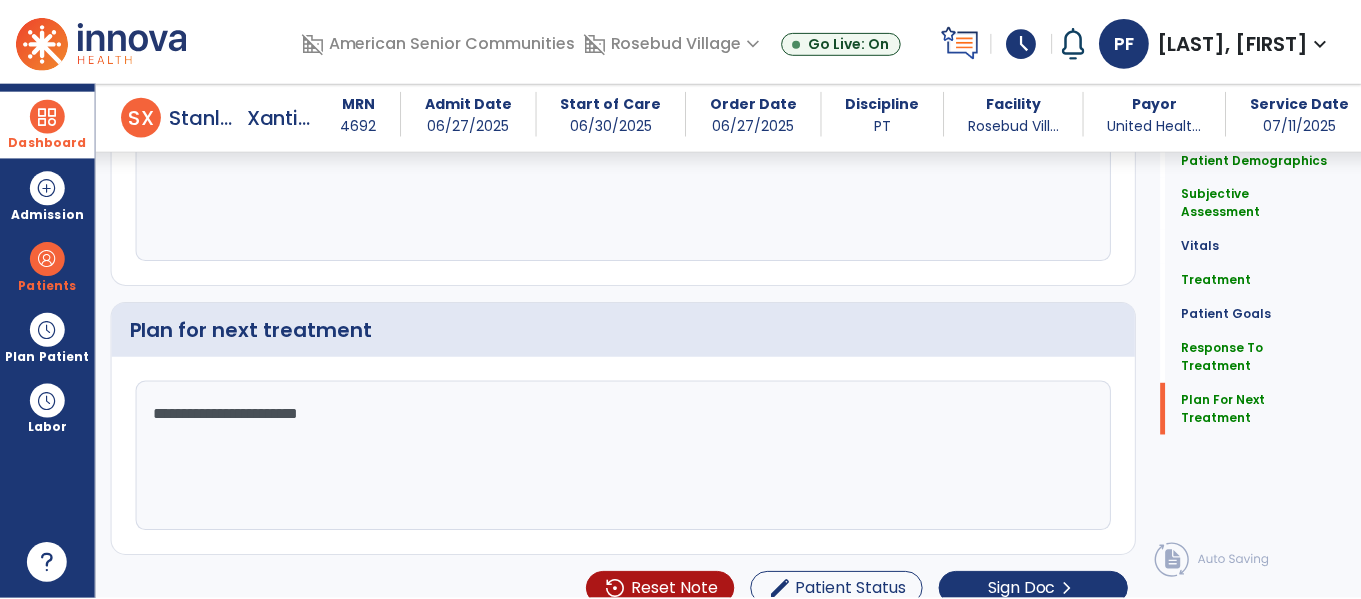 scroll, scrollTop: 3062, scrollLeft: 0, axis: vertical 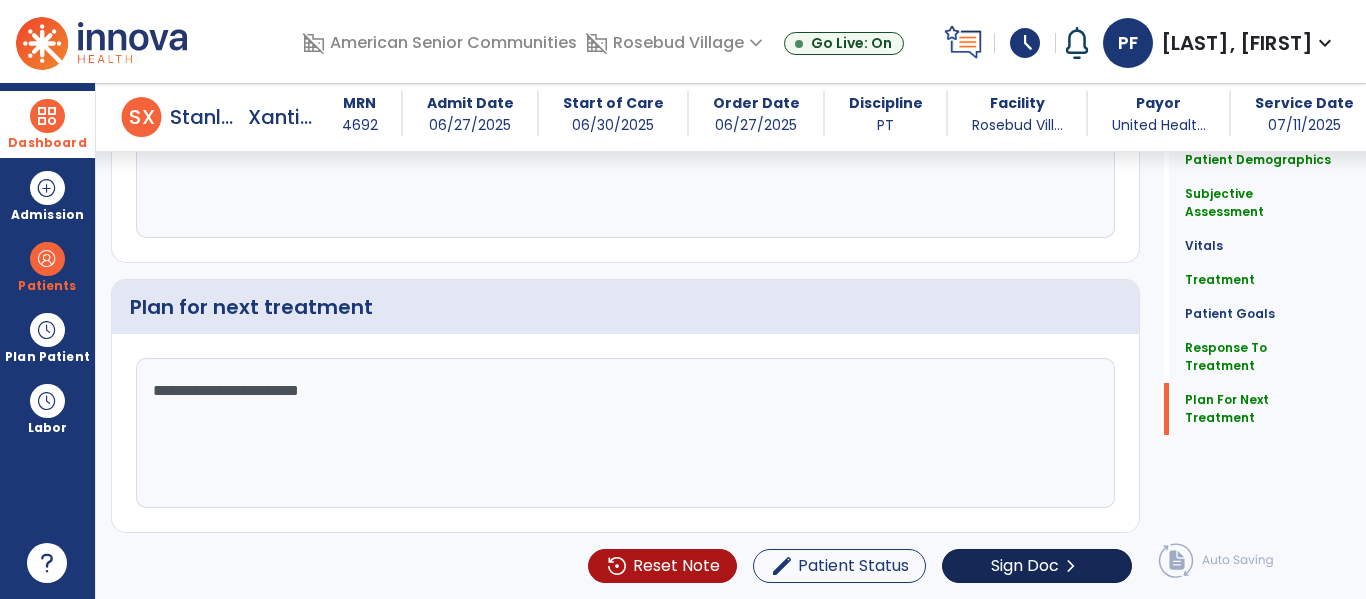 type on "**********" 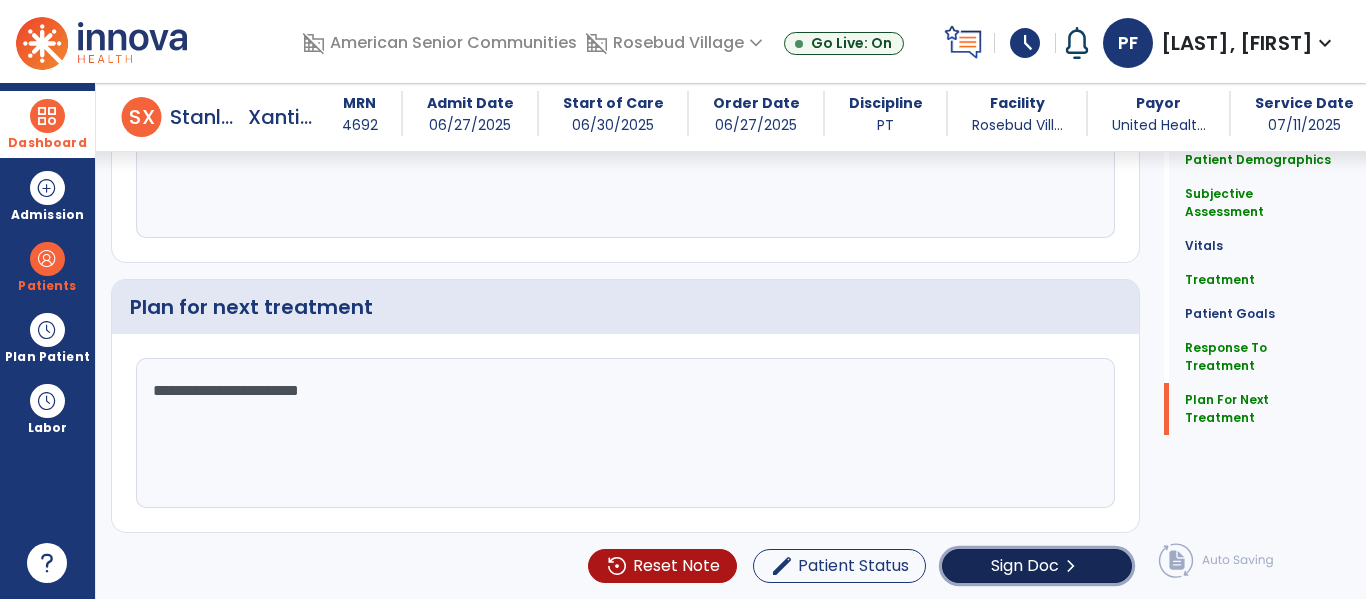 click on "Sign Doc  chevron_right" 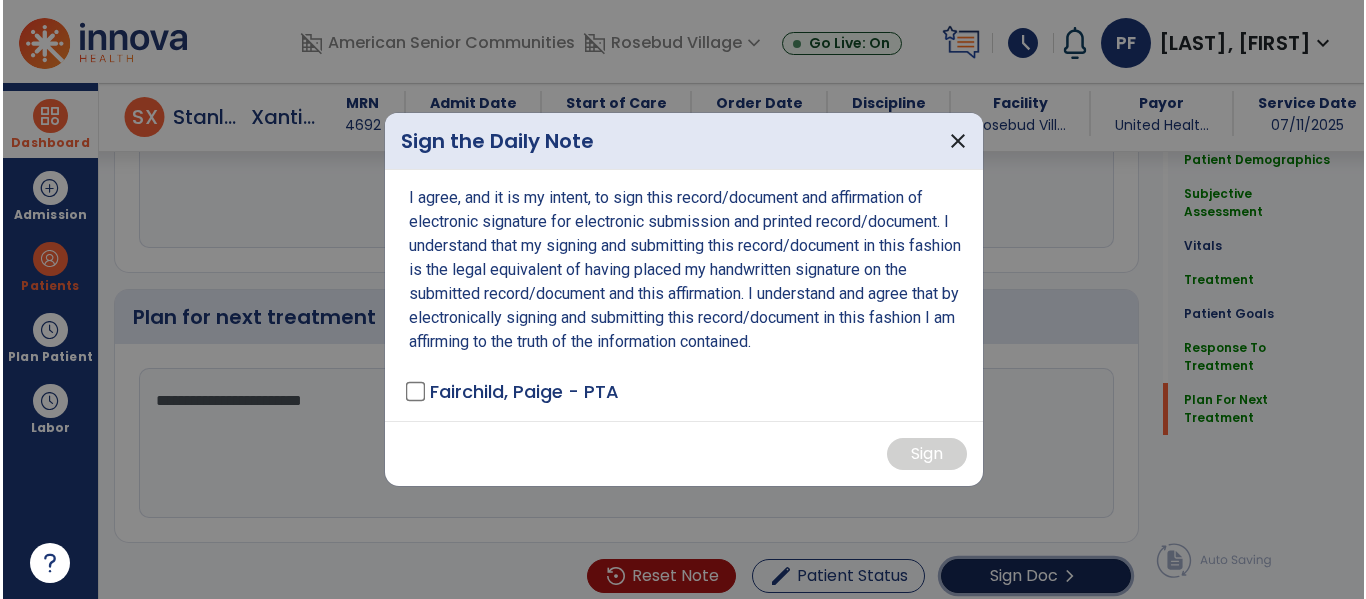 scroll, scrollTop: 3062, scrollLeft: 0, axis: vertical 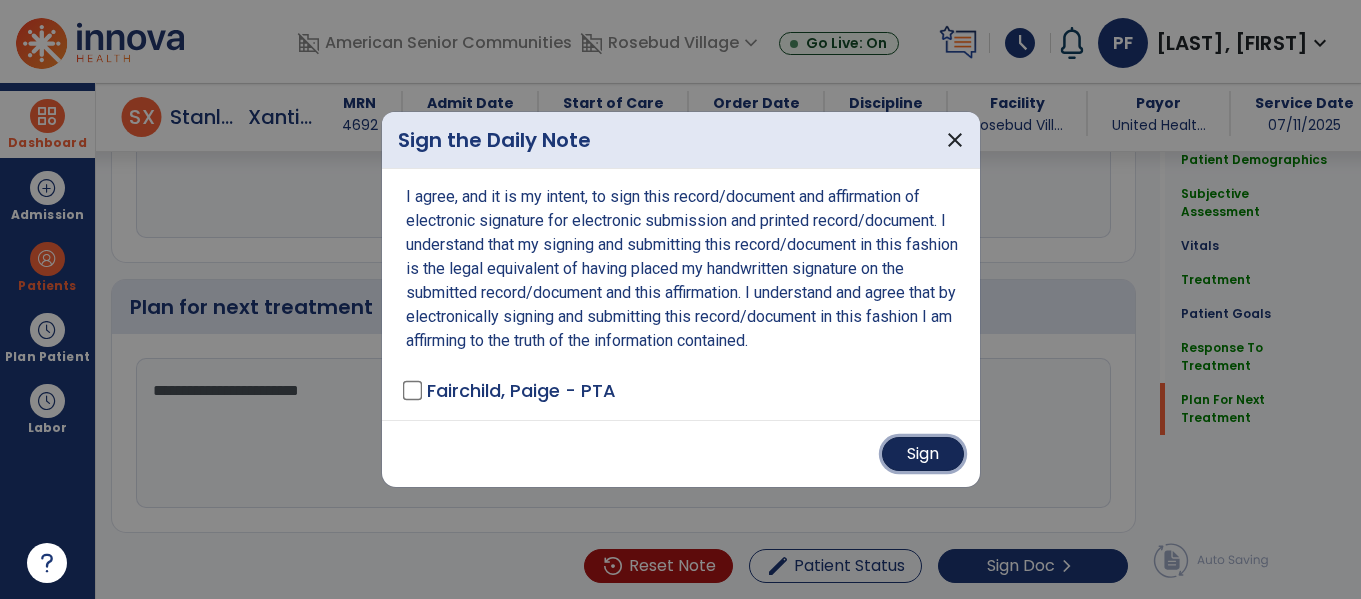 click on "Sign" at bounding box center (923, 454) 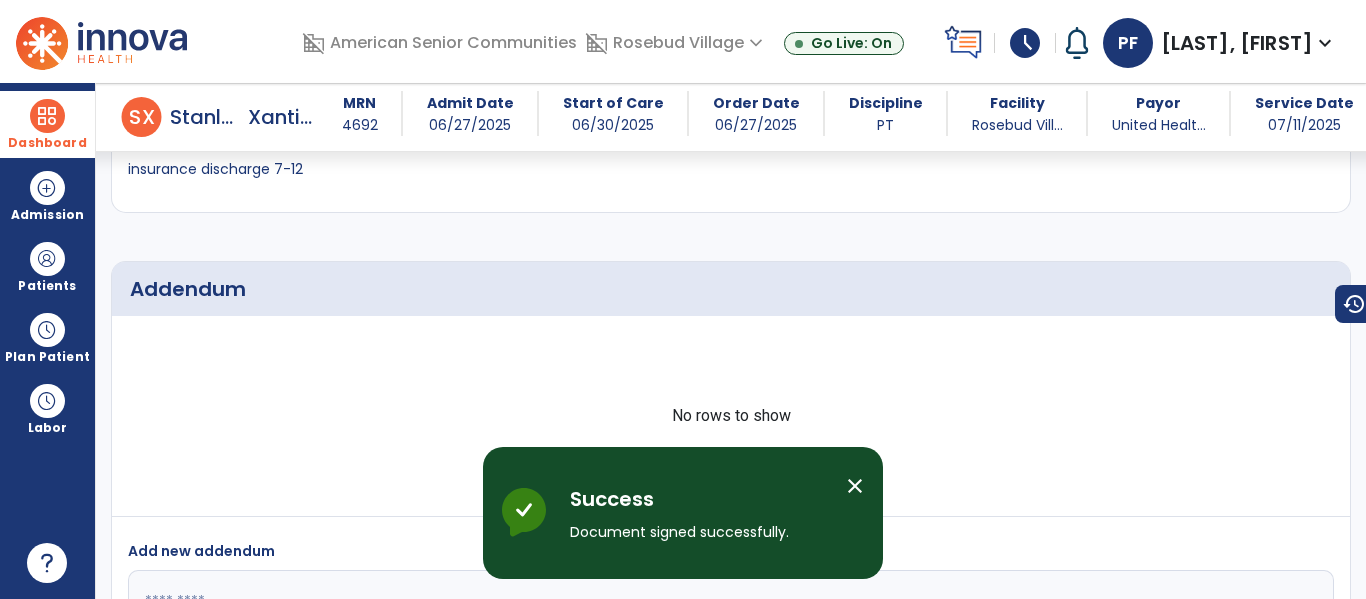 scroll, scrollTop: 4095, scrollLeft: 0, axis: vertical 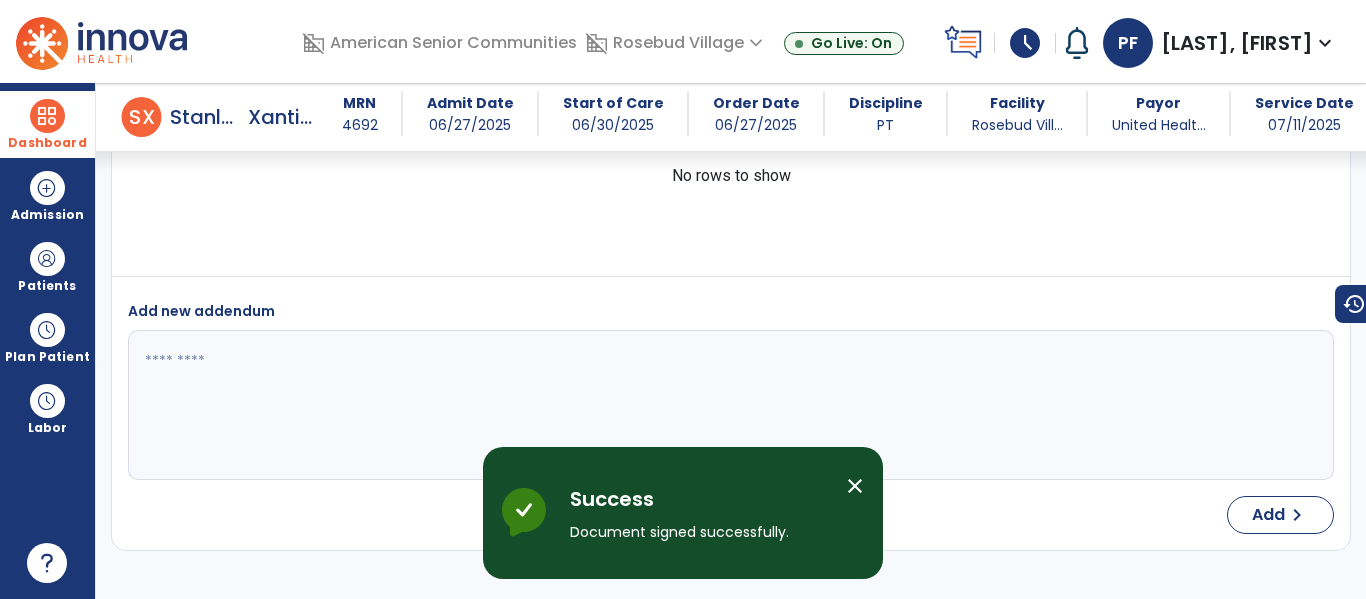 click at bounding box center (47, 116) 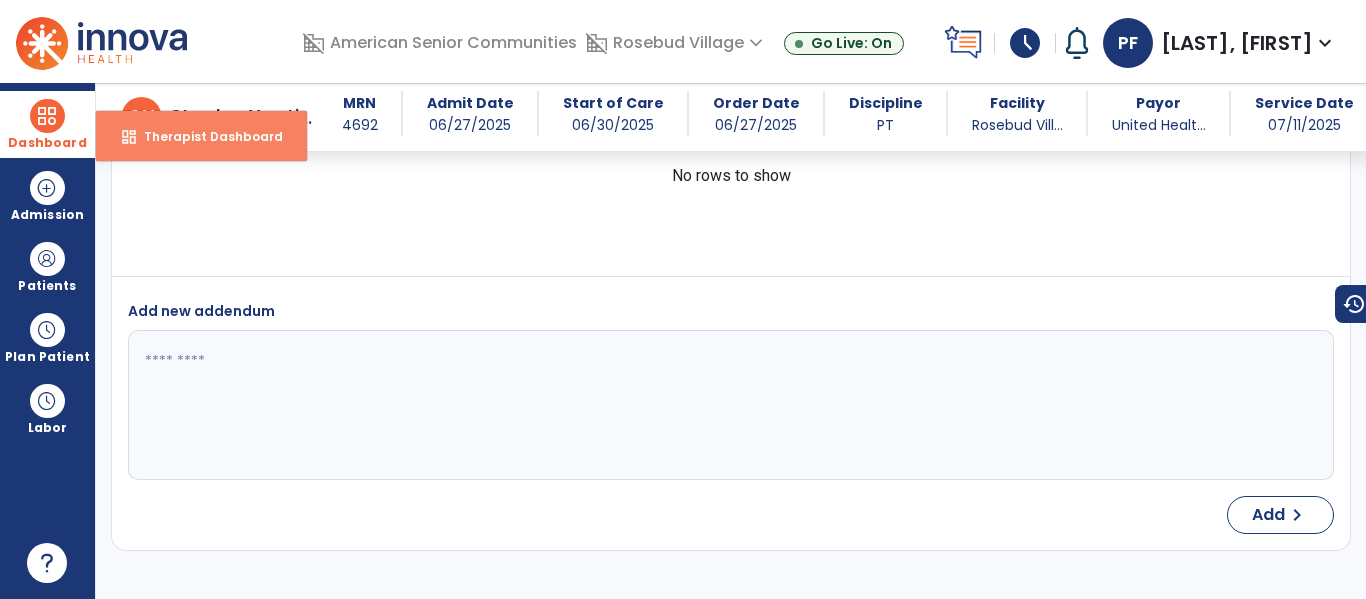 click on "dashboard  Therapist Dashboard" at bounding box center [201, 136] 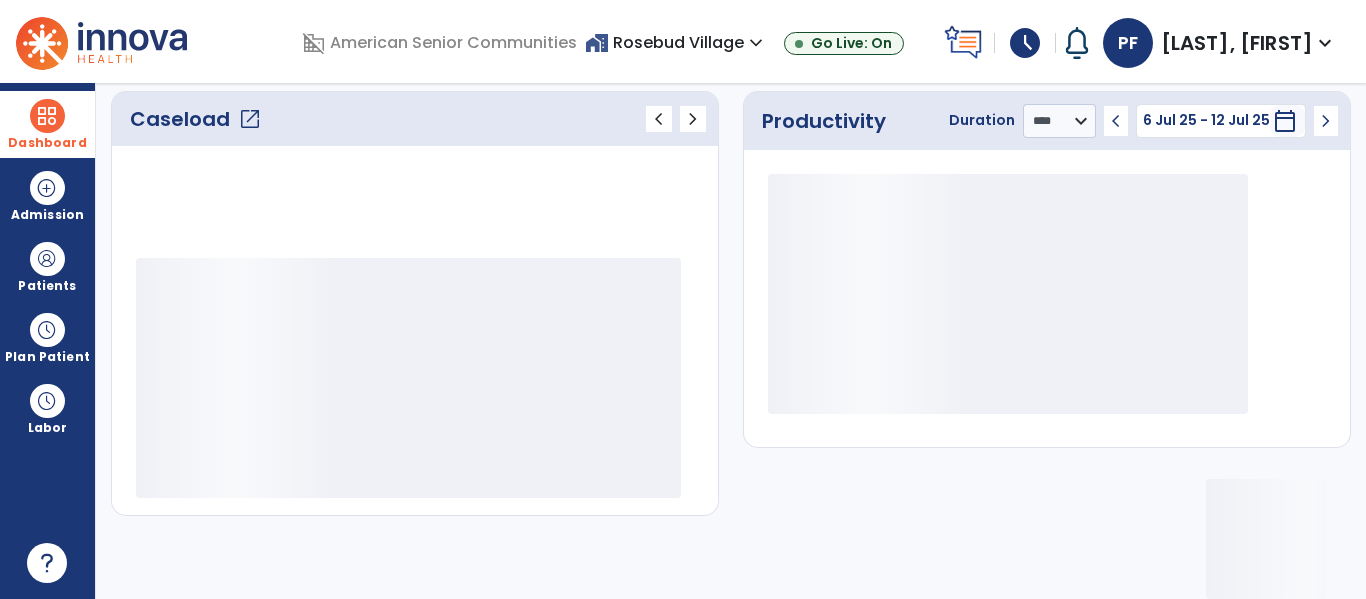 scroll, scrollTop: 276, scrollLeft: 0, axis: vertical 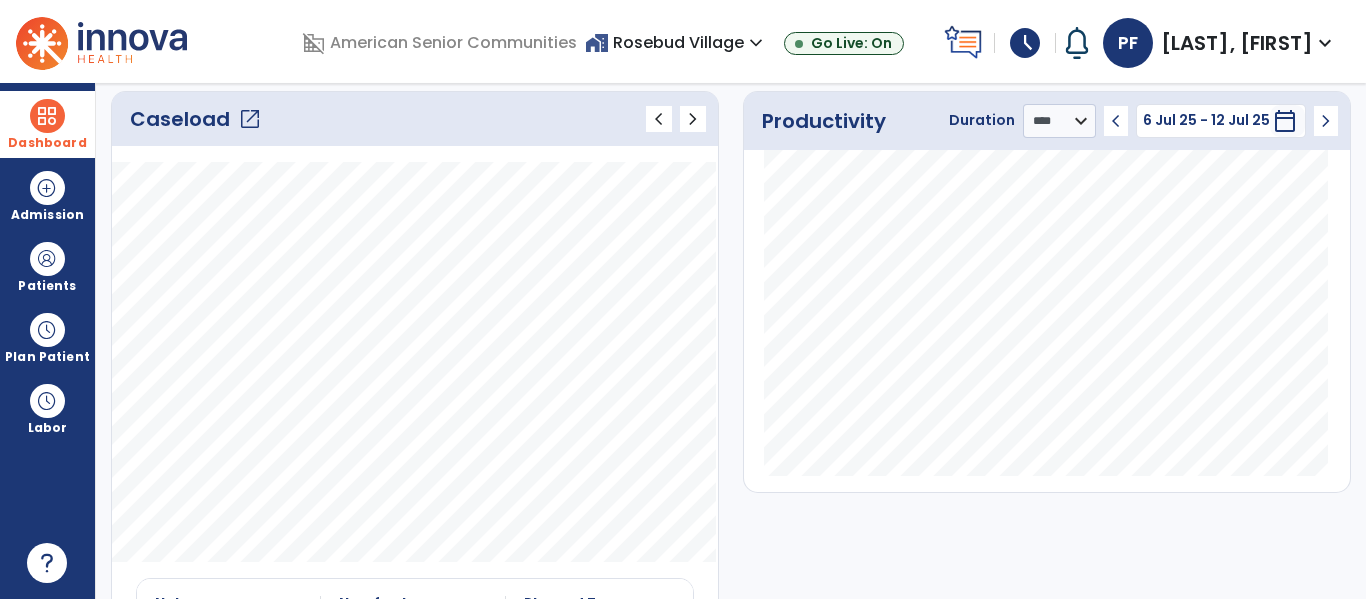 click on "open_in_new" 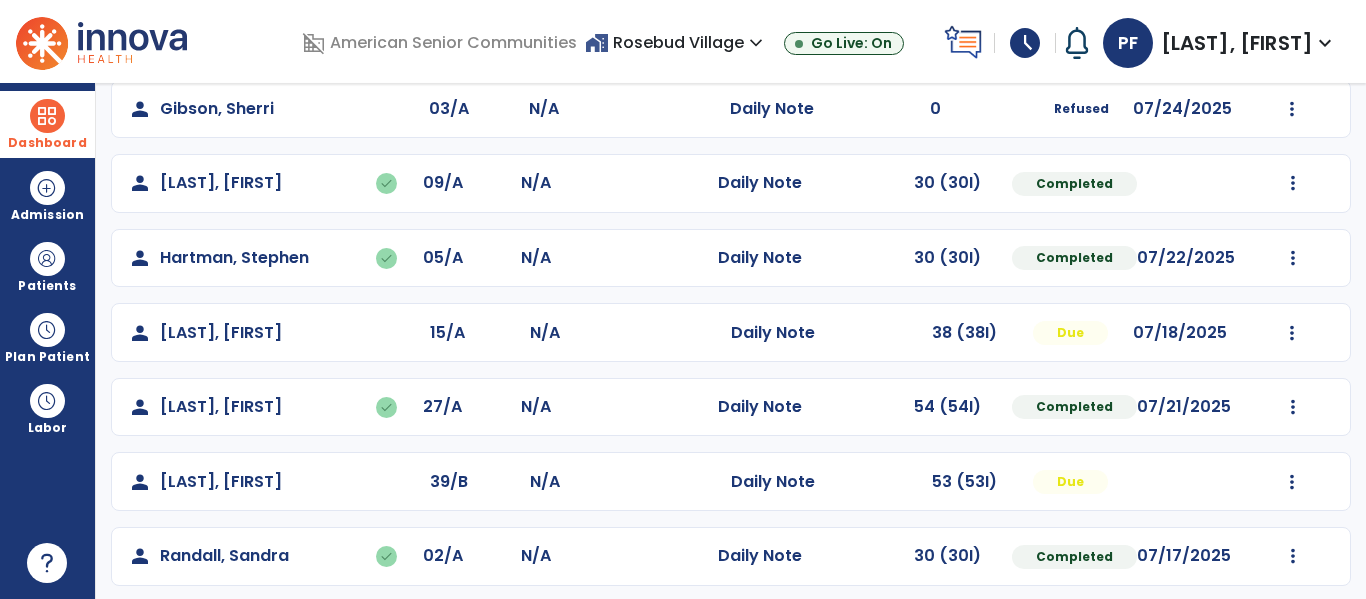 scroll, scrollTop: 531, scrollLeft: 0, axis: vertical 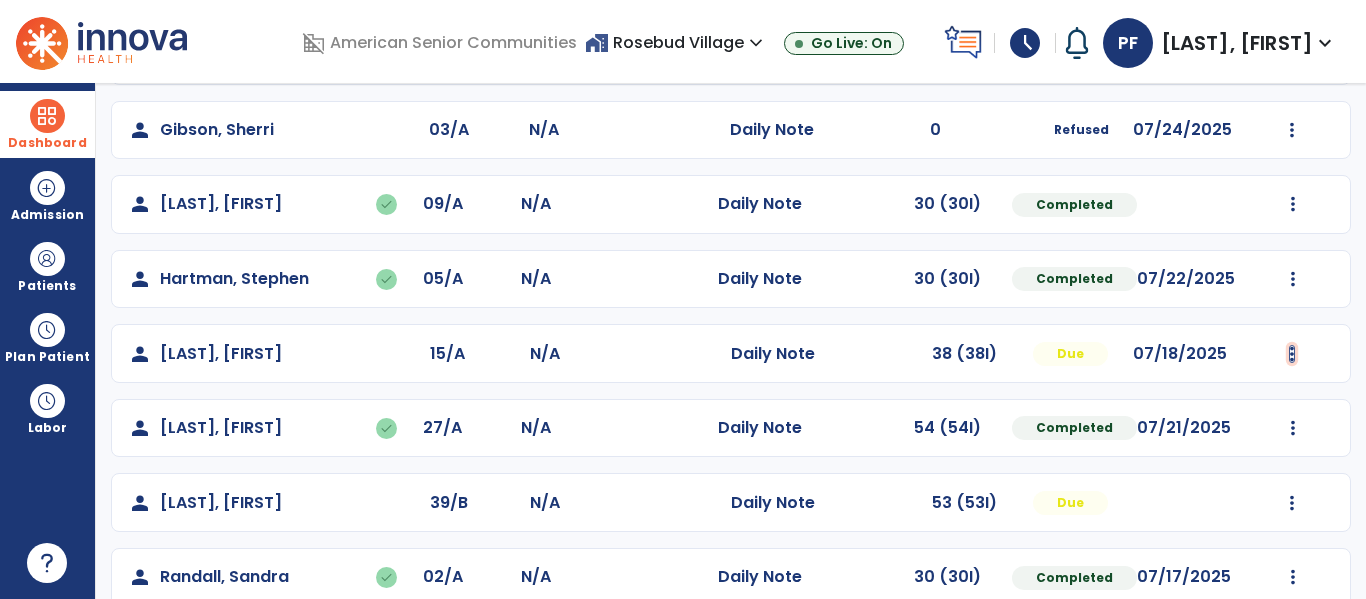 click at bounding box center (1292, -243) 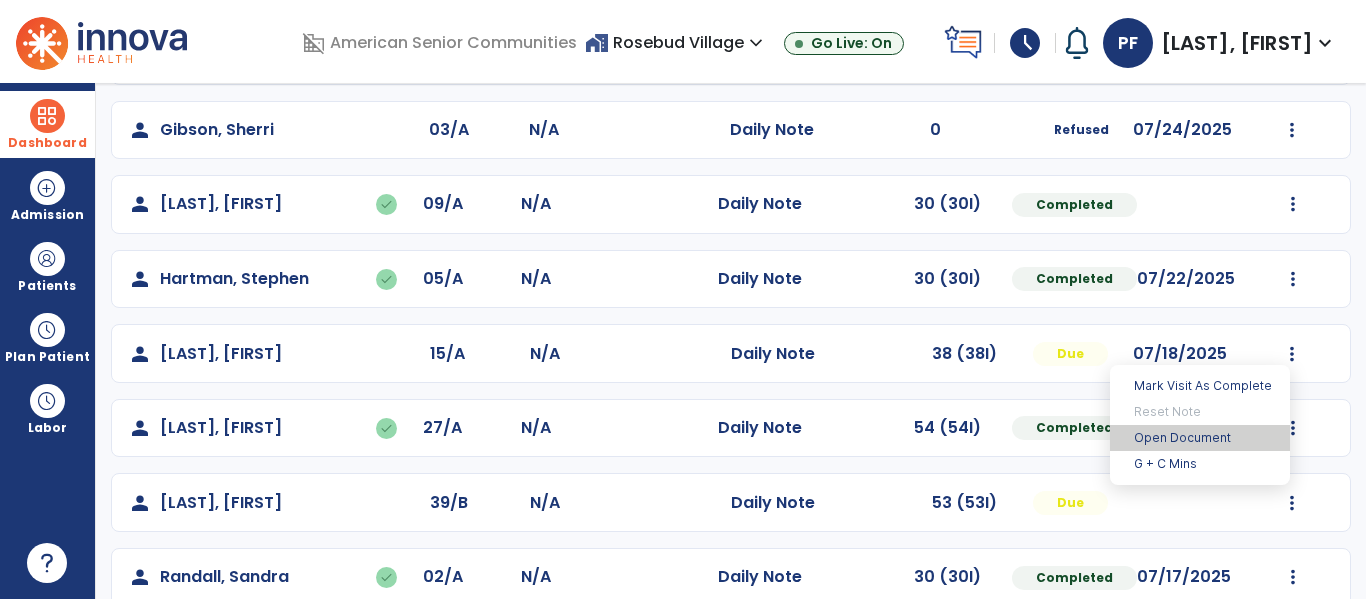 click on "Open Document" at bounding box center (1200, 438) 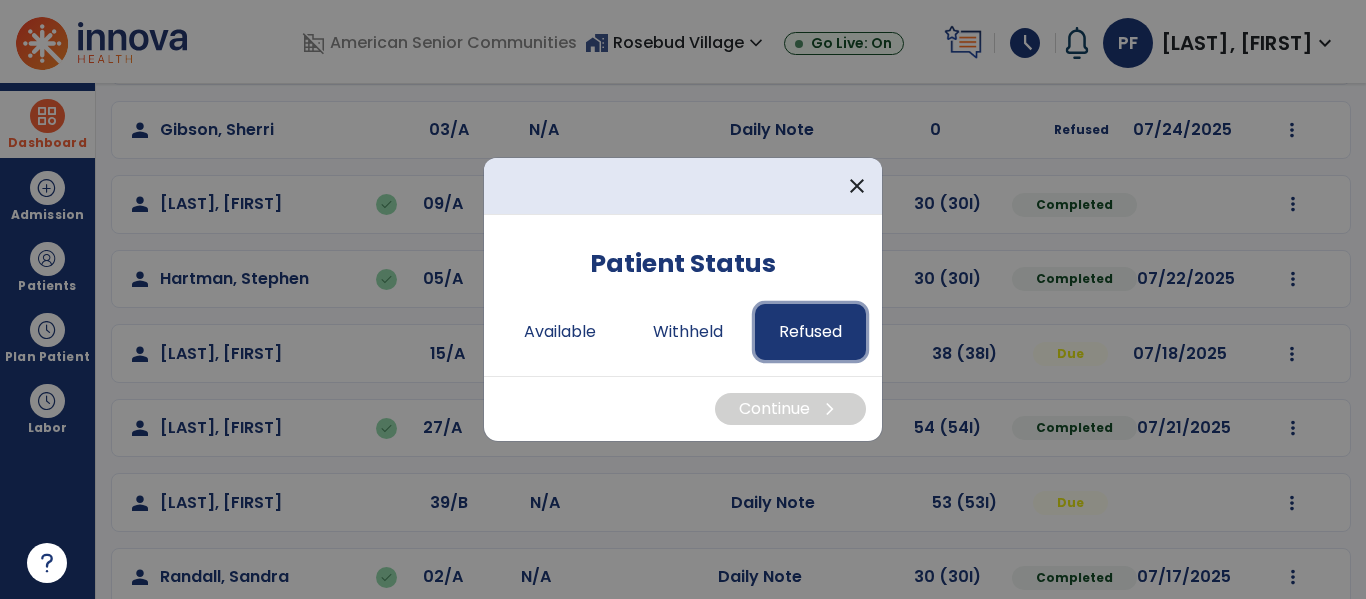 click on "Refused" at bounding box center (810, 332) 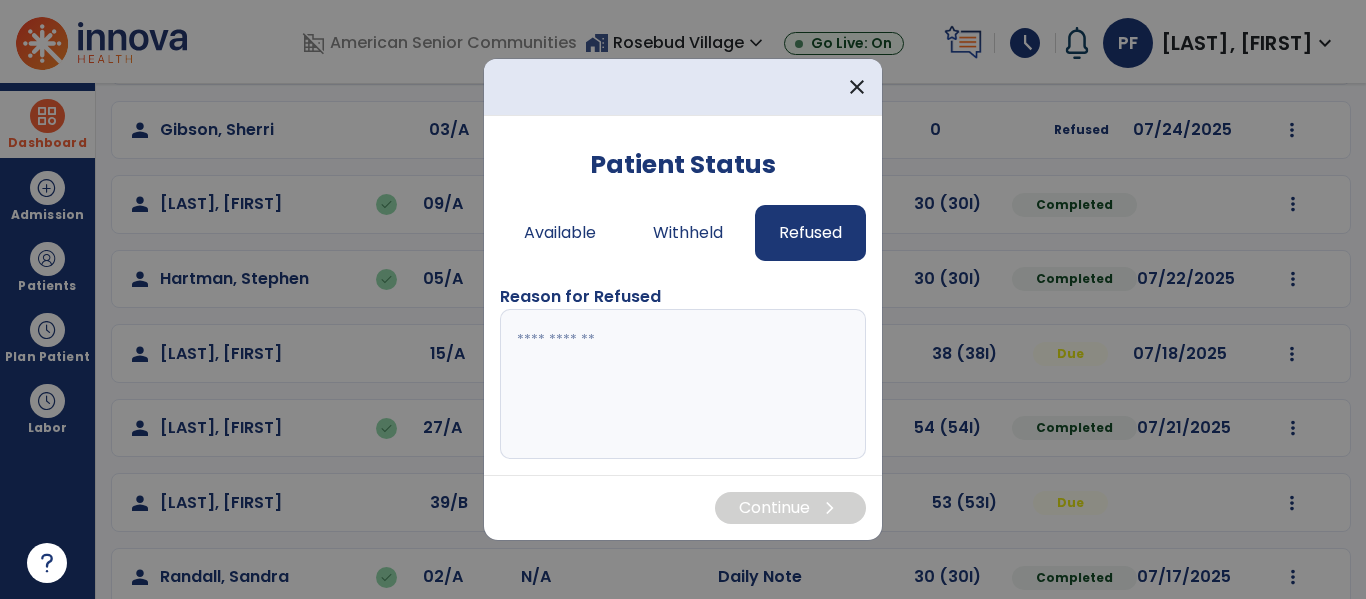 click at bounding box center [683, 384] 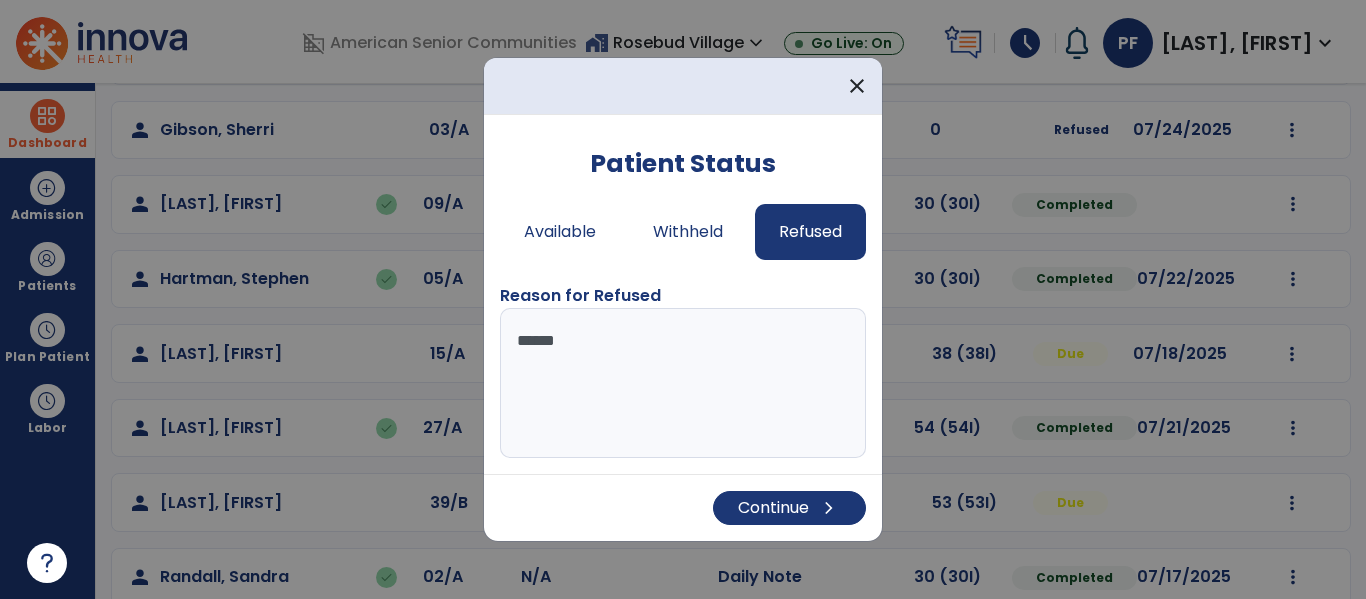 type on "*******" 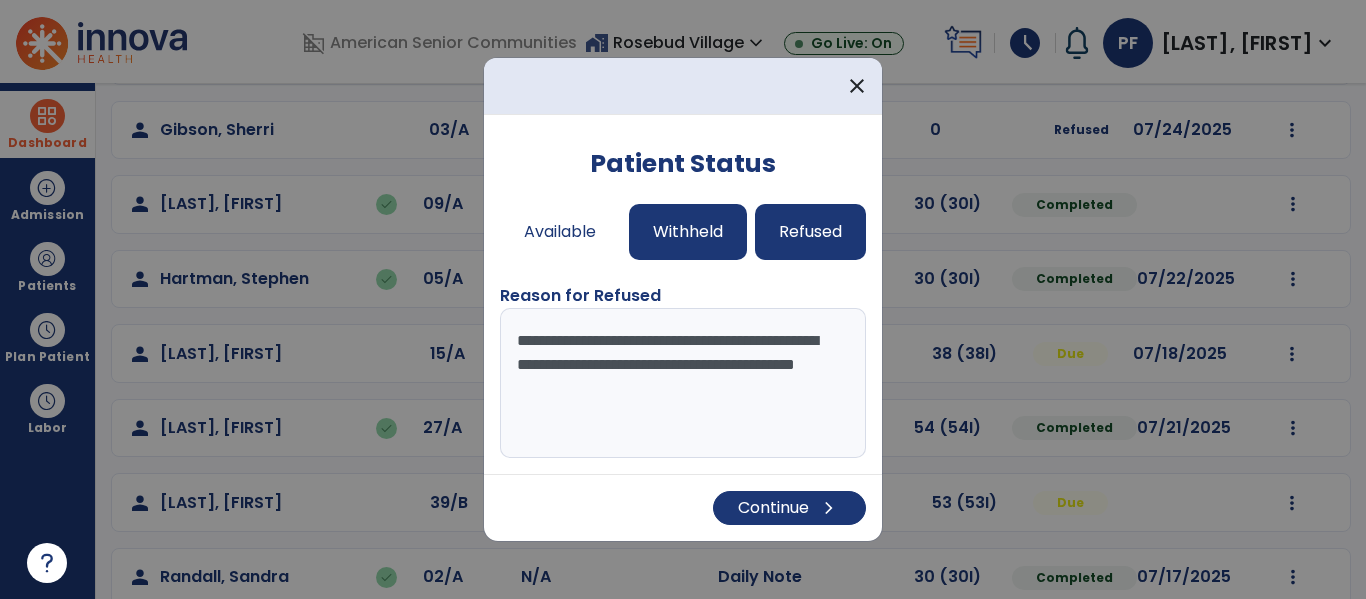 type on "**********" 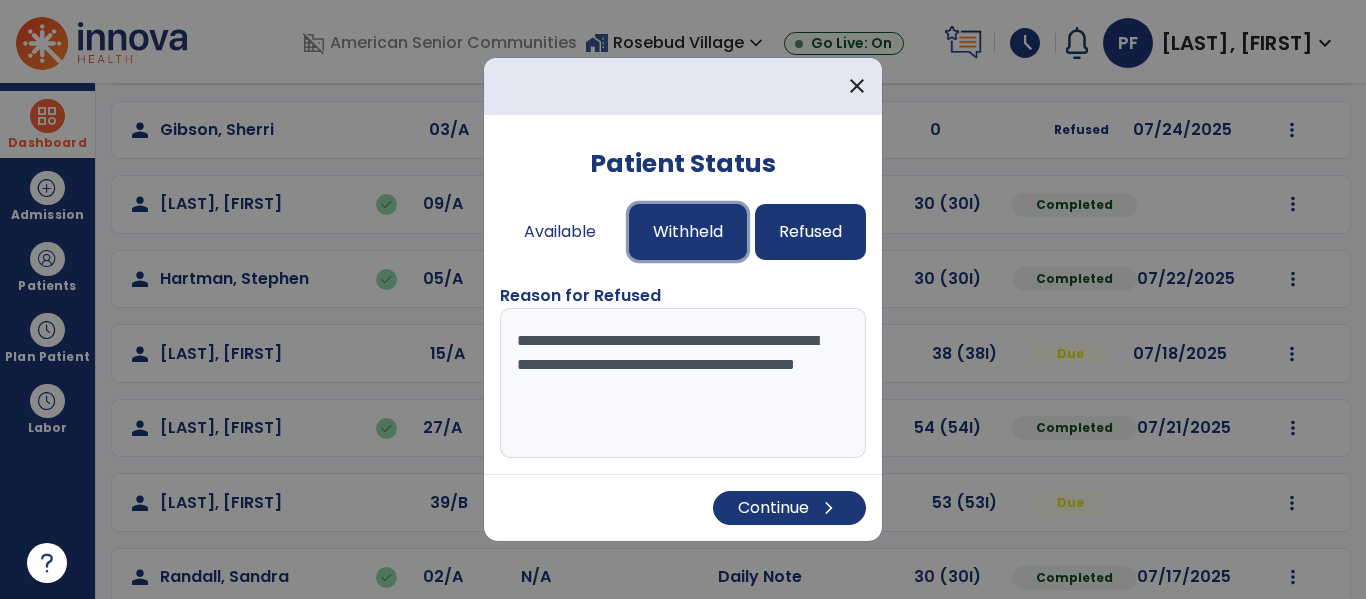 click on "Withheld" at bounding box center (688, 232) 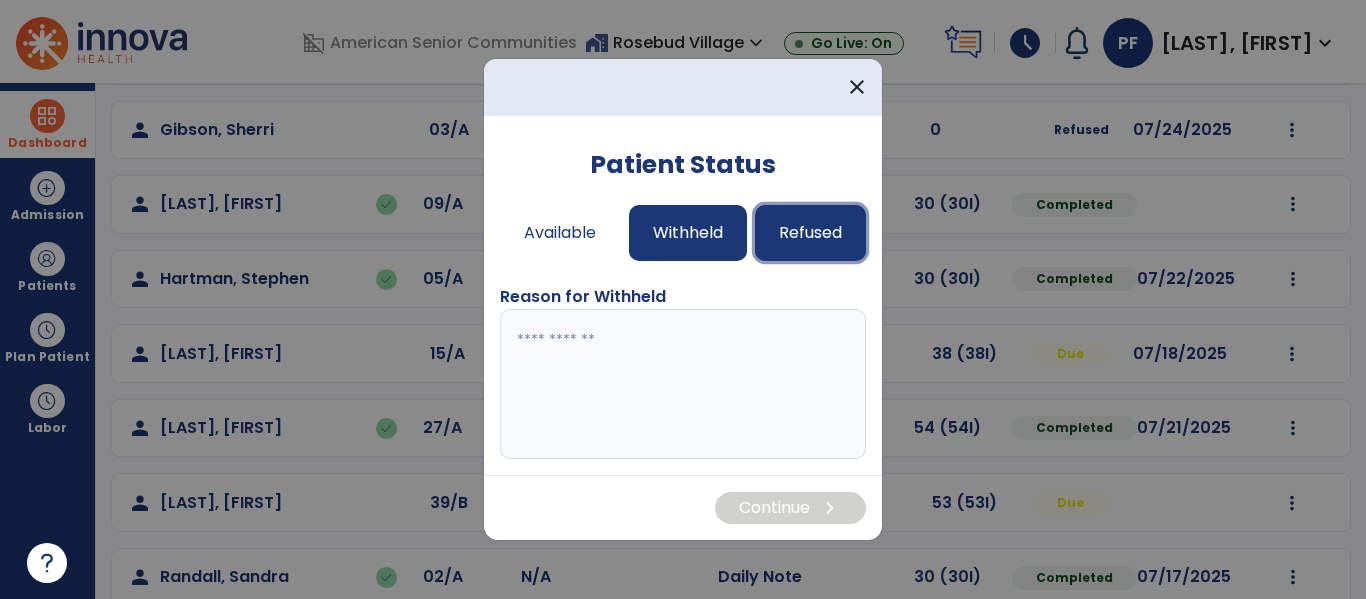 click on "Refused" at bounding box center [810, 233] 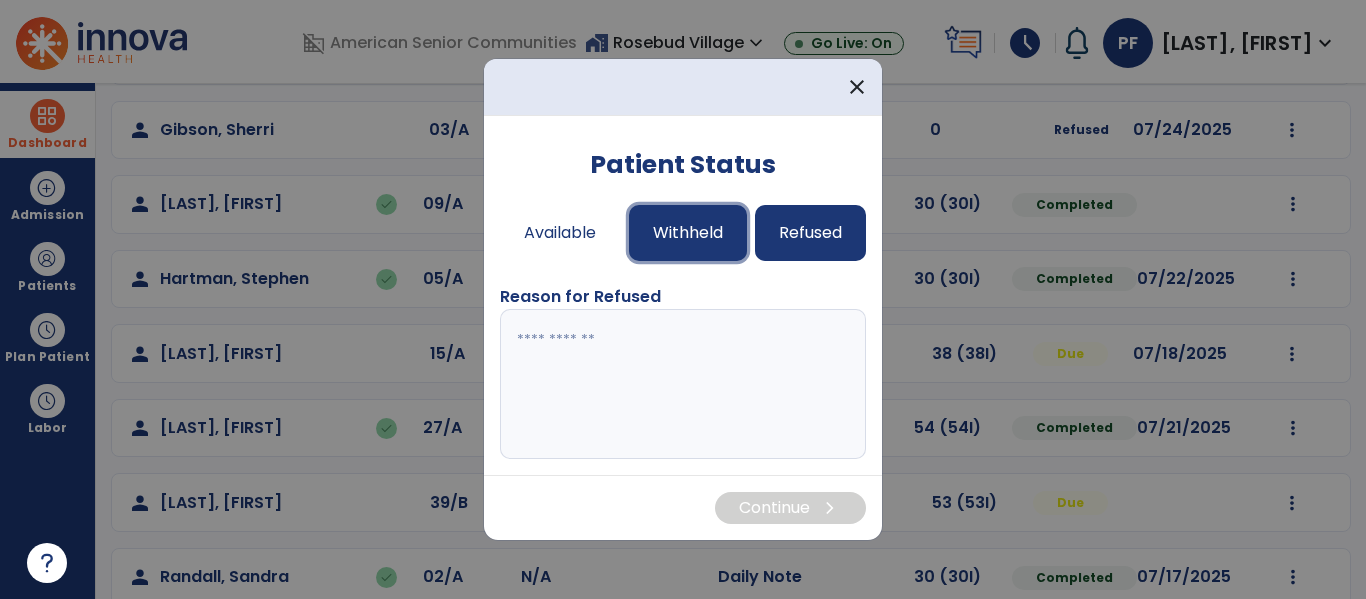 click on "Withheld" at bounding box center (688, 233) 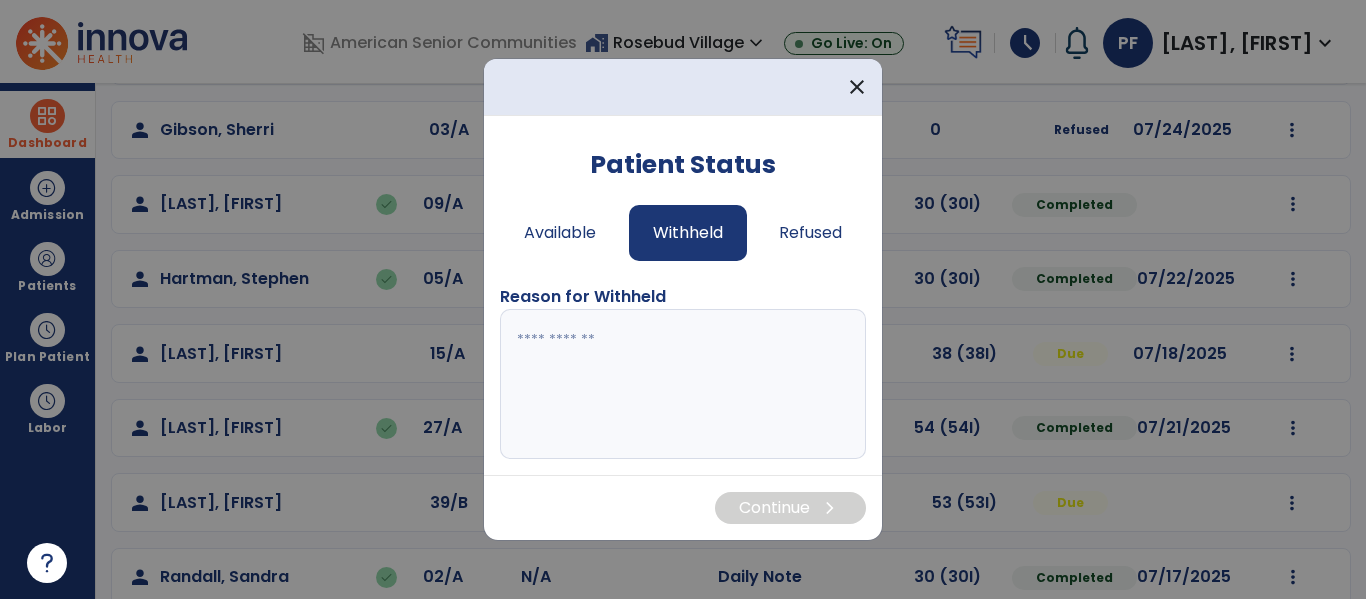 click at bounding box center (683, 384) 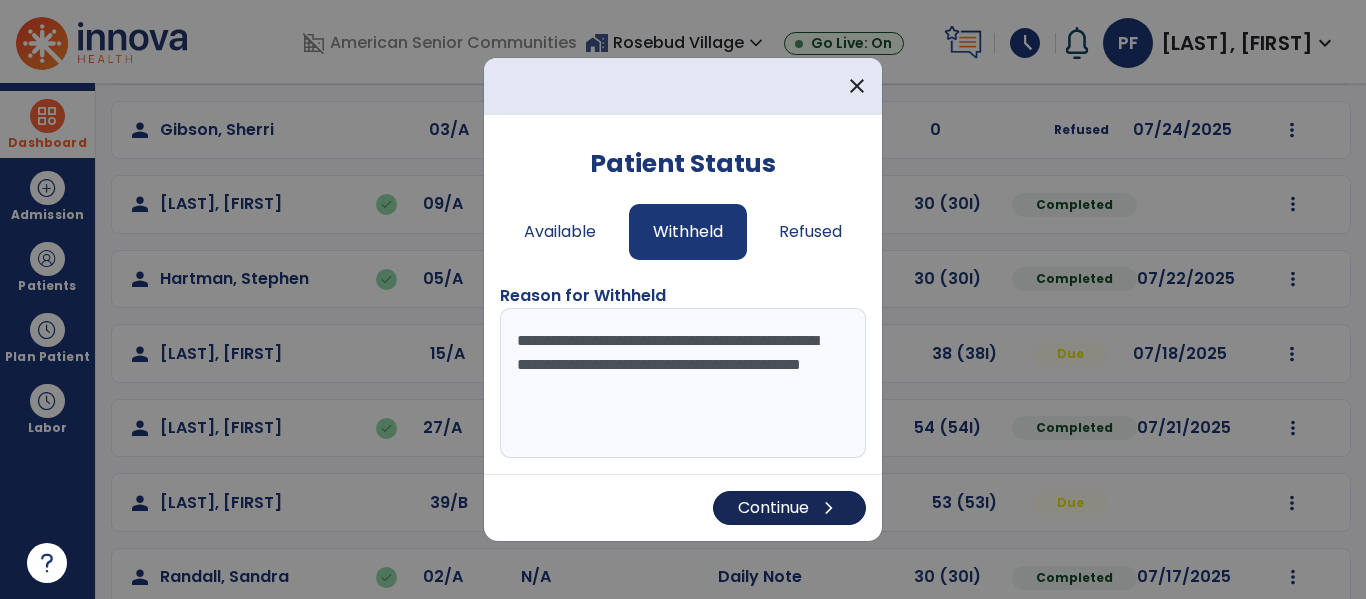 type on "**********" 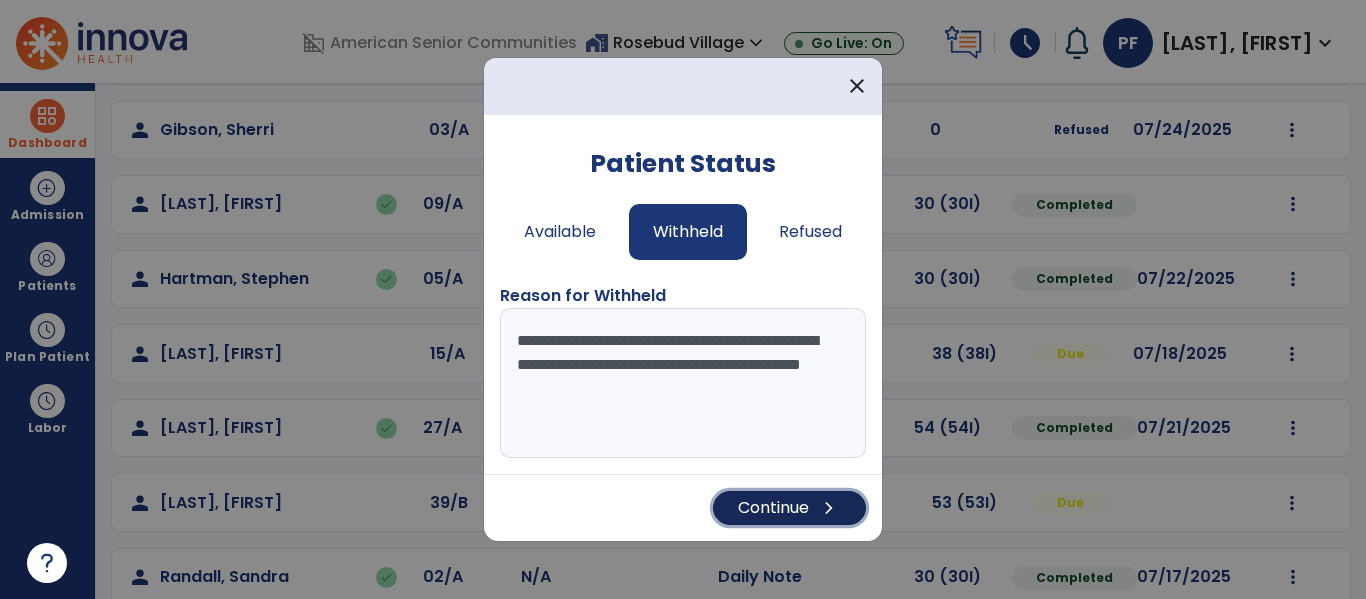 click on "Continue   chevron_right" at bounding box center [789, 508] 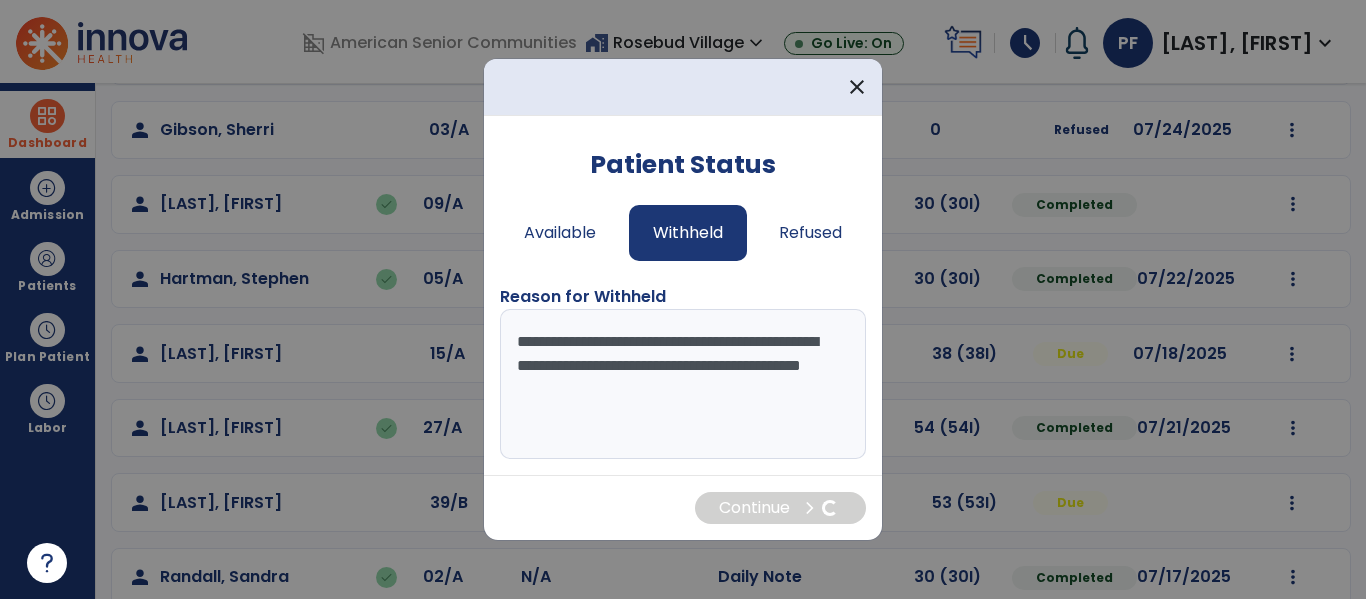 scroll, scrollTop: 78, scrollLeft: 0, axis: vertical 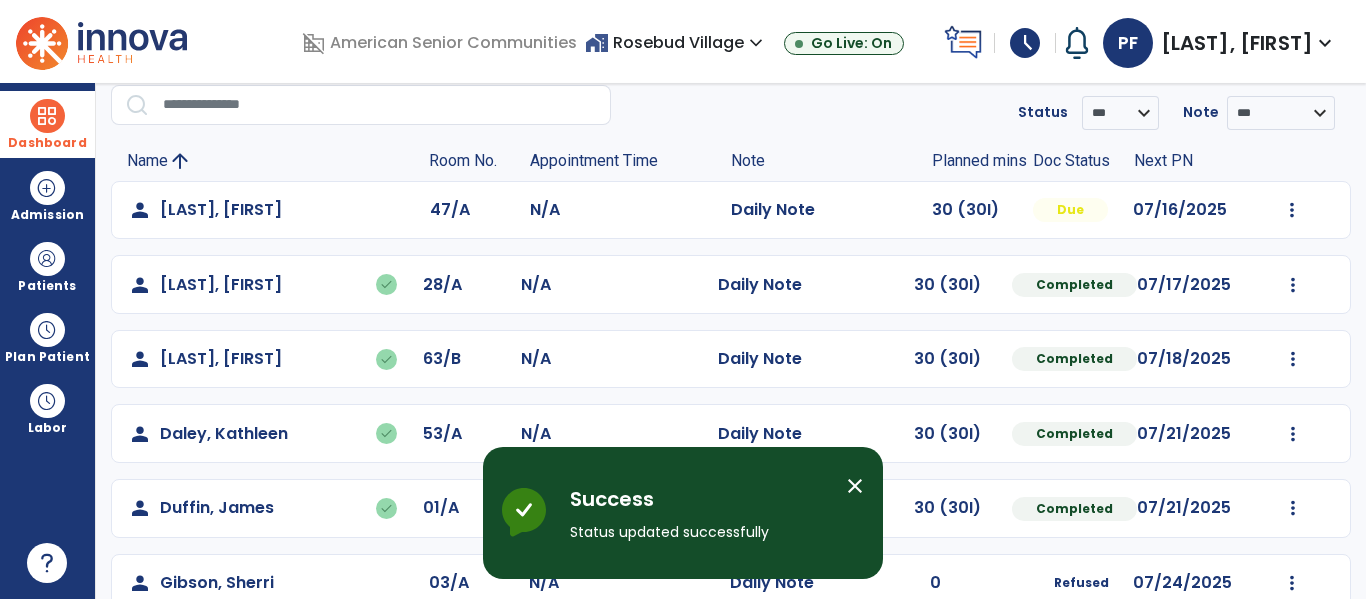click on "close" at bounding box center (855, 486) 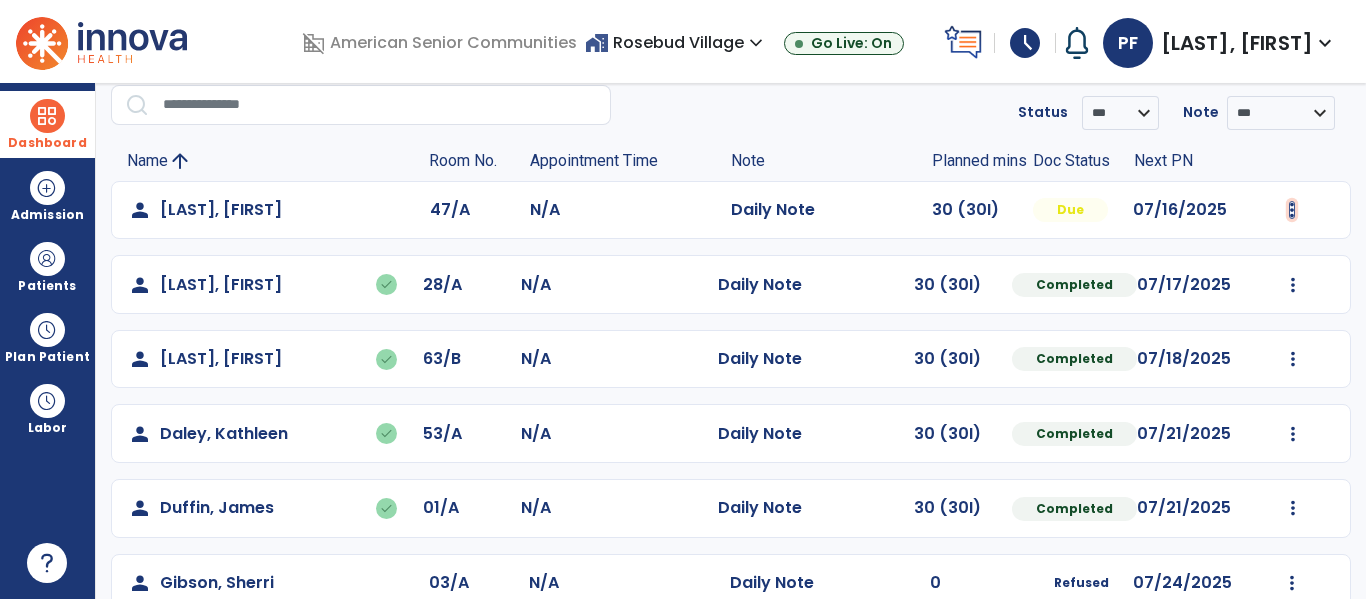 click at bounding box center [1292, 210] 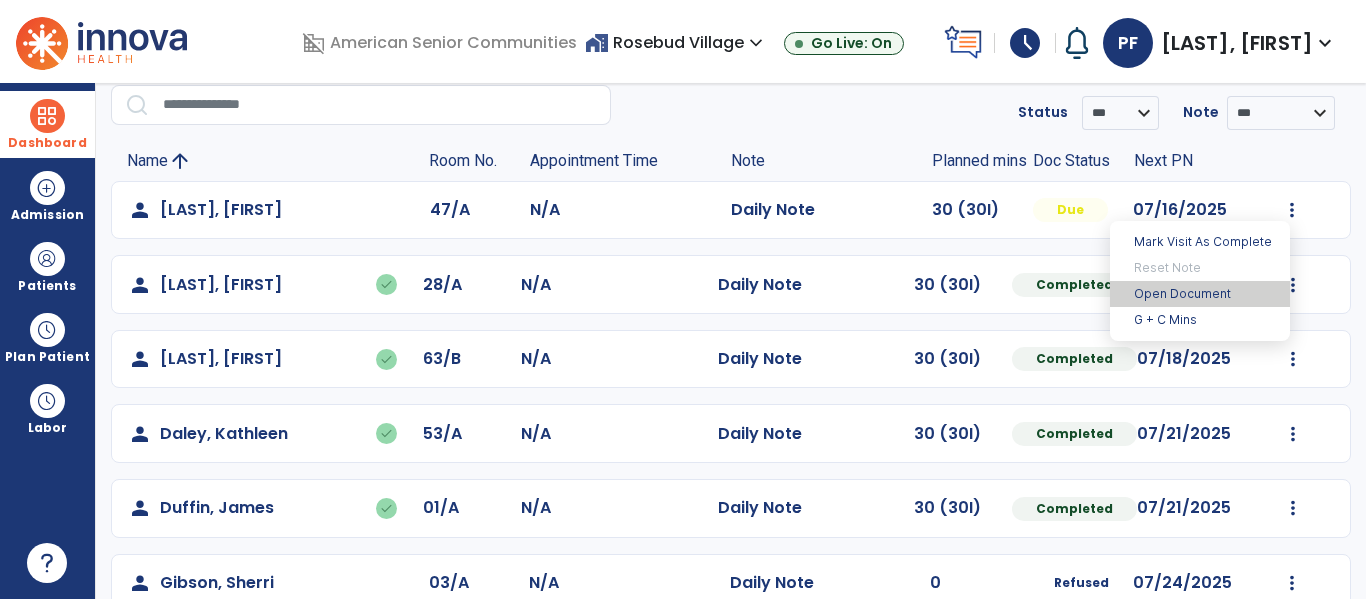 click on "Open Document" at bounding box center (1200, 294) 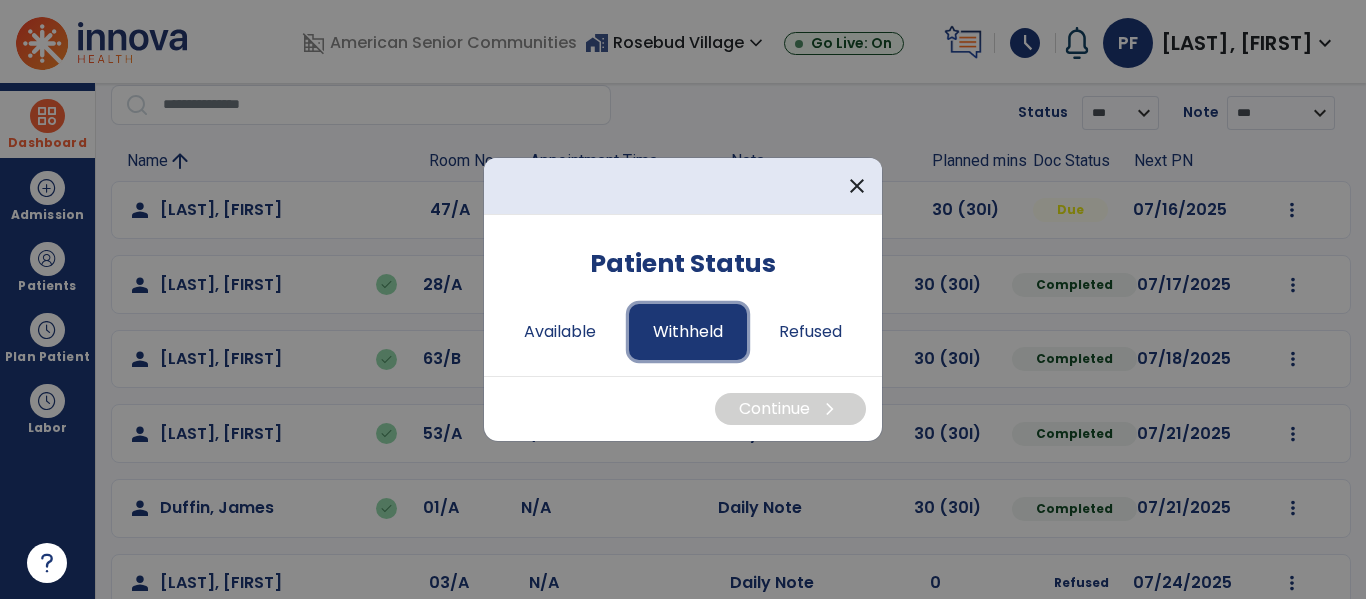 click on "Withheld" at bounding box center [688, 332] 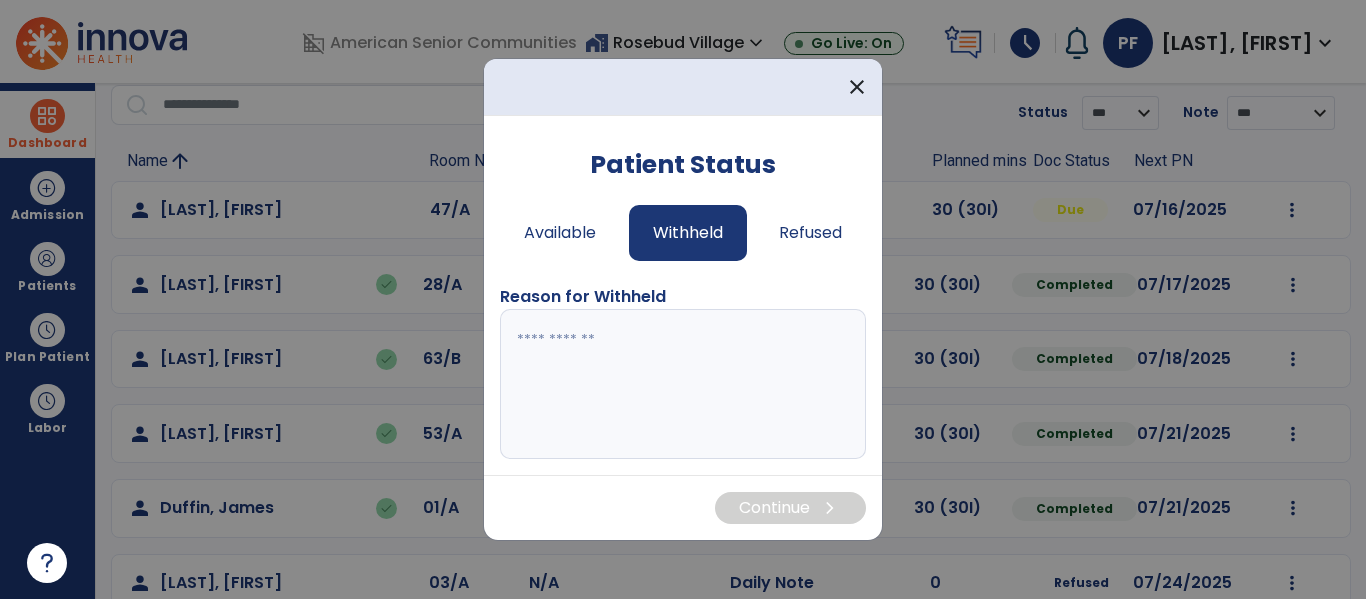 click at bounding box center (683, 384) 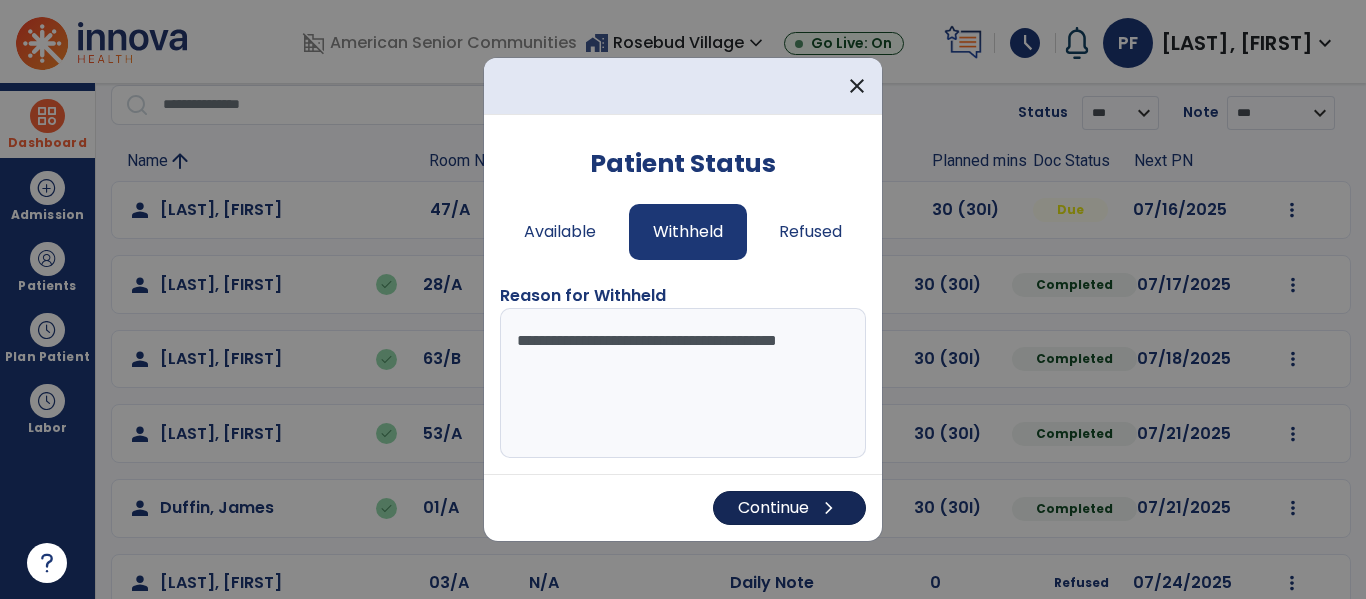 type on "**********" 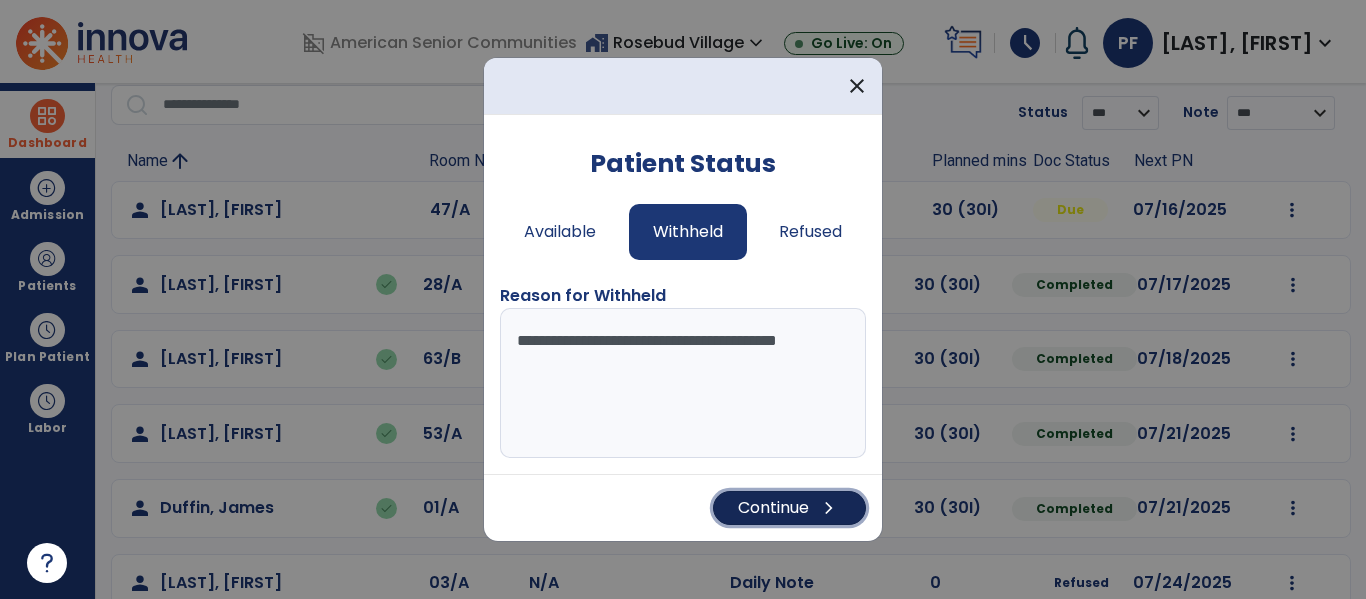 click on "chevron_right" at bounding box center [829, 508] 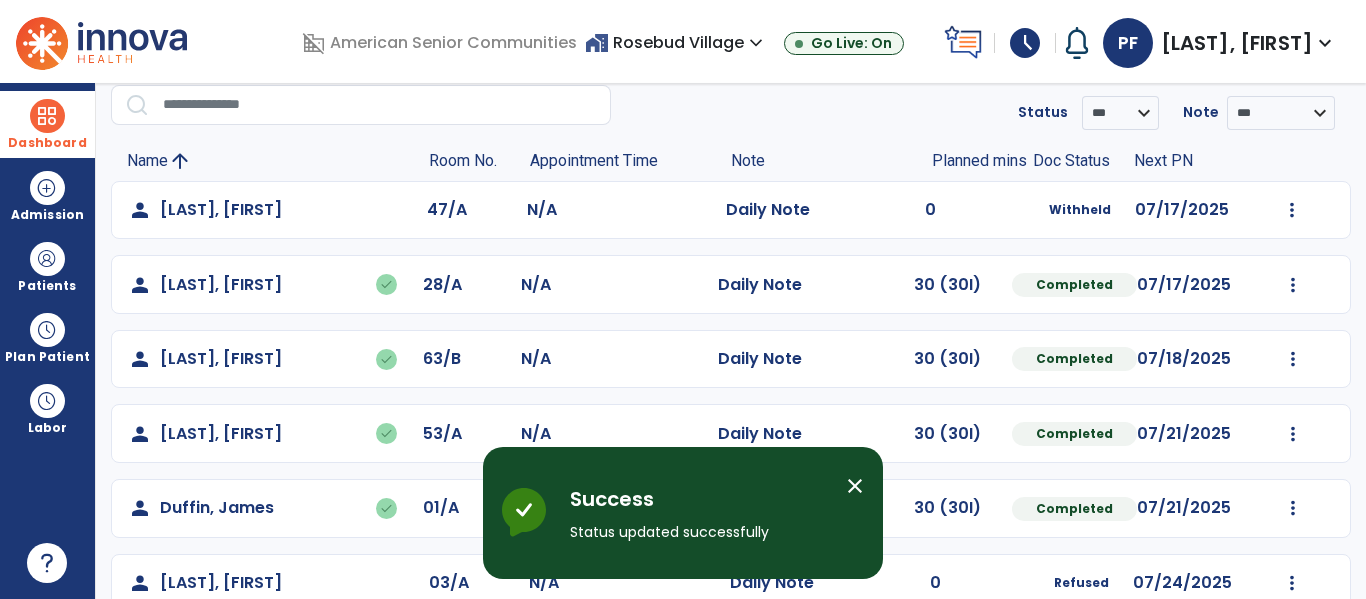 click on "close" at bounding box center [855, 486] 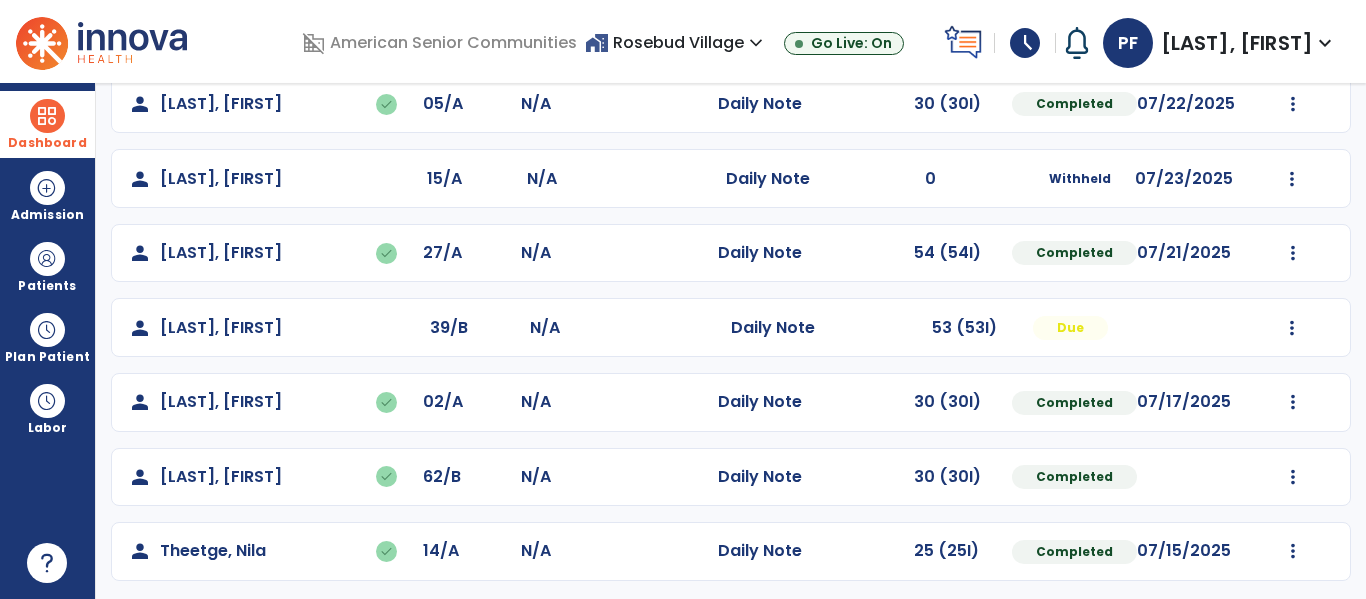 scroll, scrollTop: 706, scrollLeft: 0, axis: vertical 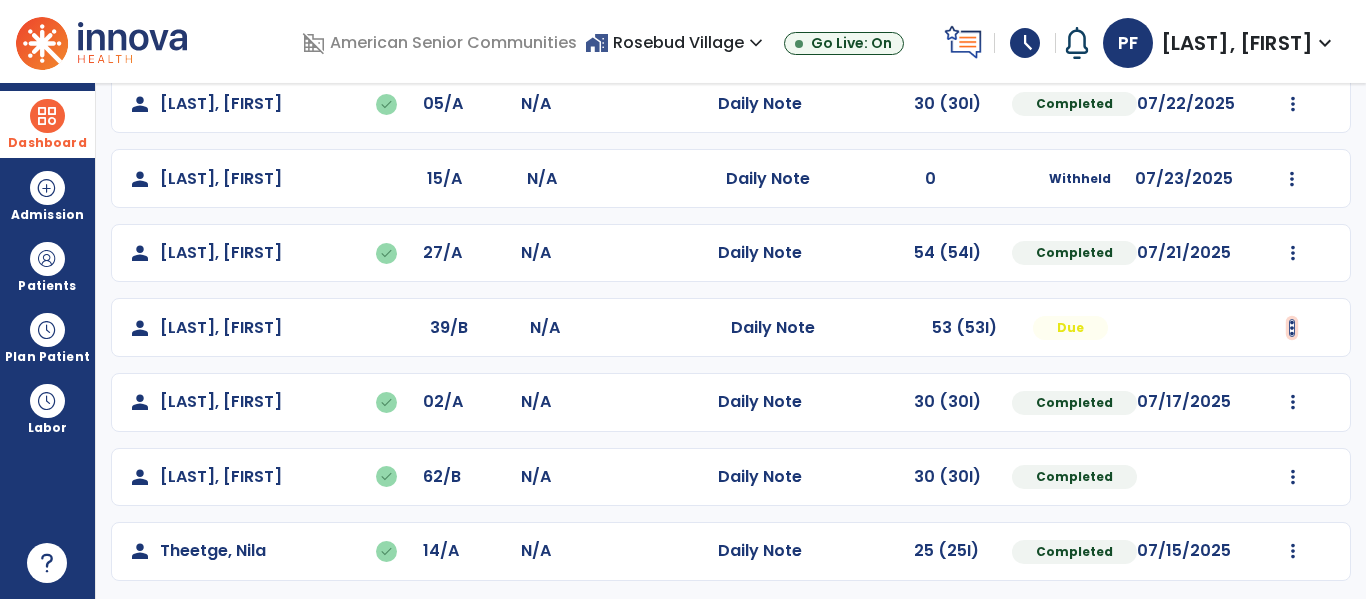 click at bounding box center (1292, -418) 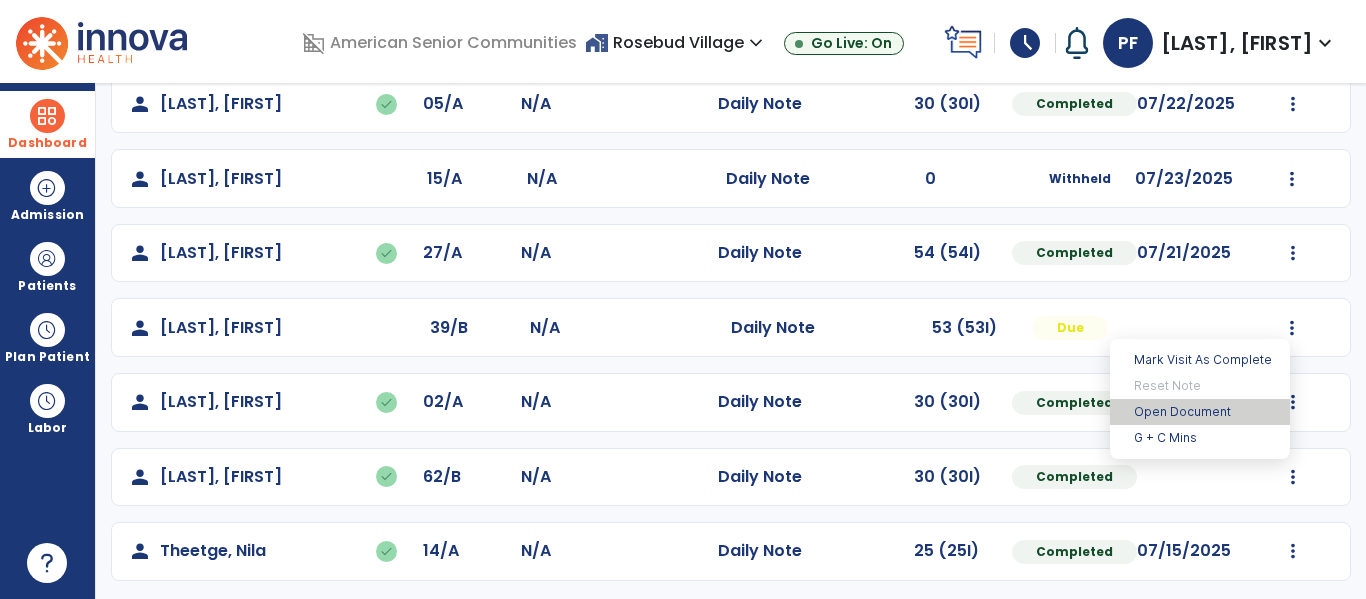 click on "Open Document" at bounding box center (1200, 412) 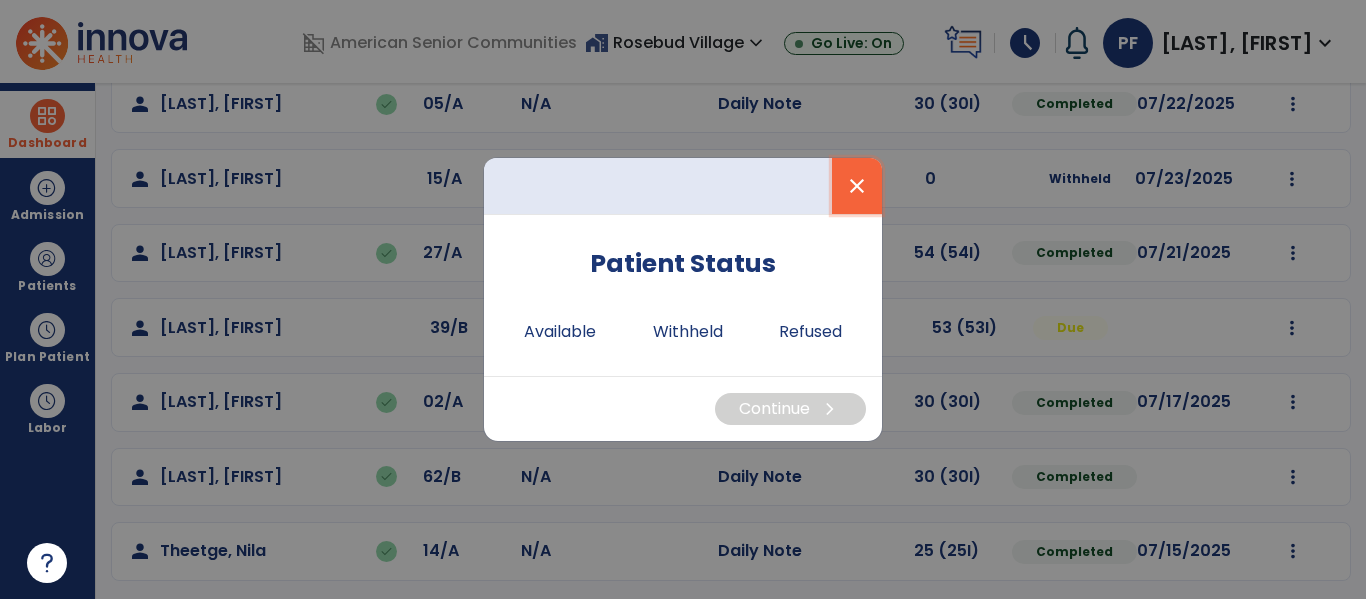 click on "close" at bounding box center [857, 186] 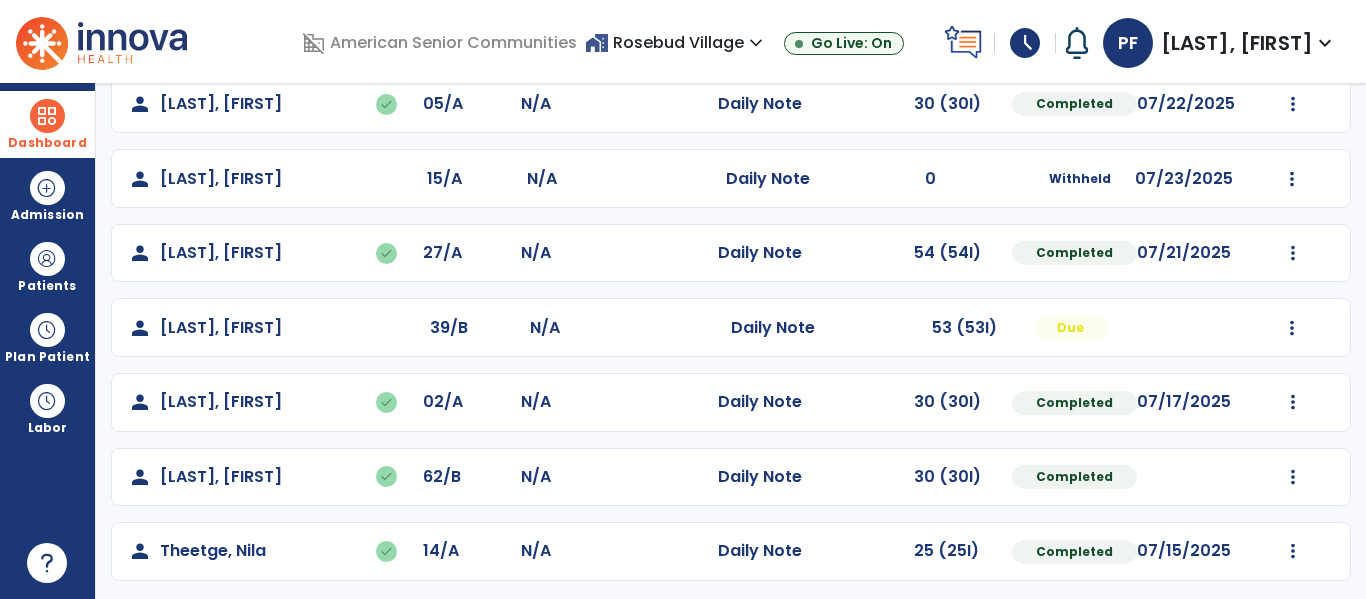 scroll, scrollTop: 712, scrollLeft: 0, axis: vertical 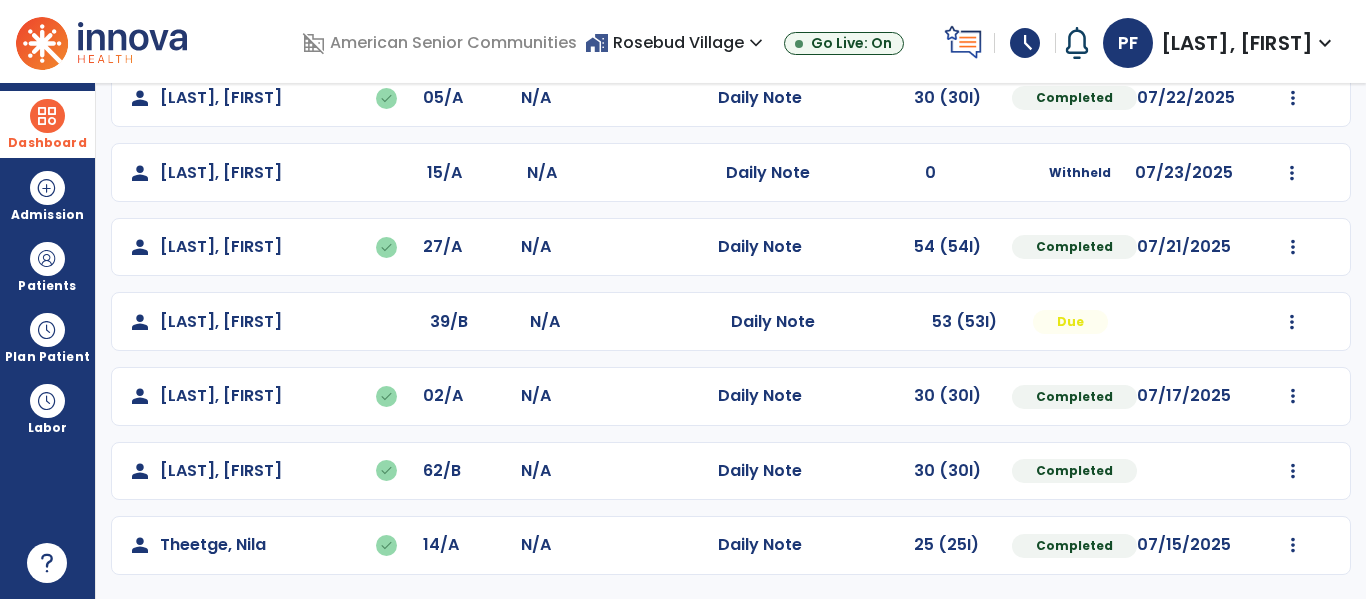 click on "Mark Visit As Complete   Reset Note   Open Document   G + C Mins" 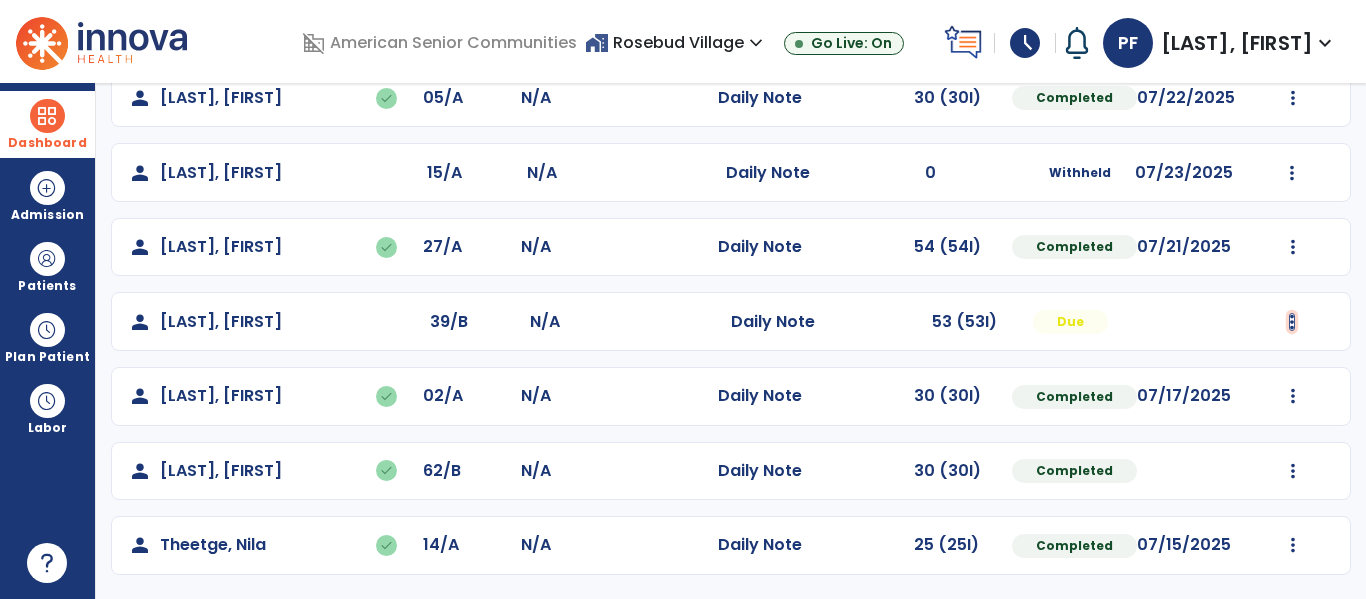 click at bounding box center (1292, -424) 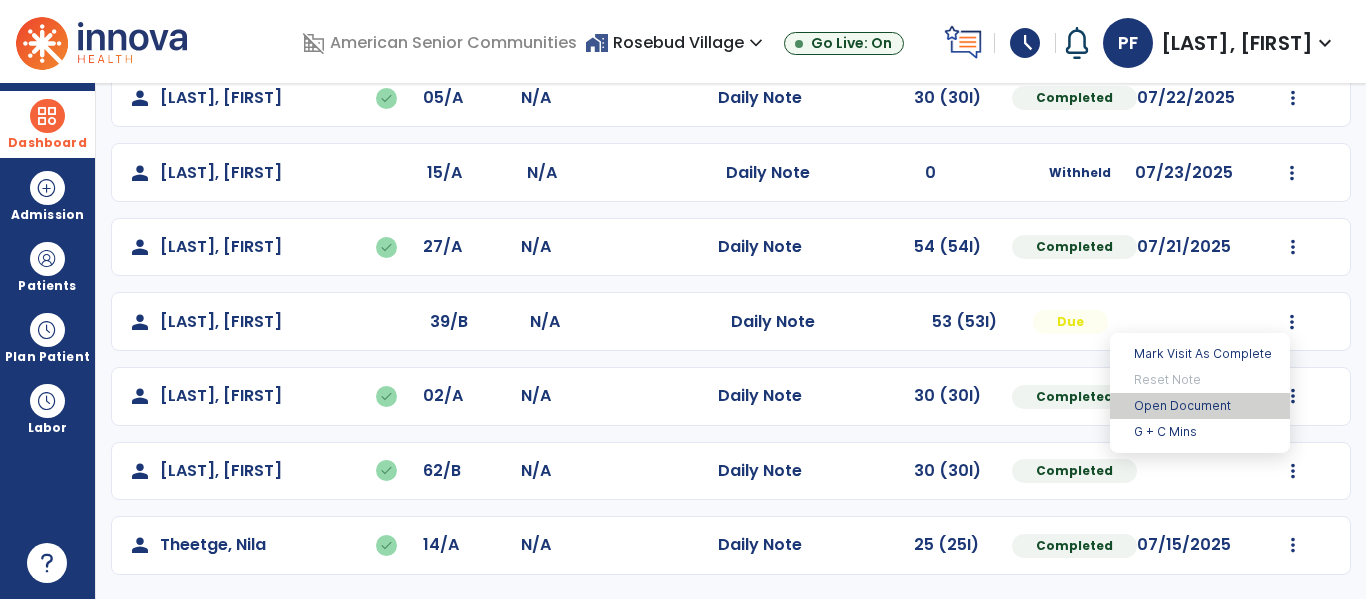 click on "Open Document" at bounding box center (1200, 406) 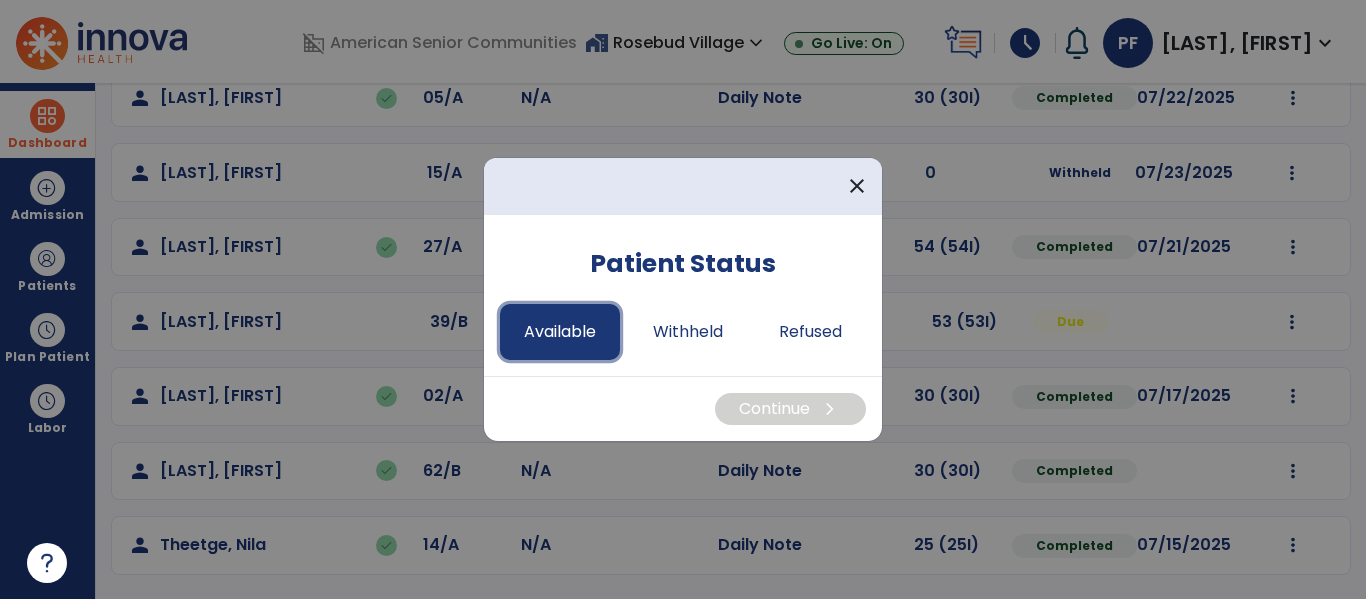 click on "Available" at bounding box center (560, 332) 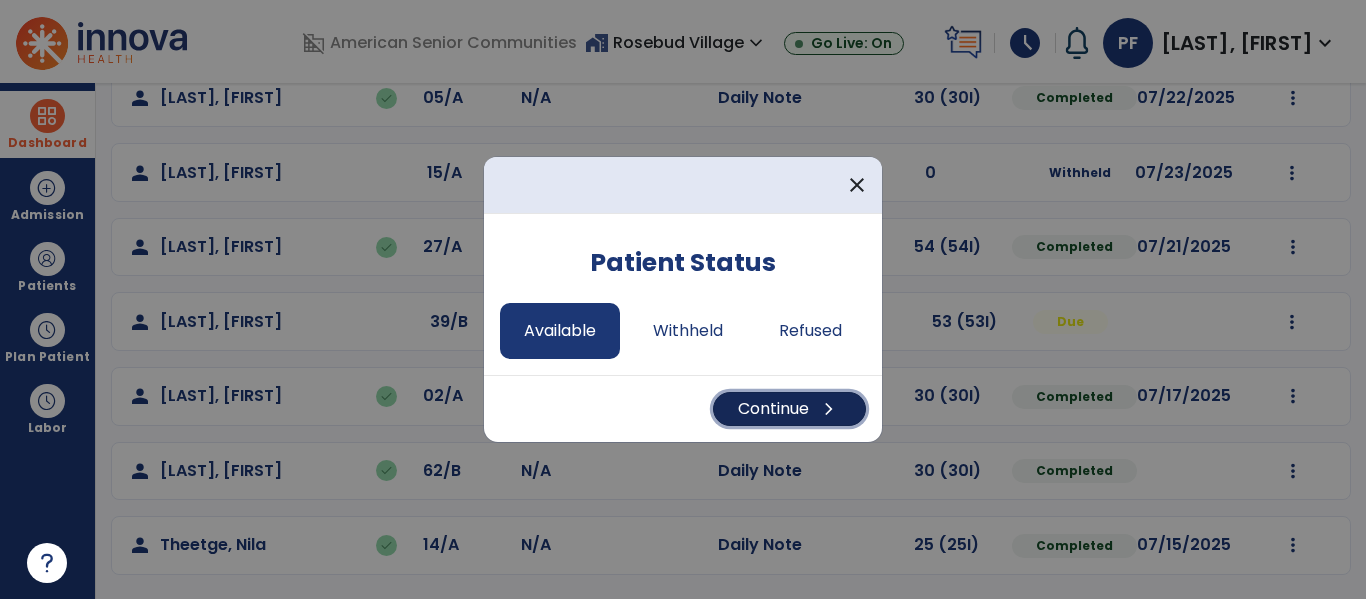 click on "Continue   chevron_right" at bounding box center [789, 409] 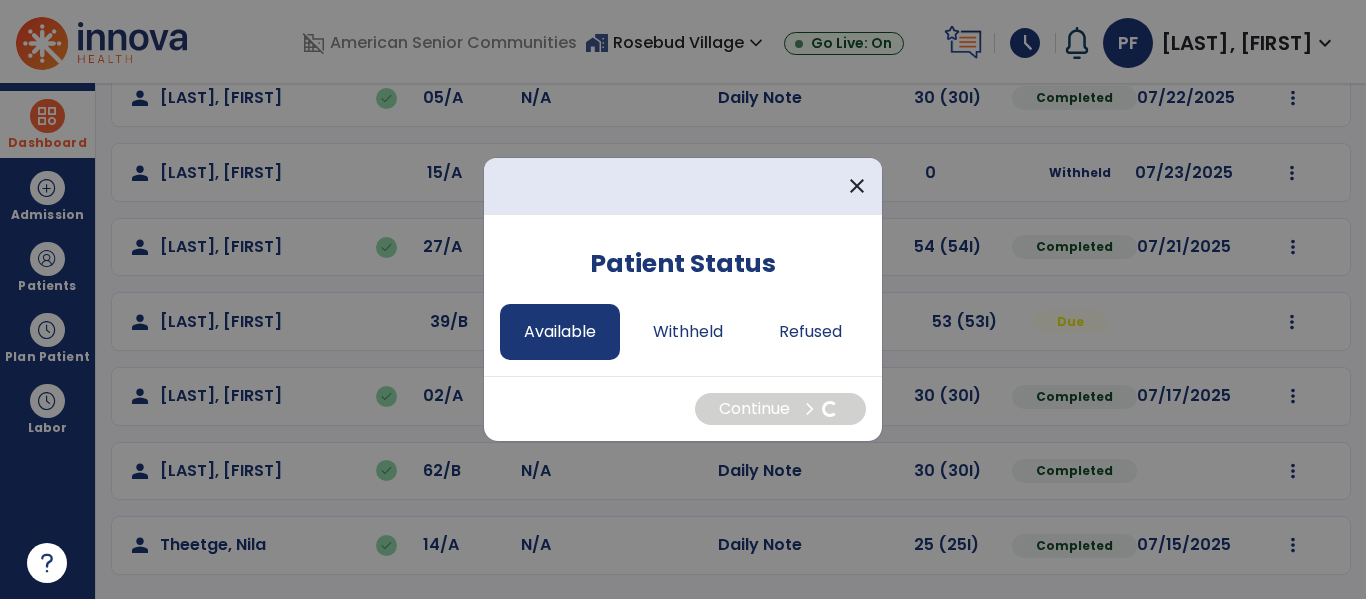 select on "*" 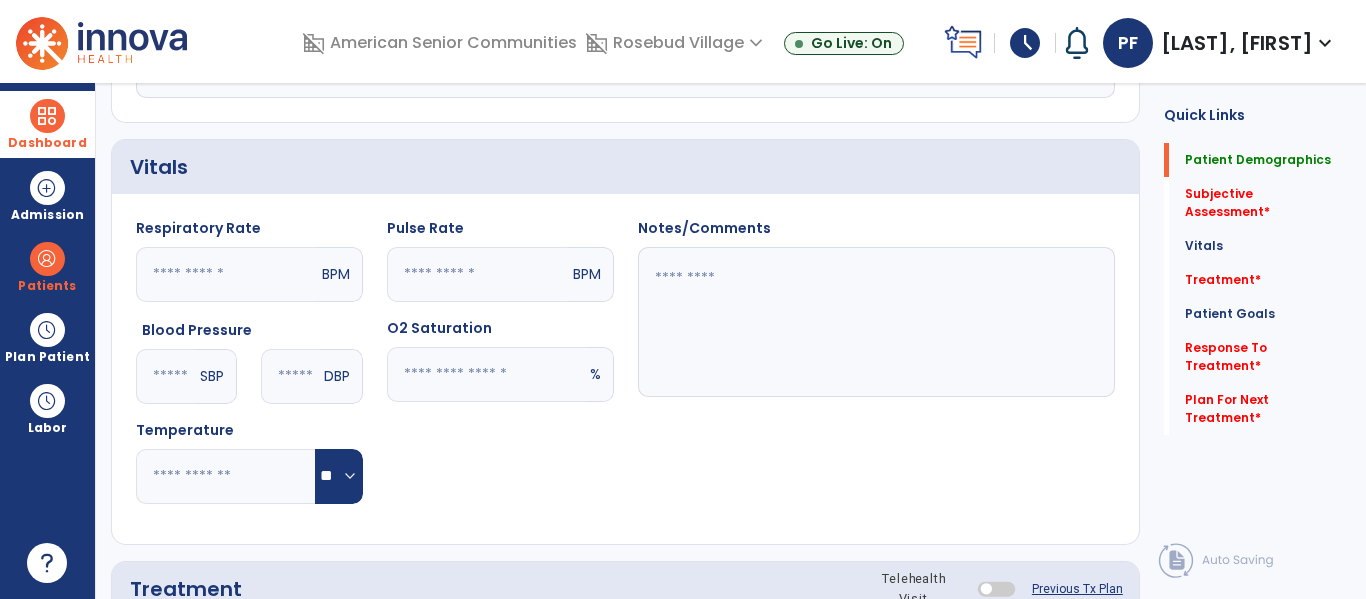 scroll, scrollTop: 0, scrollLeft: 0, axis: both 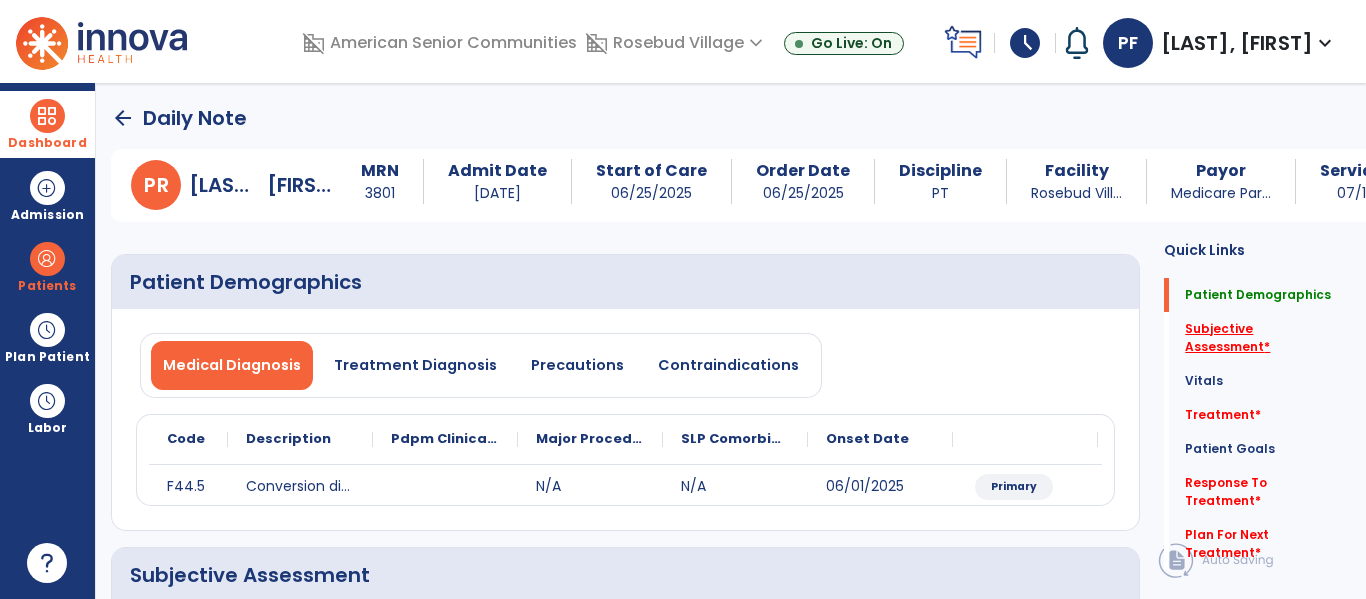 click on "Subjective Assessment   *" 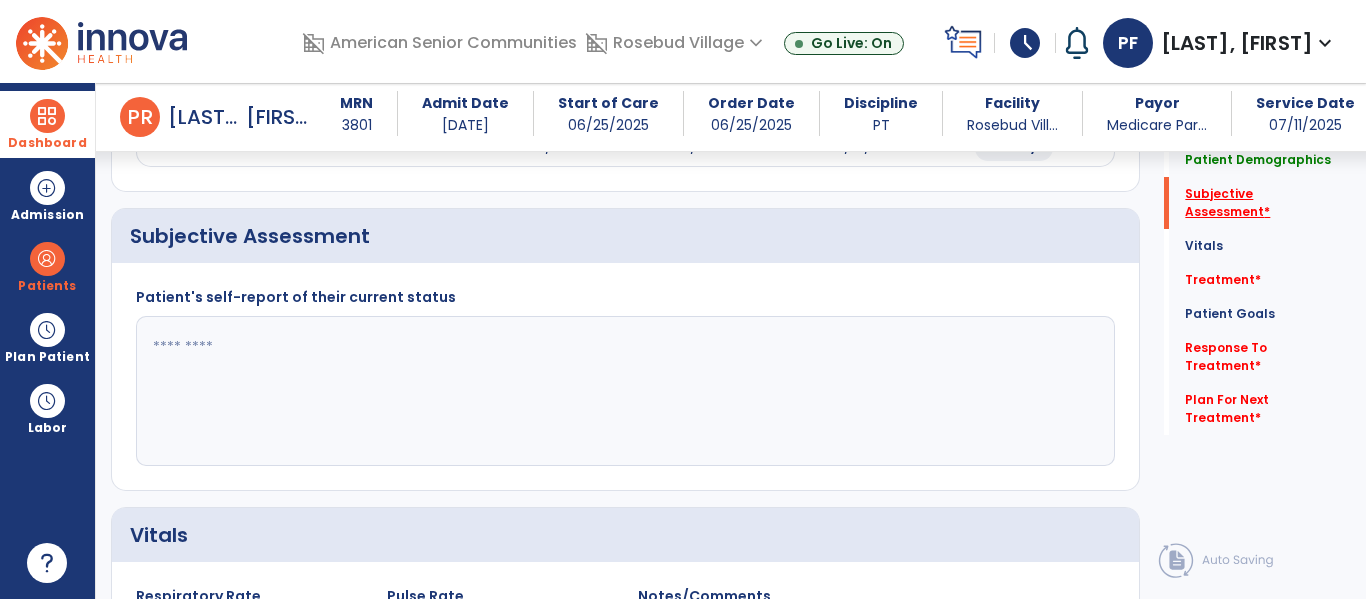 scroll, scrollTop: 347, scrollLeft: 0, axis: vertical 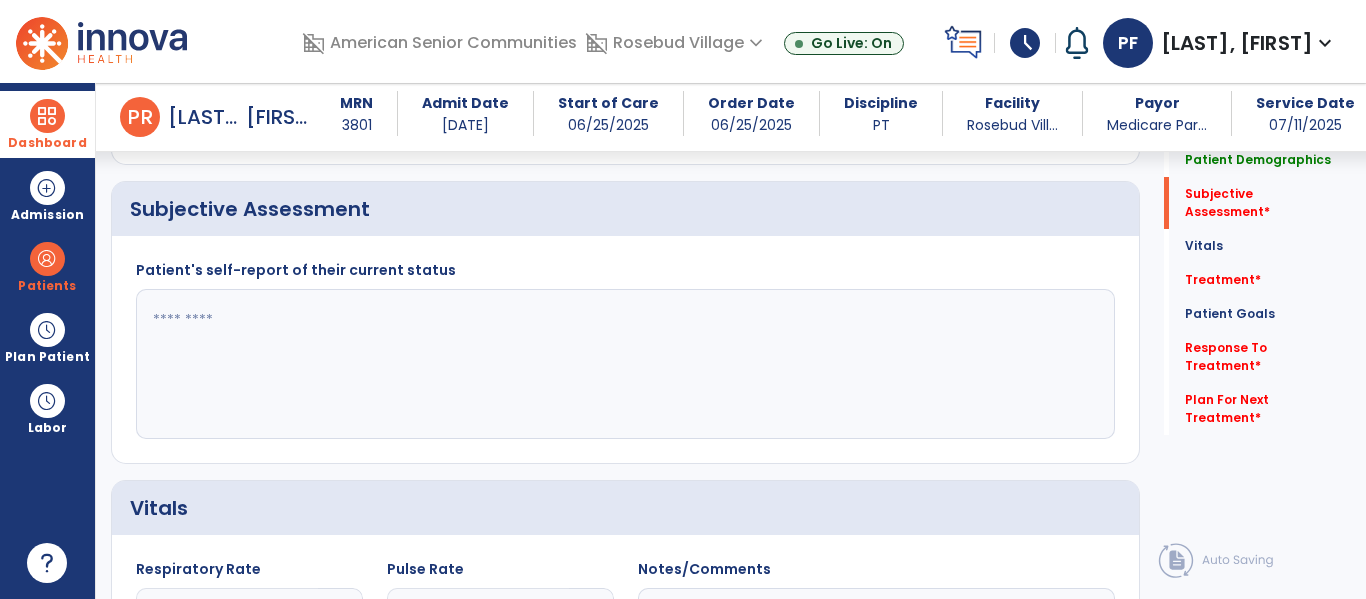 click 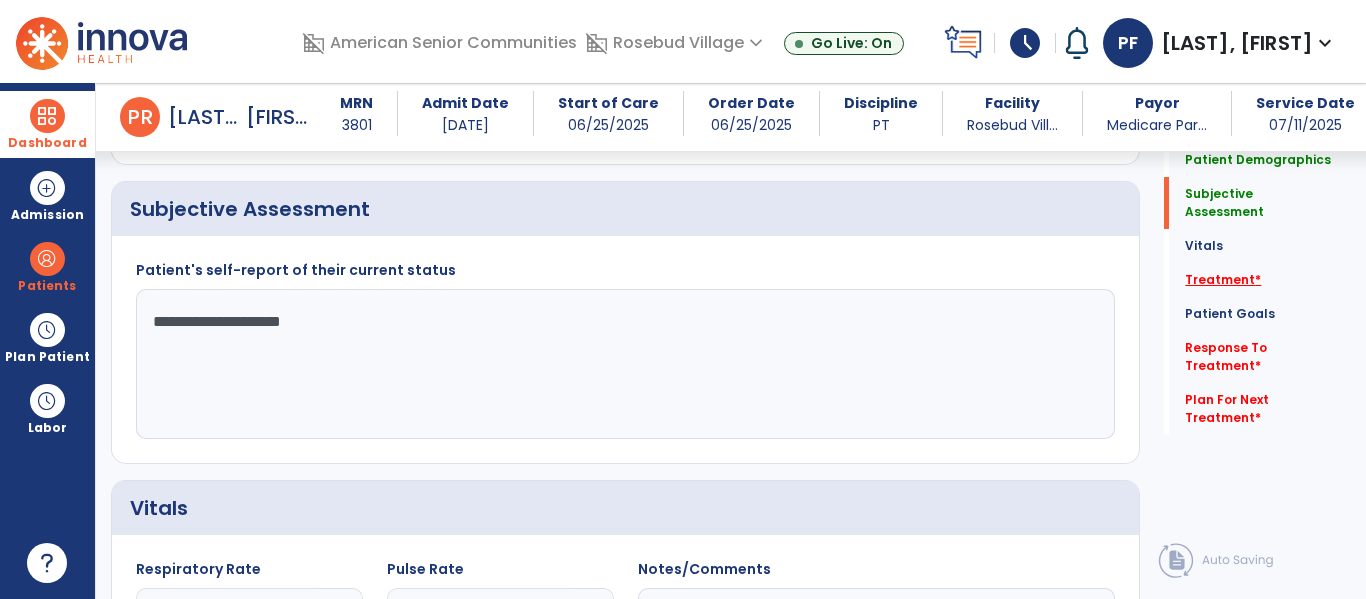 type on "**********" 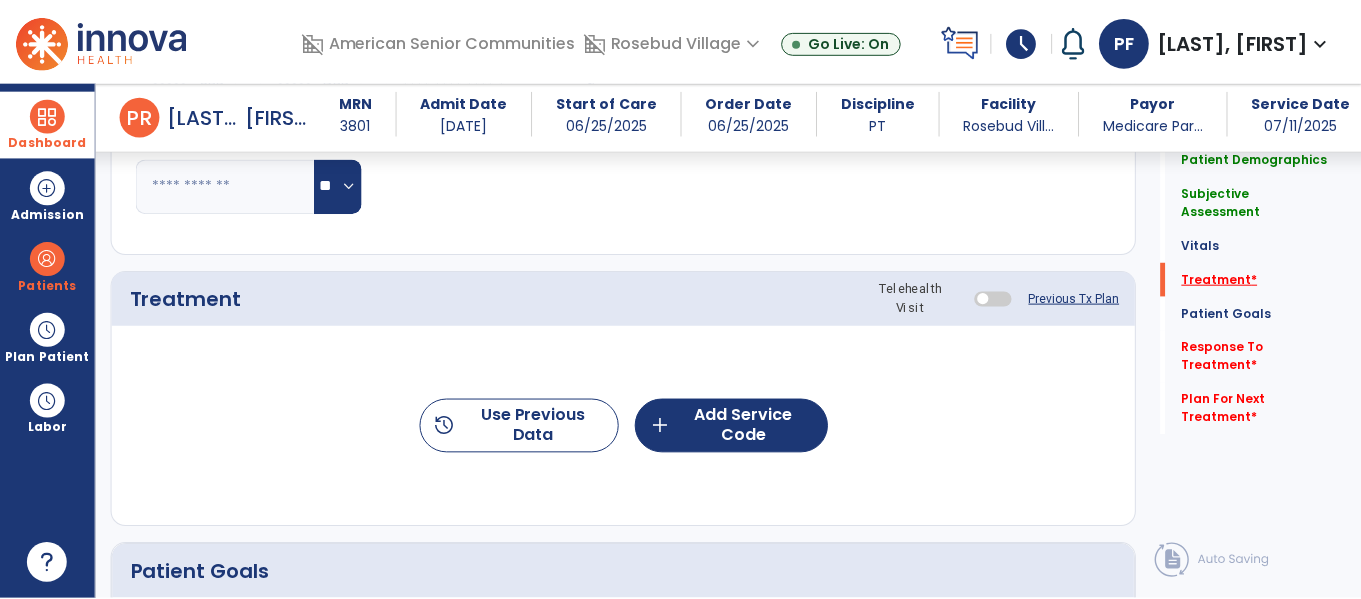 scroll, scrollTop: 1036, scrollLeft: 0, axis: vertical 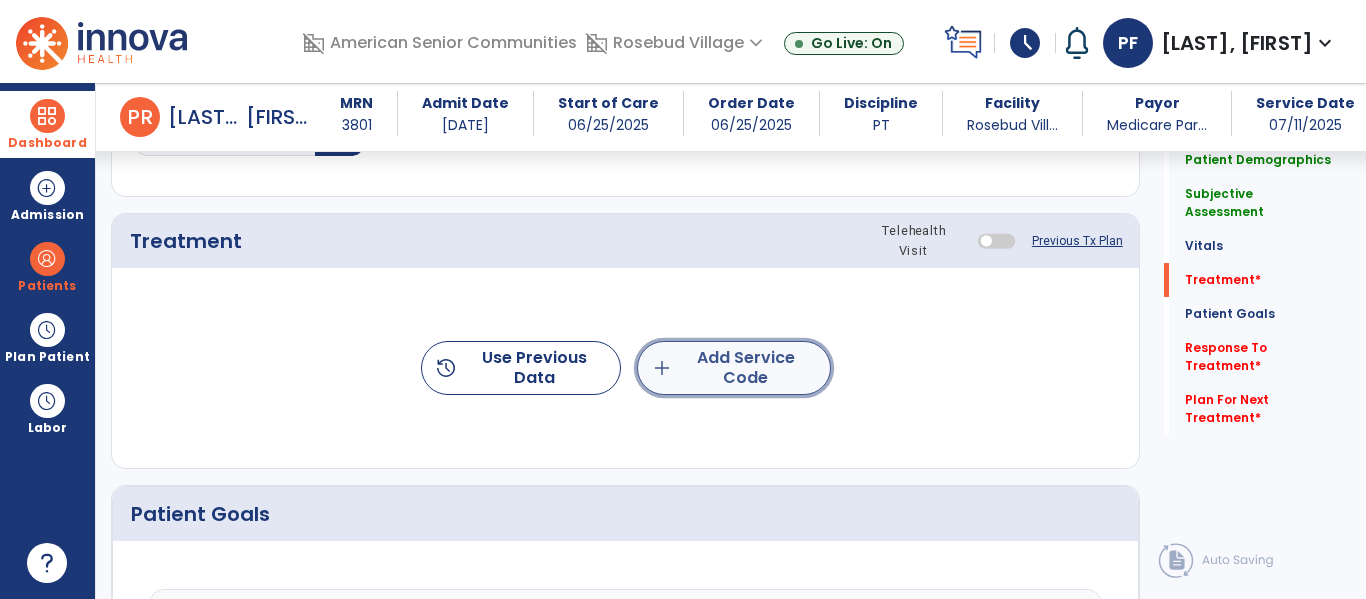 click on "add  Add Service Code" 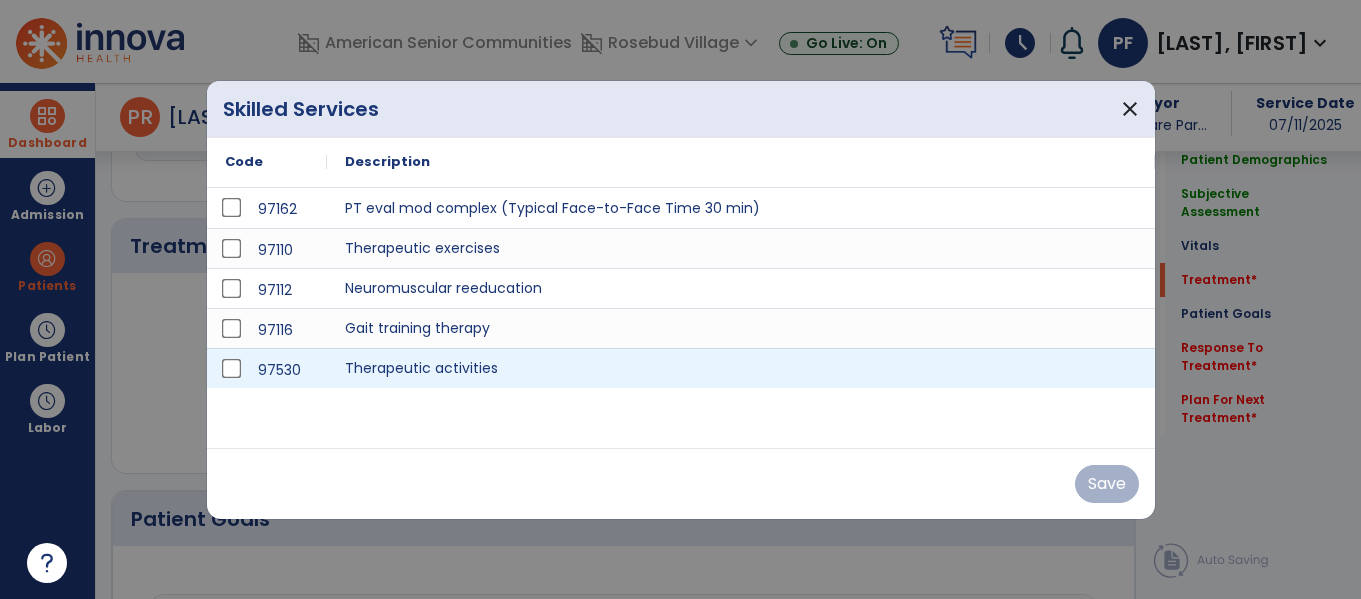 scroll, scrollTop: 1036, scrollLeft: 0, axis: vertical 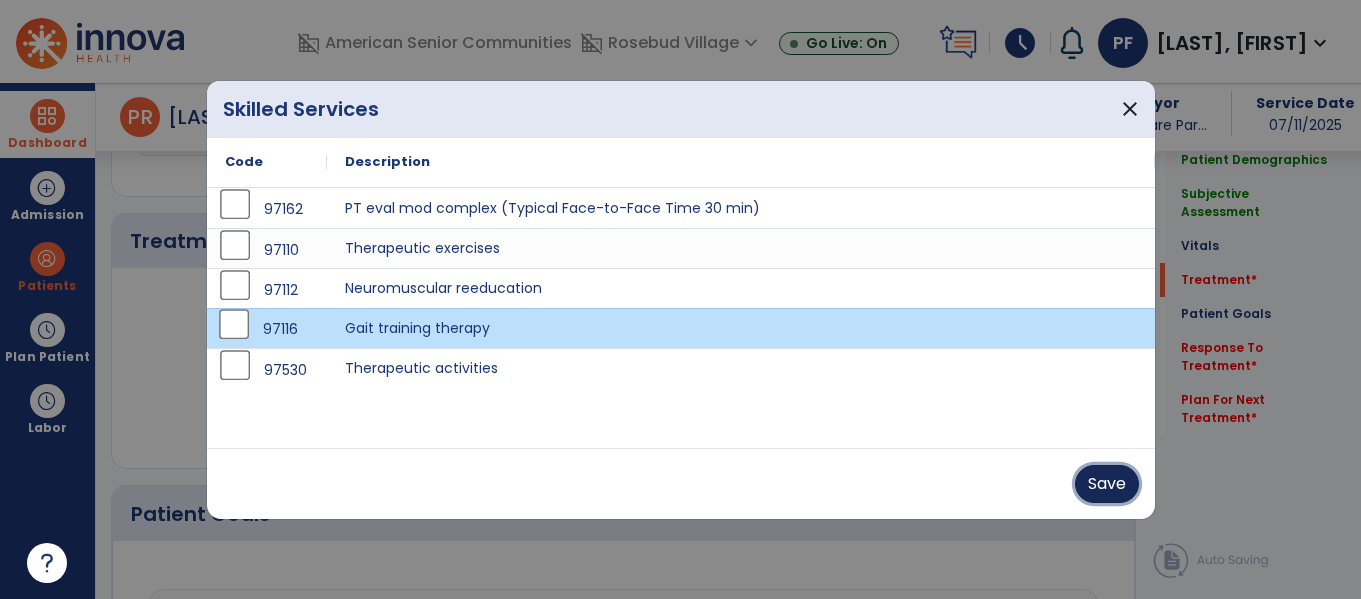 click on "Save" at bounding box center (1107, 484) 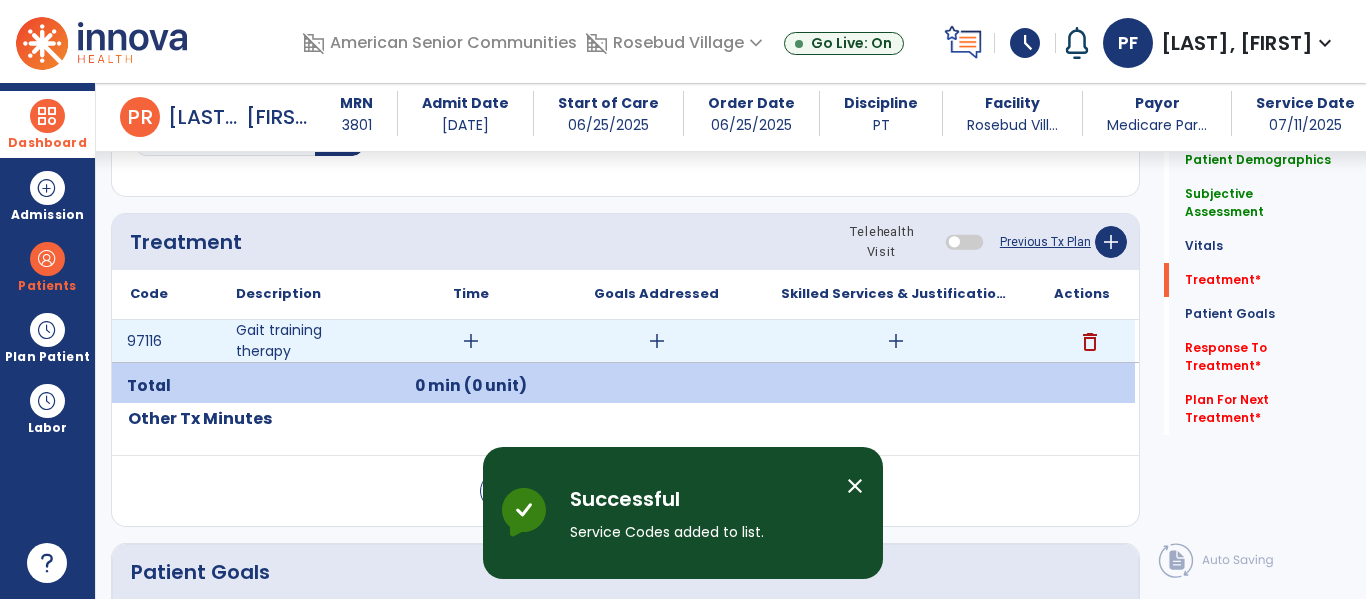 click on "add" at bounding box center (471, 341) 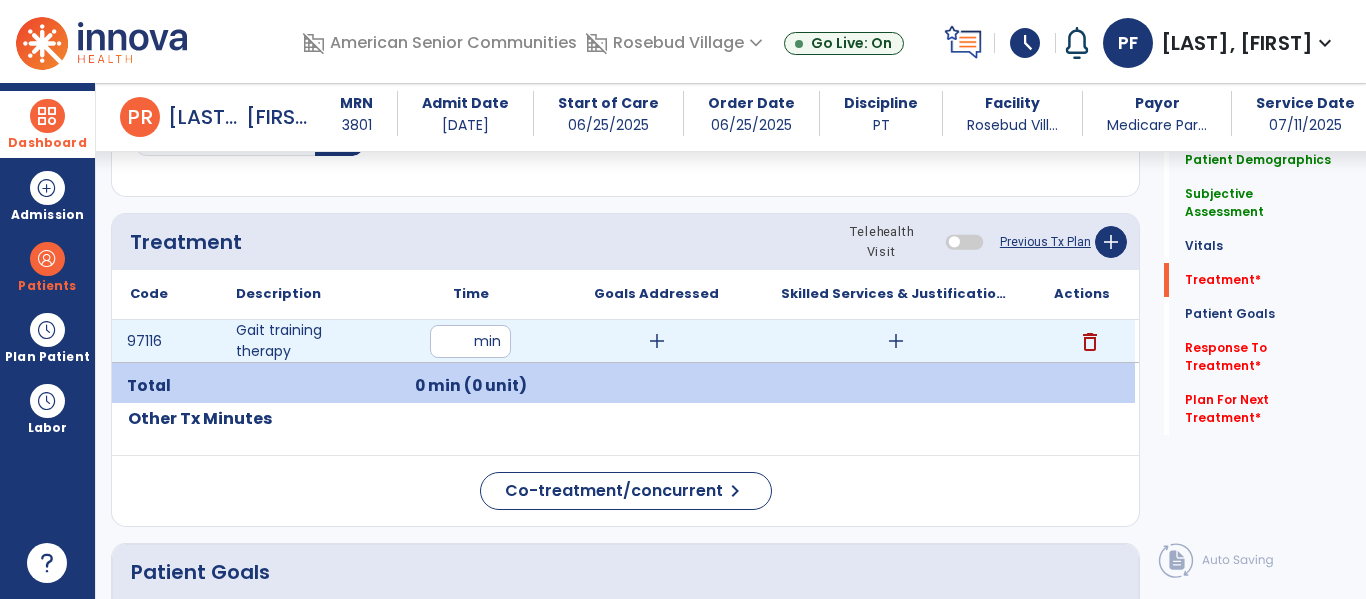 type on "**" 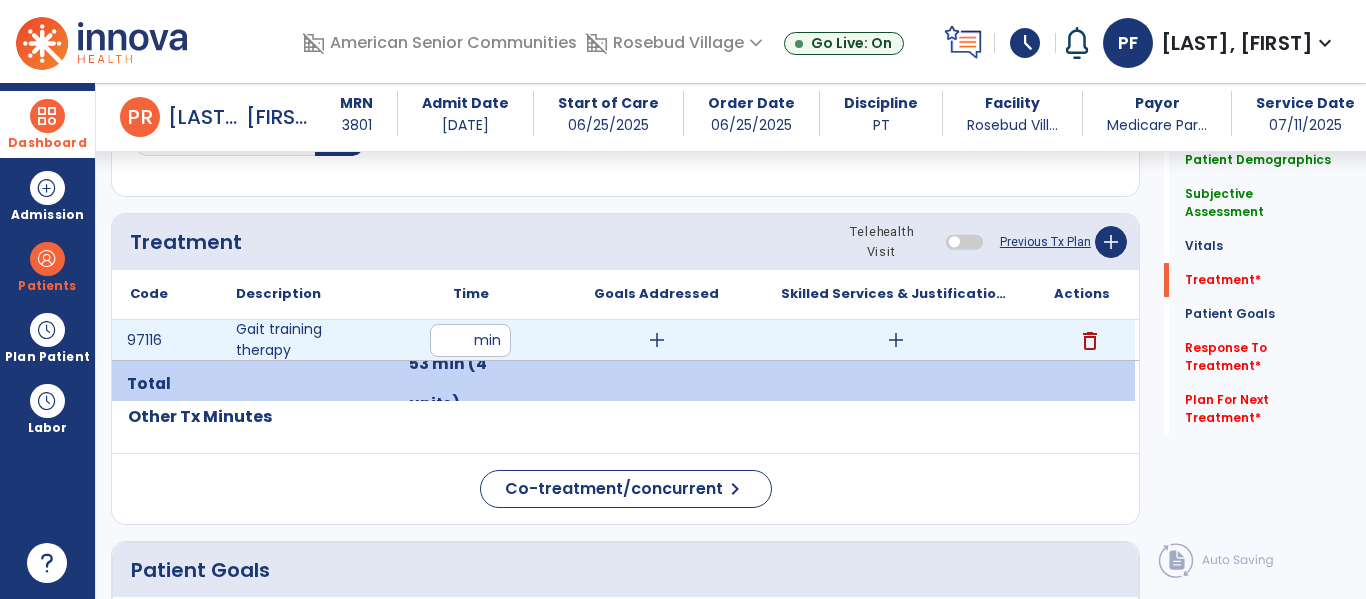 click on "add" at bounding box center (896, 340) 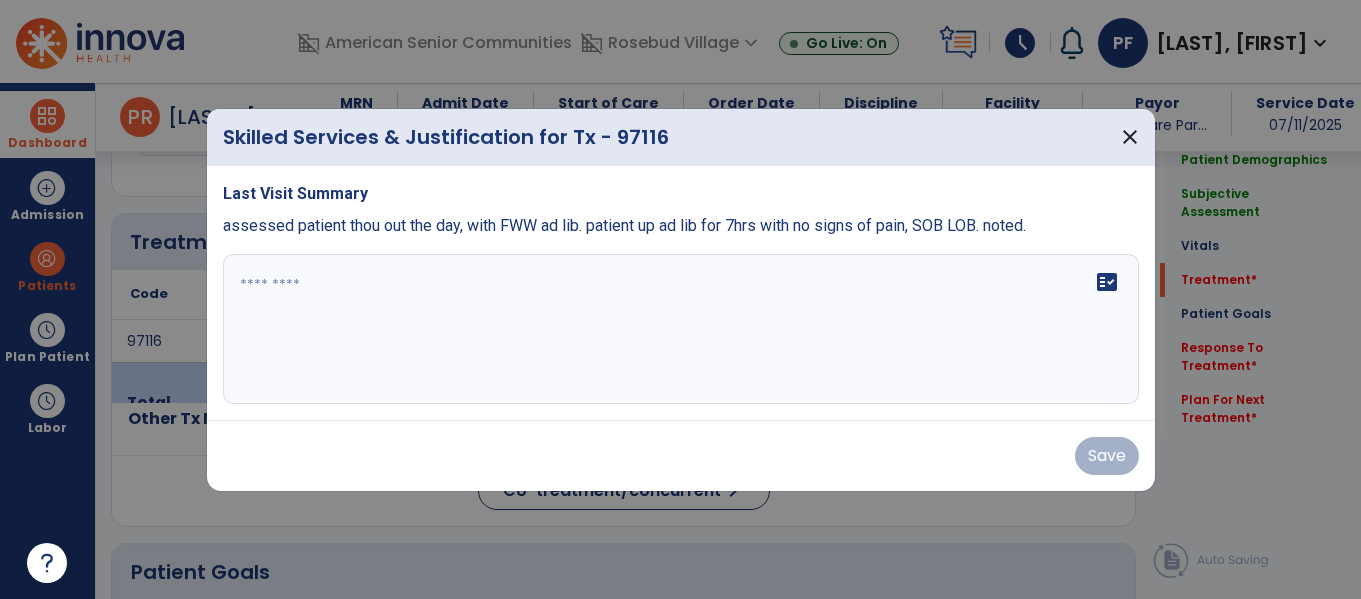 scroll, scrollTop: 1036, scrollLeft: 0, axis: vertical 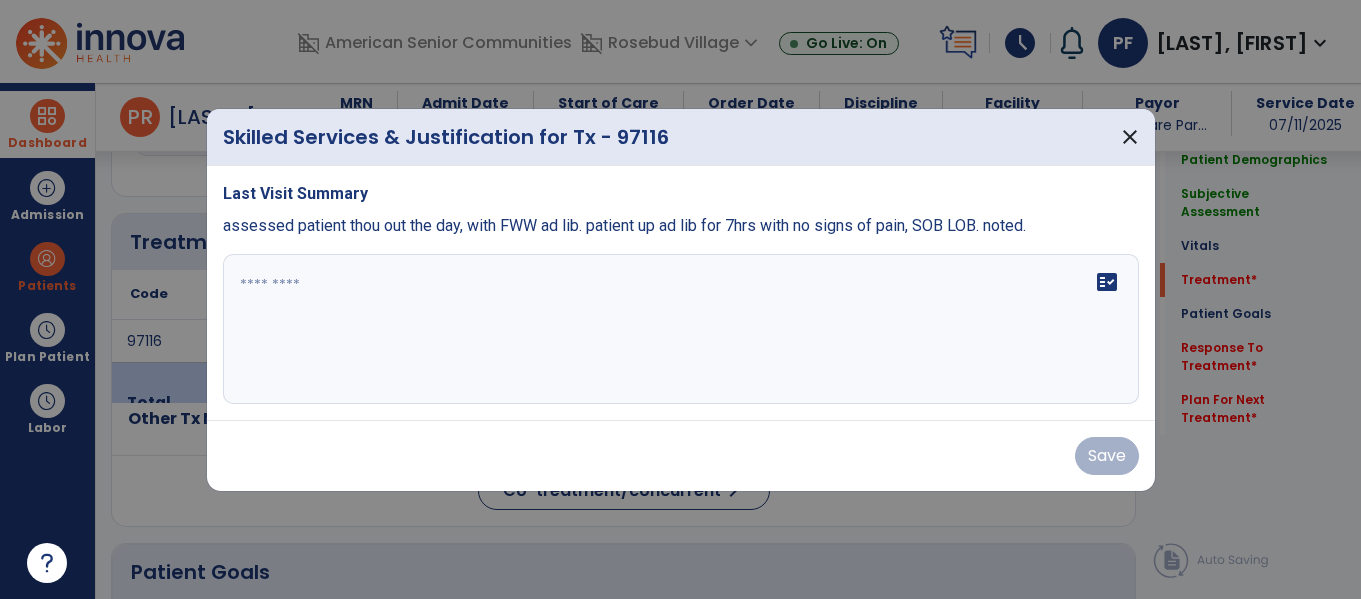 click on "fact_check" at bounding box center (681, 329) 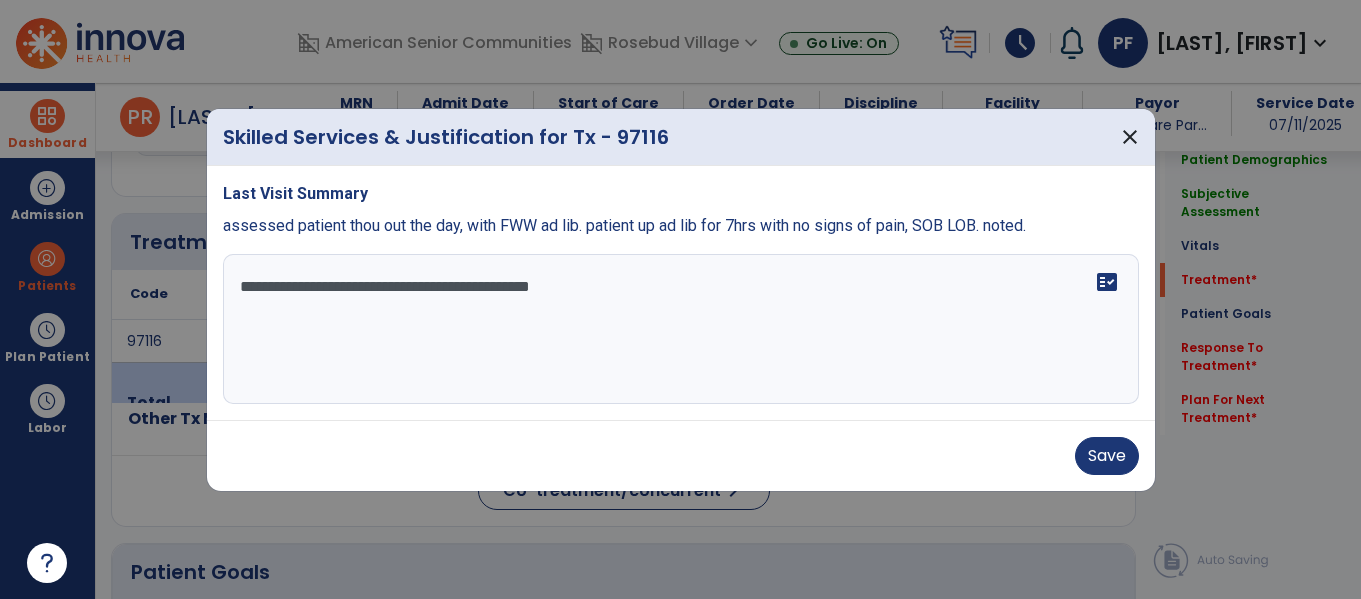 click on "**********" at bounding box center [681, 329] 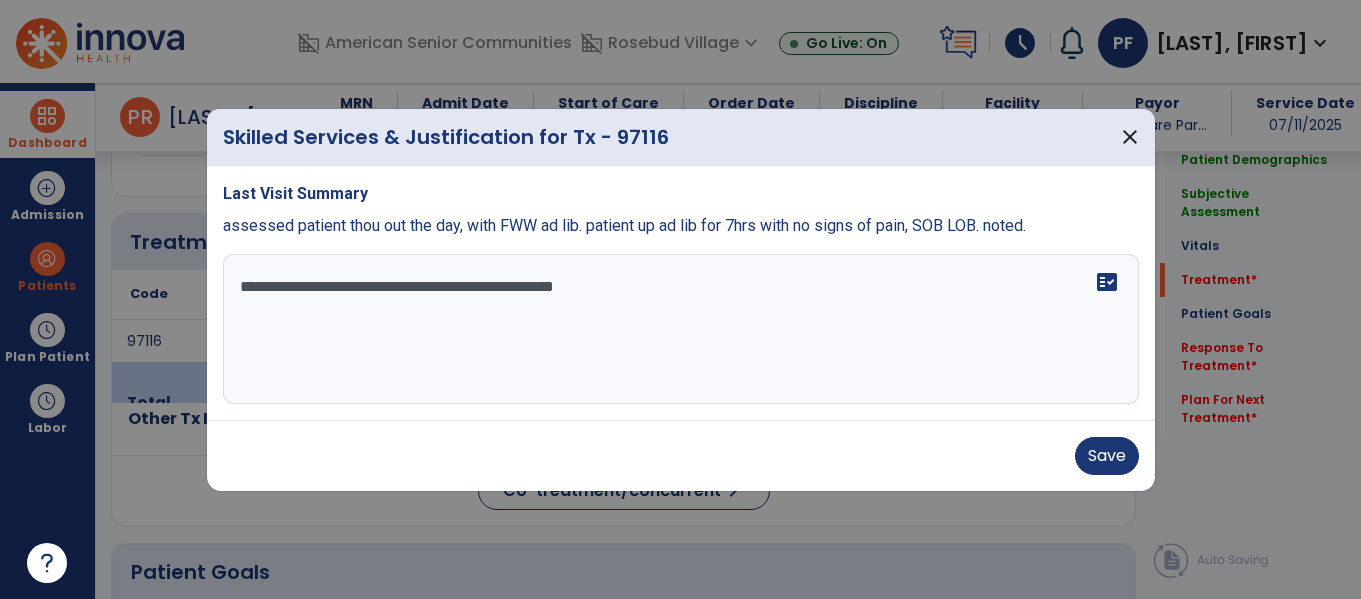 click on "**********" at bounding box center (681, 329) 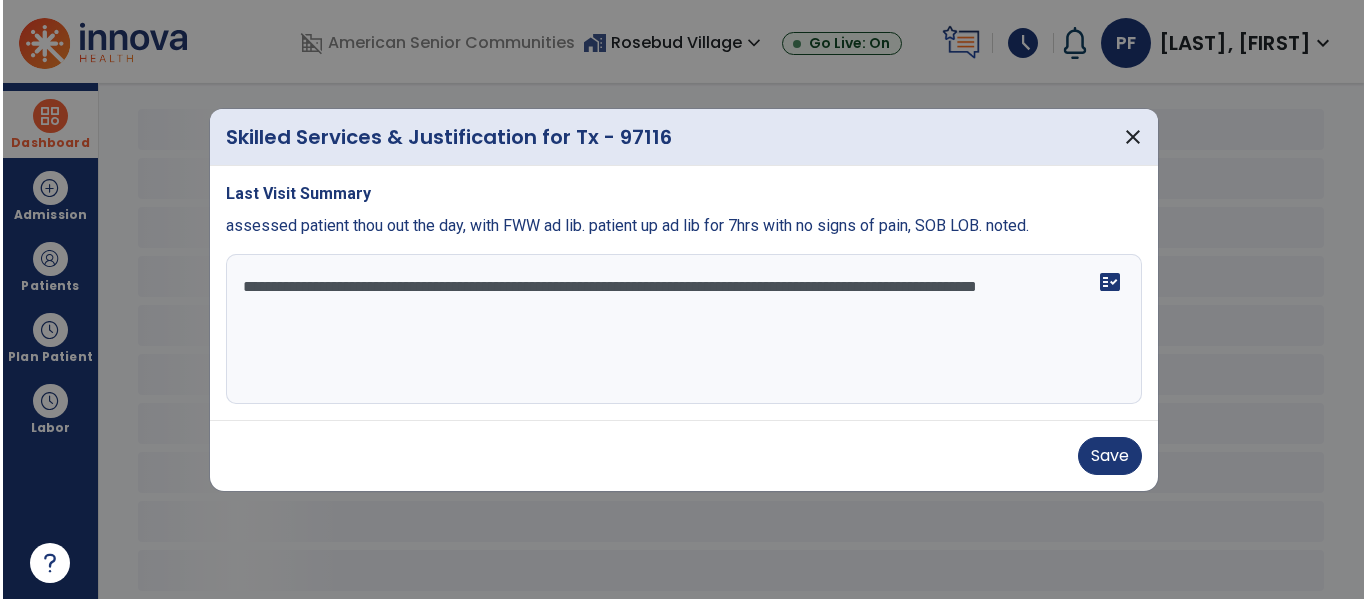 scroll, scrollTop: 78, scrollLeft: 0, axis: vertical 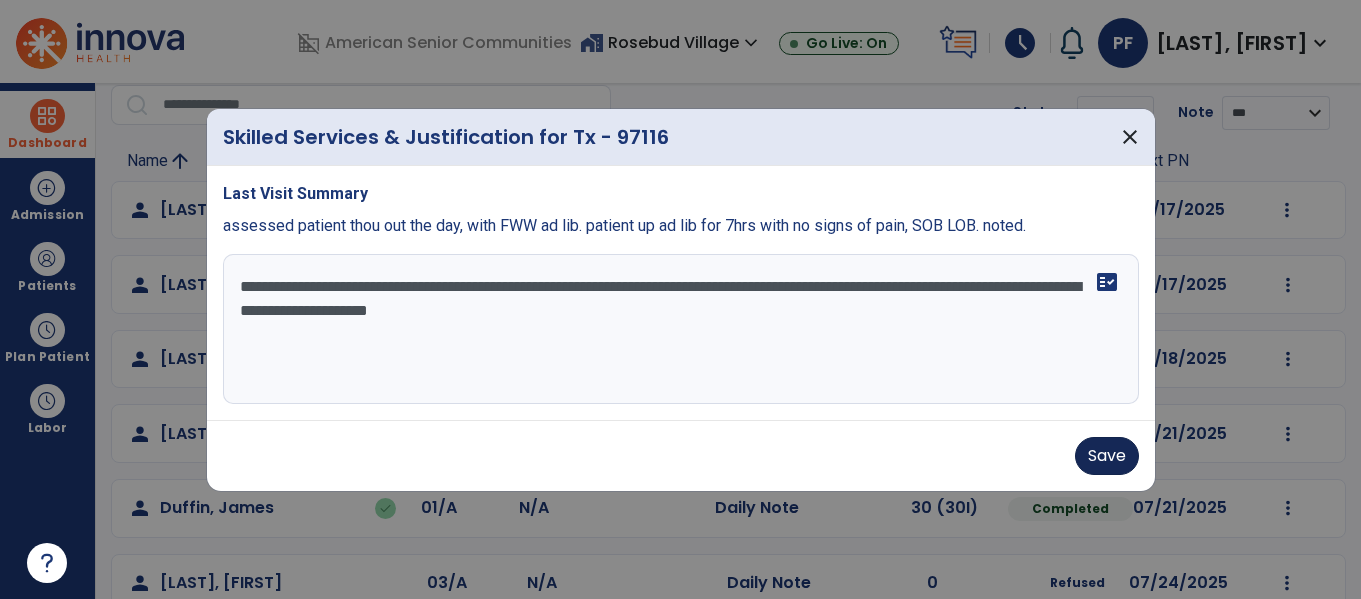 type on "**********" 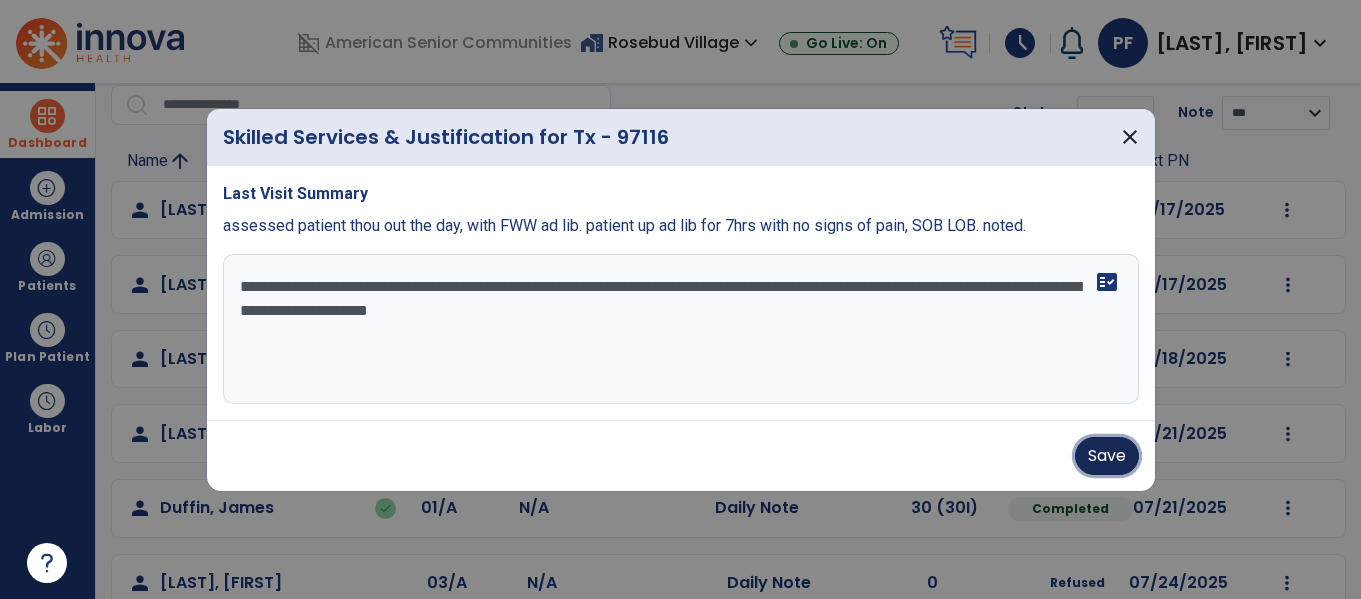click on "Save" at bounding box center (1107, 456) 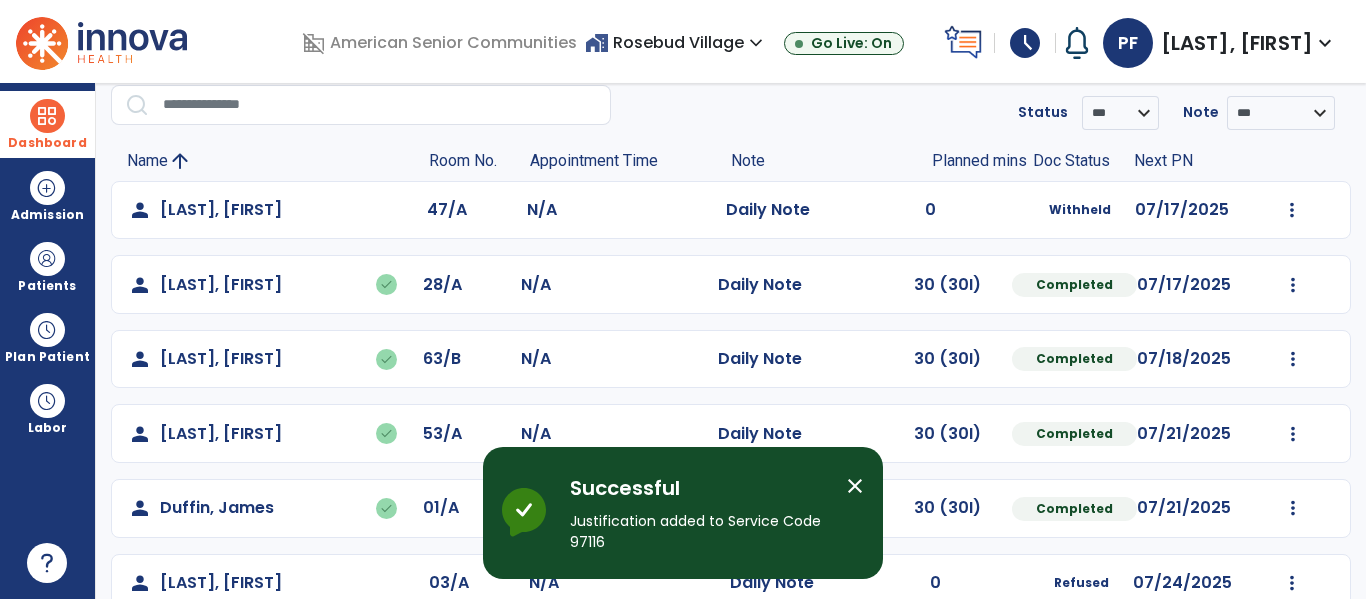 click on "close" at bounding box center (855, 486) 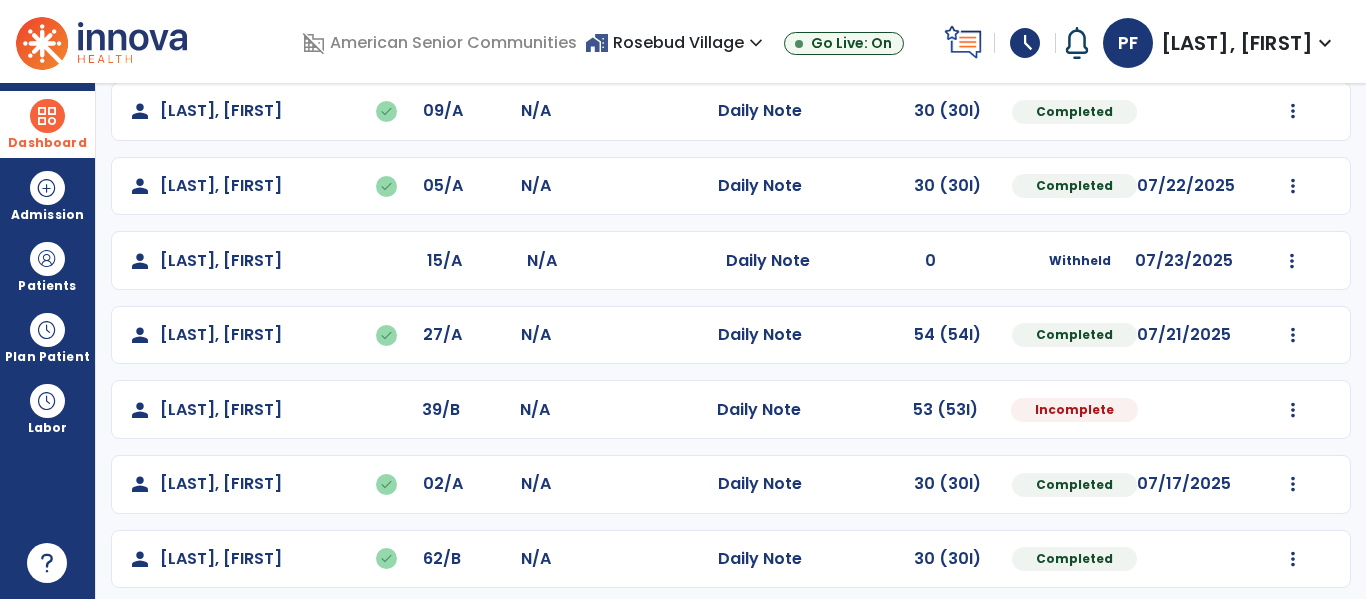 scroll, scrollTop: 626, scrollLeft: 0, axis: vertical 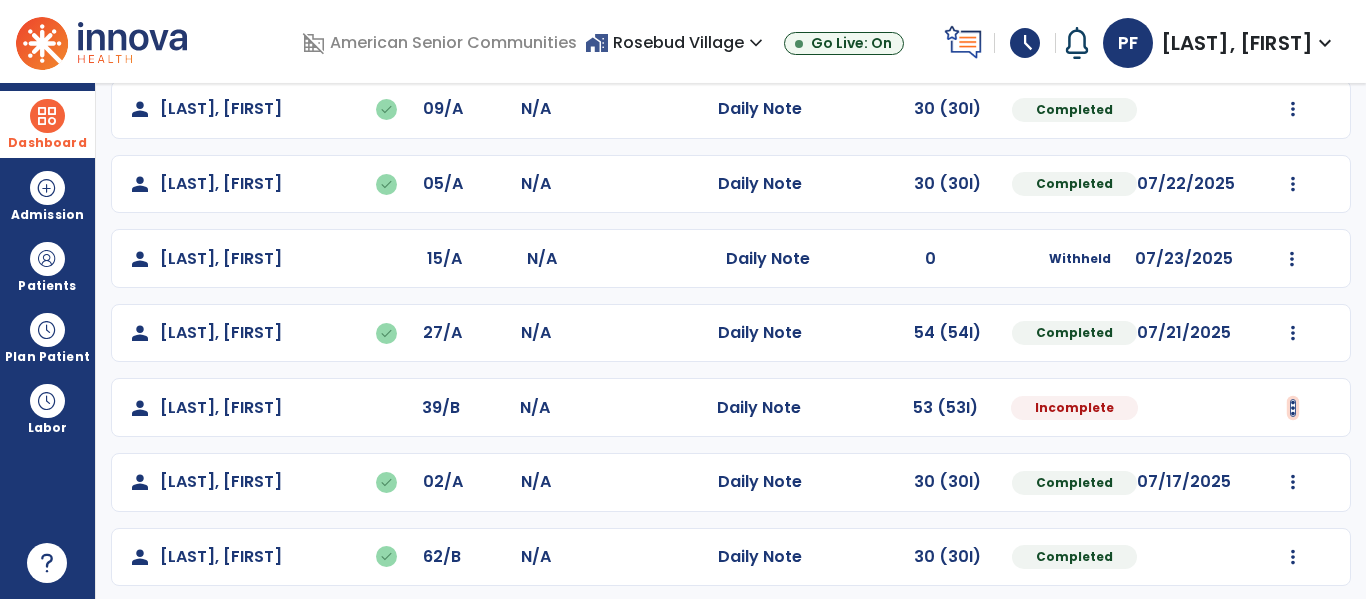 click at bounding box center (1292, -338) 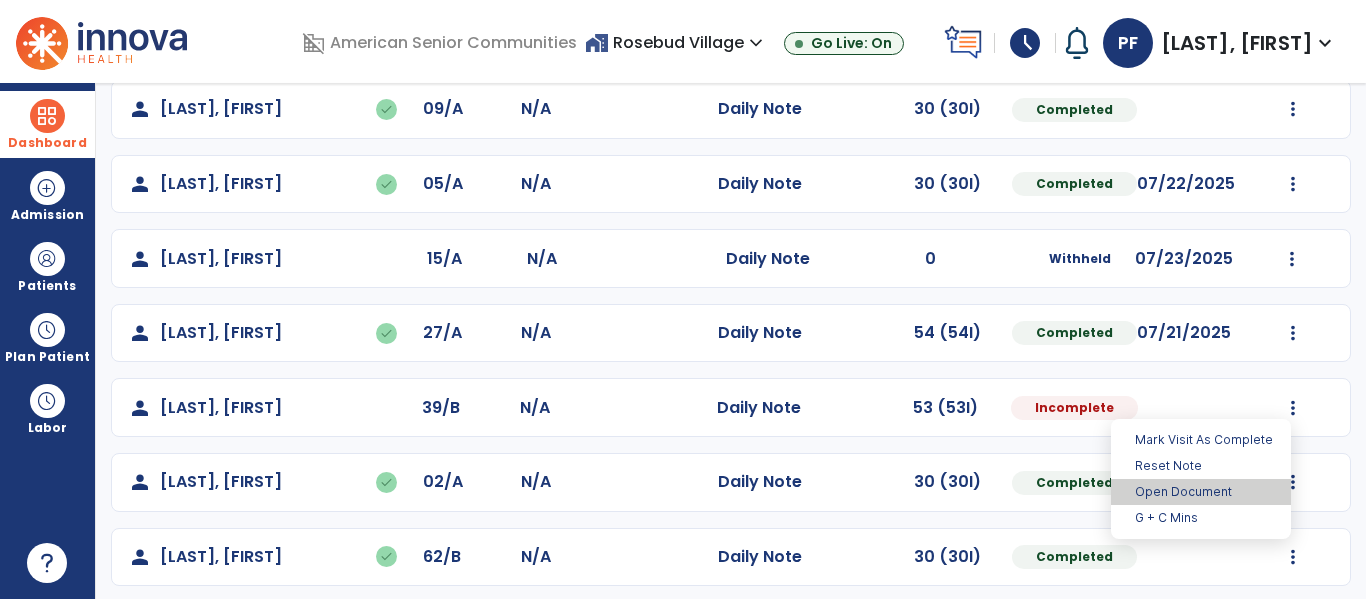 click on "Open Document" at bounding box center [1201, 492] 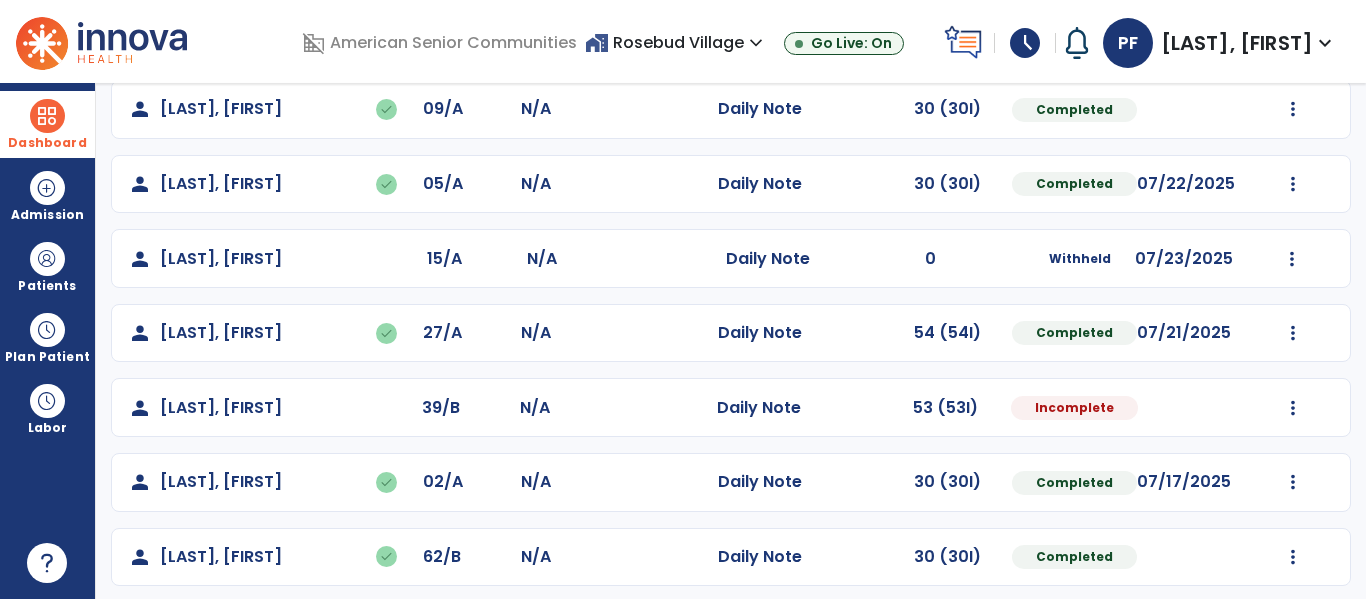 select on "*" 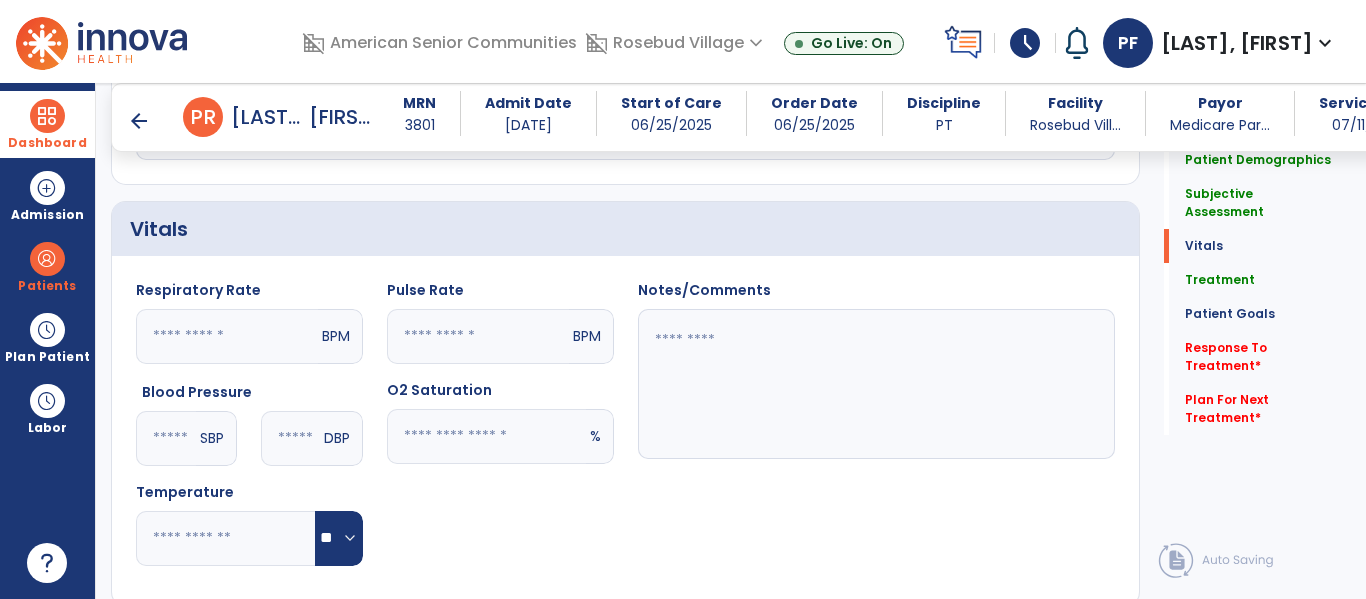 scroll, scrollTop: 621, scrollLeft: 0, axis: vertical 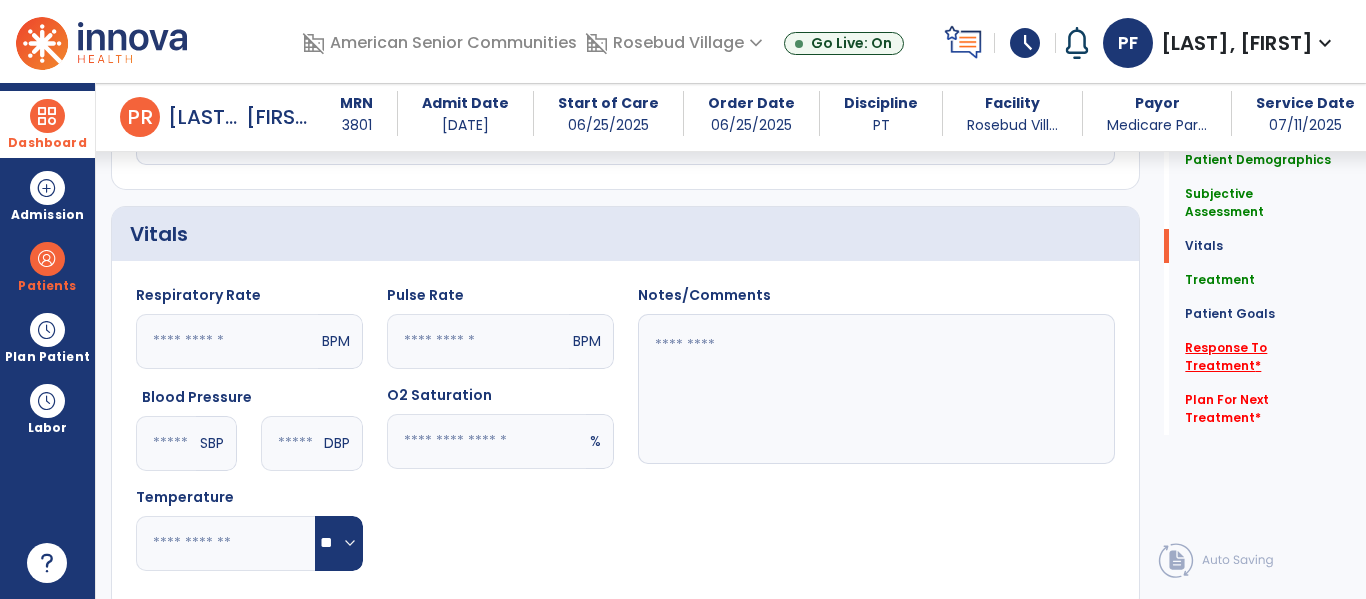 click on "Response To Treatment   *" 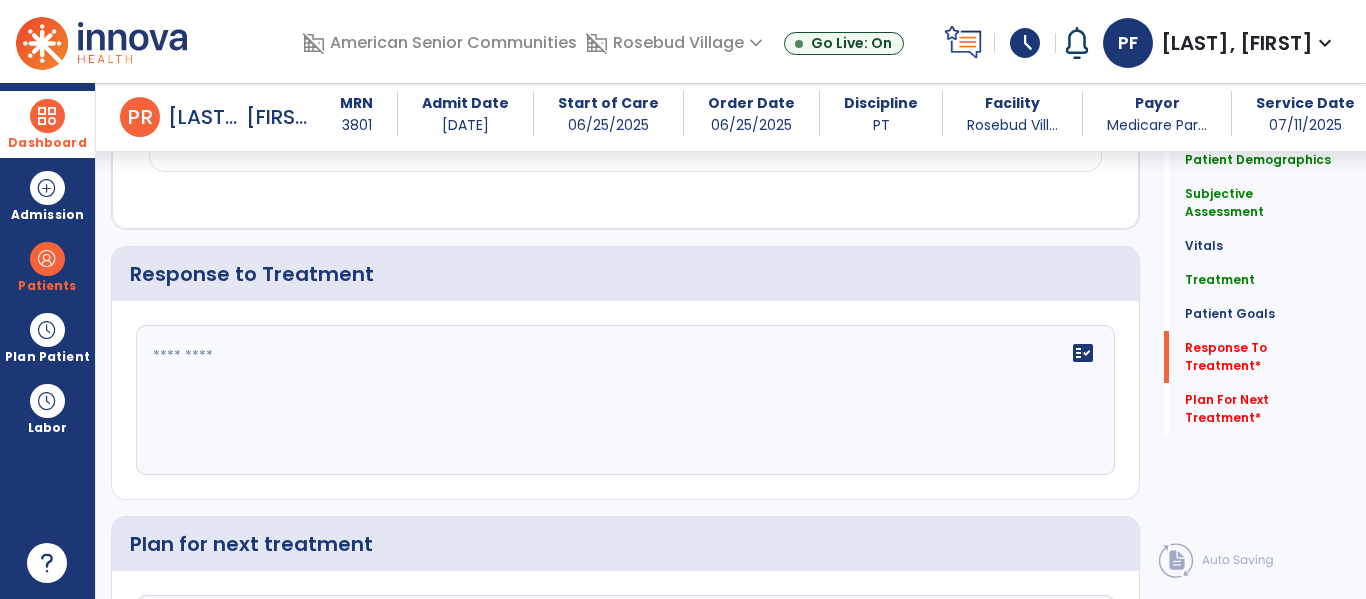 scroll, scrollTop: 2139, scrollLeft: 0, axis: vertical 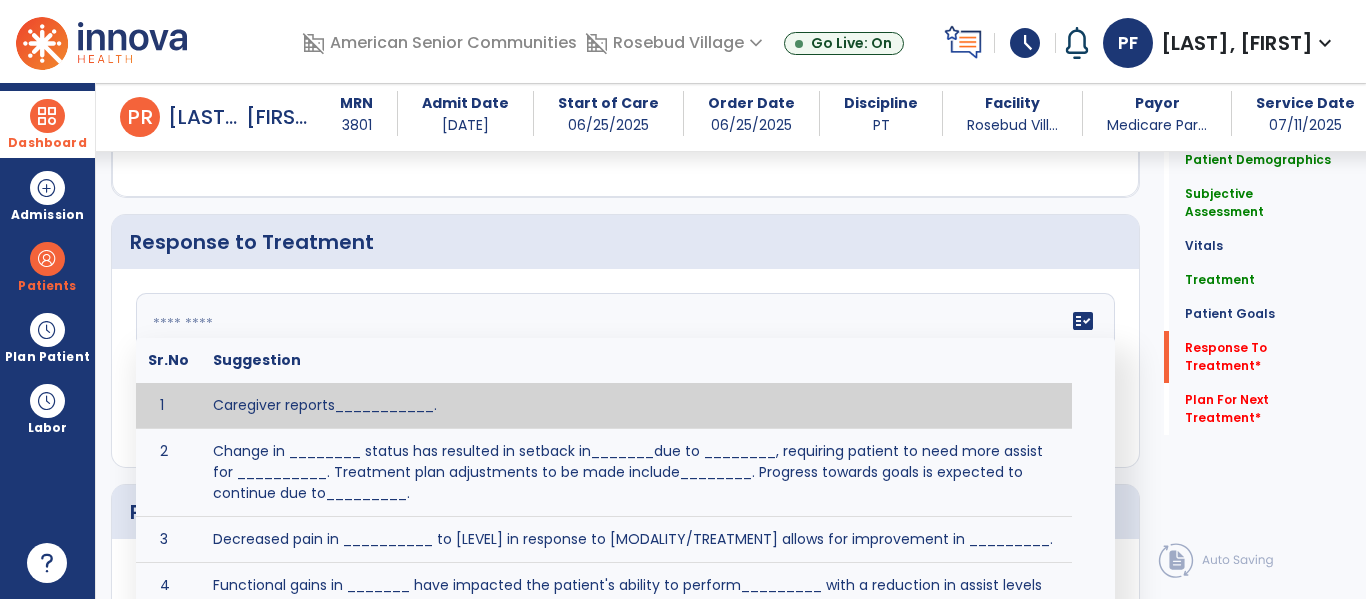 click on "fact_check  Sr.No Suggestion 1 Caregiver reports___________. 2 Change in ________ status has resulted in setback in_______due to ________, requiring patient to need more assist for __________.   Treatment plan adjustments to be made include________.  Progress towards goals is expected to continue due to_________. 3 Decreased pain in __________ to [LEVEL] in response to [MODALITY/TREATMENT] allows for improvement in _________. 4 Functional gains in _______ have impacted the patient's ability to perform_________ with a reduction in assist levels to_________. 5 Functional progress this week has been significant due to__________. 6 Gains in ________ have improved the patient's ability to perform ______with decreased levels of assist to___________. 7 Improvement in ________allows patient to tolerate higher levels of challenges in_________. 8 Pain in [AREA] has decreased to [LEVEL] in response to [TREATMENT/MODALITY], allowing fore ease in completing__________. 9 10 11 12 13 14 15 16 17 18 19 20 21" 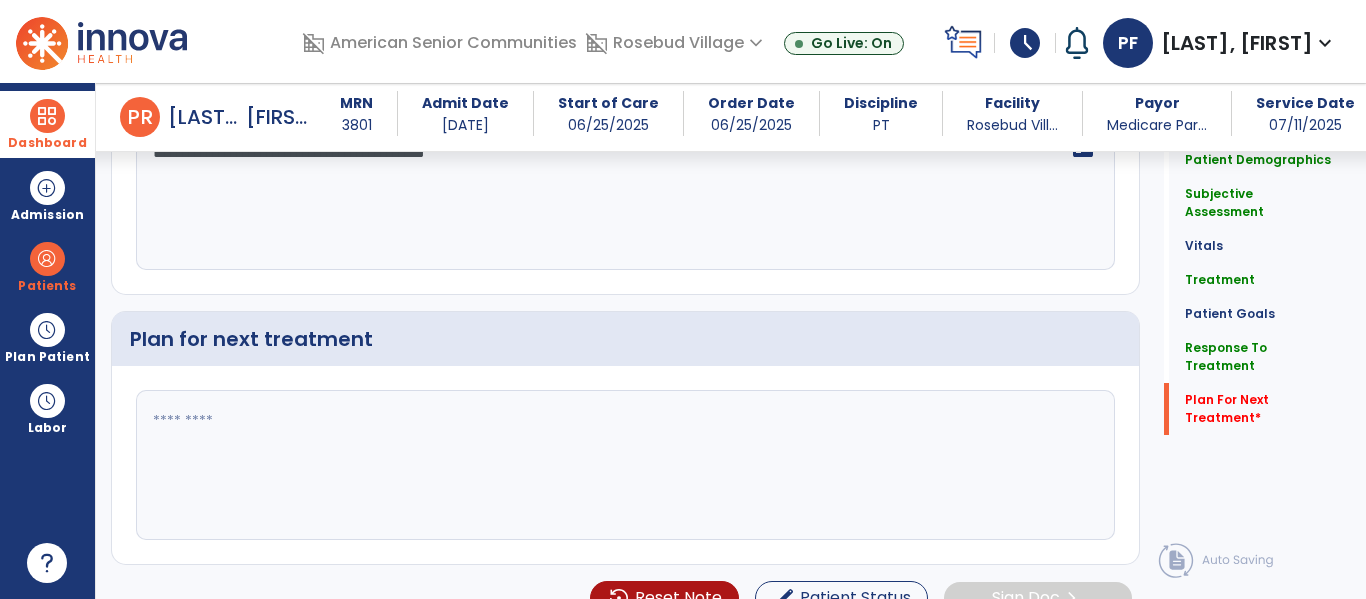 scroll, scrollTop: 2336, scrollLeft: 0, axis: vertical 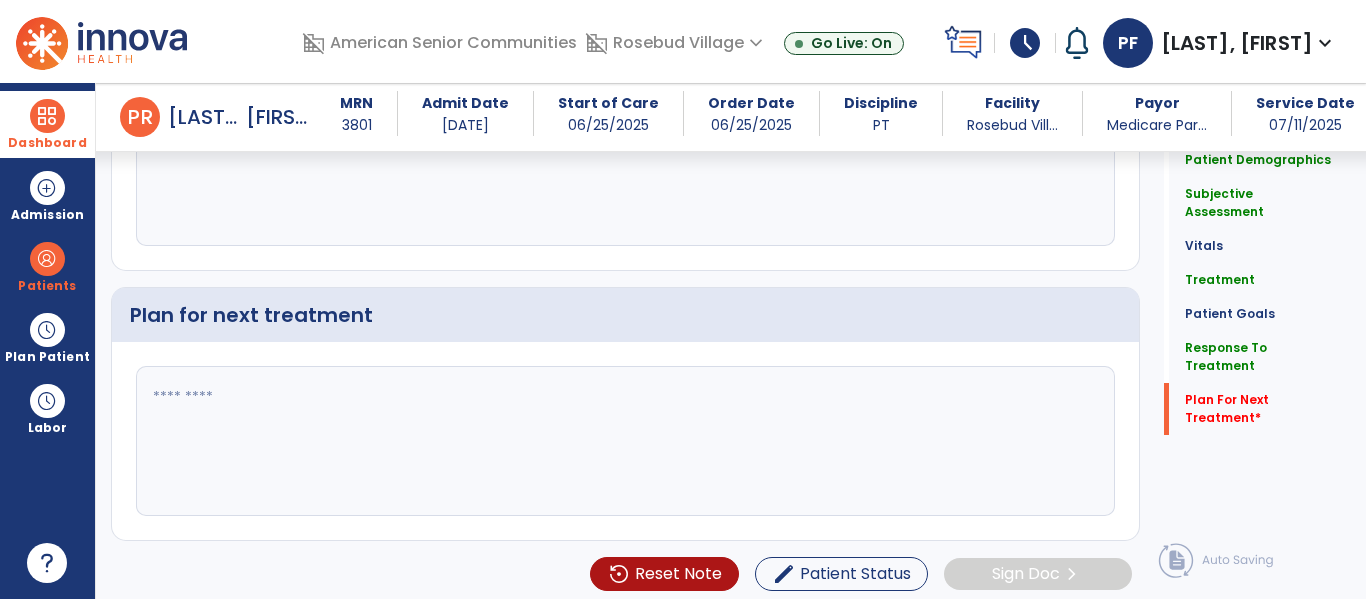type on "**********" 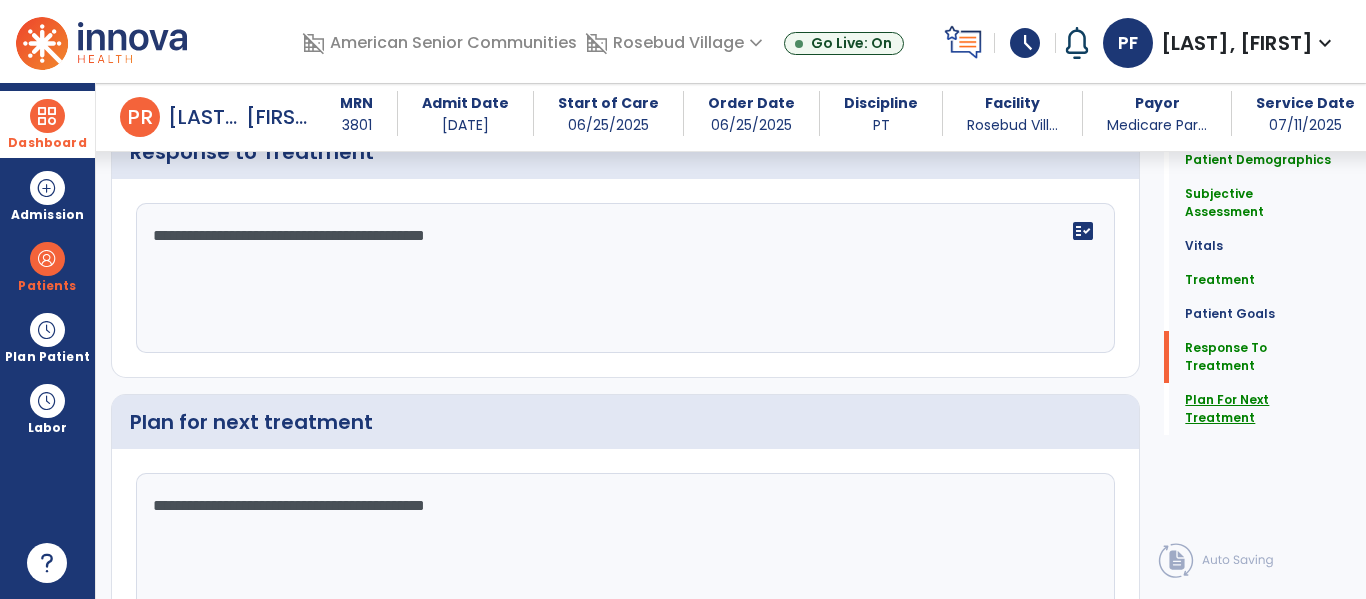 scroll, scrollTop: 2252, scrollLeft: 0, axis: vertical 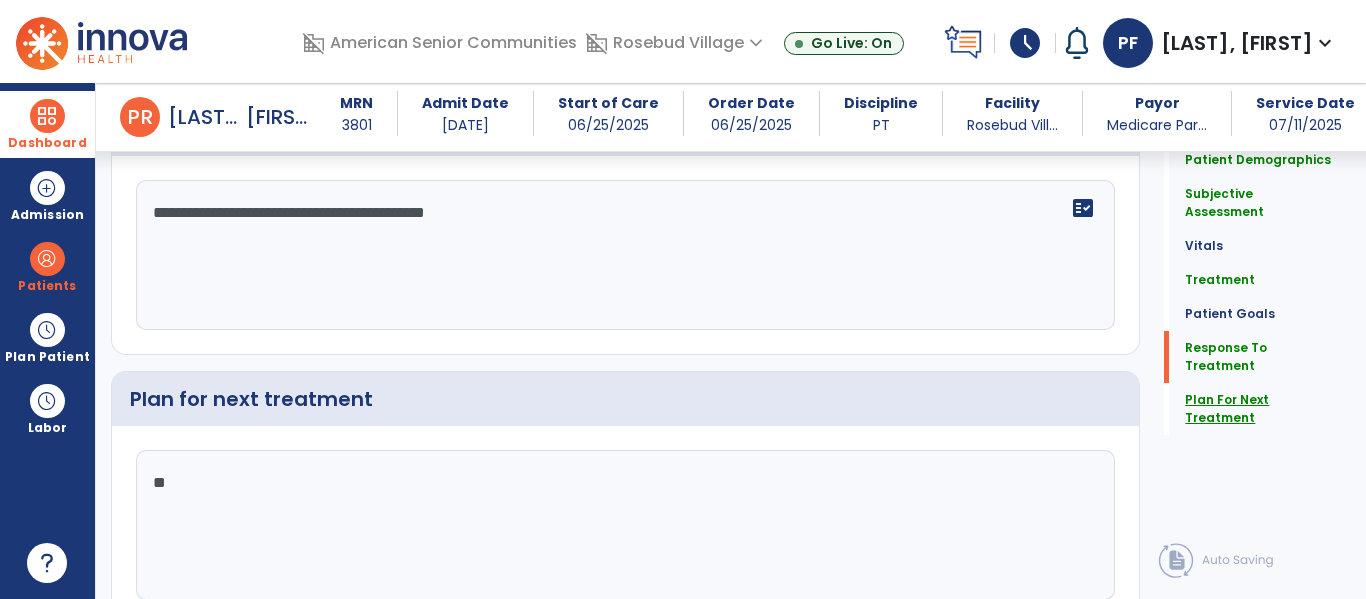 type on "*" 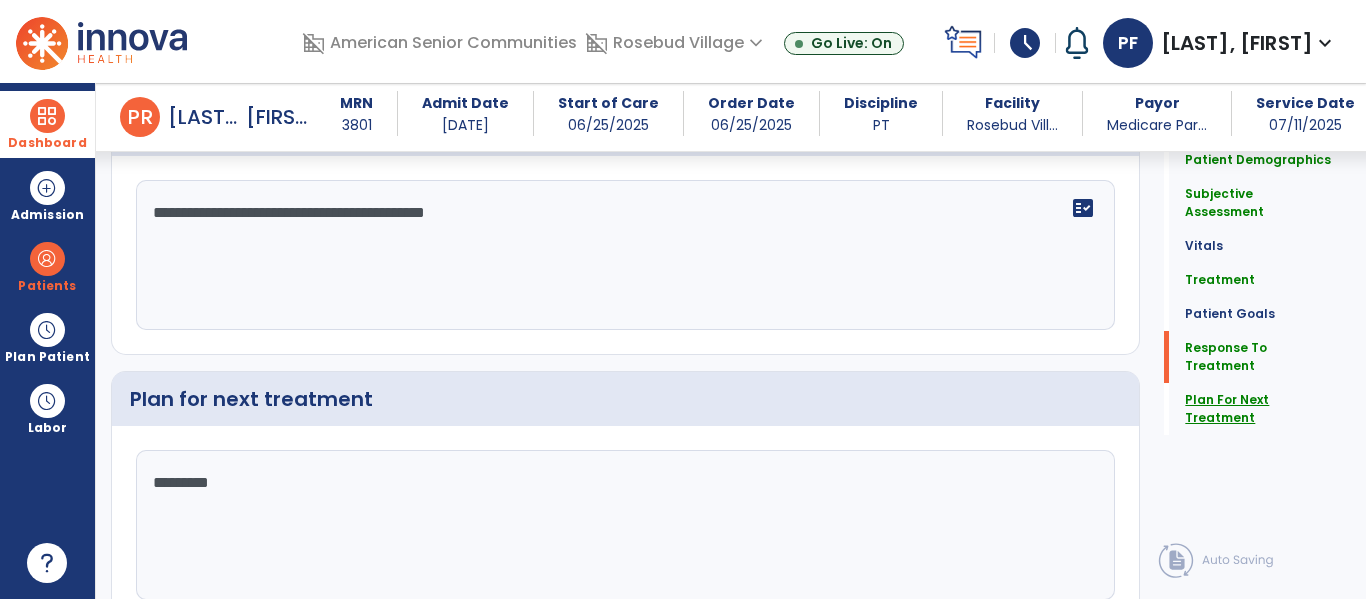 type on "**********" 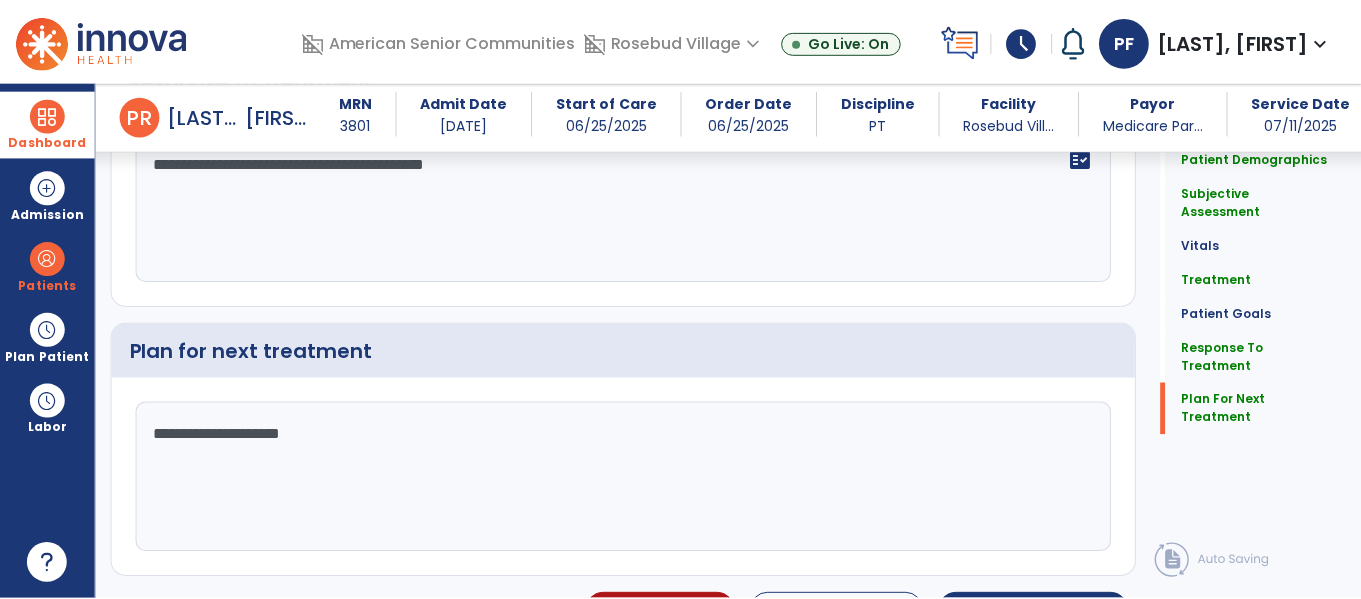 scroll, scrollTop: 2344, scrollLeft: 0, axis: vertical 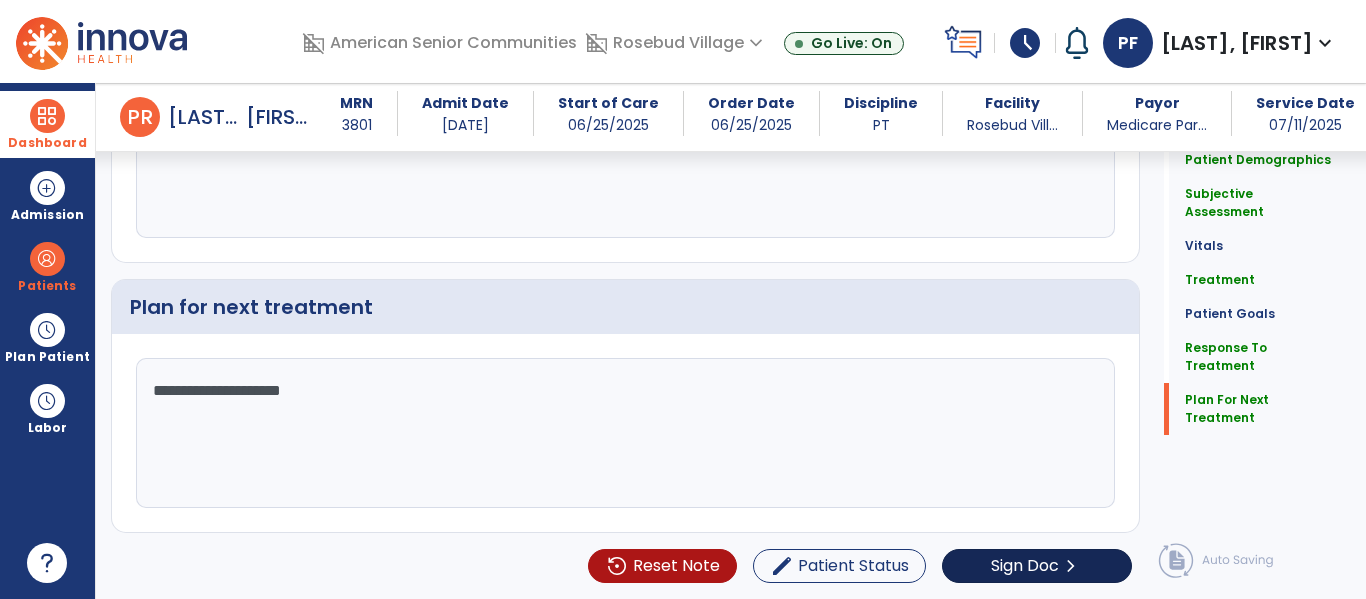 type on "**********" 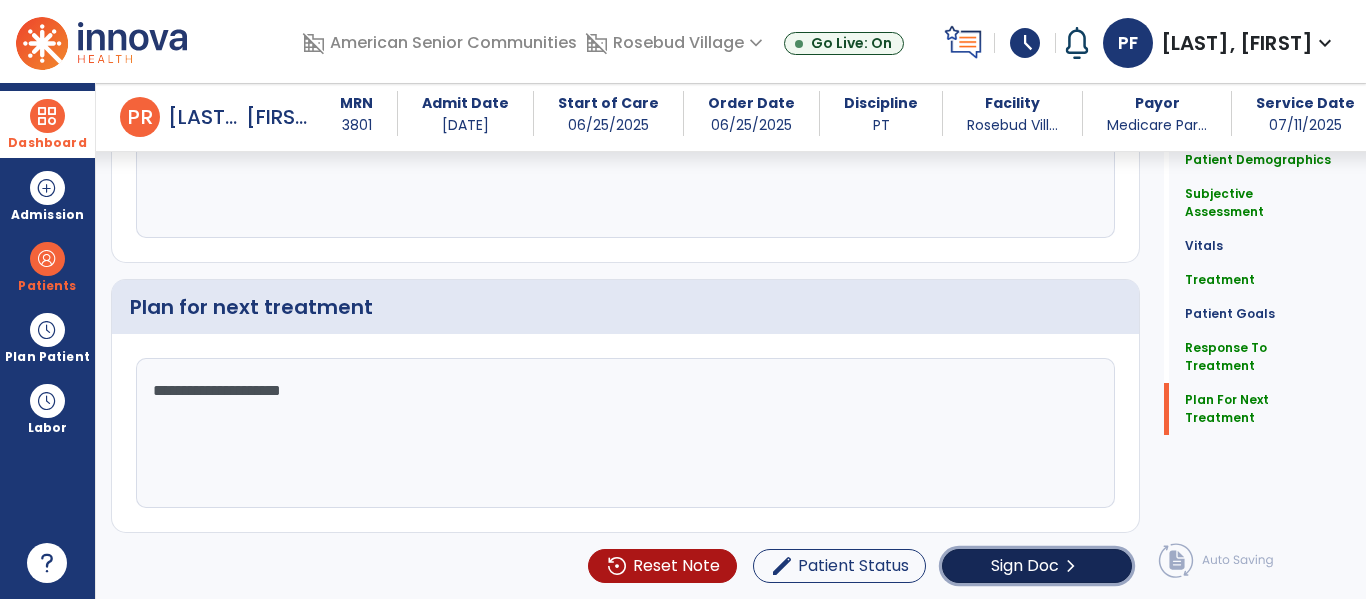 click on "Sign Doc" 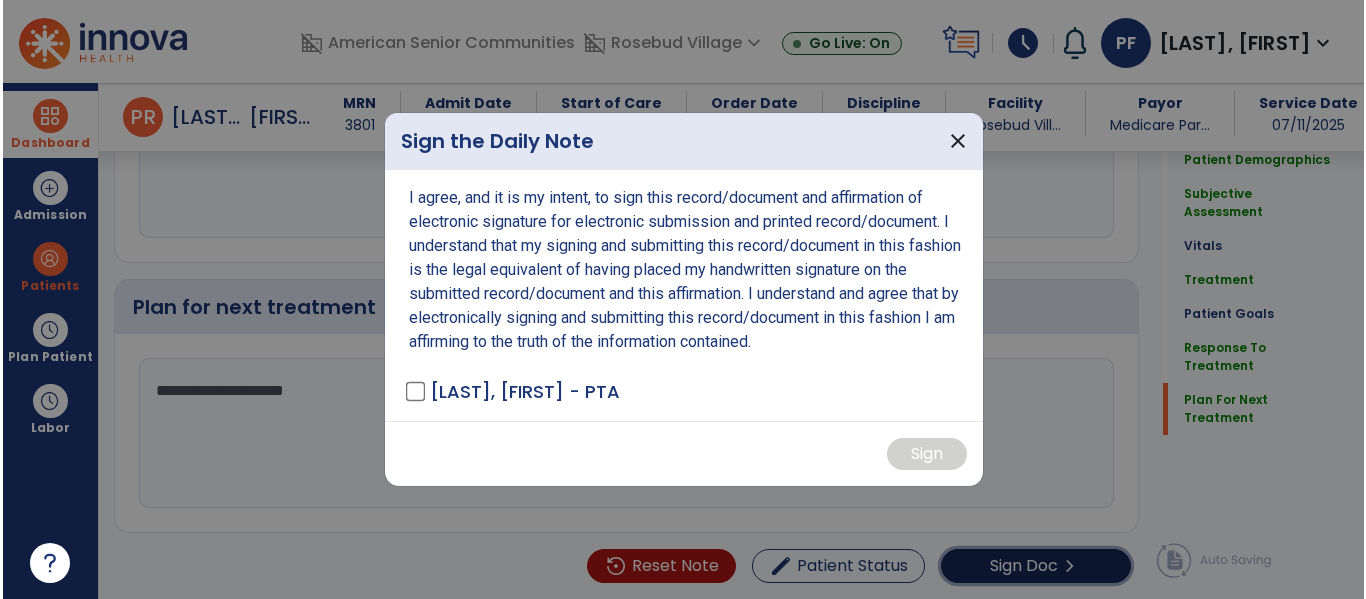 scroll, scrollTop: 2344, scrollLeft: 0, axis: vertical 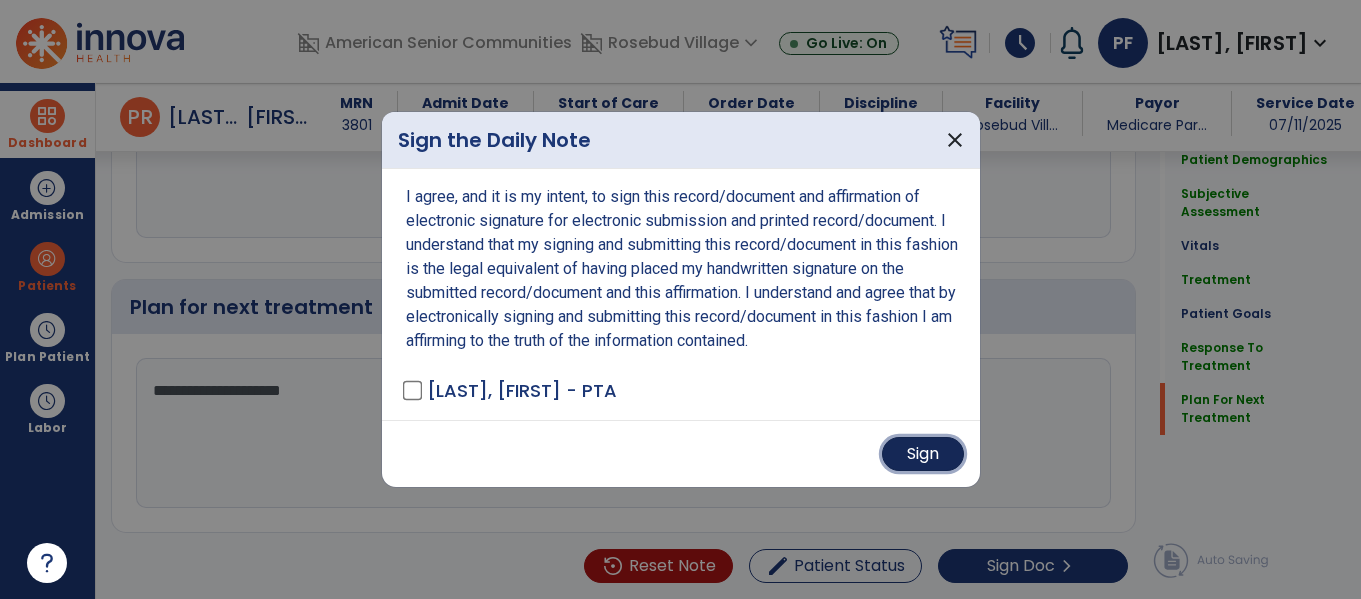 click on "Sign" at bounding box center [923, 454] 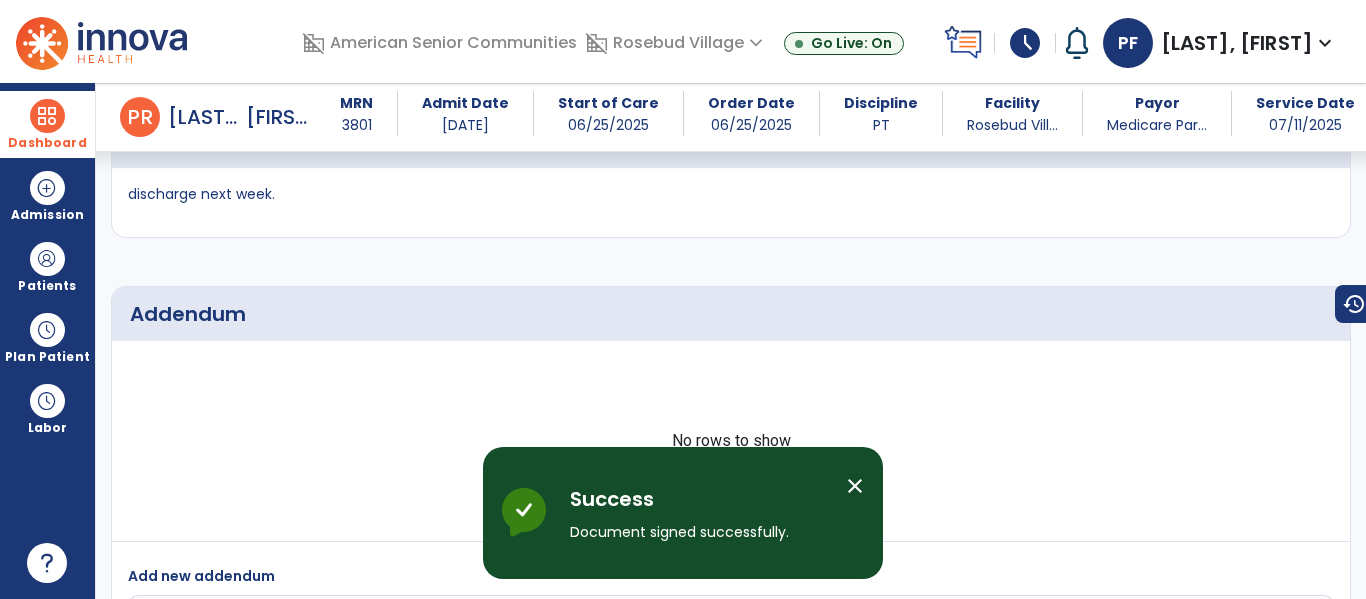 scroll, scrollTop: 3030, scrollLeft: 0, axis: vertical 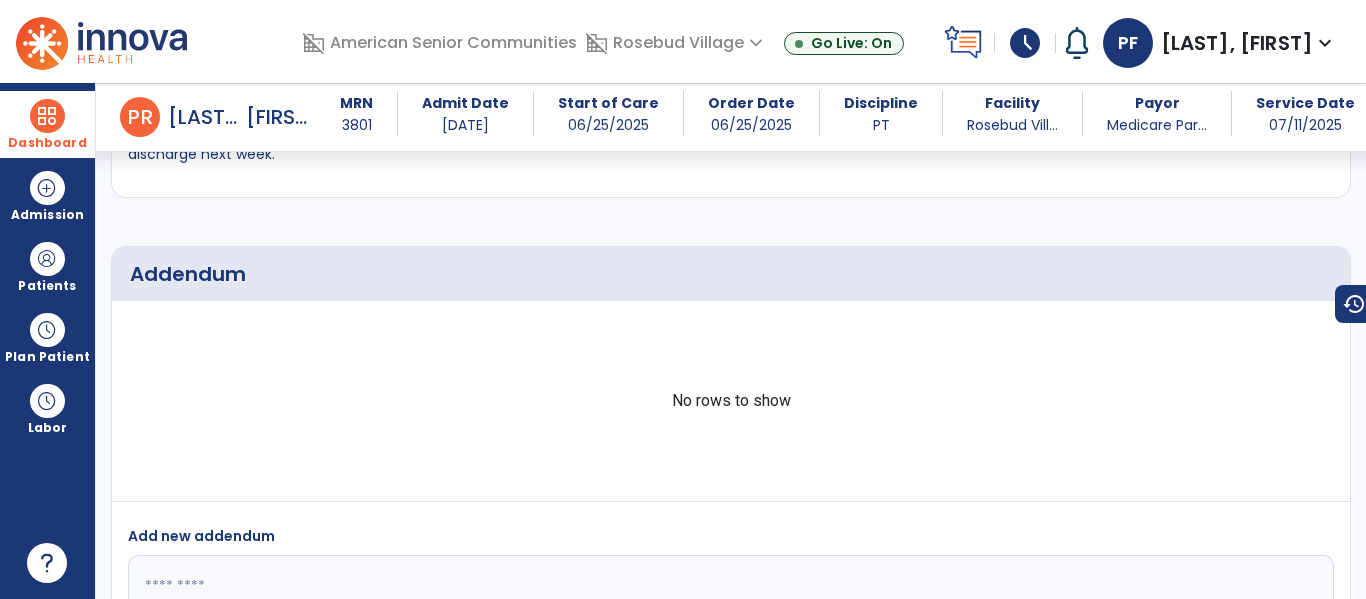 click on "Dashboard" at bounding box center [47, 124] 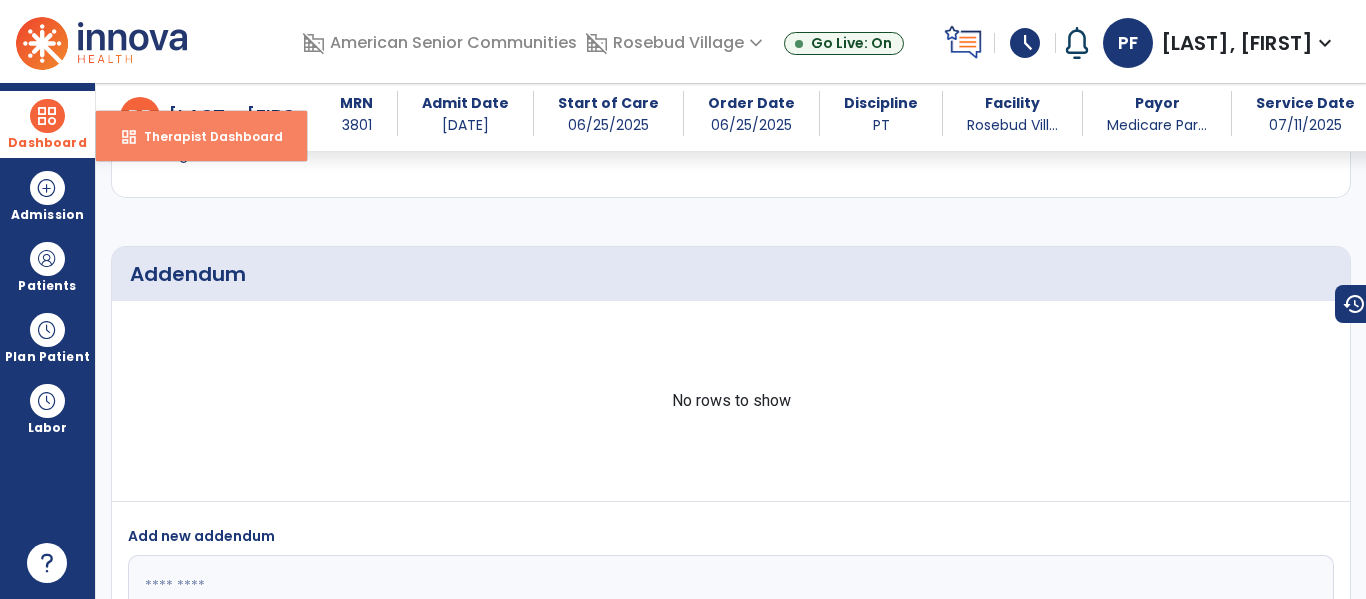 click on "dashboard  Therapist Dashboard" at bounding box center (201, 136) 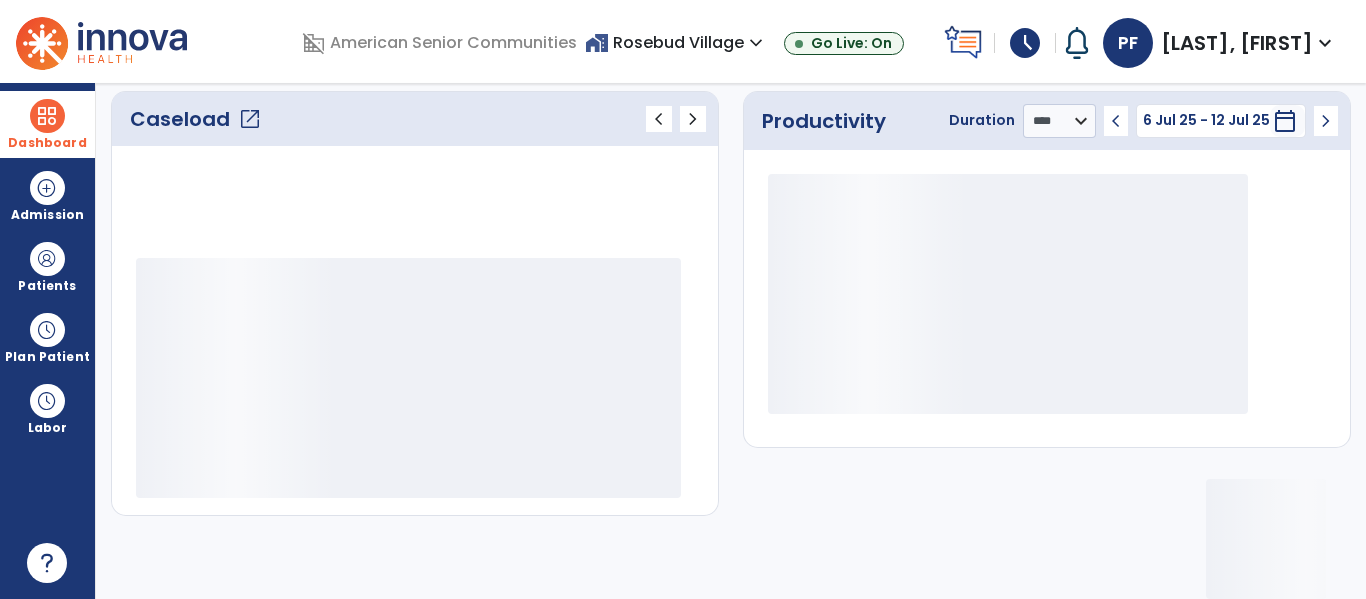 scroll, scrollTop: 276, scrollLeft: 0, axis: vertical 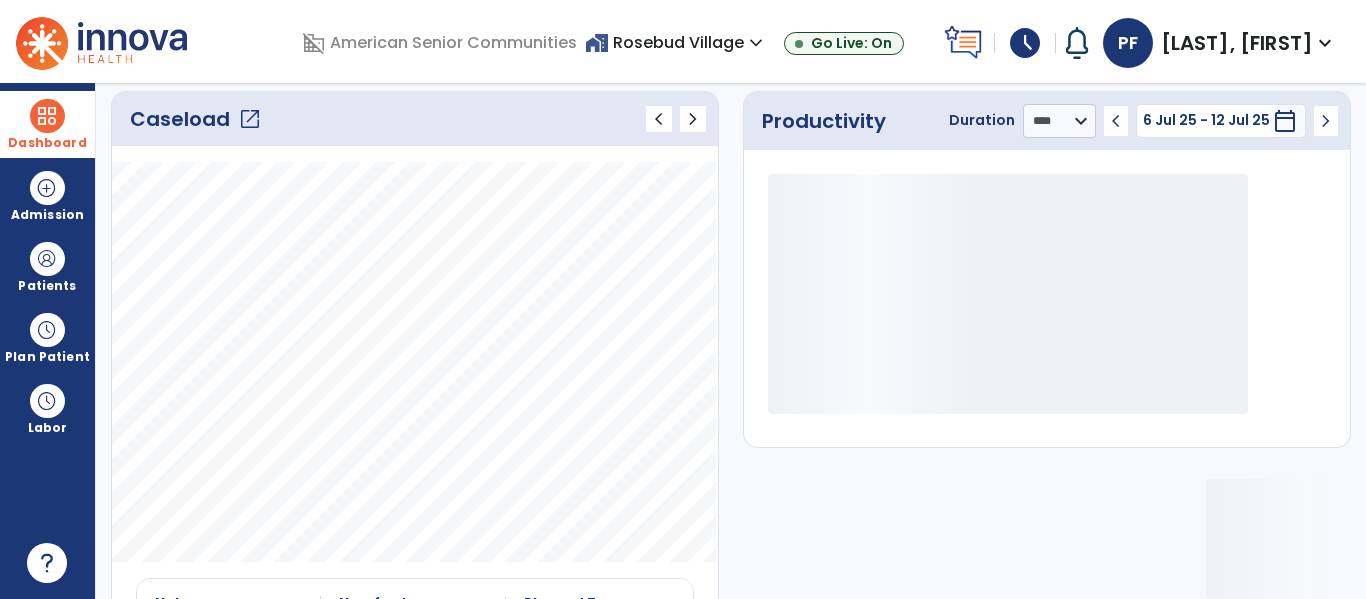 click on "open_in_new" 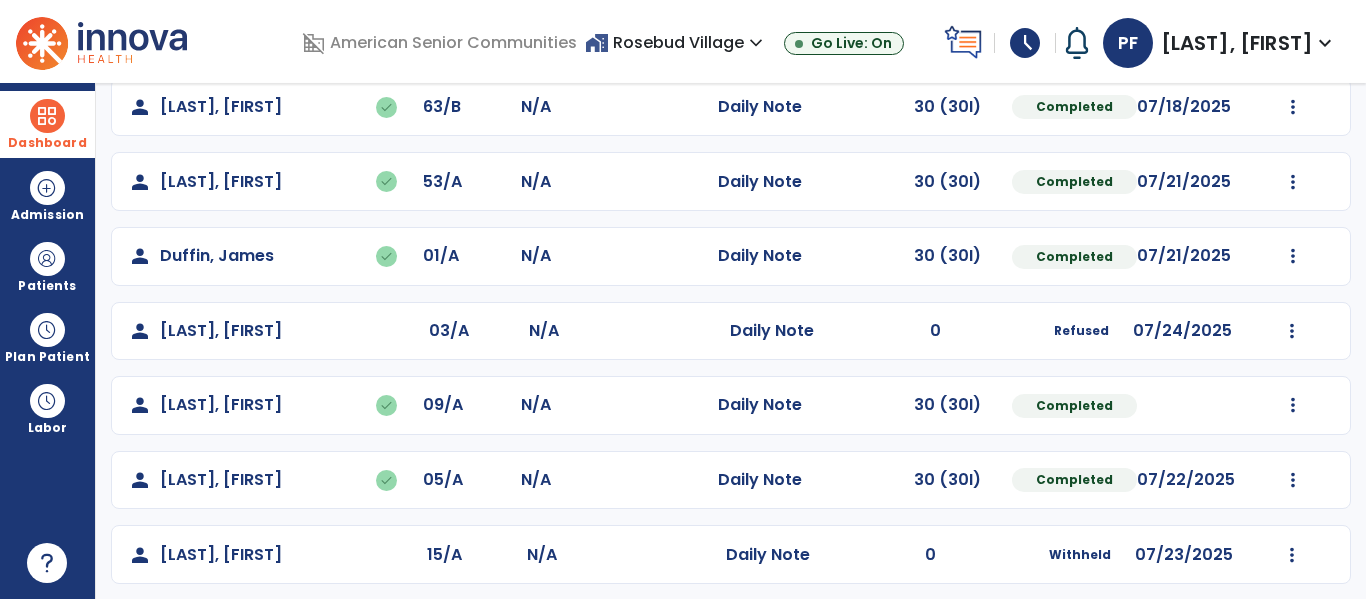 scroll, scrollTop: 0, scrollLeft: 0, axis: both 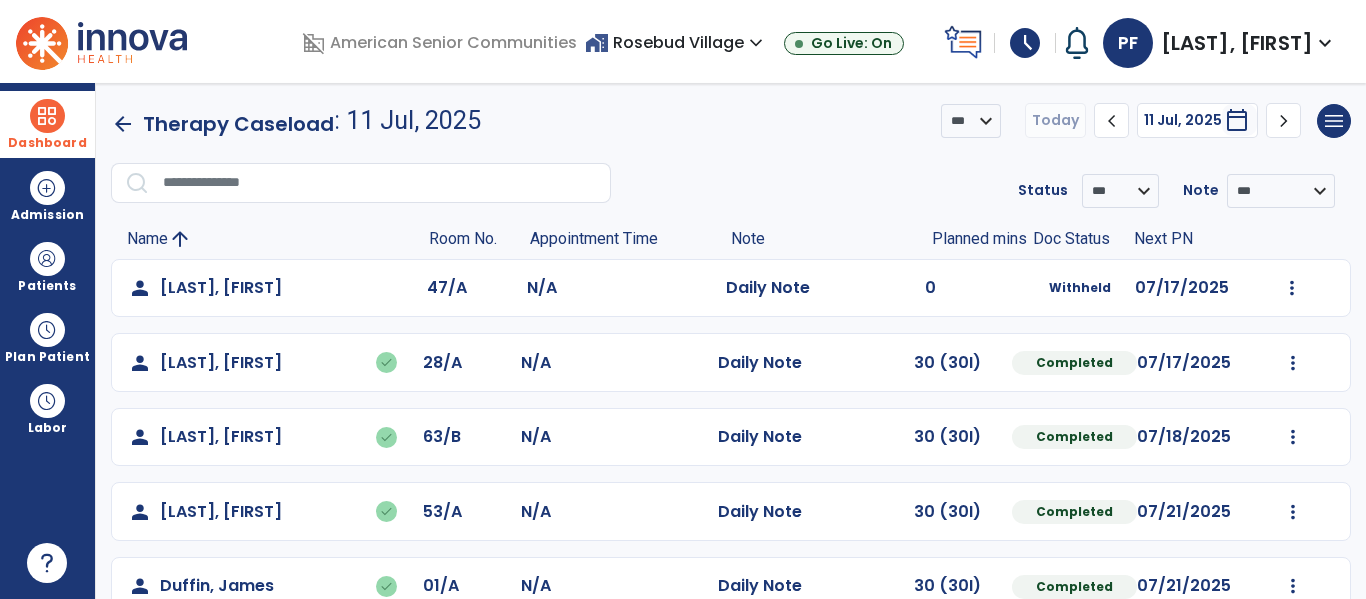 click at bounding box center [47, 116] 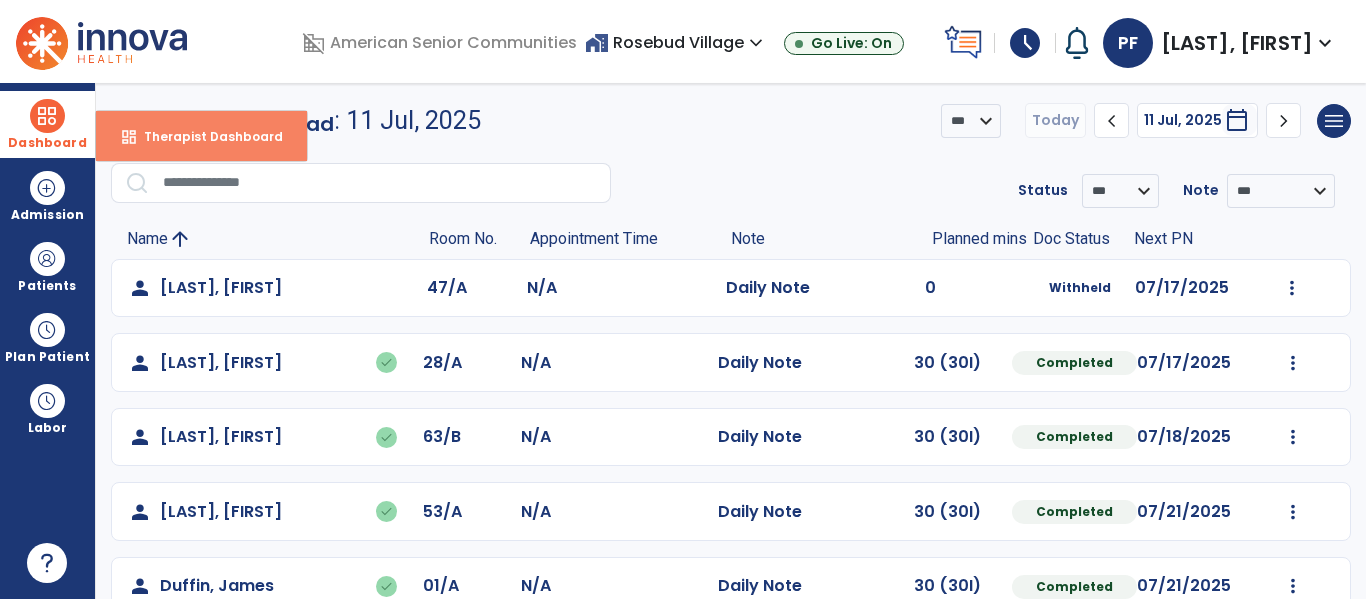 click on "dashboard  Therapist Dashboard" at bounding box center (201, 136) 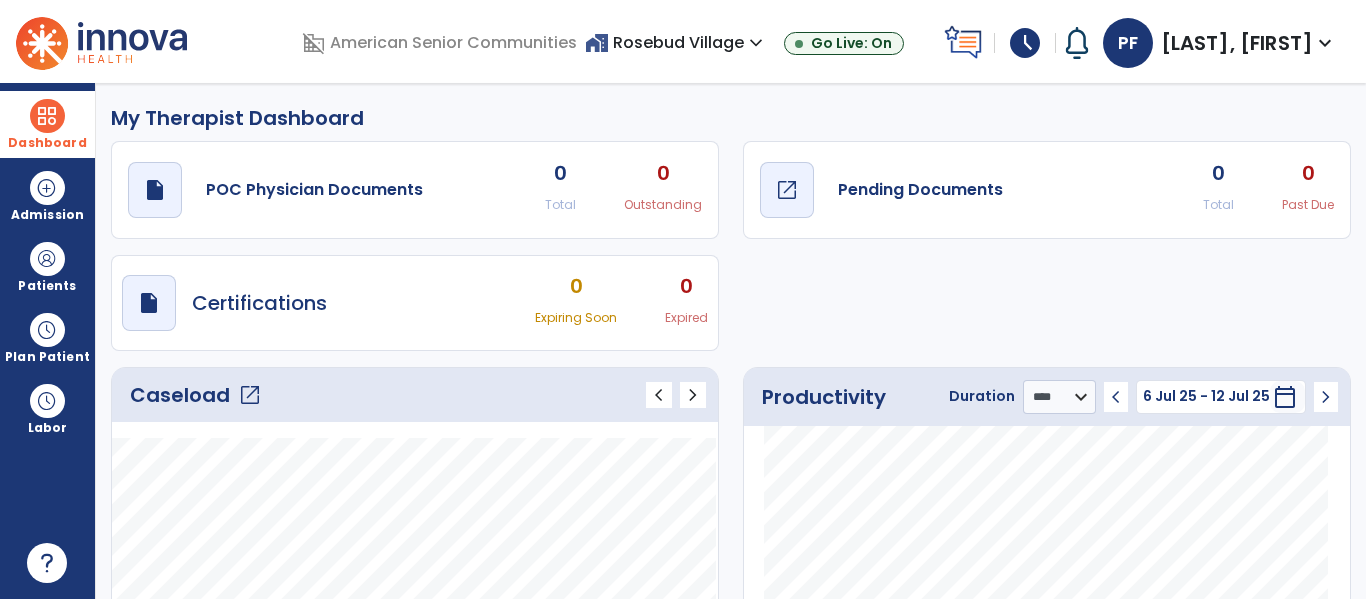 click on "open_in_new" 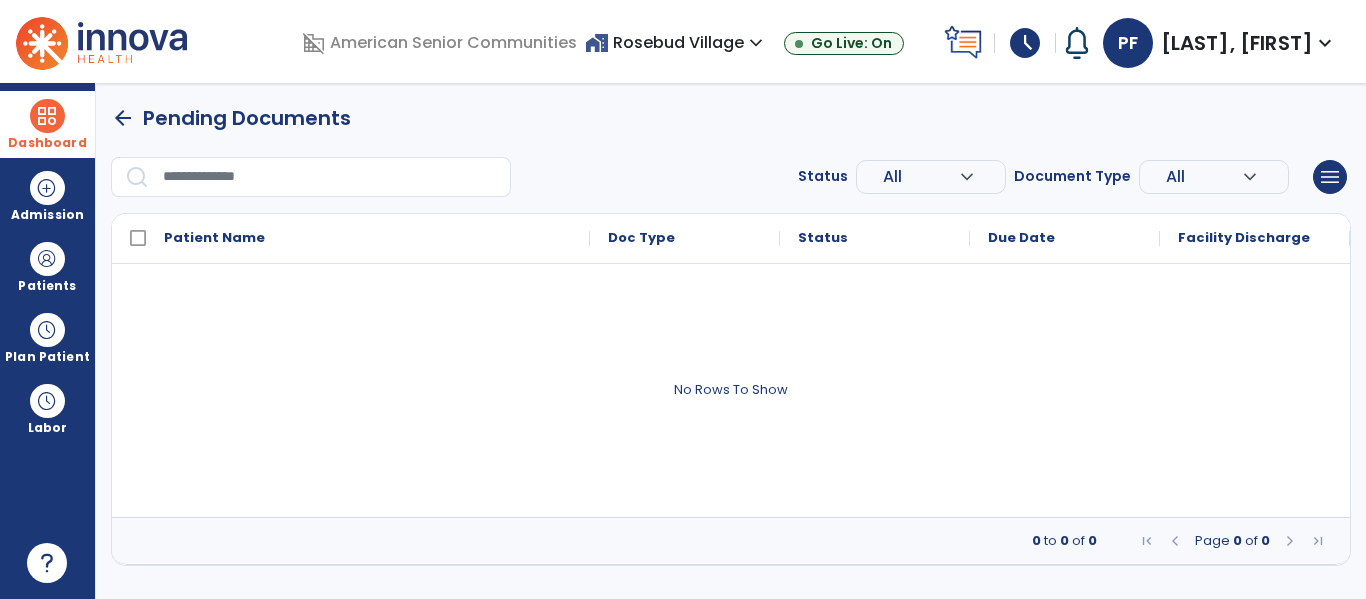 click at bounding box center (47, 116) 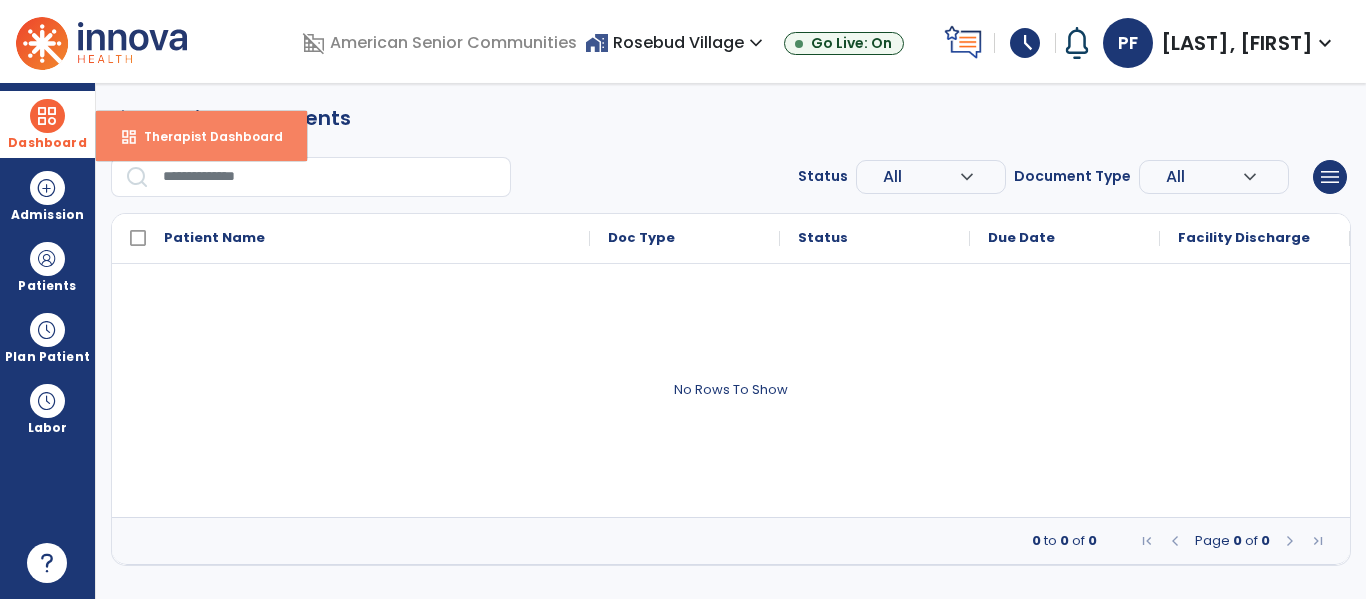 click on "Therapist Dashboard" at bounding box center [205, 136] 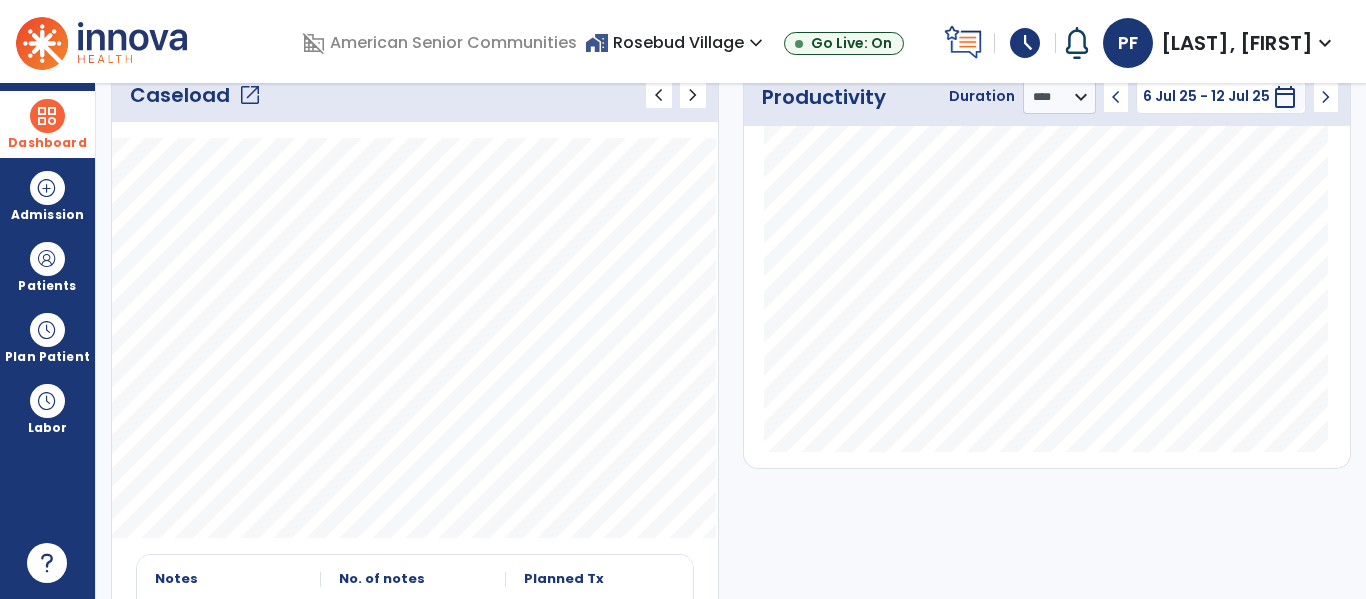 scroll, scrollTop: 0, scrollLeft: 0, axis: both 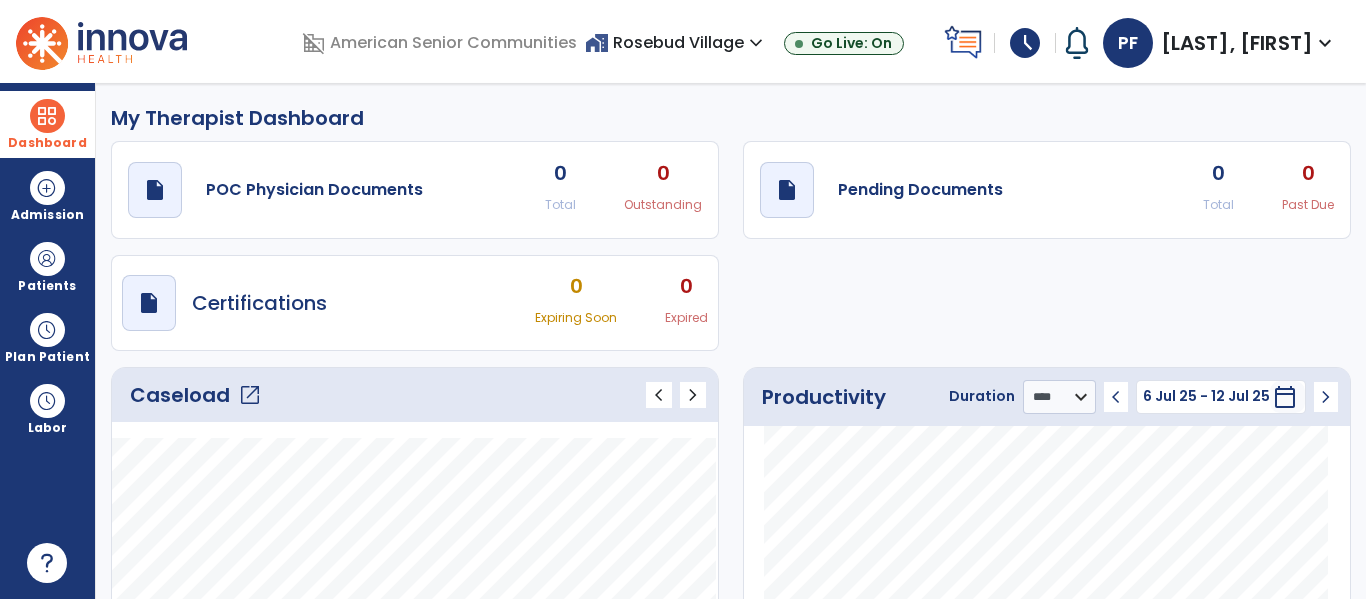 click on "open_in_new" 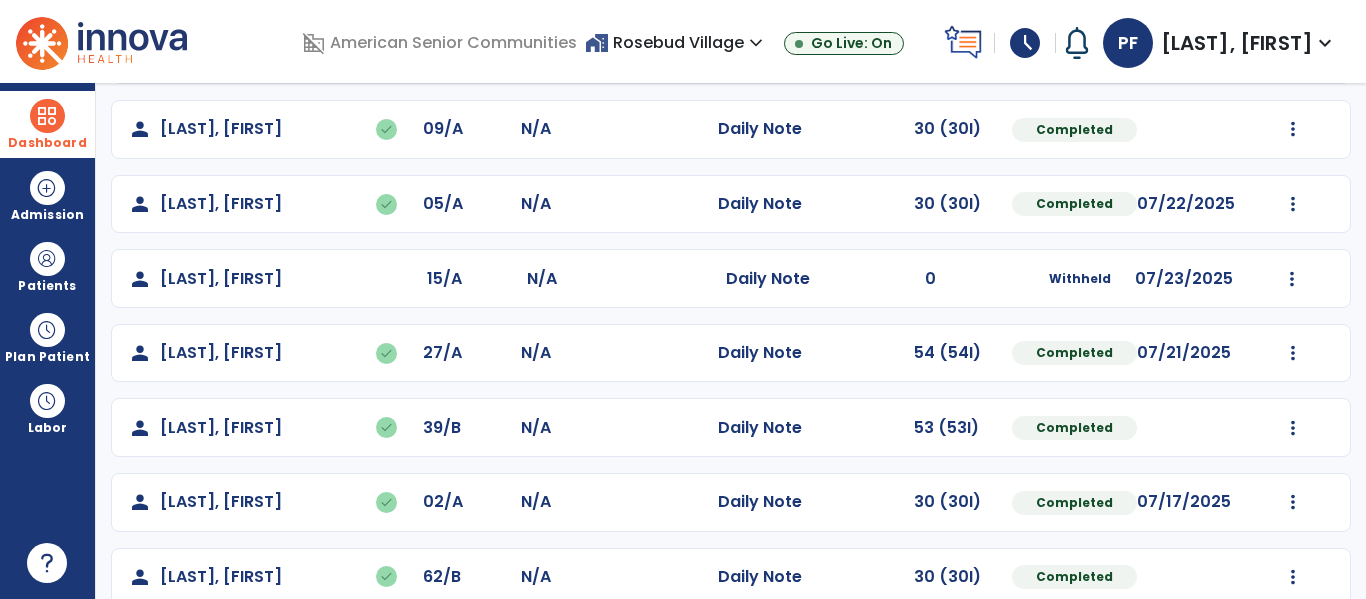scroll, scrollTop: 712, scrollLeft: 0, axis: vertical 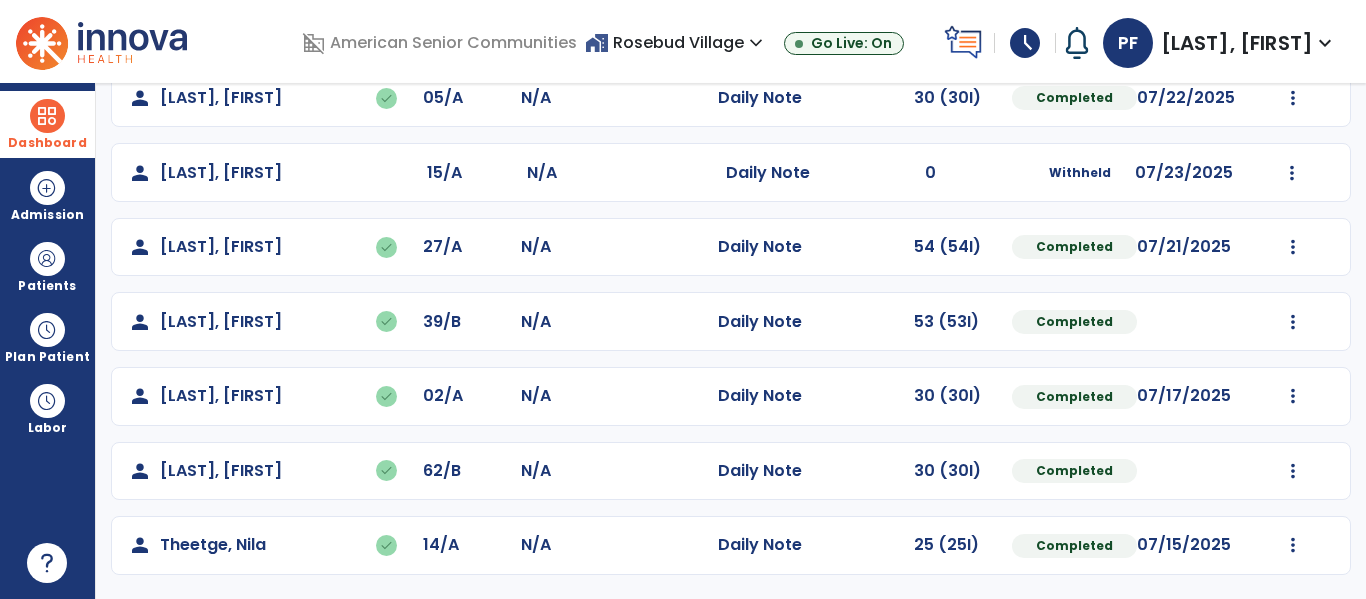 click on "person   Stanley, Xantippi   done  62/B N/A  Daily Note   30 (30I)  Completed  Undo Visit Status   Reset Note   Open Document   G + C Mins" 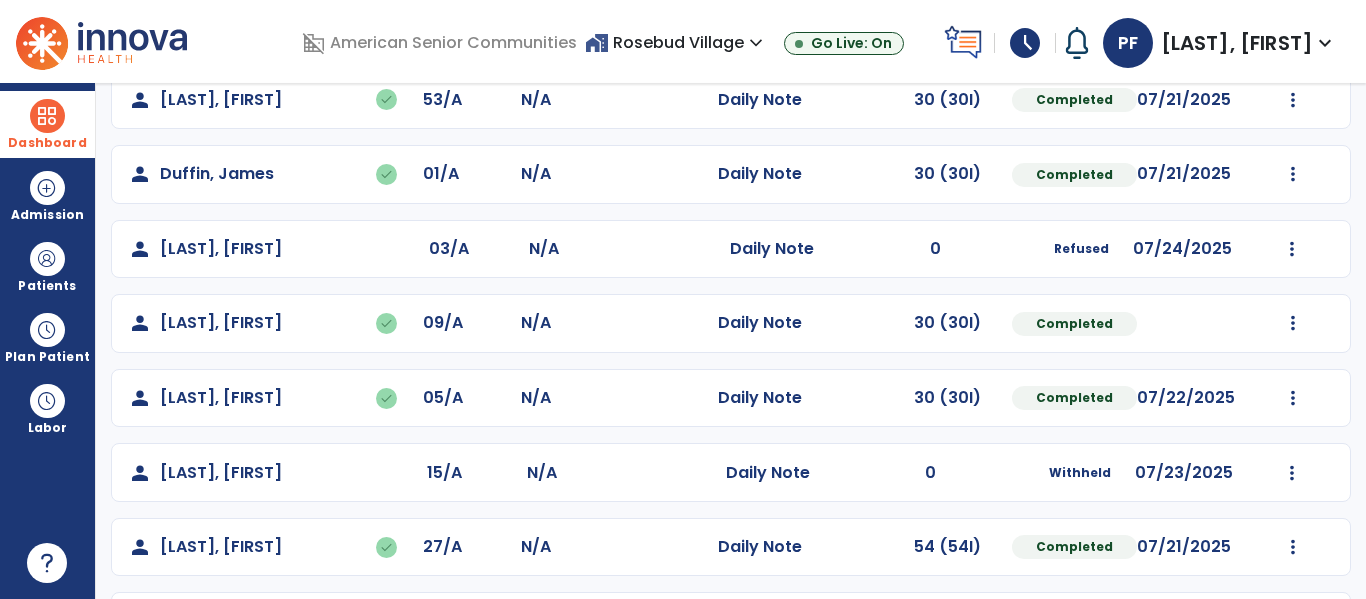 scroll, scrollTop: 0, scrollLeft: 0, axis: both 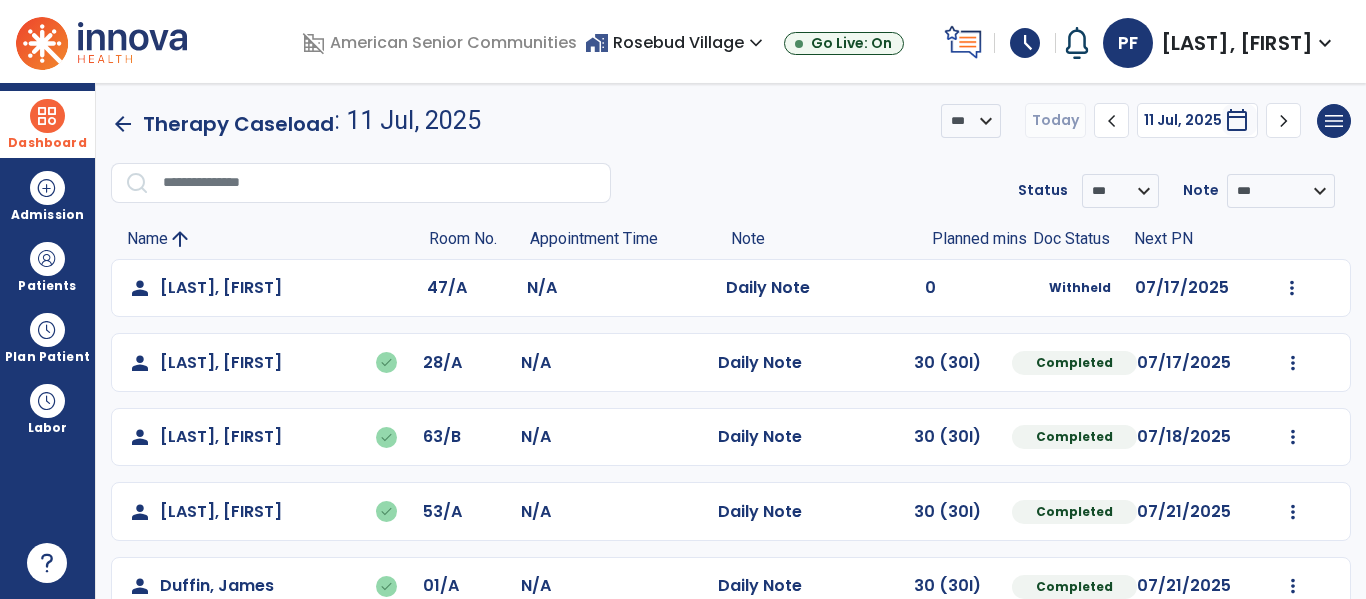 click on "Dashboard" at bounding box center [47, 143] 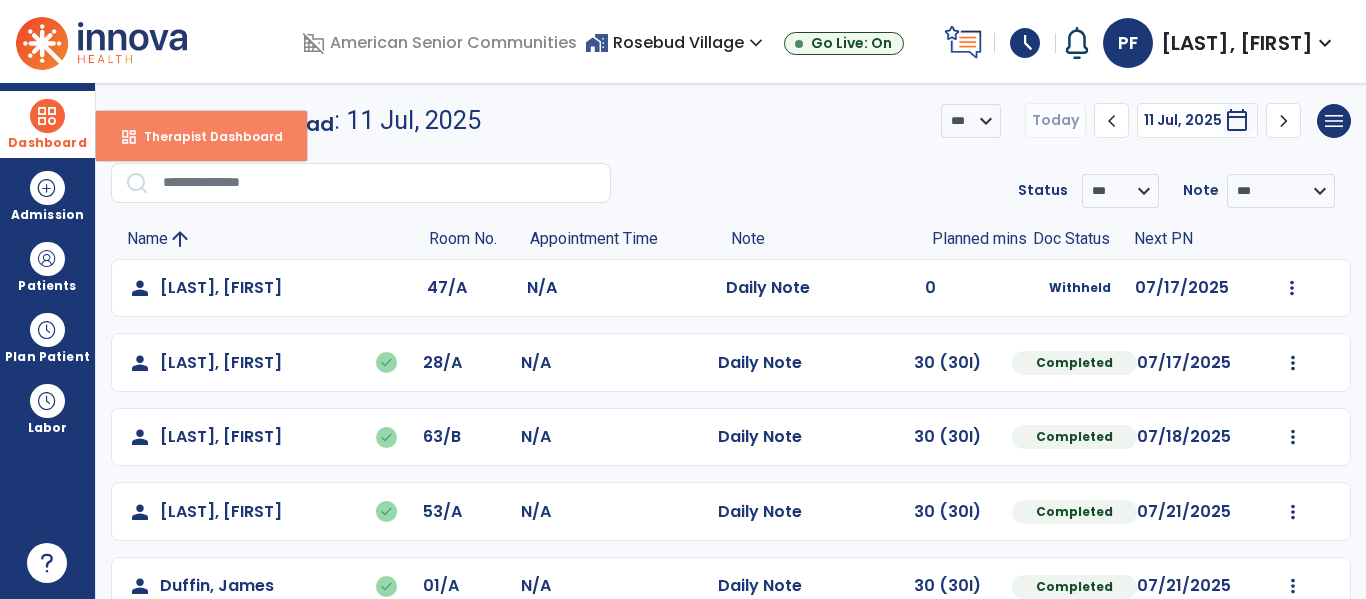 click on "Therapist Dashboard" at bounding box center (205, 136) 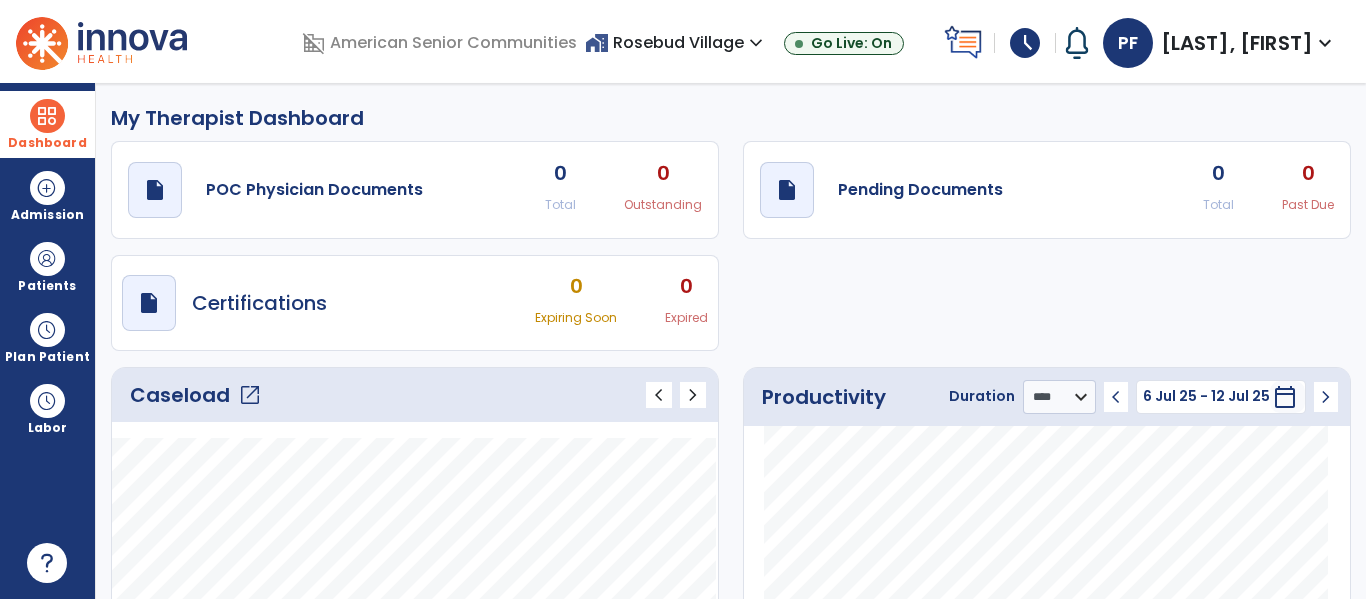 click on "open_in_new" 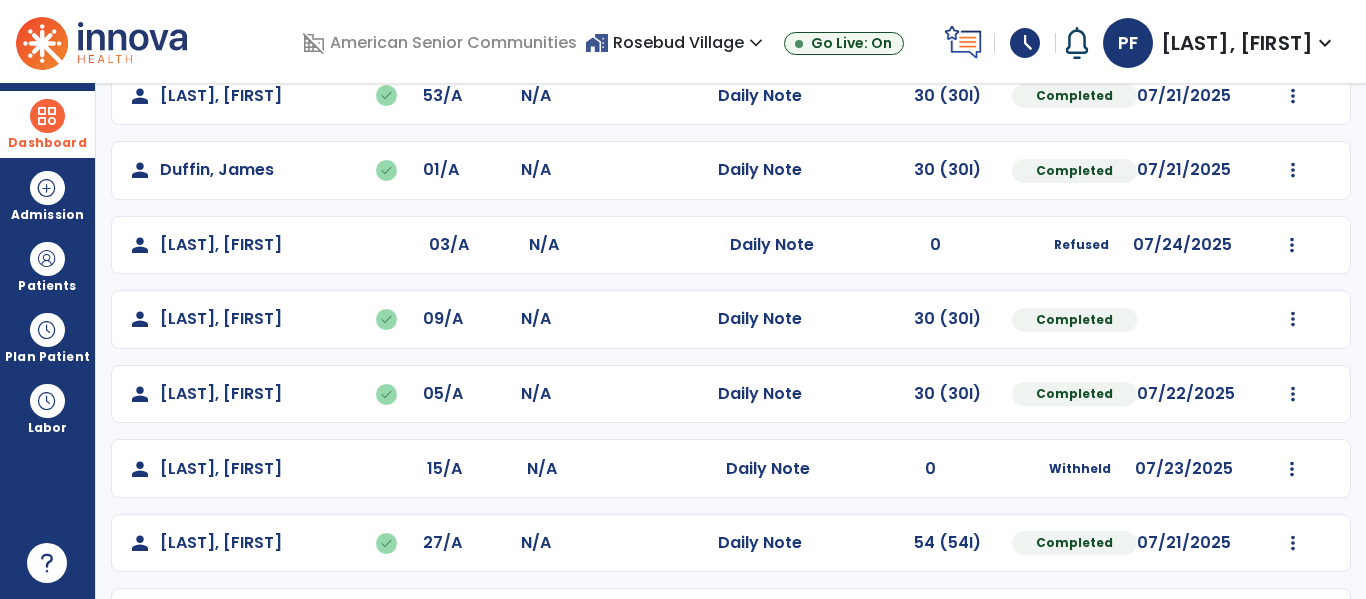 scroll, scrollTop: 0, scrollLeft: 0, axis: both 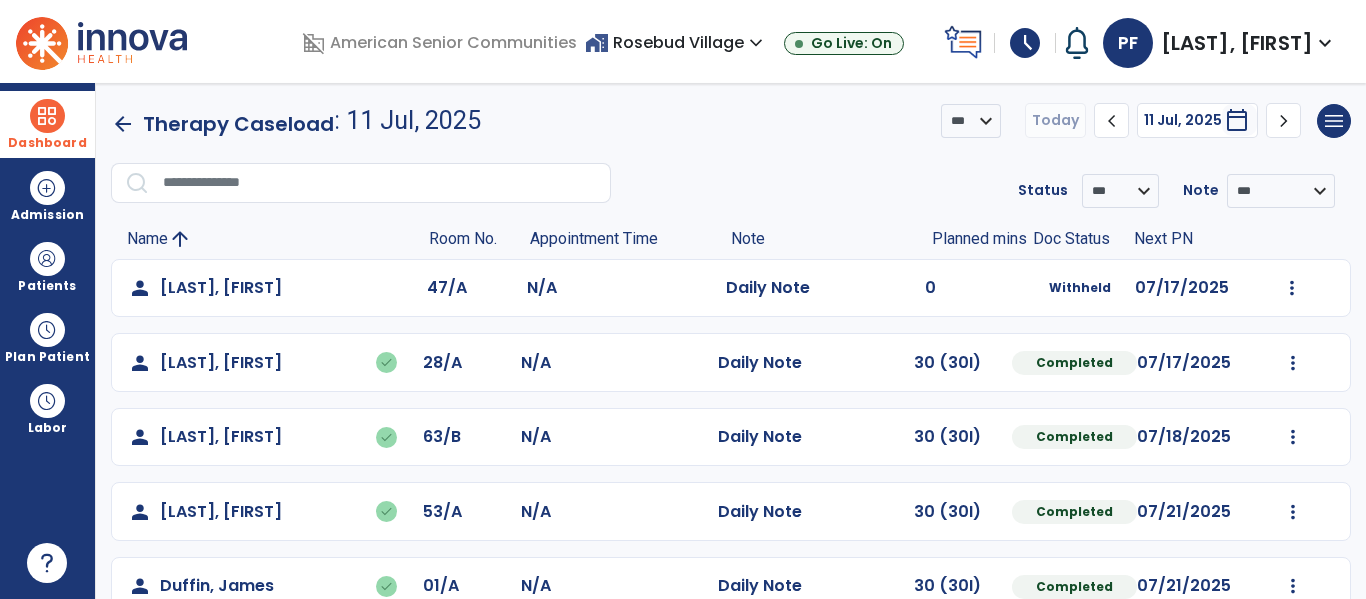 click on "Dashboard" at bounding box center (47, 124) 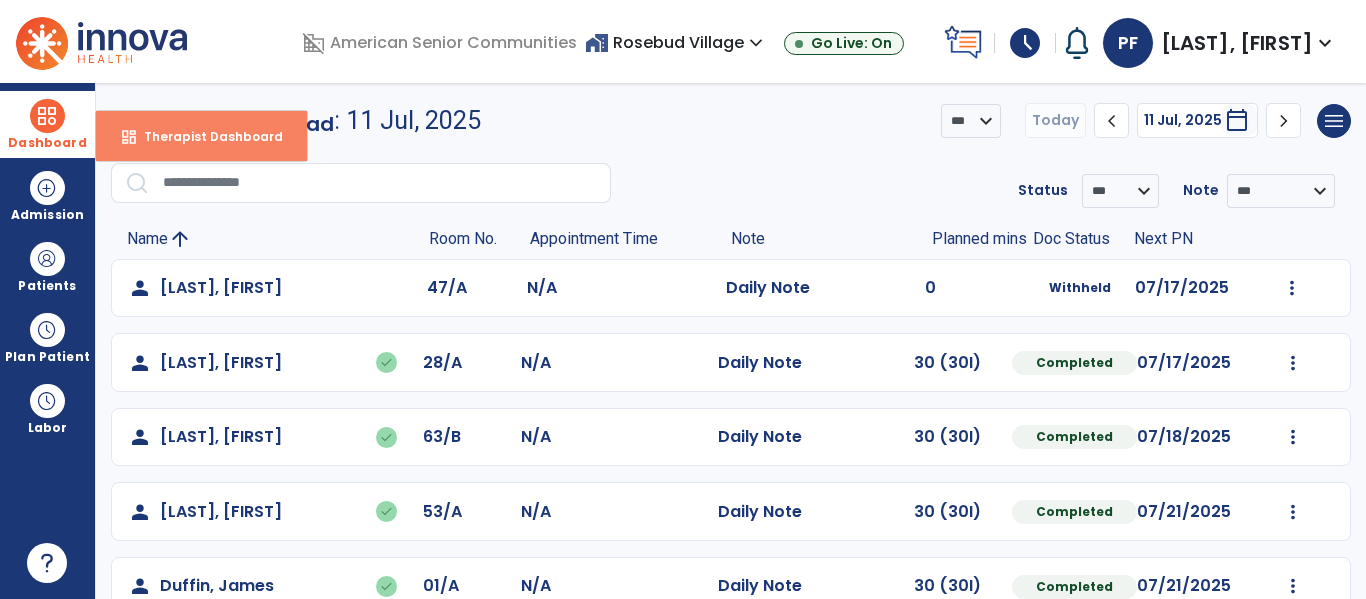 click on "dashboard" at bounding box center [129, 137] 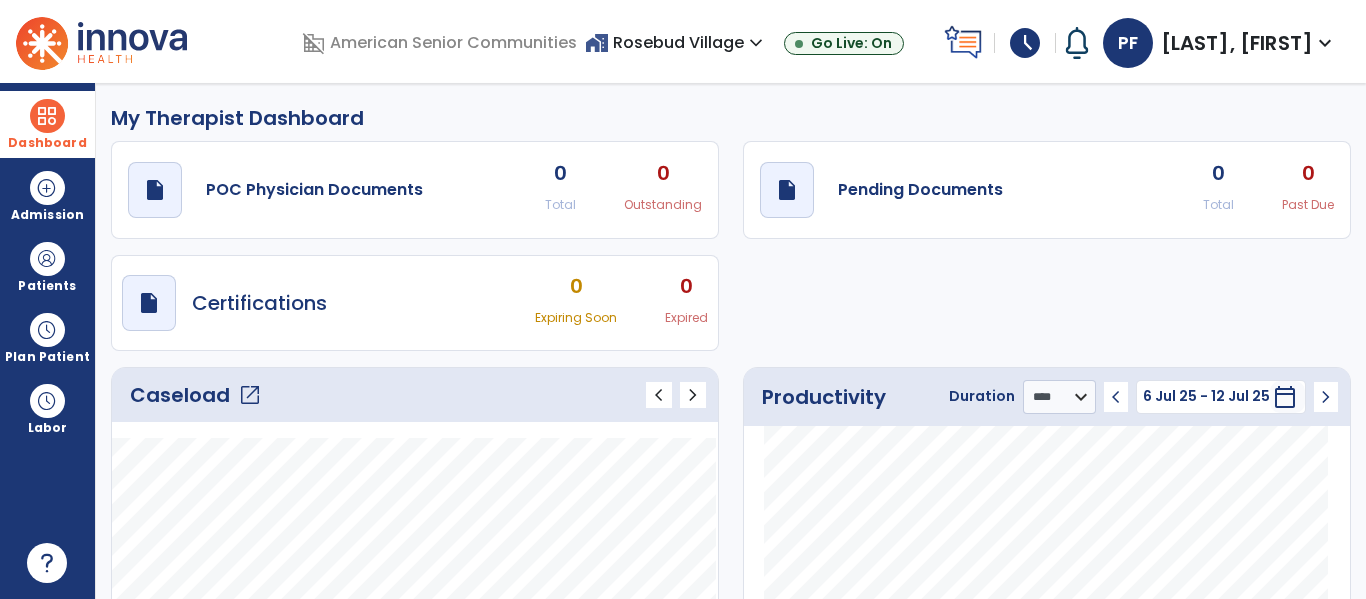 click on "open_in_new" 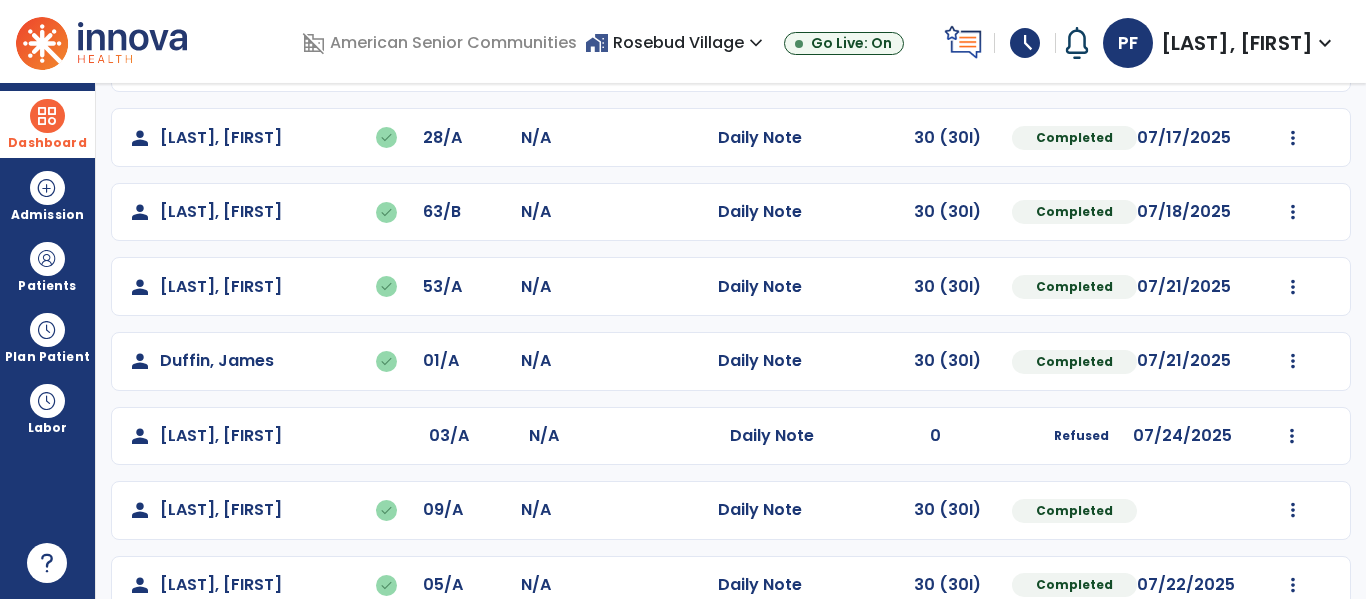 scroll, scrollTop: 0, scrollLeft: 0, axis: both 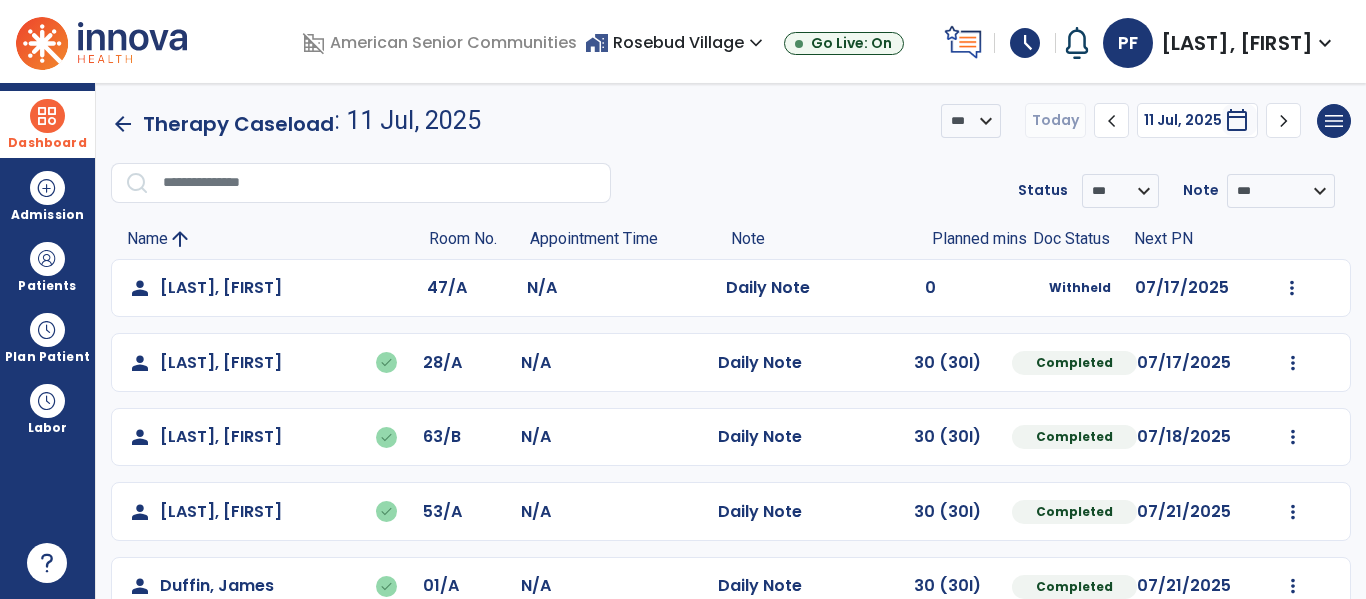click at bounding box center [47, 116] 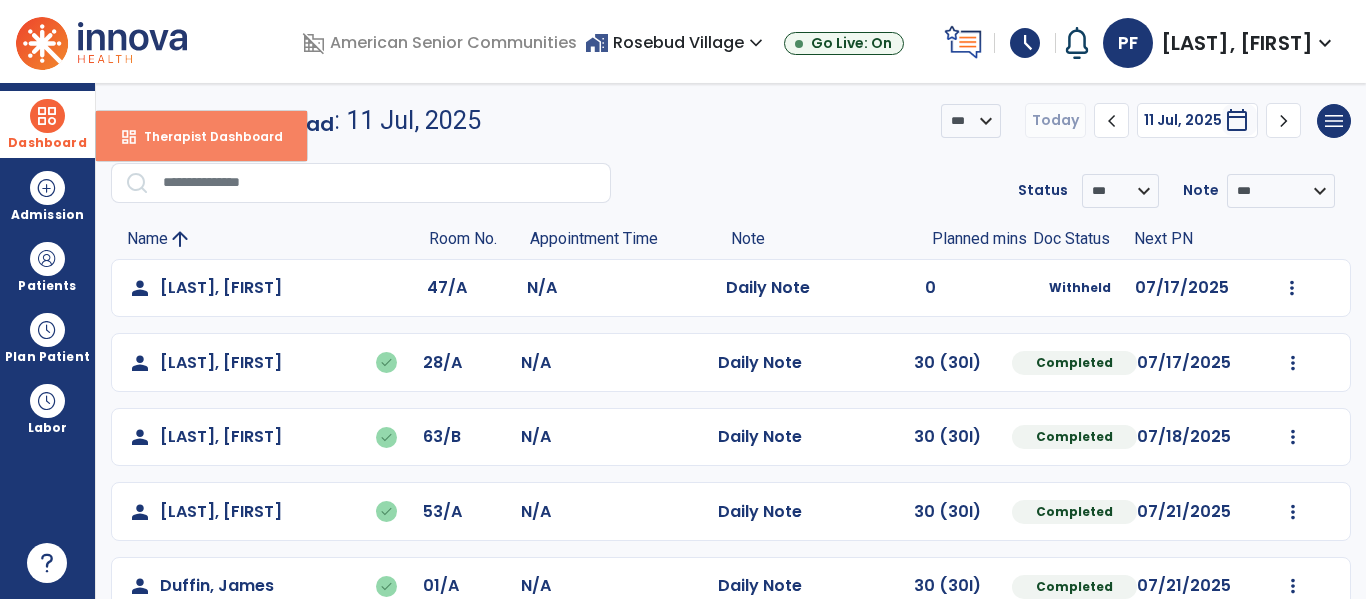click on "Therapist Dashboard" at bounding box center (205, 136) 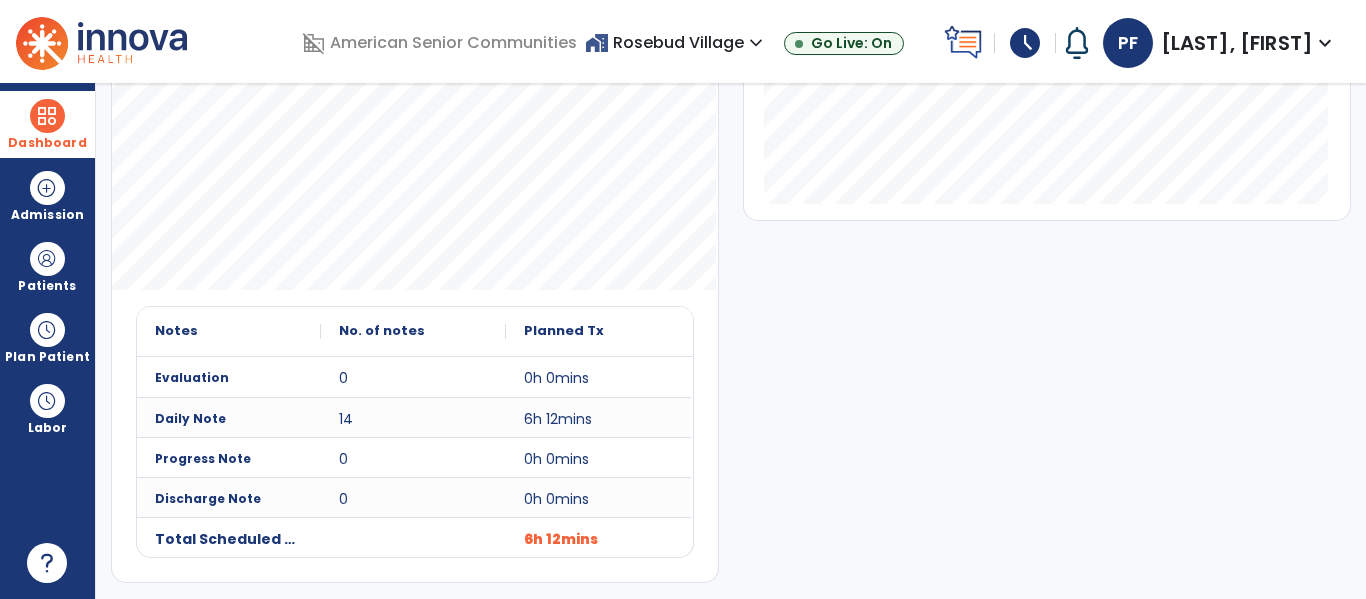 scroll, scrollTop: 547, scrollLeft: 0, axis: vertical 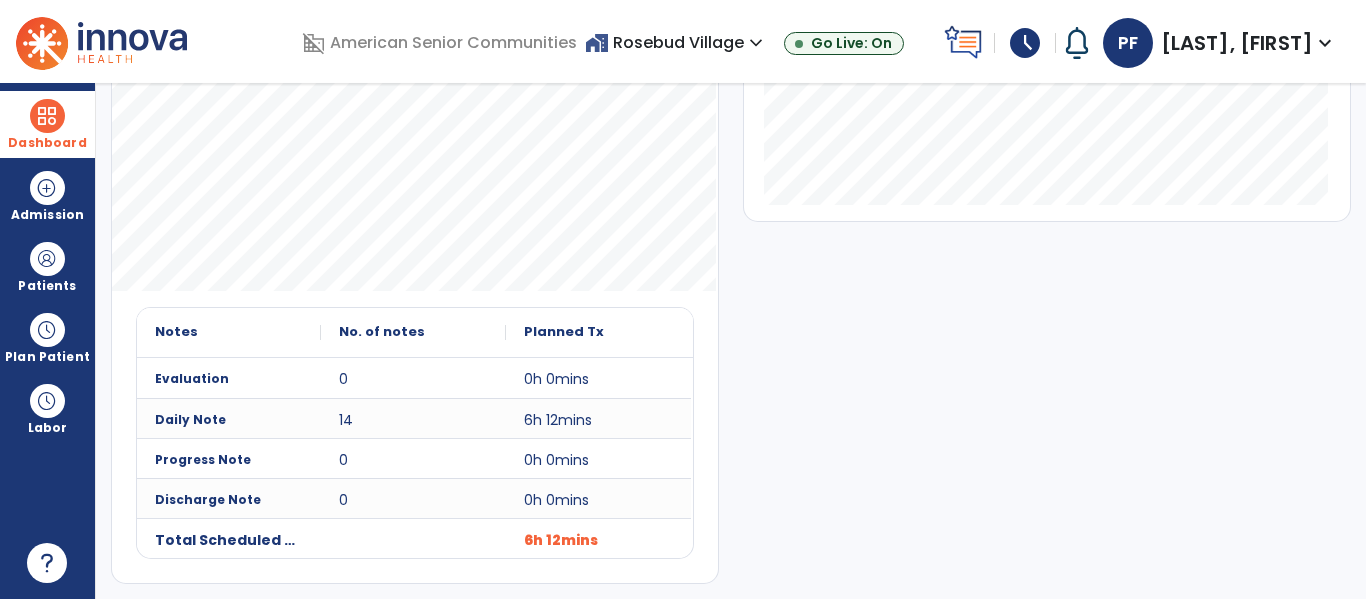 click on "Dashboard" at bounding box center (47, 143) 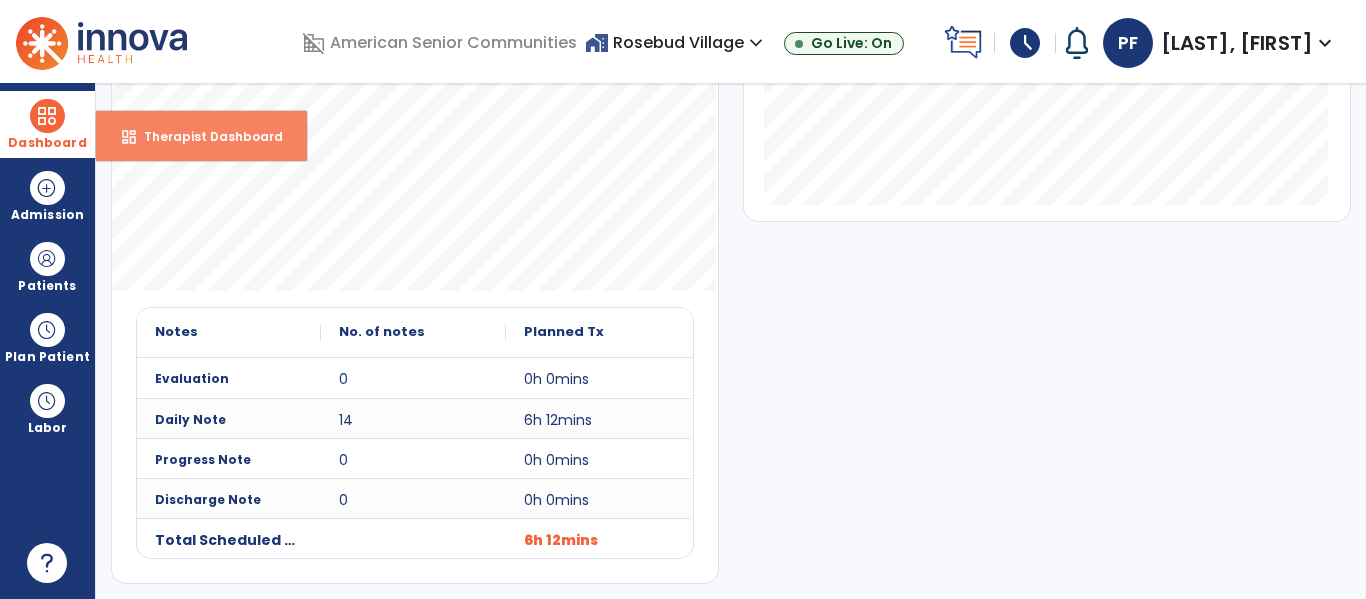 click on "dashboard  Therapist Dashboard" at bounding box center (201, 136) 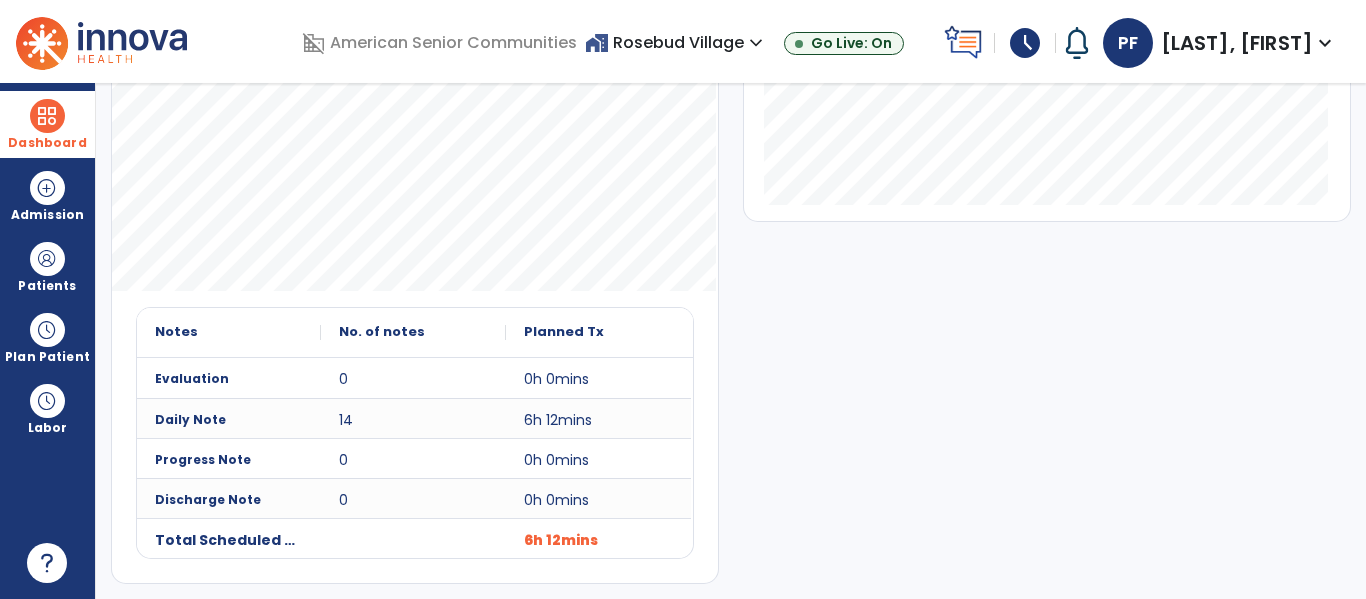 click at bounding box center (47, 116) 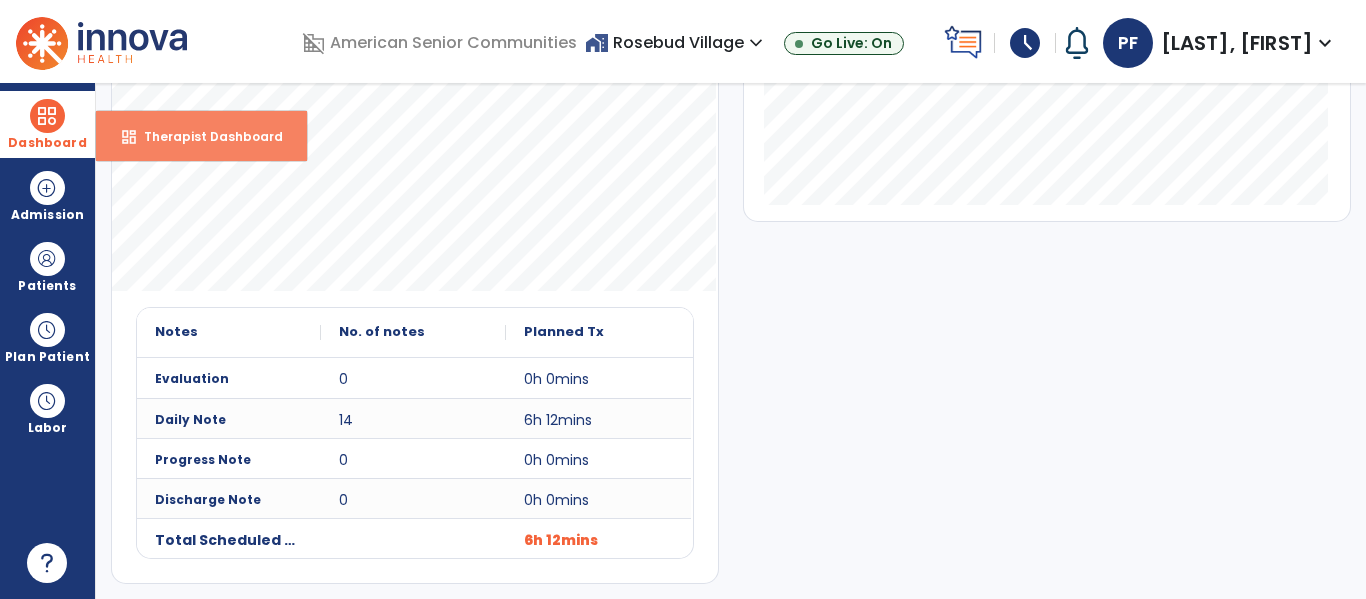 click on "Therapist Dashboard" at bounding box center (205, 136) 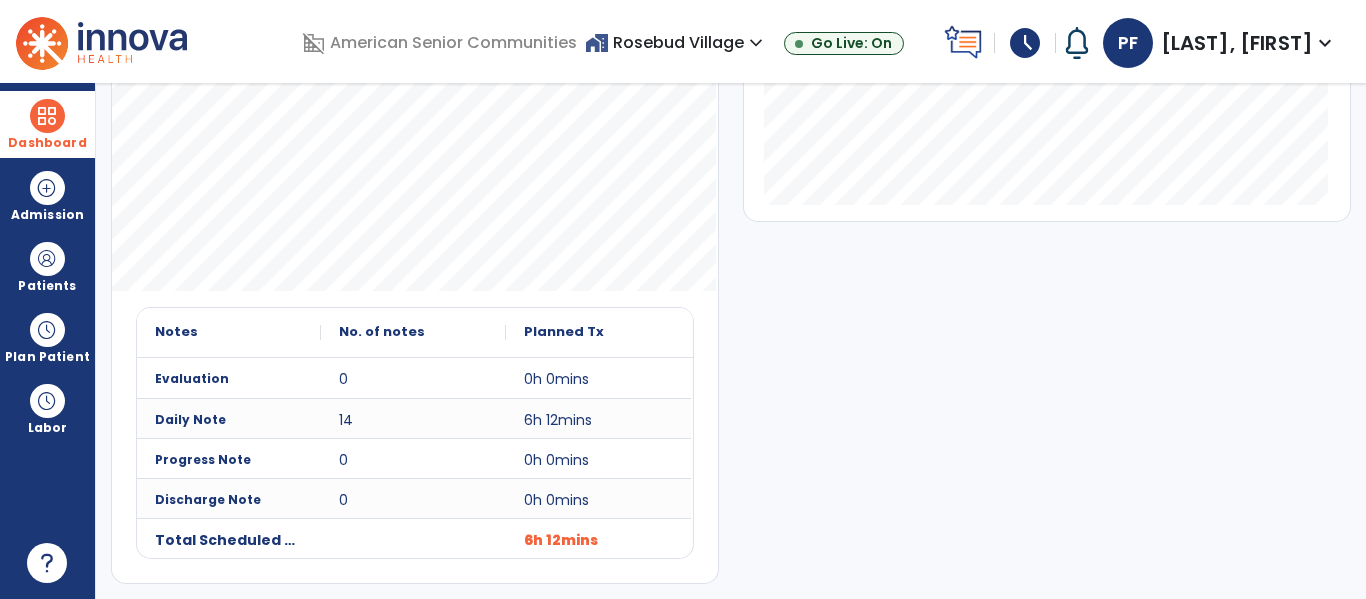 click on "Dashboard" at bounding box center (47, 143) 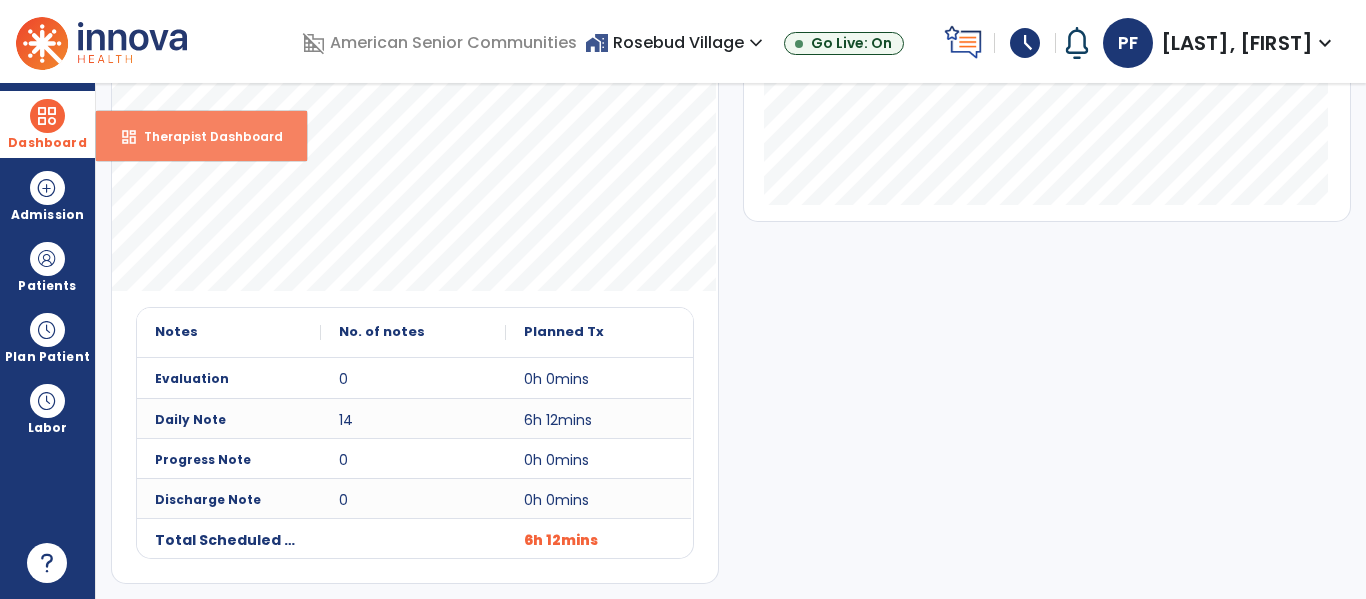 click on "Therapist Dashboard" at bounding box center [205, 136] 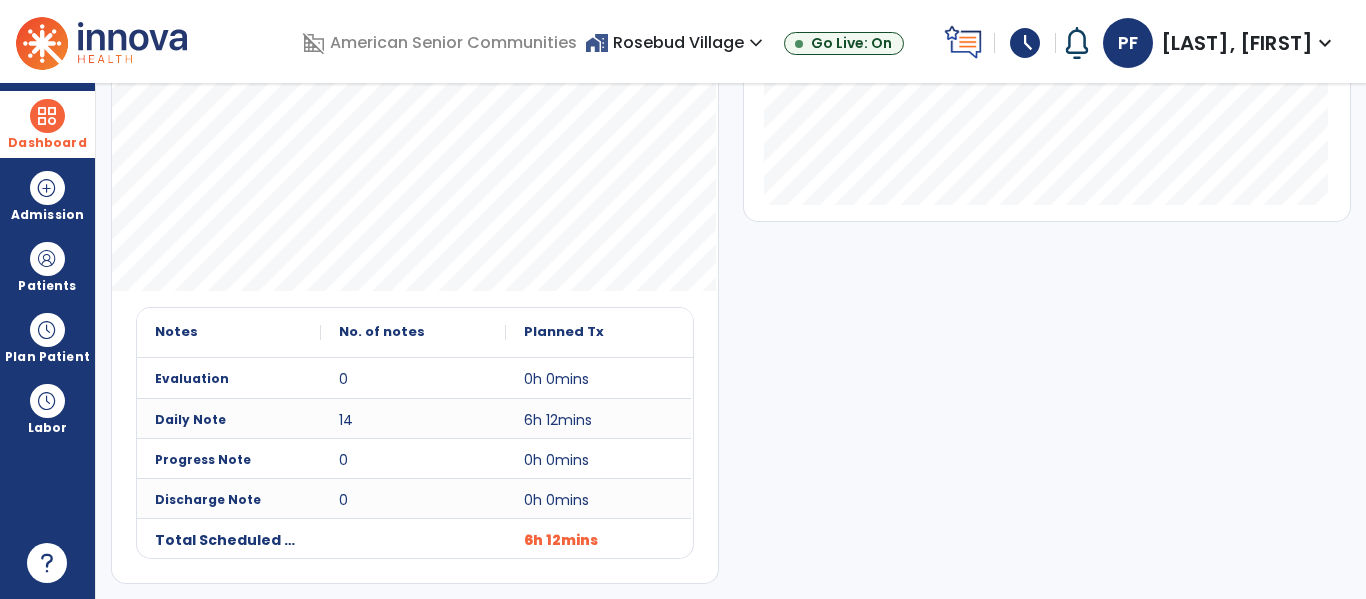 click at bounding box center [47, 116] 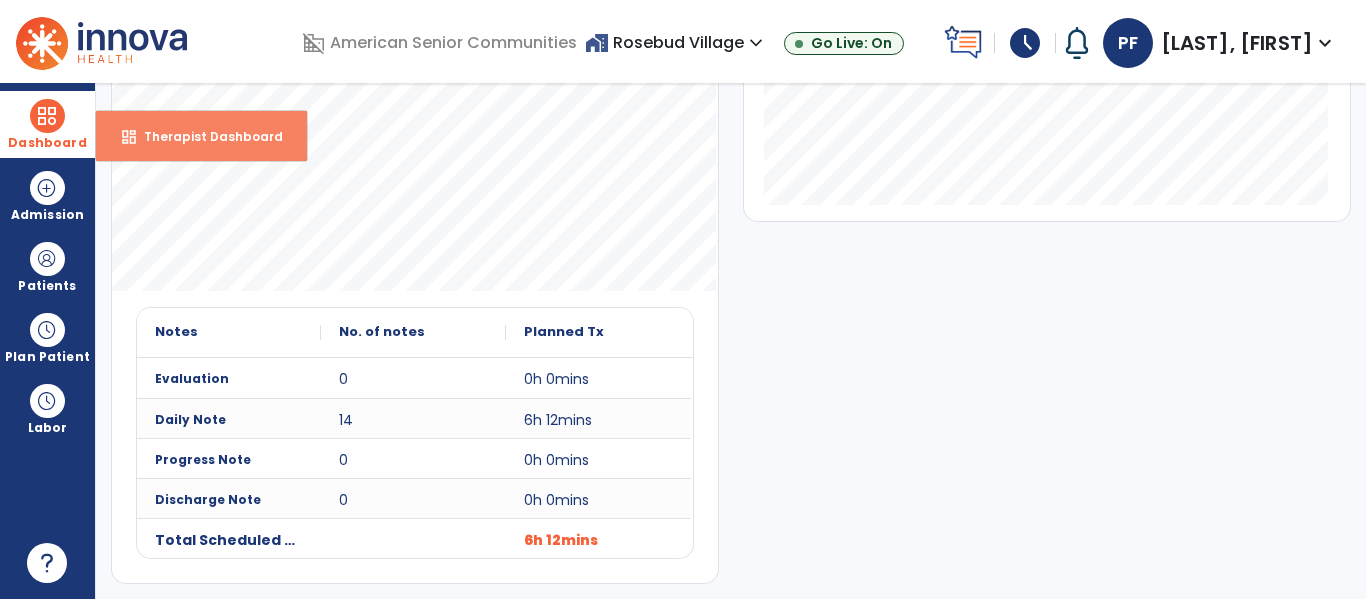 click on "Therapist Dashboard" at bounding box center (205, 136) 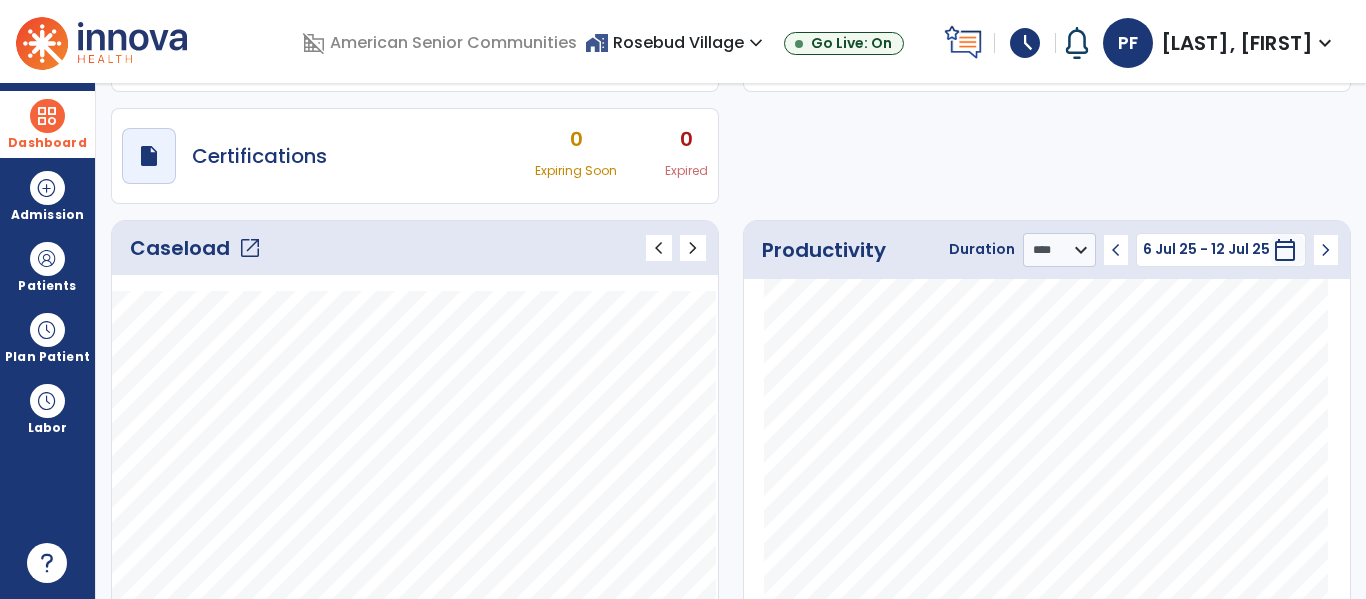 scroll, scrollTop: 150, scrollLeft: 0, axis: vertical 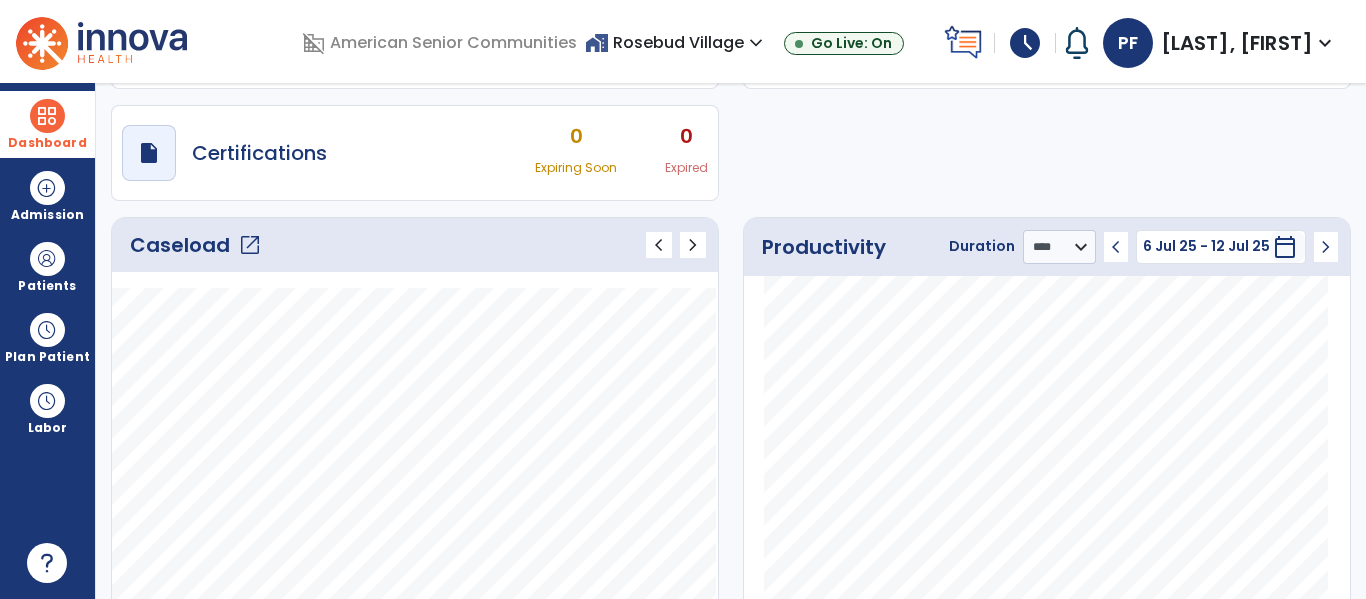 click on "open_in_new" 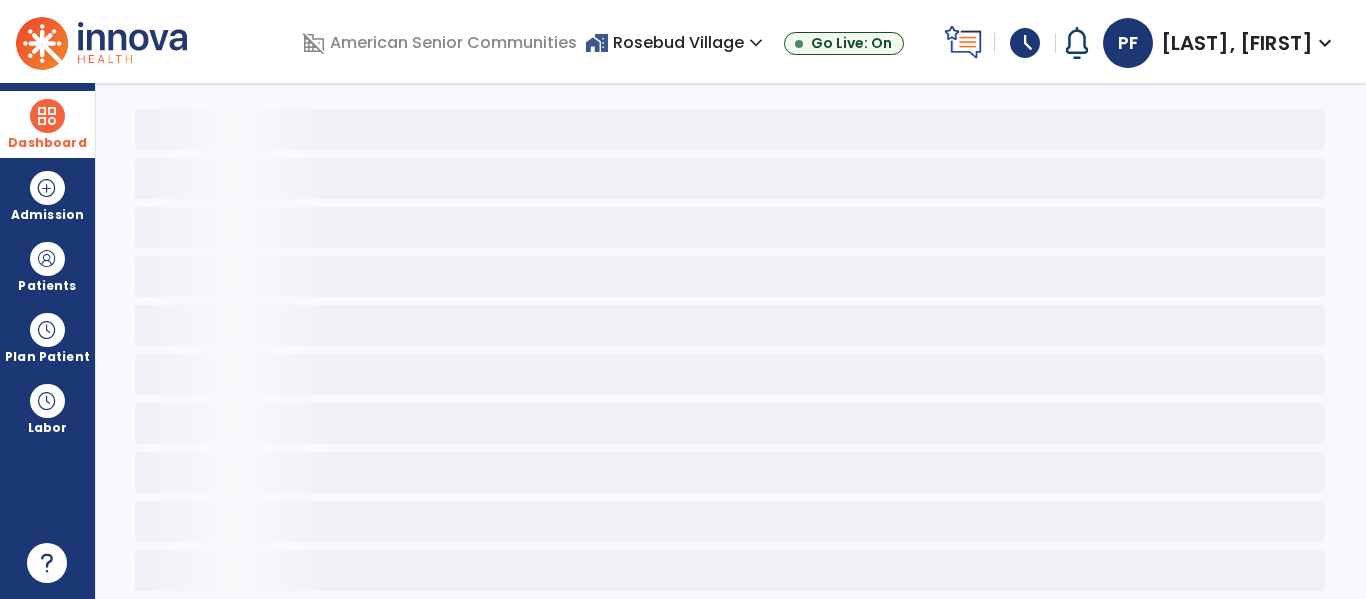 scroll, scrollTop: 78, scrollLeft: 0, axis: vertical 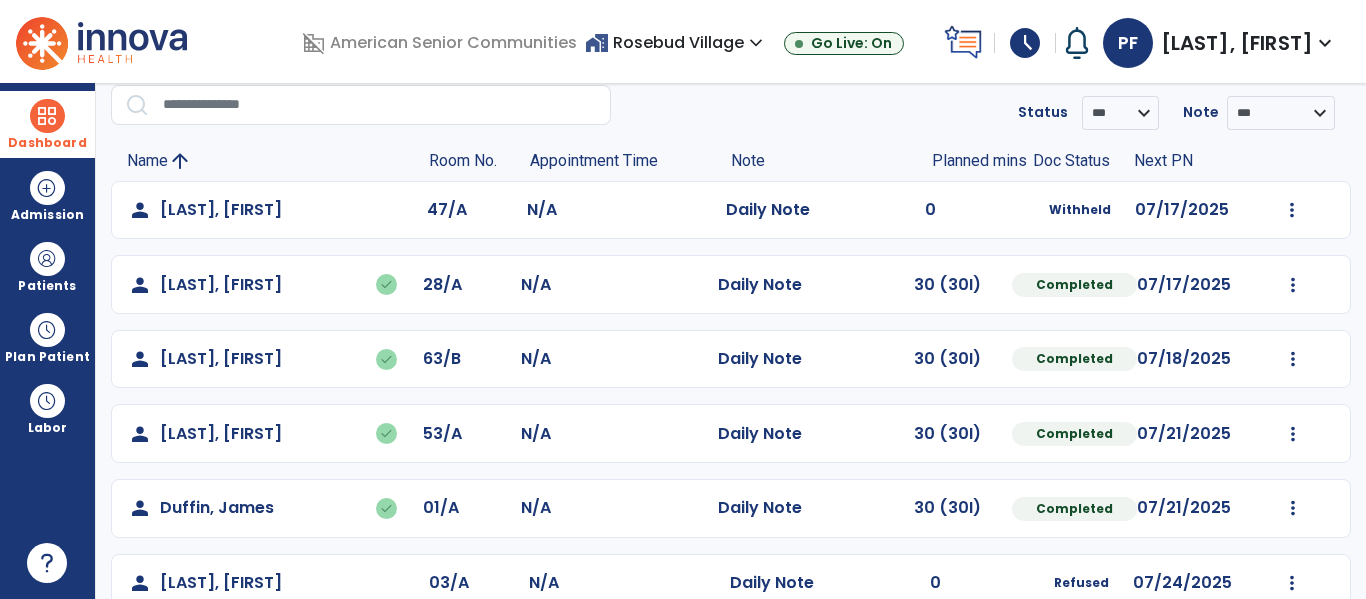 click on "Dashboard" at bounding box center [47, 143] 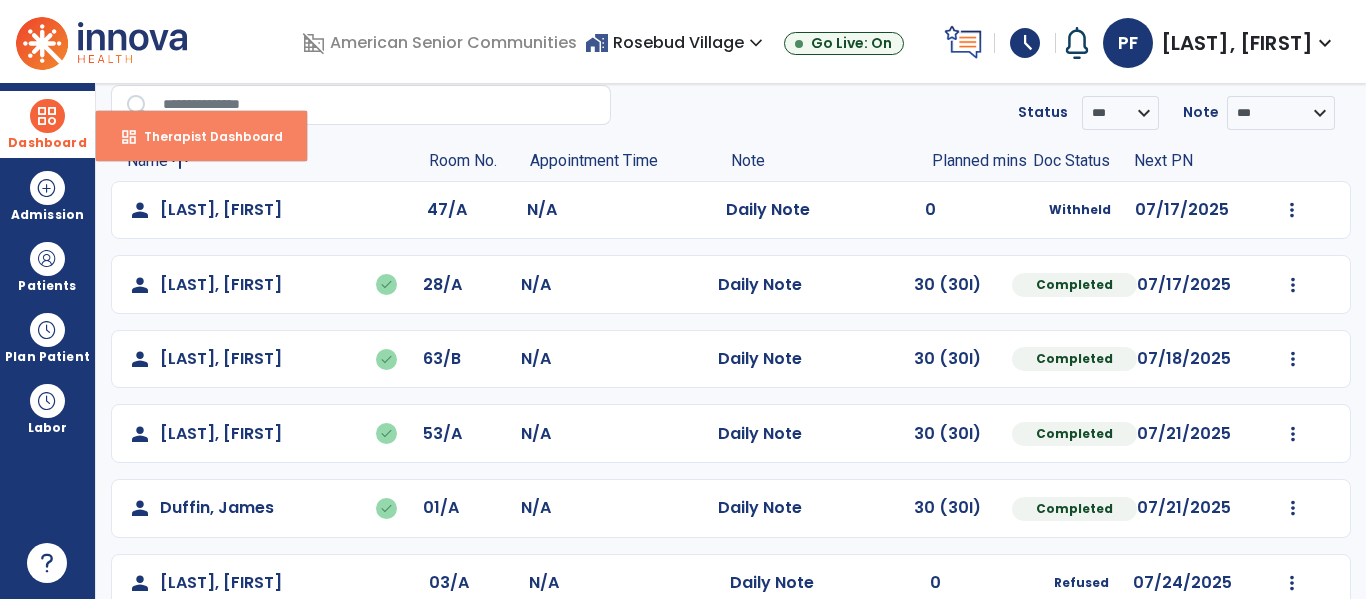click on "Therapist Dashboard" at bounding box center [205, 136] 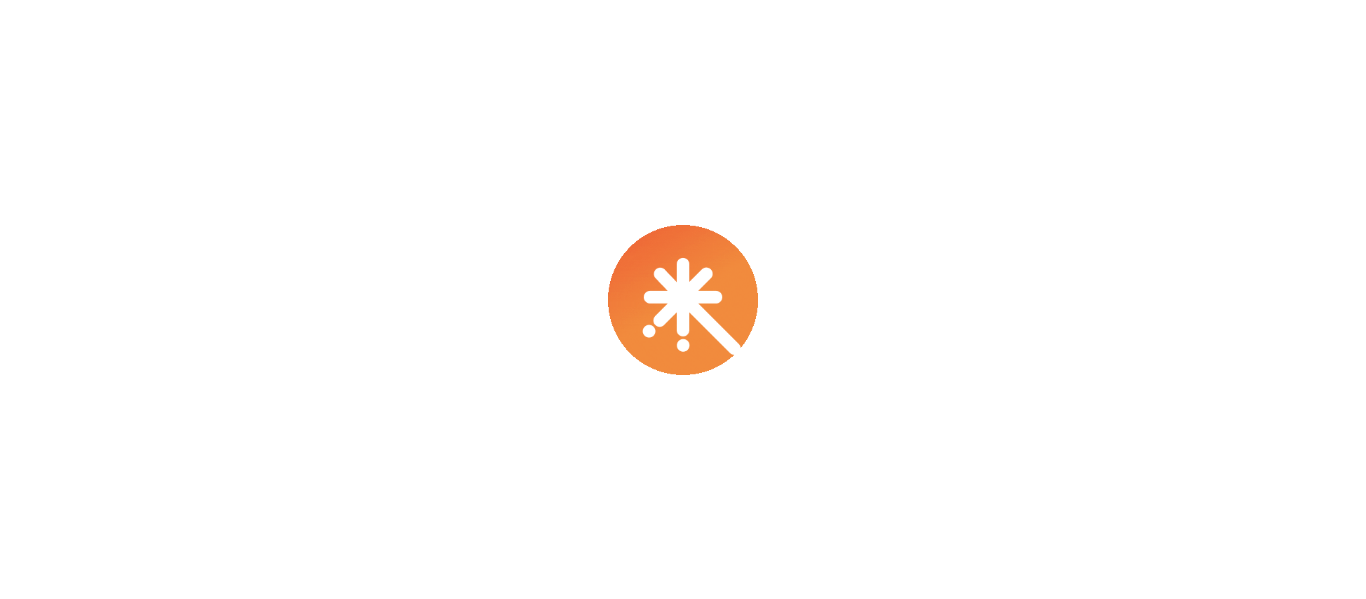 scroll, scrollTop: 0, scrollLeft: 0, axis: both 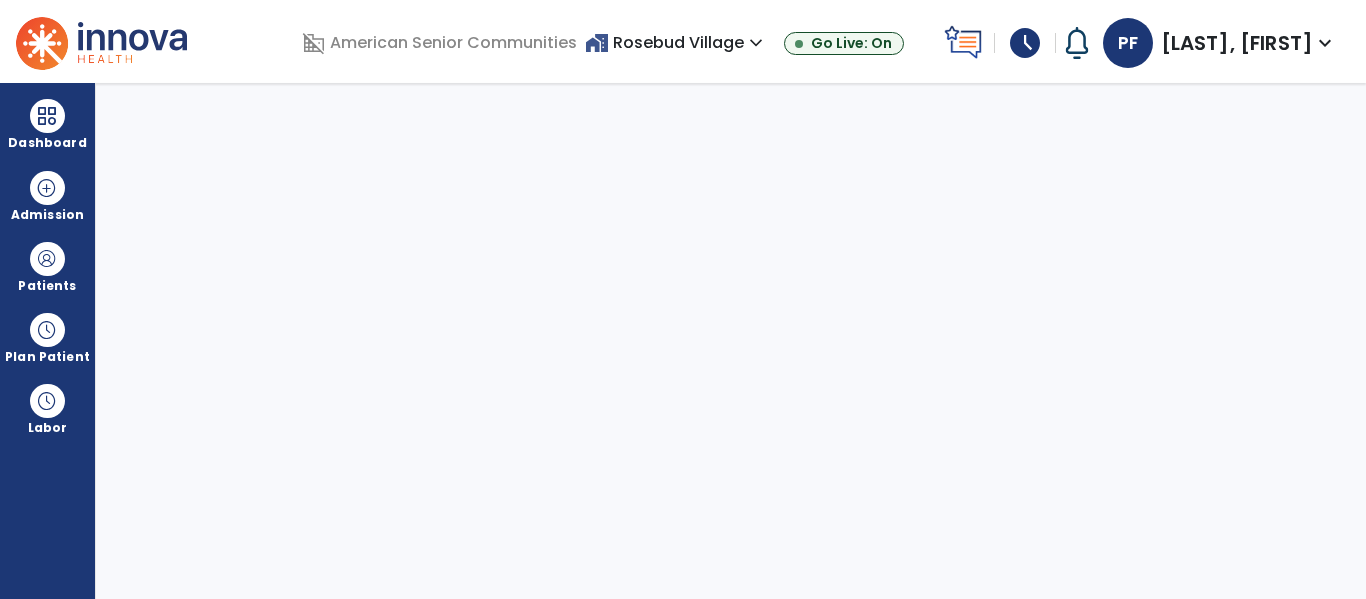 select on "****" 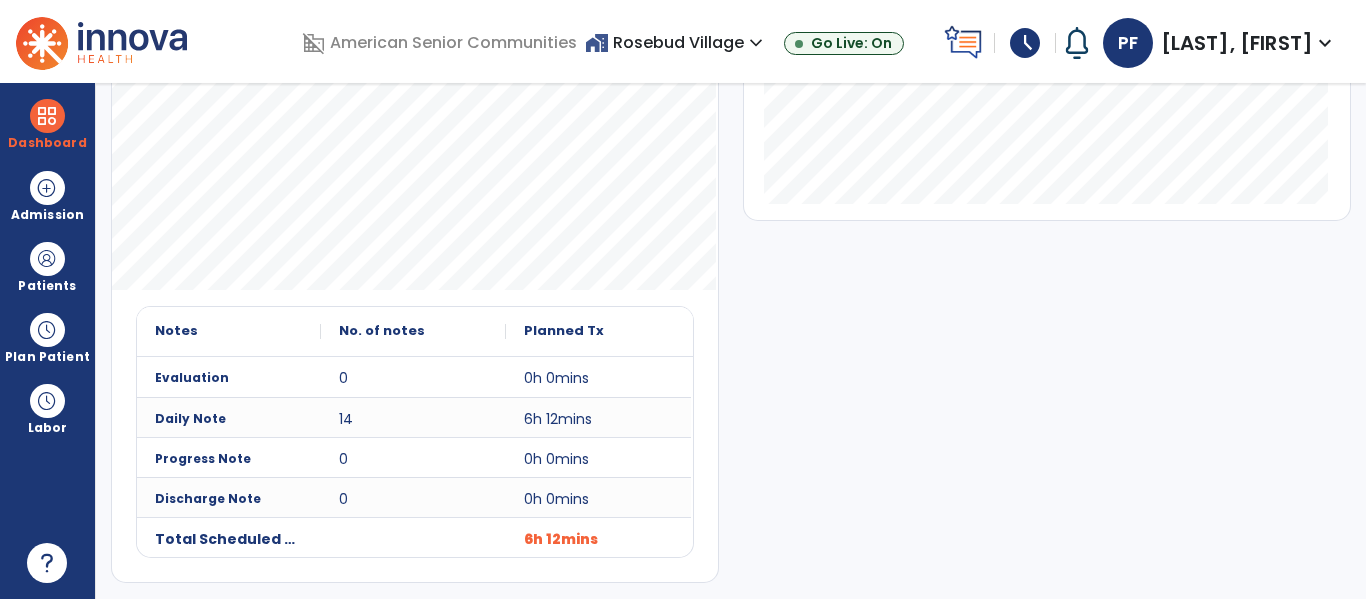scroll, scrollTop: 0, scrollLeft: 0, axis: both 